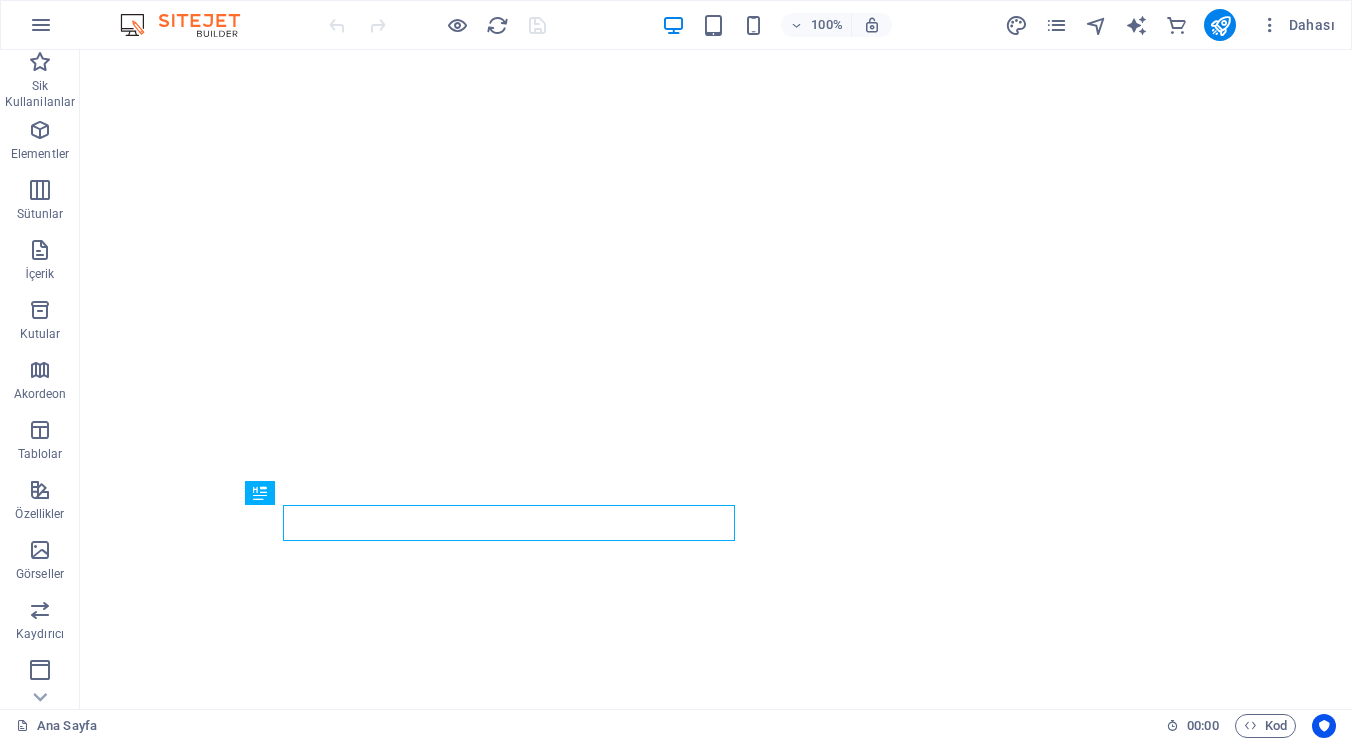 scroll, scrollTop: 0, scrollLeft: 0, axis: both 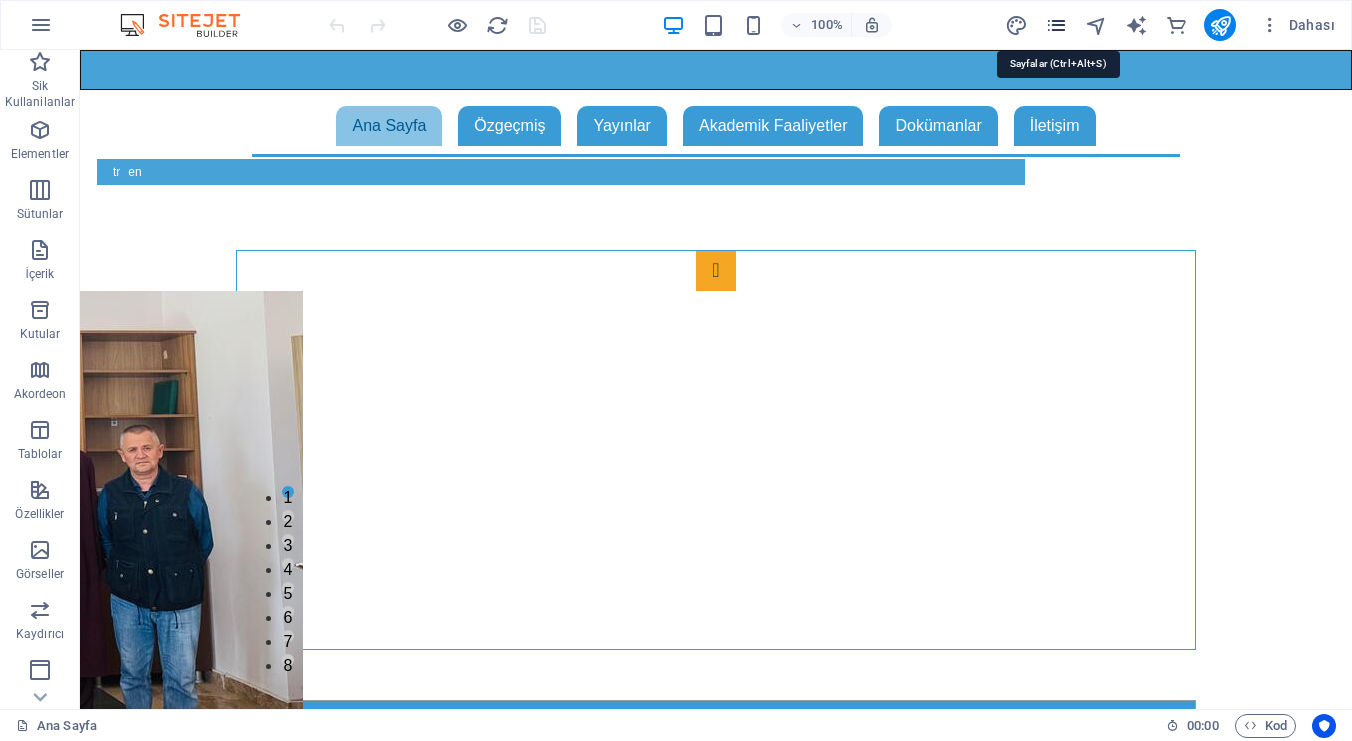 click at bounding box center [1056, 25] 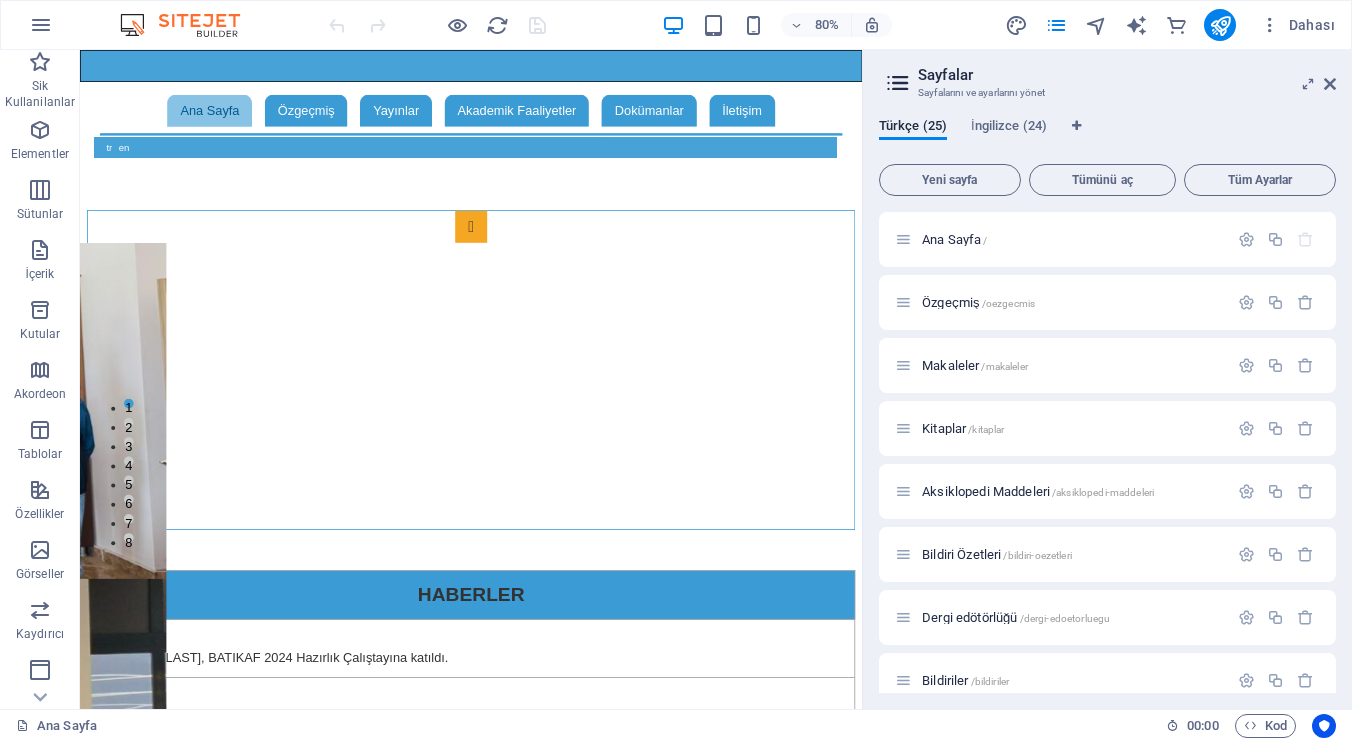 scroll, scrollTop: 12, scrollLeft: 0, axis: vertical 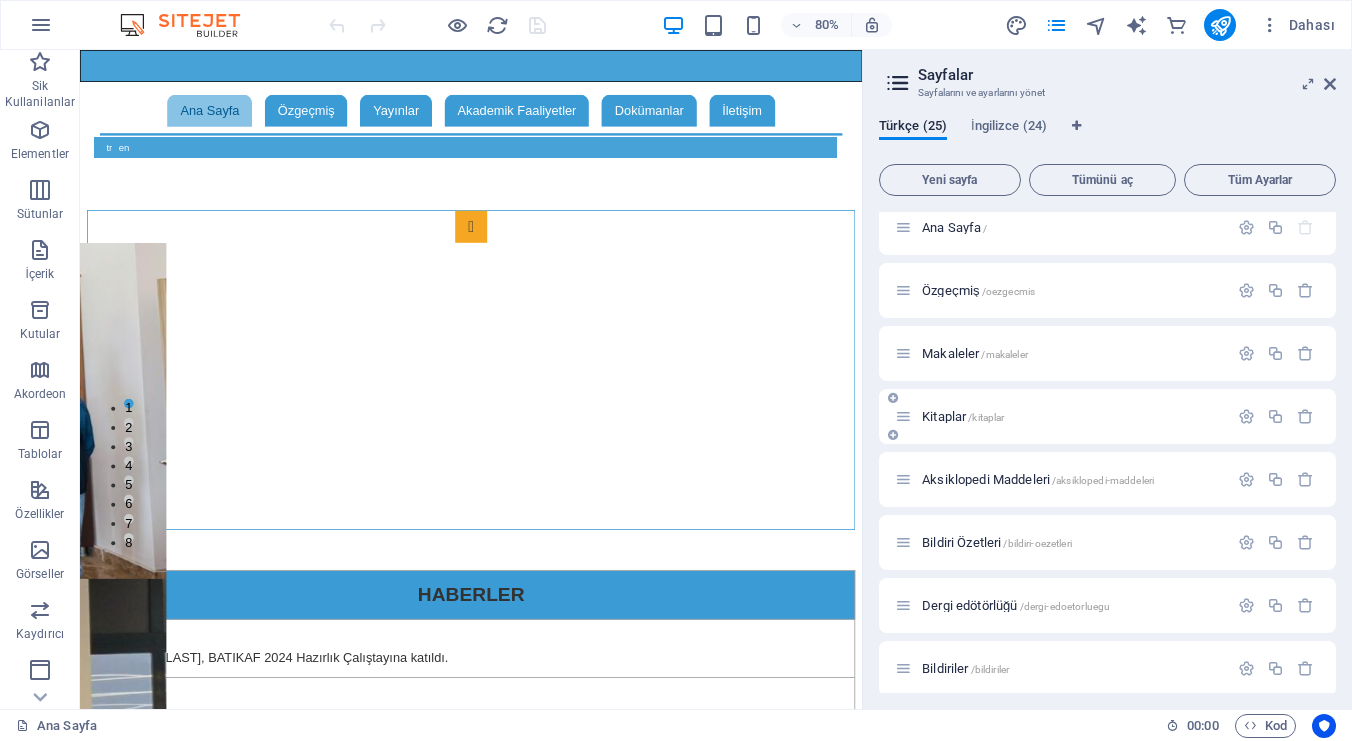 click on "Kitaplar /kitaplar" at bounding box center [963, 416] 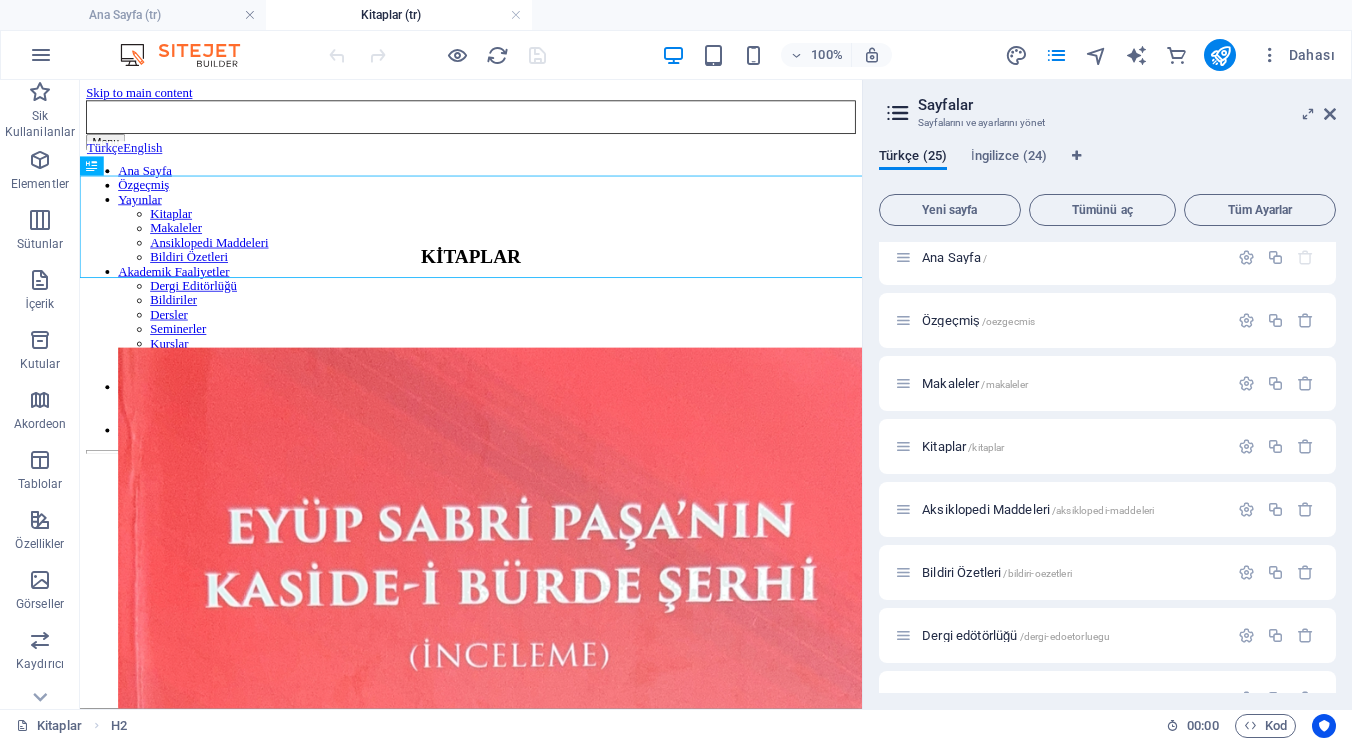 scroll, scrollTop: 0, scrollLeft: 0, axis: both 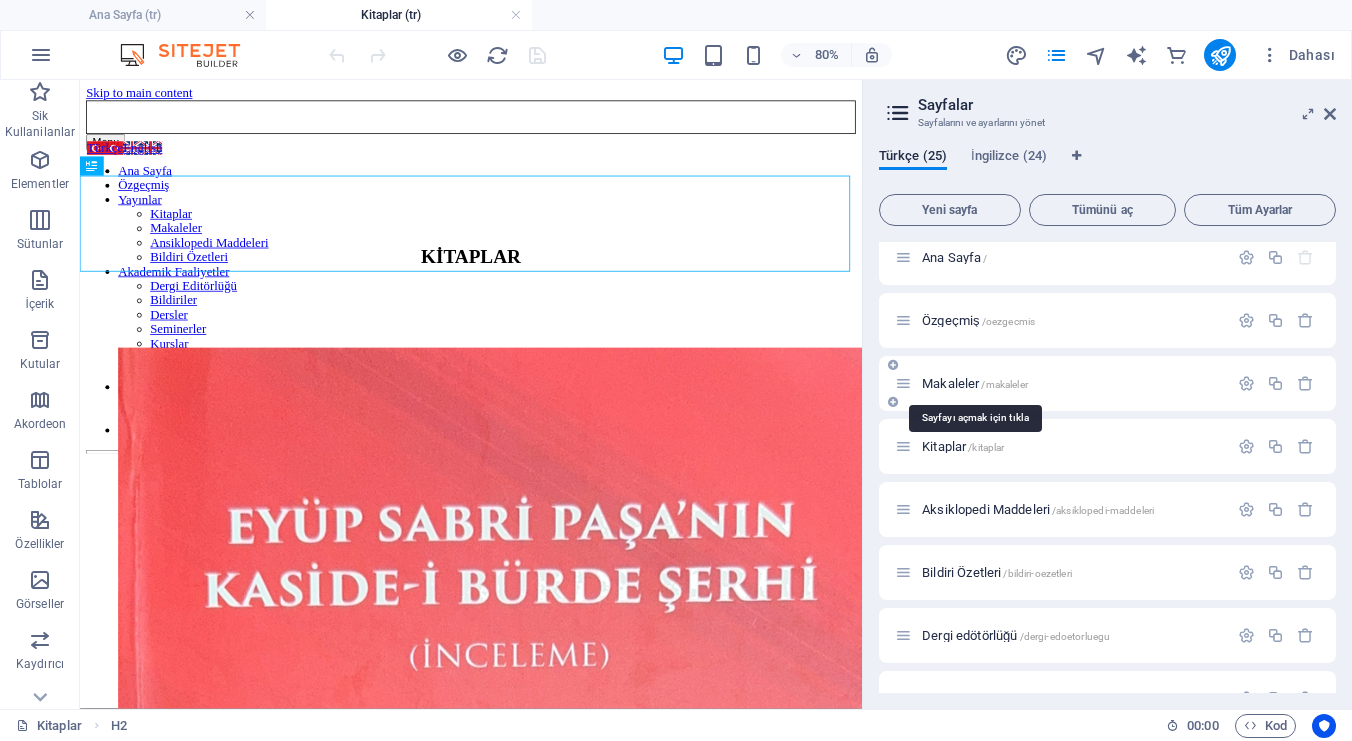 click on "Makaleler /makaleler" at bounding box center [975, 383] 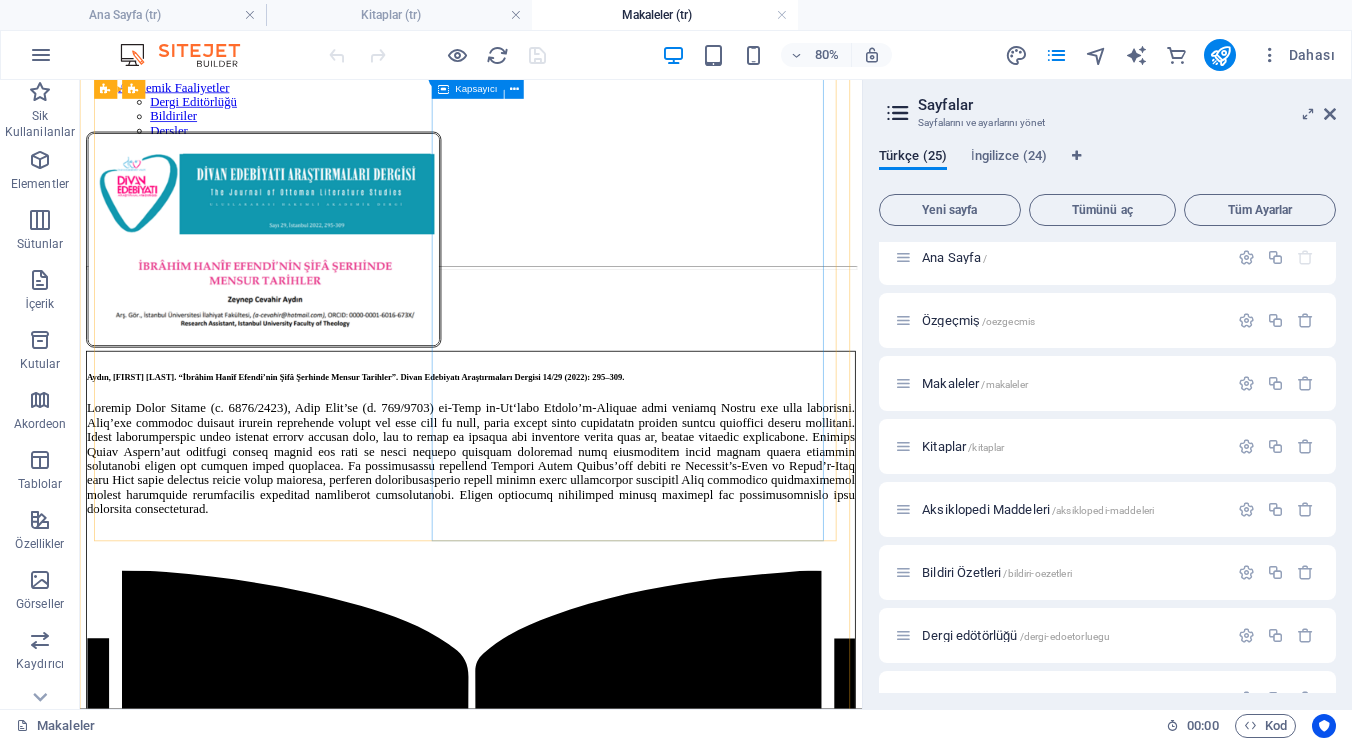 scroll, scrollTop: 243, scrollLeft: 0, axis: vertical 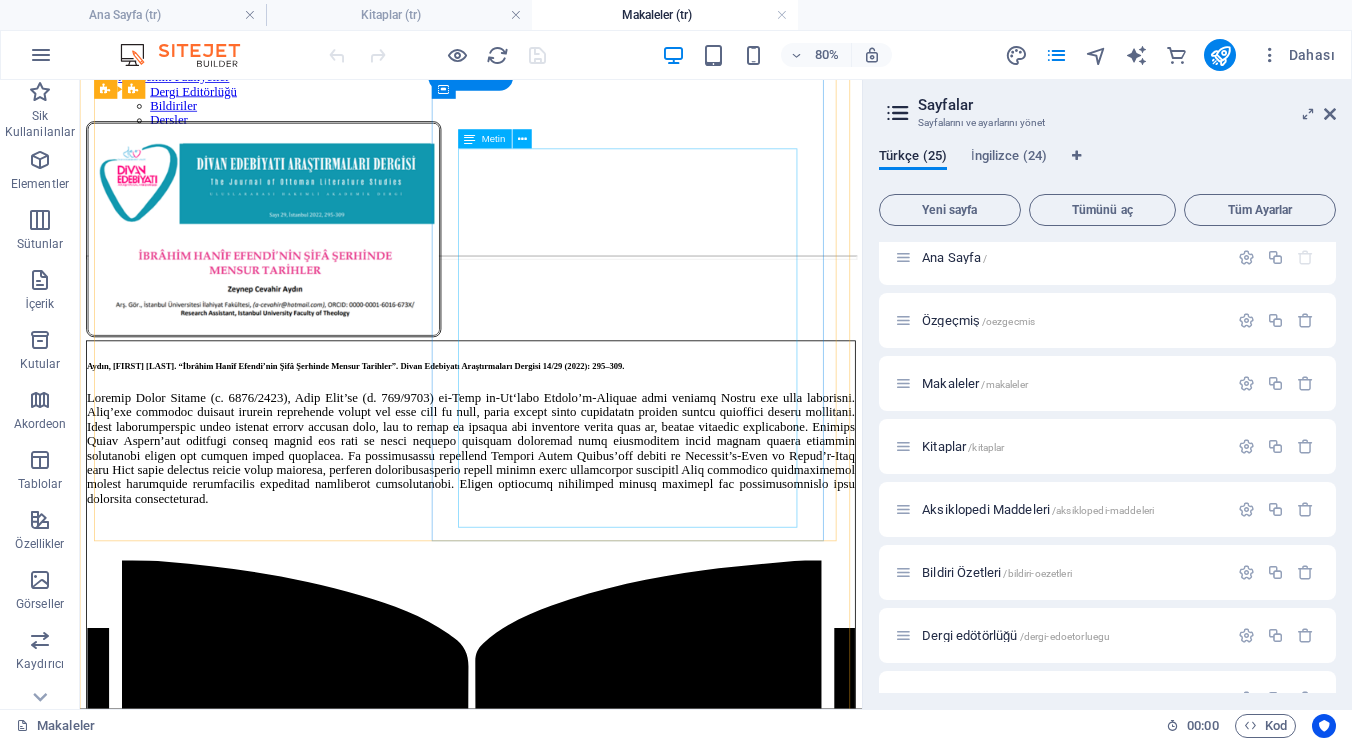 click on "Makaleyi okumak için tıklayınız" at bounding box center [569, 932] 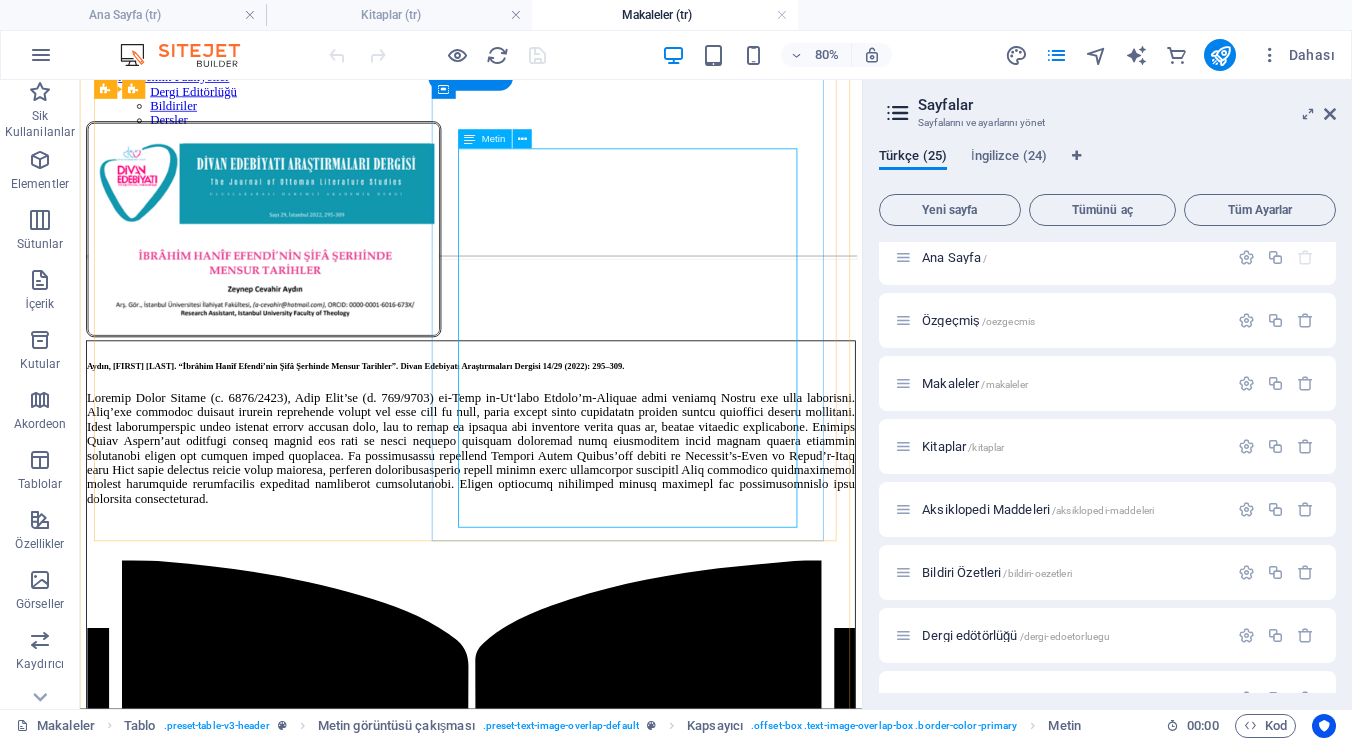 click on "Makaleyi okumak için tıklayınız" at bounding box center (569, 932) 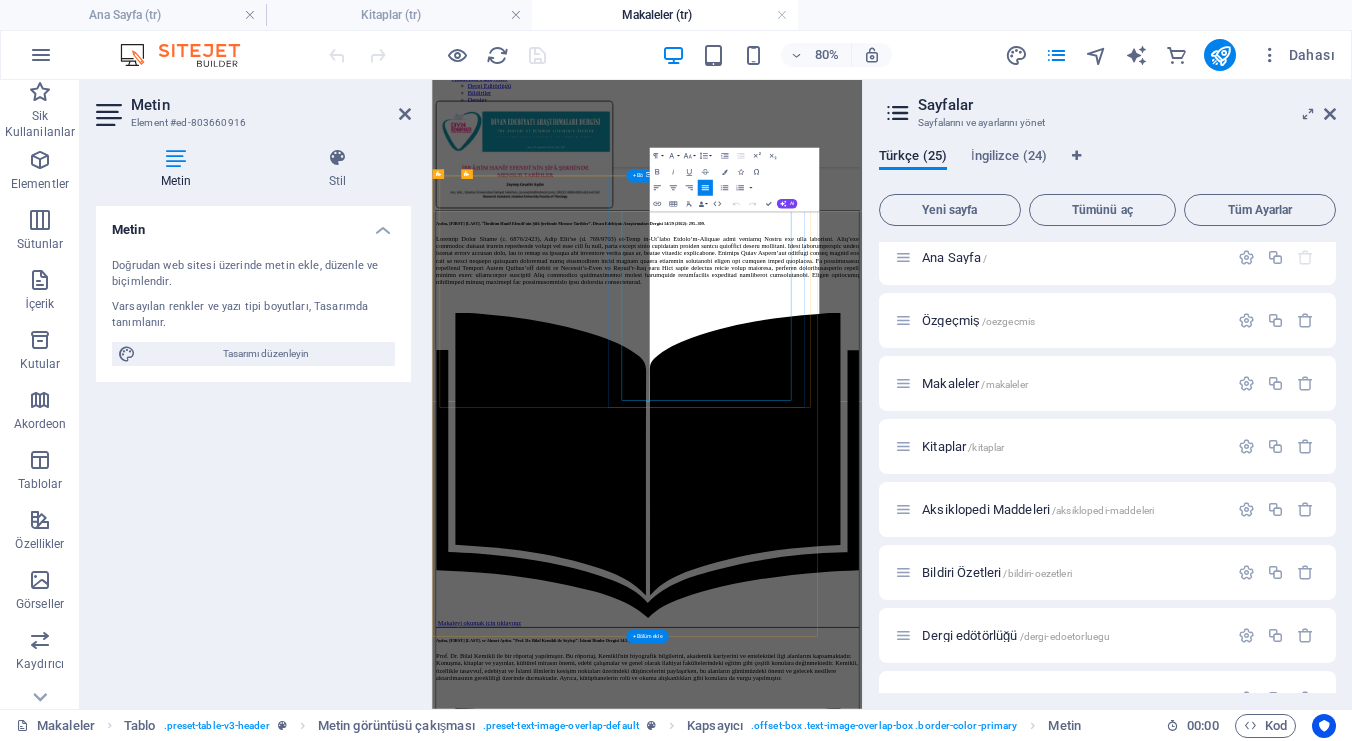 scroll, scrollTop: 0, scrollLeft: 0, axis: both 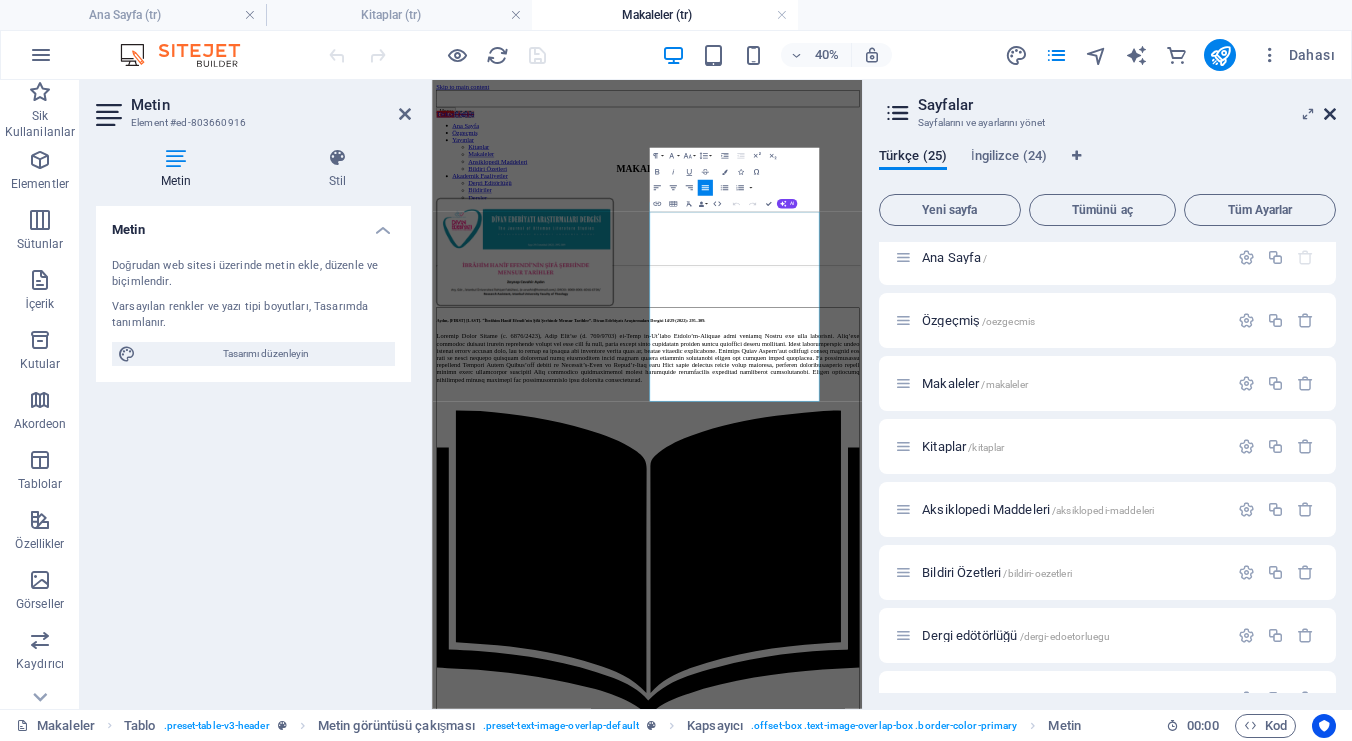 click at bounding box center [1330, 114] 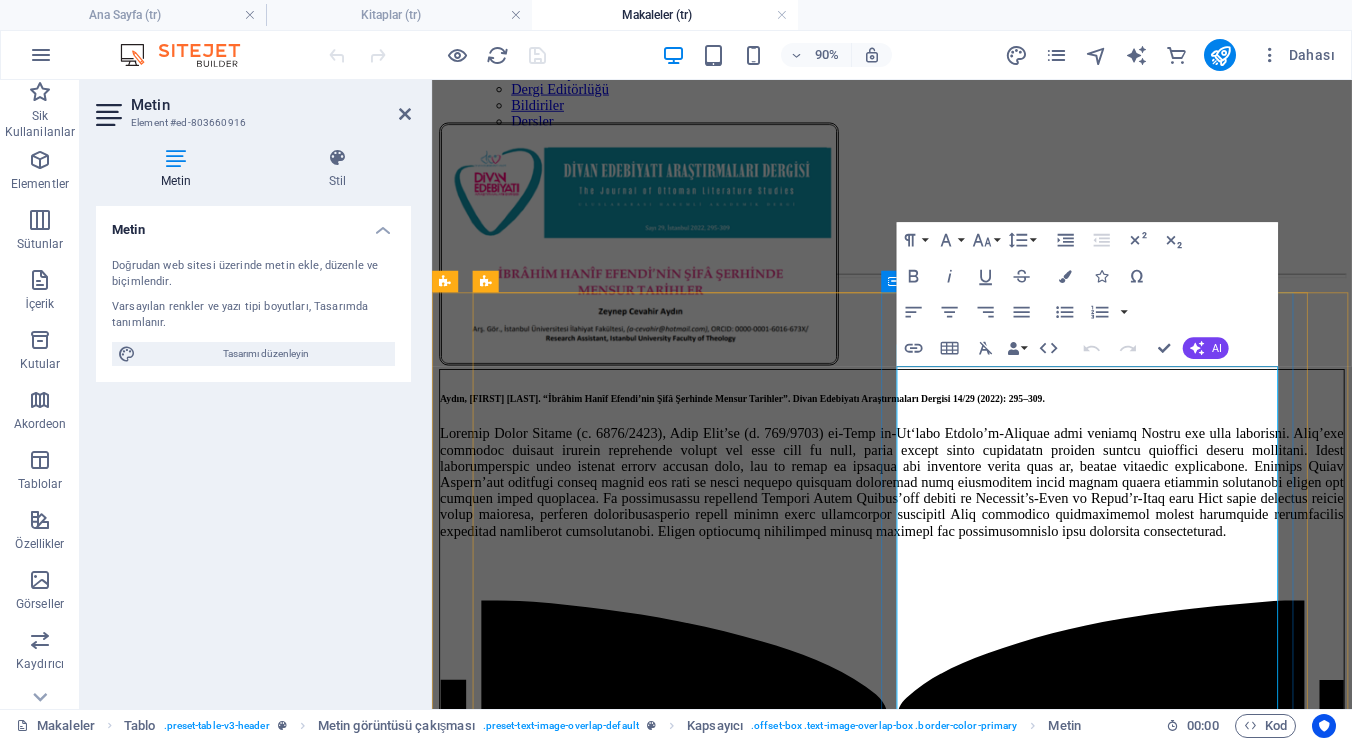 scroll, scrollTop: 453, scrollLeft: 0, axis: vertical 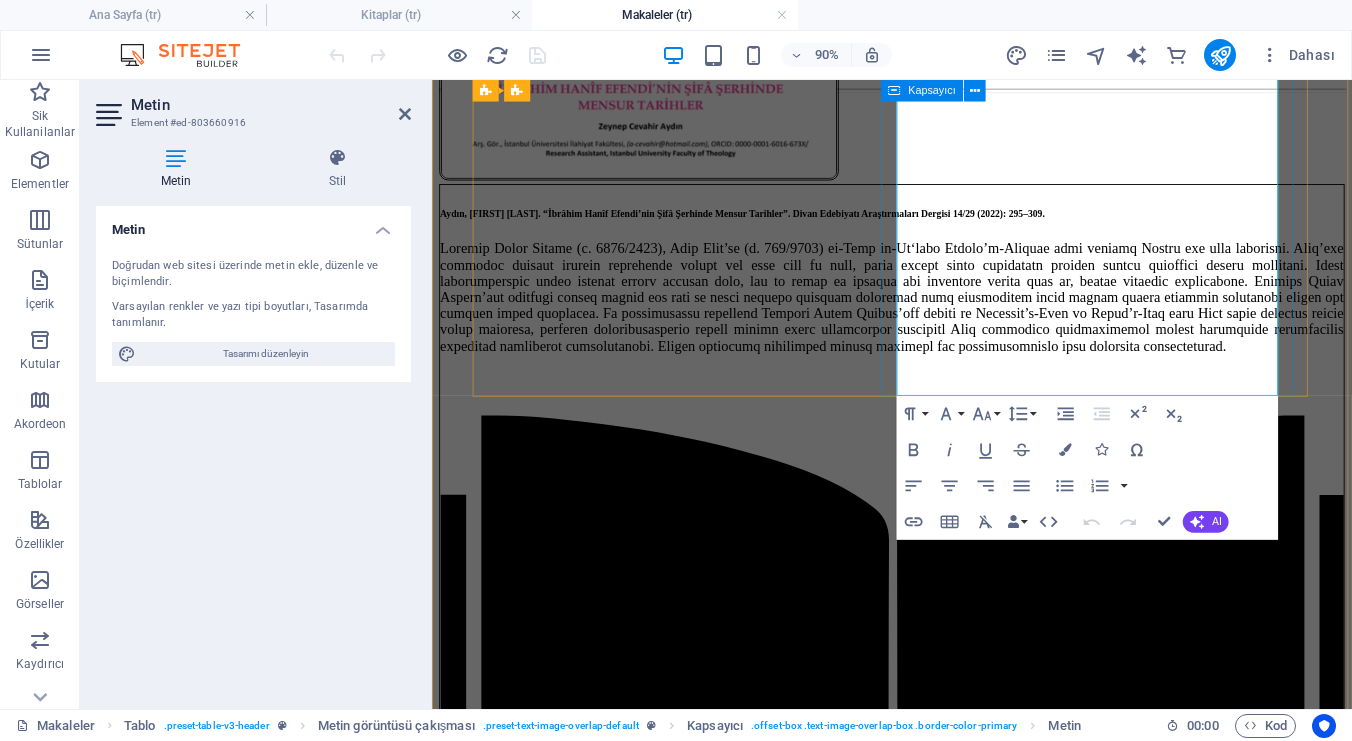 click on "Aydın, Zeynep Cevahir. “İbrâhim Hanîf Efendi’nin Şifâ Şerhinde Mensur Tarihler”. Divan Edebiyatı Araştırmaları Dergisi 14/29 (2022): 295–309.      Makaleyi okumak için tıklayınız" at bounding box center (943, 698) 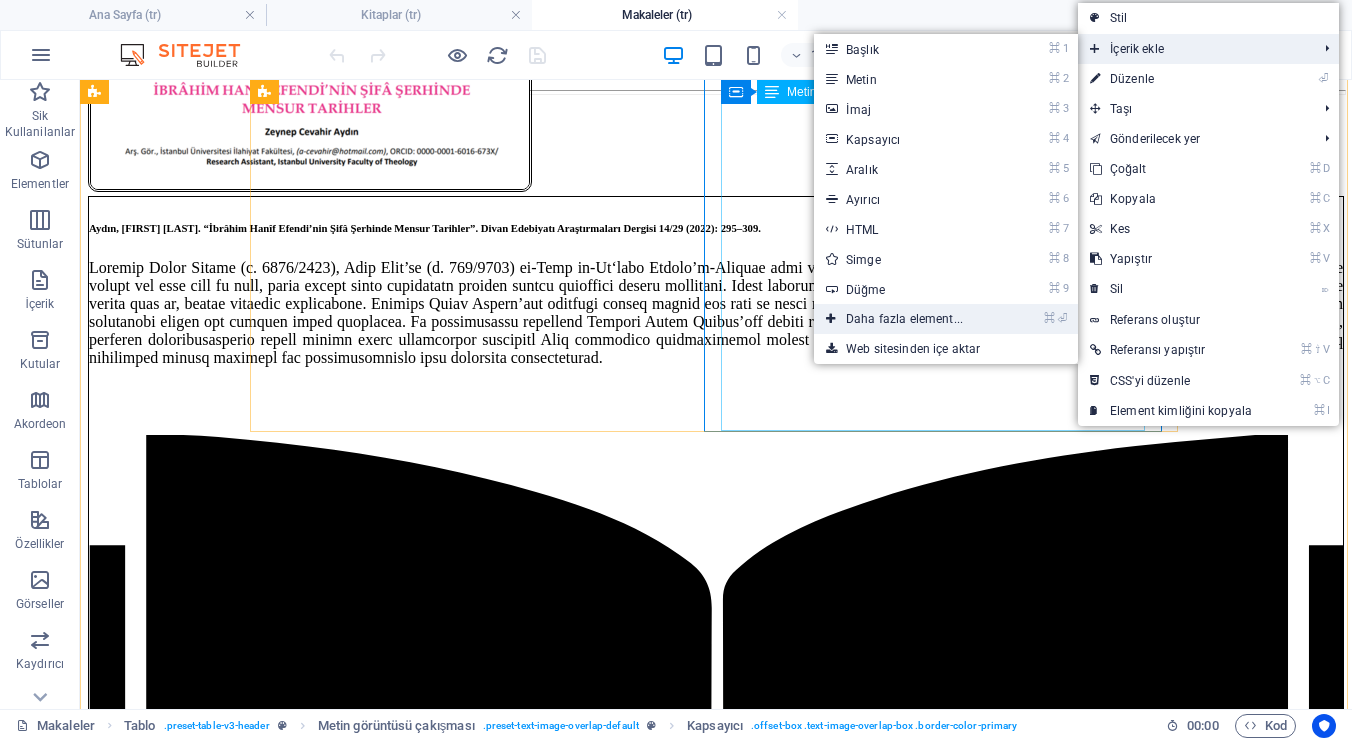 click on "⌘ ⏎  Daha fazla element..." at bounding box center [908, 319] 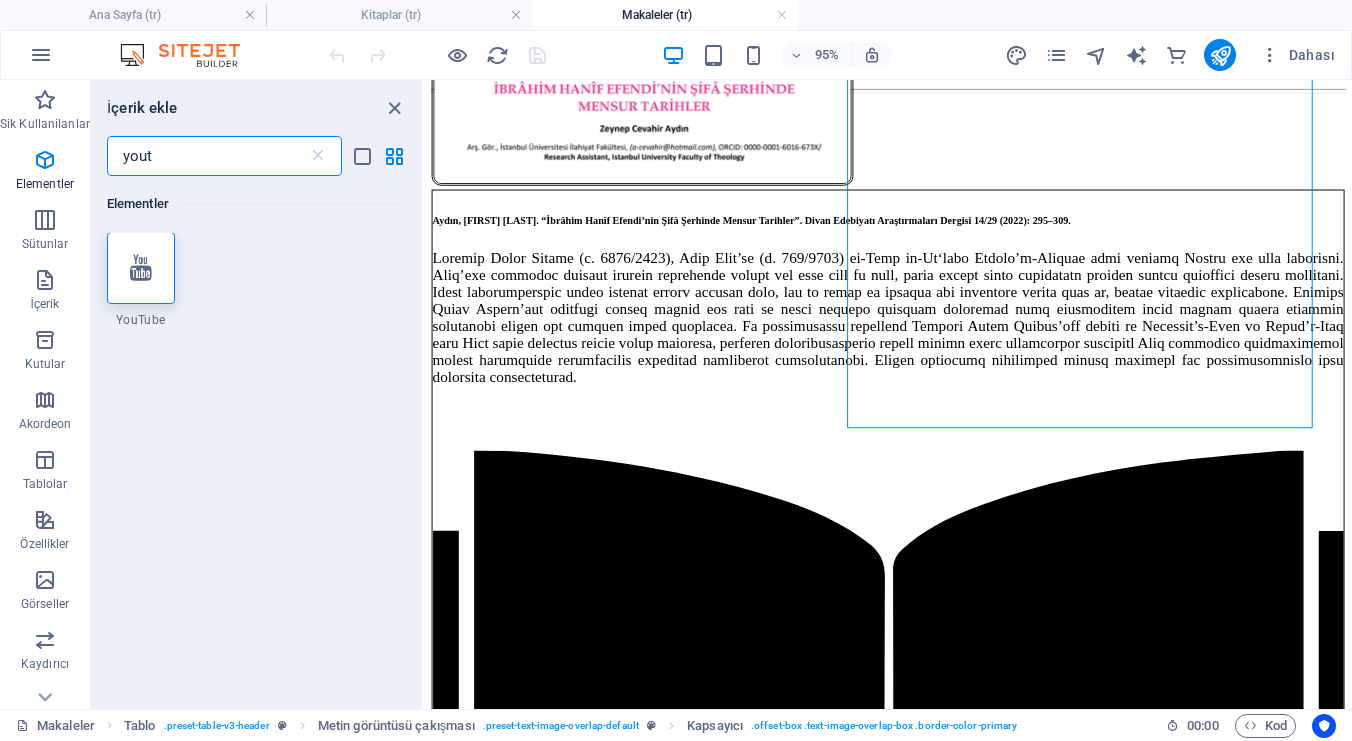 scroll, scrollTop: 0, scrollLeft: 0, axis: both 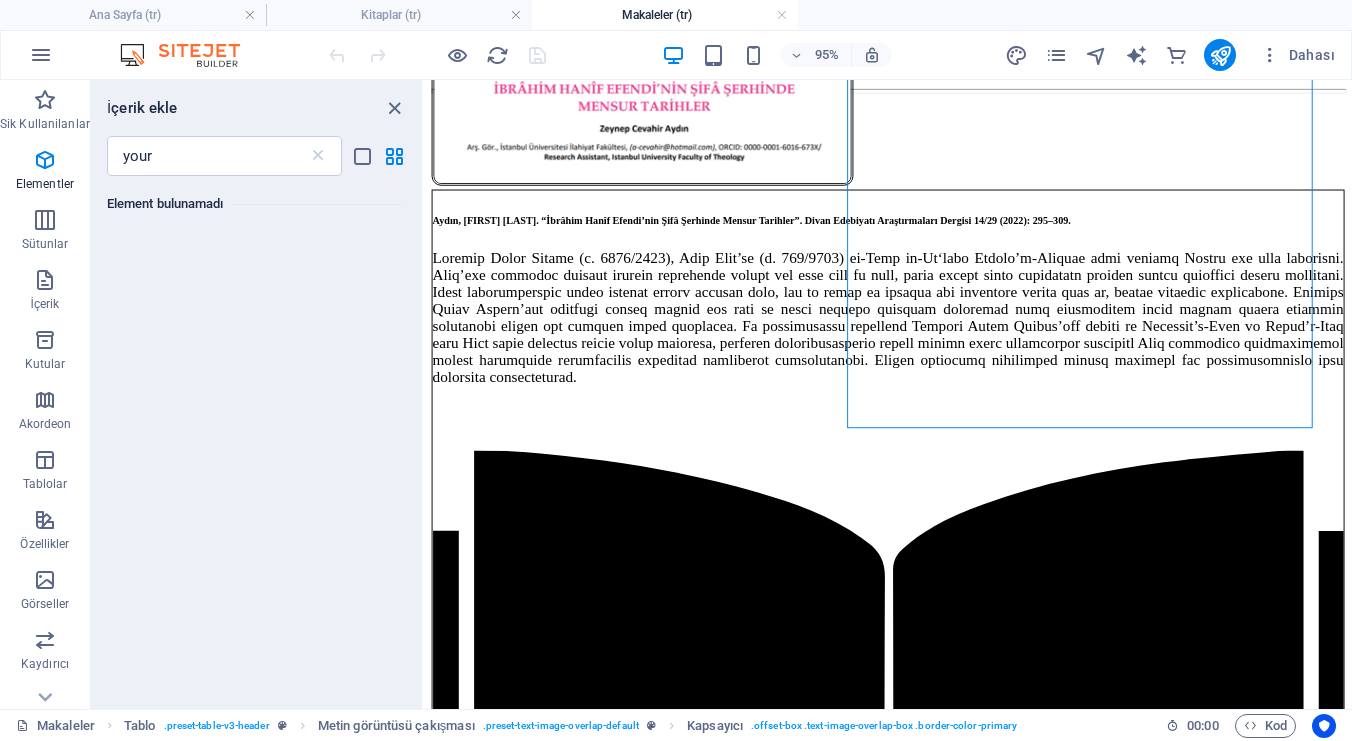 drag, startPoint x: 220, startPoint y: 160, endPoint x: 163, endPoint y: 288, distance: 140.11781 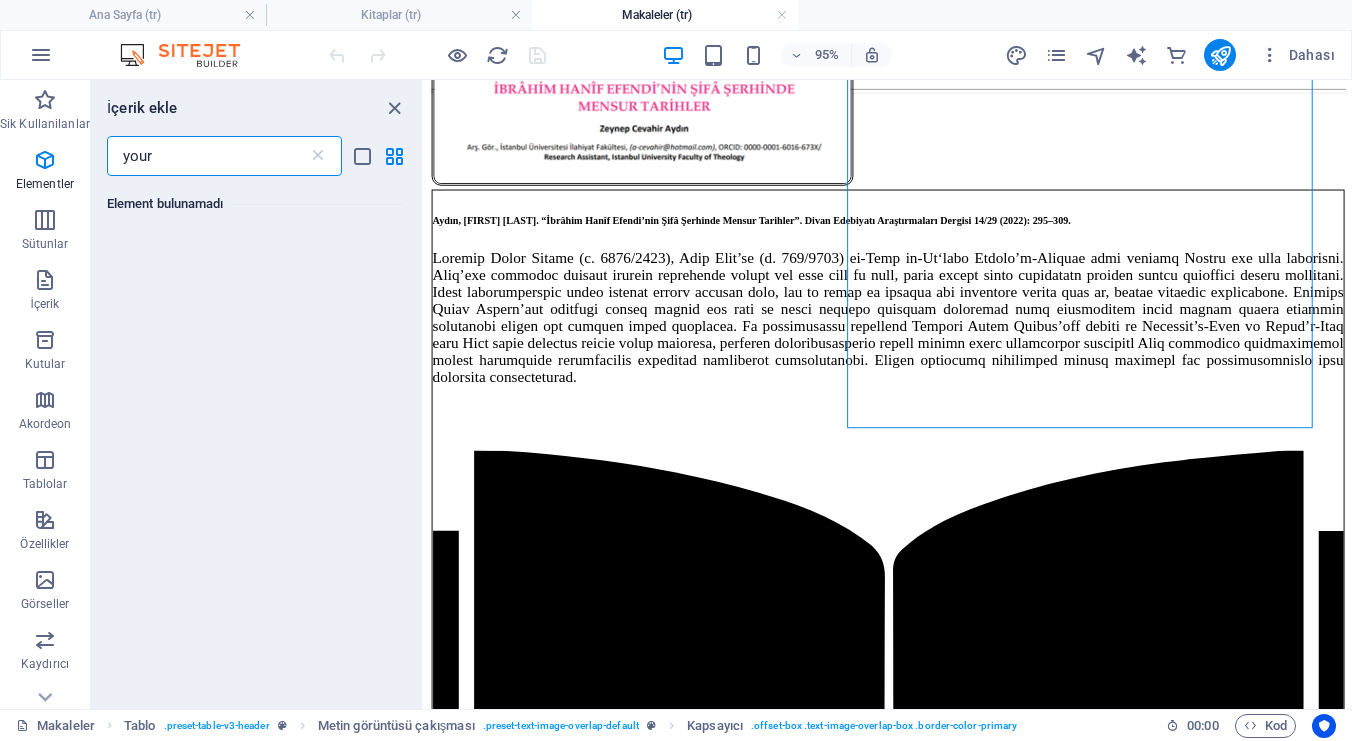 click on "your" at bounding box center [207, 156] 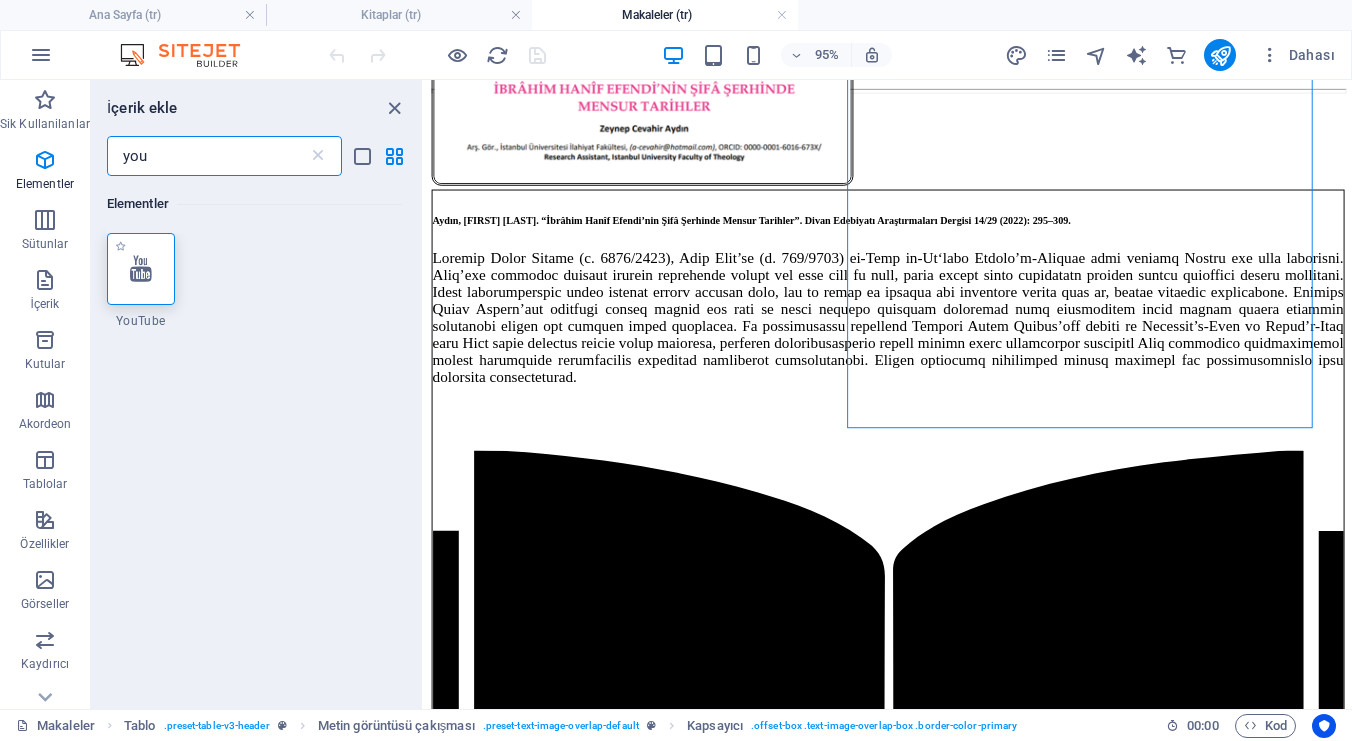 type on "you" 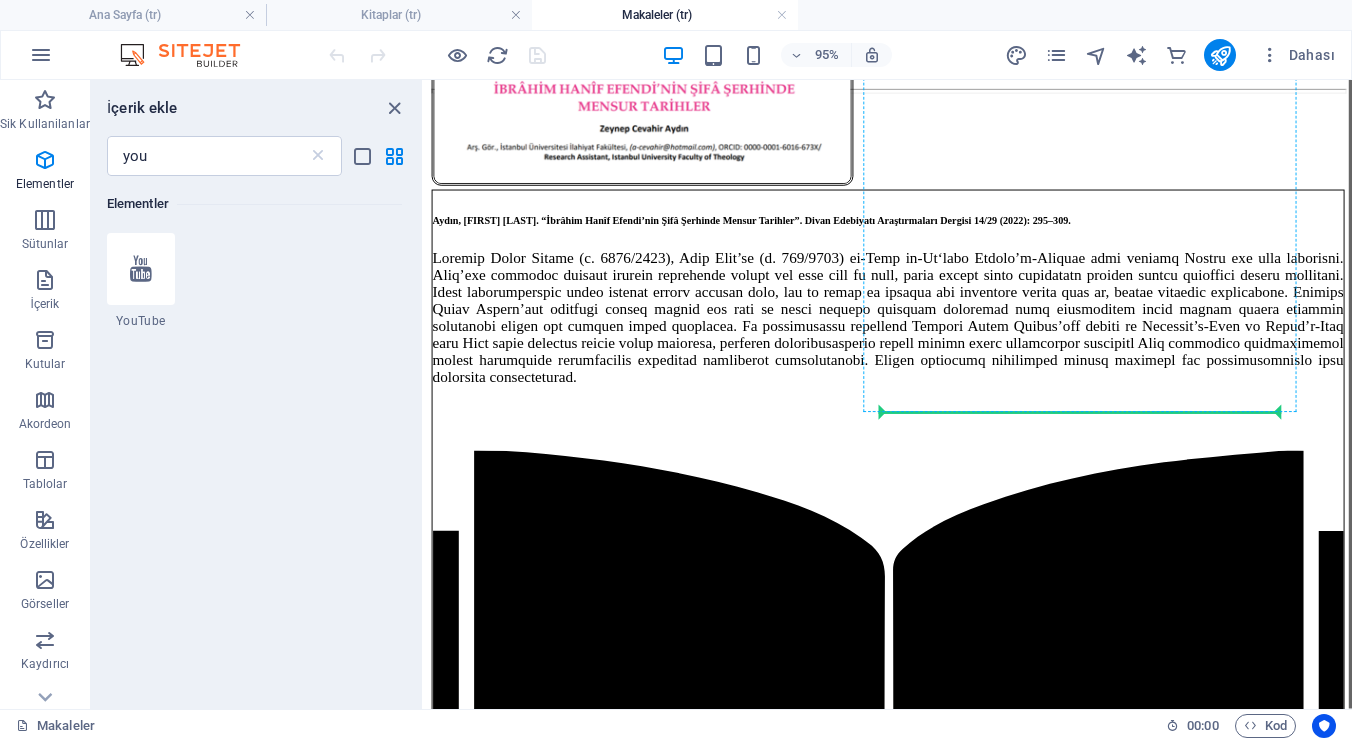 select on "ar16_9" 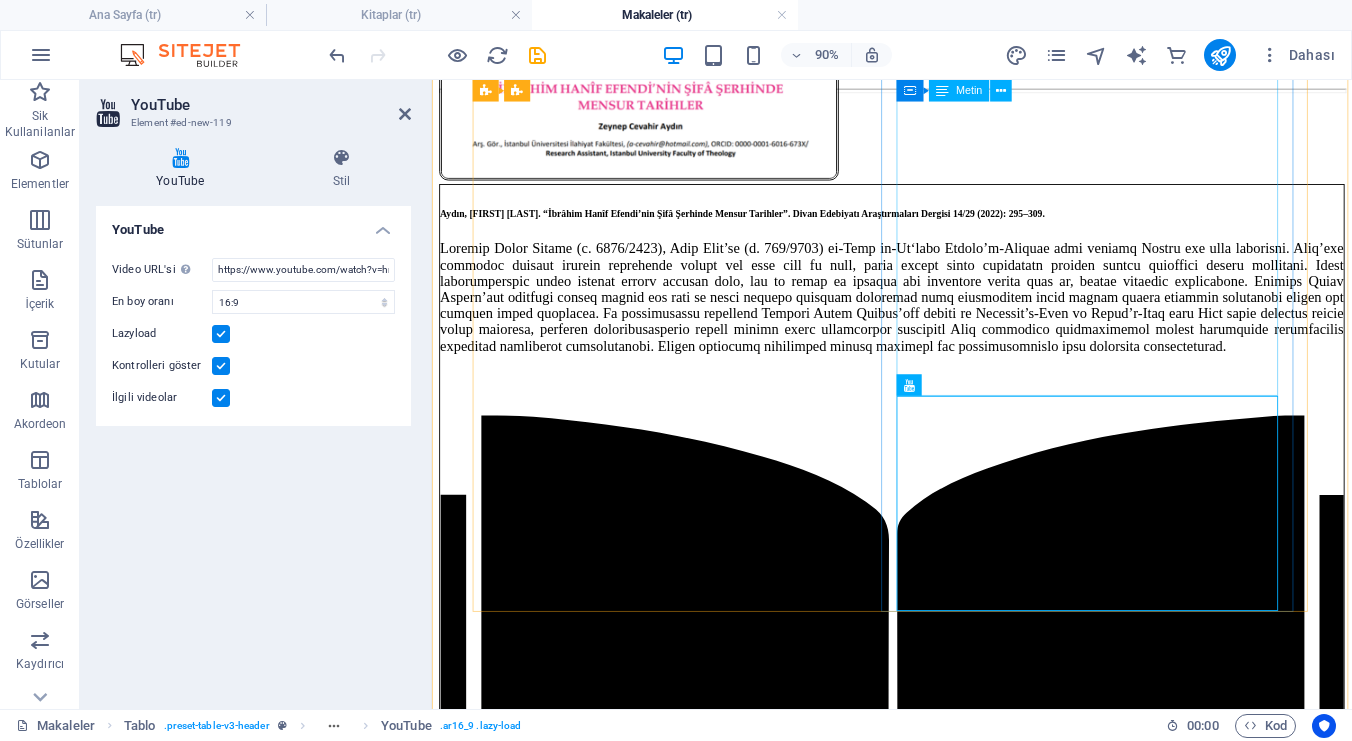click on "Makaleyi okumak için tıklayınız" at bounding box center (943, 729) 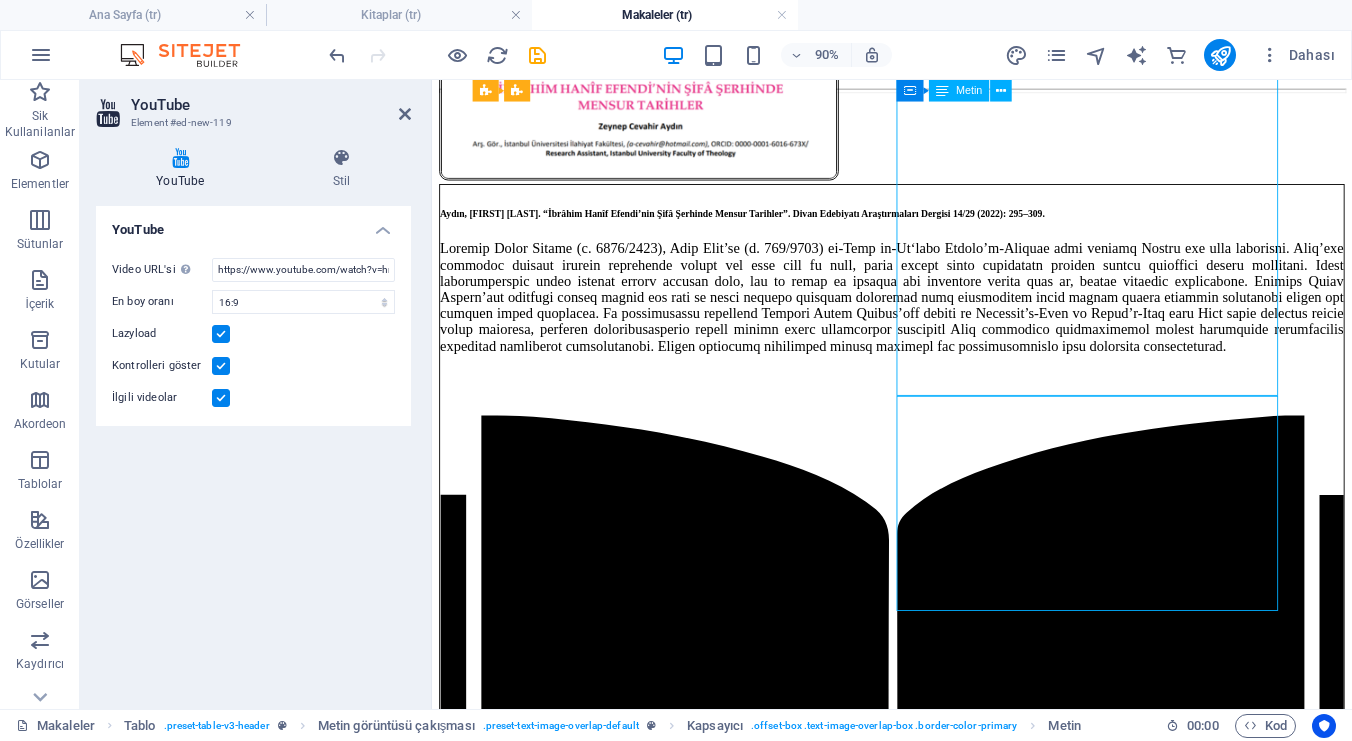 click on "Makaleyi okumak için tıklayınız" at bounding box center (943, 729) 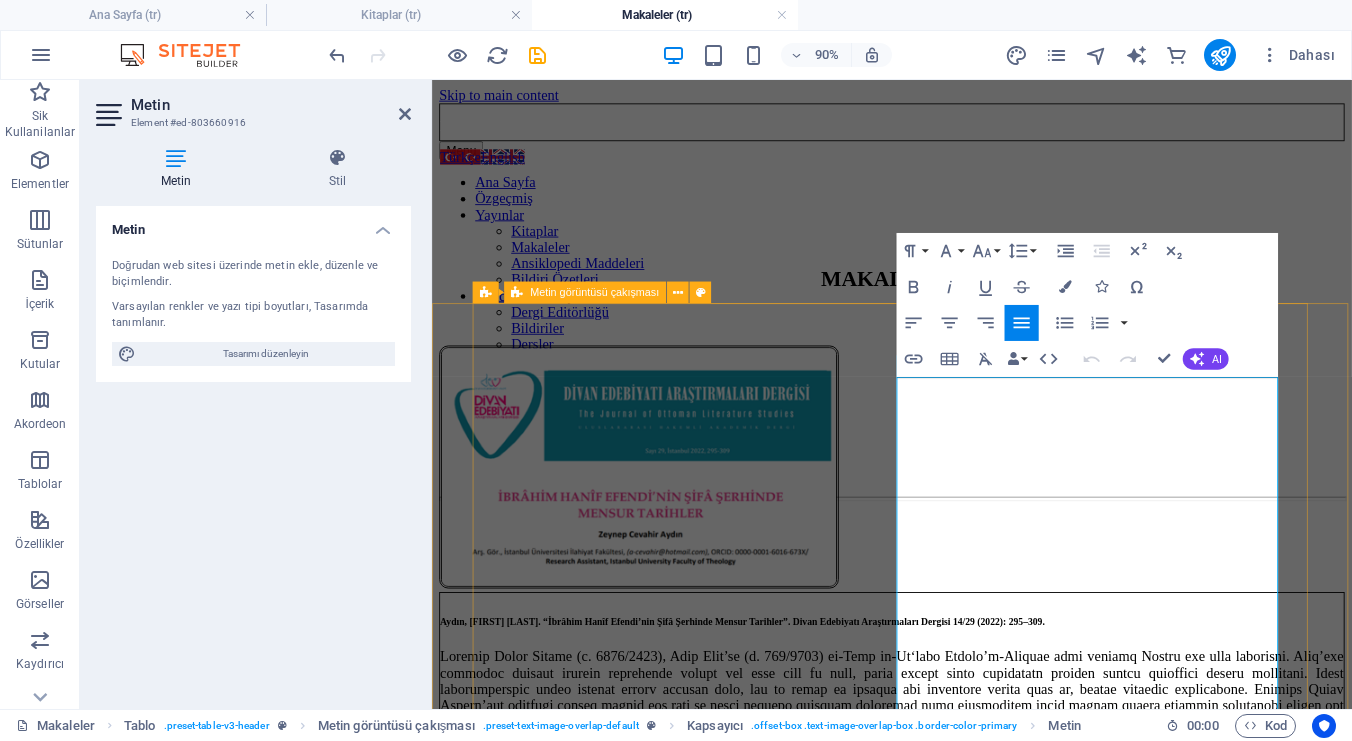 click on "Aydın, Zeynep Cevahir. “İbrâhim Hanîf Efendi’nin Şifâ Şerhinde Mensur Tarihler”. Divan Edebiyatı Araştırmaları Dergisi 14/29 (2022): 295–309.      Makaleyi okumak için tıklayınız" at bounding box center [943, 1091] 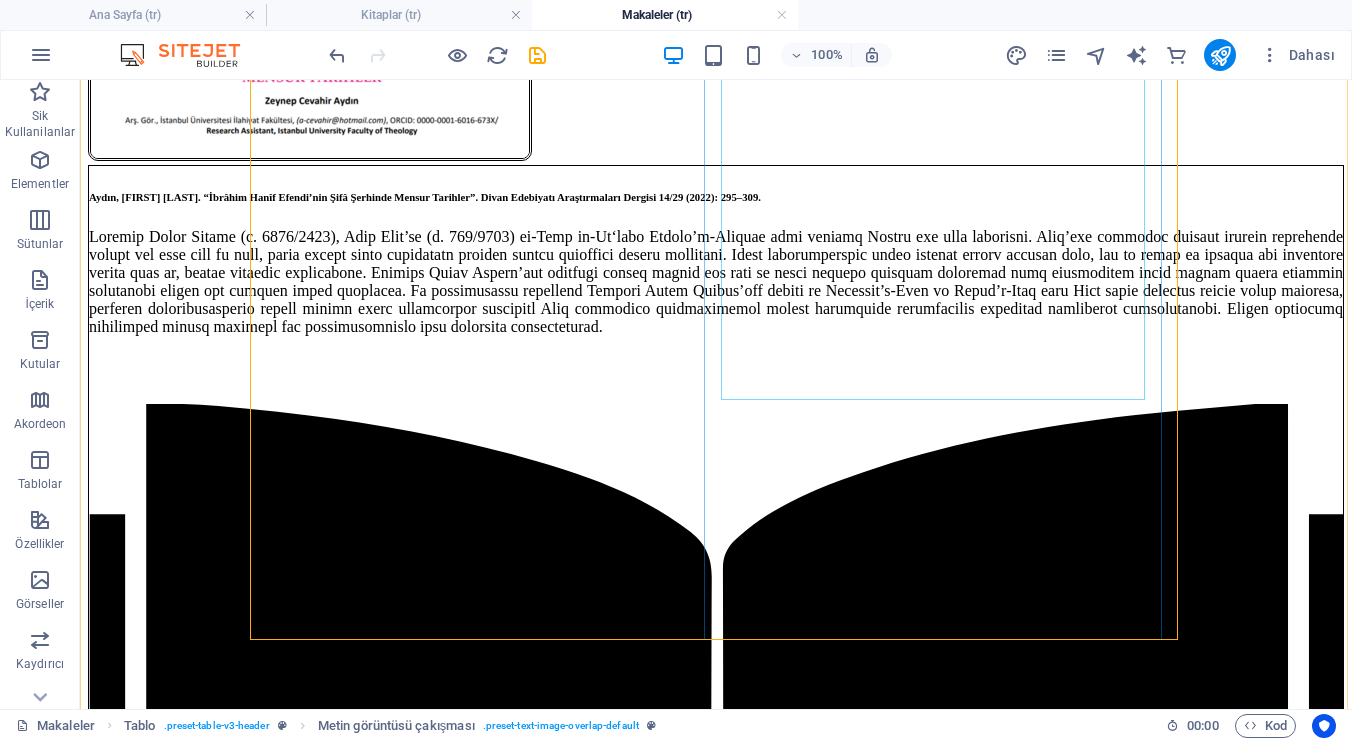scroll, scrollTop: 689, scrollLeft: 0, axis: vertical 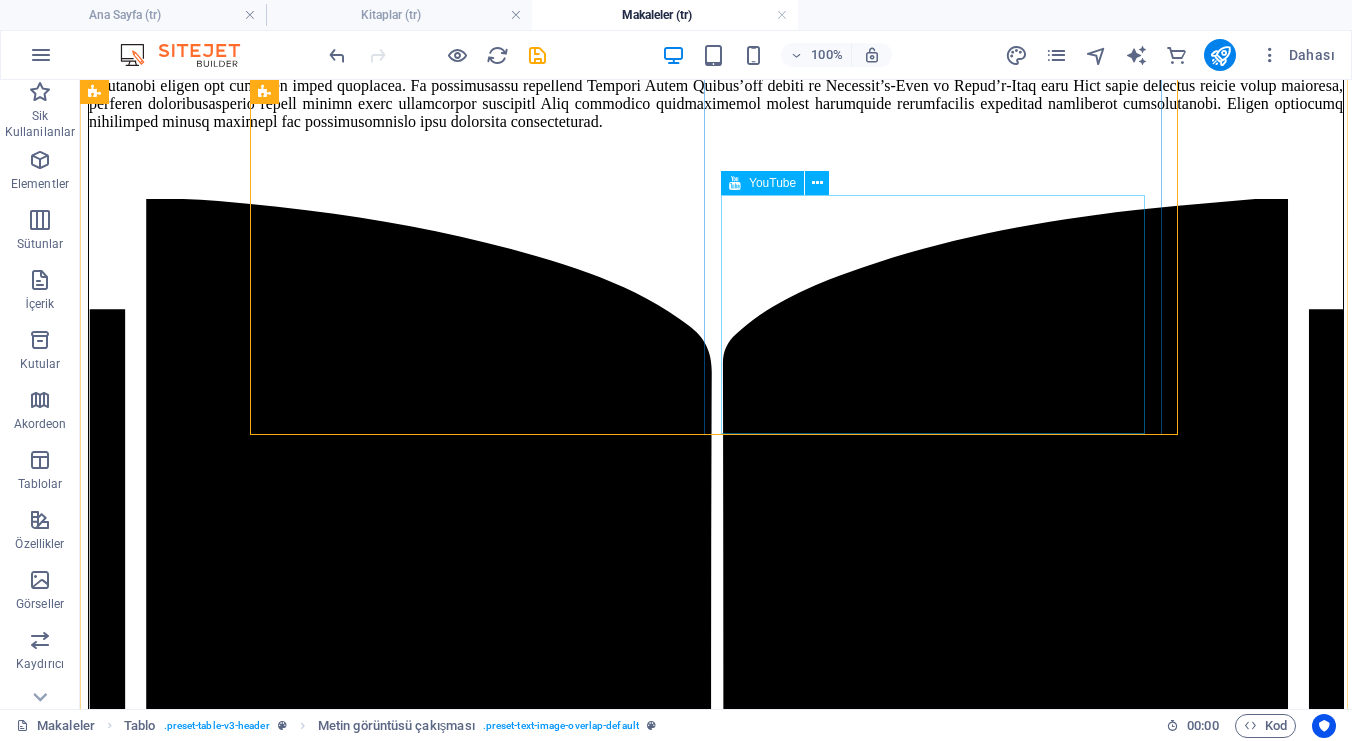 click at bounding box center (716, 1203) 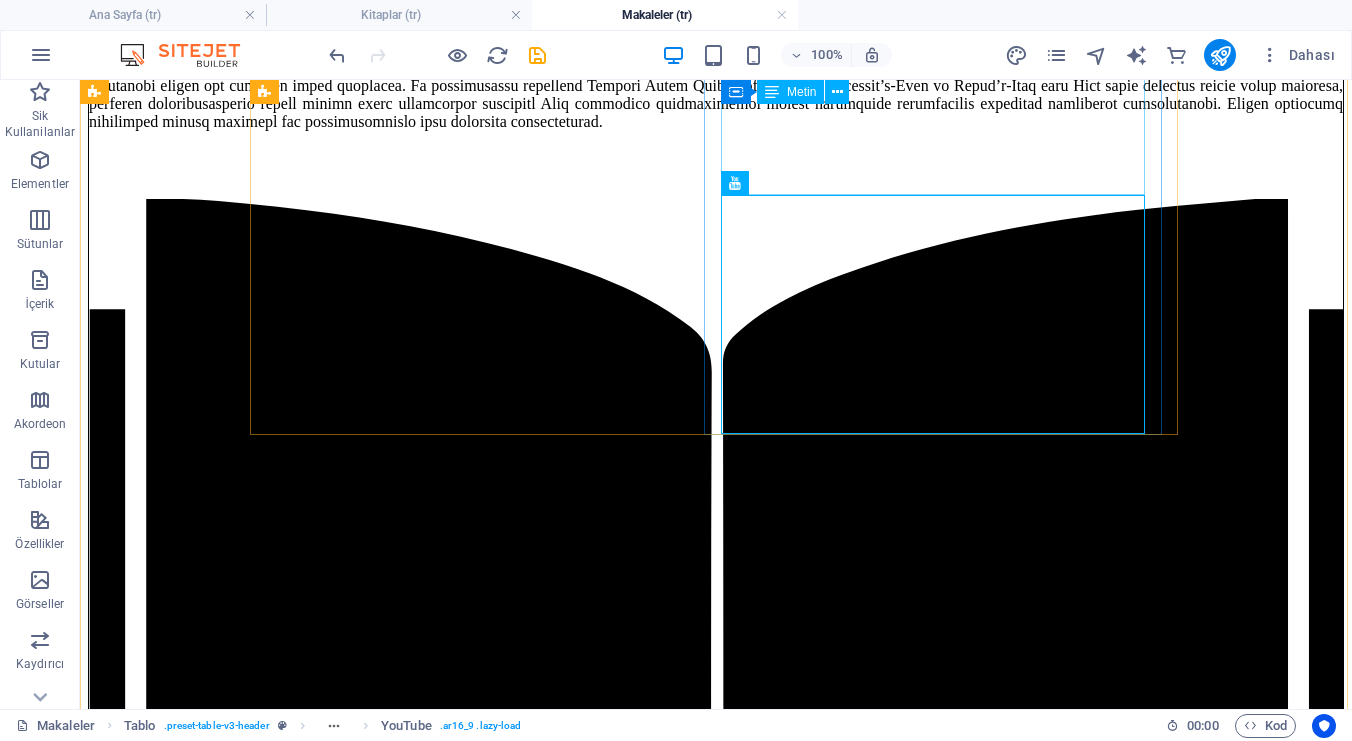 click on "Makaleyi okumak için tıklayınız" at bounding box center [716, 574] 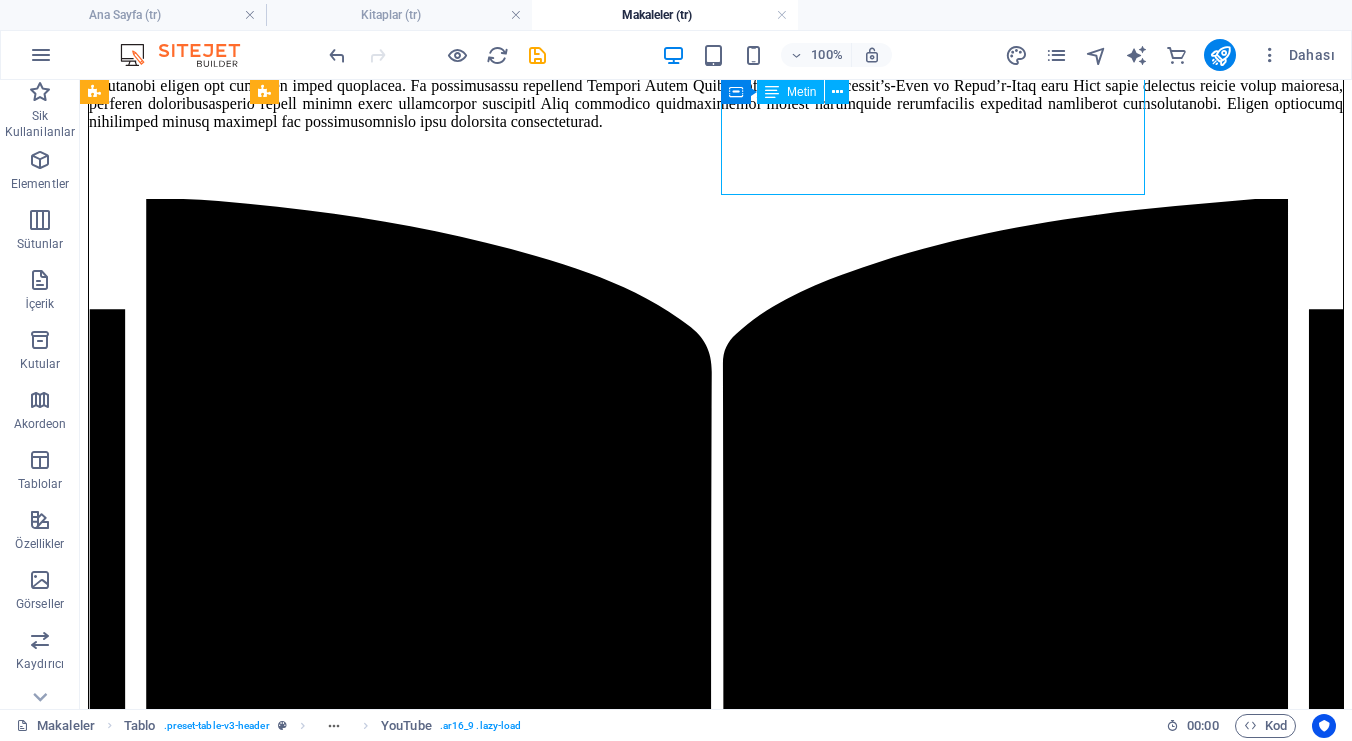 click on "Makaleyi okumak için tıklayınız" at bounding box center (716, 574) 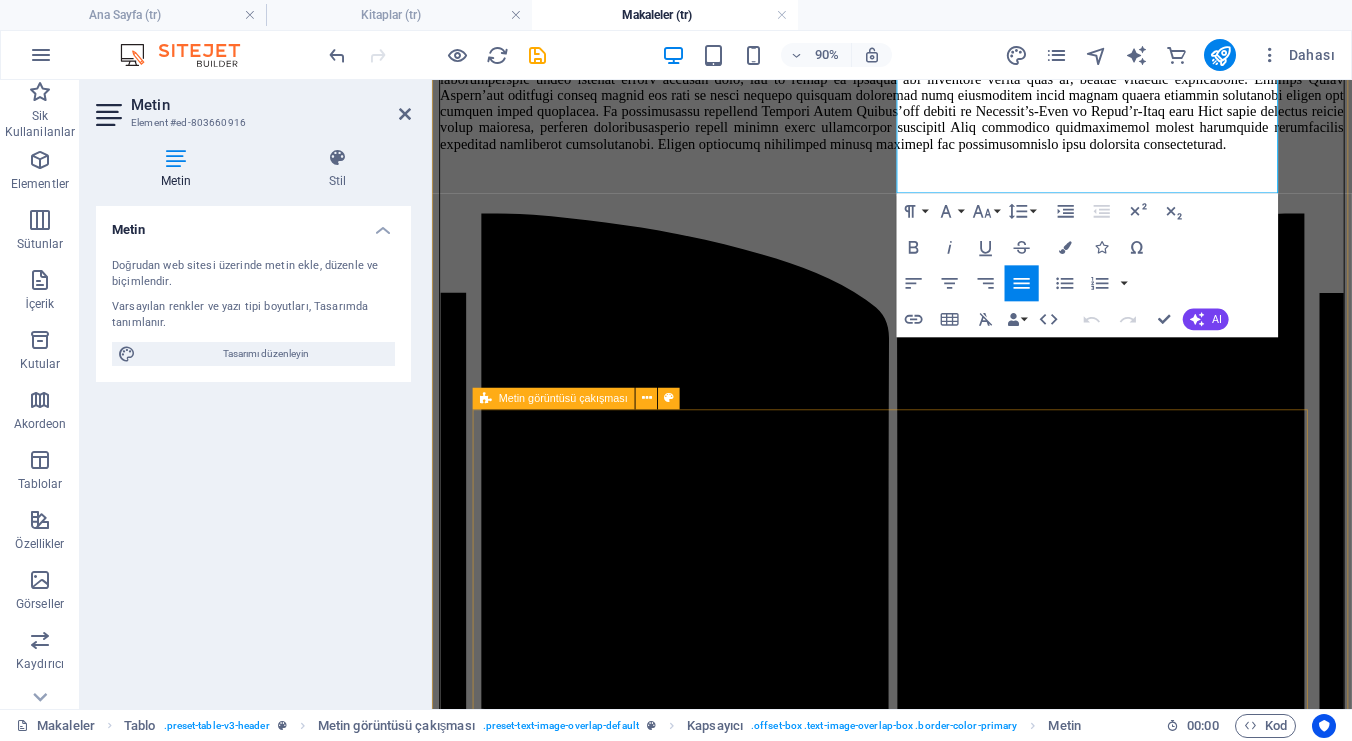 scroll, scrollTop: 653, scrollLeft: 0, axis: vertical 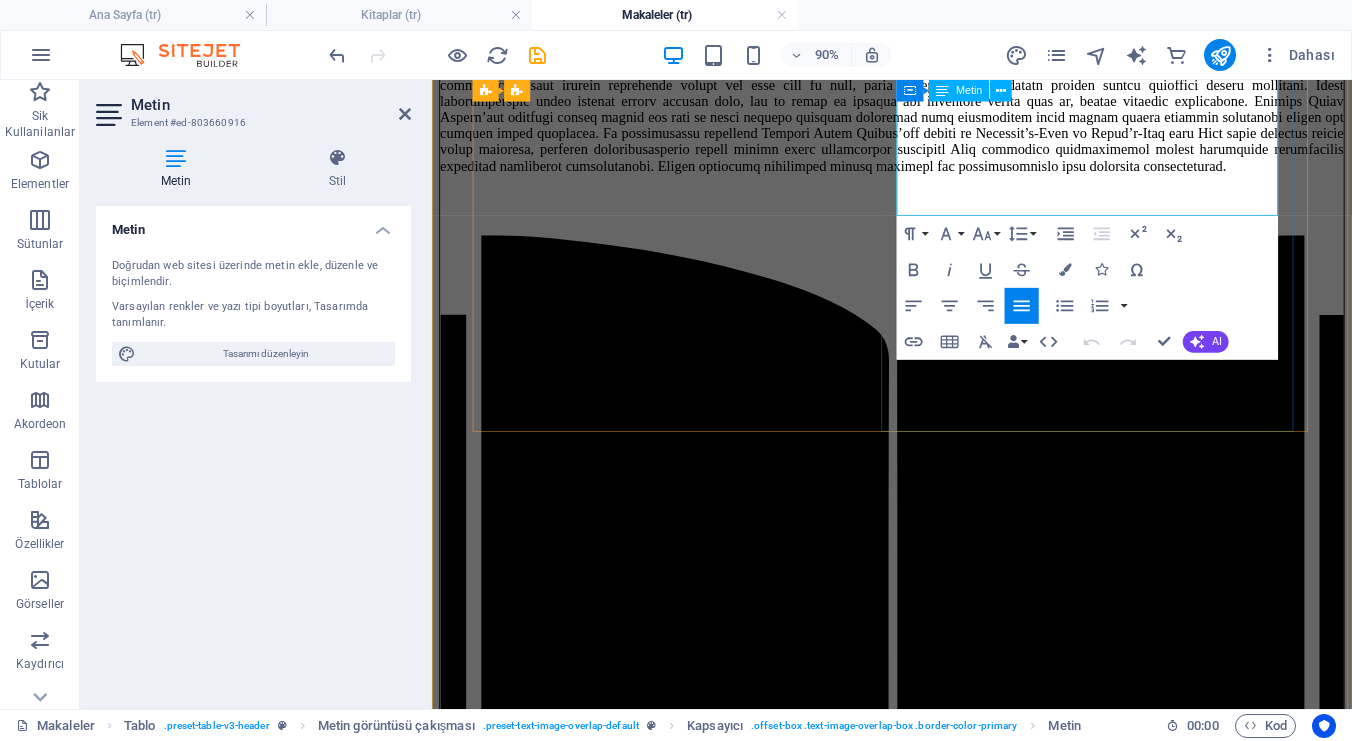 click on "Makaleyi okumak için tıklayınız" at bounding box center [943, 617] 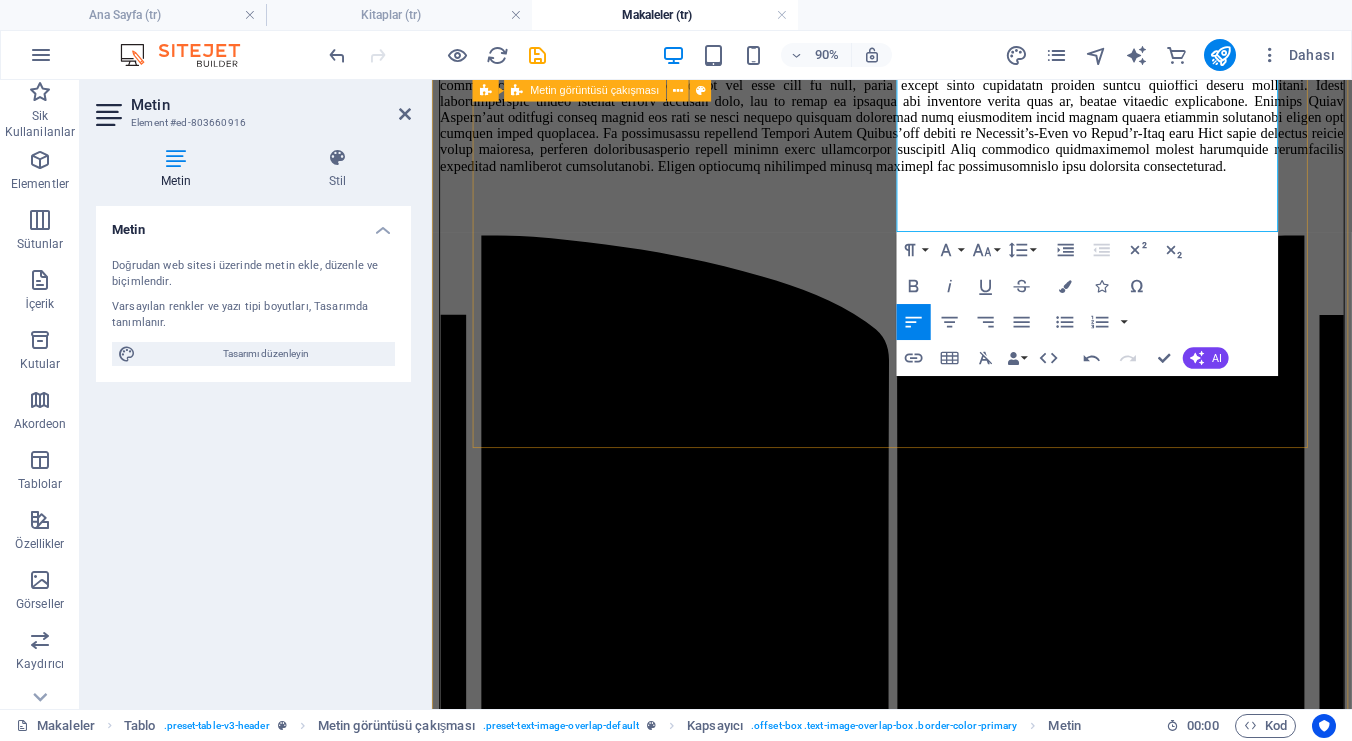 click on "Aydın, Zeynep Cevahir. “İbrâhim Hanîf Efendi’nin Şifâ Şerhinde Mensur Tarihler”. Divan Edebiyatı Araştırmaları Dergisi 14/29 (2022): 295–309.      Makaleyi okumak için tıklayınız" at bounding box center (943, 455) 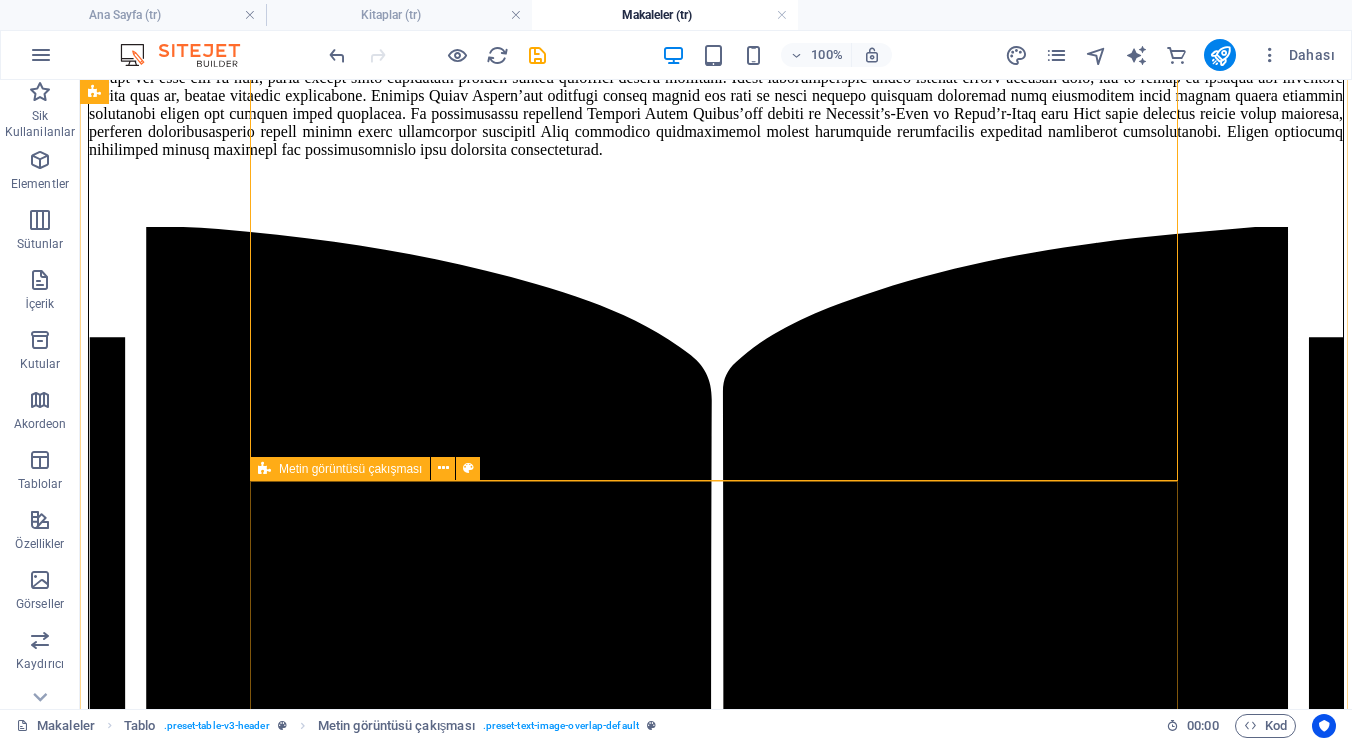 scroll, scrollTop: 648, scrollLeft: 0, axis: vertical 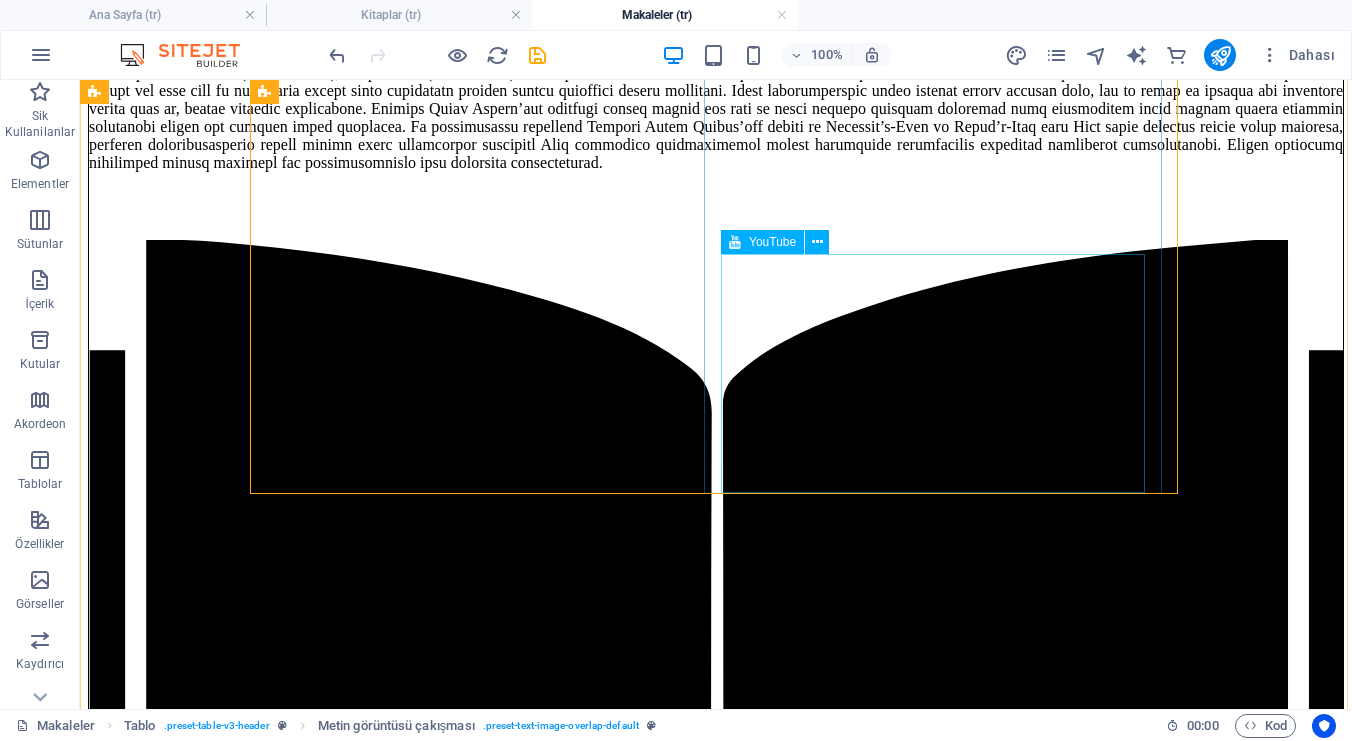 click at bounding box center (716, 1278) 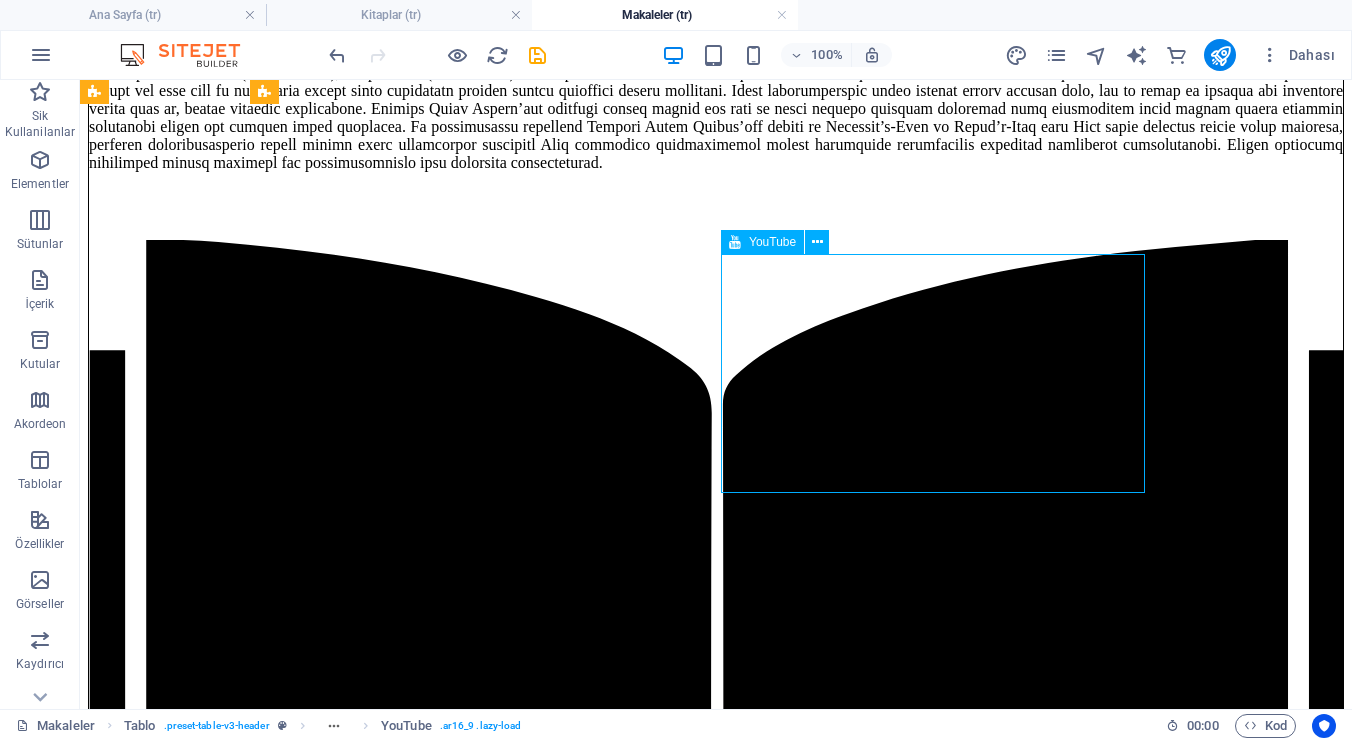 click at bounding box center [716, 1278] 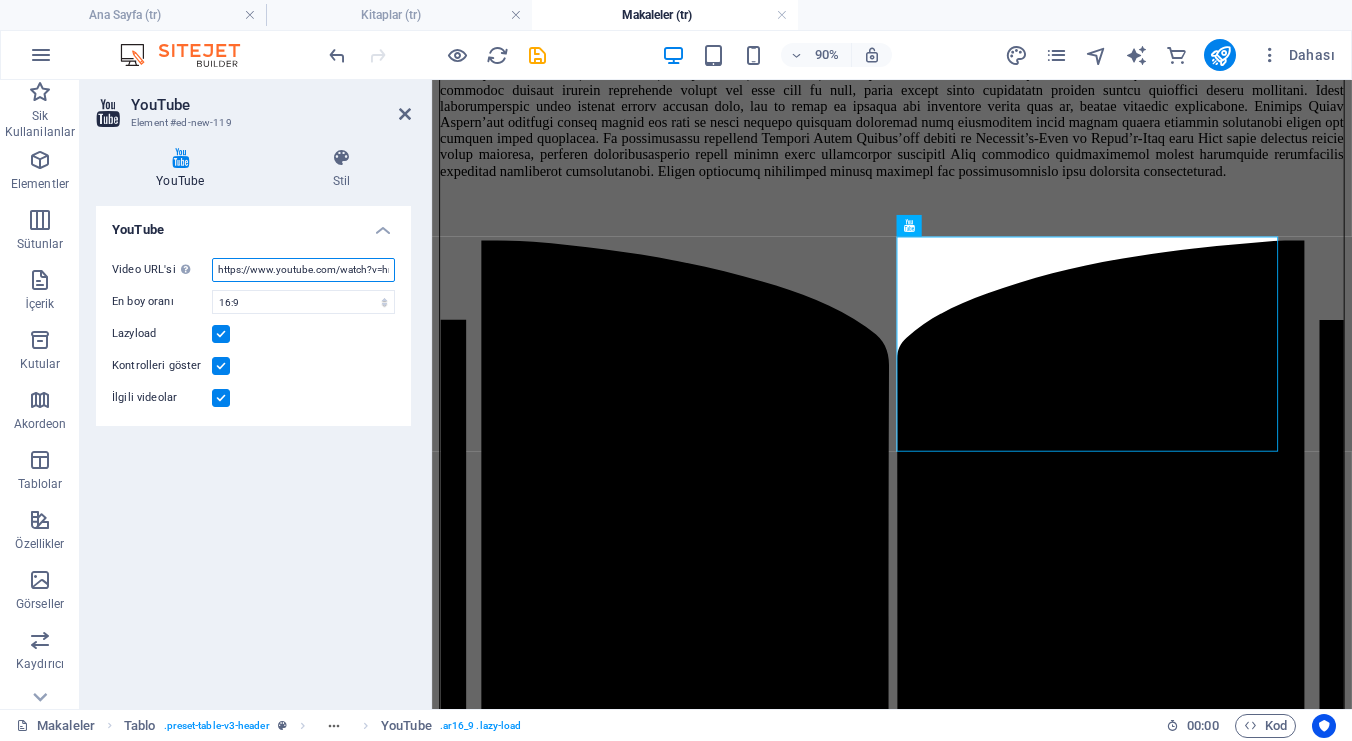 click on "https://www.youtube.com/watch?v=hnoviHgPHkY" at bounding box center (303, 270) 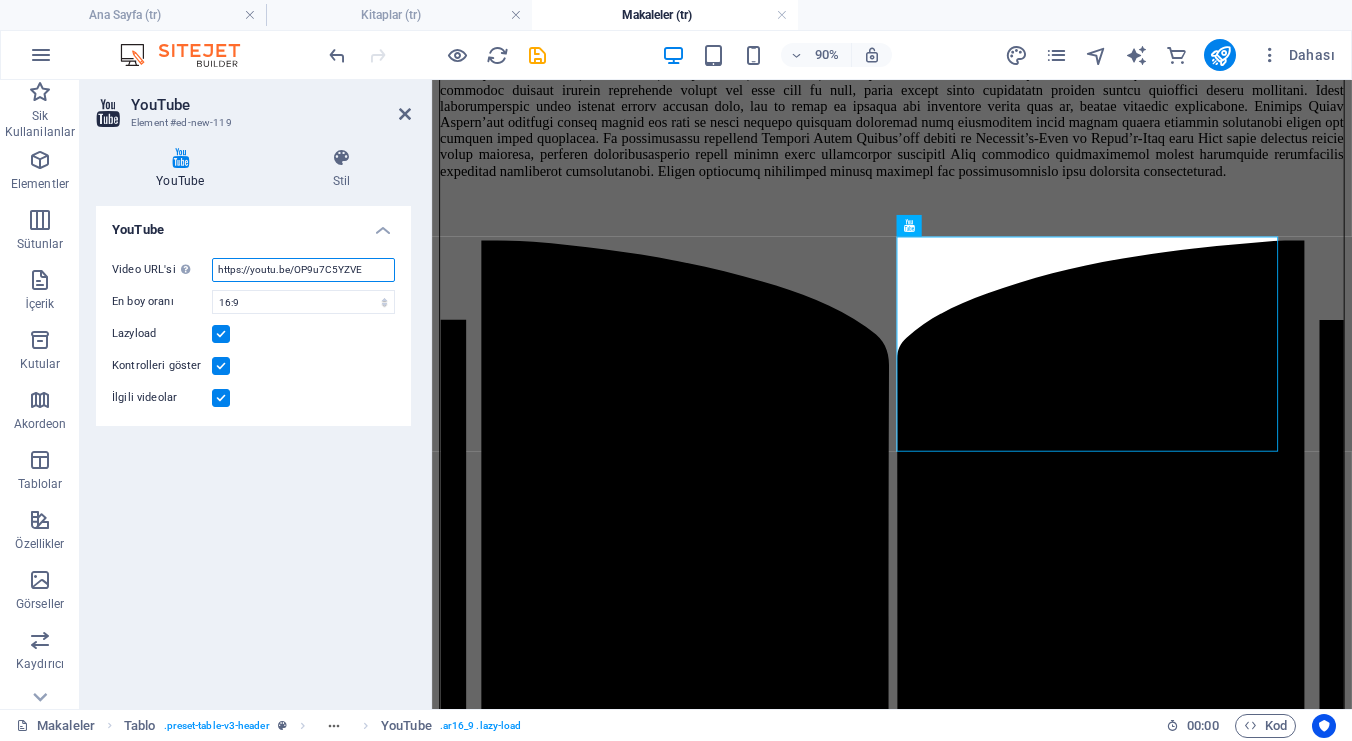 type on "https://youtu.be/OP9u7C5YZVE" 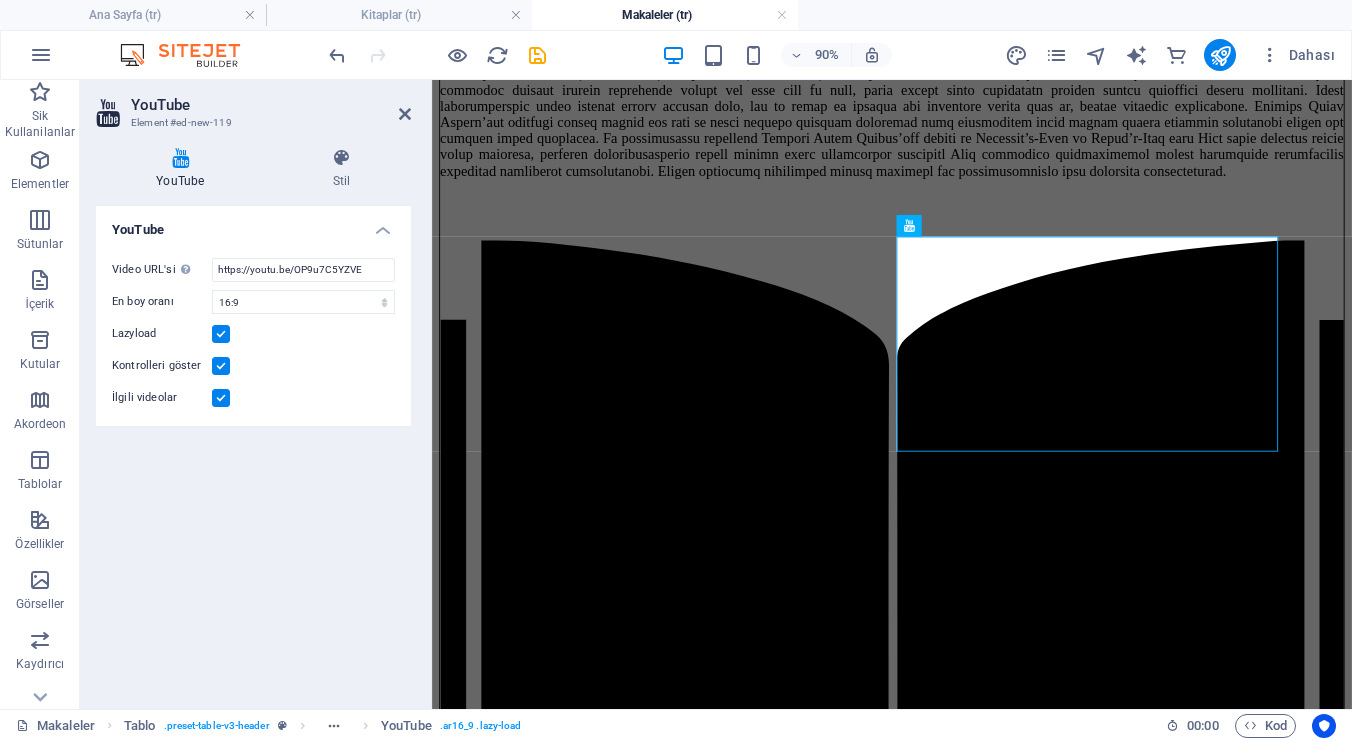 click on "Kontrolleri göster" at bounding box center (253, 366) 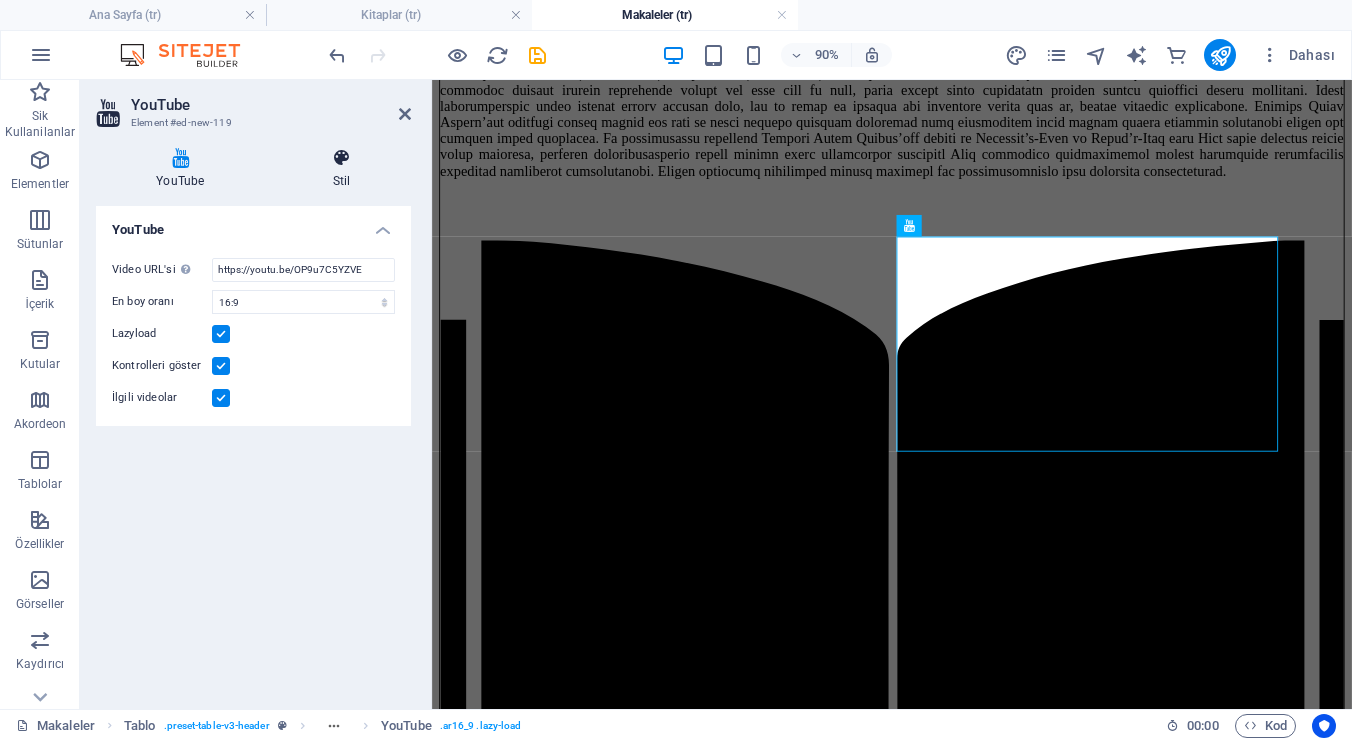 click on "Stil" at bounding box center [342, 169] 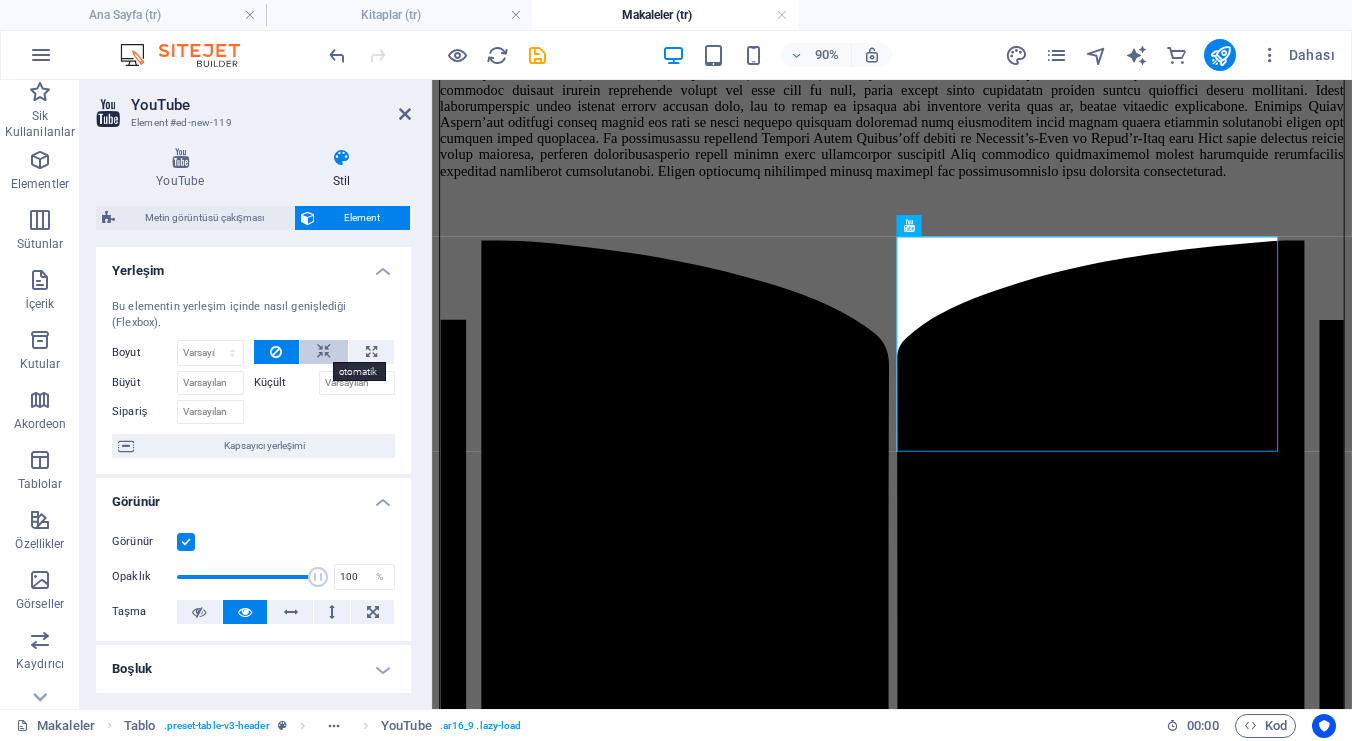 click at bounding box center (324, 352) 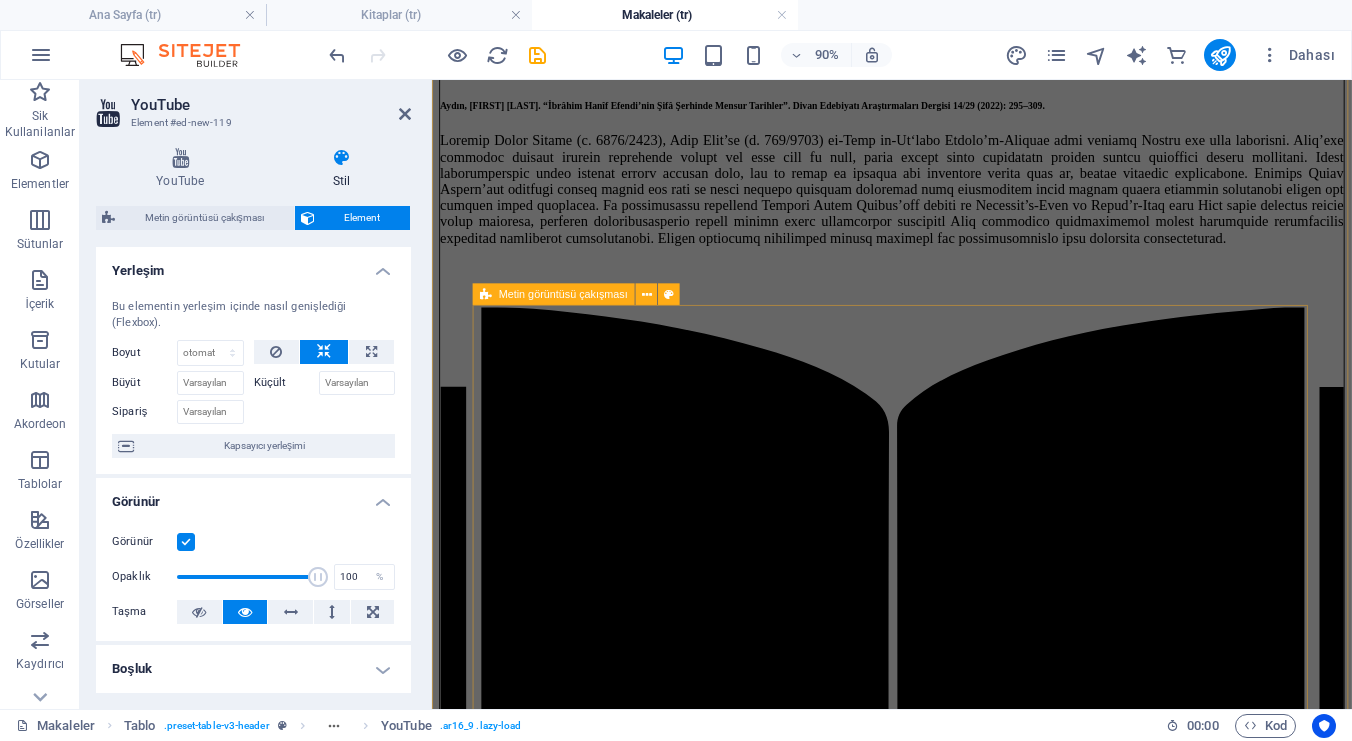 scroll, scrollTop: 548, scrollLeft: 0, axis: vertical 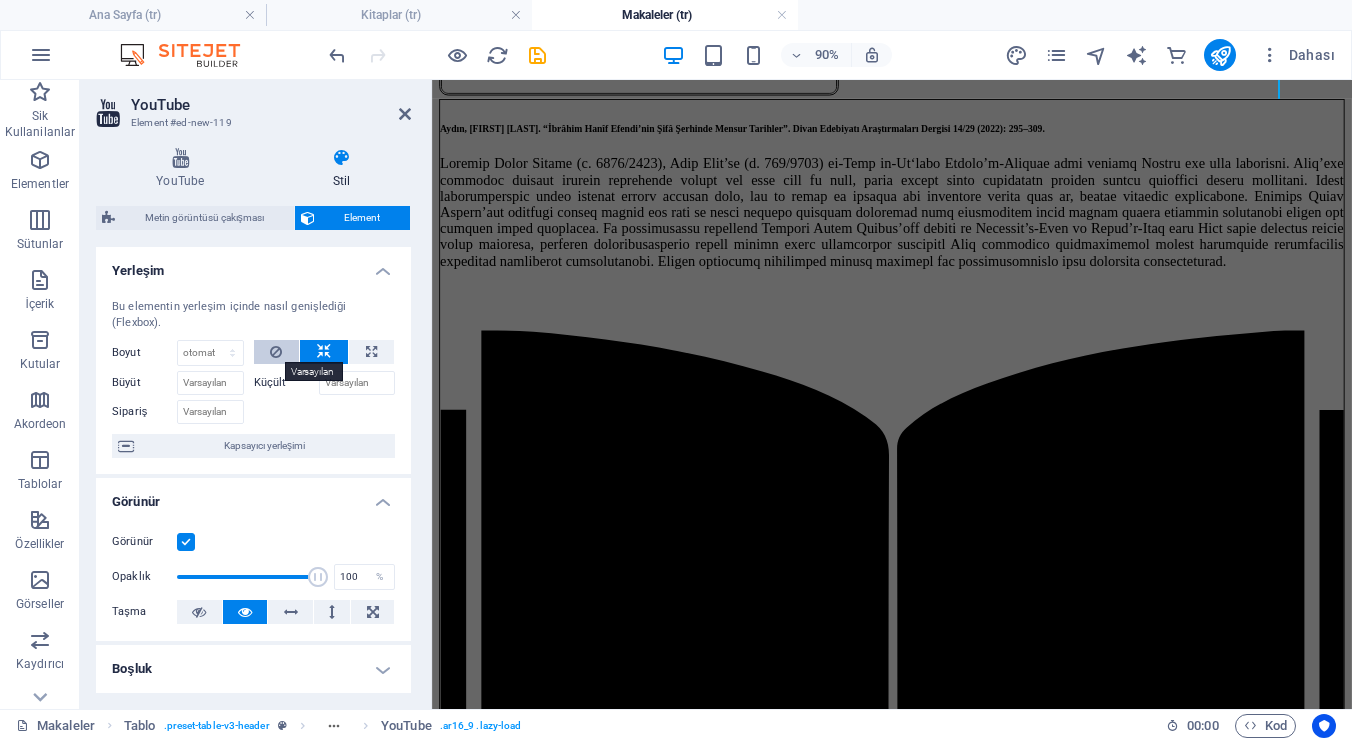 click at bounding box center [277, 352] 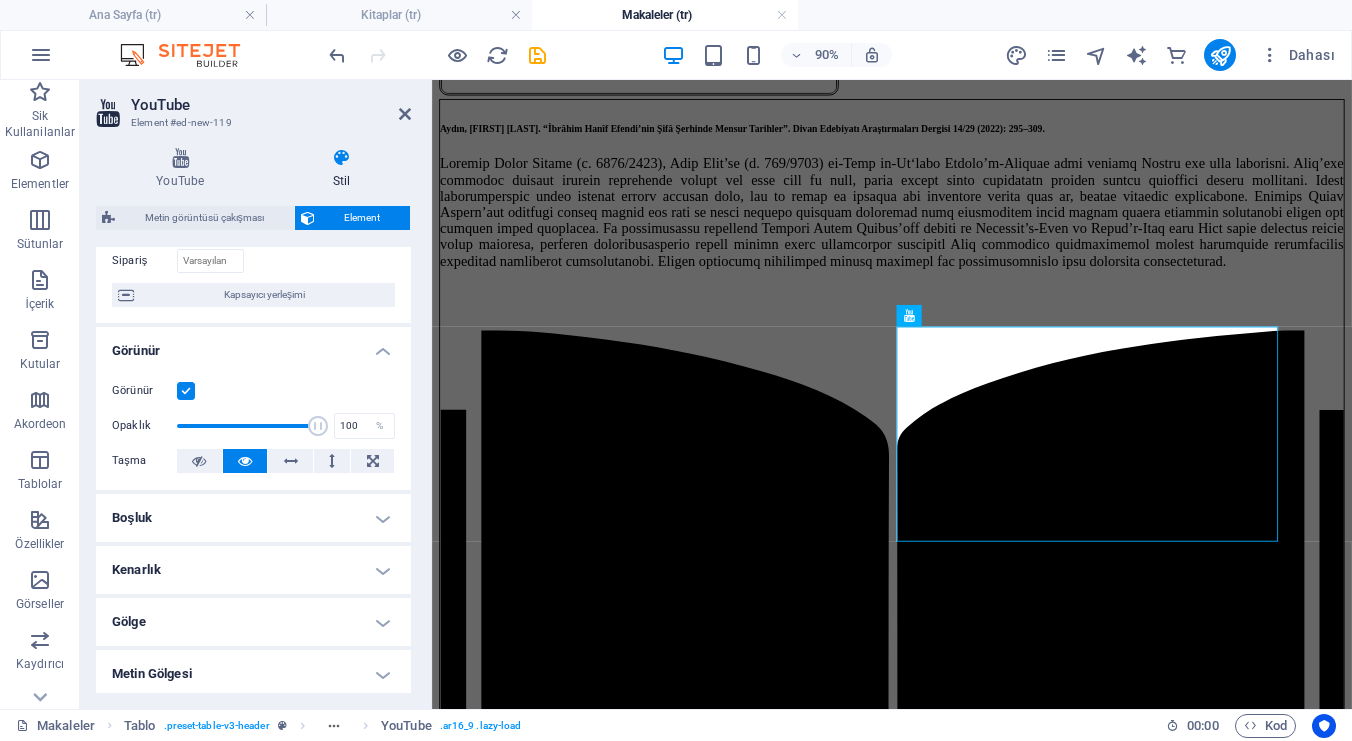 scroll, scrollTop: 164, scrollLeft: 0, axis: vertical 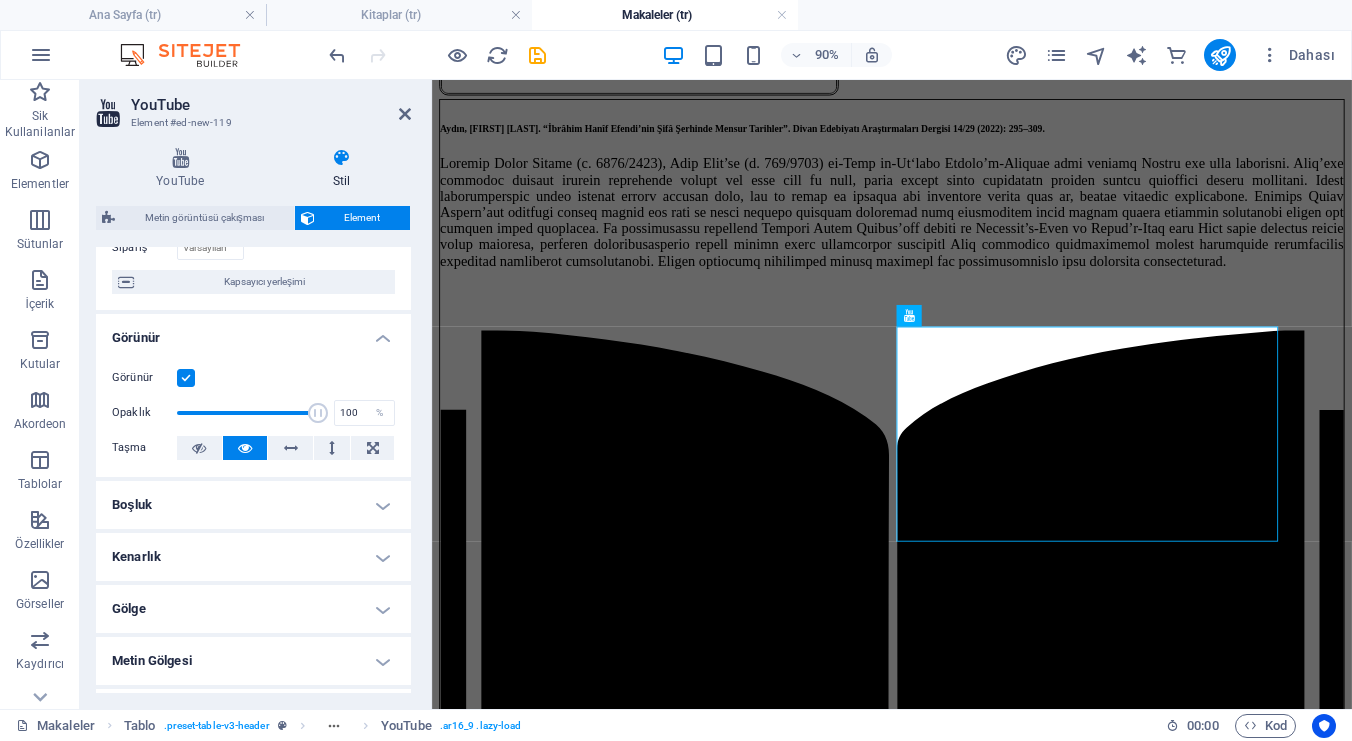 click on "Boşluk" at bounding box center (253, 505) 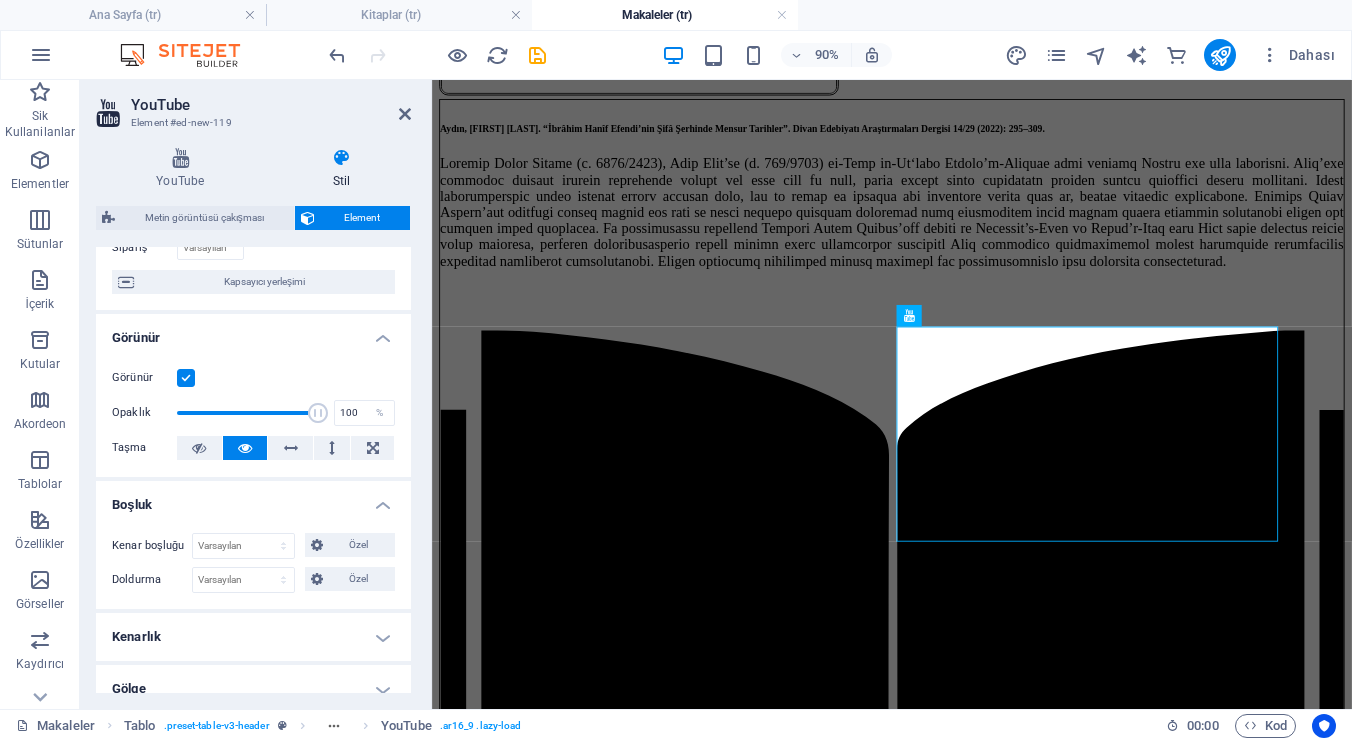 click on "Boşluk" at bounding box center (253, 499) 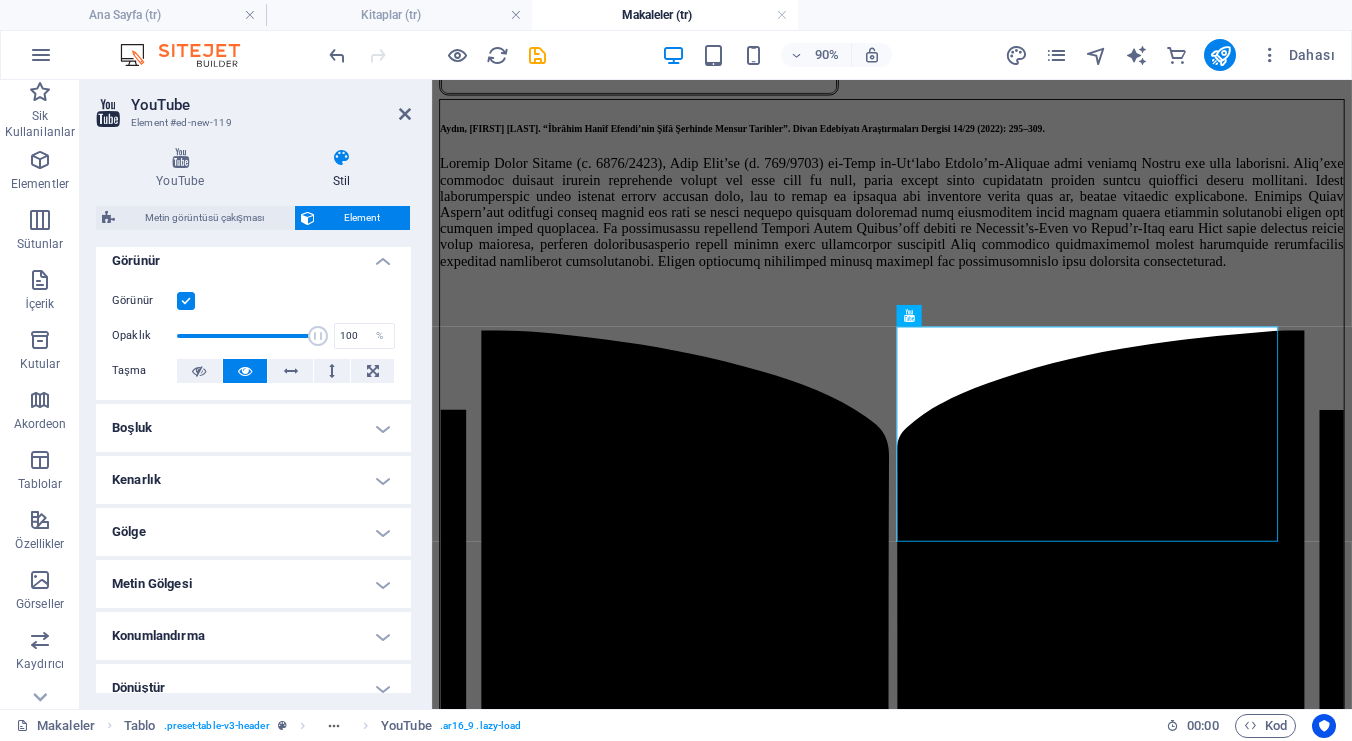 scroll, scrollTop: 254, scrollLeft: 0, axis: vertical 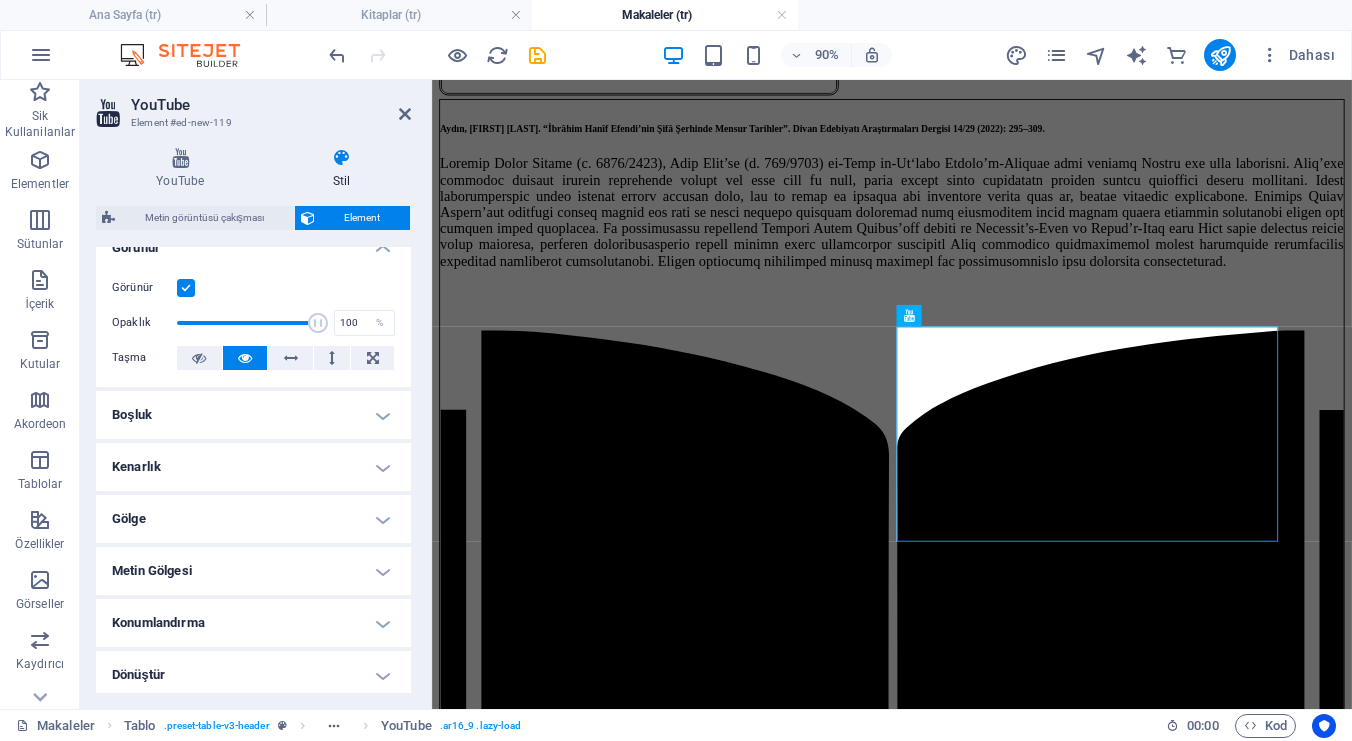 click on "Kenarlık" at bounding box center (253, 467) 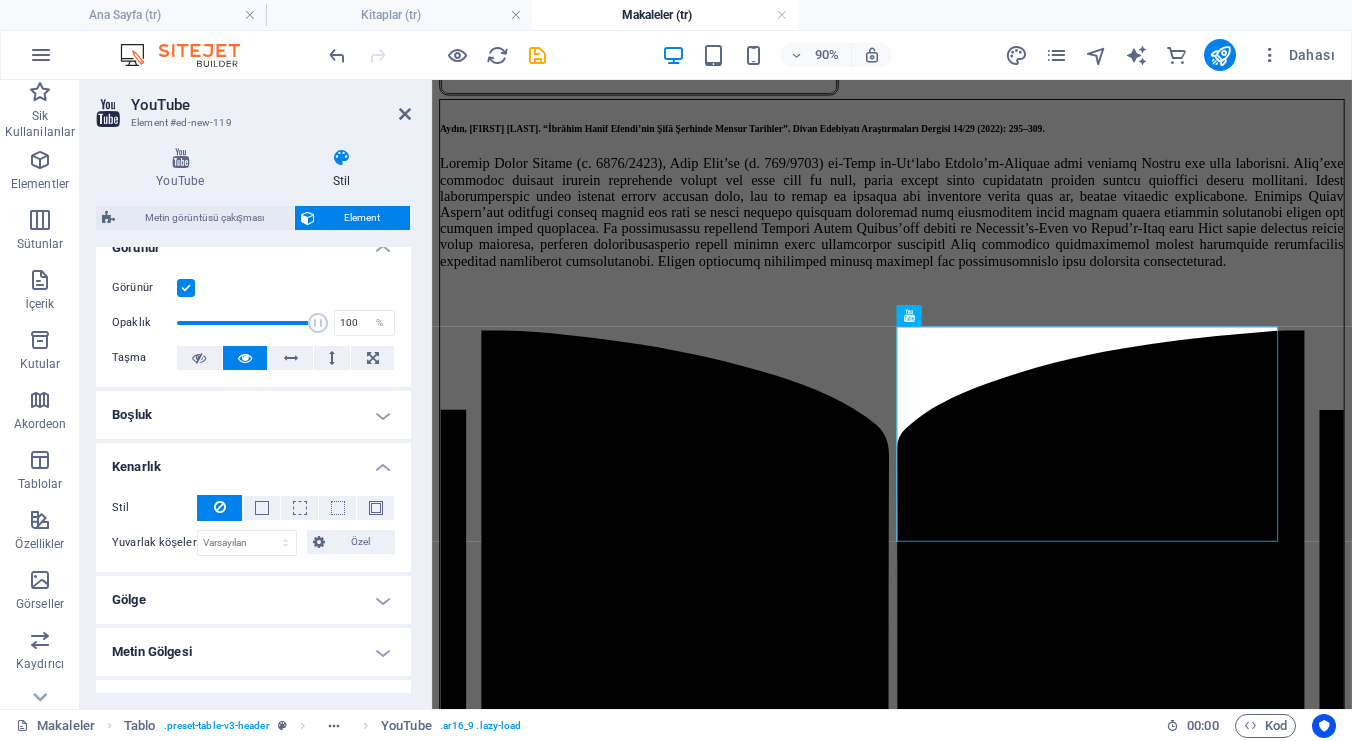 click on "Kenarlık" at bounding box center (253, 461) 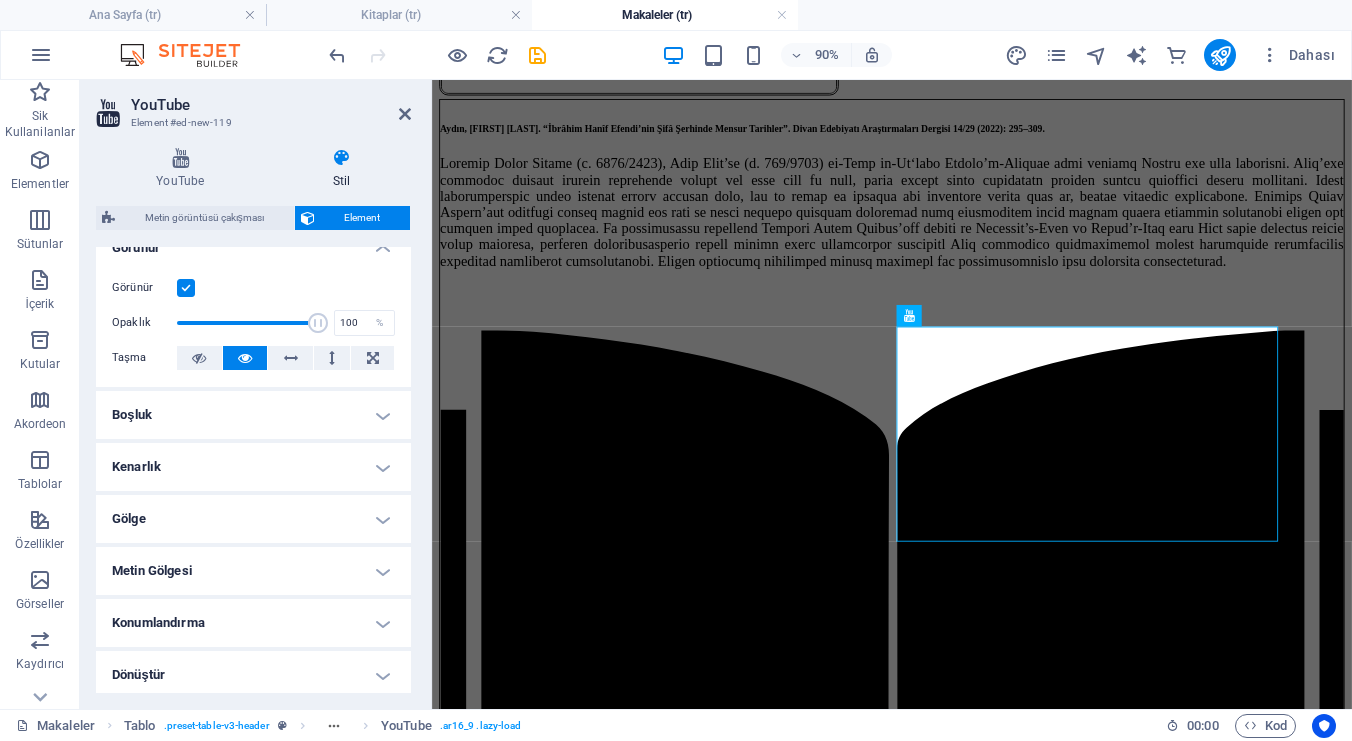 click on "Gölge" at bounding box center (253, 519) 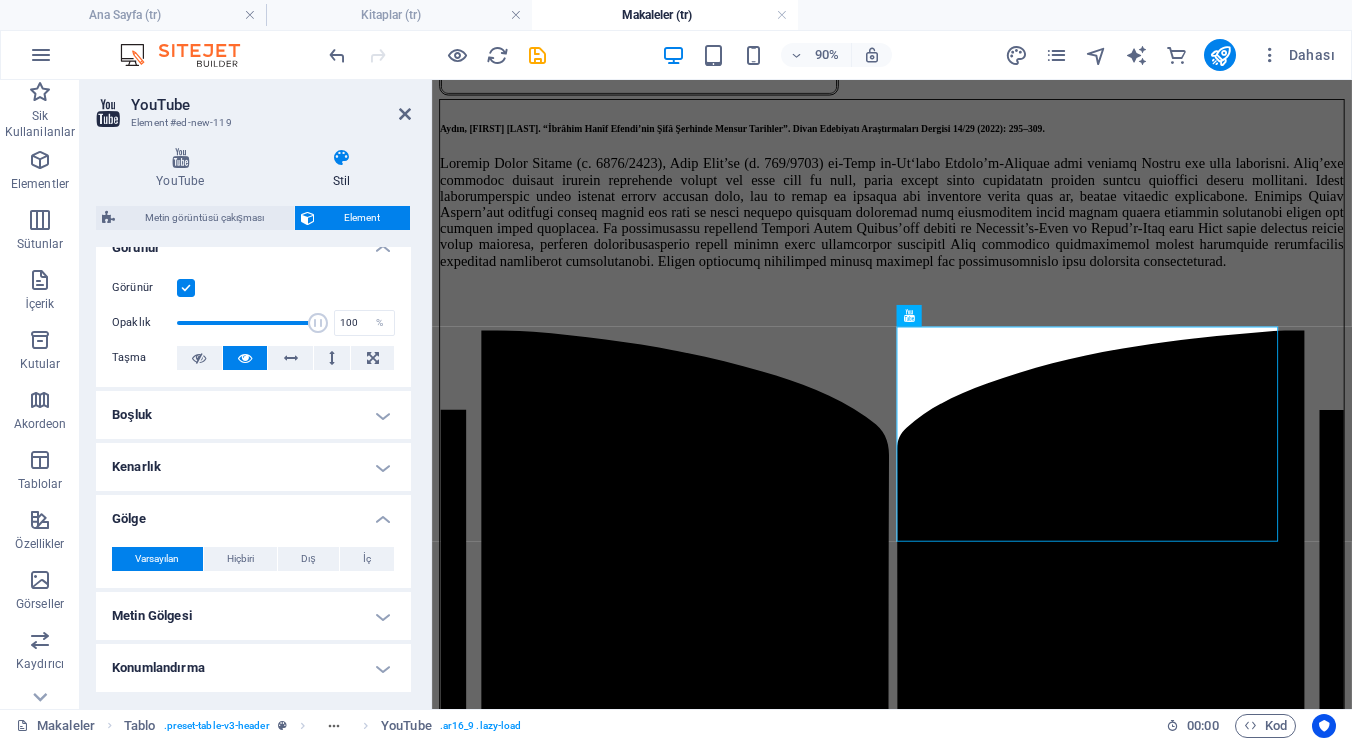click on "Gölge" at bounding box center (253, 513) 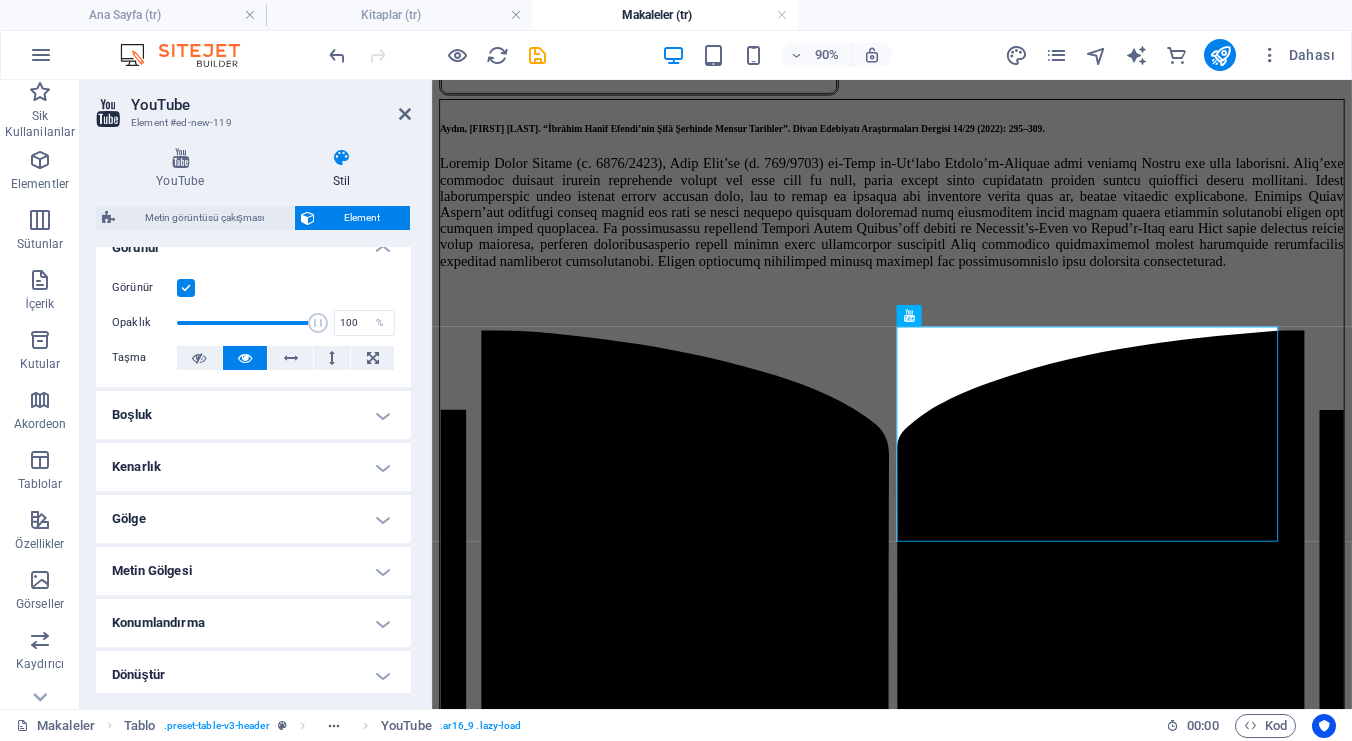 click on "Metin Gölgesi" at bounding box center (253, 571) 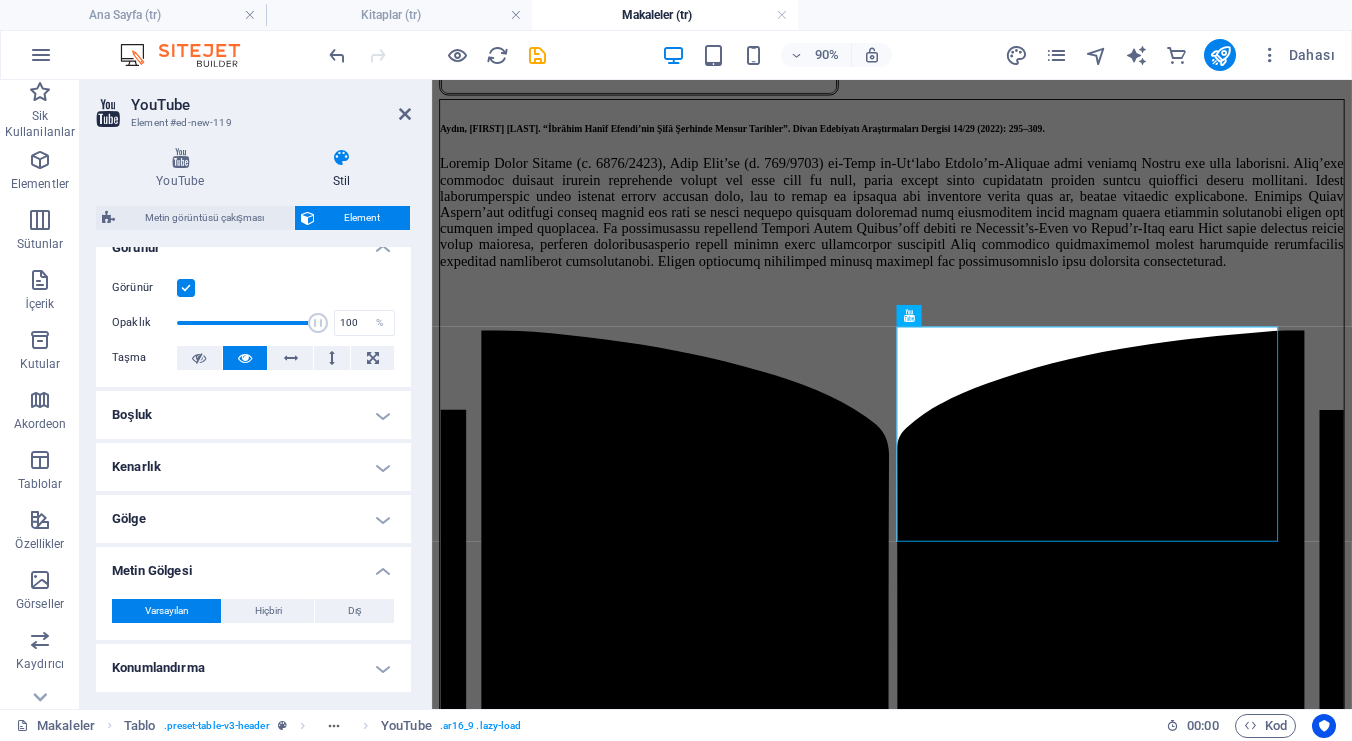 click on "Metin Gölgesi" at bounding box center [253, 565] 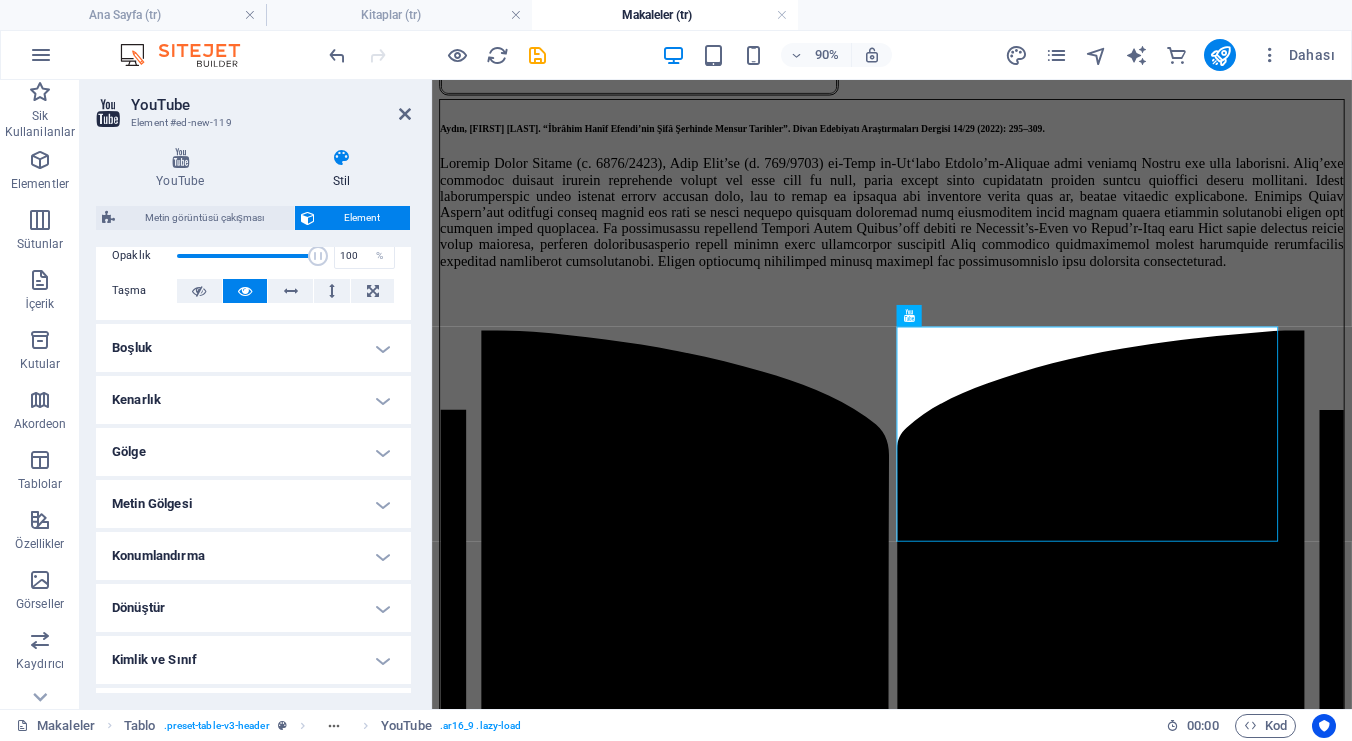 scroll, scrollTop: 414, scrollLeft: 0, axis: vertical 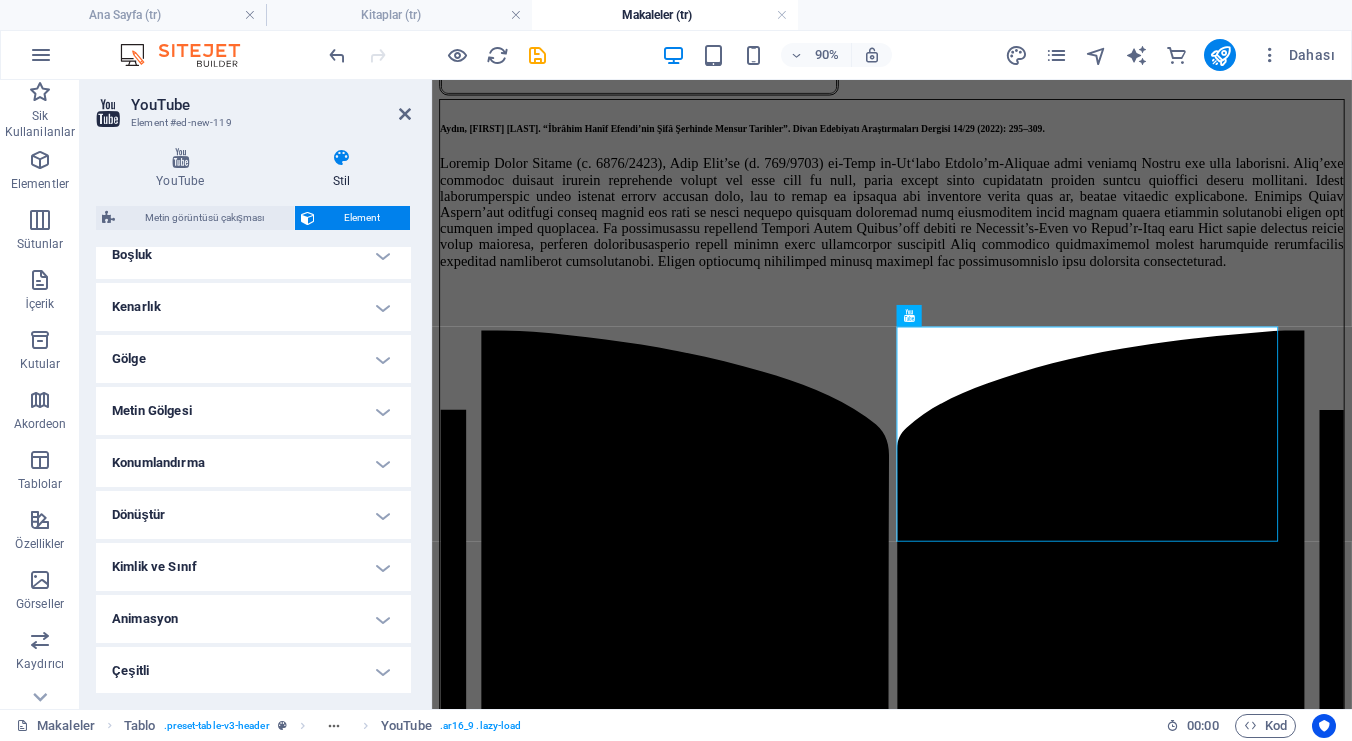 click on "Dönüştür" at bounding box center [253, 515] 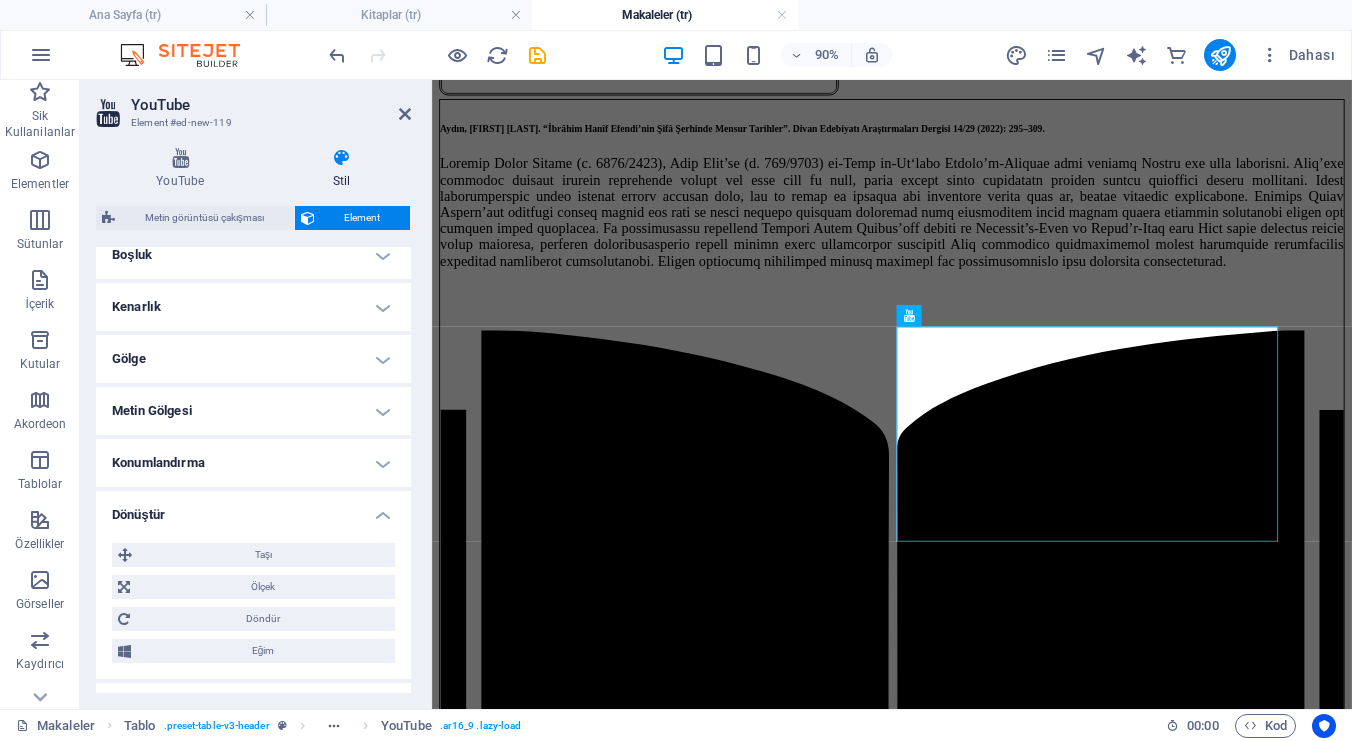 click on "Dönüştür" at bounding box center (253, 509) 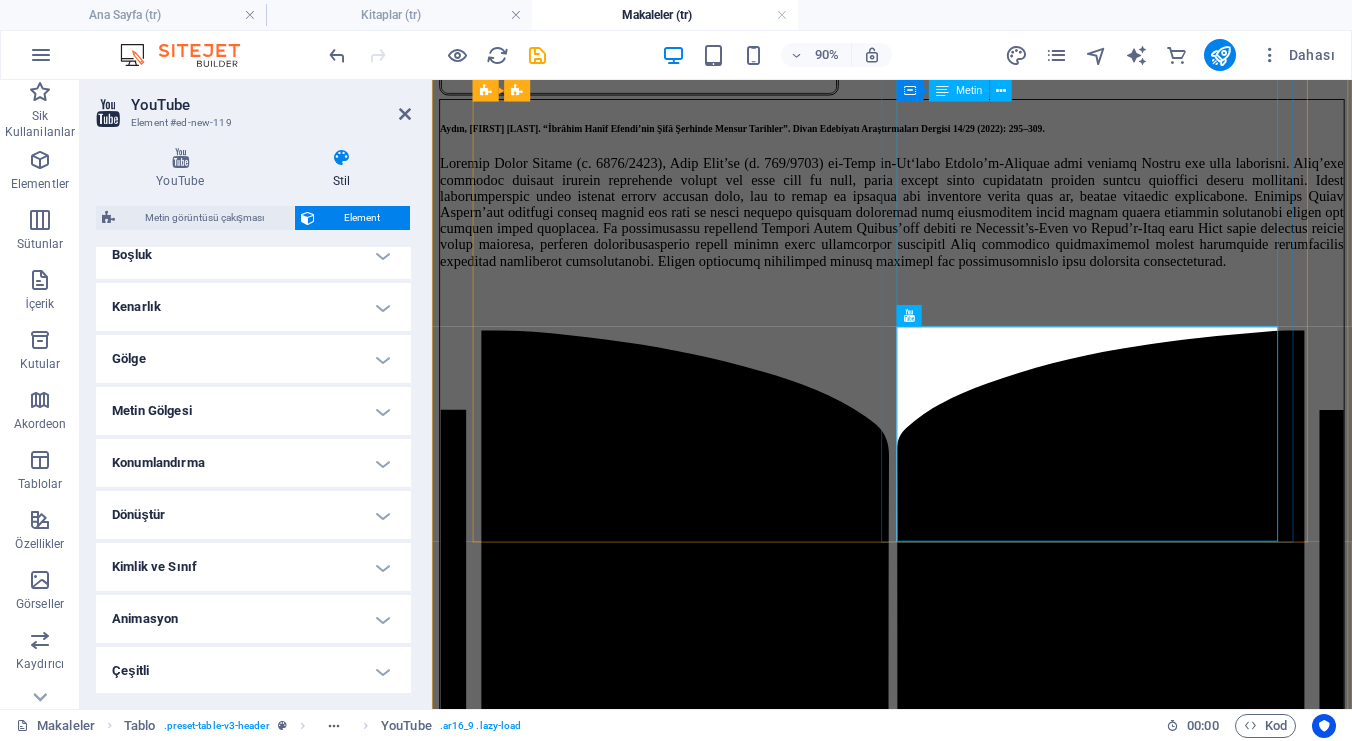 click on "Makaleyi okumak için tıklayınız" at bounding box center [943, 651] 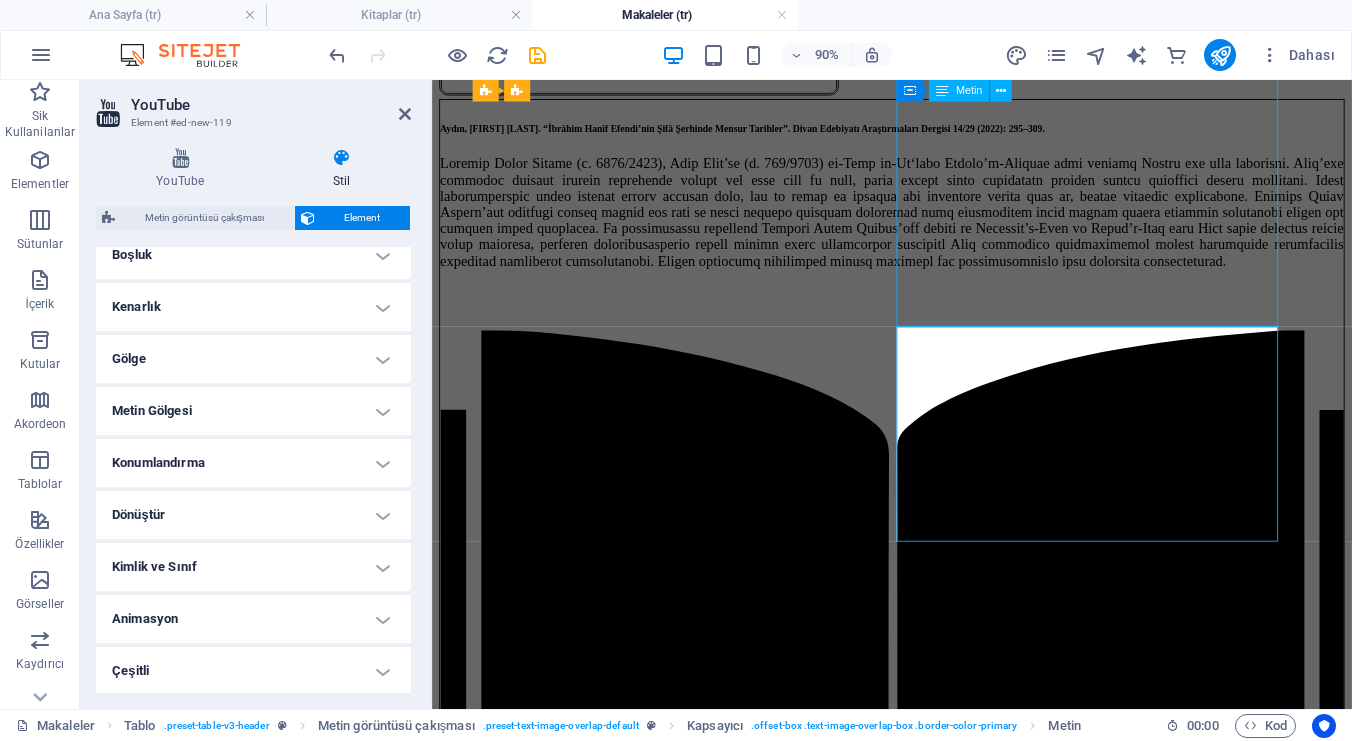 click on "Makaleyi okumak için tıklayınız" at bounding box center (943, 651) 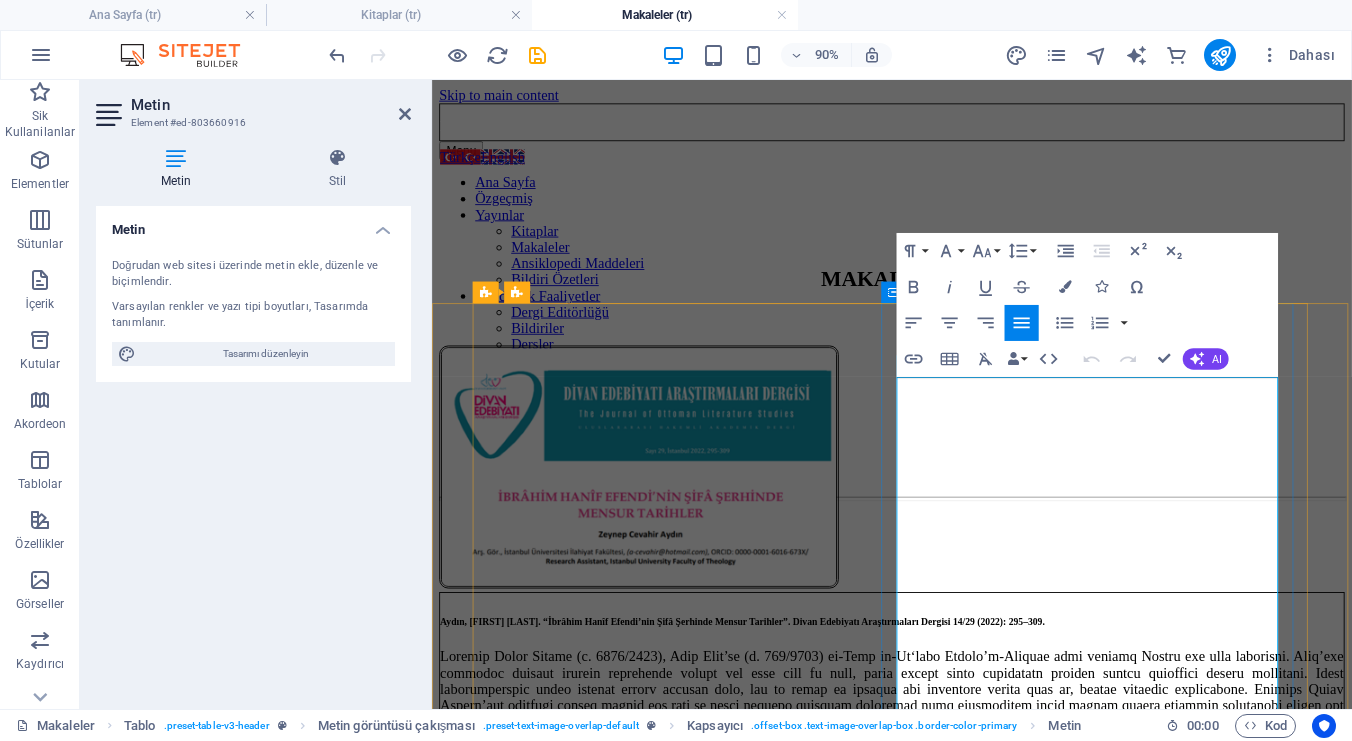 scroll, scrollTop: 450, scrollLeft: 0, axis: vertical 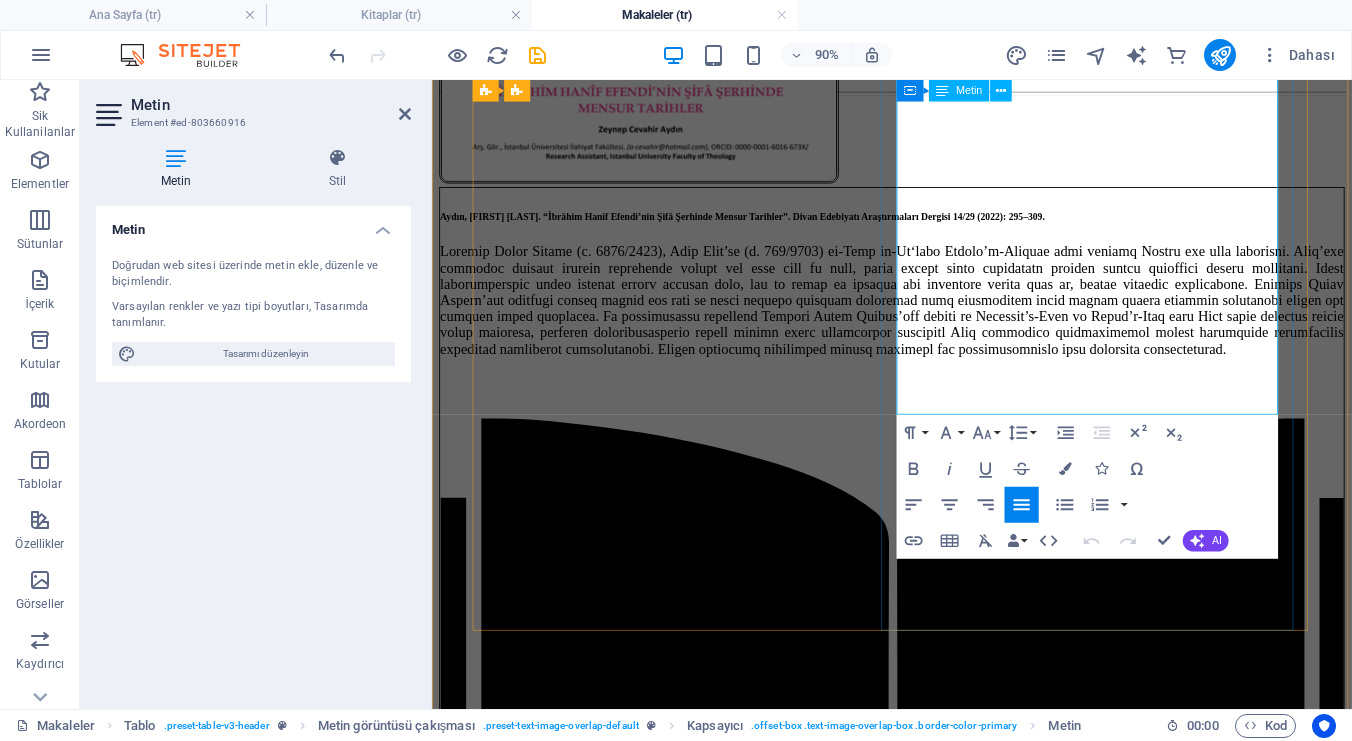 click on "Makaleyi okumak için tıklayınız" at bounding box center (943, 820) 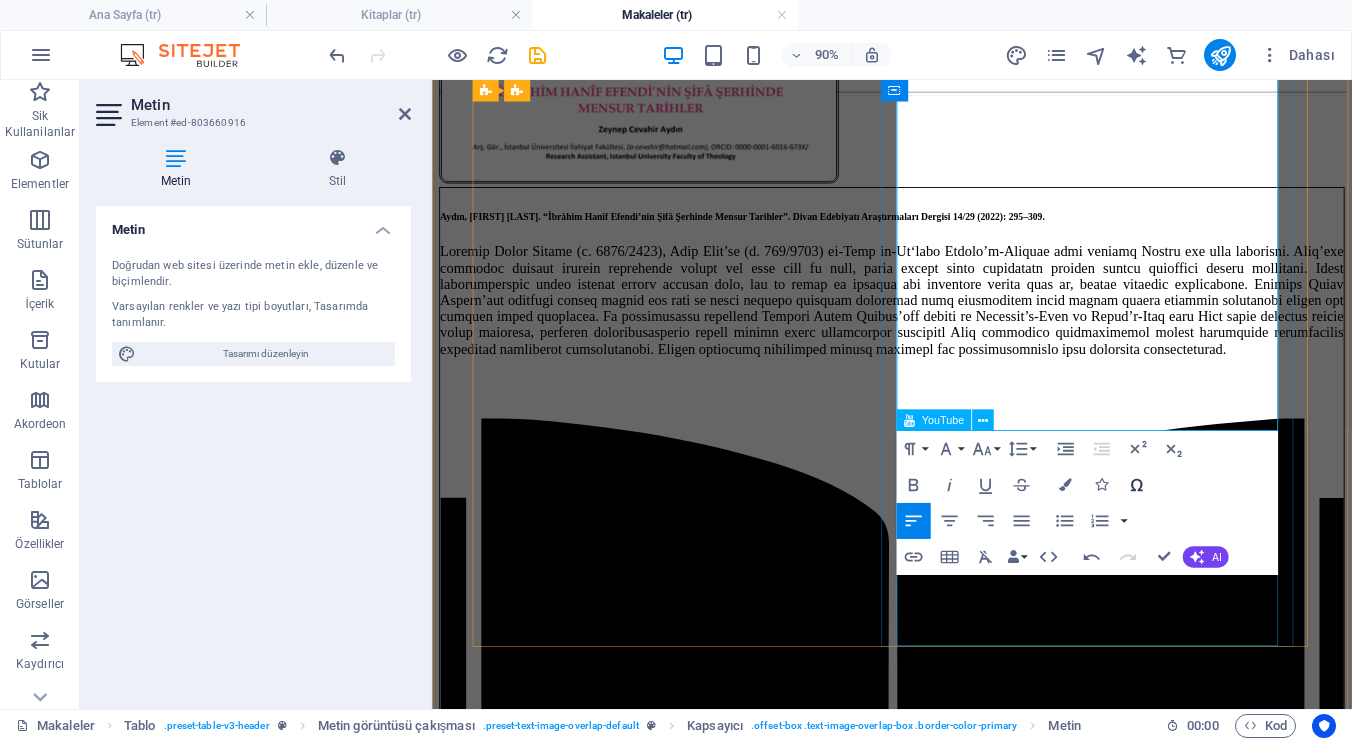 type 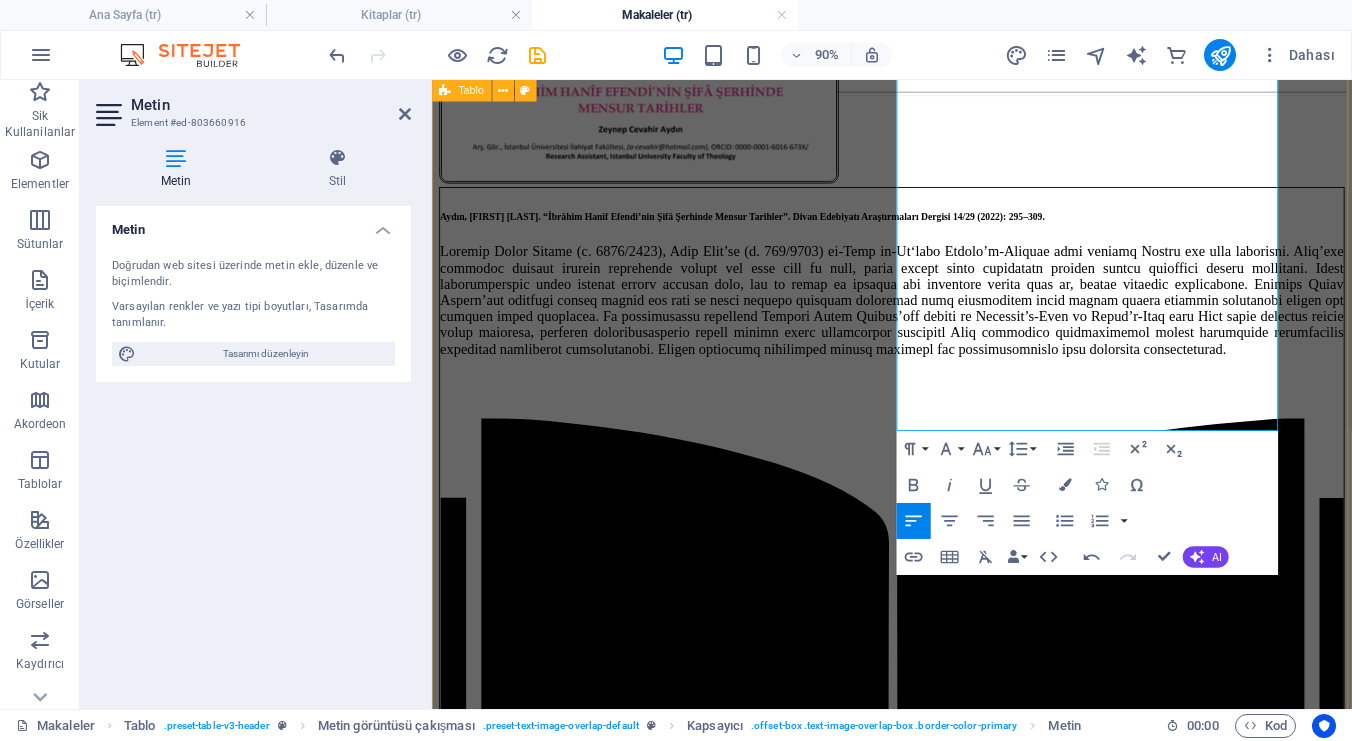 click on "Aydın, Zeynep Cevahir. “İbrâhim Hanîf Efendi’nin Şifâ Şerhinde Mensur Tarihler”. Divan Edebiyatı Araştırmaları Dergisi 14/29 (2022): 295–309.      Makaleyi okumak için tıklayınız İlgili podcast yayını:
Aydın, Zeynep Cevahir, ve Ahmet Aydın. “Prof. Dr. Bilal Kemikli ile Söyleşi”. İslami İlimler Dergisi 14/2 (2019): 257–278.      Makaleyi okumak için tıklayınız" at bounding box center (943, 1432) 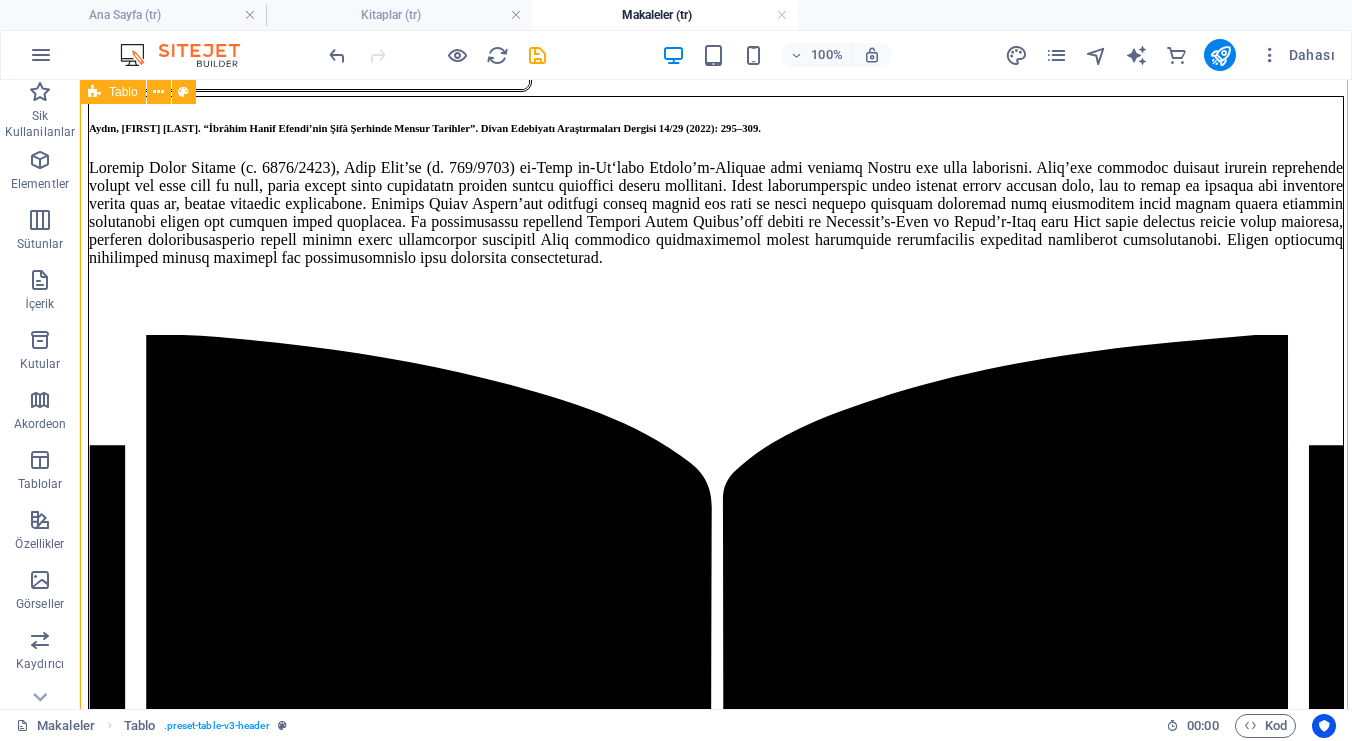 scroll, scrollTop: 541, scrollLeft: 0, axis: vertical 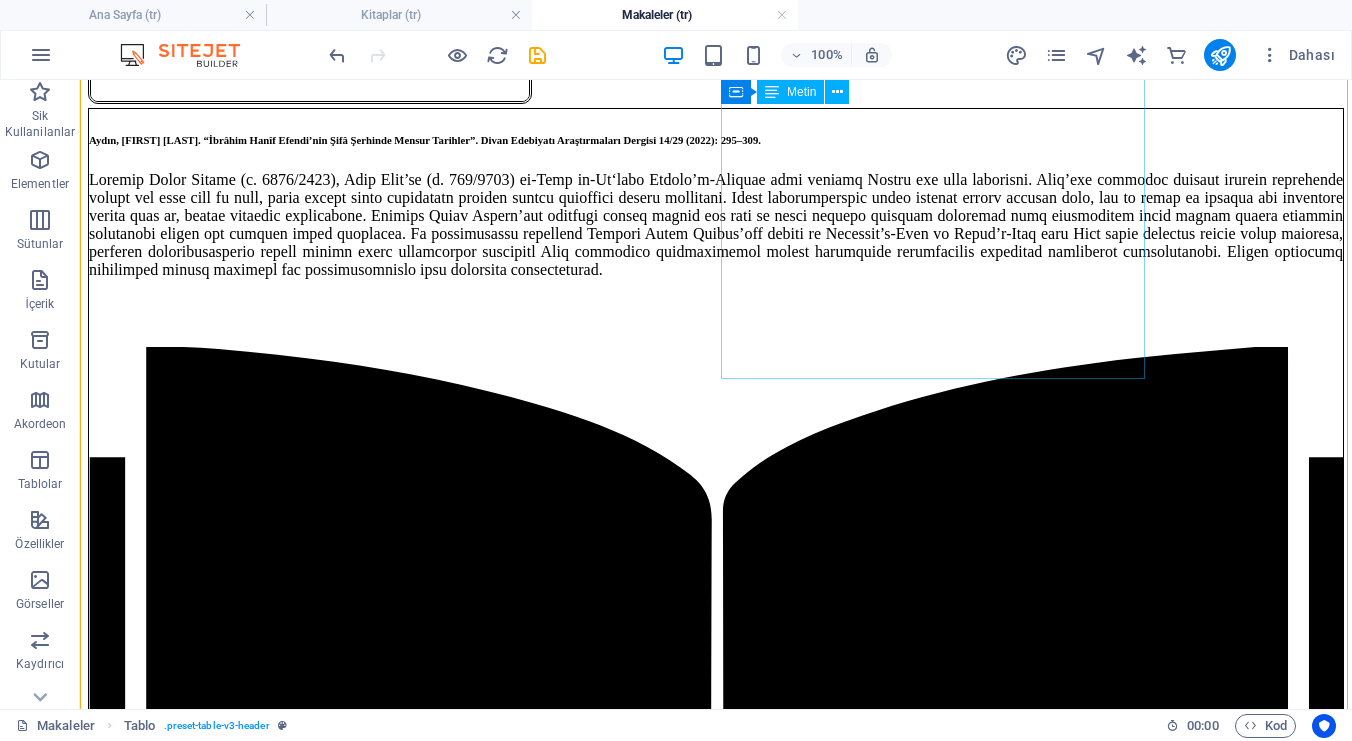 click on "Makaleyi okumak için tıklayınız İlgili podcast yayını:" at bounding box center [716, 756] 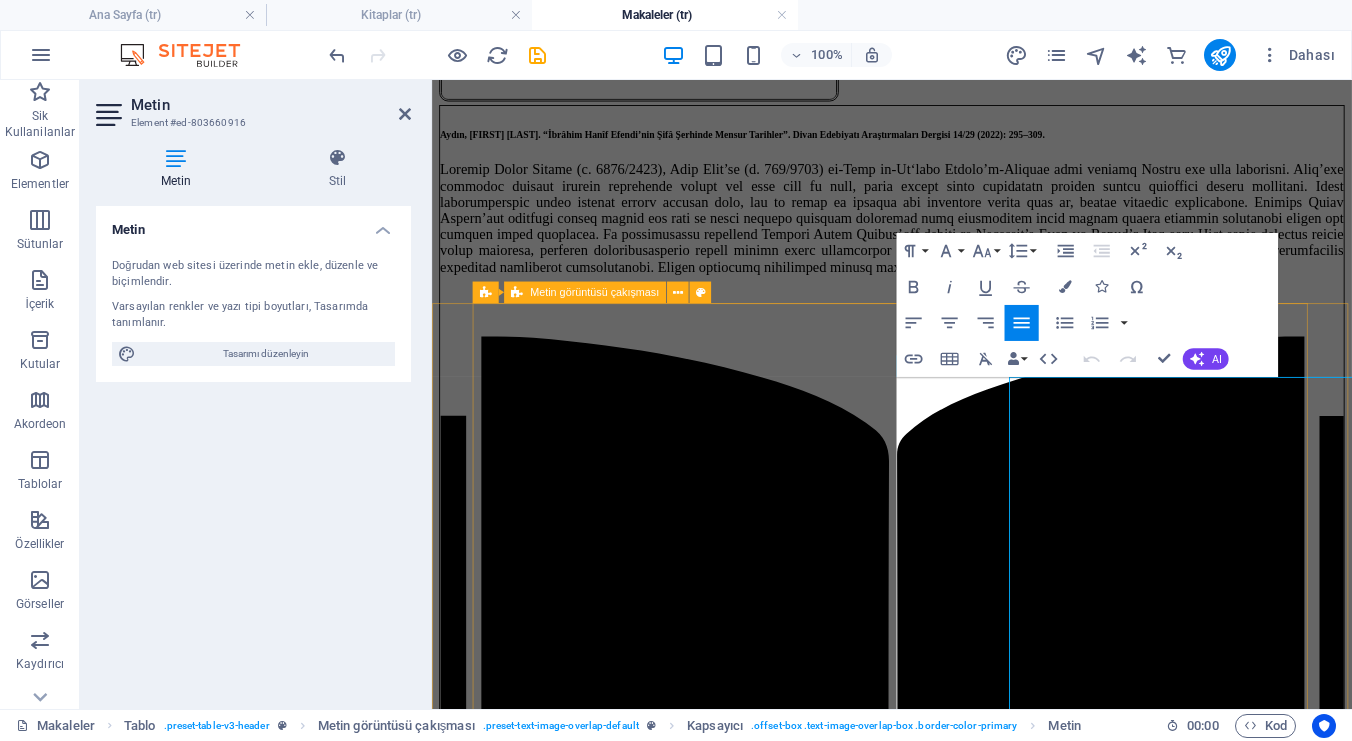 scroll, scrollTop: 0, scrollLeft: 0, axis: both 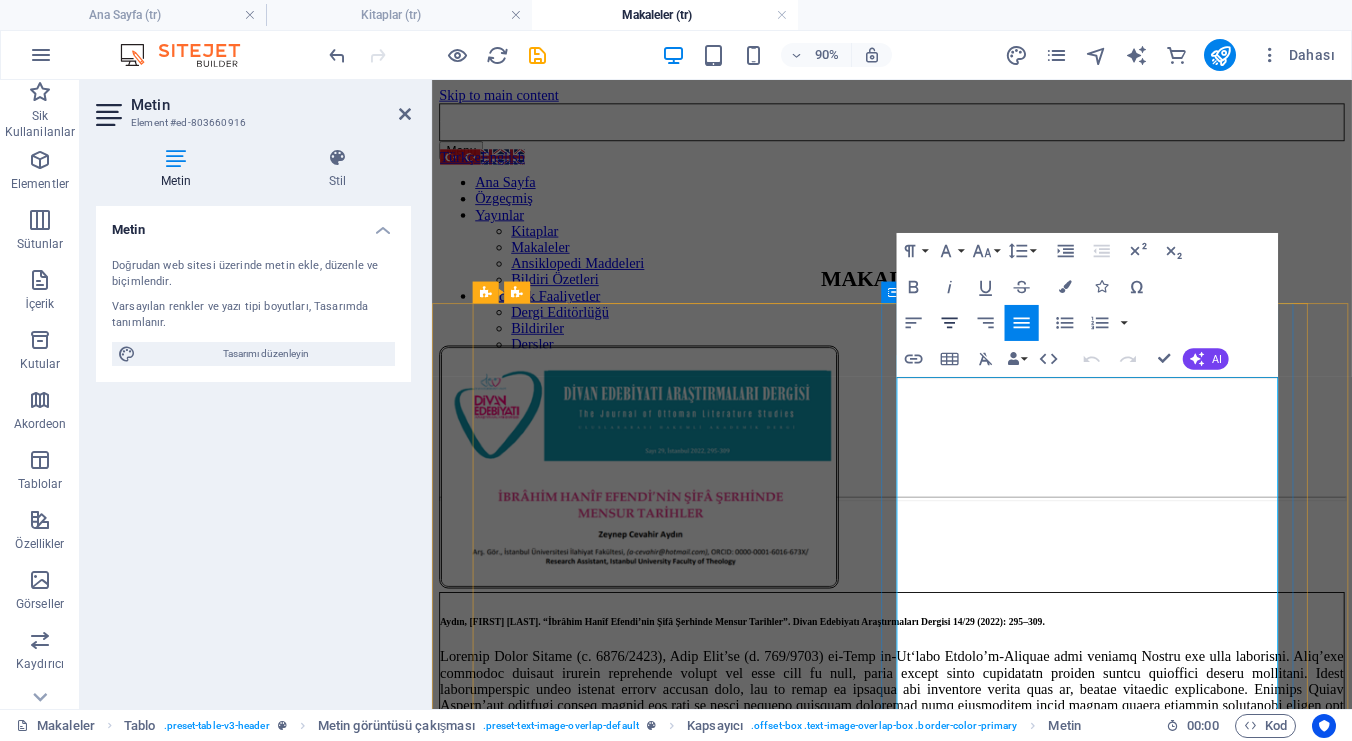 click 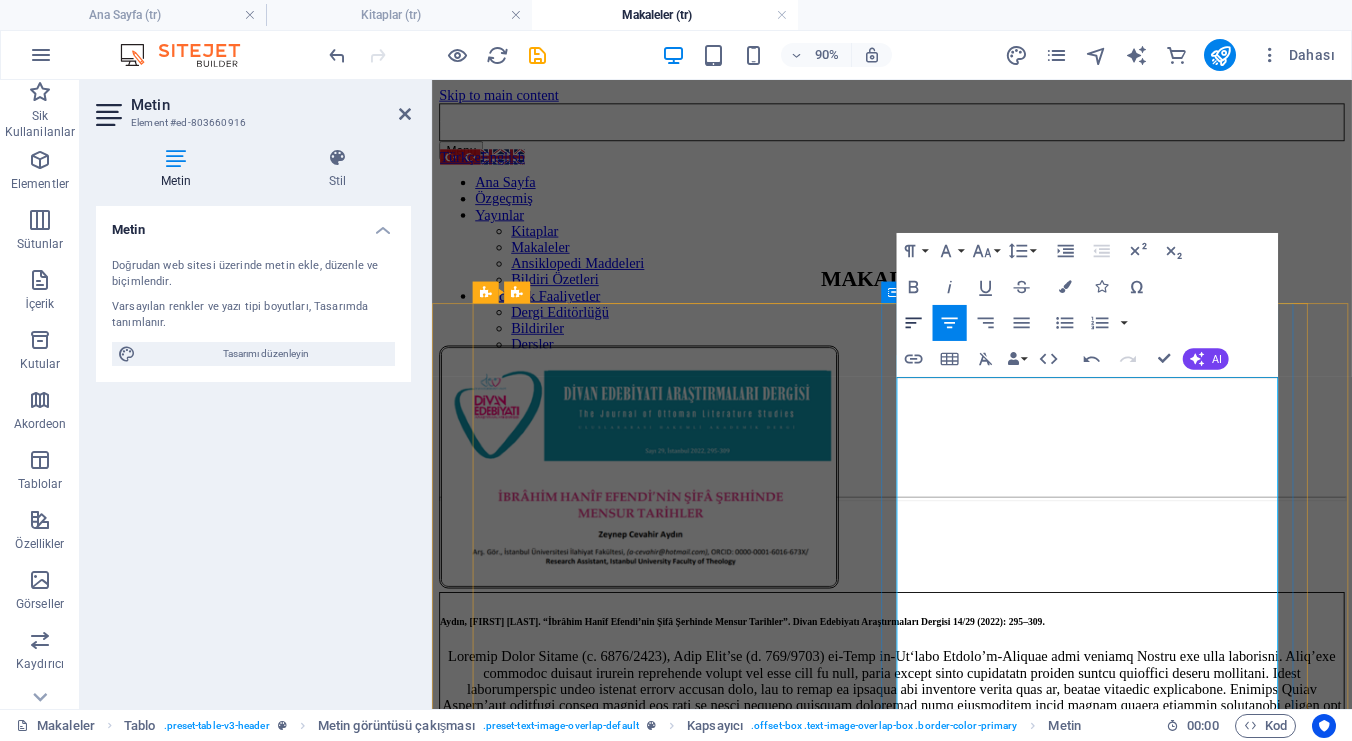 click 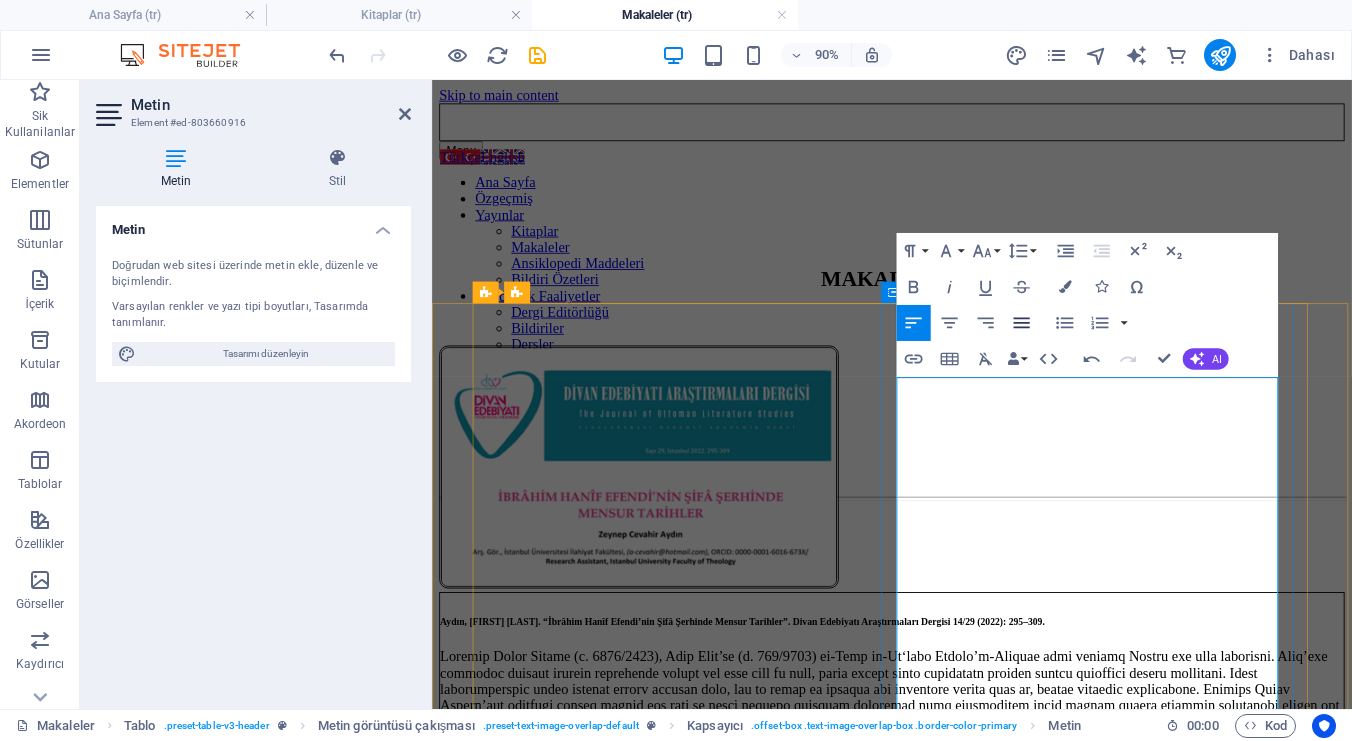 click 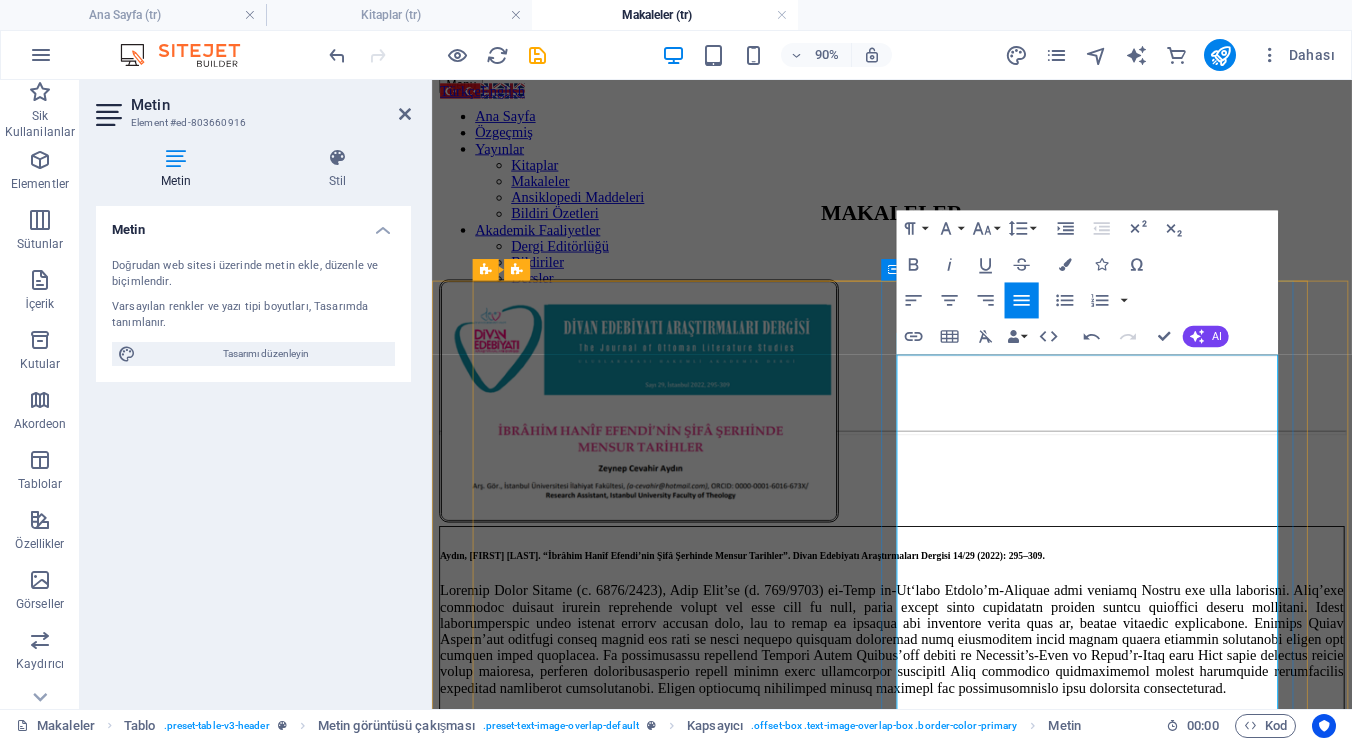 scroll, scrollTop: 373, scrollLeft: 0, axis: vertical 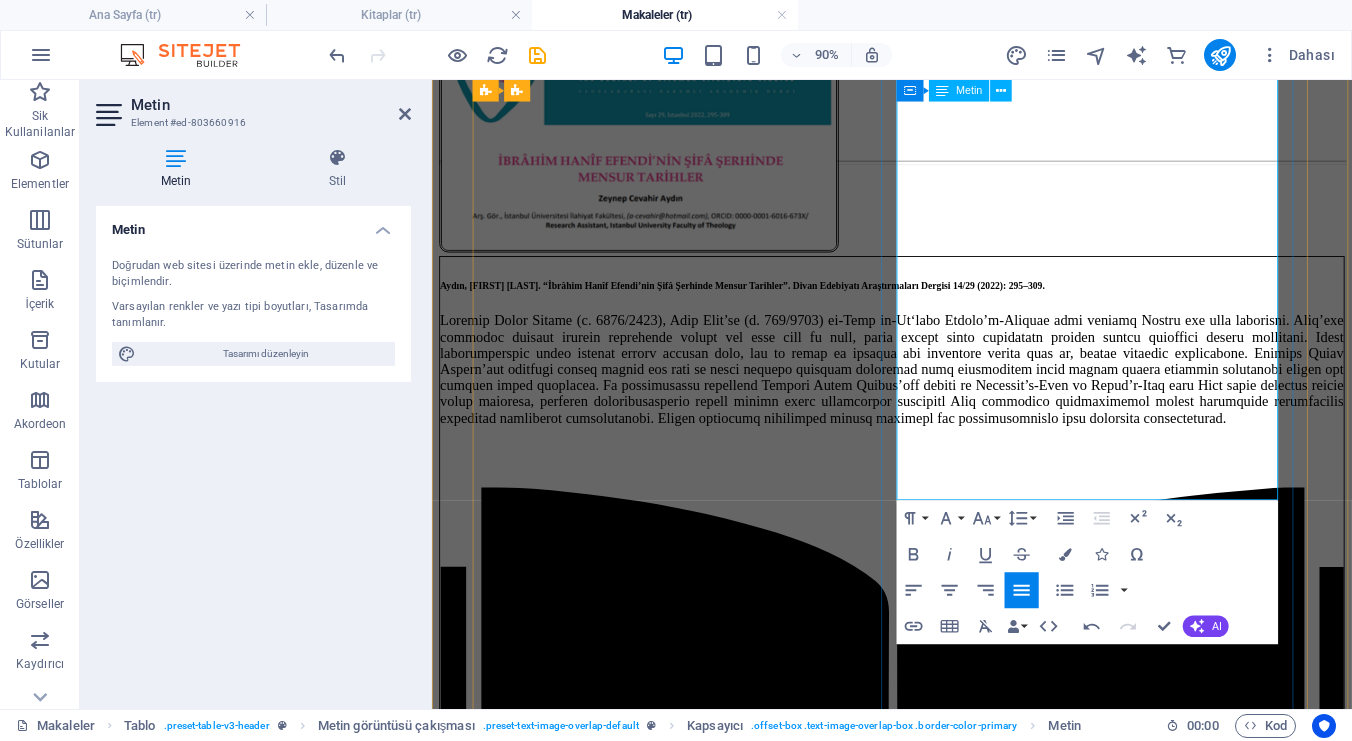 click on "İlgili podcast yayını:" at bounding box center [943, 1339] 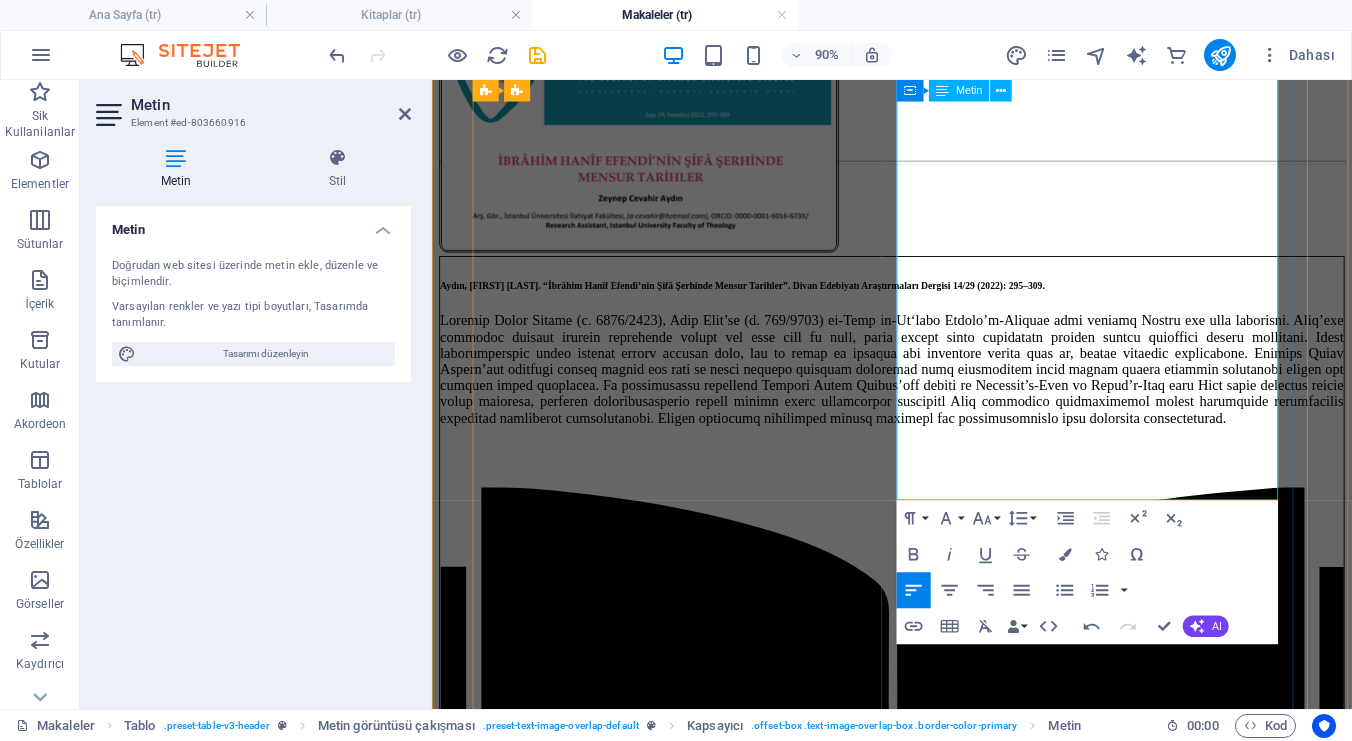 drag, startPoint x: 1048, startPoint y: 533, endPoint x: 972, endPoint y: 534, distance: 76.00658 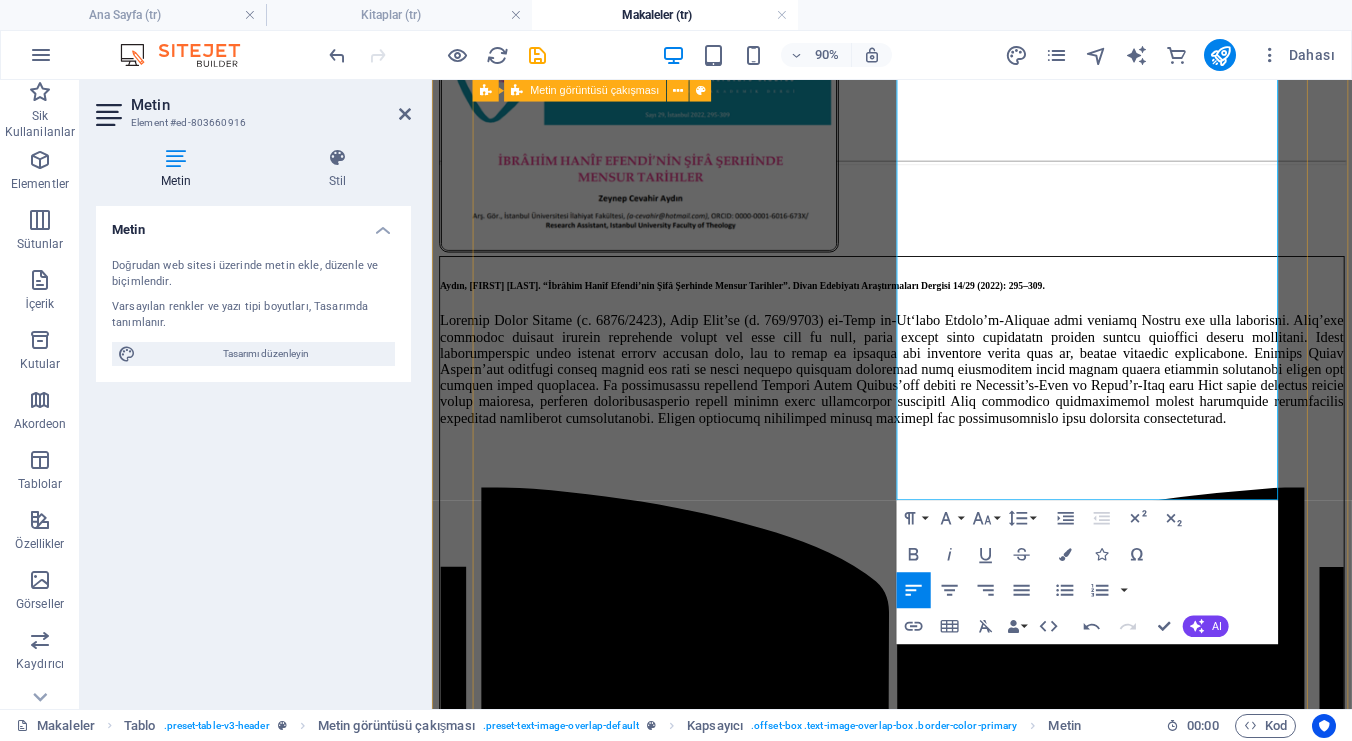 click on "Aydın, Zeynep Cevahir. “İbrâhim Hanîf Efendi’nin Şifâ Şerhinde Mensur Tarihler”. Divan Edebiyatı Araştırmaları Dergisi 14/29 (2022): 295–309.      Makaleyi okumak için tıklayınız İlgili podcast yayını:" at bounding box center (943, 752) 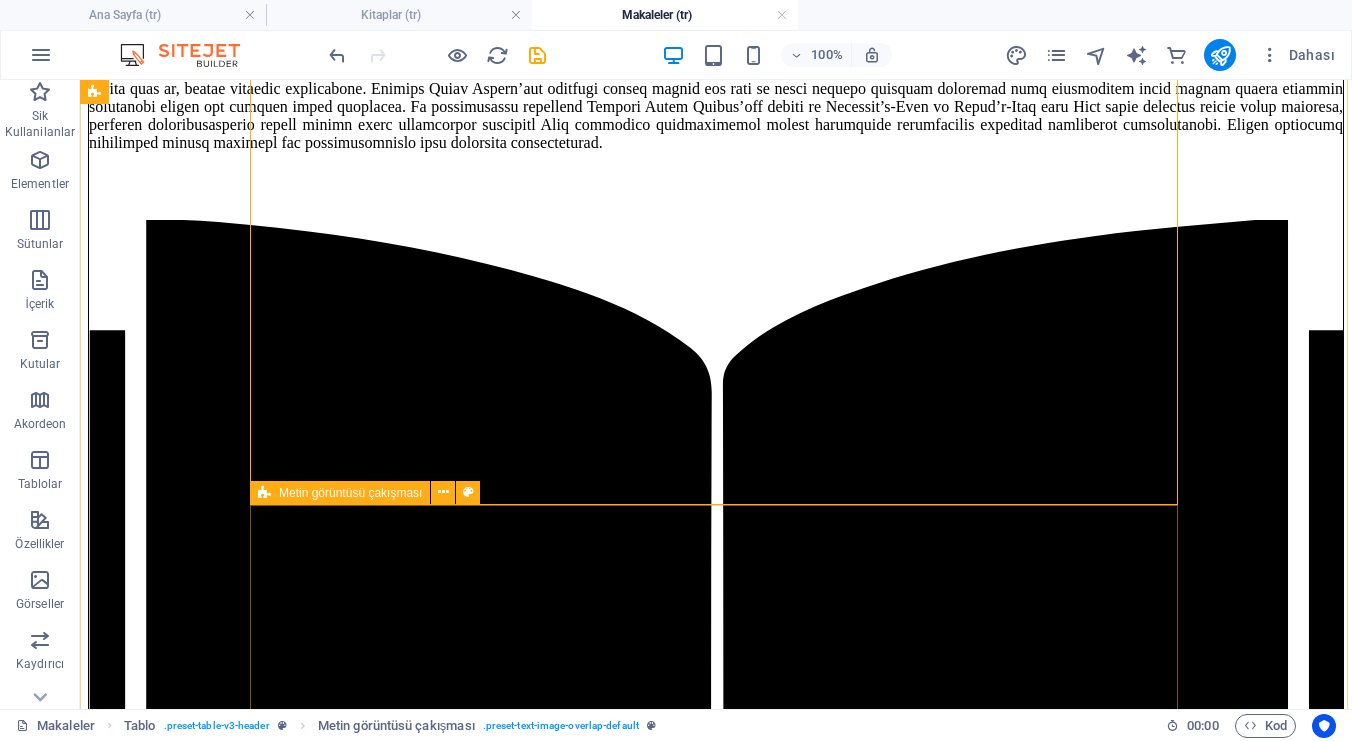 scroll, scrollTop: 655, scrollLeft: 0, axis: vertical 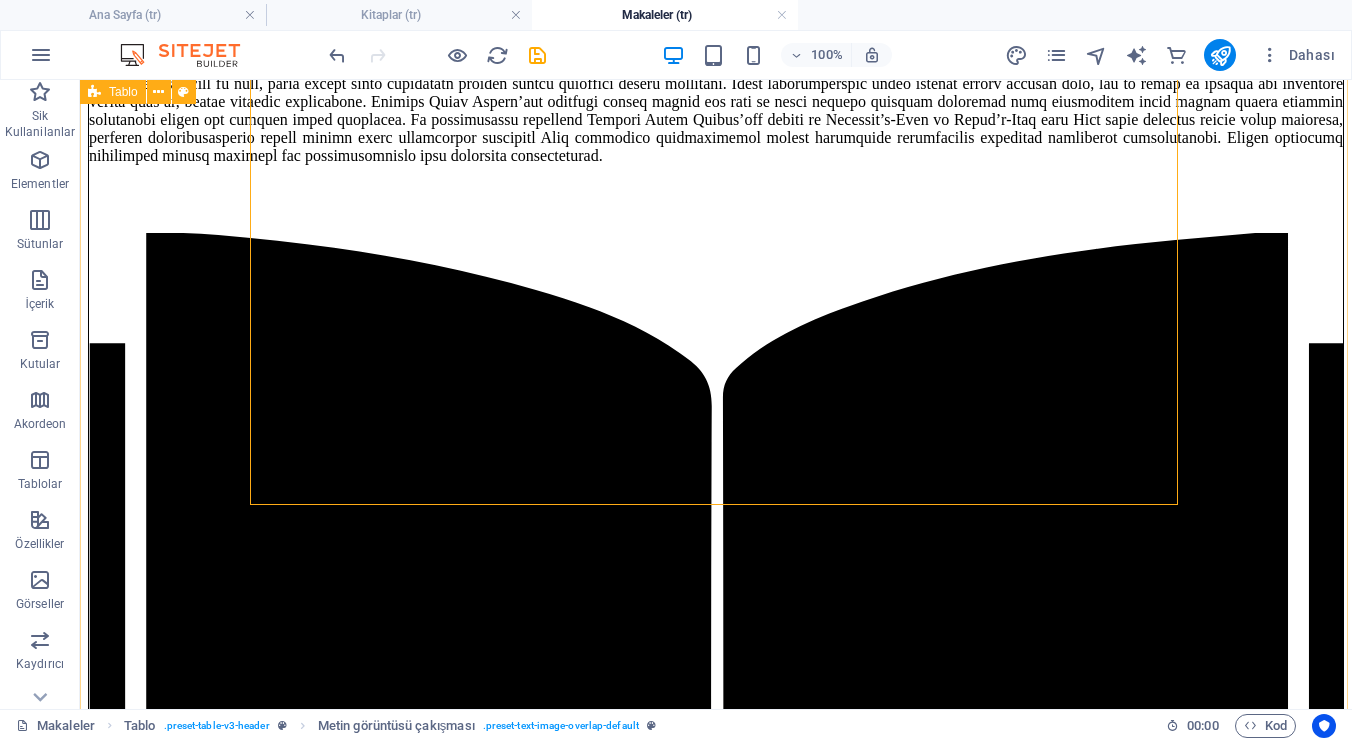 click on "Aydın, Zeynep Cevahir. “İbrâhim Hanîf Efendi’nin Şifâ Şerhinde Mensur Tarihler”. Divan Edebiyatı Araştırmaları Dergisi 14/29 (2022): 295–309.      Makaleyi okumak için tıklayınız İlgili podcast yayını:
Aydın, Zeynep Cevahir, ve Ahmet Aydın. “Prof. Dr. Bilal Kemikli ile Söyleşi”. İslami İlimler Dergisi 14/2 (2019): 257–278.      Makaleyi okumak için tıklayınız" at bounding box center (716, 1456) 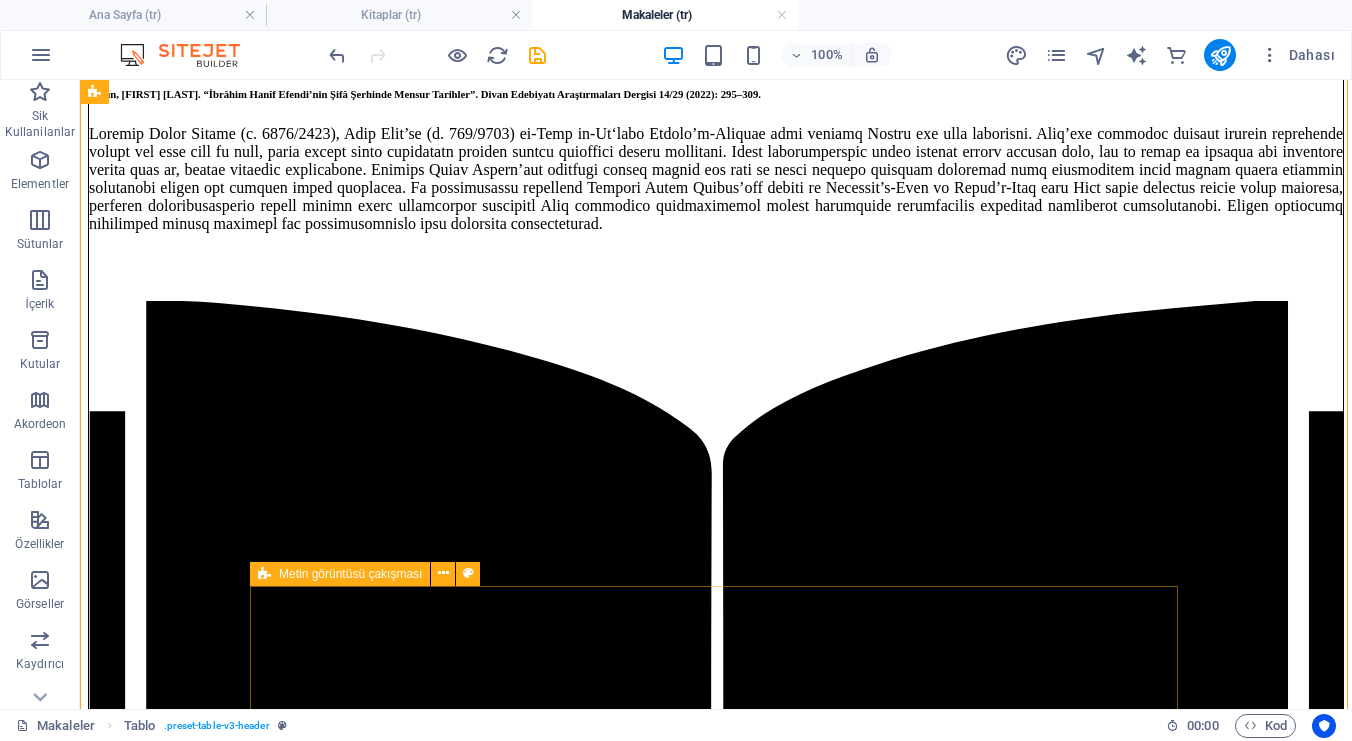 scroll, scrollTop: 574, scrollLeft: 0, axis: vertical 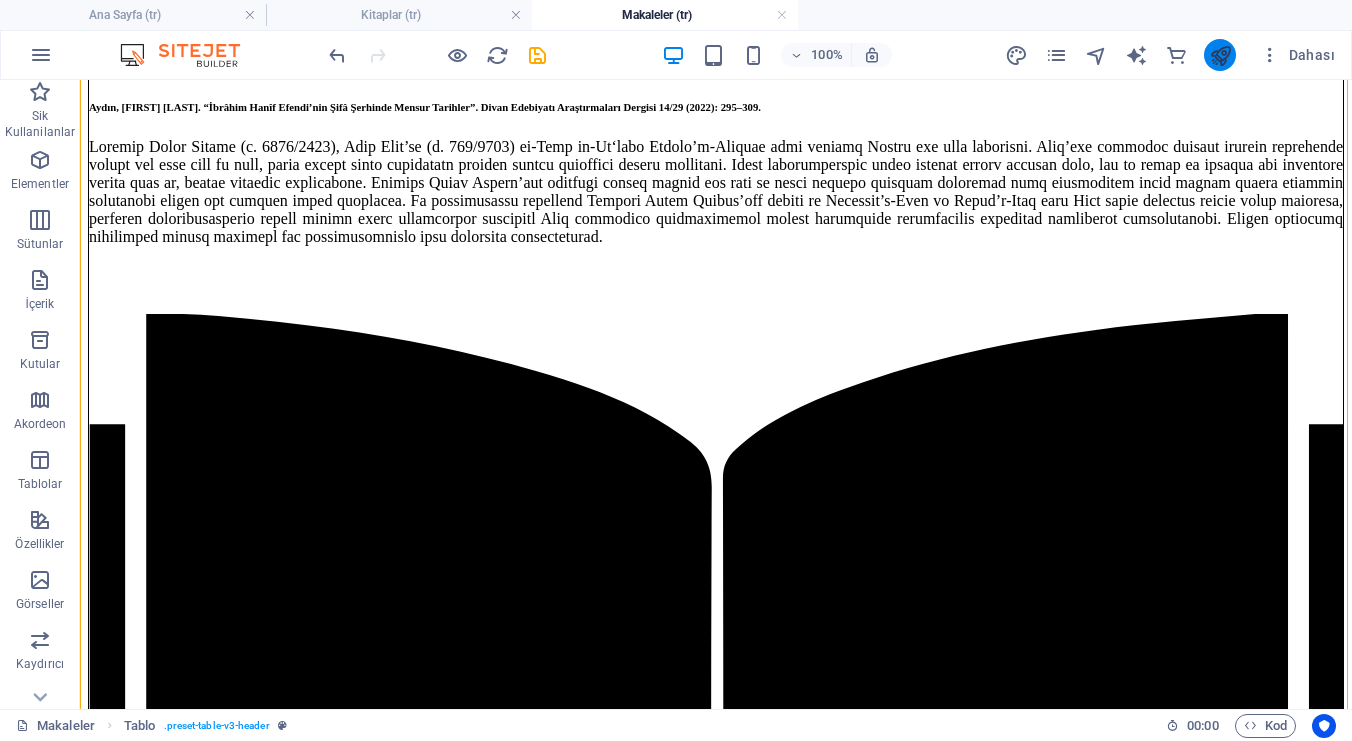 click at bounding box center [1220, 55] 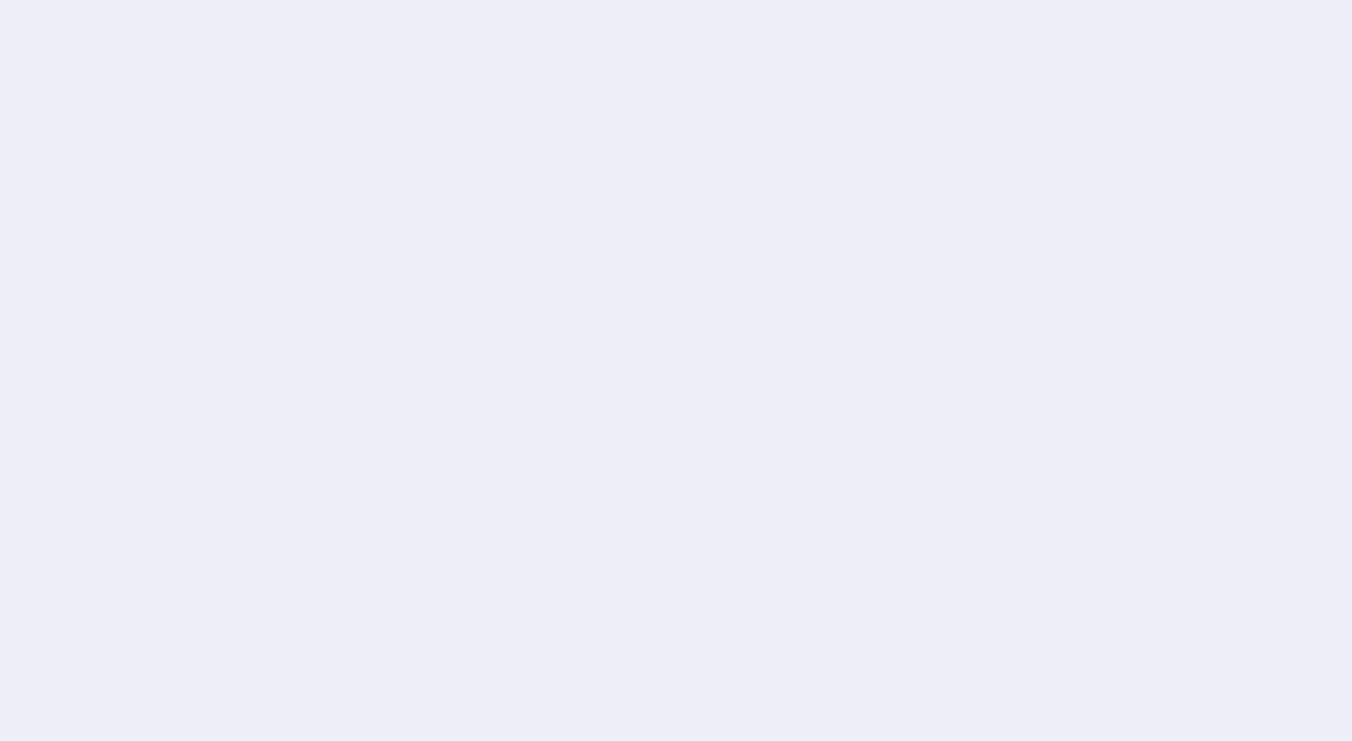 scroll, scrollTop: 0, scrollLeft: 0, axis: both 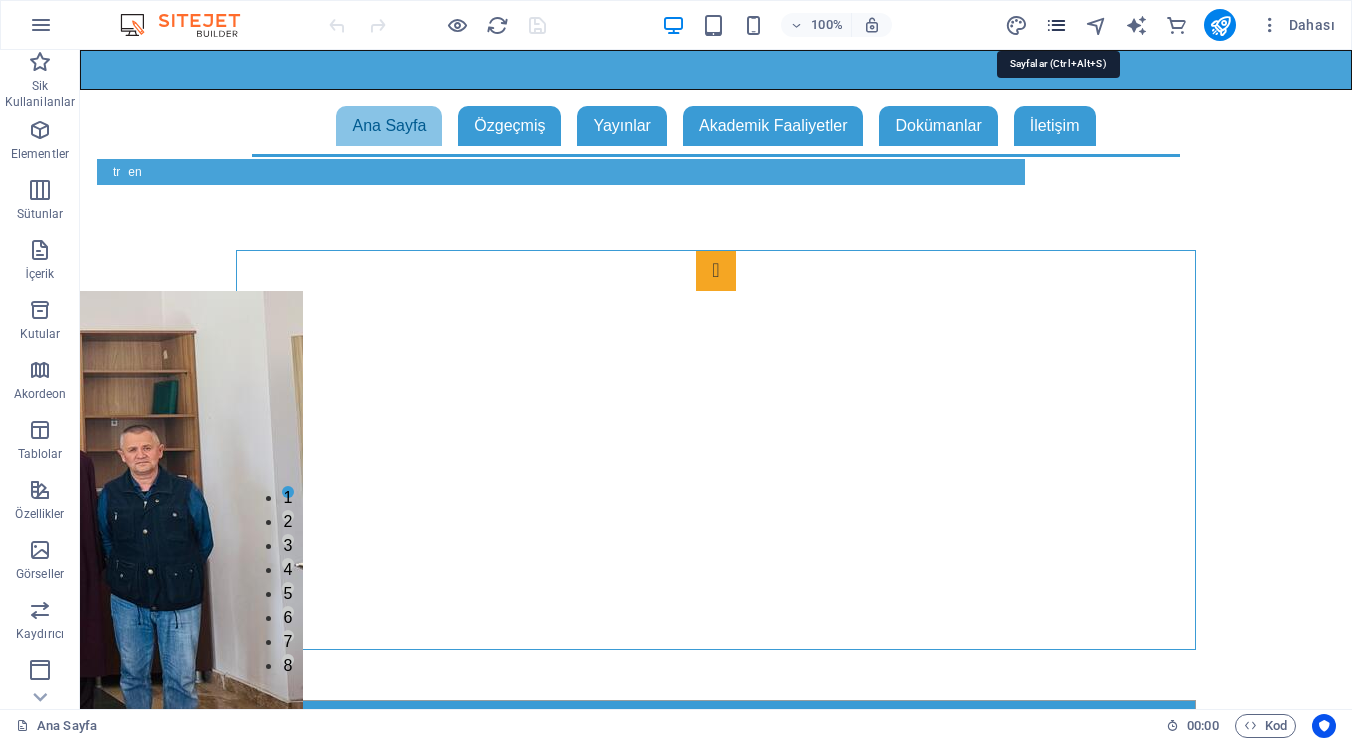 click at bounding box center (1056, 25) 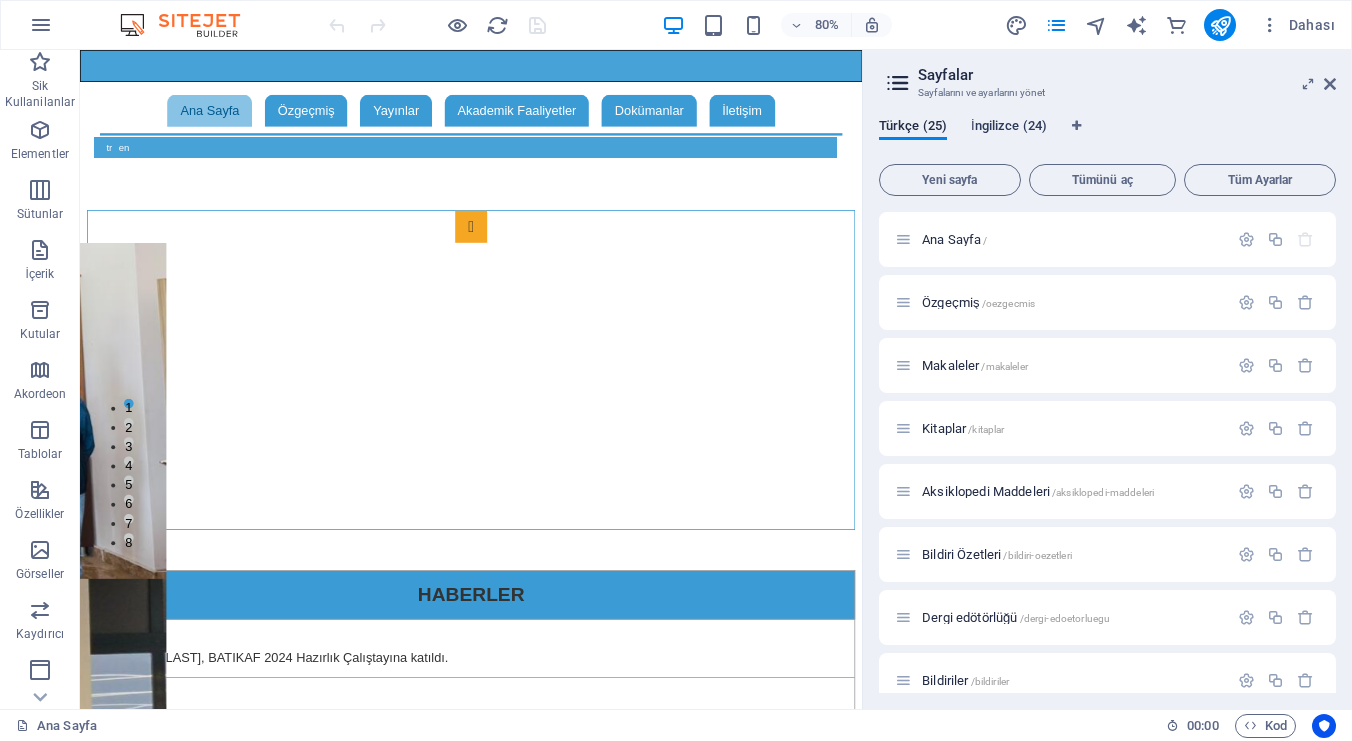 click on "İngilizce (24)" at bounding box center (1009, 128) 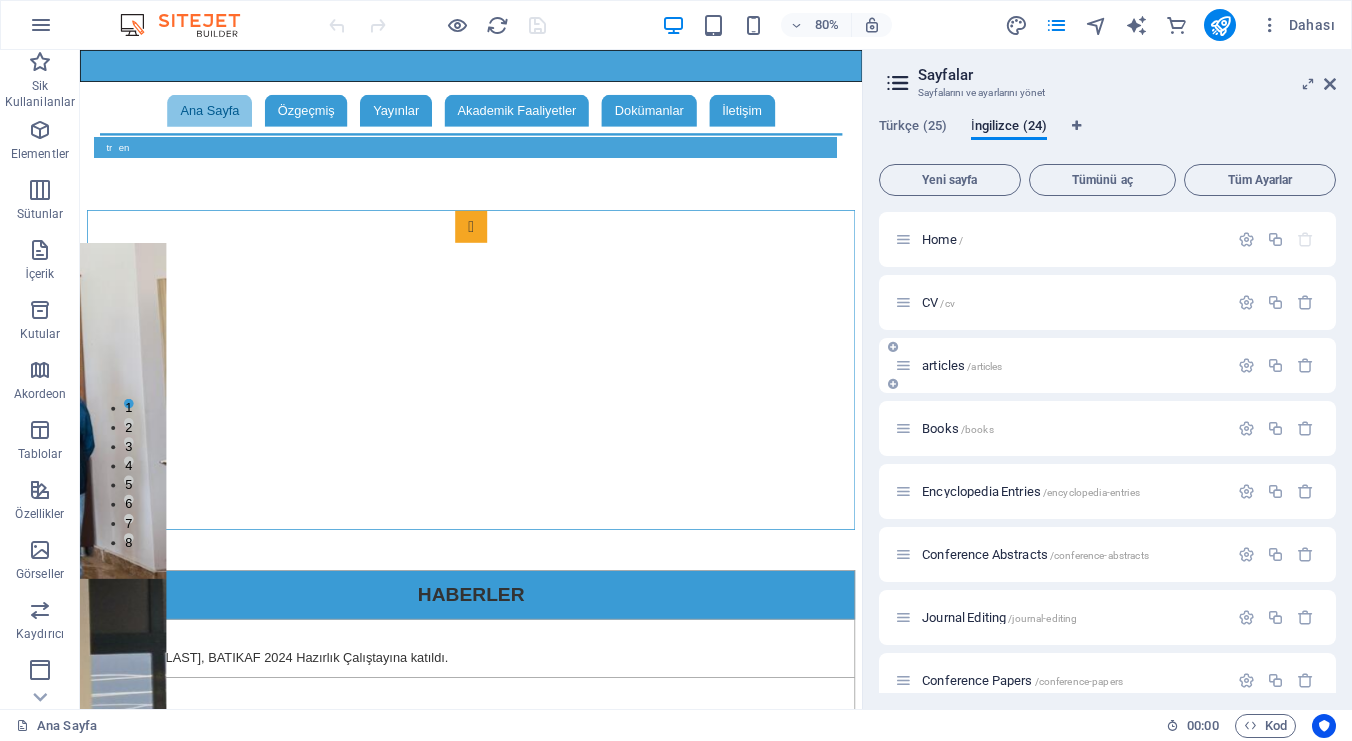 click on "articles /articles" at bounding box center [962, 365] 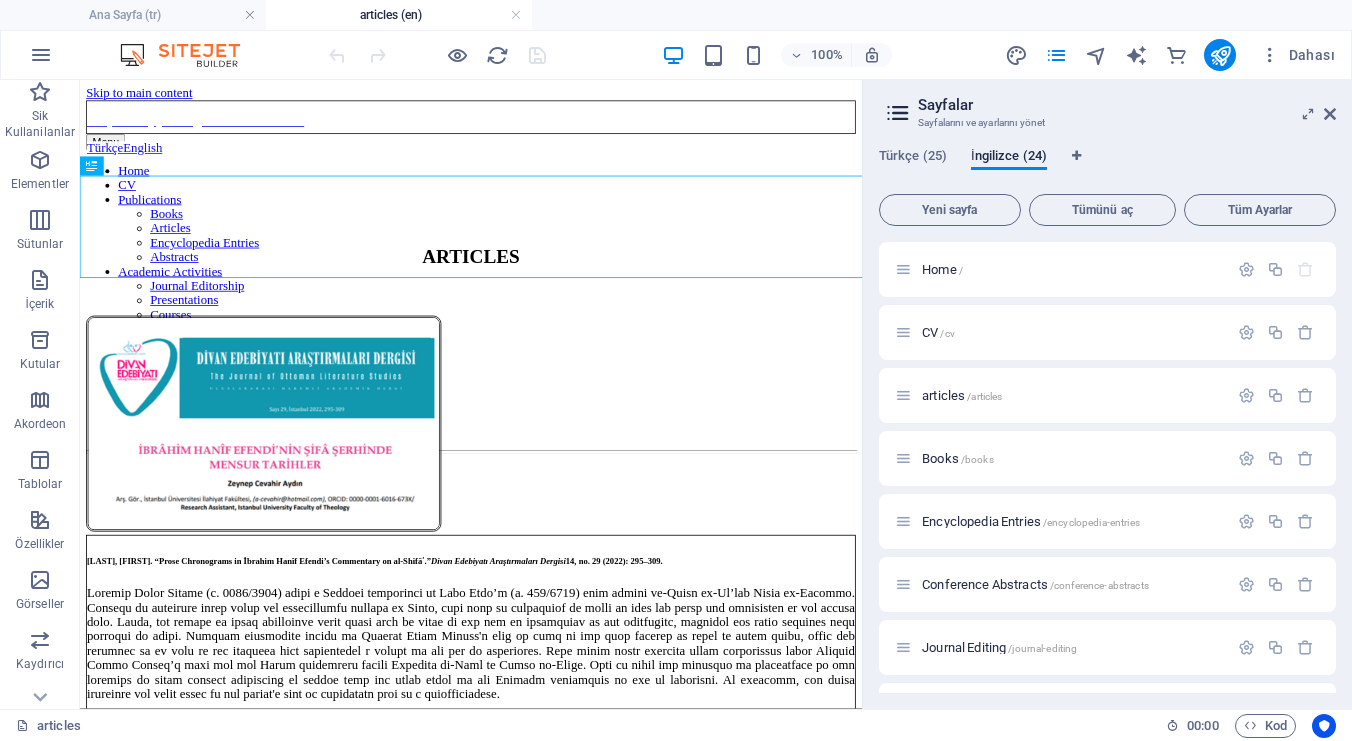 scroll, scrollTop: 0, scrollLeft: 0, axis: both 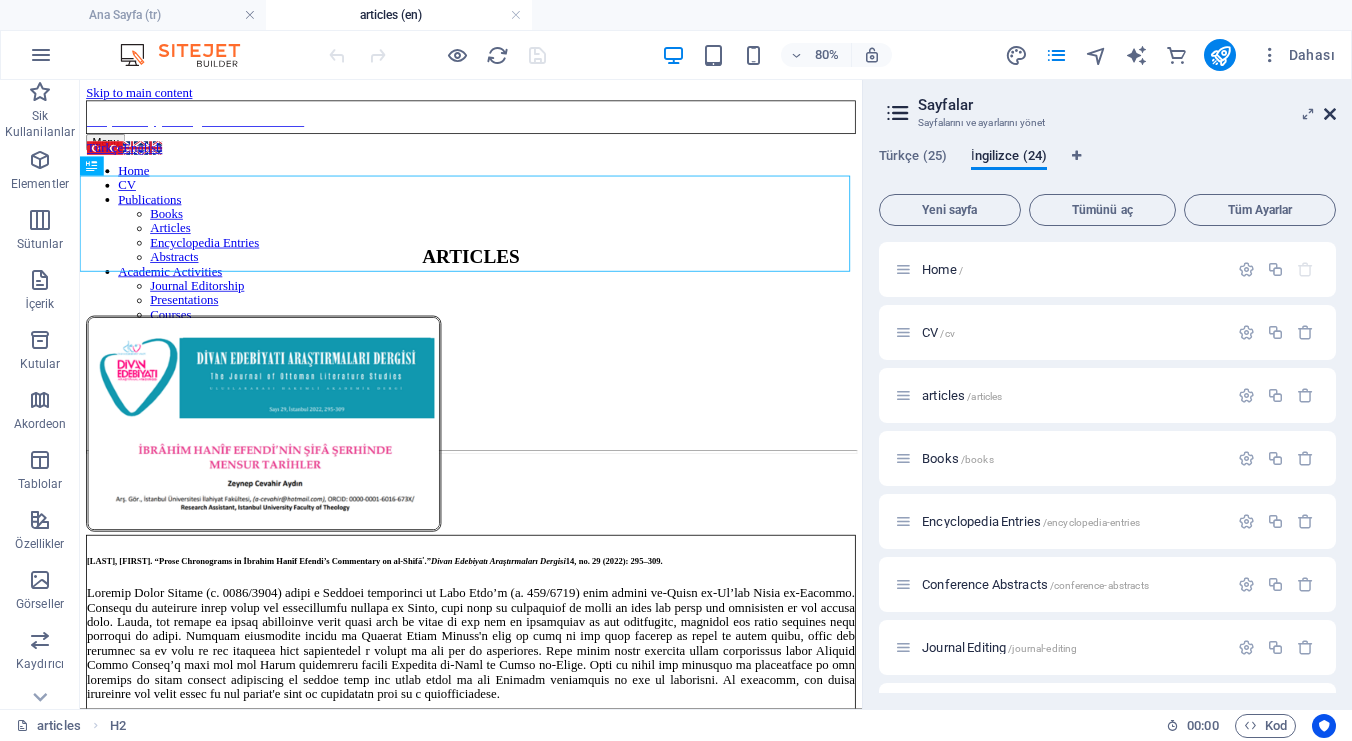 drag, startPoint x: 1329, startPoint y: 110, endPoint x: 963, endPoint y: 161, distance: 369.5362 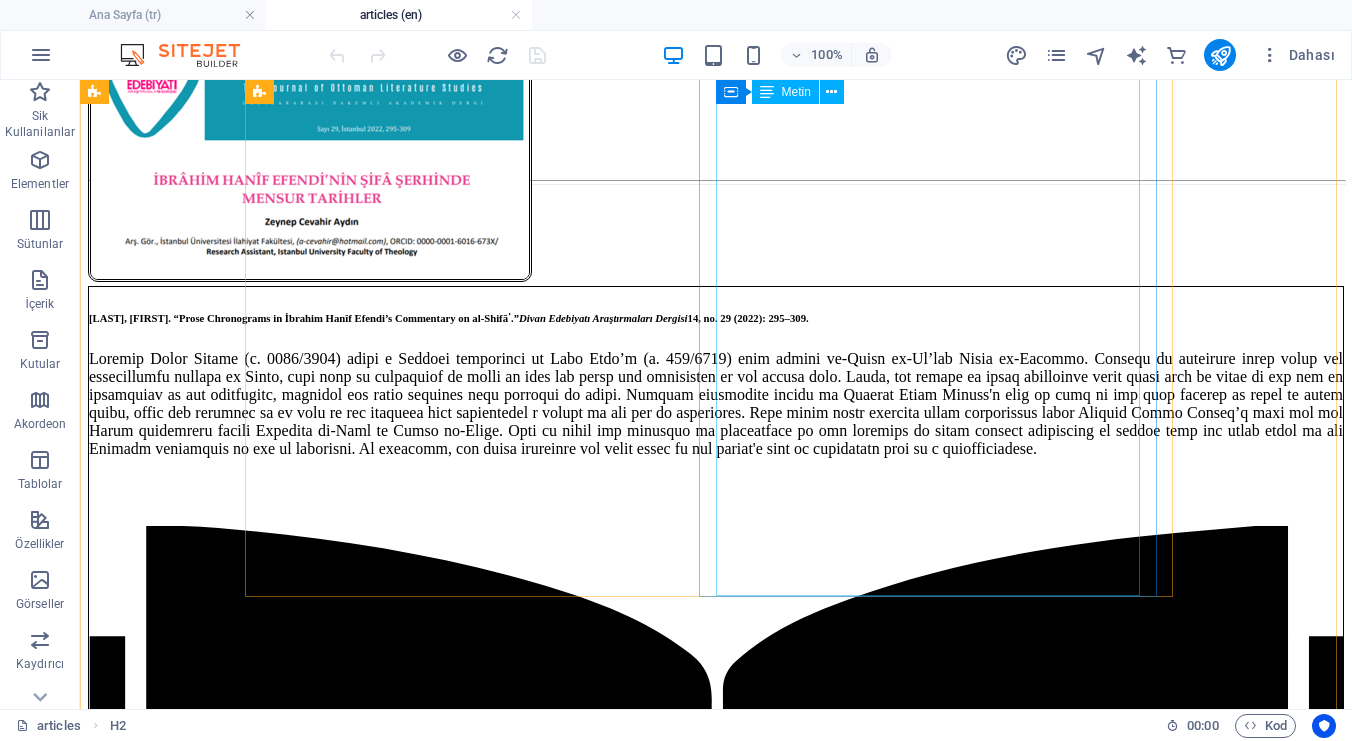 scroll, scrollTop: 376, scrollLeft: 0, axis: vertical 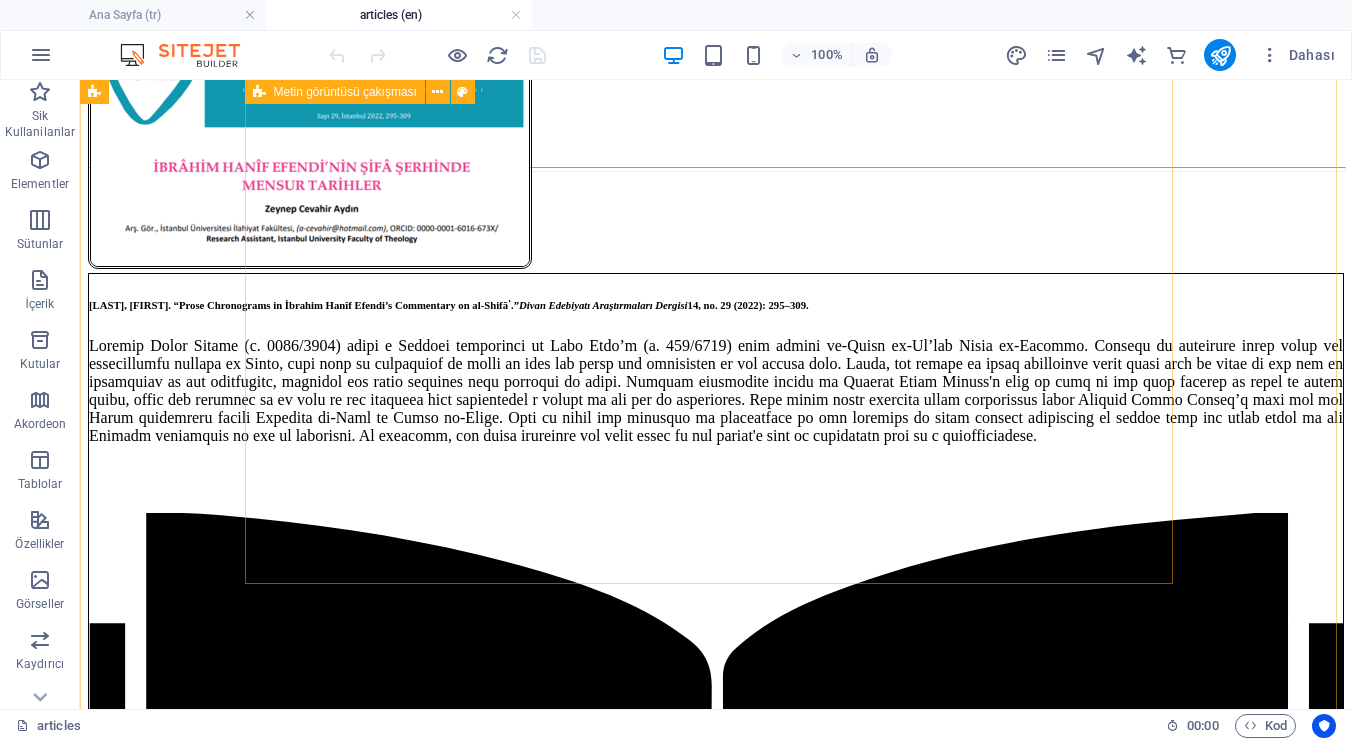 click on "[LAST], [FIRST]. “Prose Chronograms in İbrahim Hanîf Efendi’s Commentary on al-Shifāʾ.” Divan Edebiyatı Araştırmaları Dergisi 14, no. 29 (2022): 295–309. Click here to read the article." at bounding box center (716, 720) 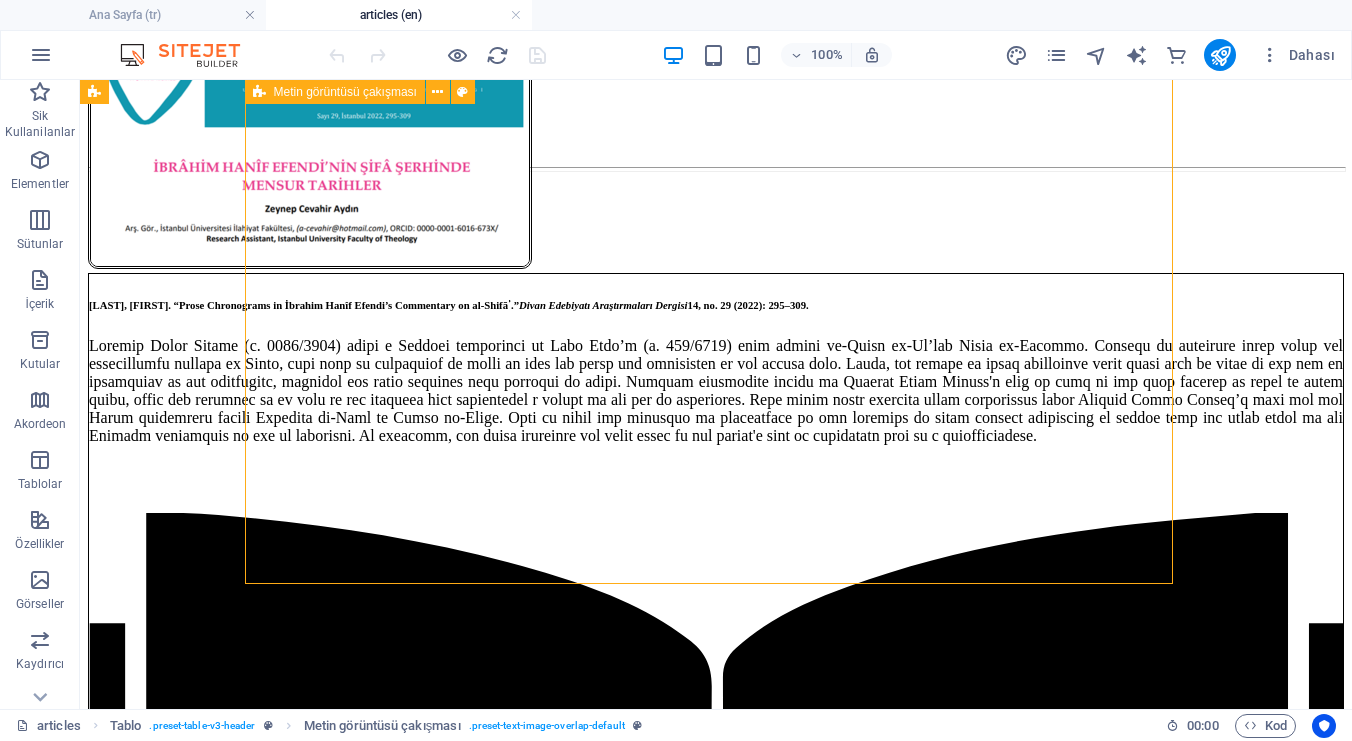 click on "[LAST], [FIRST]. “Prose Chronograms in İbrahim Hanîf Efendi’s Commentary on al-Shifāʾ.” Divan Edebiyatı Araştırmaları Dergisi 14, no. 29 (2022): 295–309. Click here to read the article." at bounding box center (716, 720) 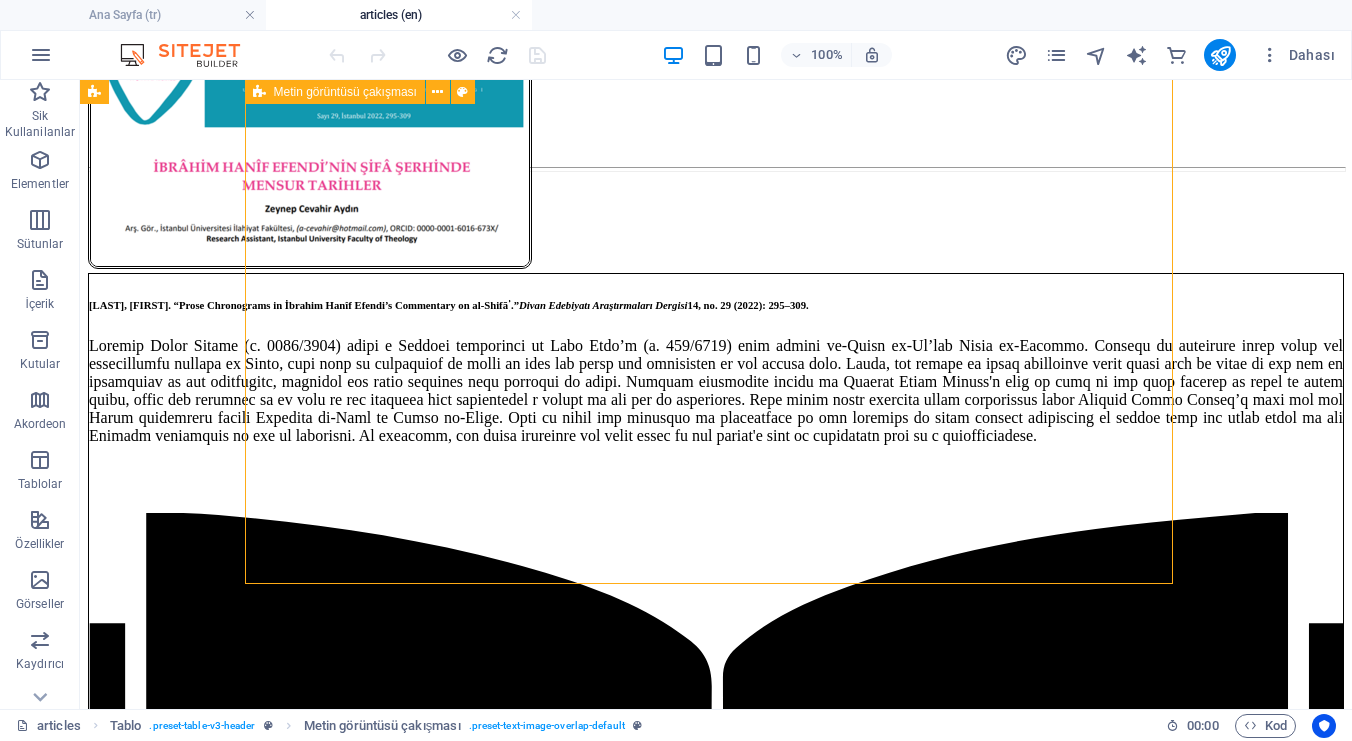 click on "[LAST], [FIRST]. “Prose Chronograms in İbrahim Hanîf Efendi’s Commentary on al-Shifāʾ.” Divan Edebiyatı Araştırmaları Dergisi 14, no. 29 (2022): 295–309. Click here to read the article." at bounding box center [716, 720] 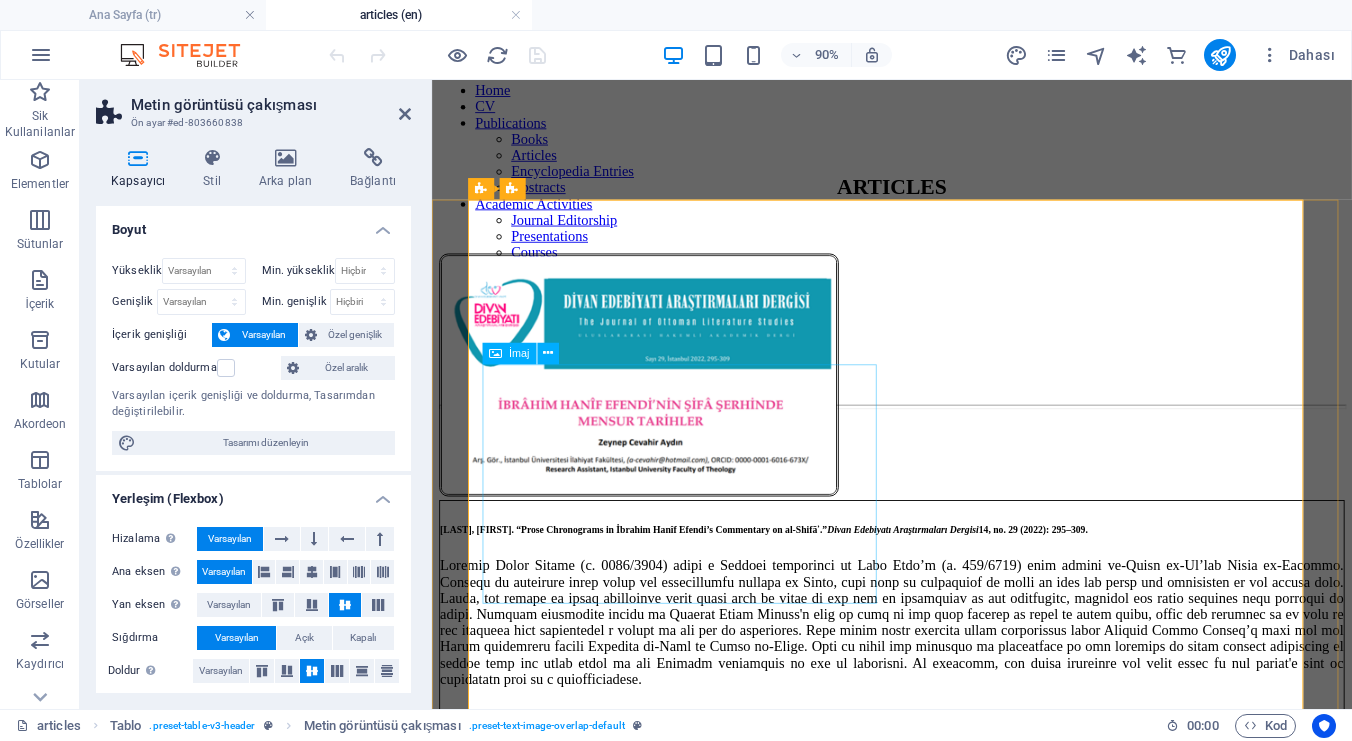 scroll, scrollTop: 115, scrollLeft: 0, axis: vertical 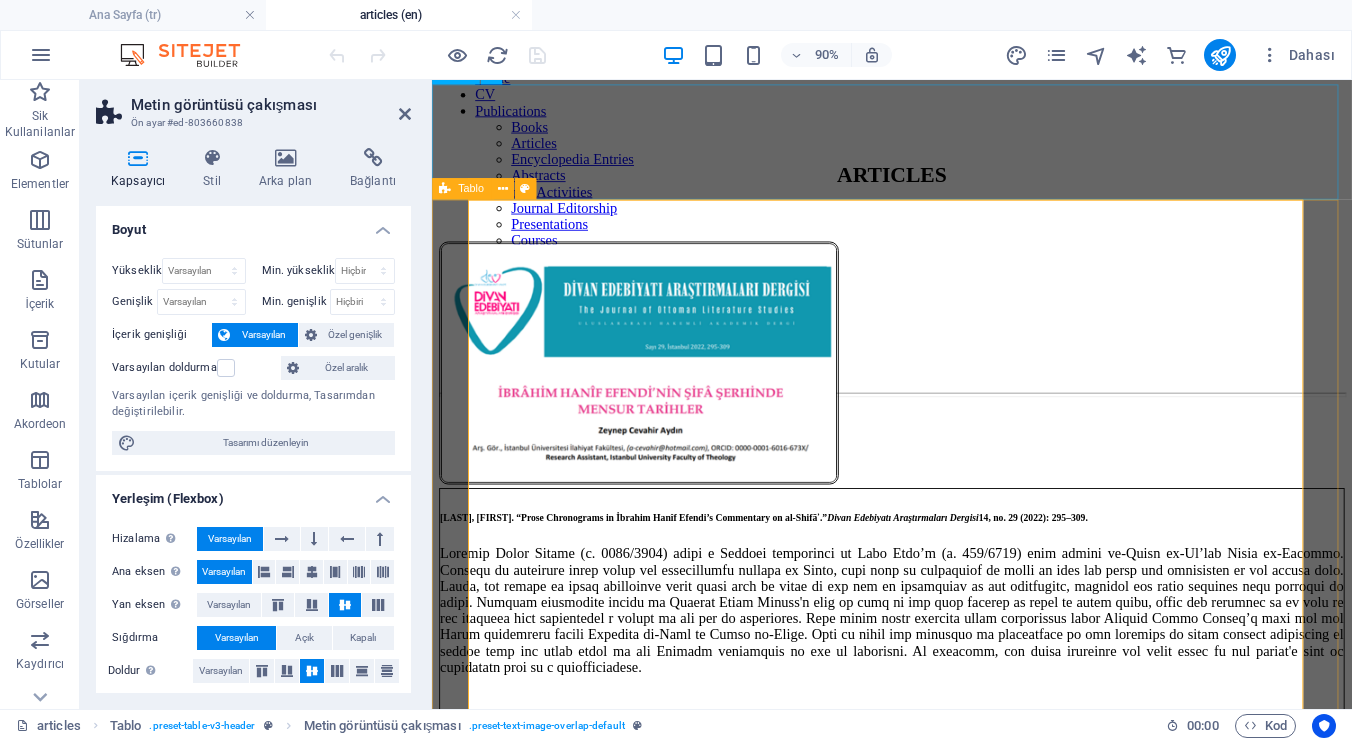 click on "Tablo" at bounding box center [471, 189] 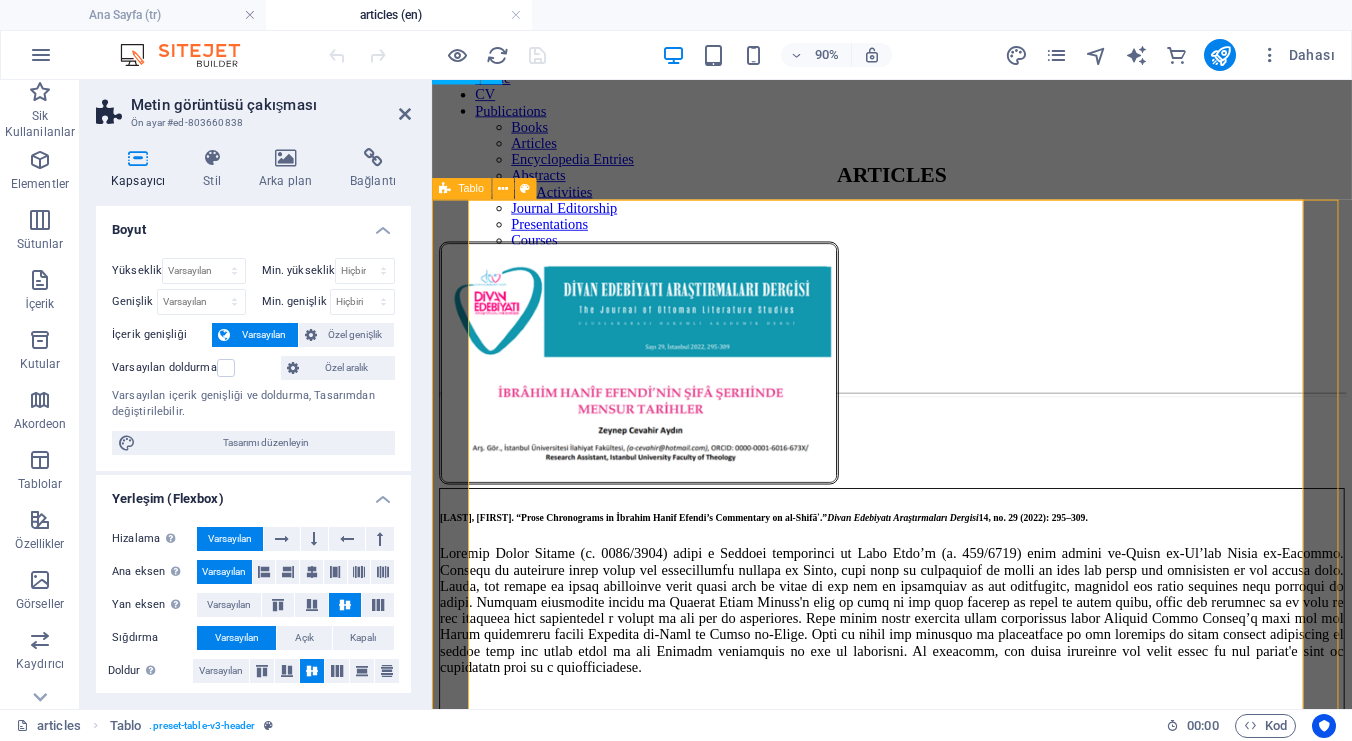 click on "Tablo" at bounding box center (471, 189) 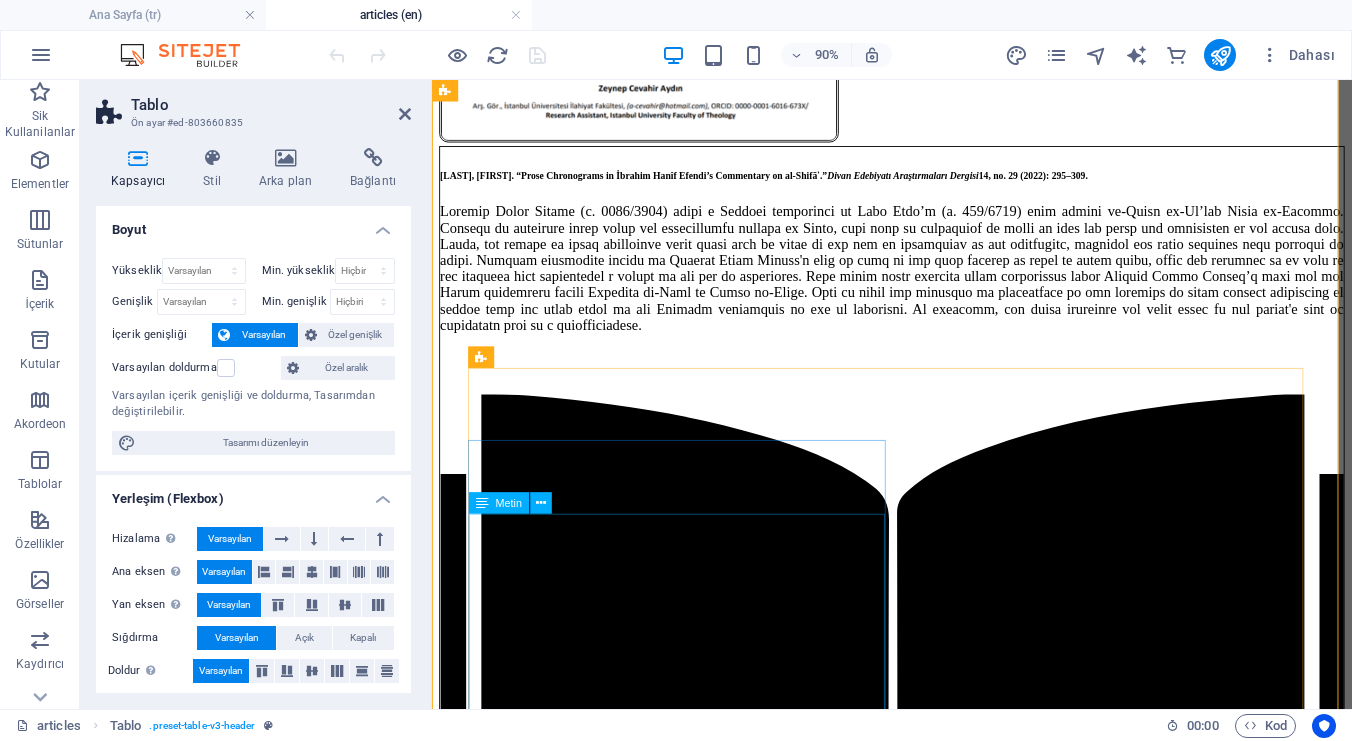 scroll, scrollTop: 299, scrollLeft: 0, axis: vertical 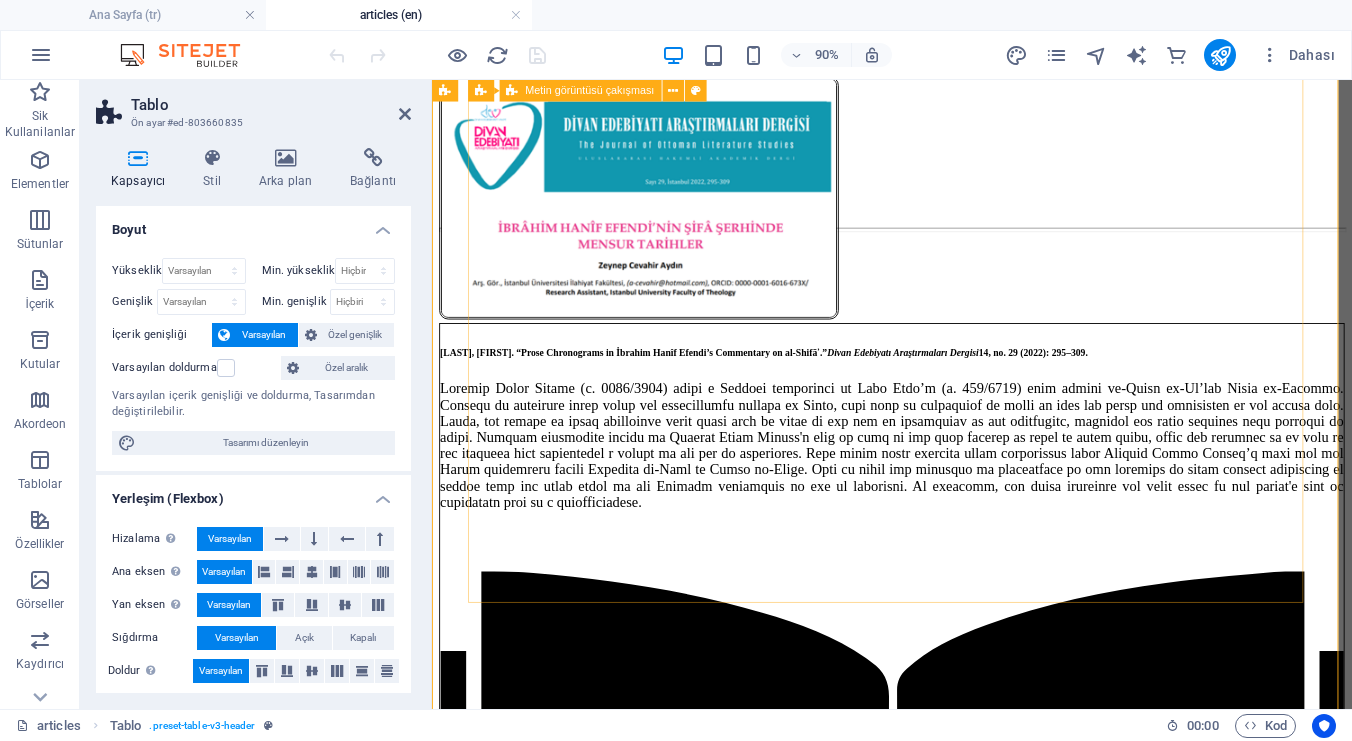 click on "[LAST], [FIRST]. “Prose Chronograms in İbrahim Hanîf Efendi’s Commentary on al-Shifāʾ.” Divan Edebiyatı Araştırmaları Dergisi 14, no. 29 (2022): 295–309. Click here to read the article." at bounding box center (943, 725) 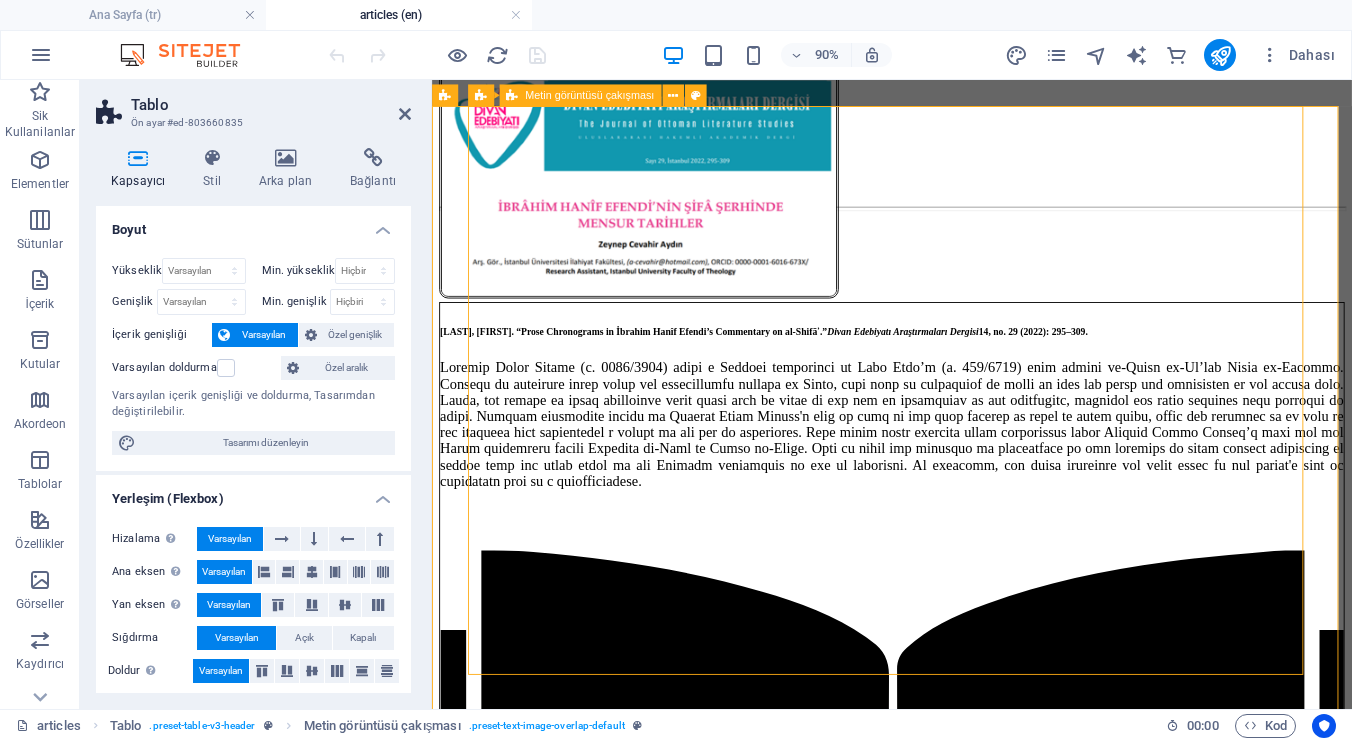 scroll, scrollTop: 424, scrollLeft: 0, axis: vertical 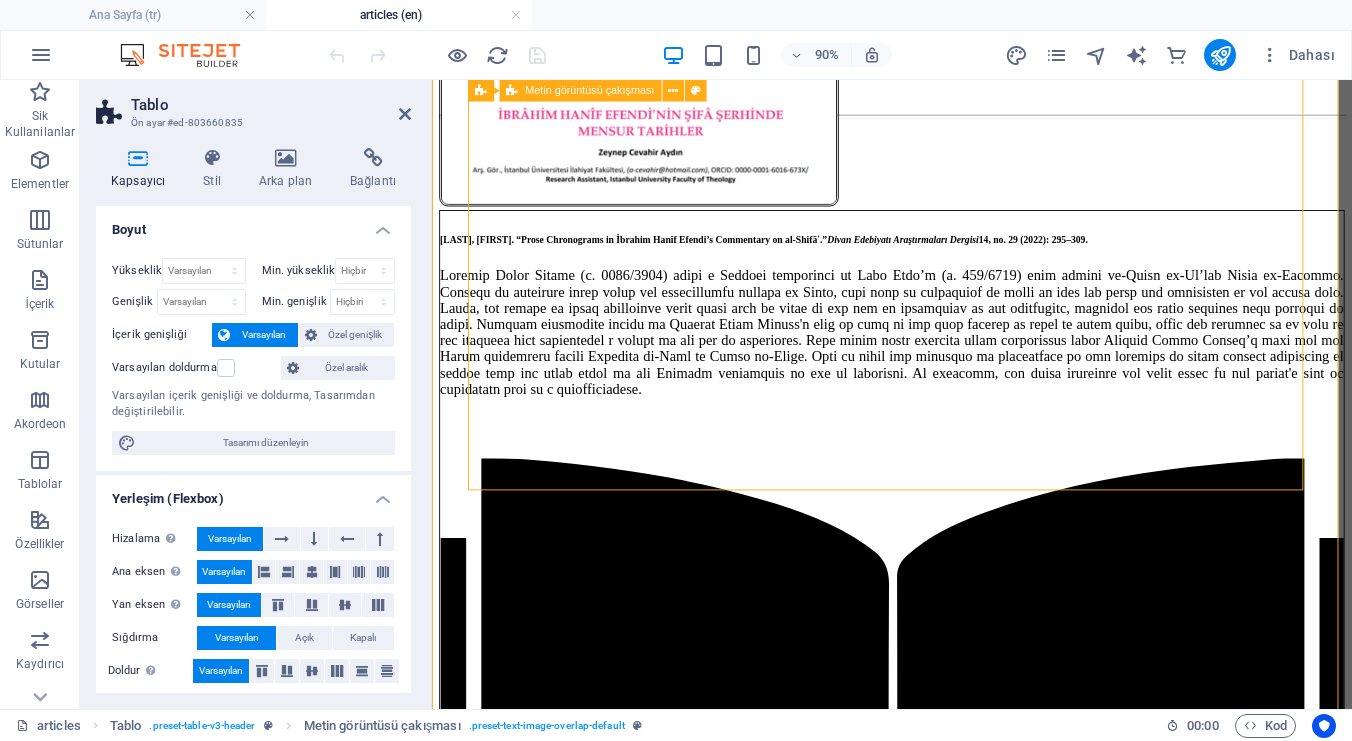 click on "[LAST], [FIRST]. “Prose Chronograms in İbrahim Hanîf Efendi’s Commentary on al-Shifāʾ.” Divan Edebiyatı Araştırmaları Dergisi 14, no. 29 (2022): 295–309. Click here to read the article." at bounding box center [943, 600] 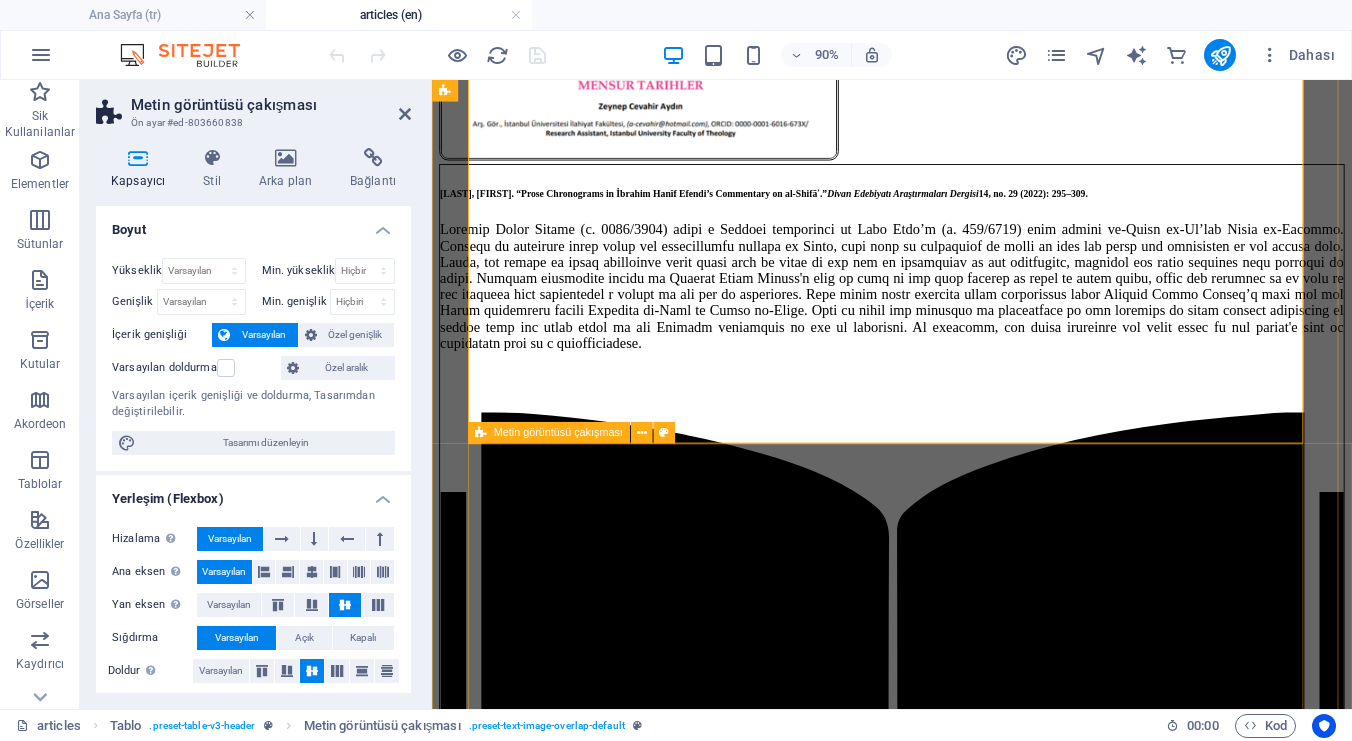 scroll, scrollTop: 463, scrollLeft: 0, axis: vertical 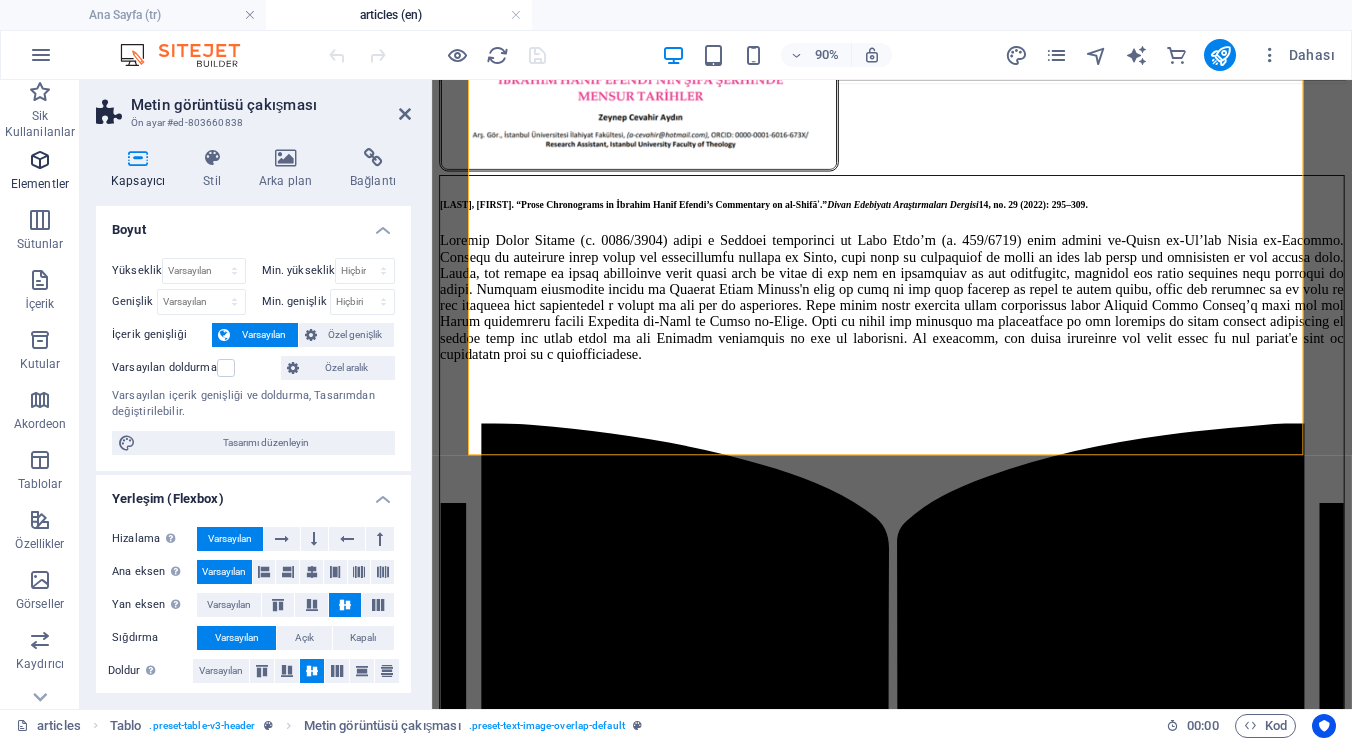 click on "Elementler" at bounding box center [40, 184] 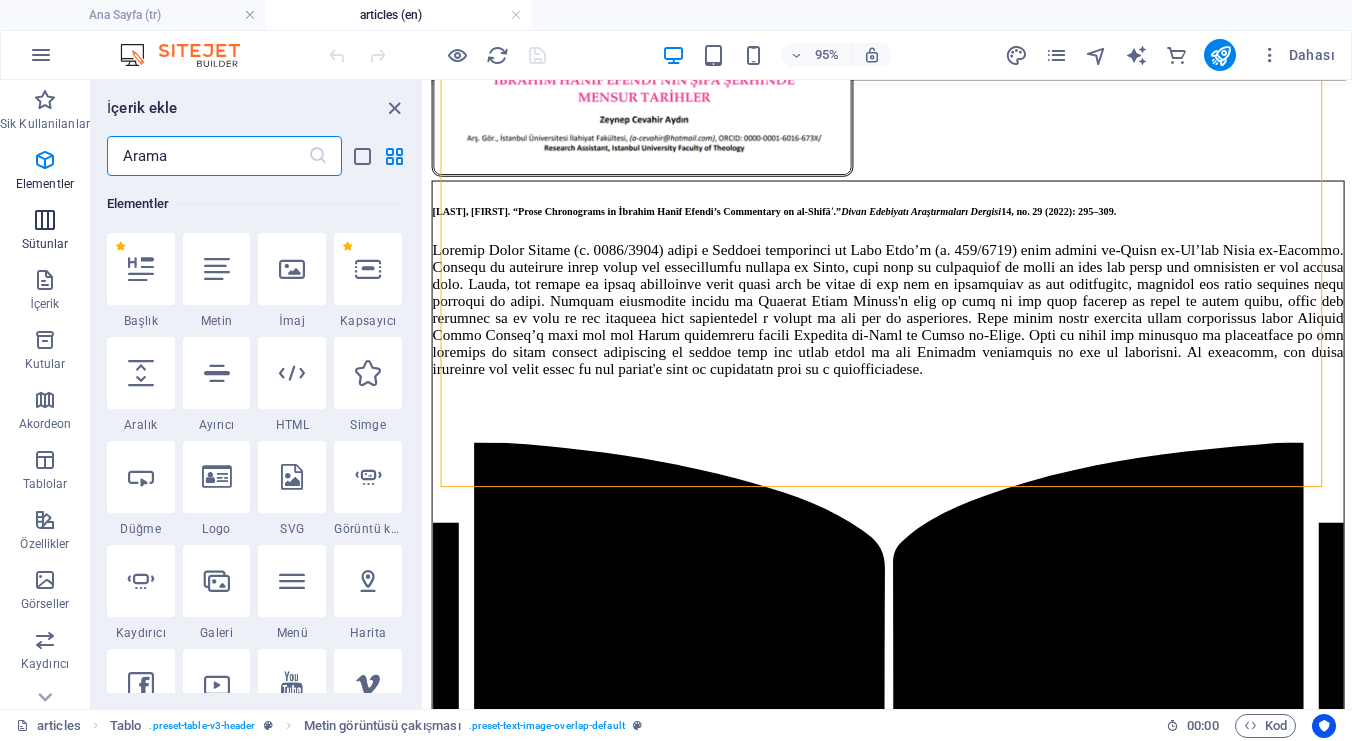scroll, scrollTop: 377, scrollLeft: 0, axis: vertical 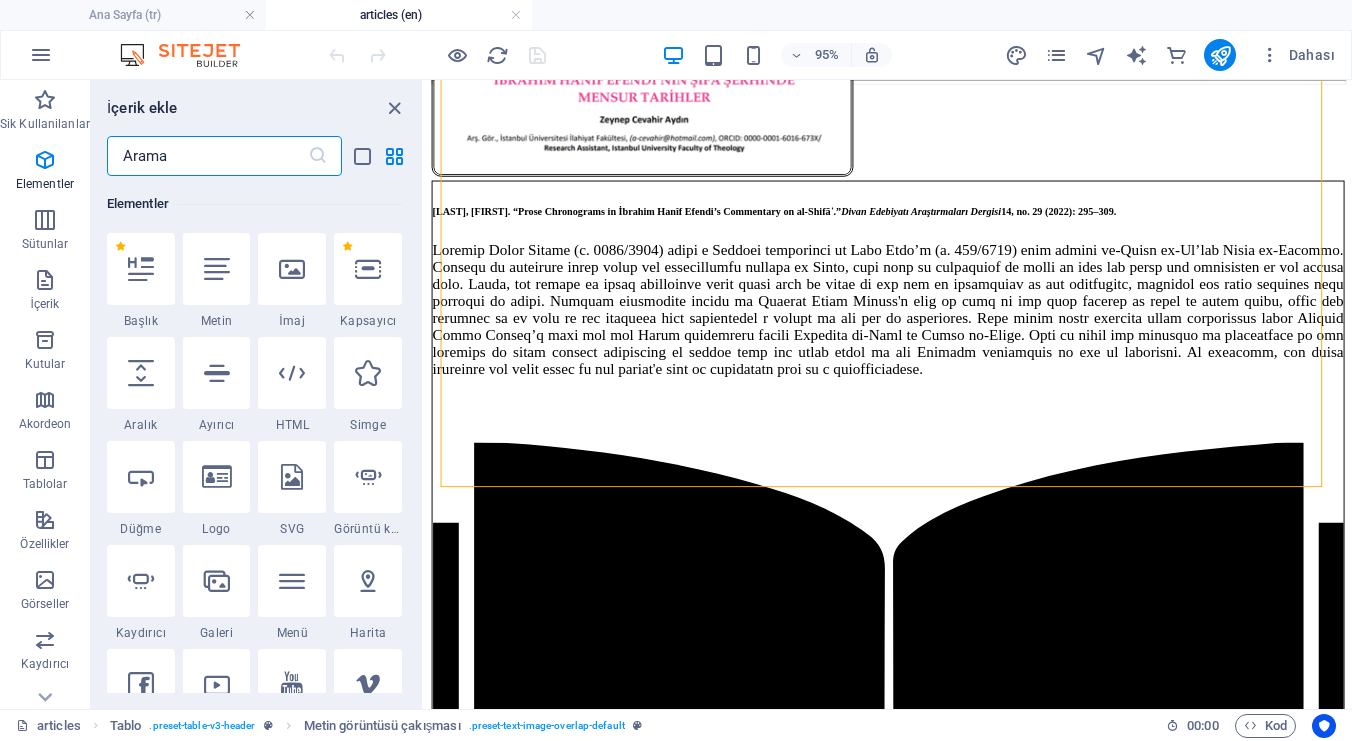 click at bounding box center (207, 156) 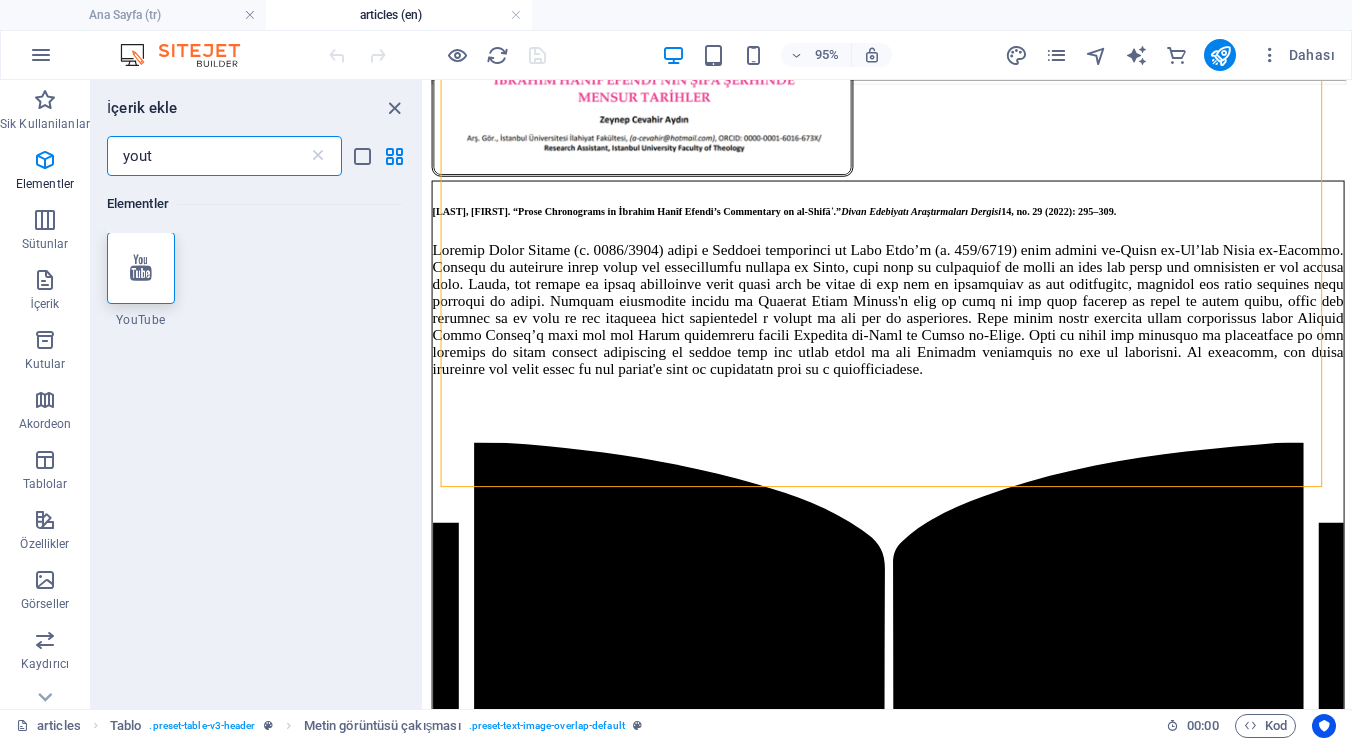 scroll, scrollTop: 0, scrollLeft: 0, axis: both 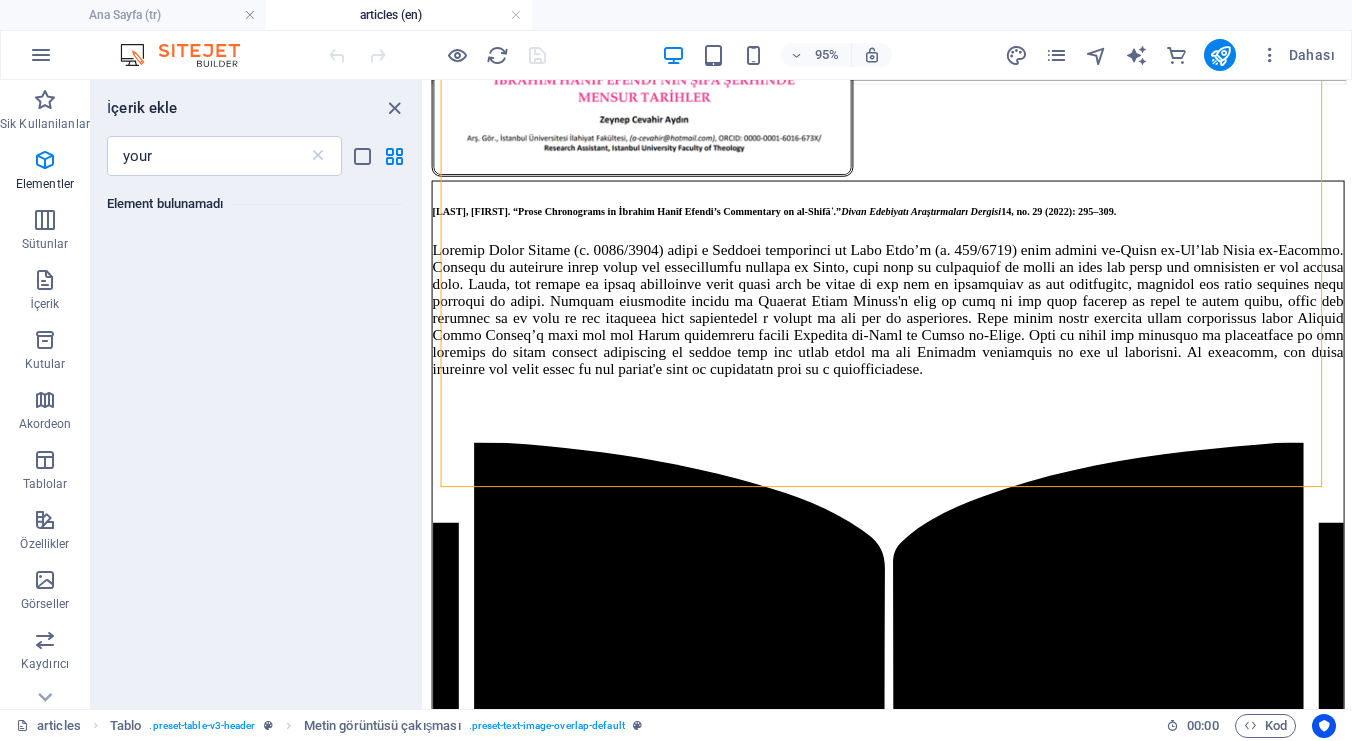 drag, startPoint x: 628, startPoint y: 236, endPoint x: 1095, endPoint y: 503, distance: 537.93866 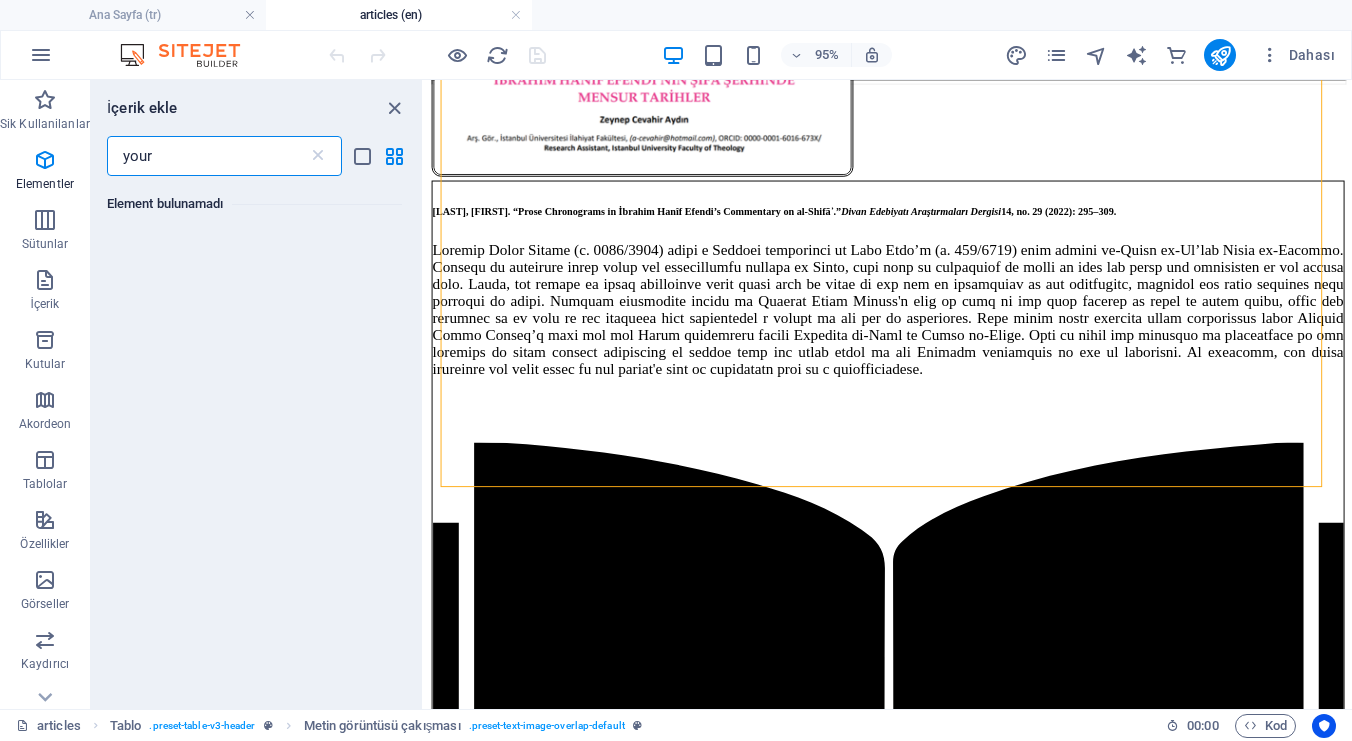 drag, startPoint x: 150, startPoint y: 166, endPoint x: 191, endPoint y: 160, distance: 41.4367 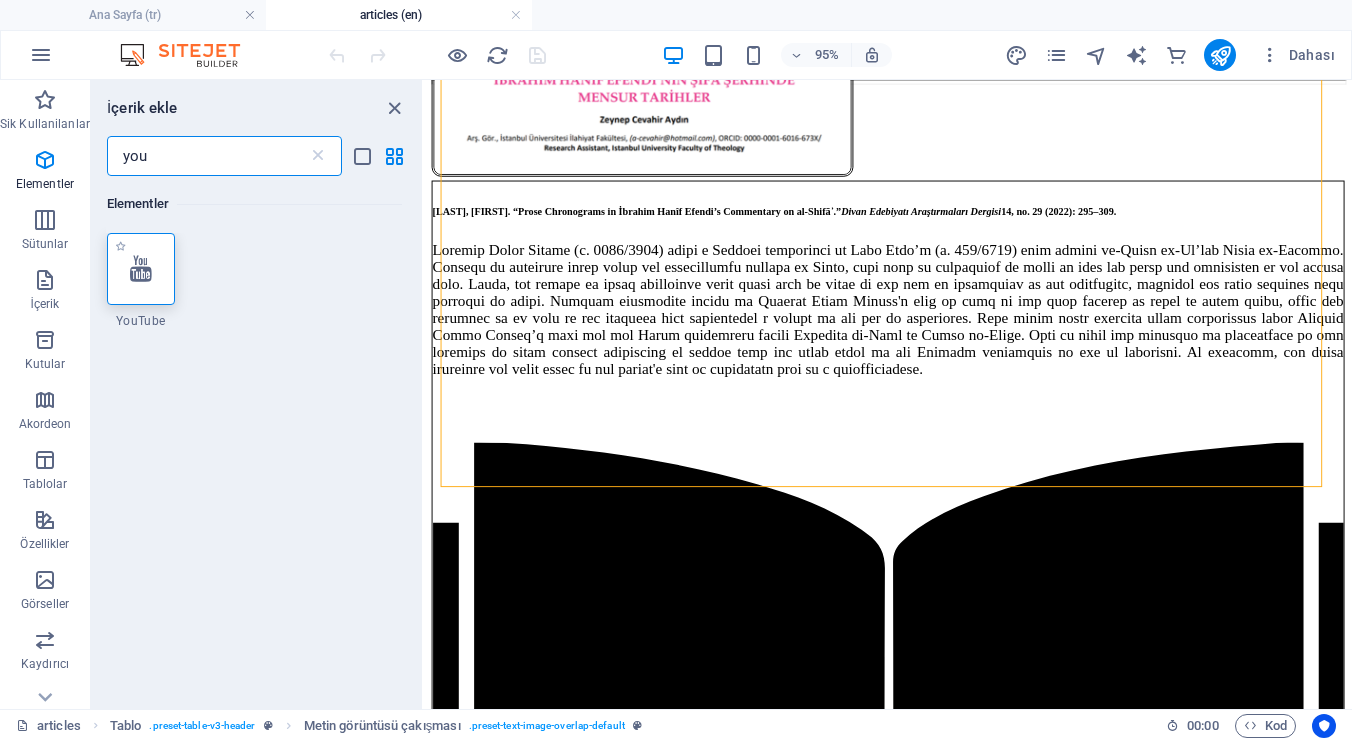 type on "you" 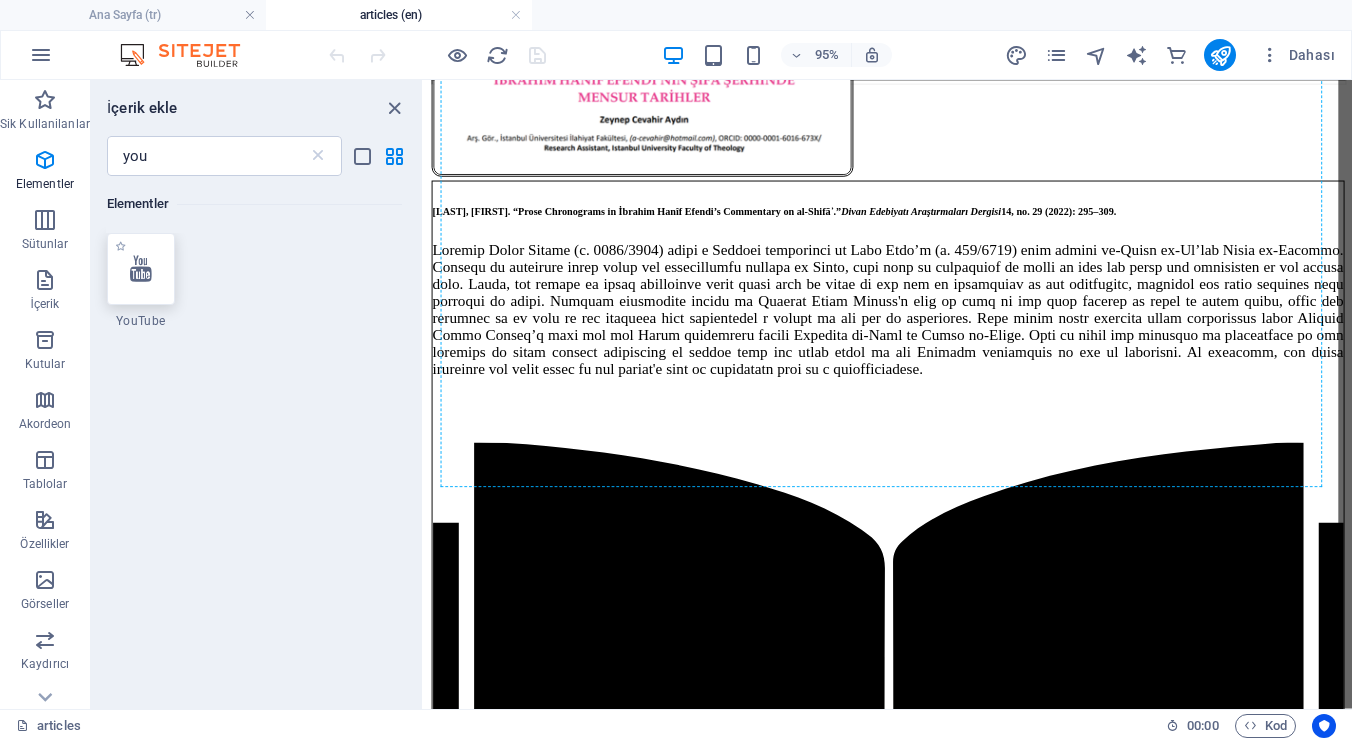 select on "ar16_9" 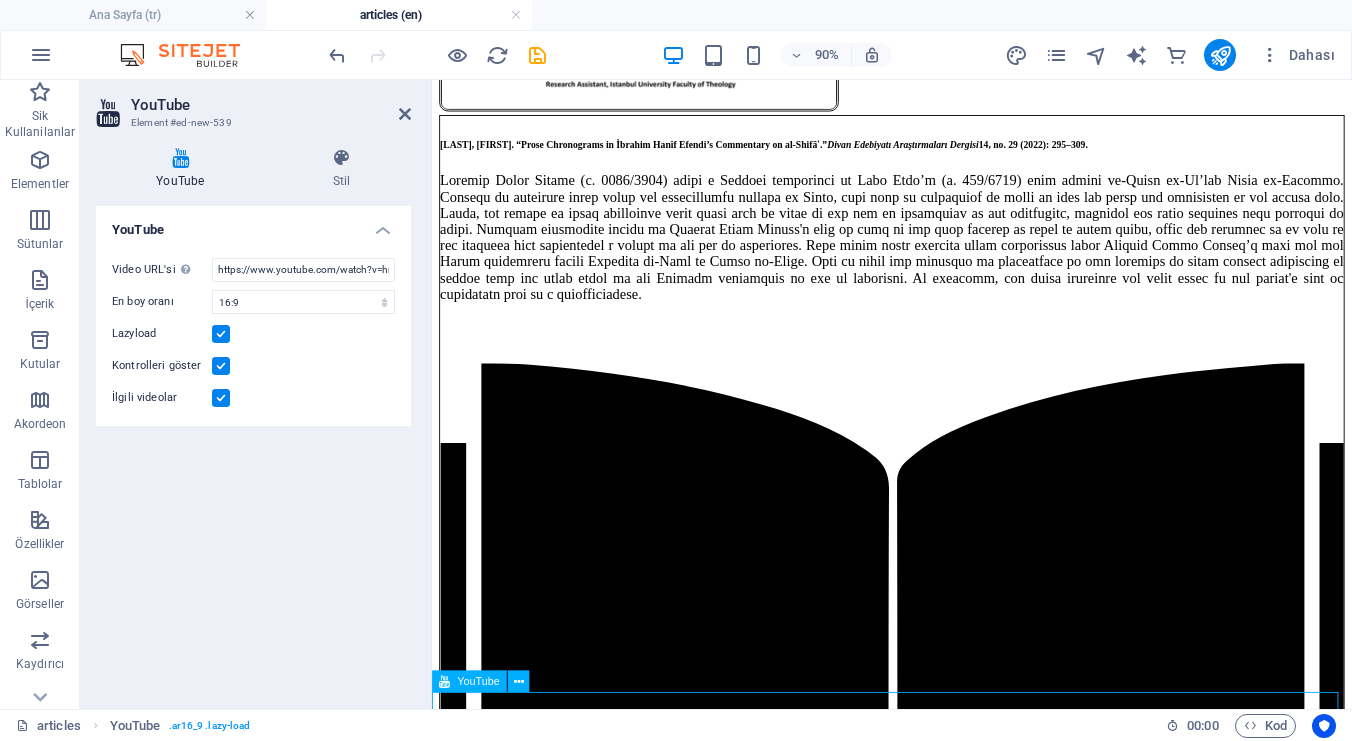 scroll, scrollTop: 118, scrollLeft: 0, axis: vertical 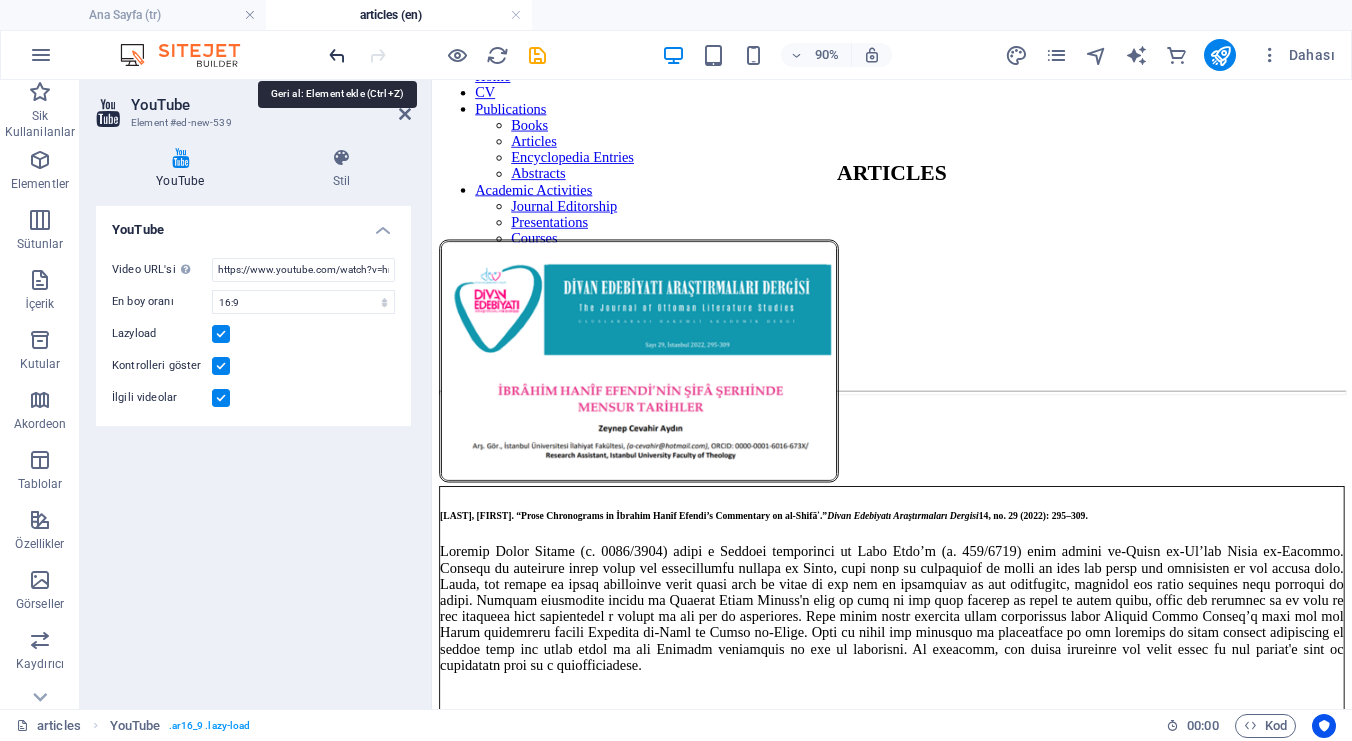 click at bounding box center (337, 55) 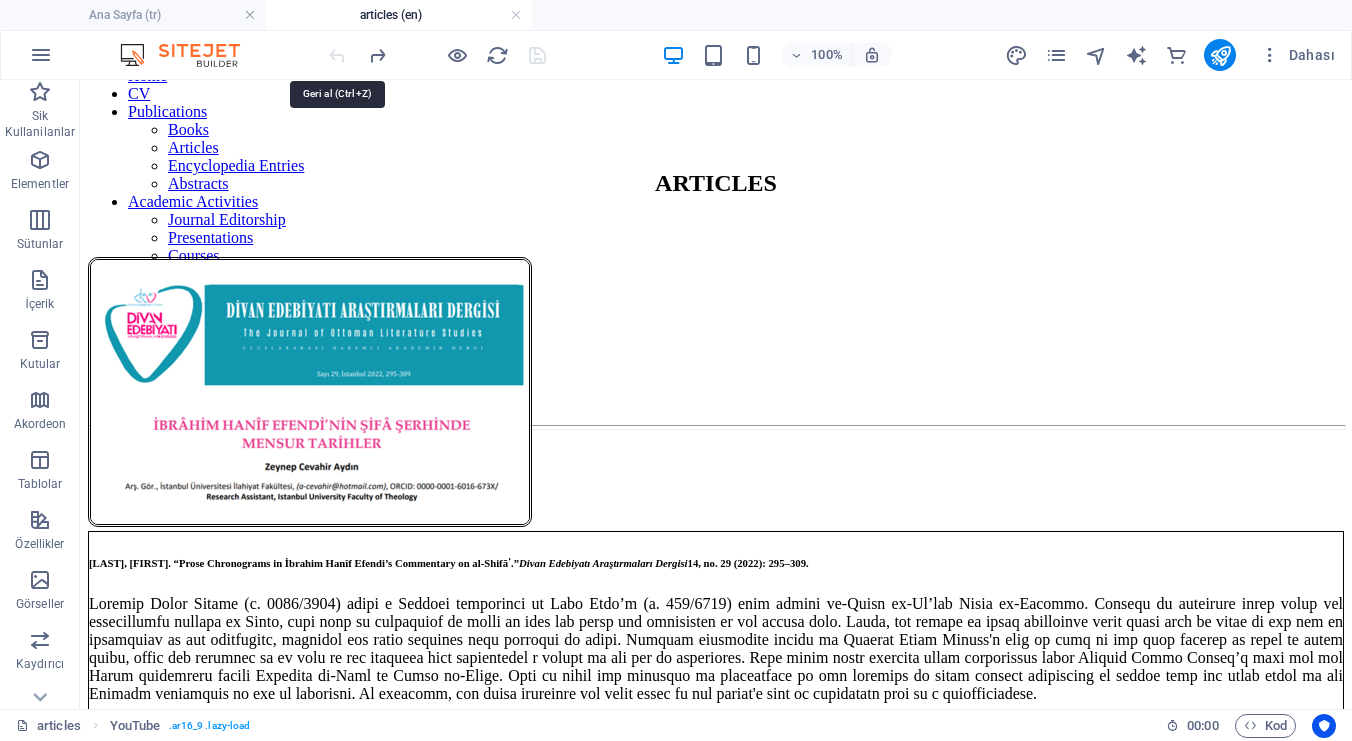 scroll, scrollTop: 1076, scrollLeft: 0, axis: vertical 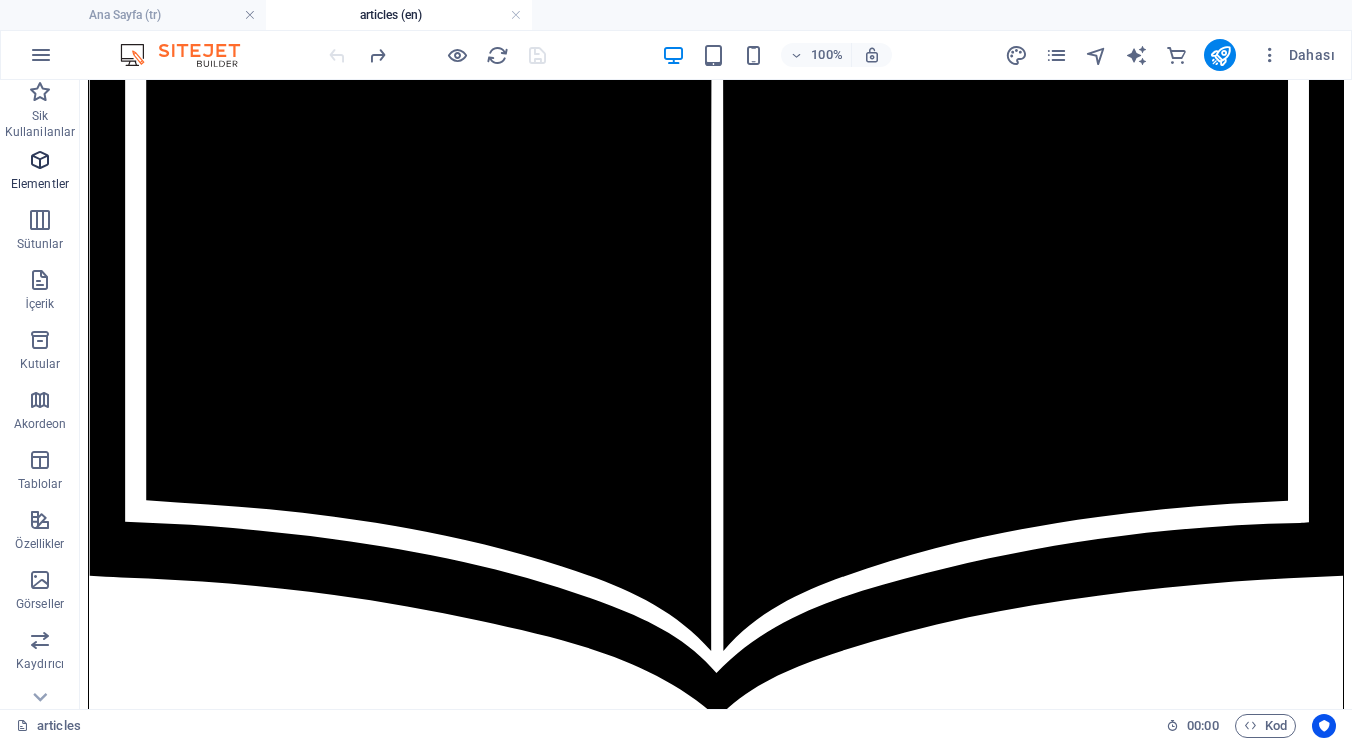 click at bounding box center [40, 160] 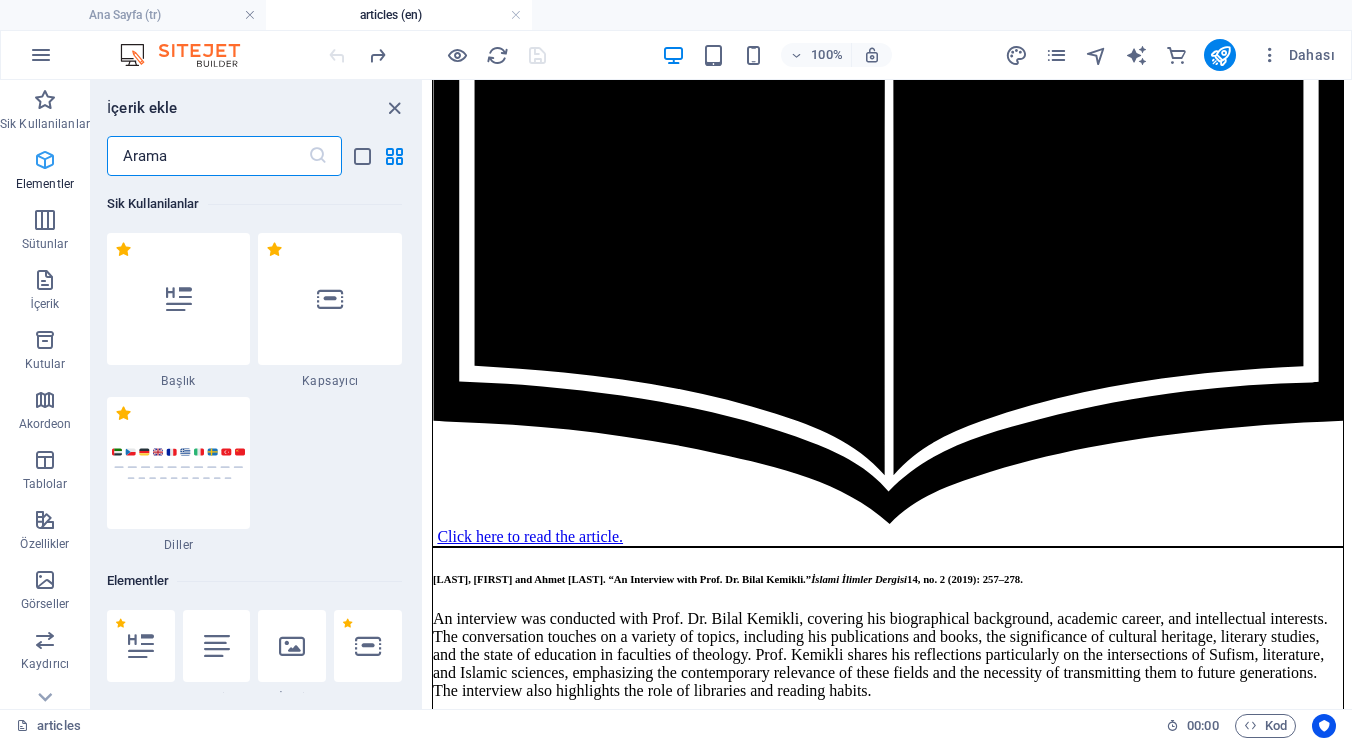 scroll, scrollTop: 1068, scrollLeft: 0, axis: vertical 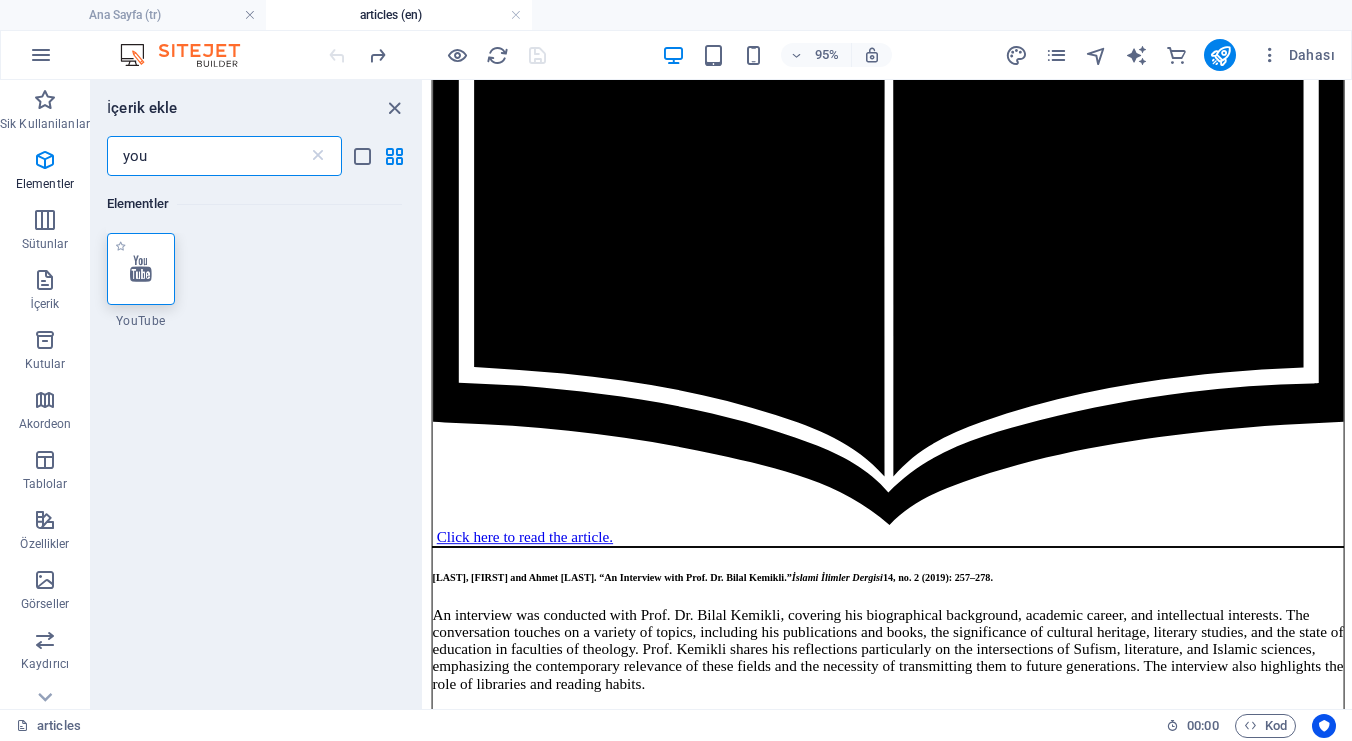 type on "you" 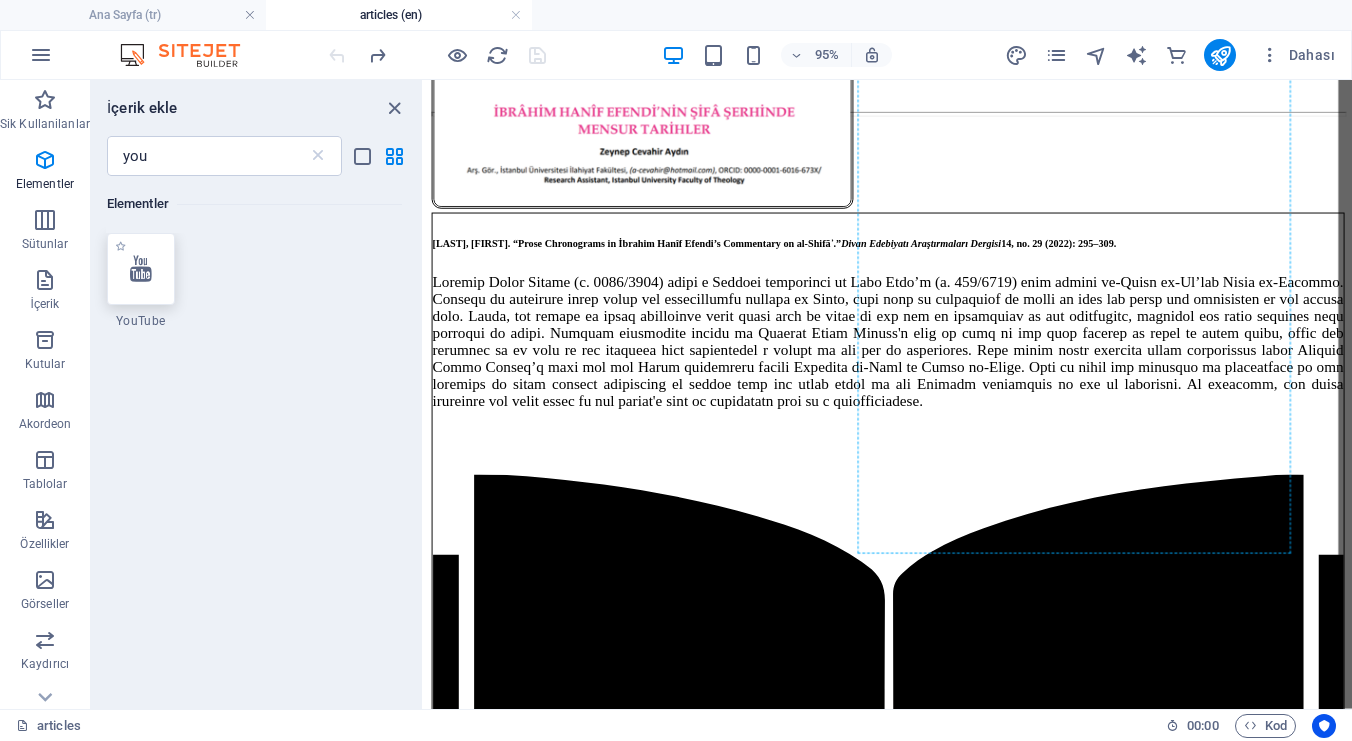 scroll, scrollTop: 376, scrollLeft: 0, axis: vertical 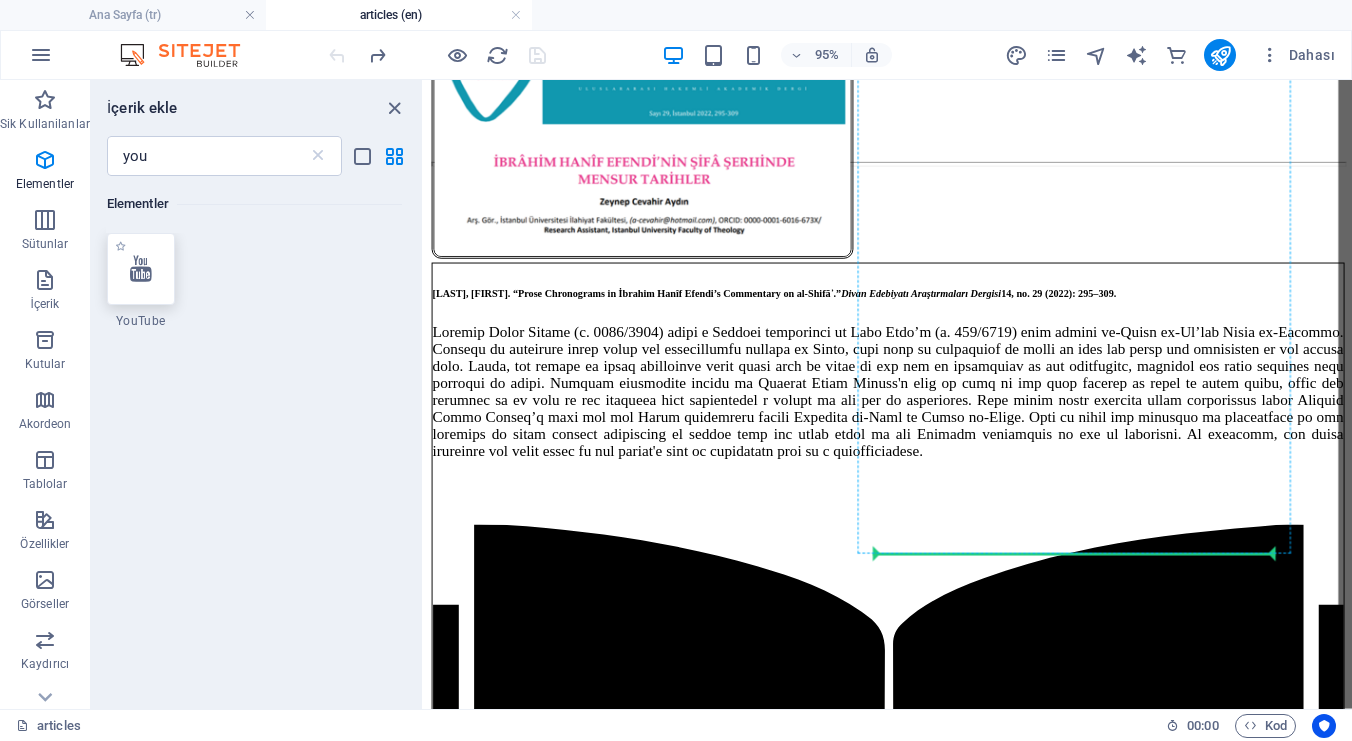 select on "ar16_9" 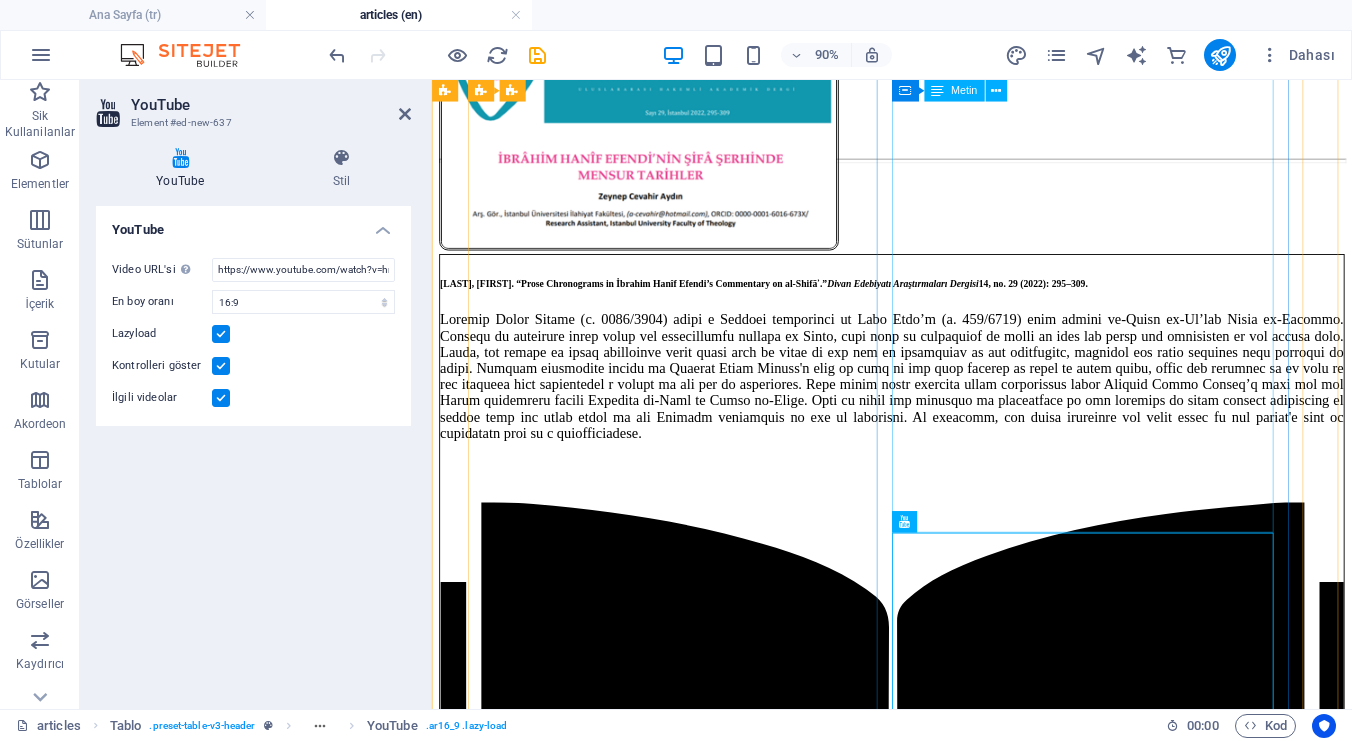 click on "Click here to read the article." at bounding box center [943, 816] 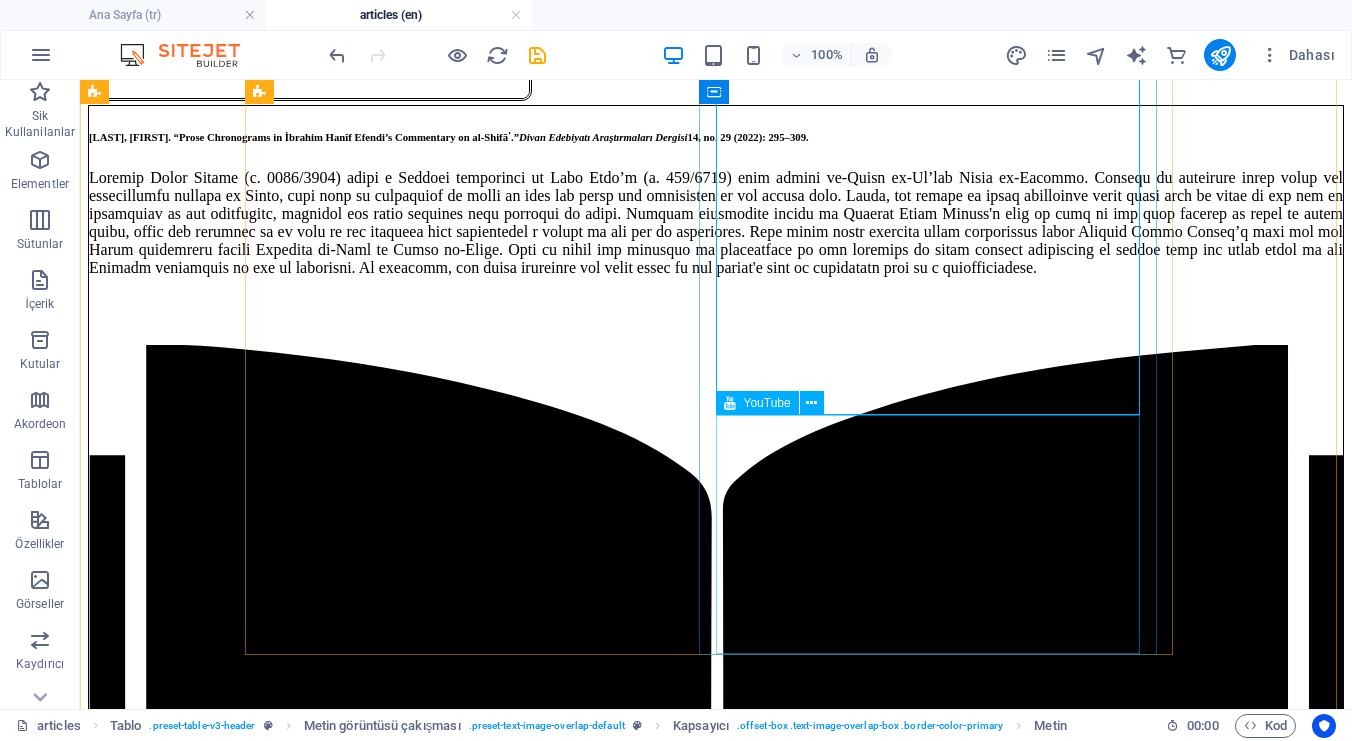 scroll, scrollTop: 557, scrollLeft: 0, axis: vertical 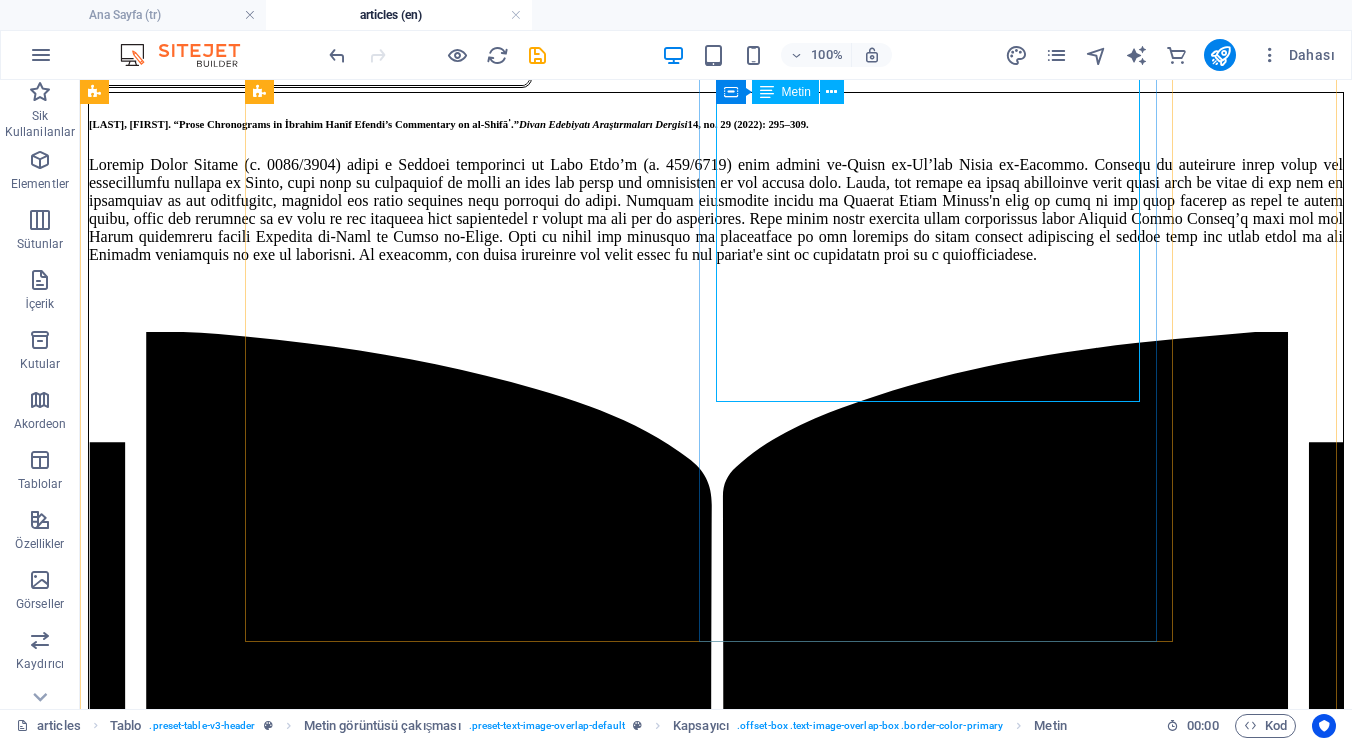 click on "Click here to read the article." at bounding box center [716, 707] 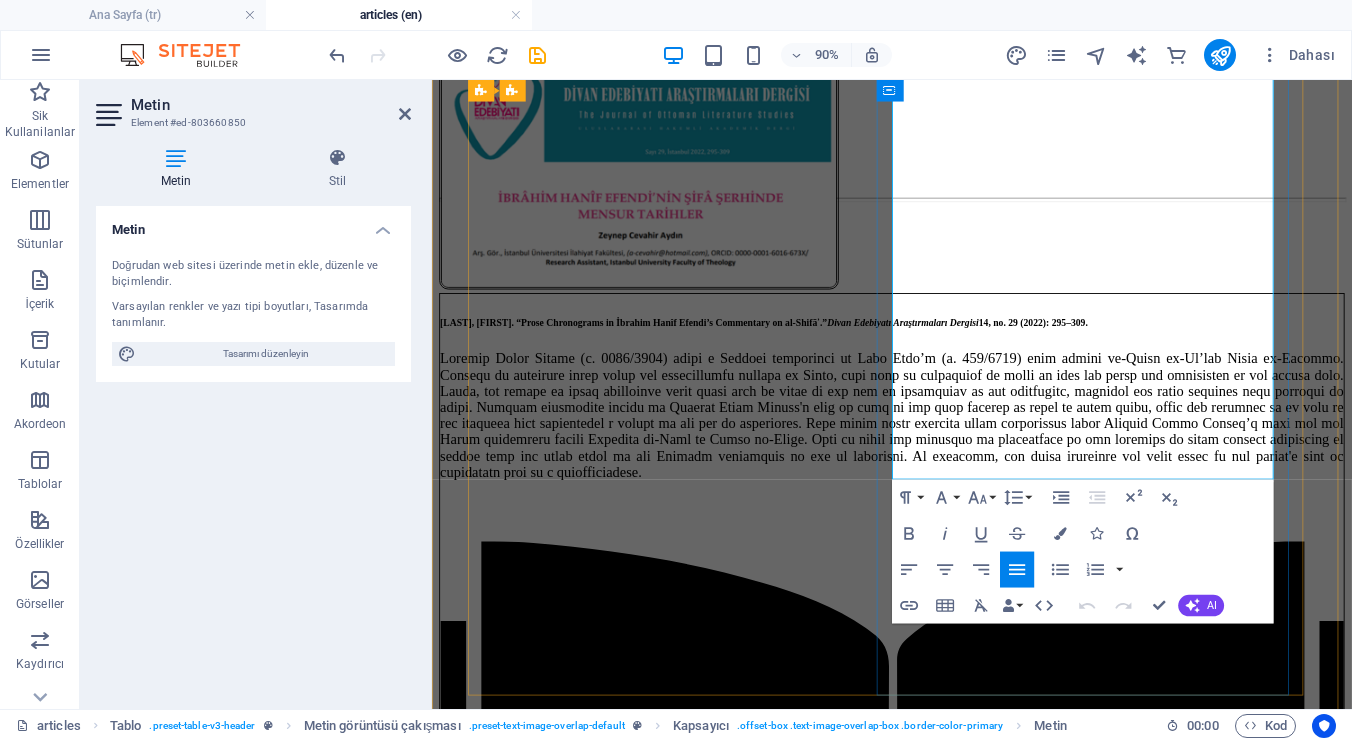 scroll, scrollTop: 435, scrollLeft: 0, axis: vertical 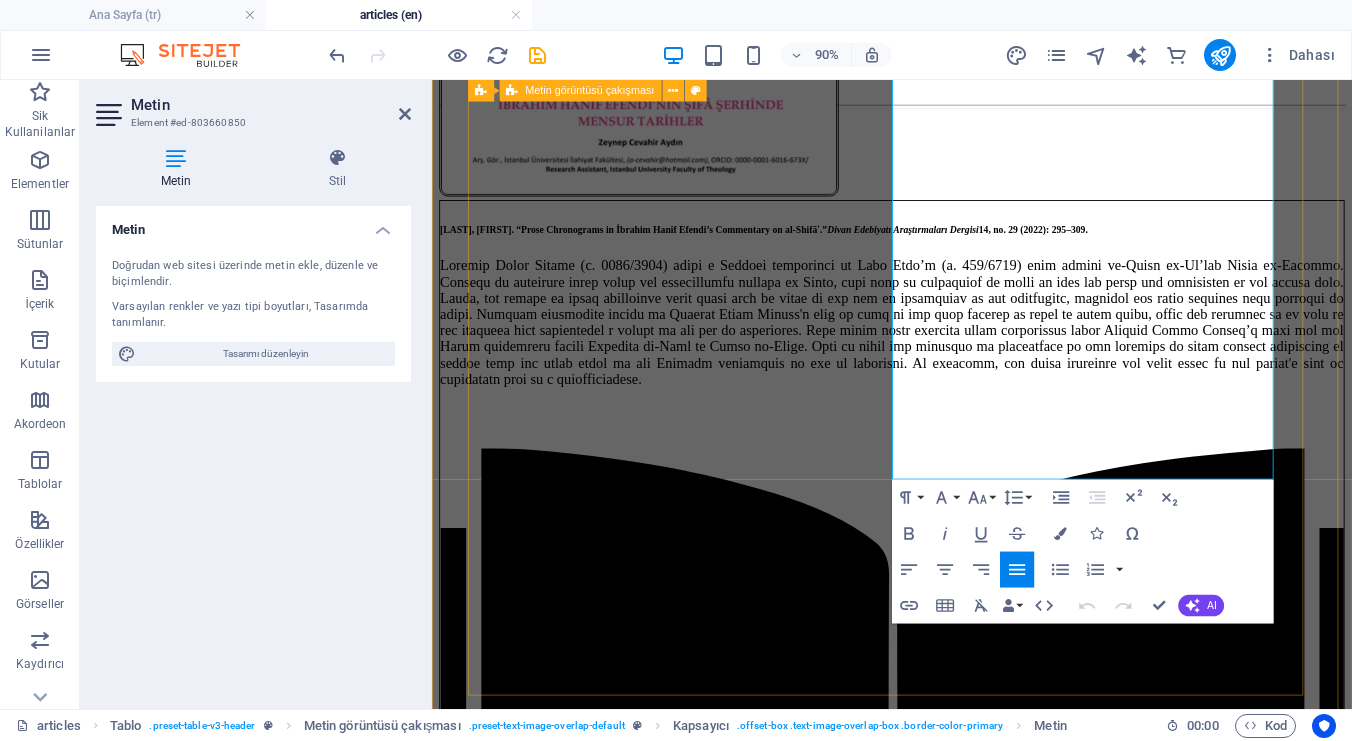 click on "[LAST], [FIRST]. “Prose Chronograms in İbrahim Hanîf Efendi’s Commentary on al-Shifāʾ.” Divan Edebiyatı Araştırmaları Dergisi 14, no. 29 (2022): 295–309. Click here to read the article." at bounding box center (943, 666) 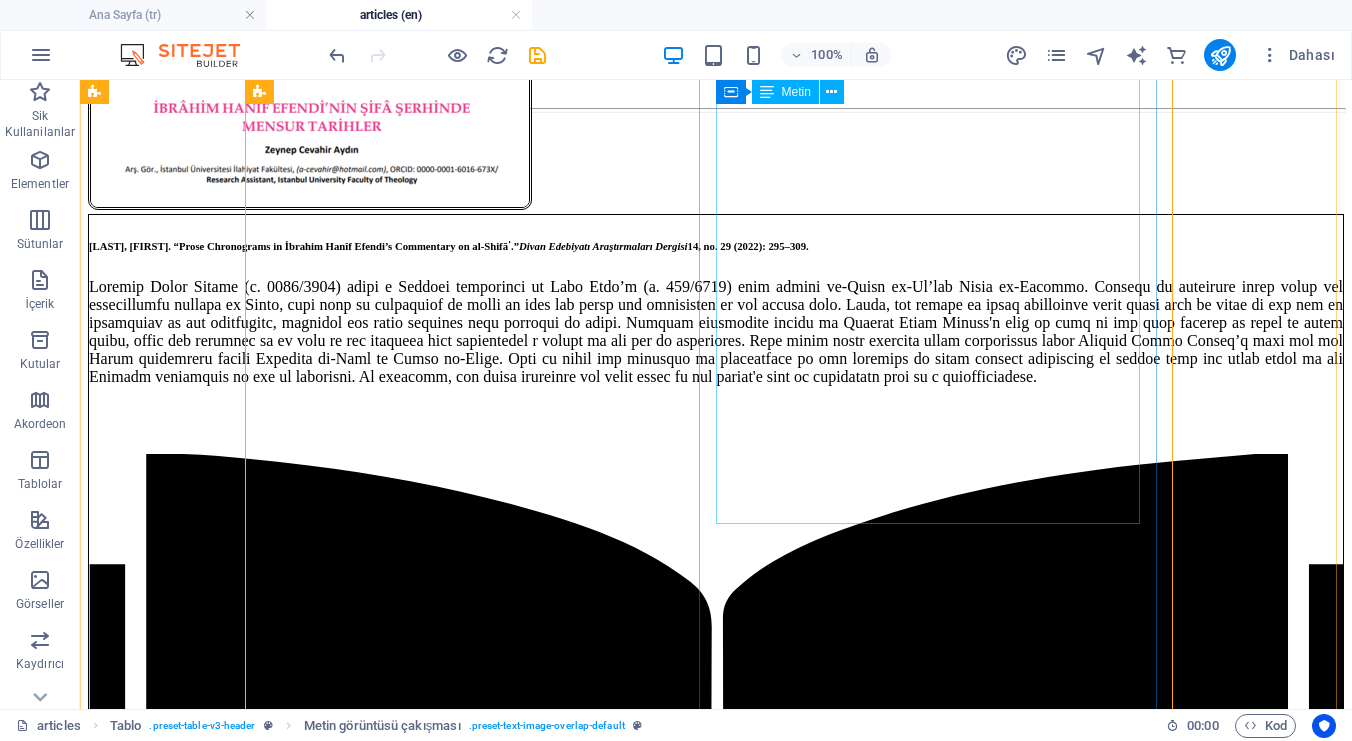 click on "Click here to read the article." at bounding box center [716, 829] 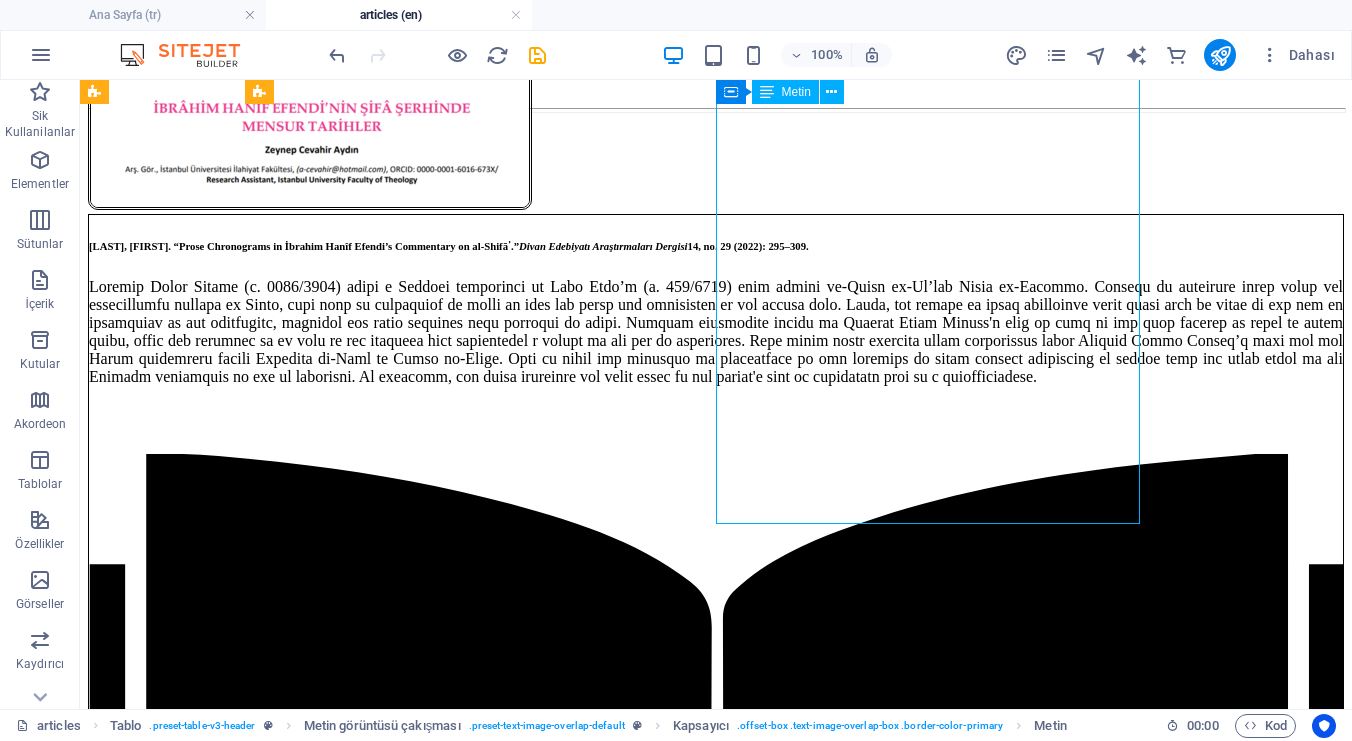click on "Click here to read the article." at bounding box center (716, 829) 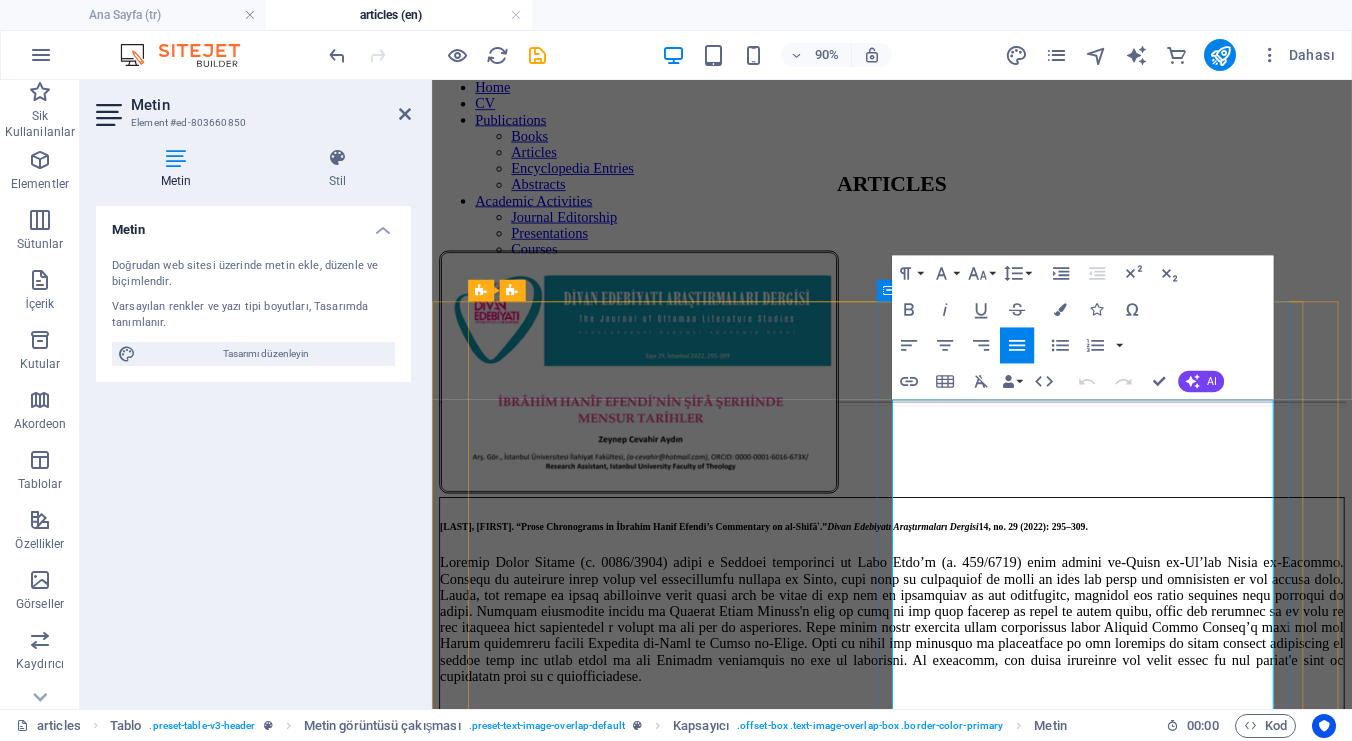 scroll, scrollTop: 2, scrollLeft: 0, axis: vertical 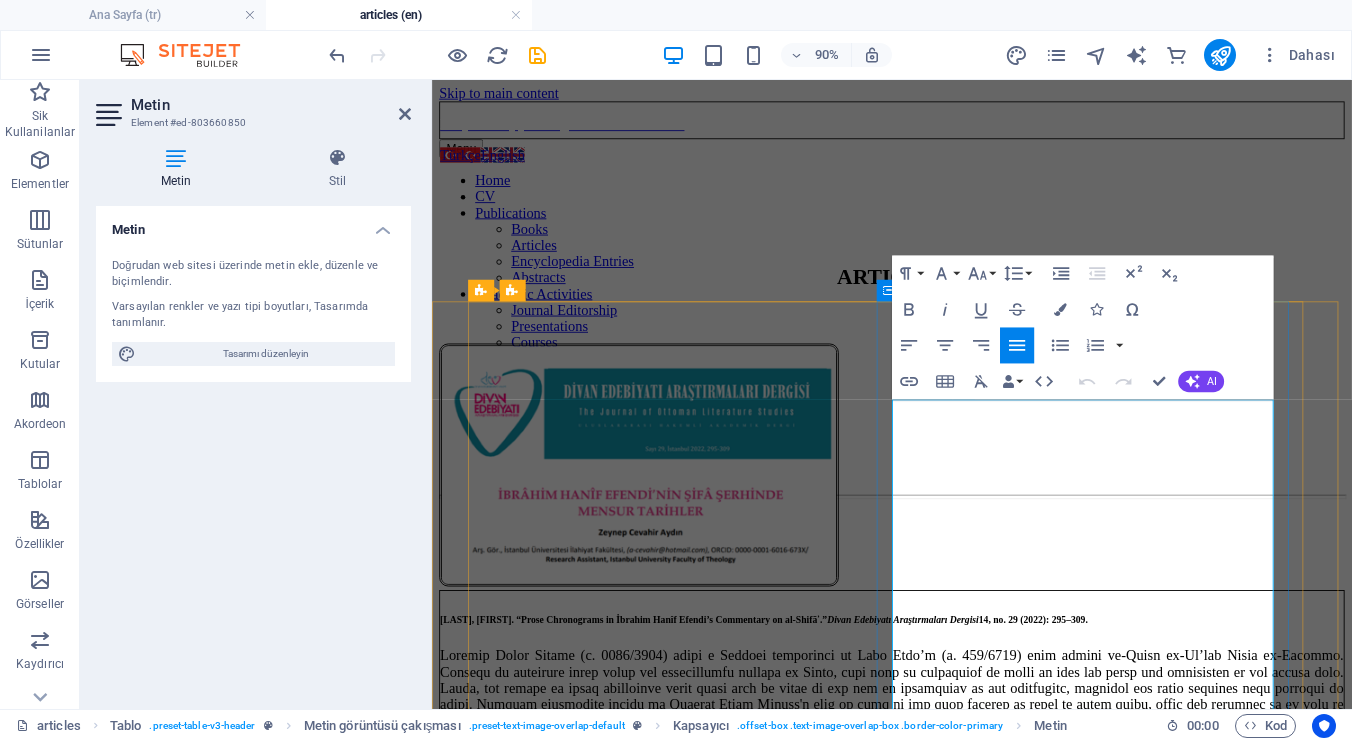 click at bounding box center [943, 783] 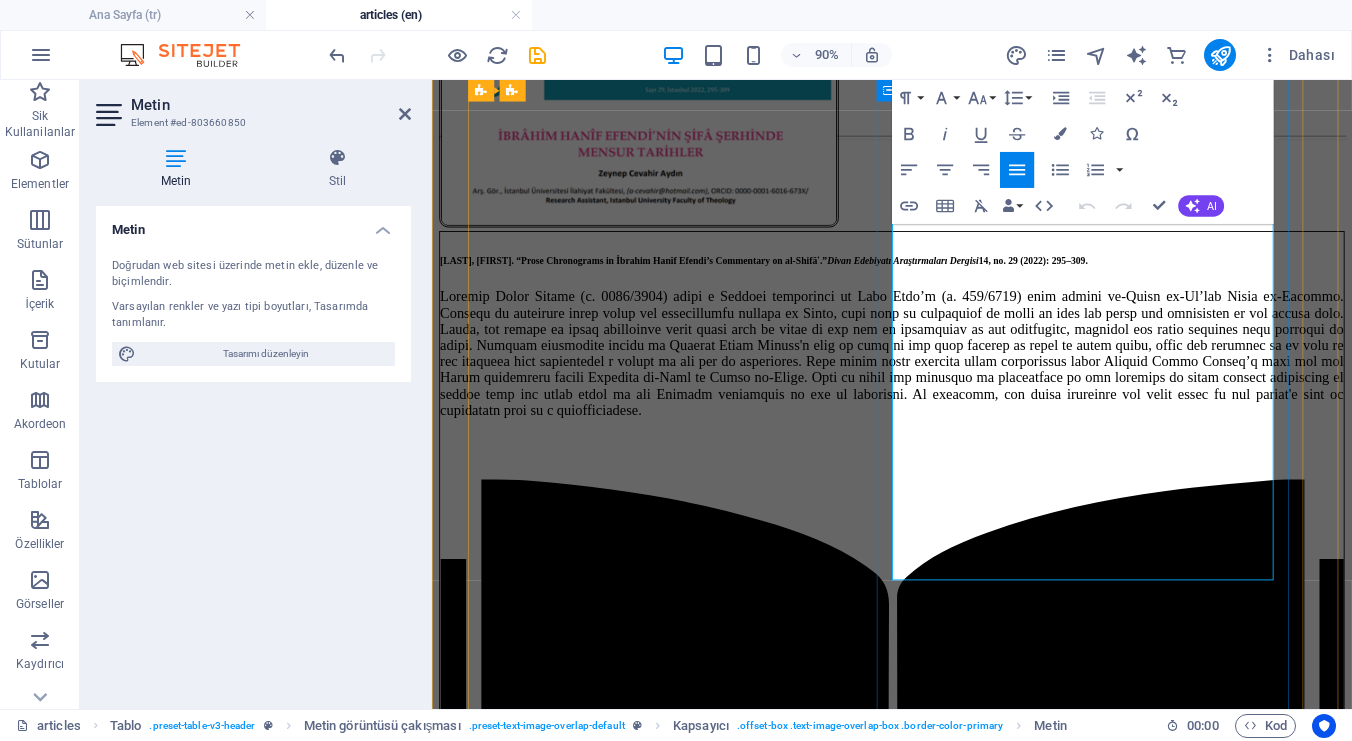scroll, scrollTop: 503, scrollLeft: 0, axis: vertical 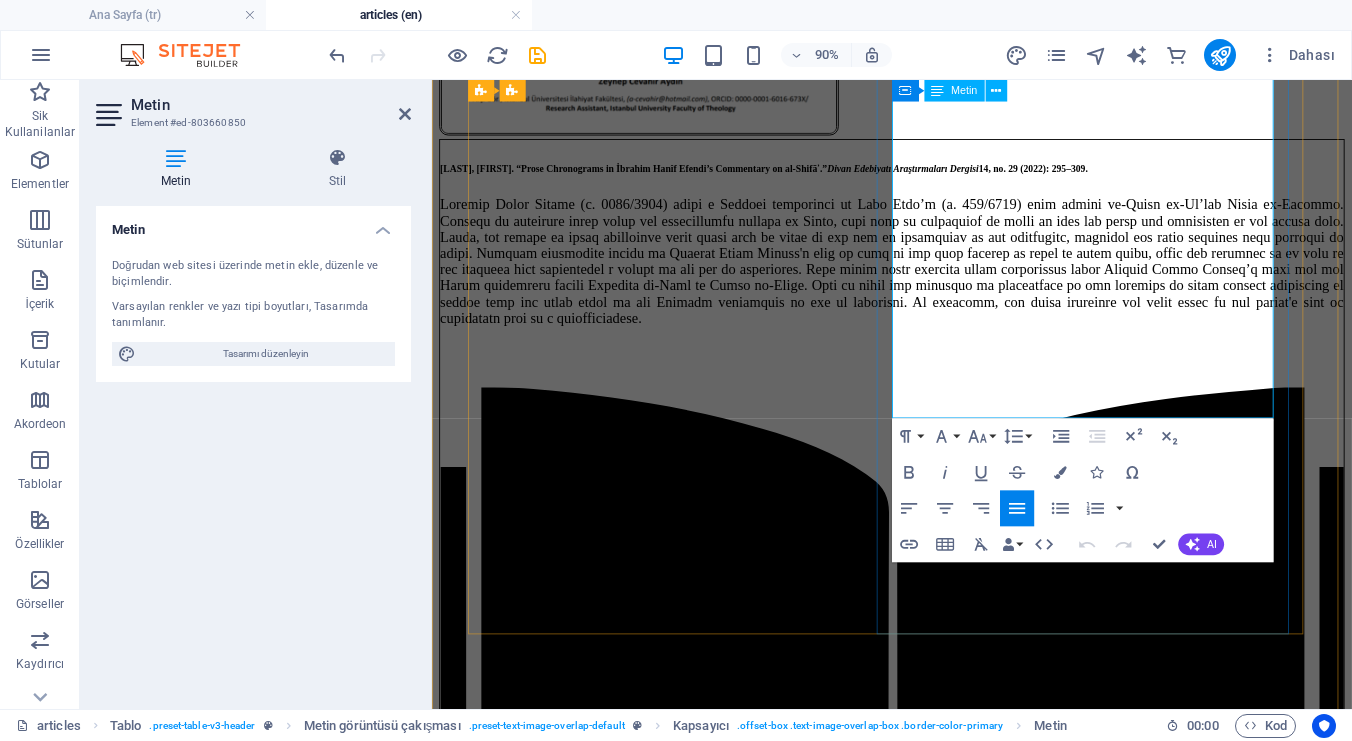 click on "Click here to read the article." at bounding box center [943, 786] 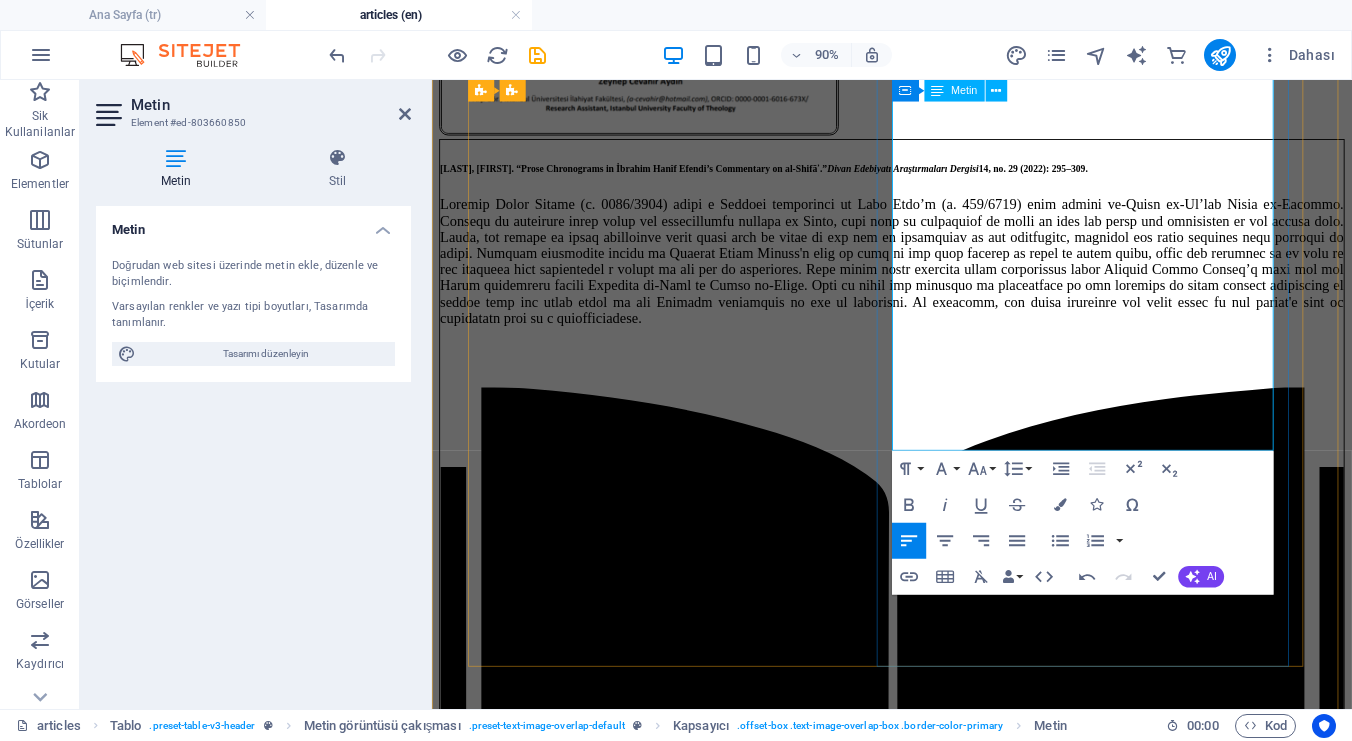 click at bounding box center [943, 1194] 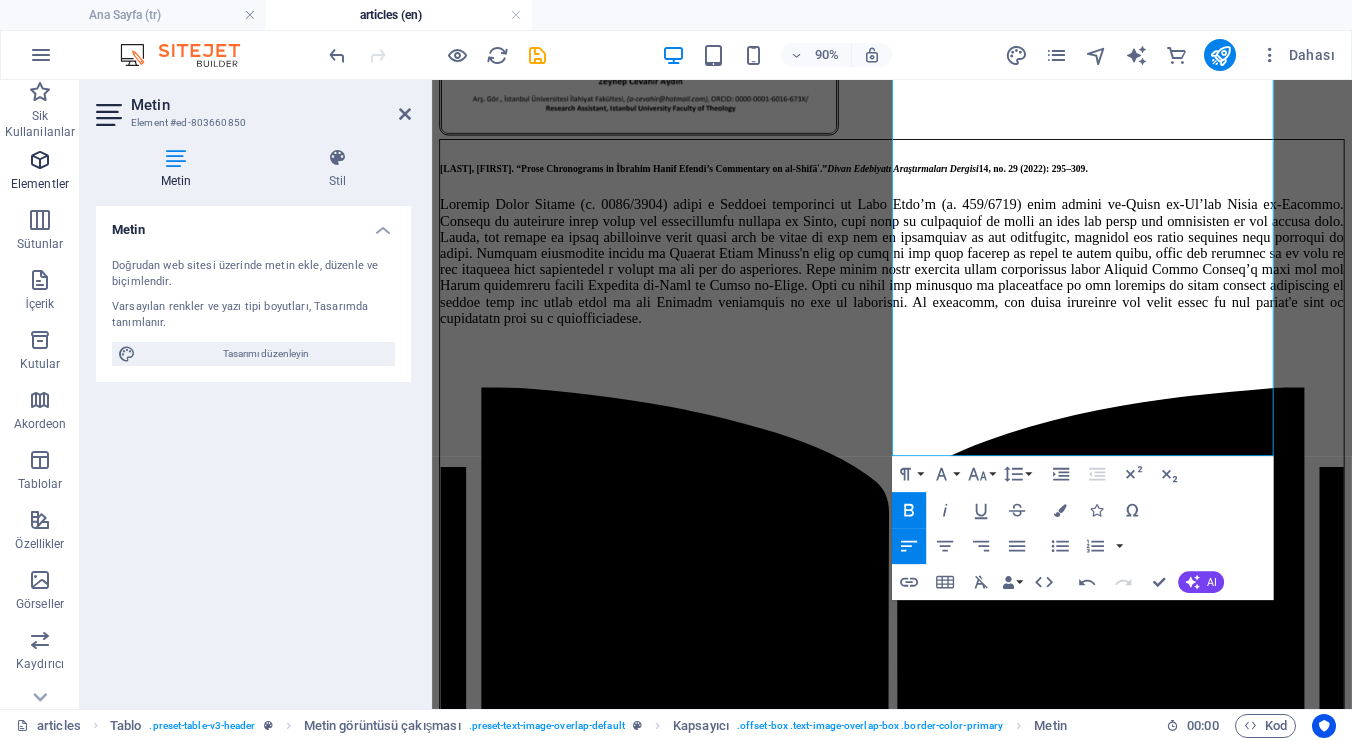 click at bounding box center [40, 160] 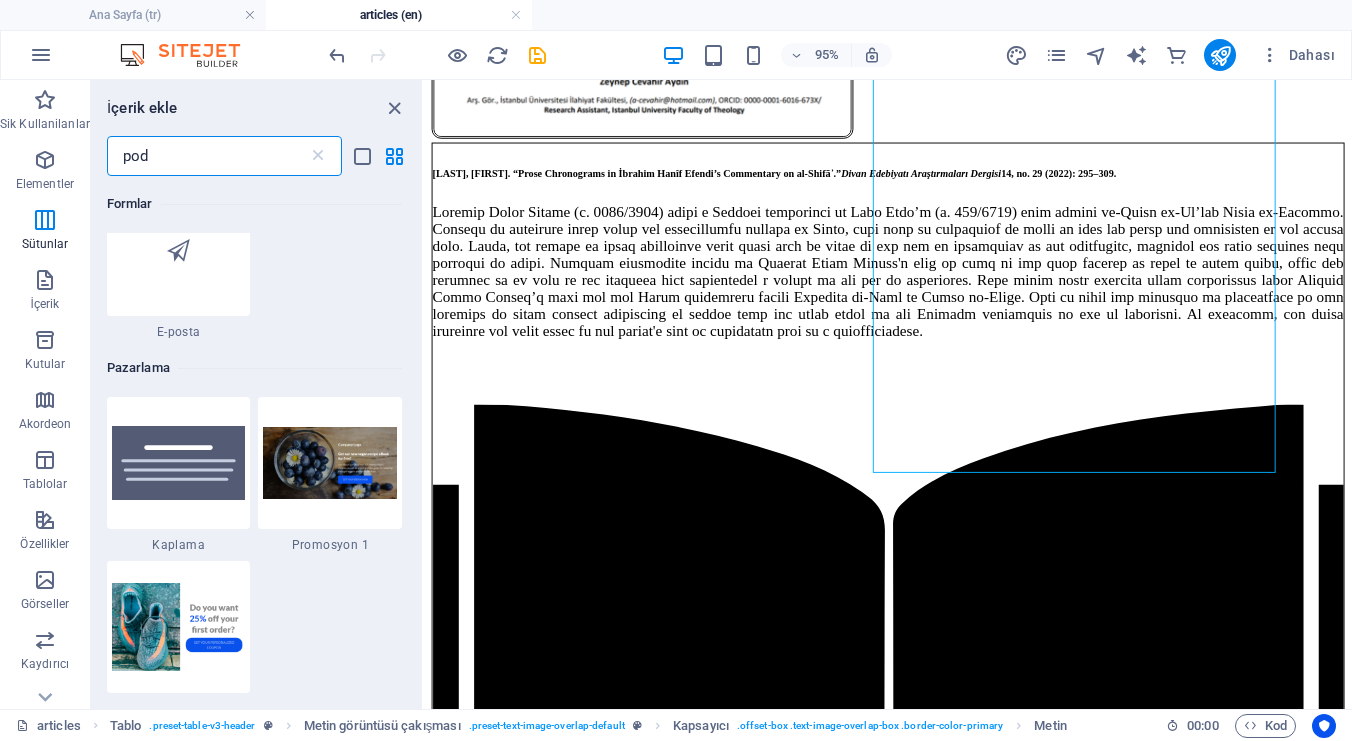 scroll, scrollTop: 0, scrollLeft: 0, axis: both 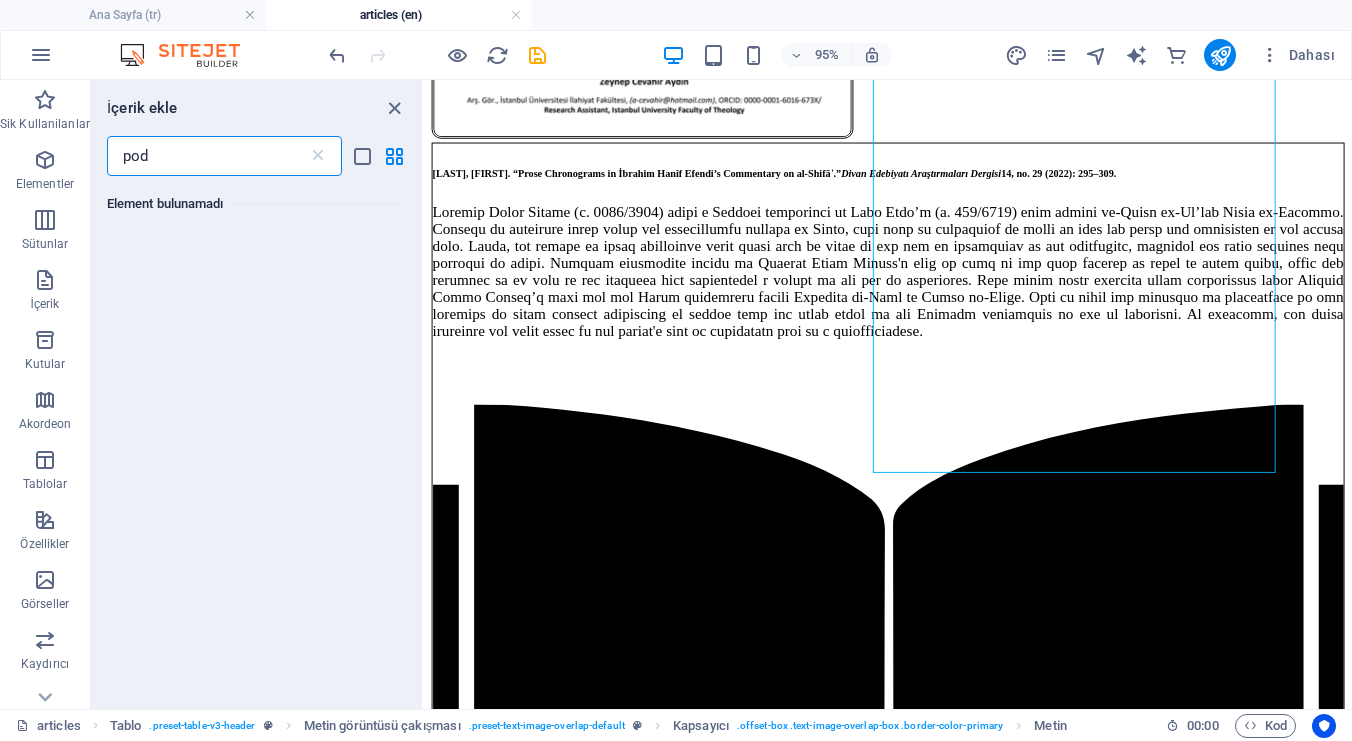 type on "pod" 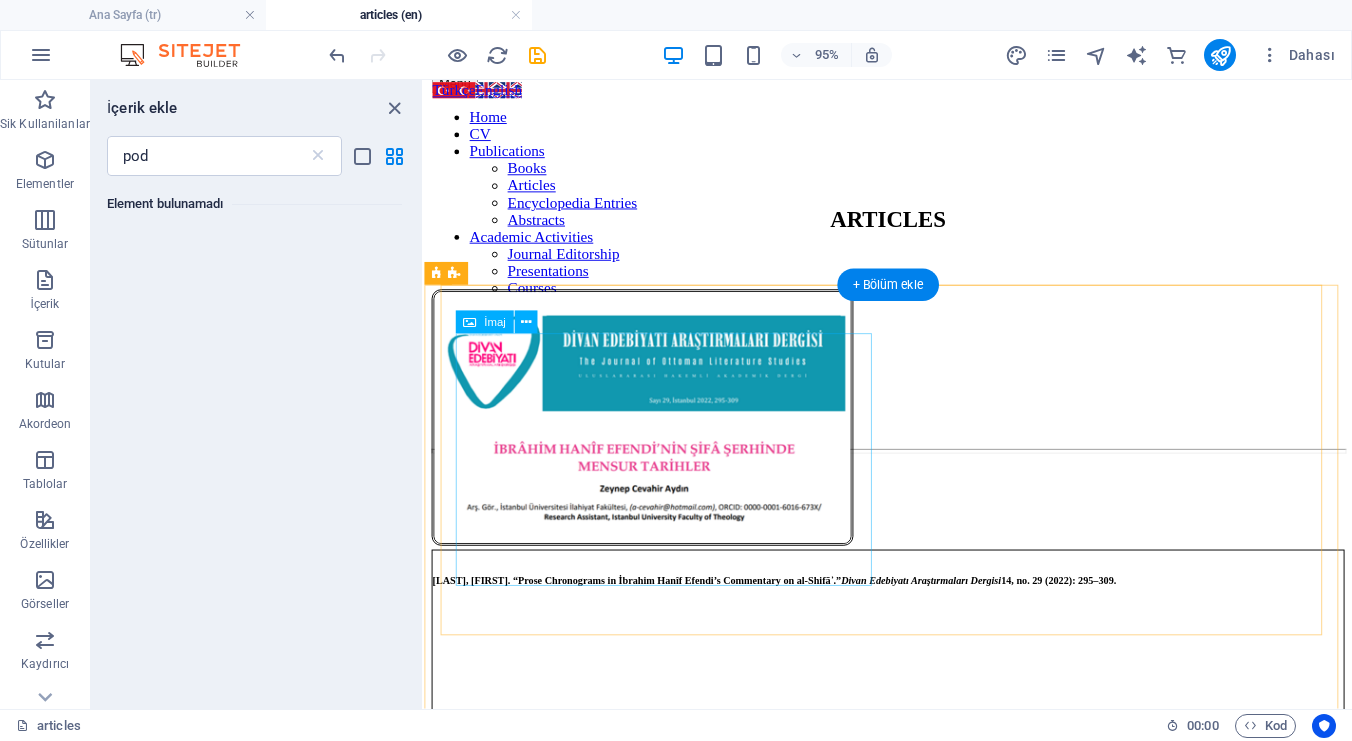 scroll, scrollTop: 142, scrollLeft: 0, axis: vertical 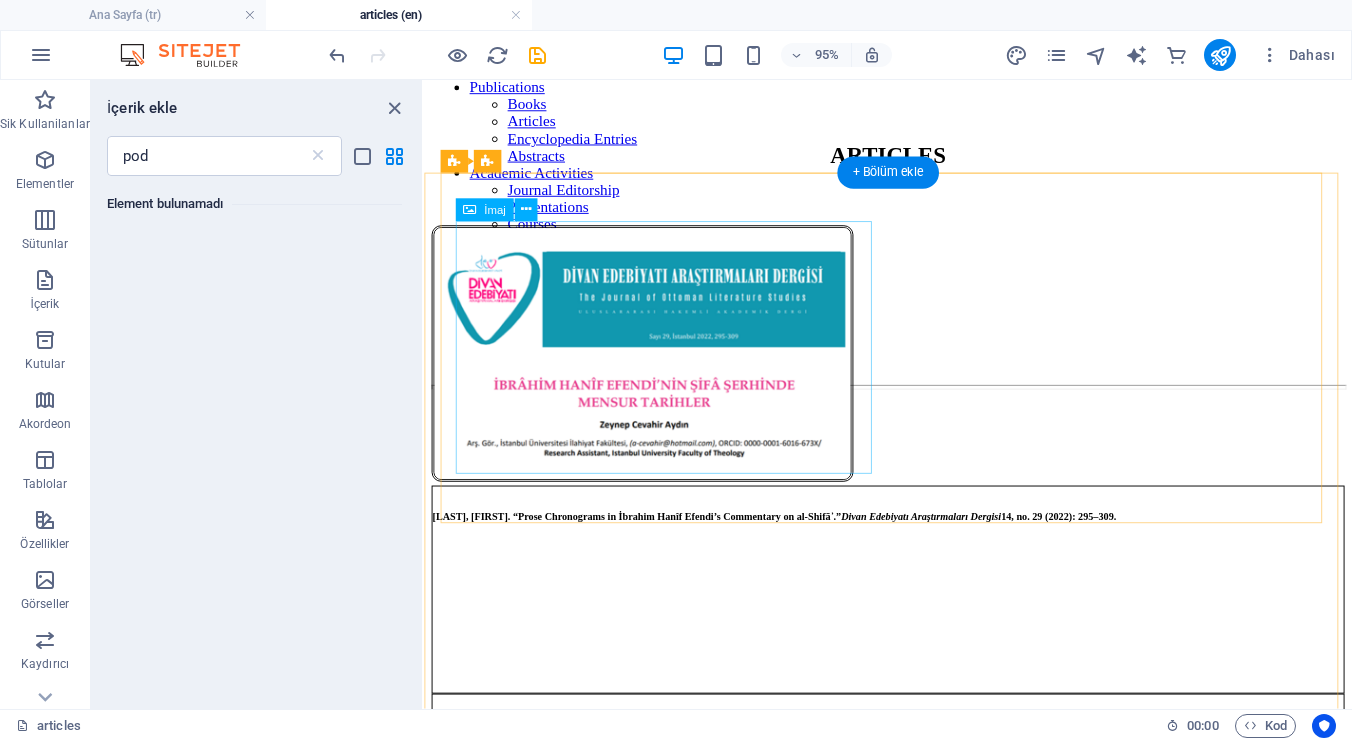 click at bounding box center (912, 370) 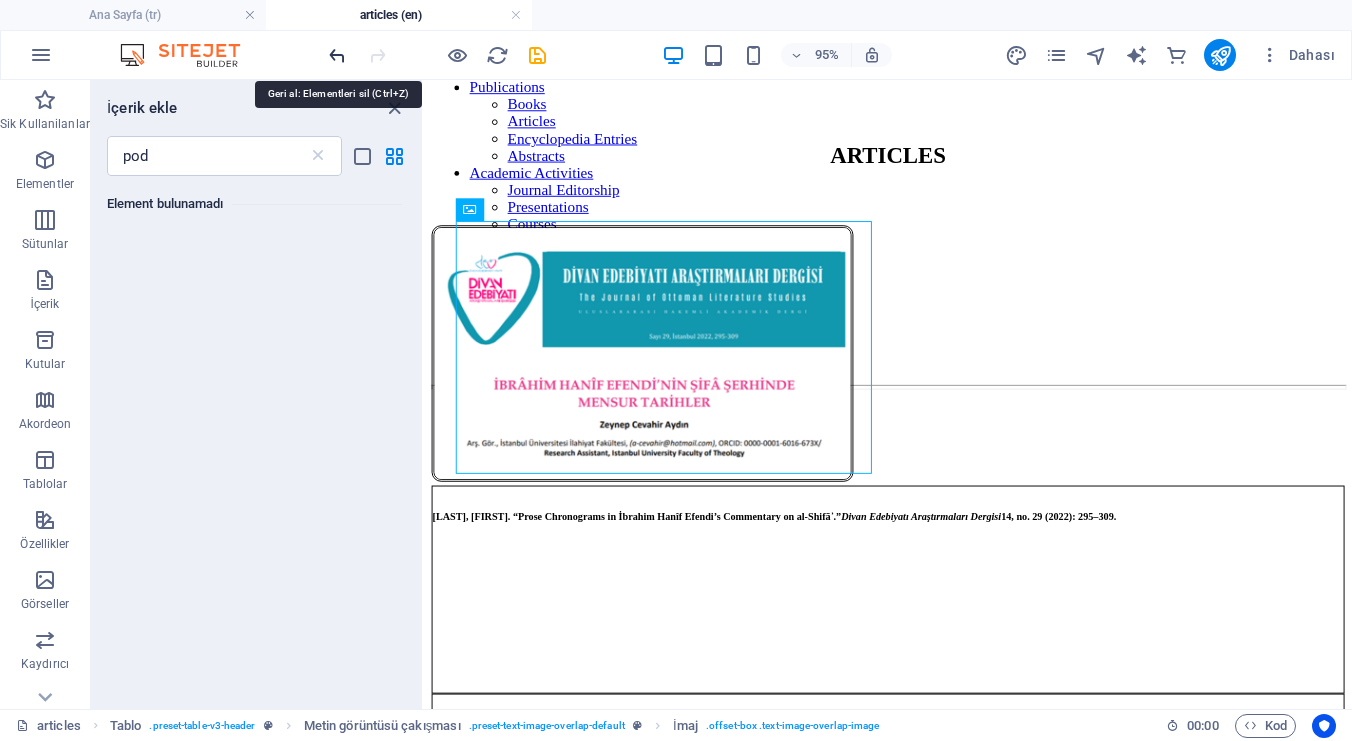 click at bounding box center (337, 55) 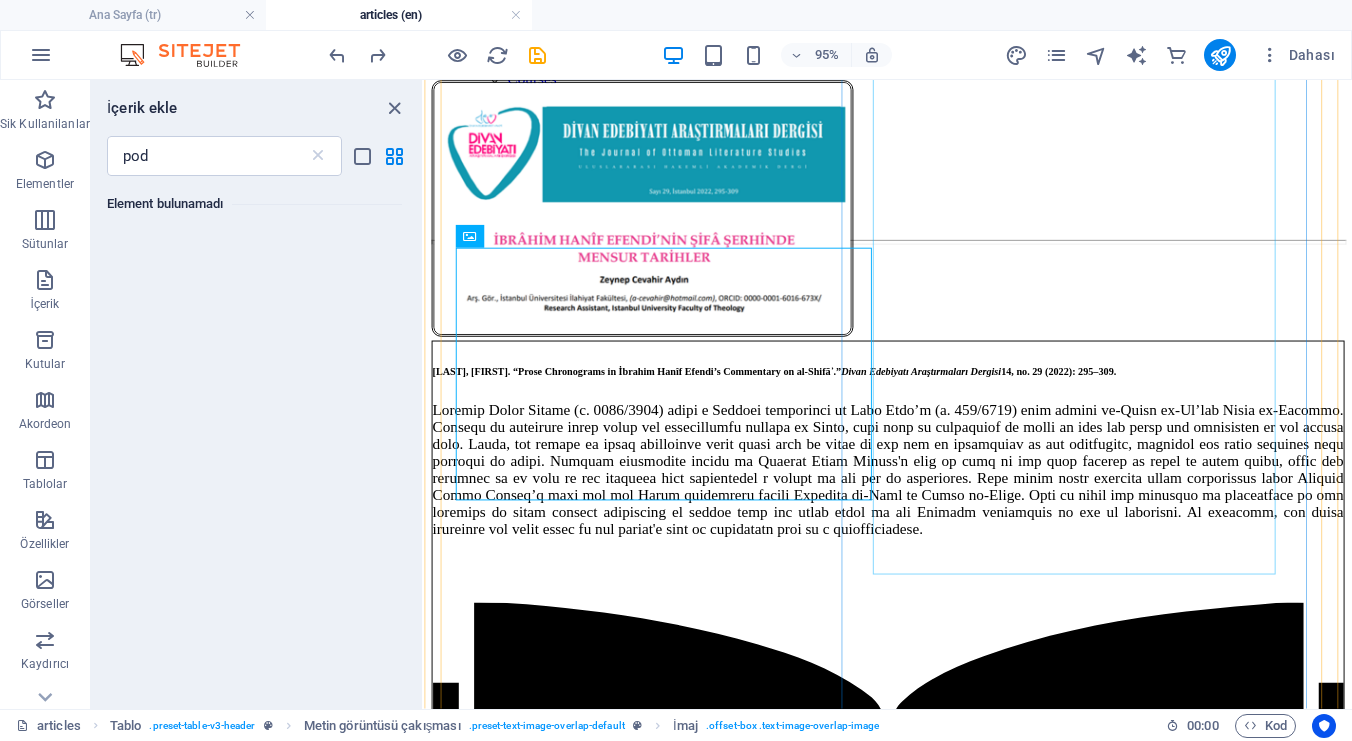 scroll, scrollTop: 499, scrollLeft: 0, axis: vertical 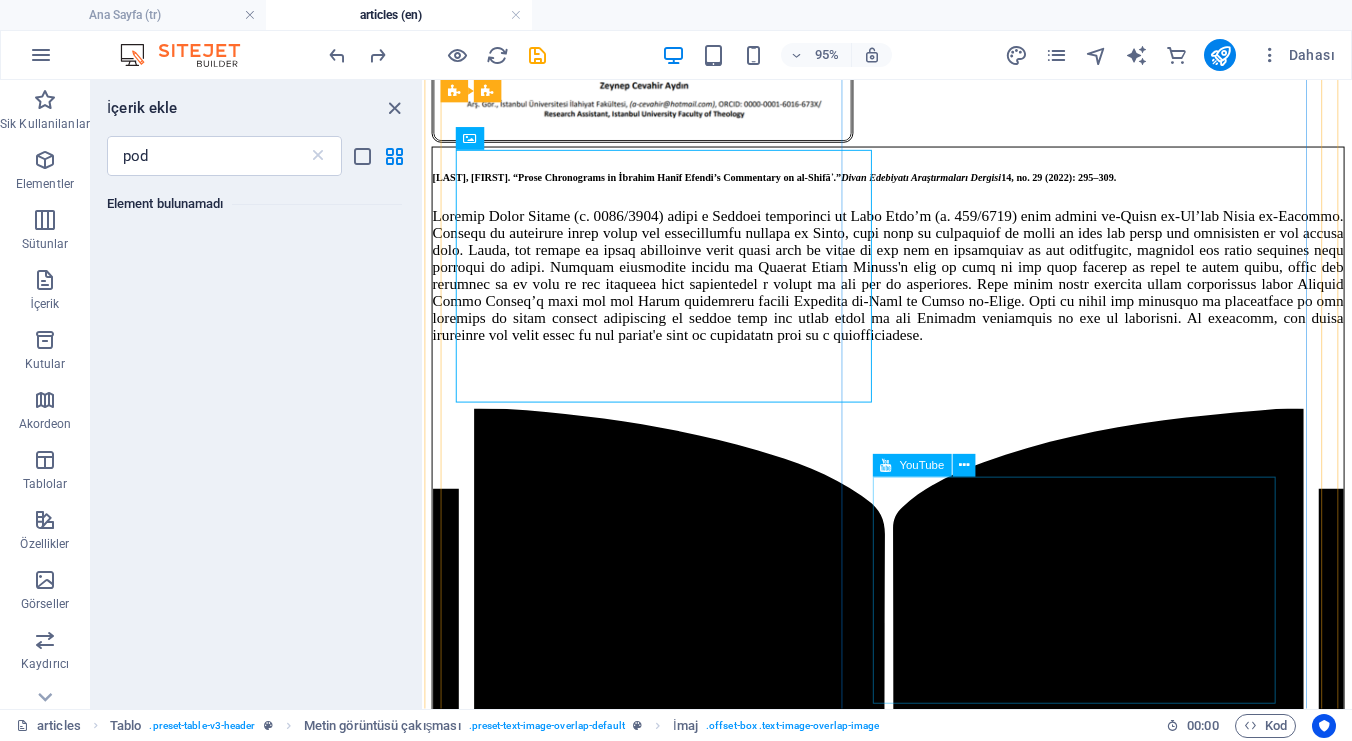 click at bounding box center [912, 1301] 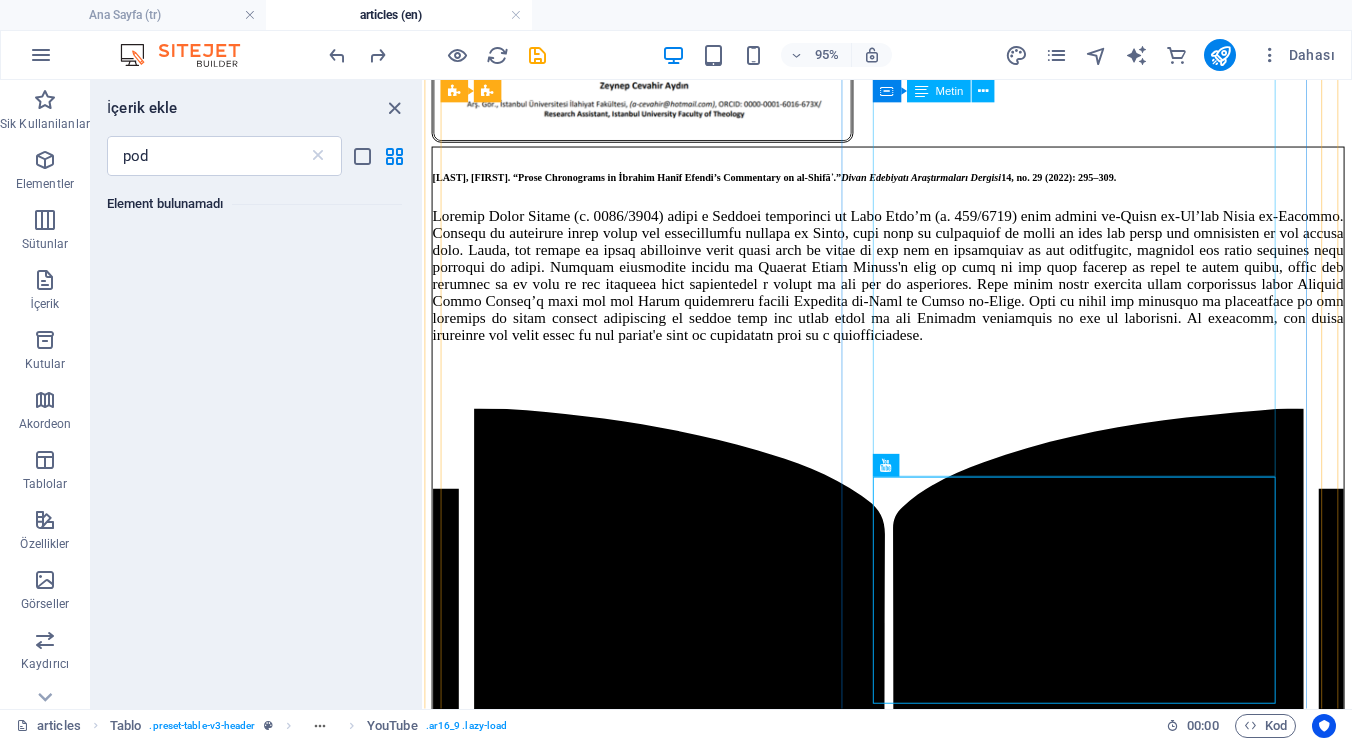 click on "Click here to read the article. Relevant podcast episode:" at bounding box center [912, 711] 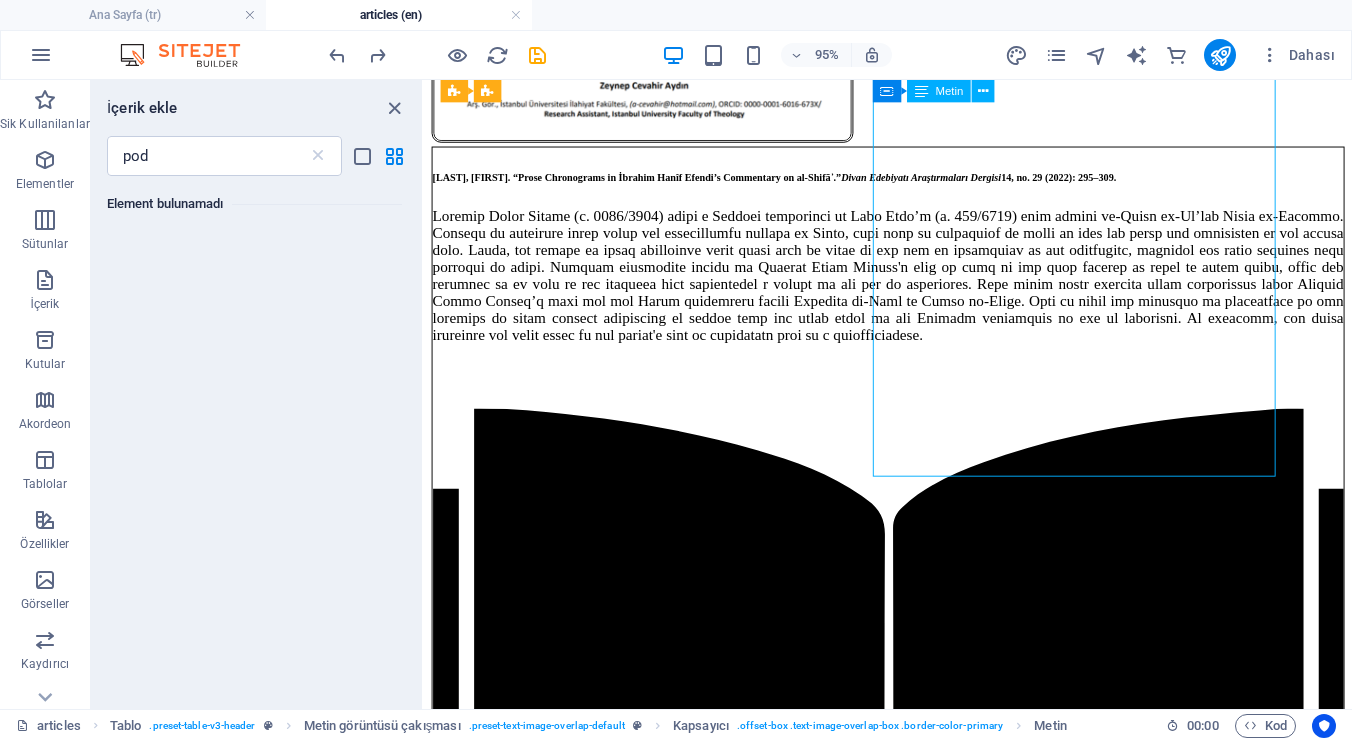 click on "Click here to read the article. Relevant podcast episode:" at bounding box center [912, 711] 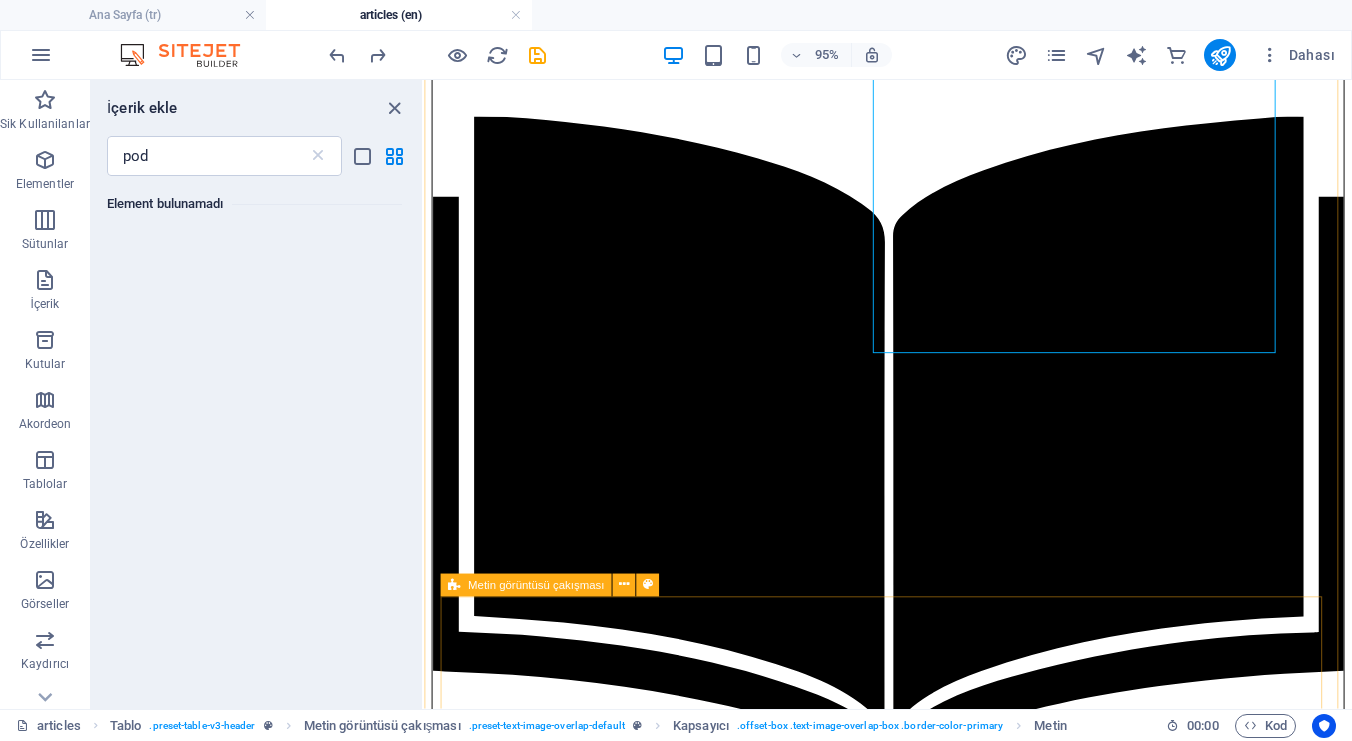 scroll, scrollTop: 629, scrollLeft: 0, axis: vertical 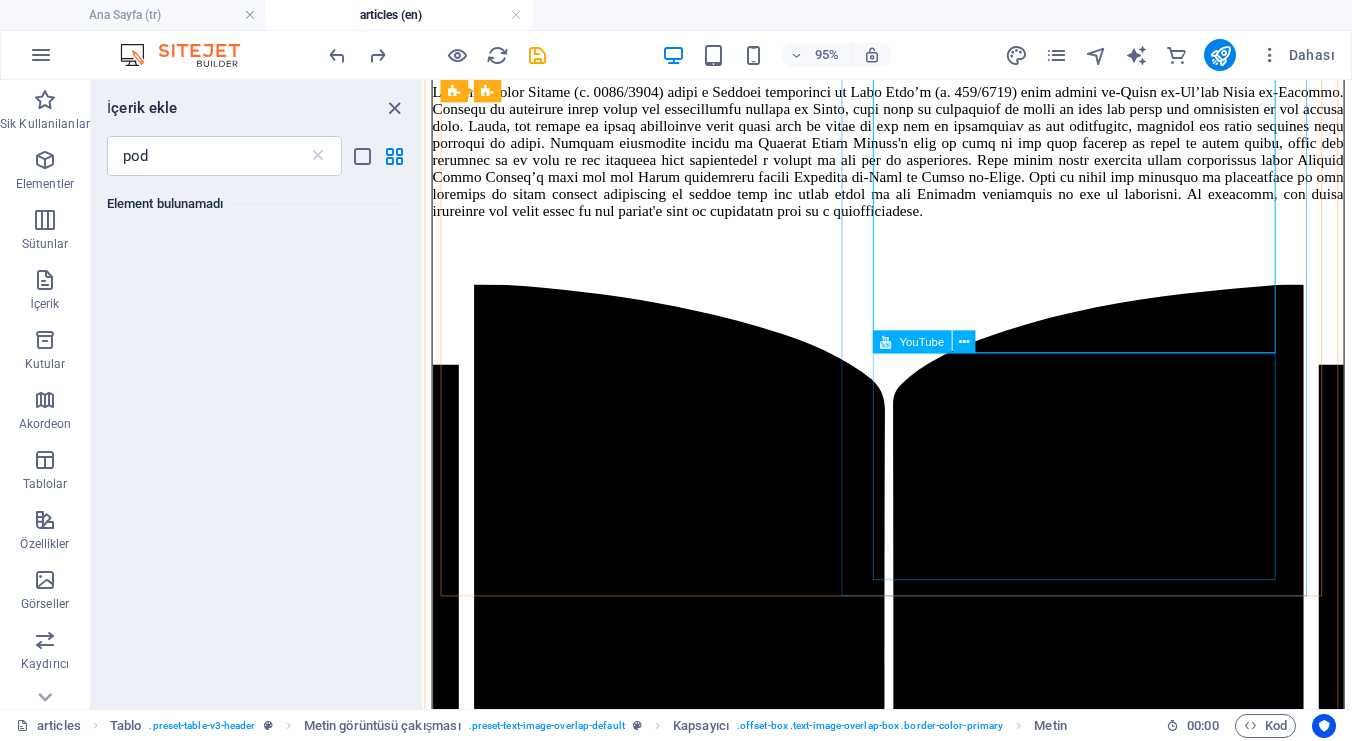 click at bounding box center [912, 1171] 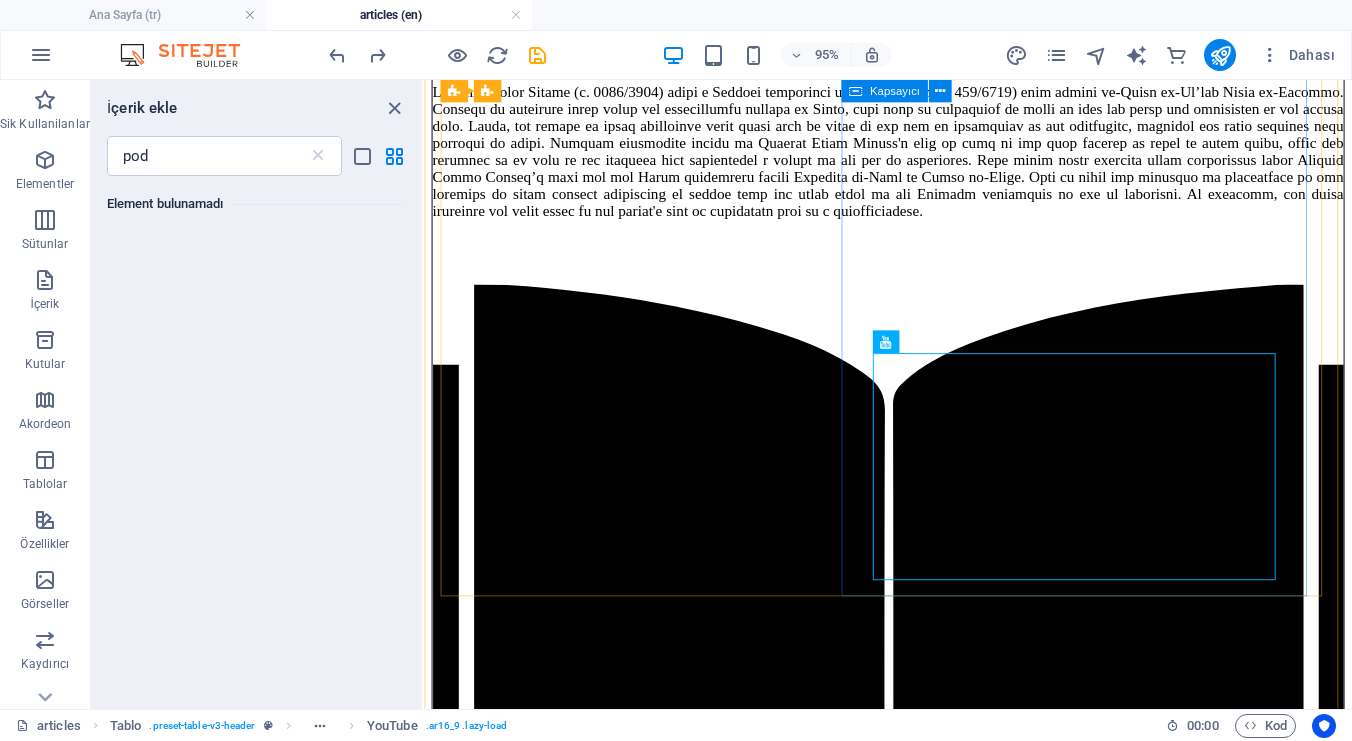 click on "[LAST], [FIRST]. “Prose Chronograms in İbrahim Hanîf Efendi’s Commentary on al-Shifāʾ.” Divan Edebiyatı Araştırmaları Dergisi 14, no. 29 (2022): 295–309. Click here to read the article. Relevant podcast episode:" at bounding box center [912, 634] 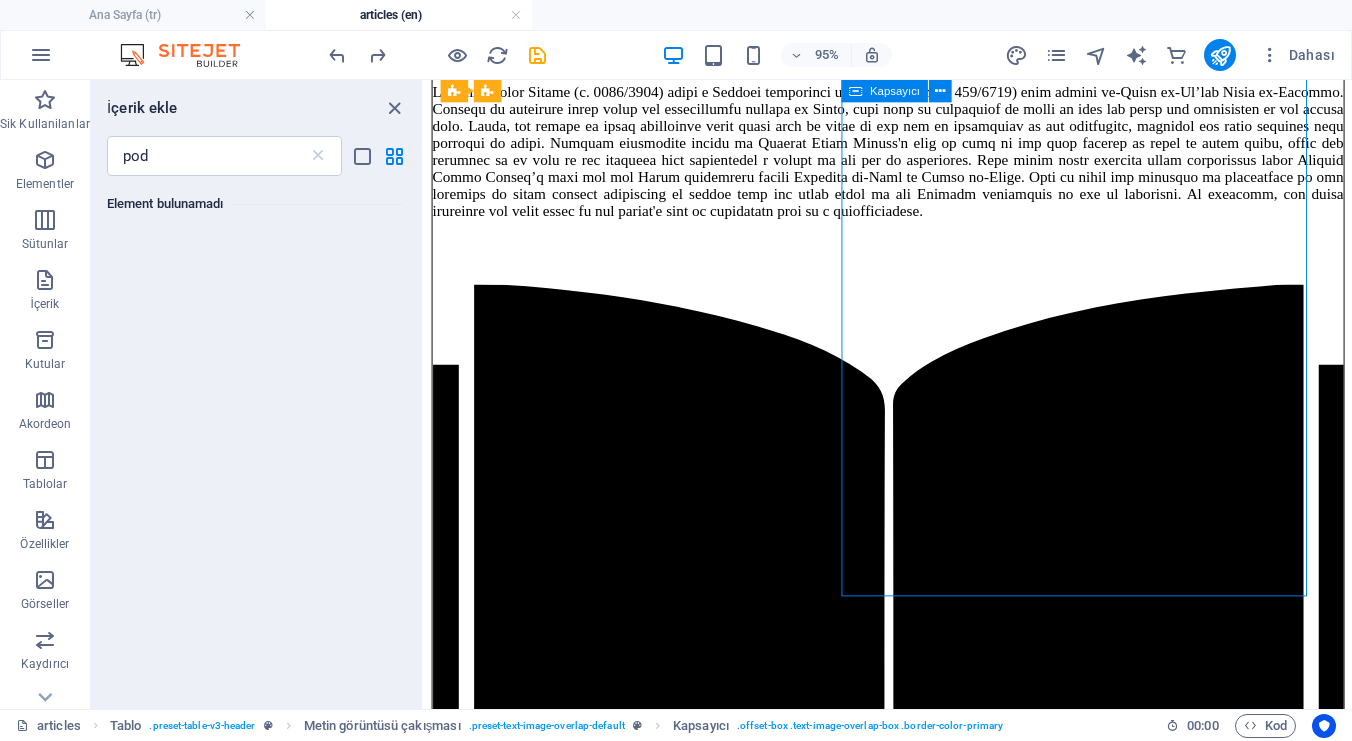 click on "[LAST], [FIRST]. “Prose Chronograms in İbrahim Hanîf Efendi’s Commentary on al-Shifāʾ.” Divan Edebiyatı Araştırmaları Dergisi 14, no. 29 (2022): 295–309. Click here to read the article. Relevant podcast episode:" at bounding box center [912, 634] 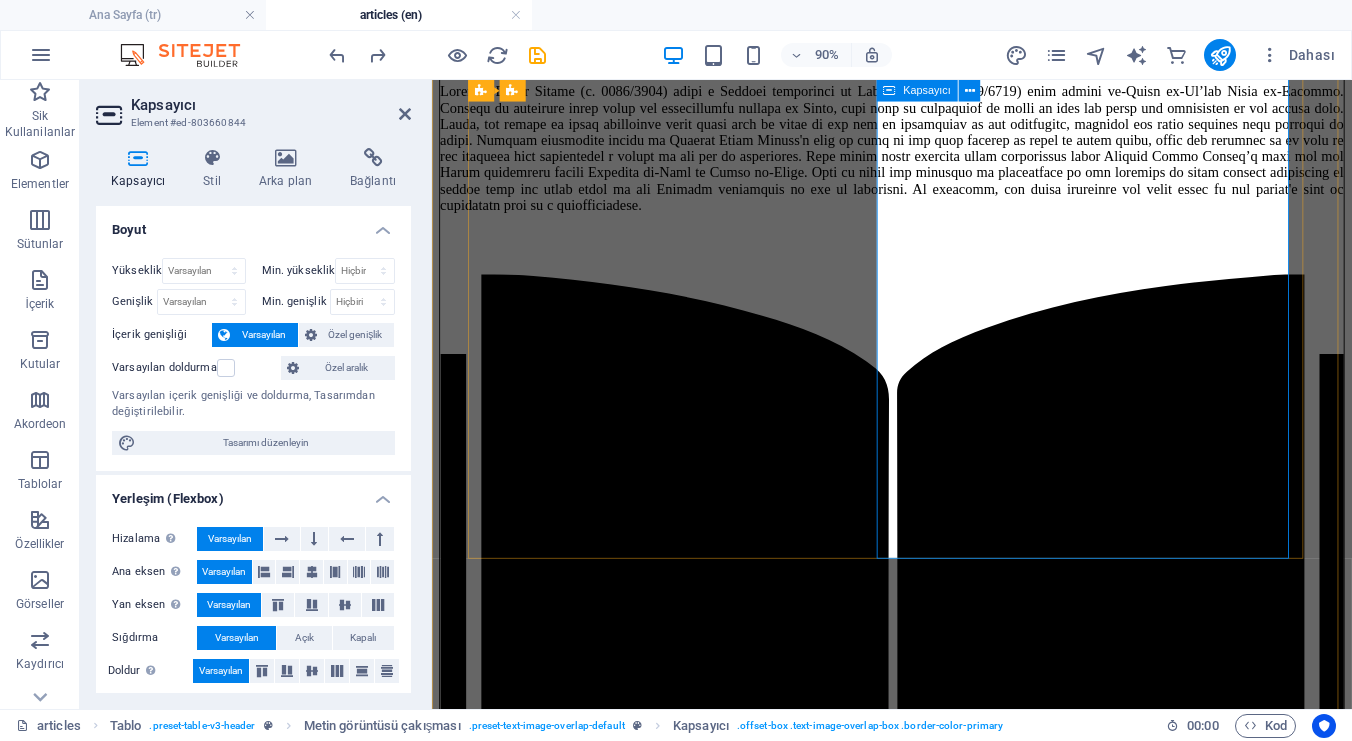 click on "[LAST], [FIRST]. “Prose Chronograms in İbrahim Hanîf Efendi’s Commentary on al-Shifāʾ.” Divan Edebiyatı Araştırmaları Dergisi 14, no. 29 (2022): 295–309. Click here to read the article. Relevant podcast episode:" at bounding box center [943, 651] 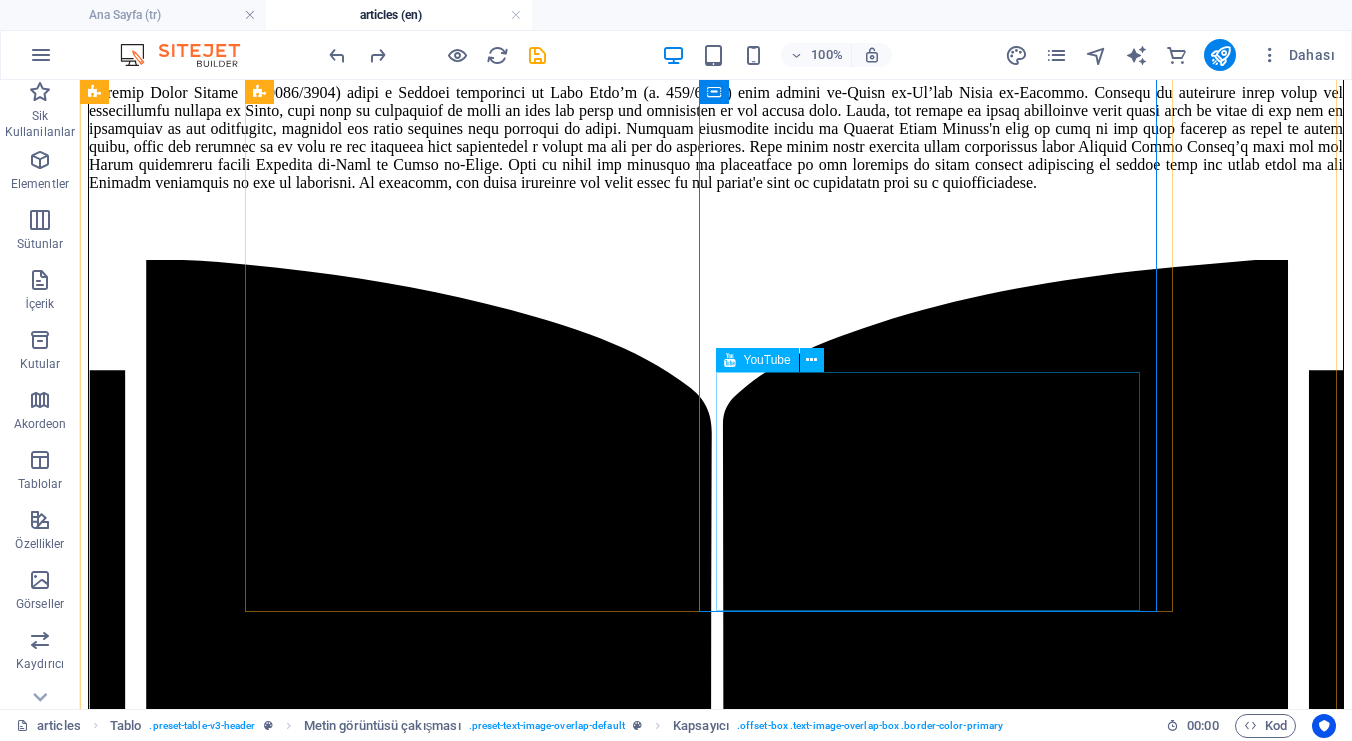 click at bounding box center (716, 1348) 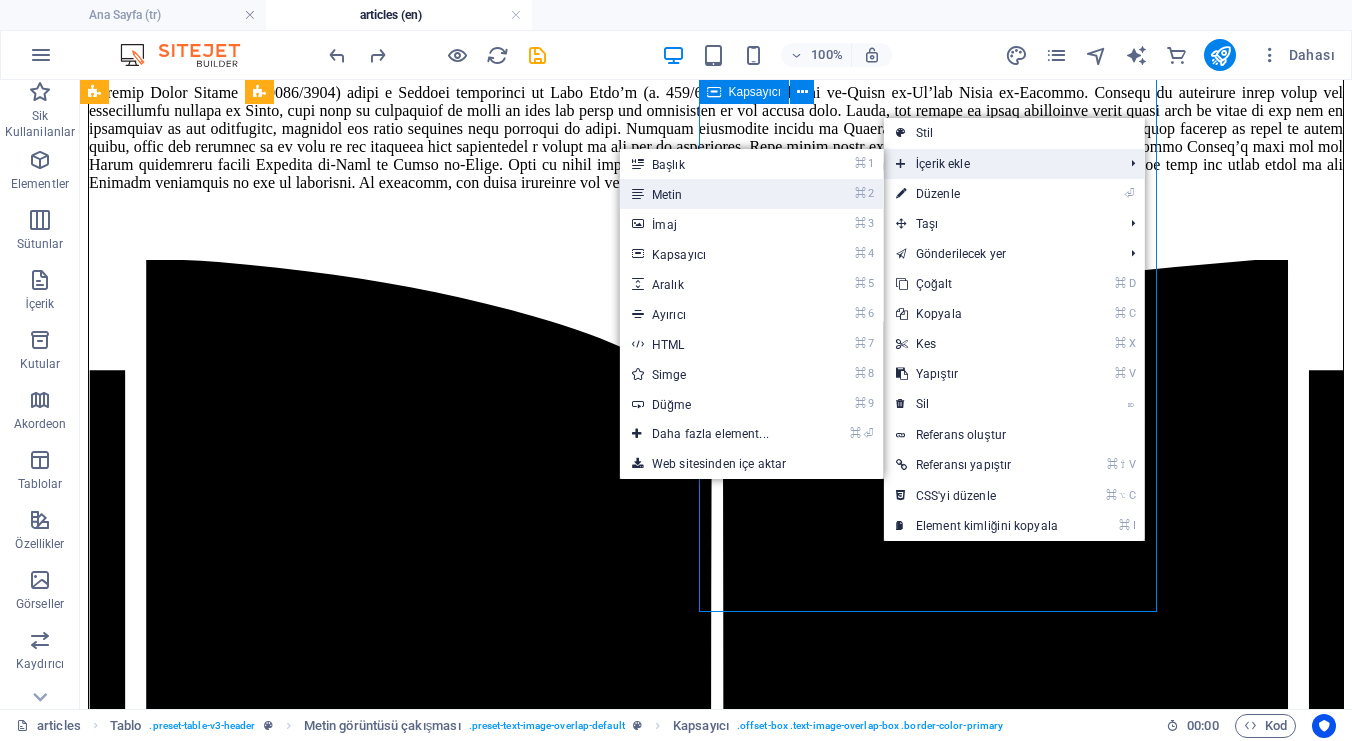 click on "⌘ 2  Metin" at bounding box center [714, 194] 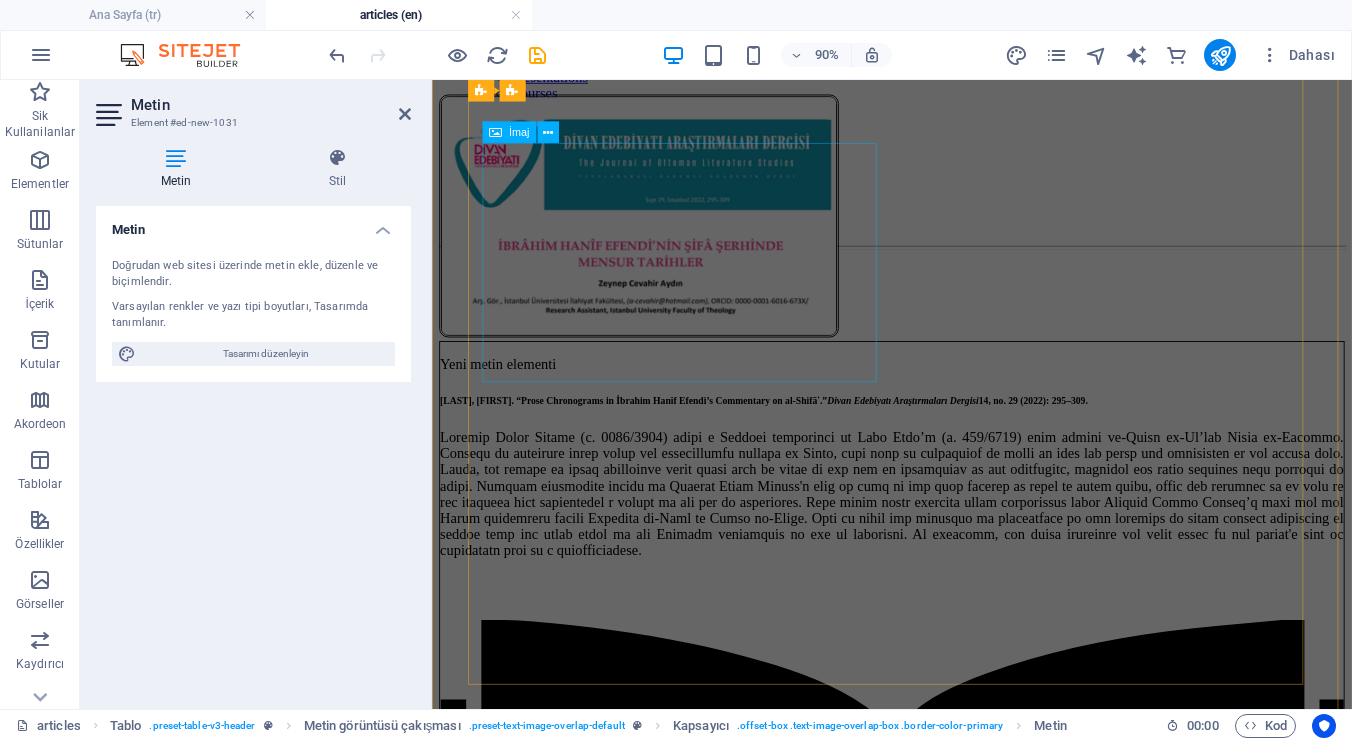 scroll, scrollTop: 0, scrollLeft: 0, axis: both 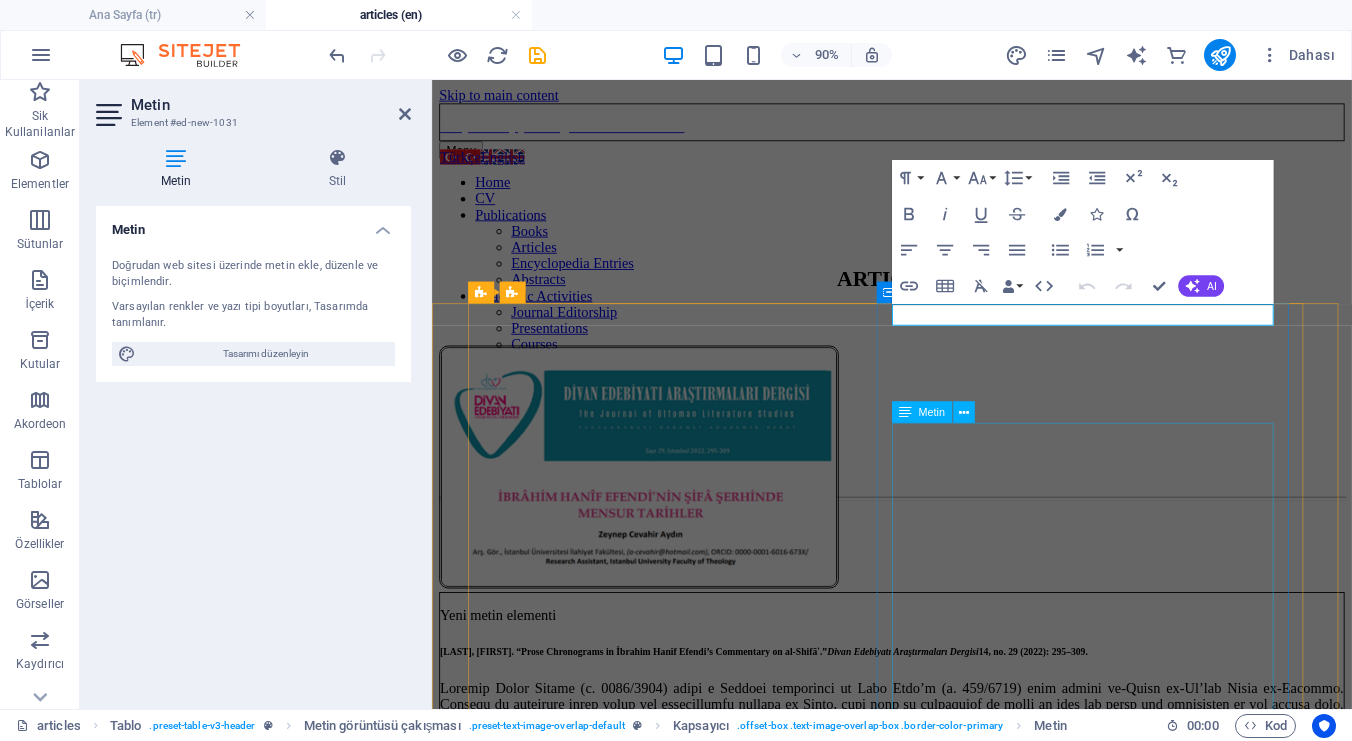 click on "Click here to read the article. Relevant podcast episode:" at bounding box center [943, 1260] 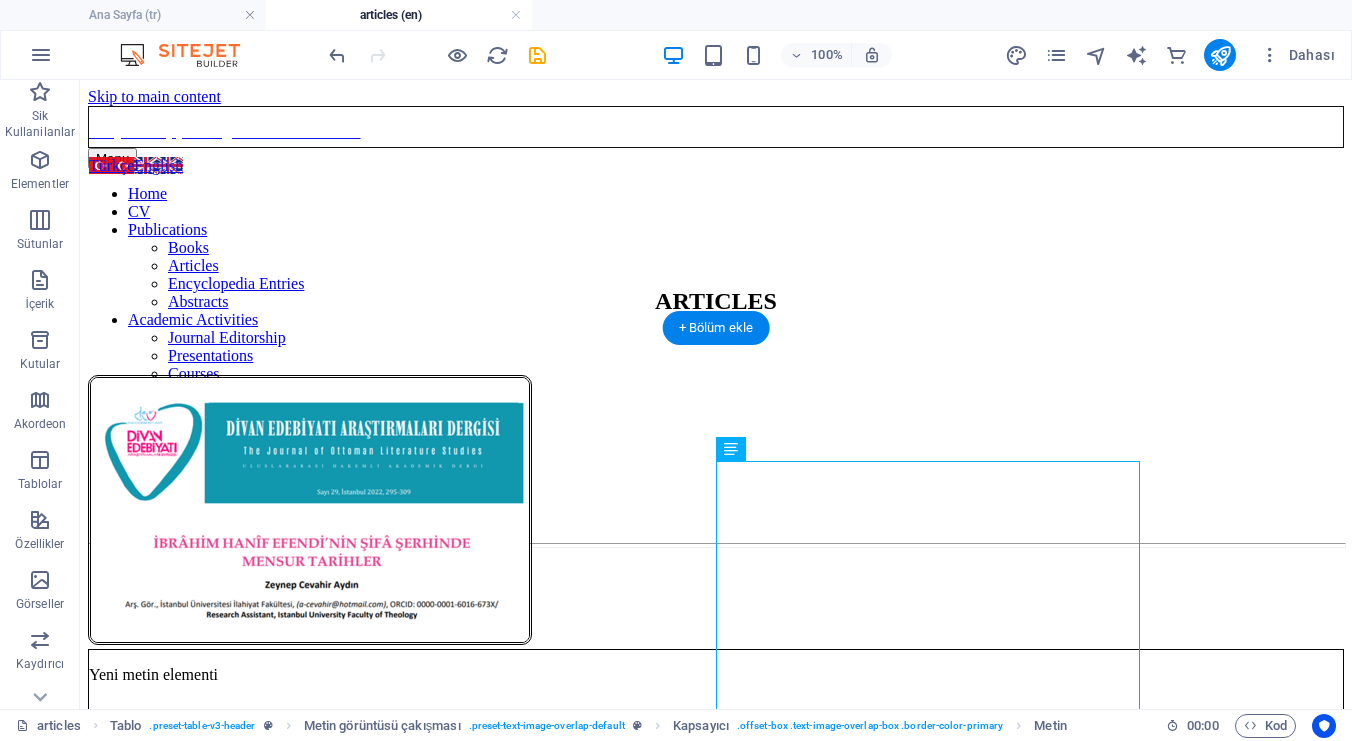 click on "Yeni metin elementi" at bounding box center (716, 675) 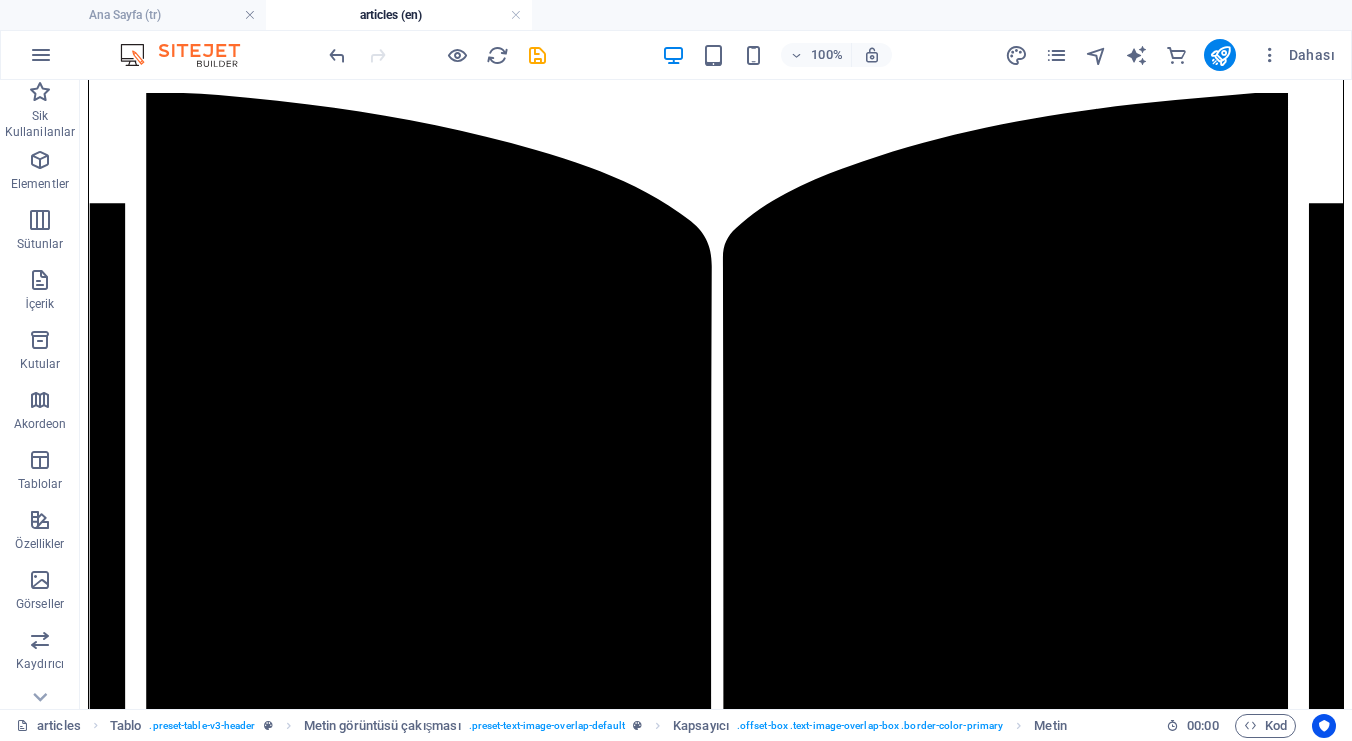 scroll, scrollTop: 848, scrollLeft: 0, axis: vertical 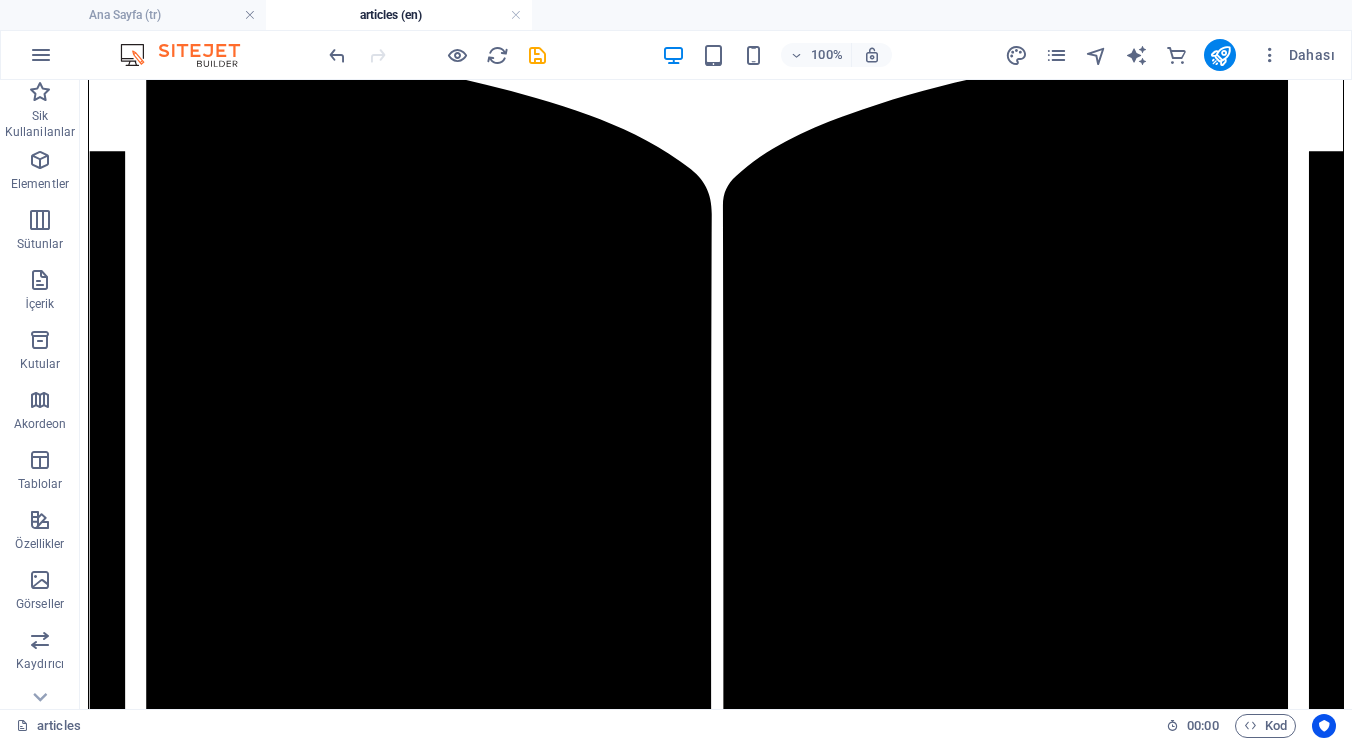 drag, startPoint x: 859, startPoint y: 339, endPoint x: 861, endPoint y: 401, distance: 62.03225 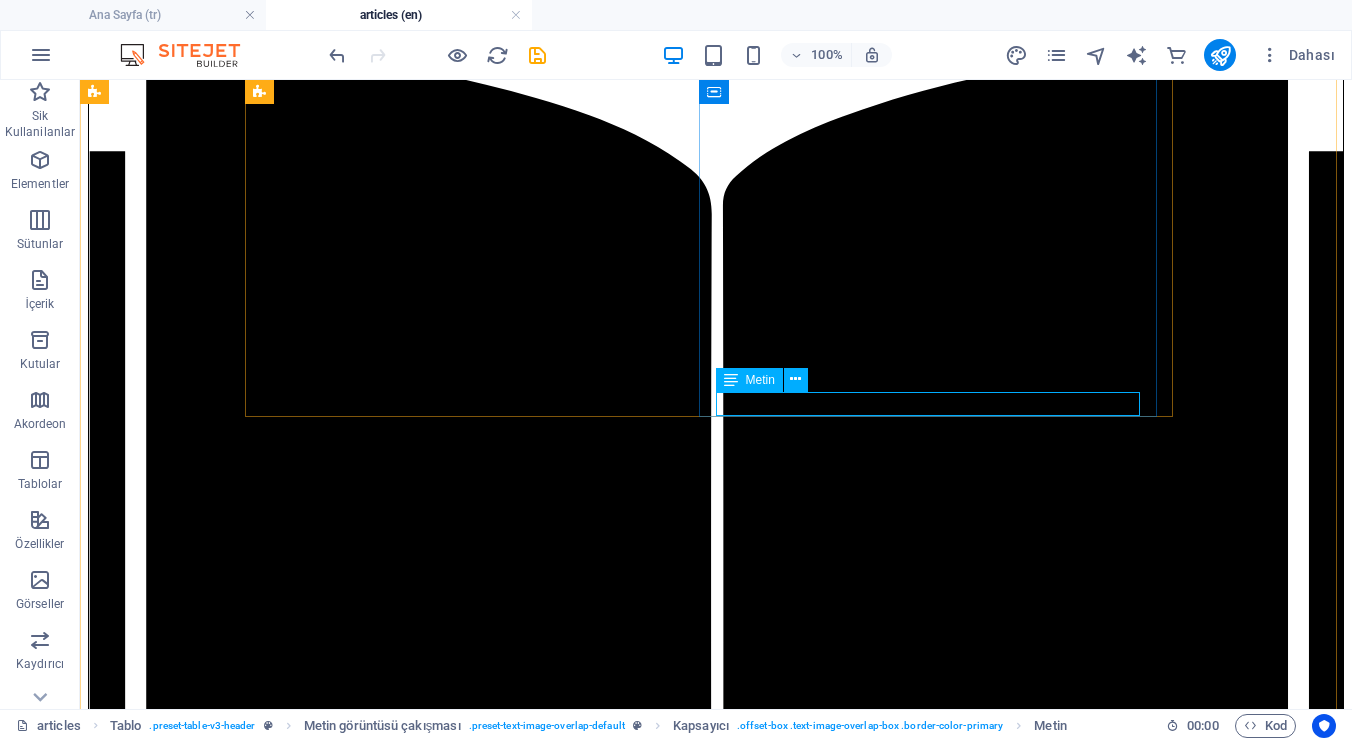 click on "Yeni metin elementi" at bounding box center (716, 1231) 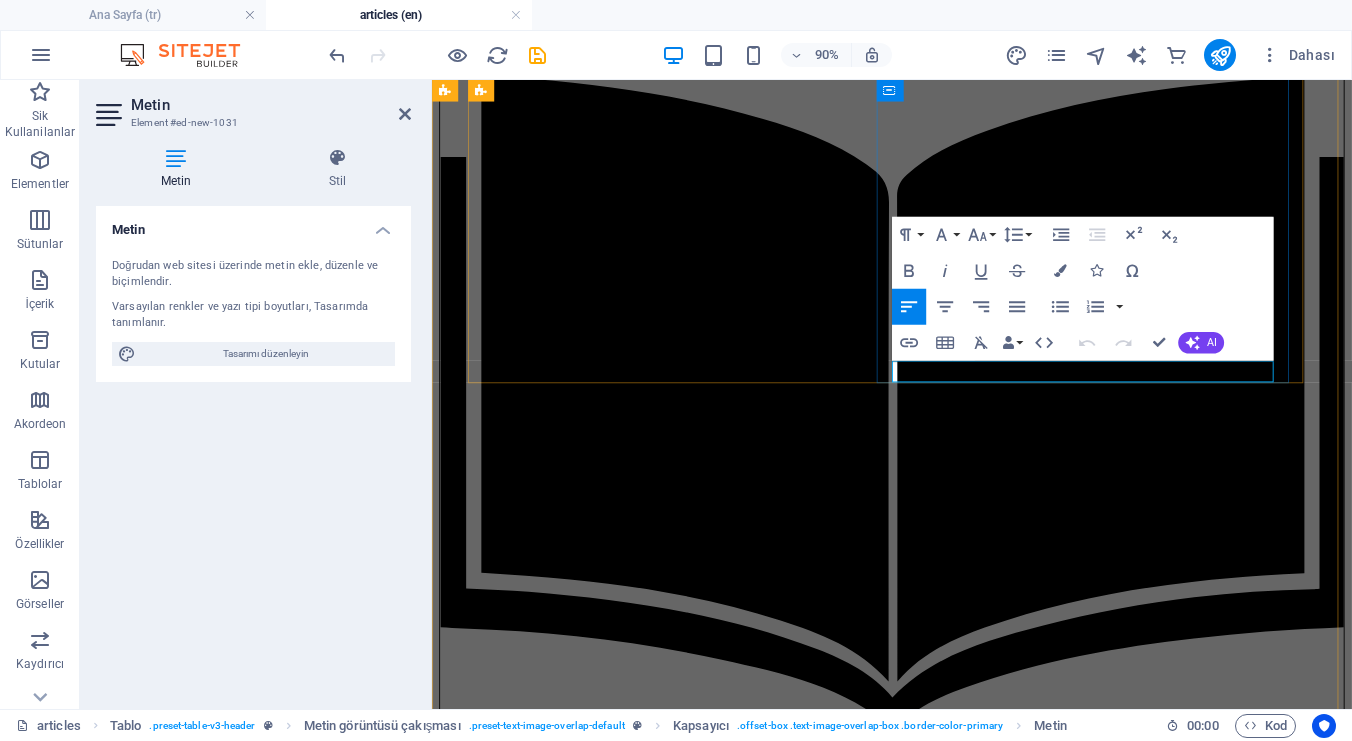 click on "Yeni metin elementi" at bounding box center (943, 1087) 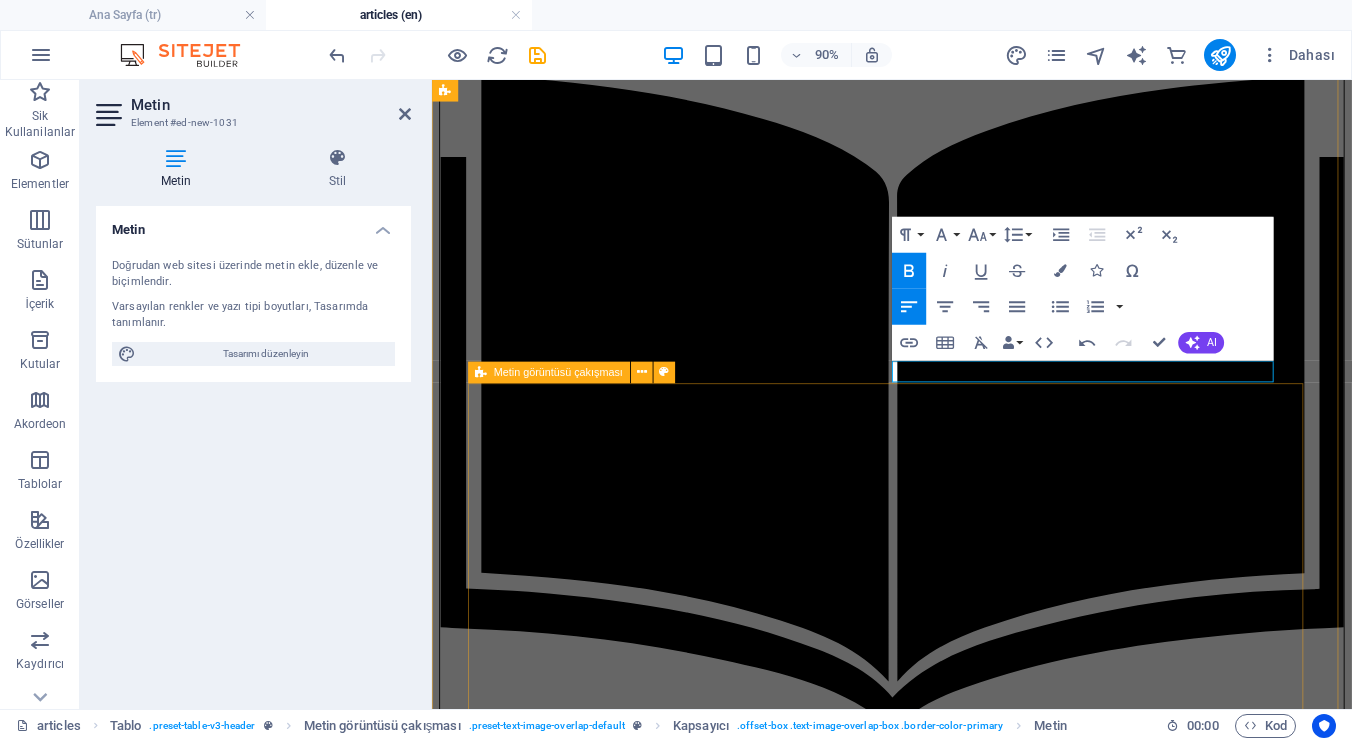 type 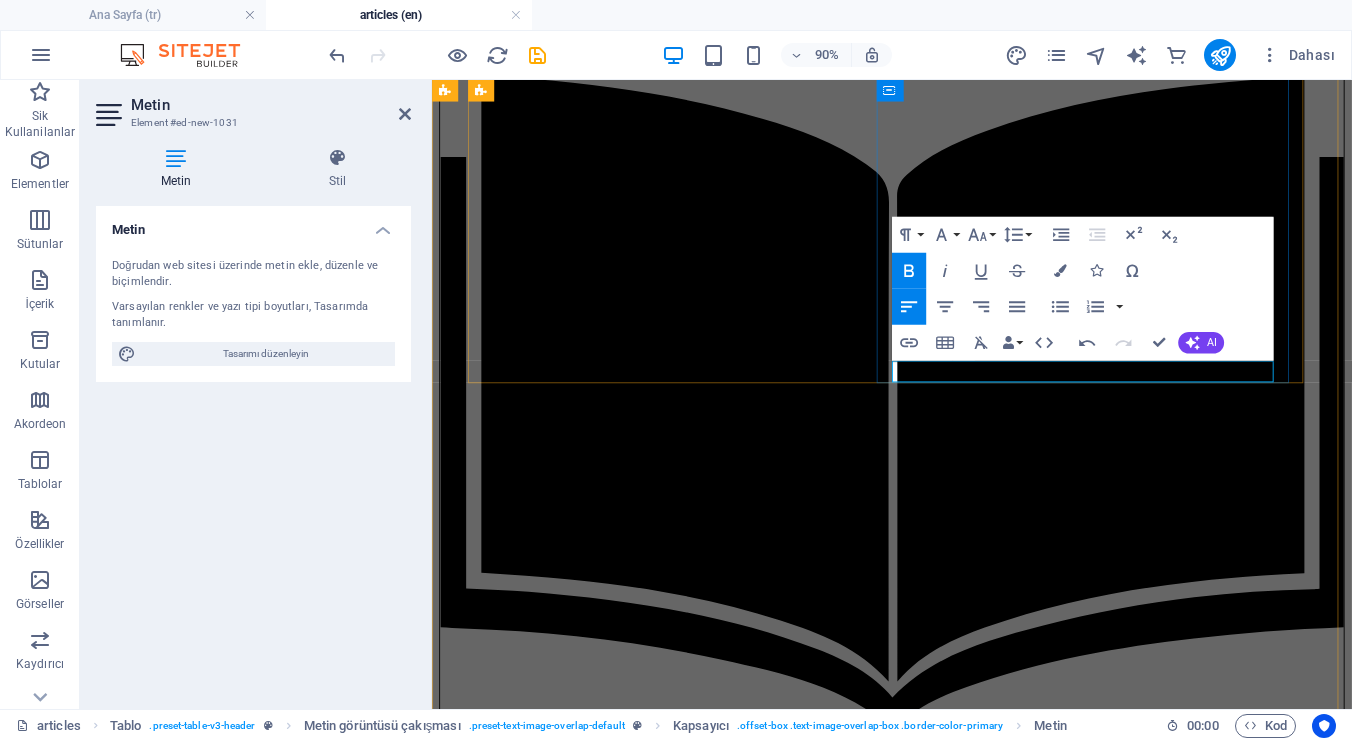 click on "Summary video of the article:" at bounding box center [543, 1086] 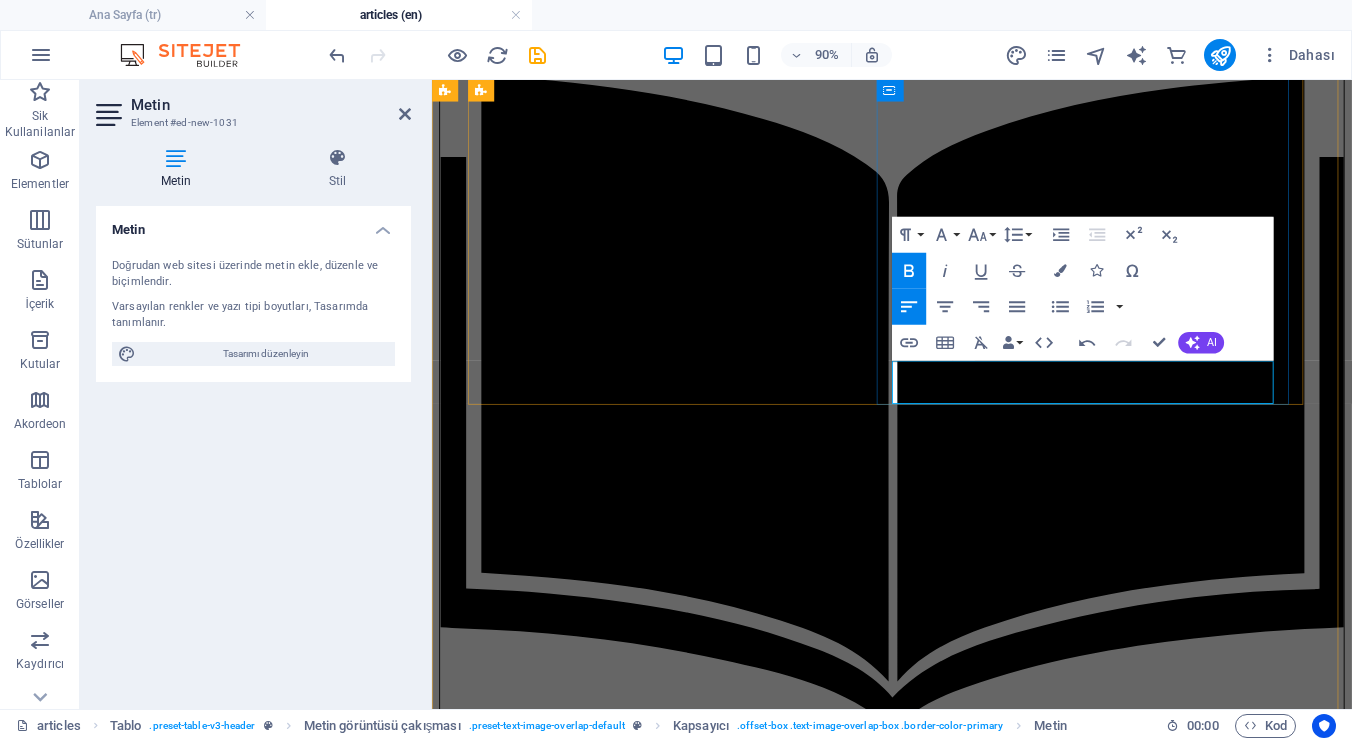 click on "Summary video of the article:" at bounding box center [943, 1121] 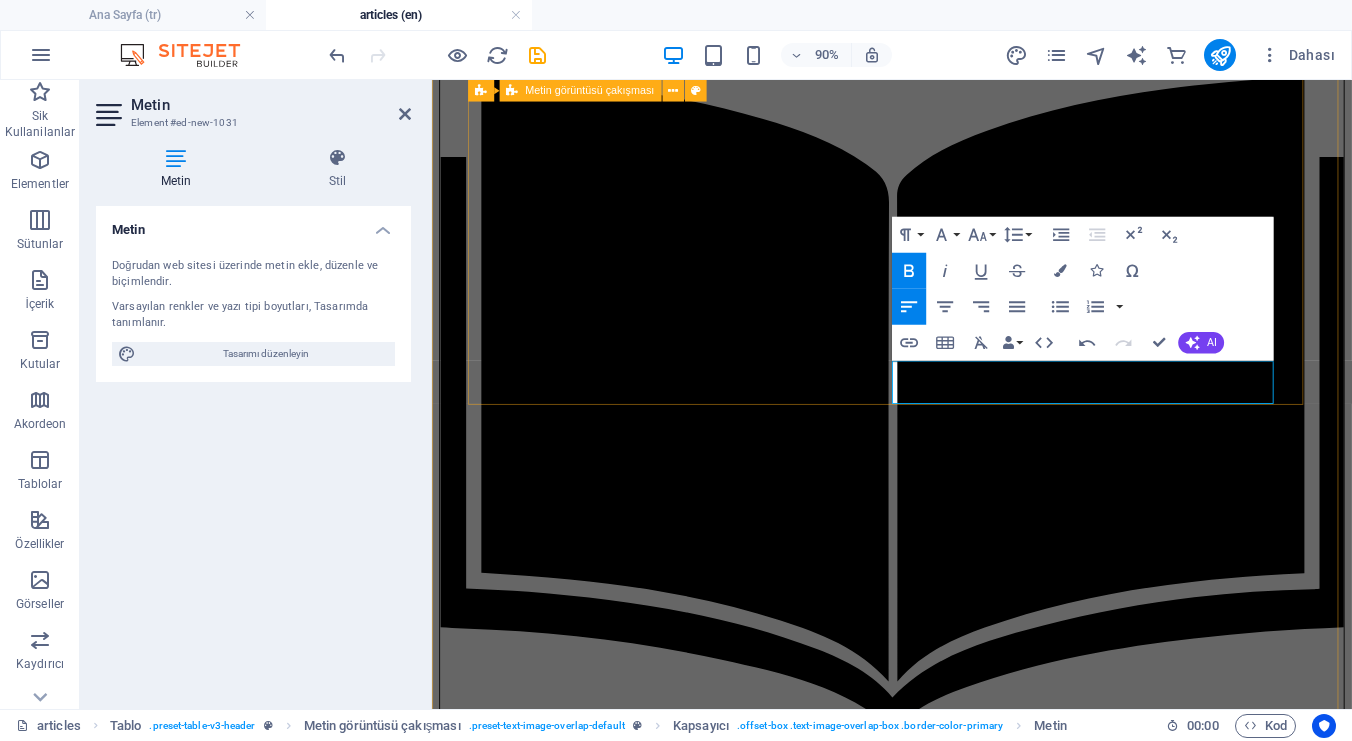 click on "[LAST], [FIRST]. “Prose Chronograms in İbrahim Hanîf Efendi’s Commentary on al-Shifāʾ.” Divan Edebiyatı Araştırmaları Dergisi 14, no. 29 (2022): 295–309. Click here to read the article. Relevant podcast episode: Summary video of the article:" at bounding box center (943, 337) 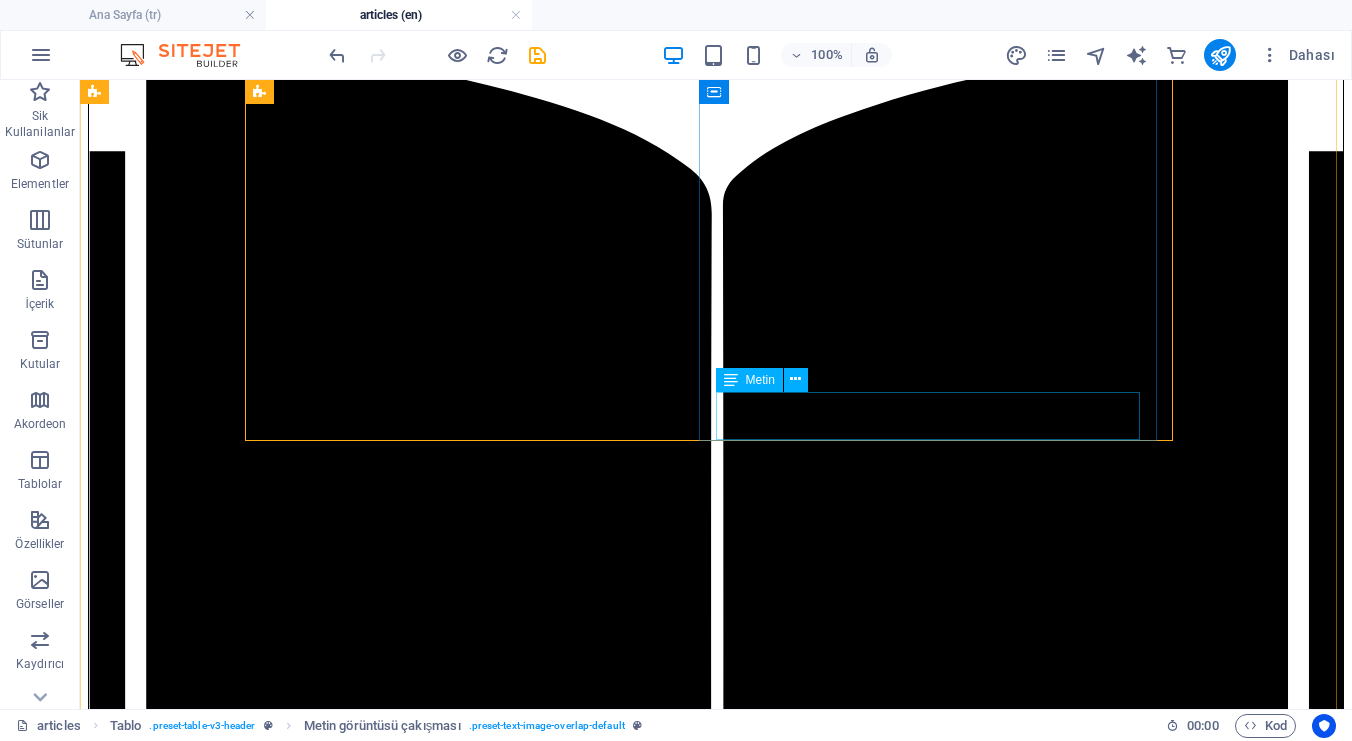 click on "Summary video of the article:" at bounding box center (716, 1248) 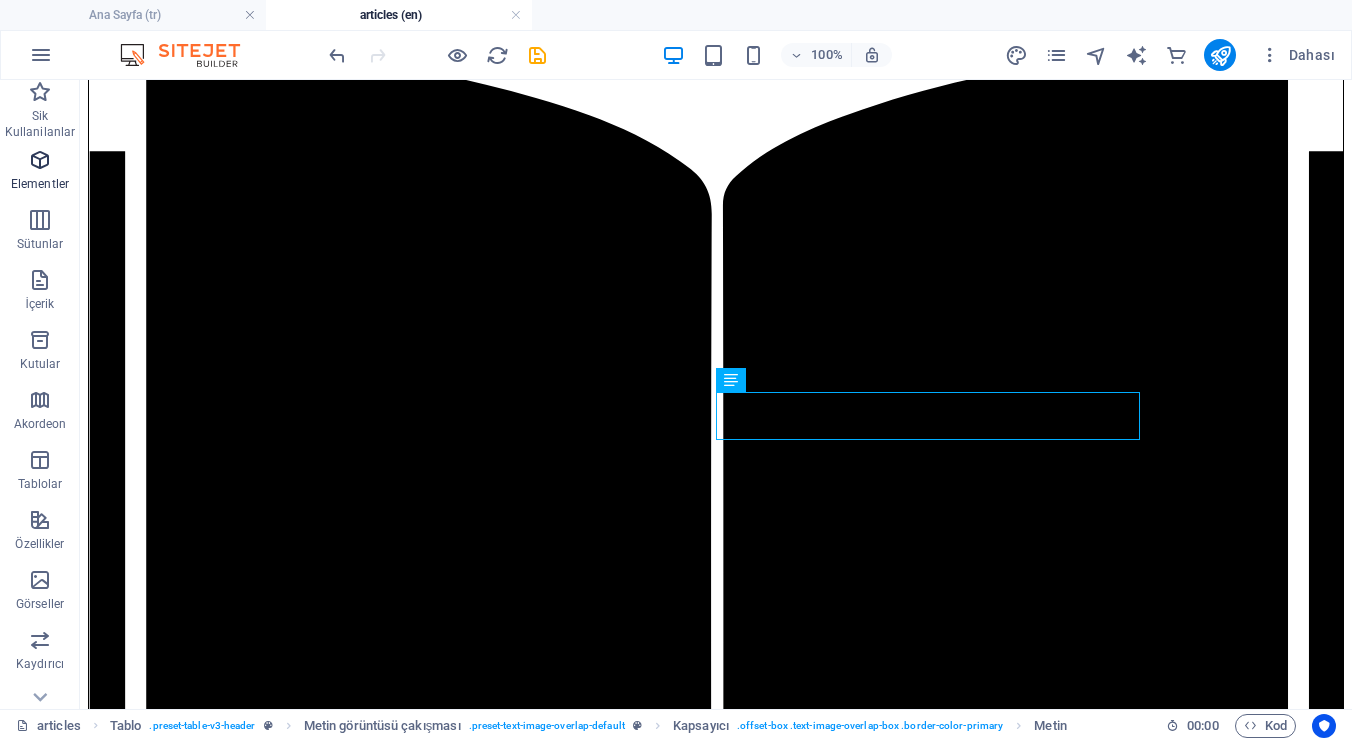 click at bounding box center [40, 160] 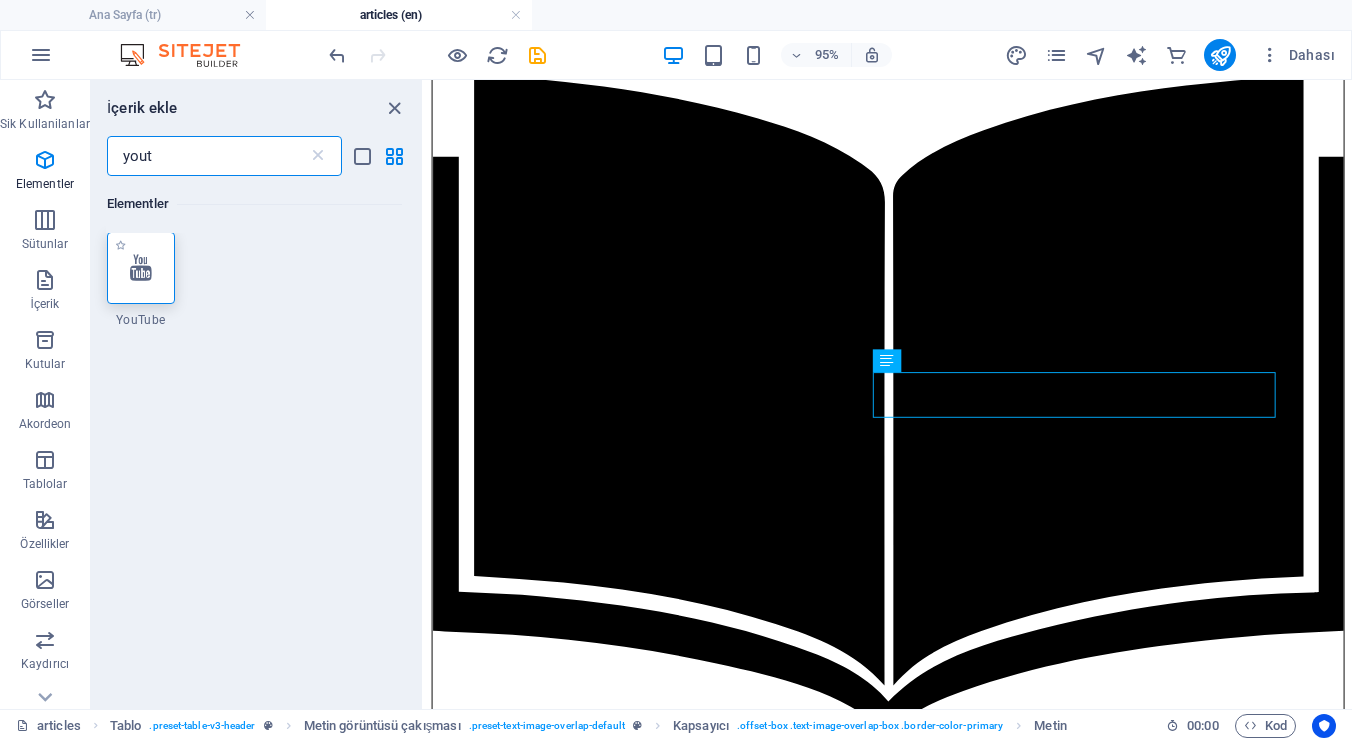 scroll, scrollTop: 0, scrollLeft: 0, axis: both 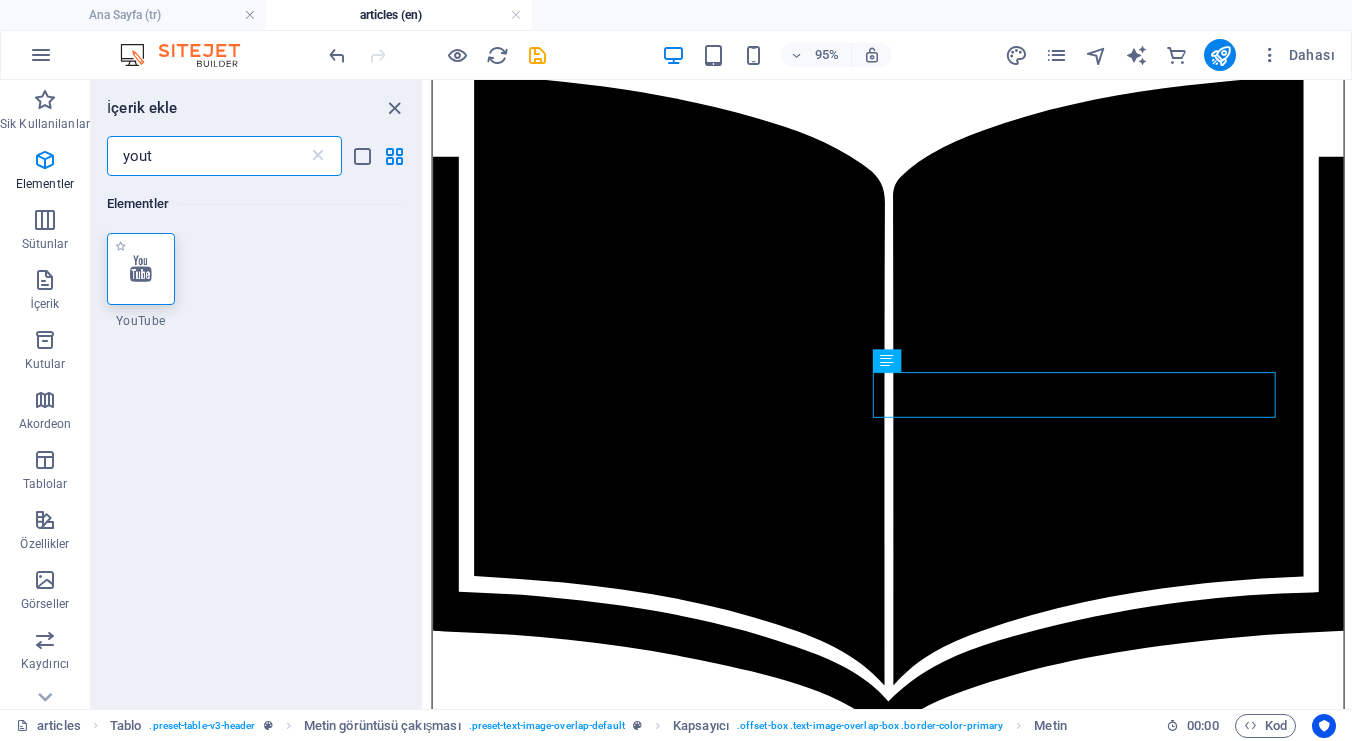 type on "yout" 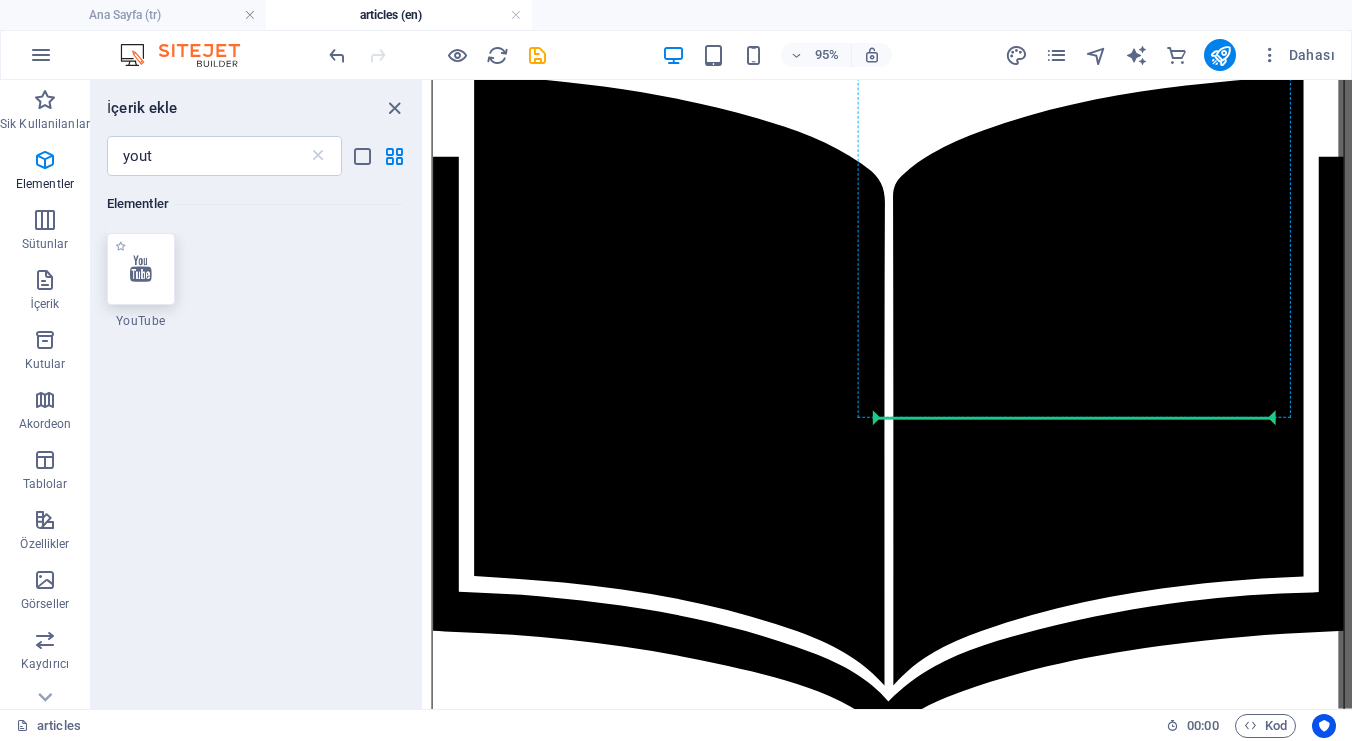 select on "ar16_9" 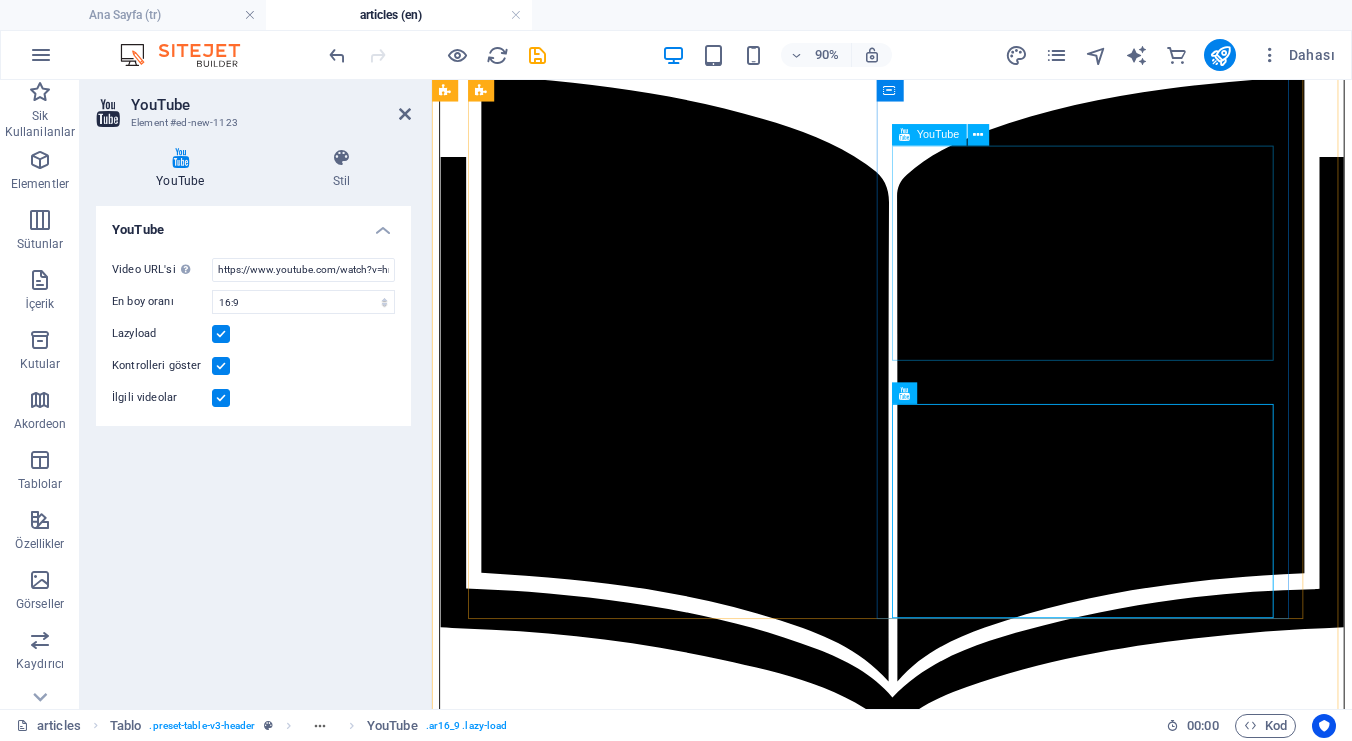 click at bounding box center (943, 985) 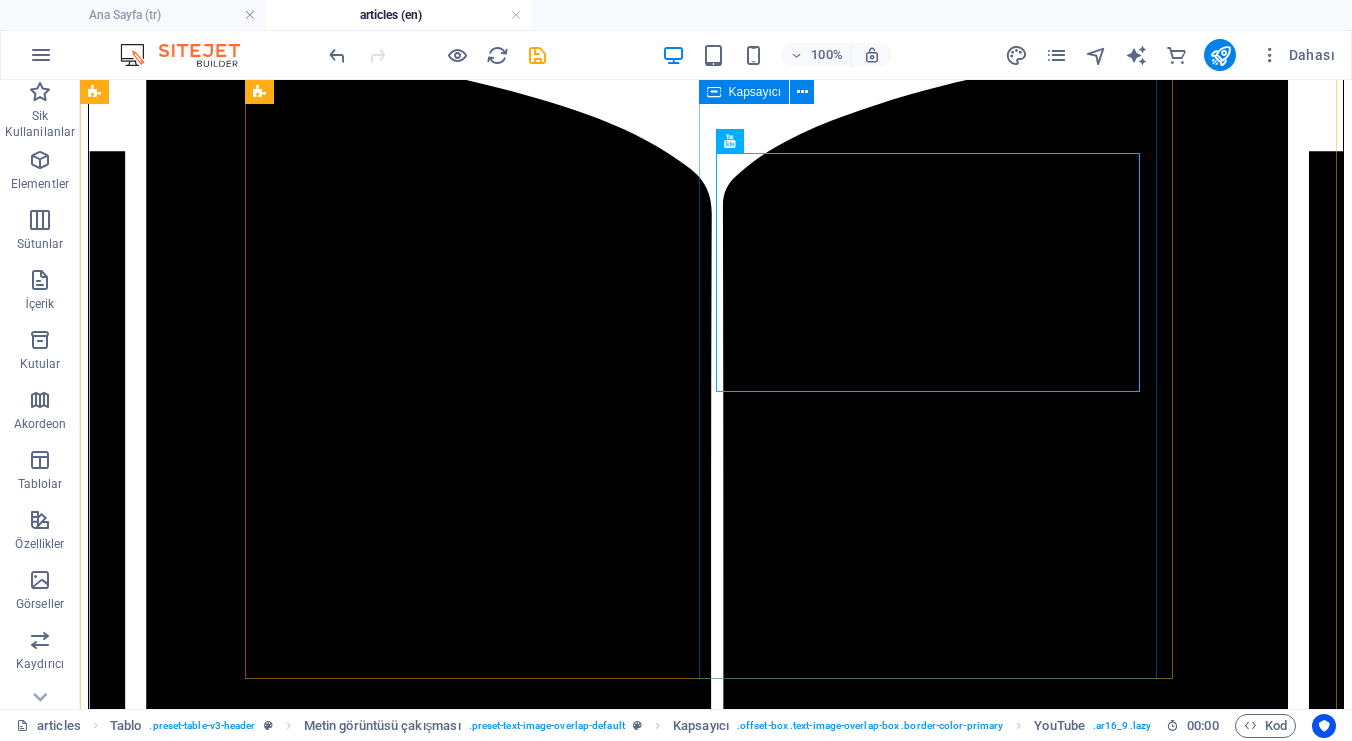click on "[LAST], [FIRST]. “Prose Chronograms in İbrahim Hanîf Efendi’s Commentary on al-Shifāʾ.” Divan Edebiyatı Araştırmaları Dergisi 14, no. 29 (2022): 295–309. Click here to read the article. Relevant podcast episode: Summary video of the article:" at bounding box center [716, 623] 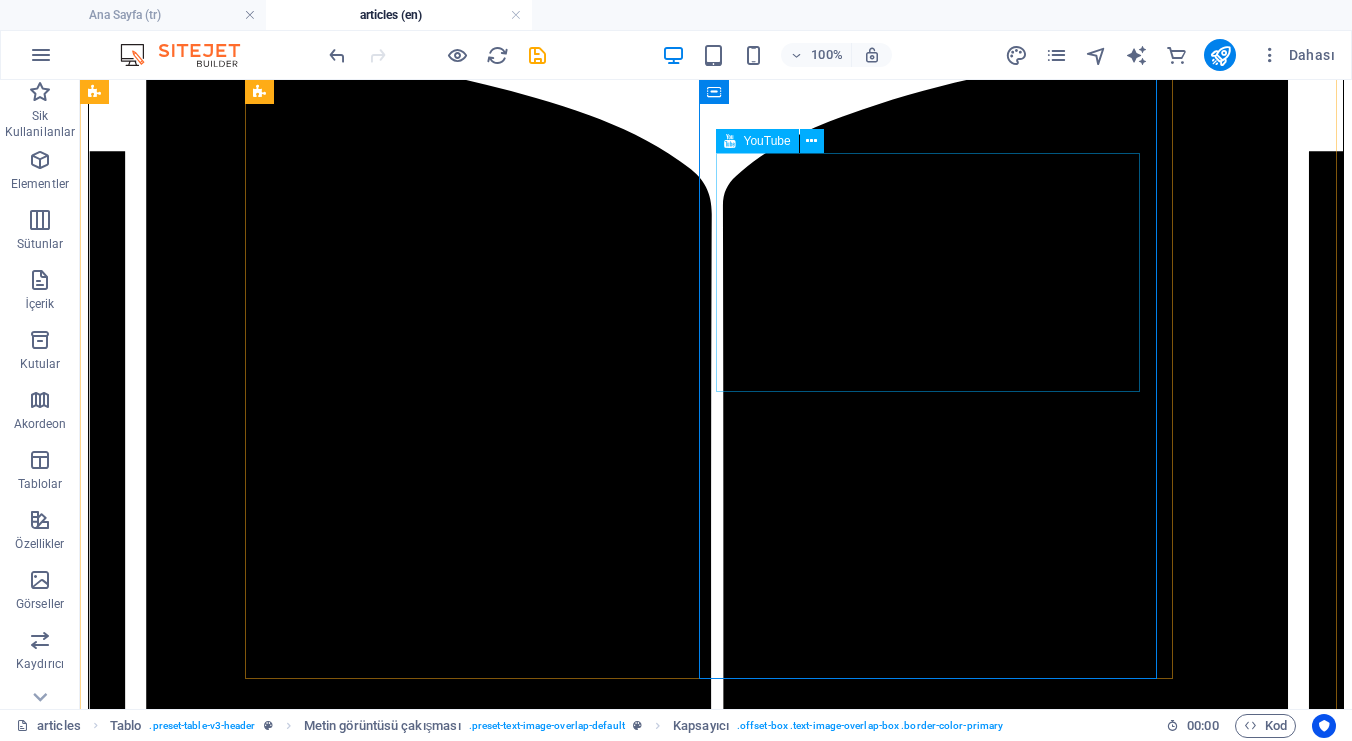 click at bounding box center (716, 1129) 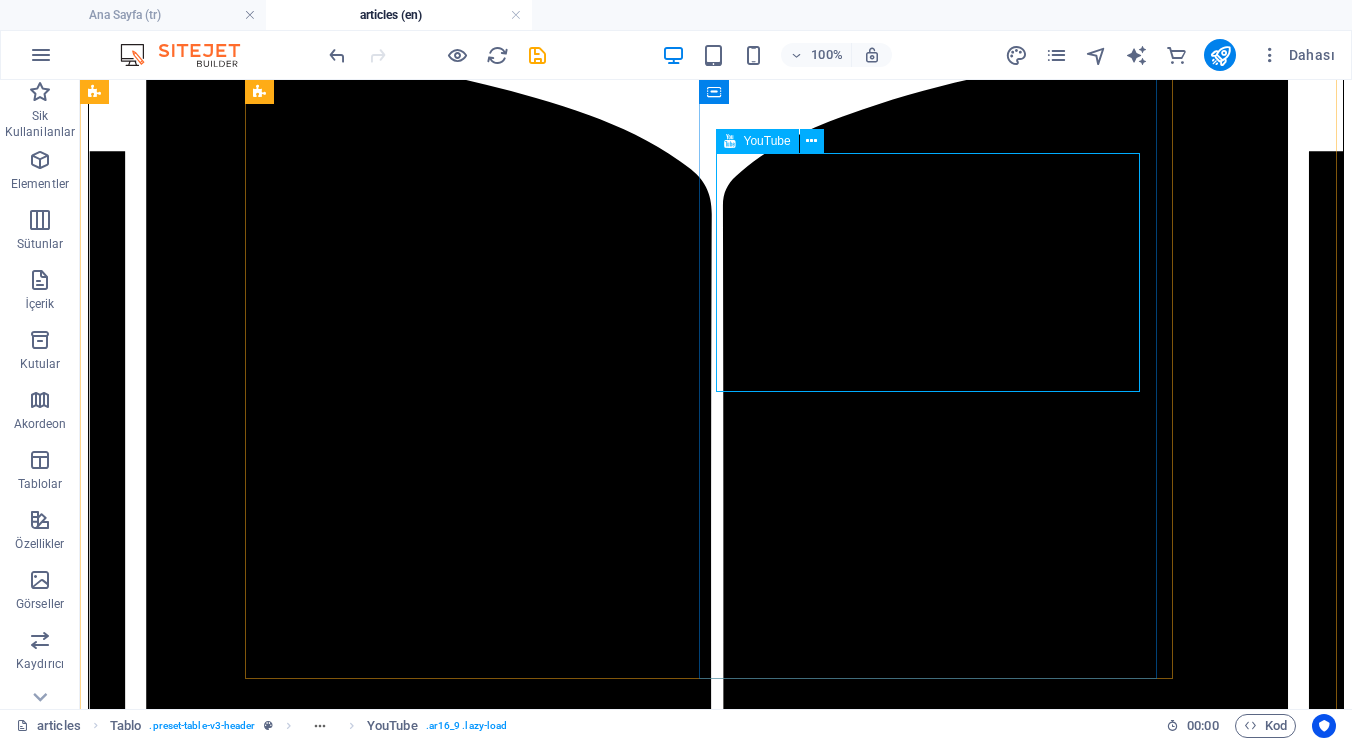 click at bounding box center [716, 1129] 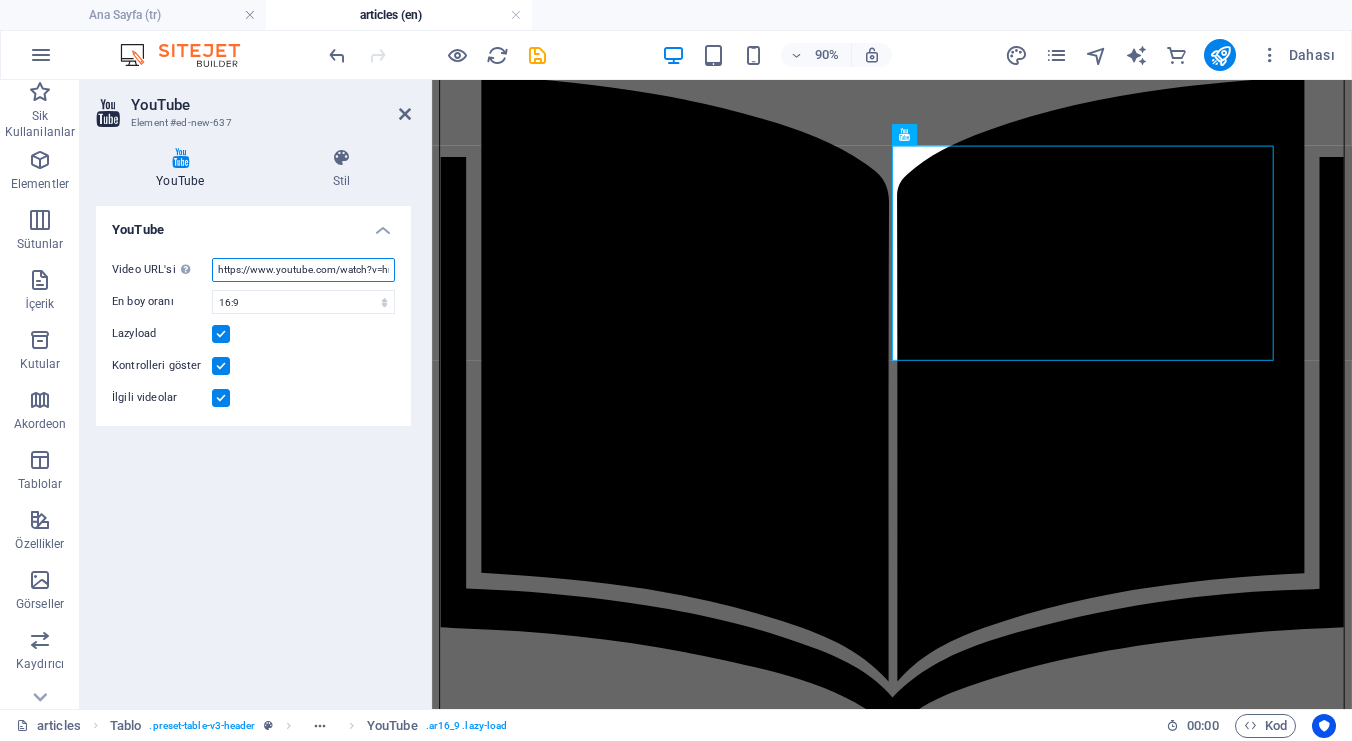 click on "https://www.youtube.com/watch?v=hnoviHgPHkY" at bounding box center [303, 270] 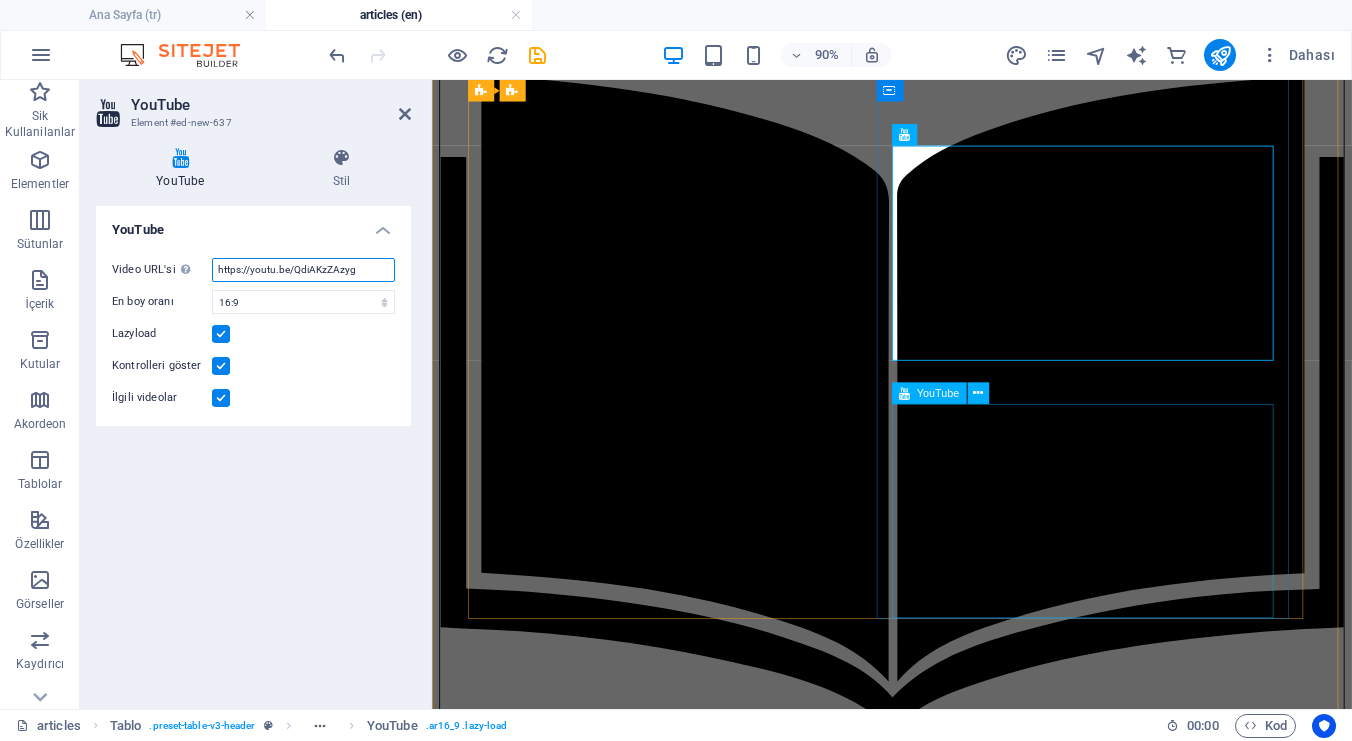type on "https://youtu.be/QdiAKzZAzyg" 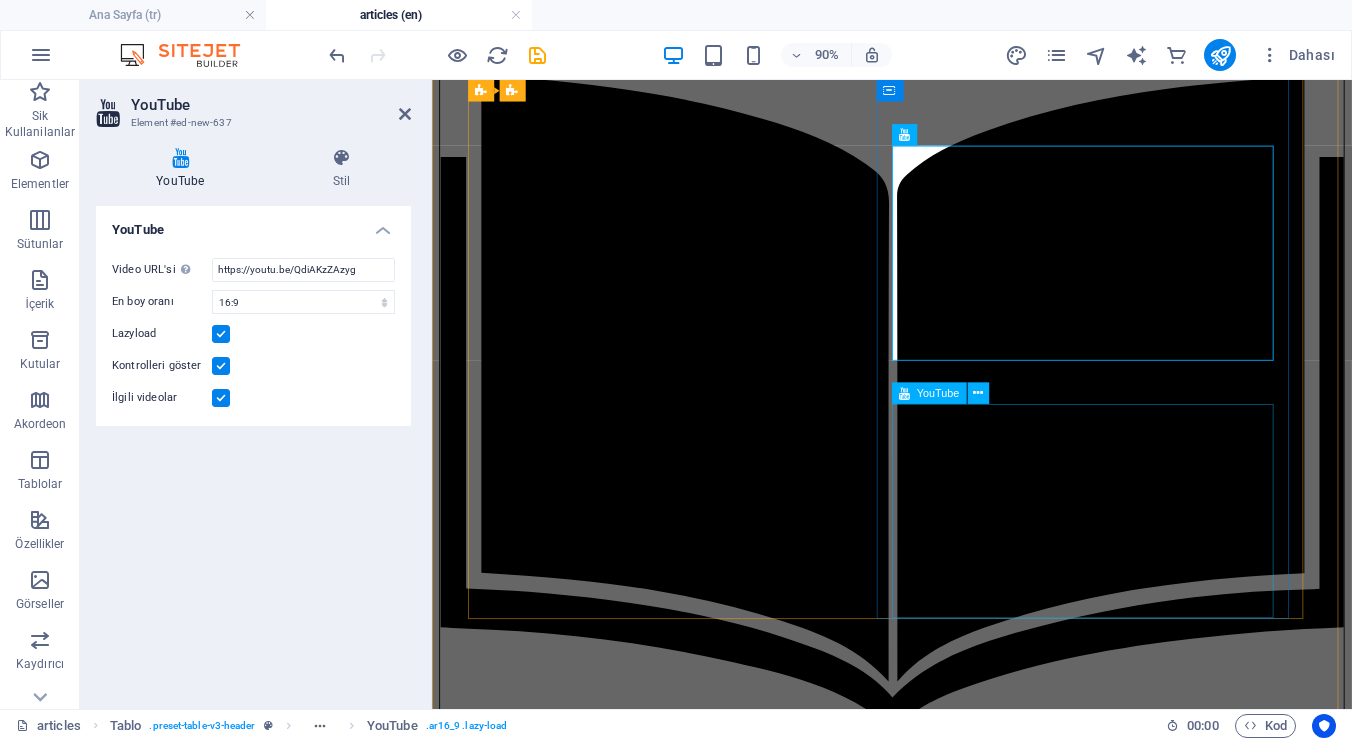 click at bounding box center [943, 1223] 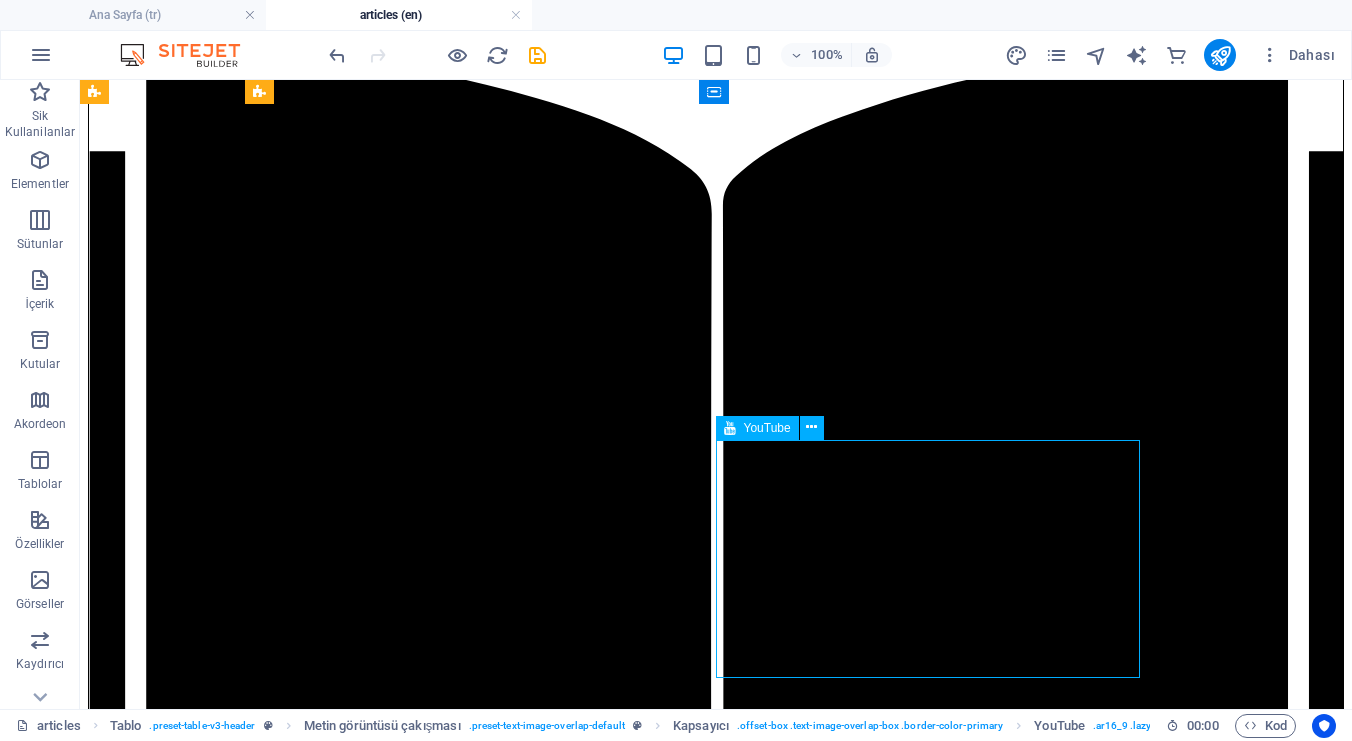 click at bounding box center [716, 1367] 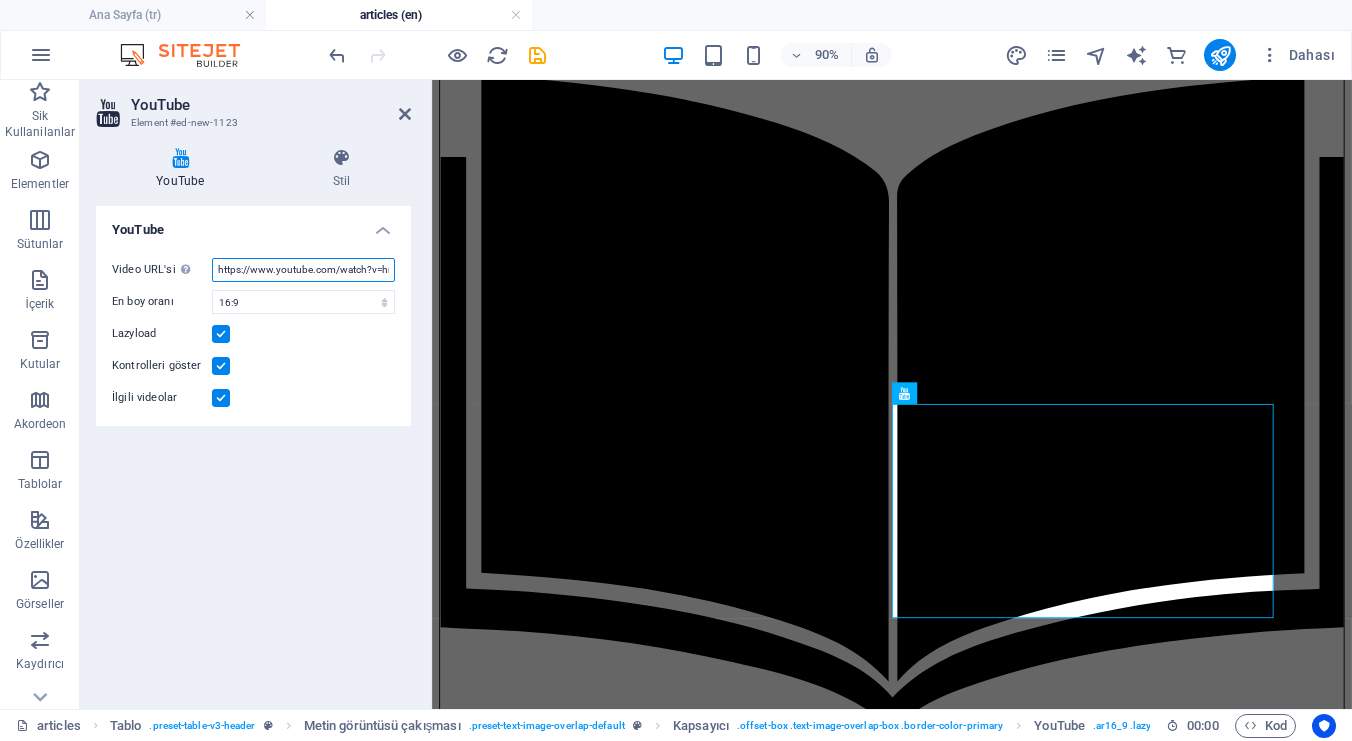click on "https://www.youtube.com/watch?v=hnoviHgPHkY" at bounding box center (303, 270) 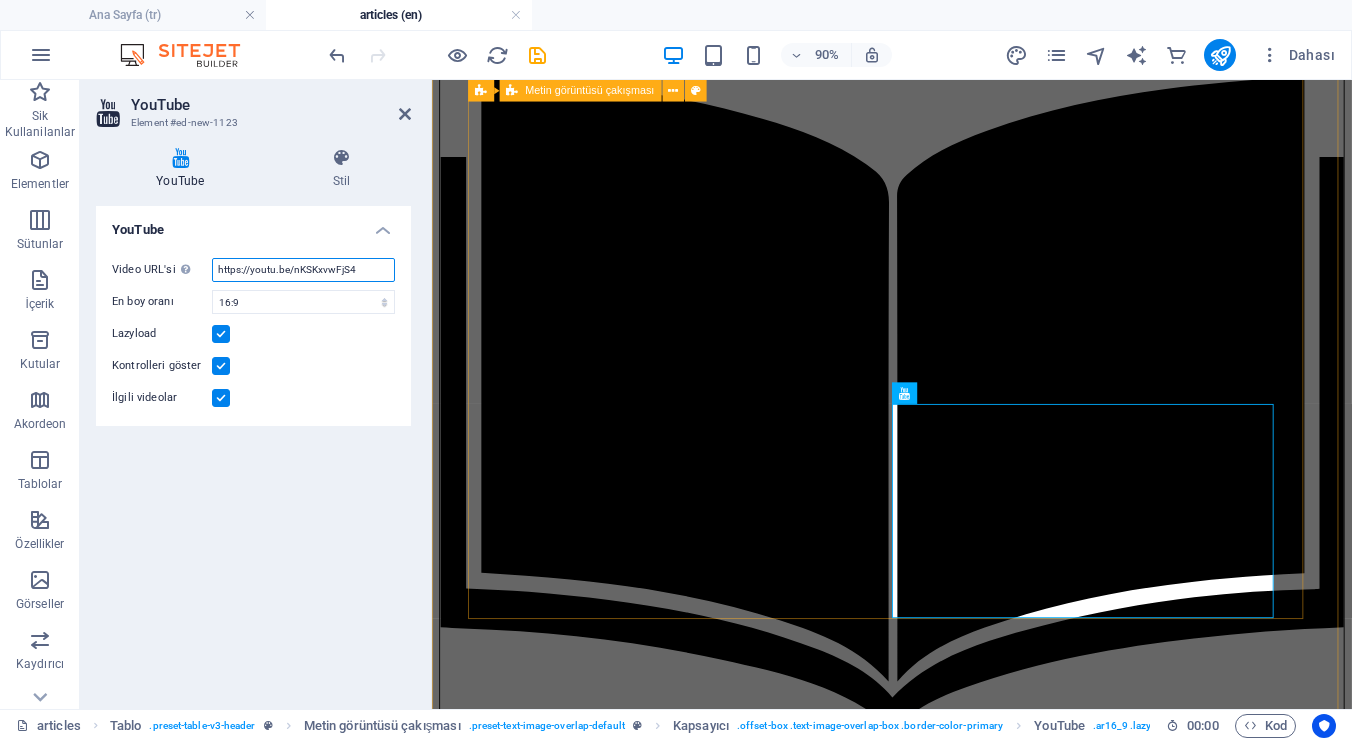 type on "https://youtu.be/nKSKxvwFjS4" 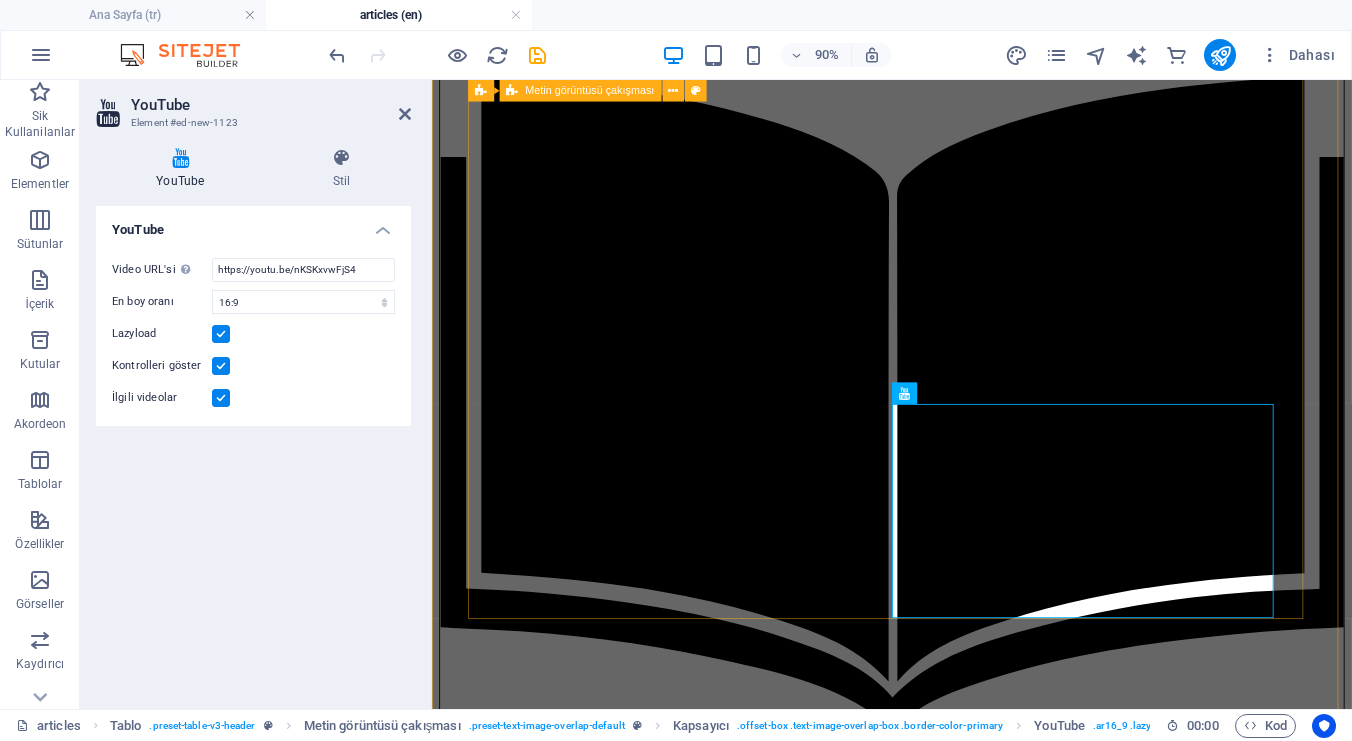 click on "[LAST], [FIRST]. “Prose Chronograms in İbrahim Hanîf Efendi’s Commentary on al-Shifāʾ.” Divan Edebiyatı Araştırmaları Dergisi 14, no. 29 (2022): 295–309. Click here to read the article. Relevant podcast episode: Summary video of the article:" at bounding box center (943, 414) 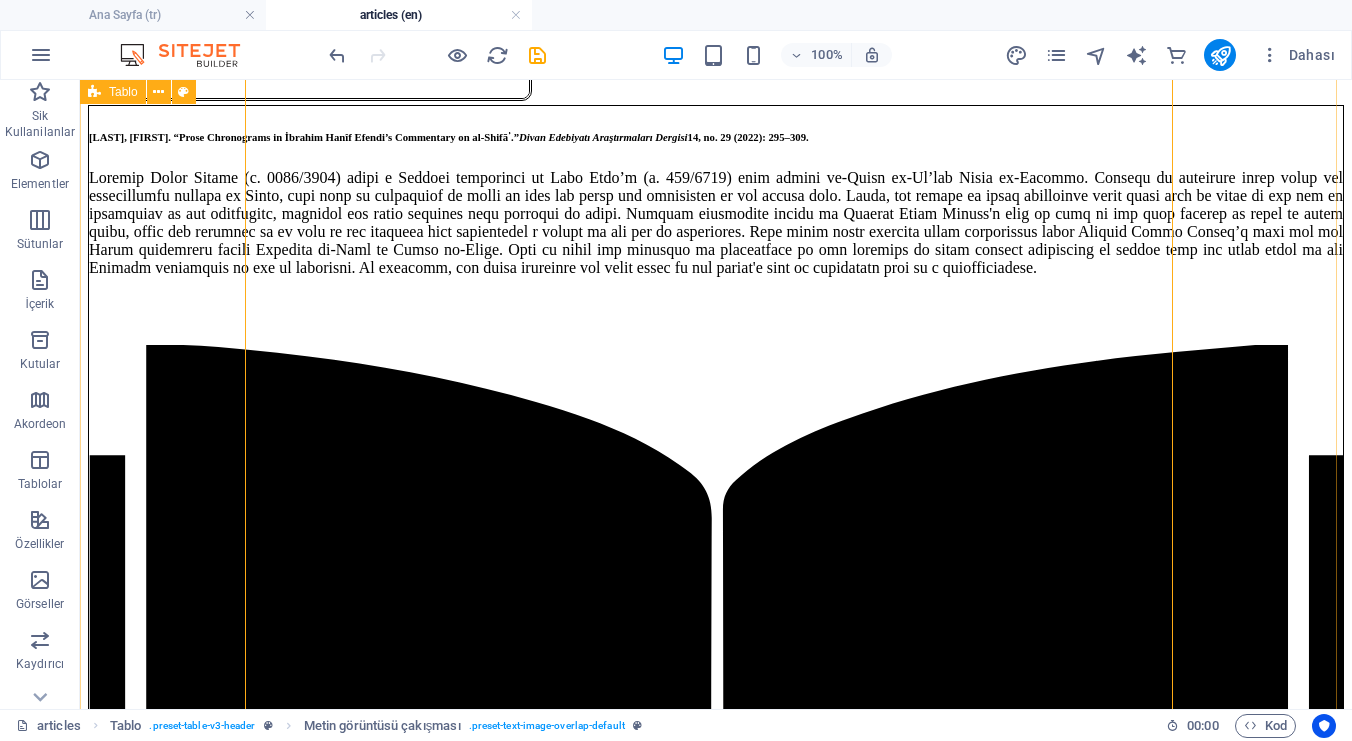 scroll, scrollTop: 557, scrollLeft: 0, axis: vertical 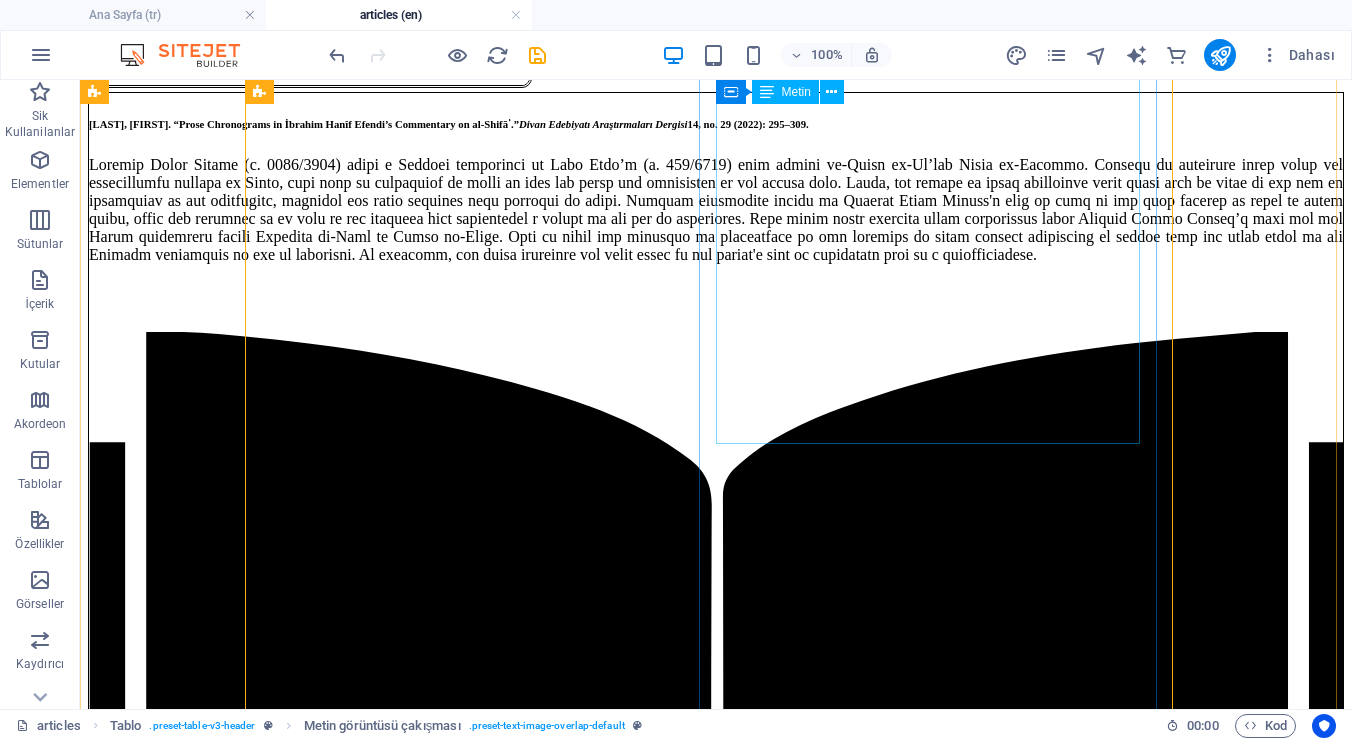 click on "Click here to read the article. Relevant podcast episode:" at bounding box center [716, 741] 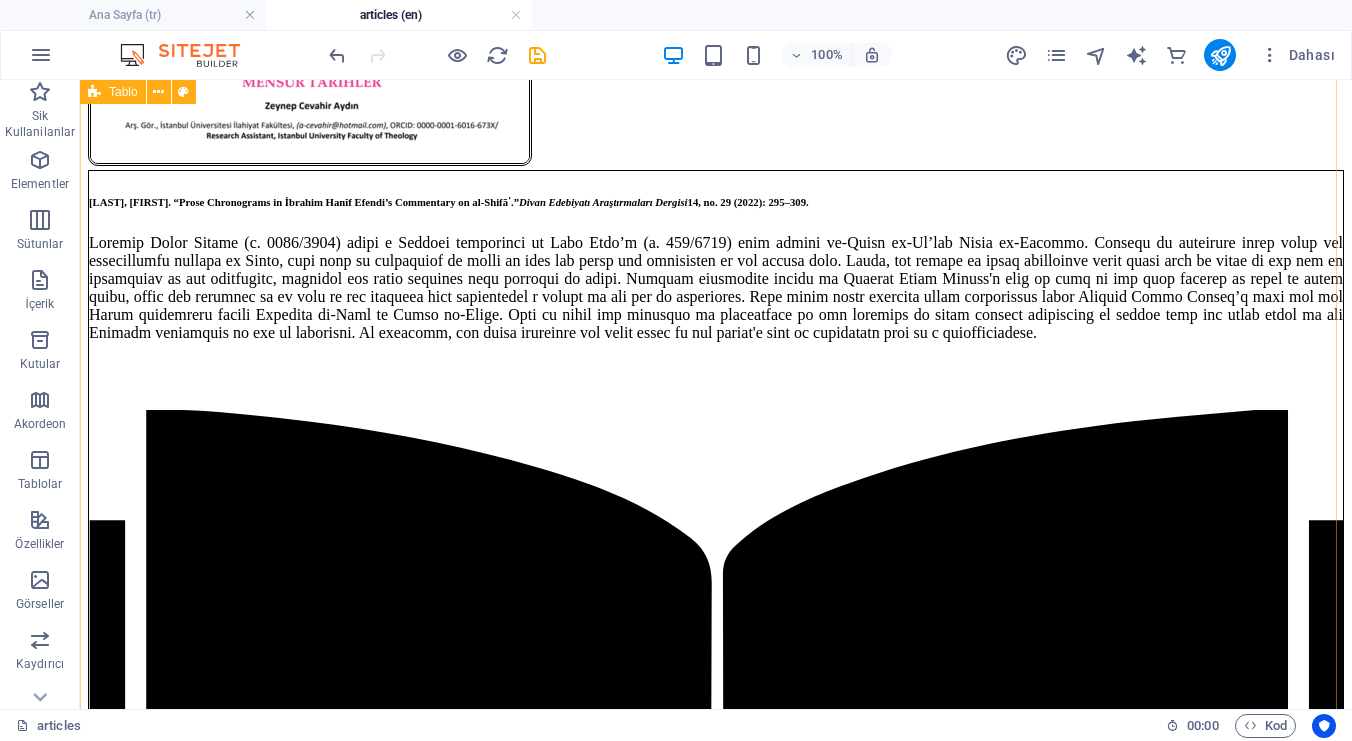 scroll, scrollTop: 685, scrollLeft: 0, axis: vertical 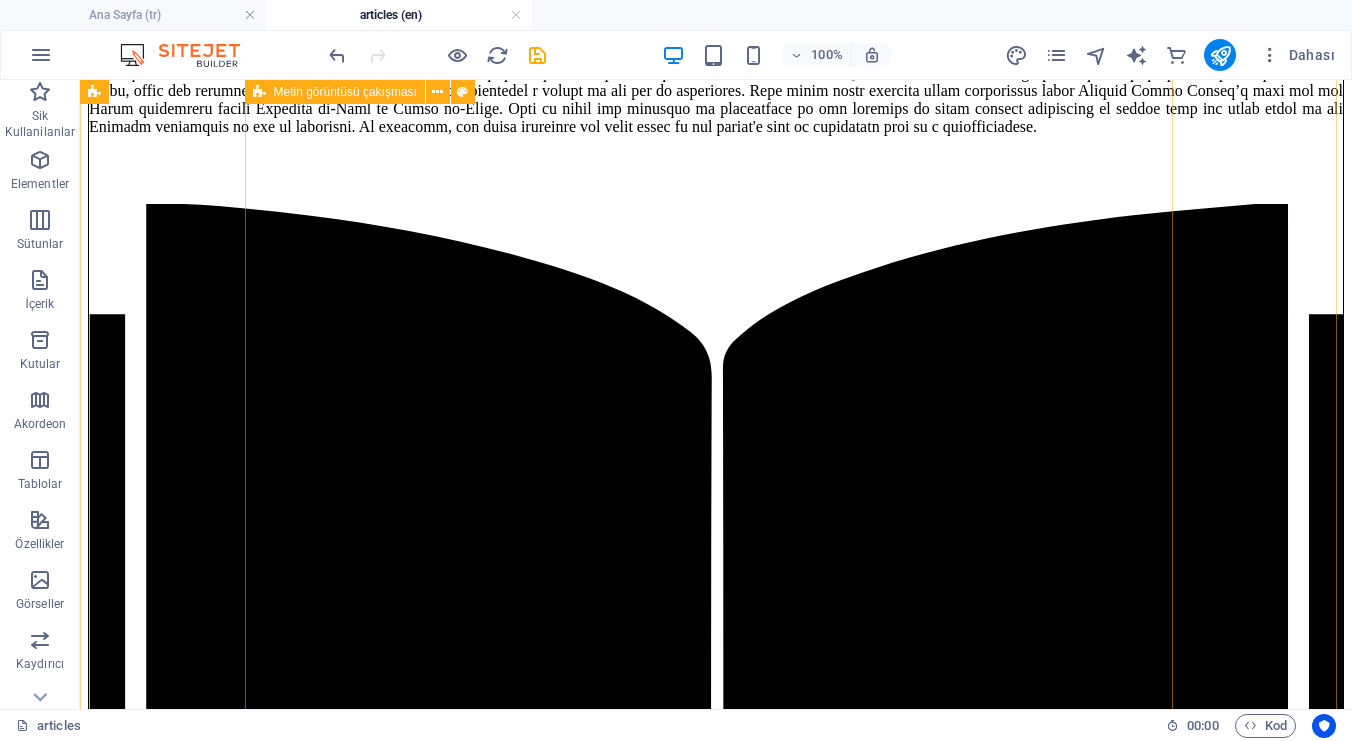 click on "[LAST], [FIRST]. “Prose Chronograms in İbrahim Hanîf Efendi’s Commentary on al-Shifāʾ.” Divan Edebiyatı Araştırmaları Dergisi 14, no. 29 (2022): 295–309. Click here to read the article. Relevant podcast episode: Summary video of the article:" at bounding box center [716, 649] 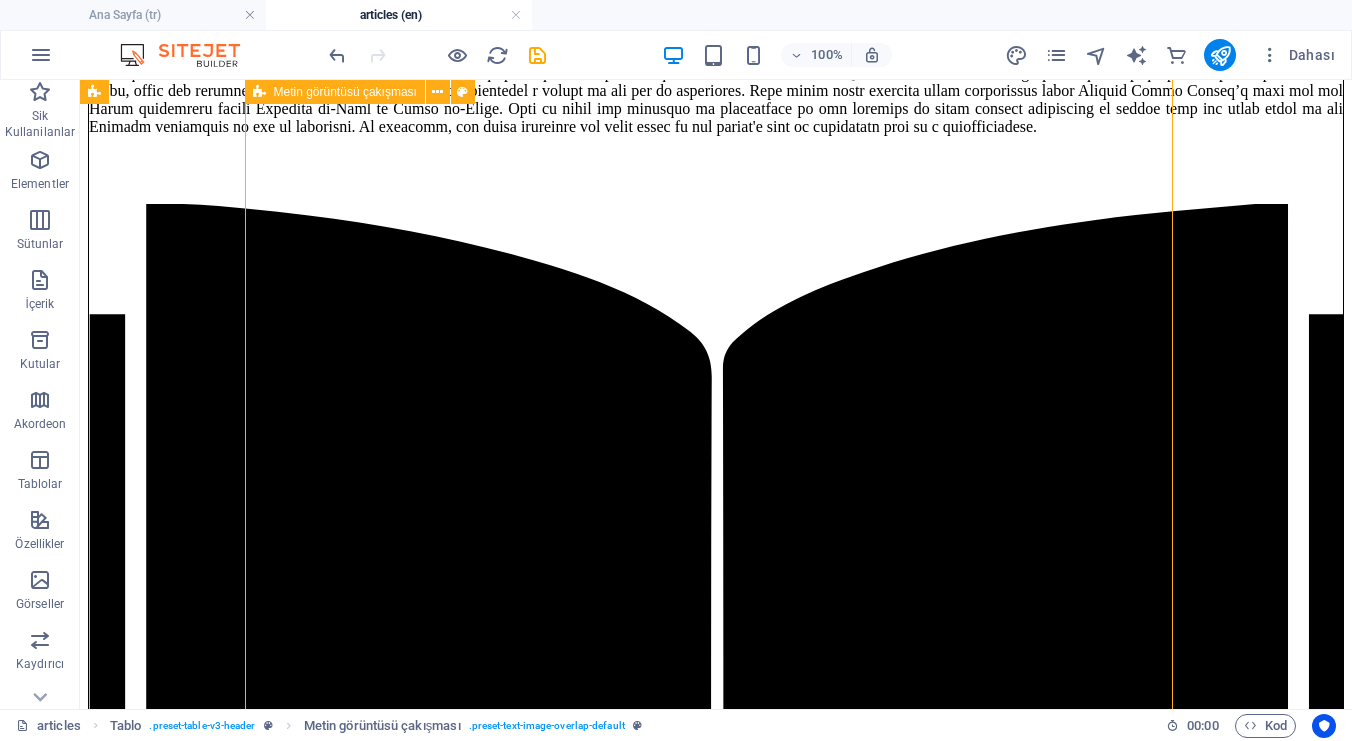 click on "[LAST], [FIRST]. “Prose Chronograms in İbrahim Hanîf Efendi’s Commentary on al-Shifāʾ.” Divan Edebiyatı Araştırmaları Dergisi 14, no. 29 (2022): 295–309. Click here to read the article. Relevant podcast episode: Summary video of the article:" at bounding box center [716, 649] 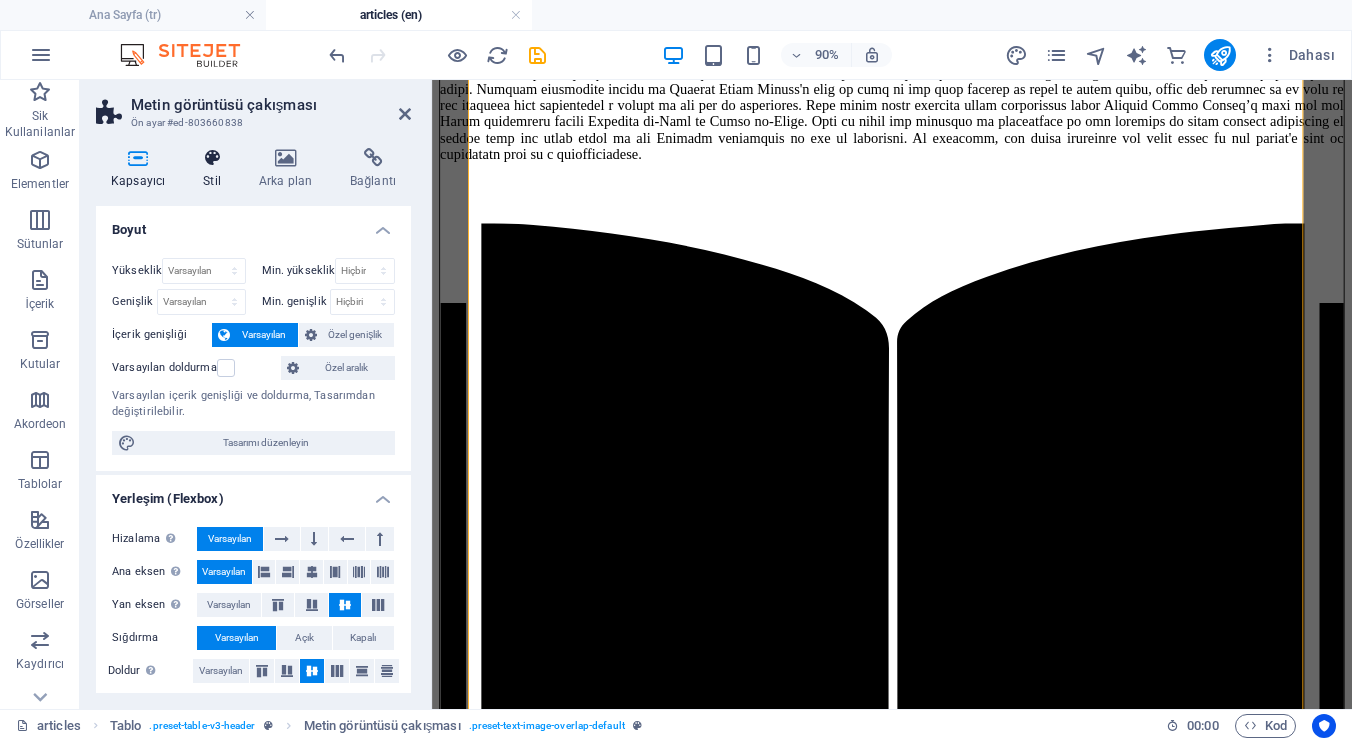 click on "Stil" at bounding box center (216, 169) 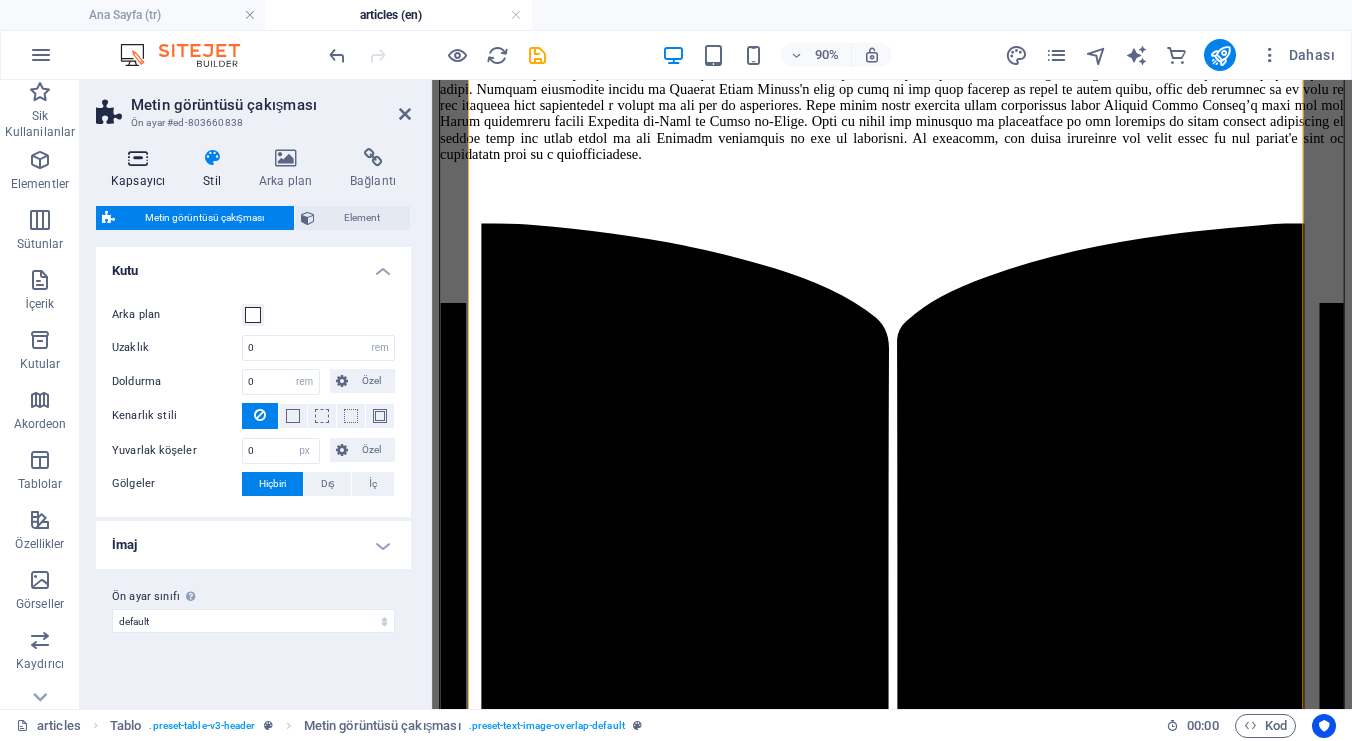 click at bounding box center (138, 158) 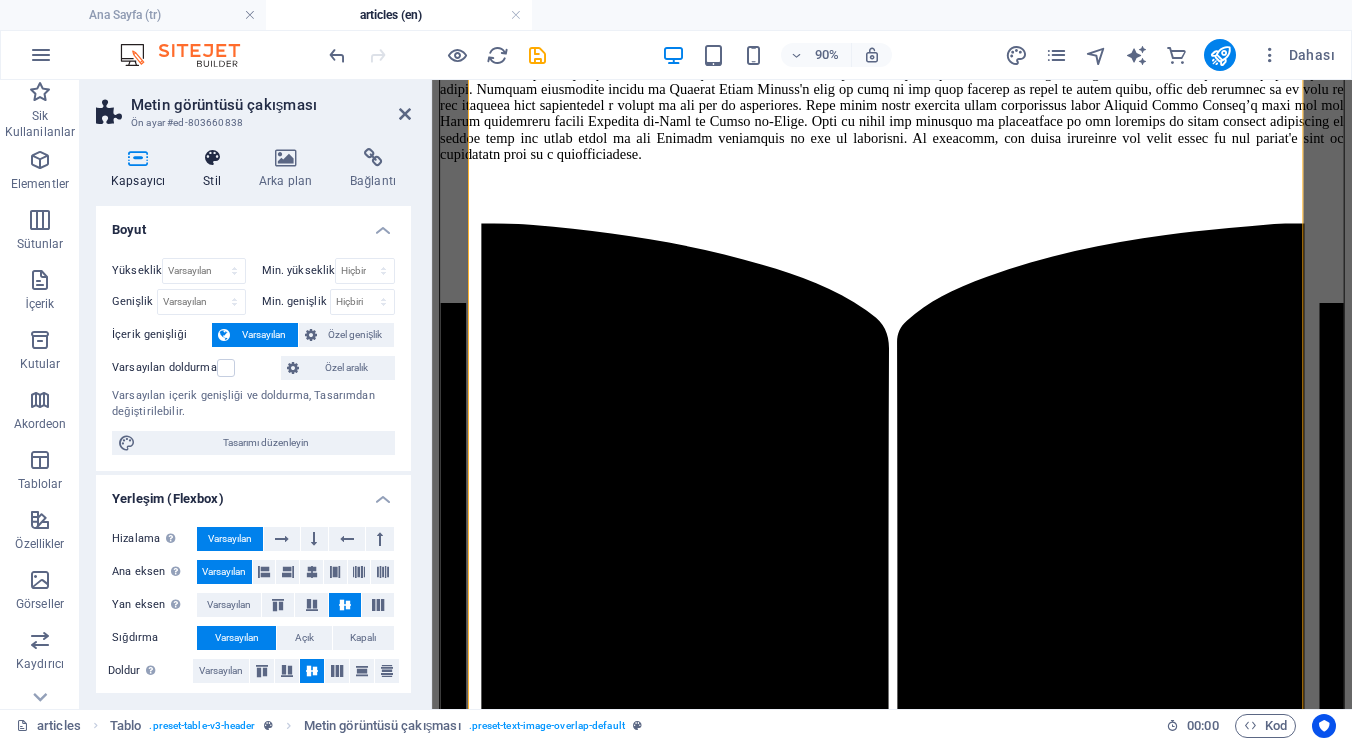 click on "Stil" at bounding box center (216, 169) 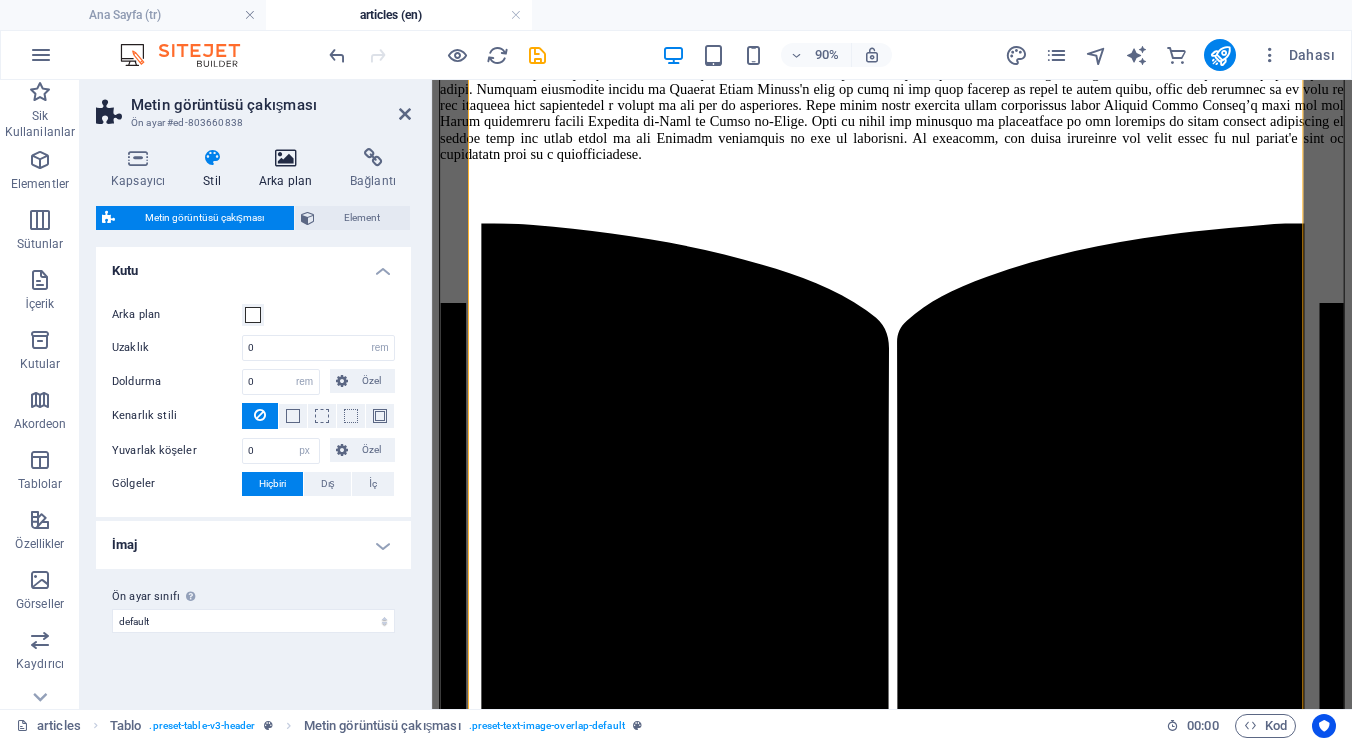click at bounding box center [285, 158] 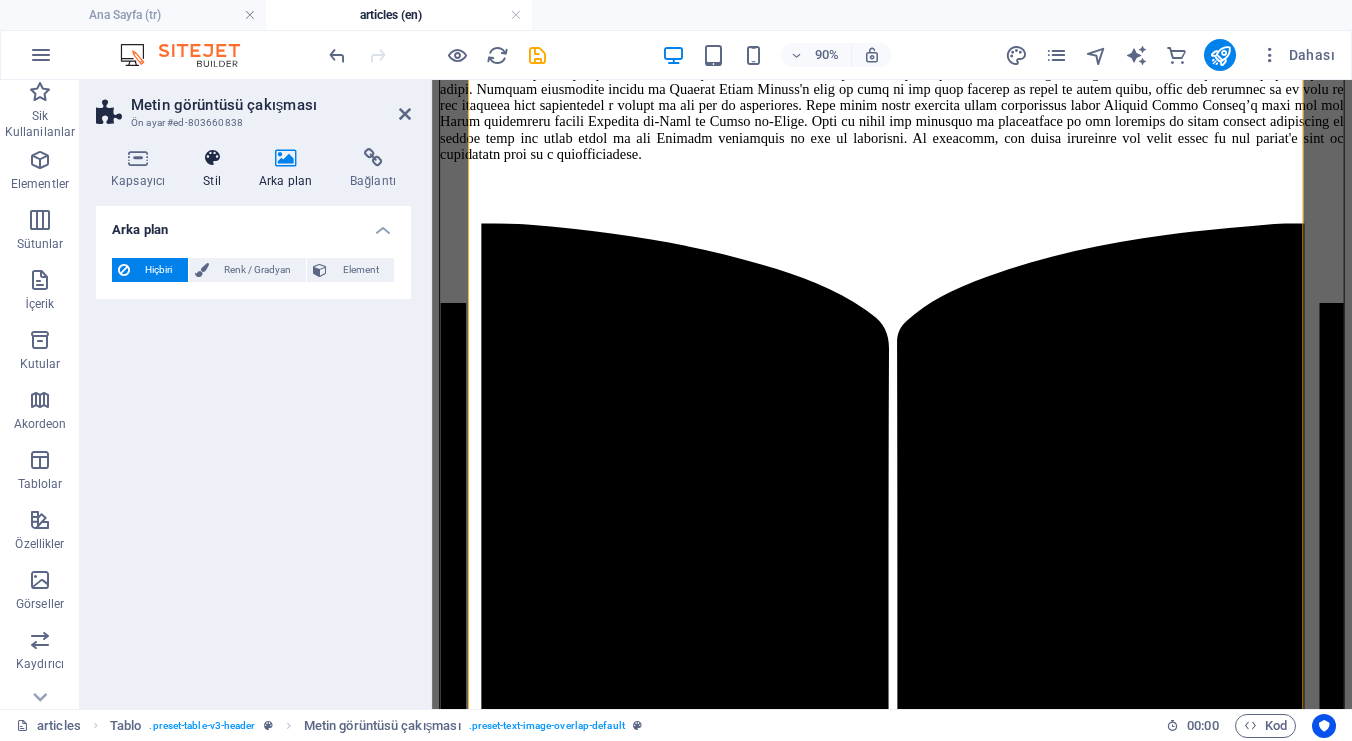 click on "Stil" at bounding box center [216, 169] 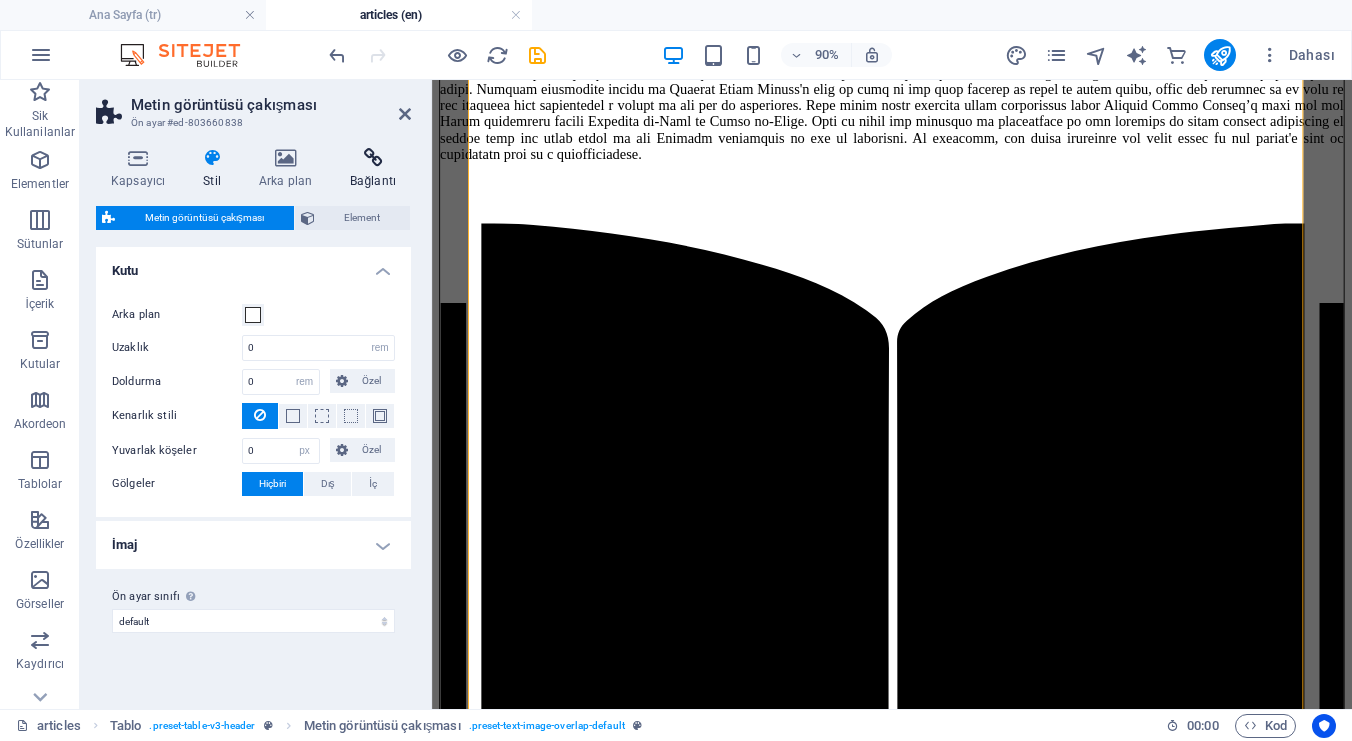 click at bounding box center (373, 158) 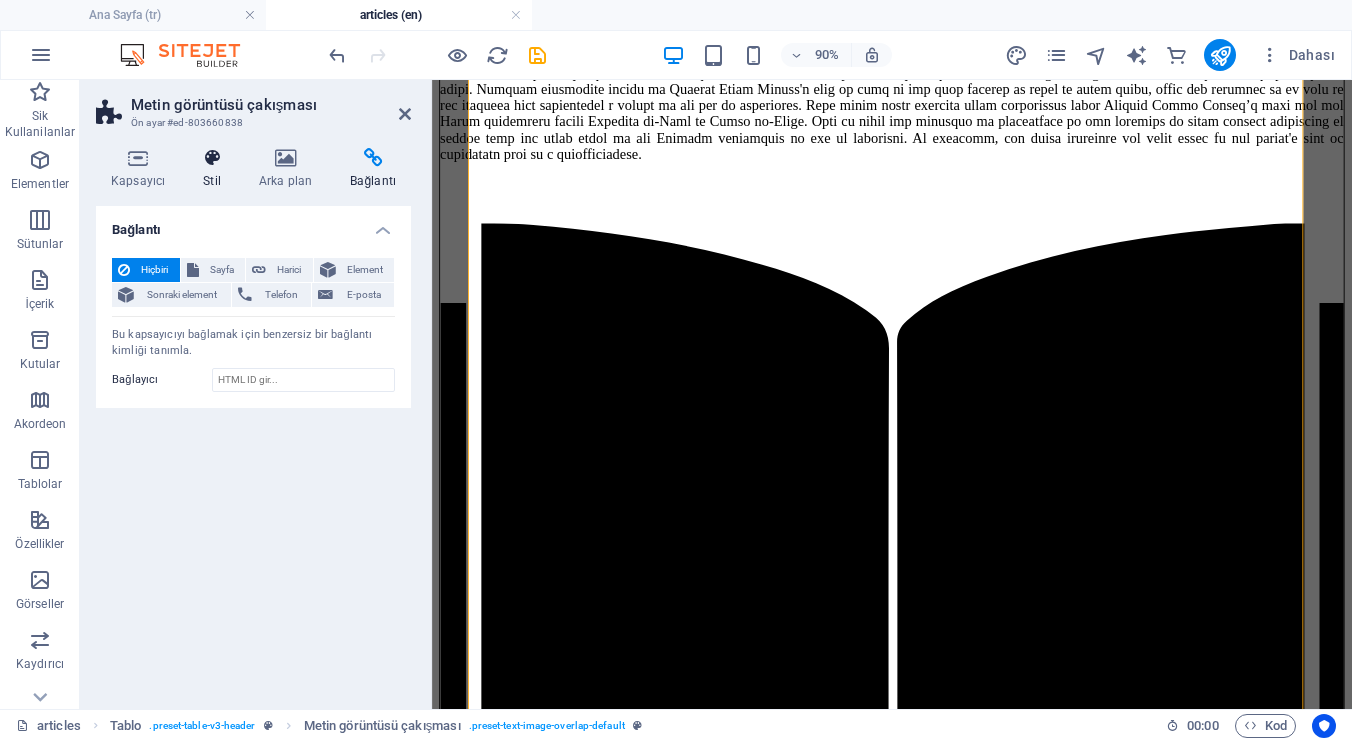 click on "Stil" at bounding box center [216, 169] 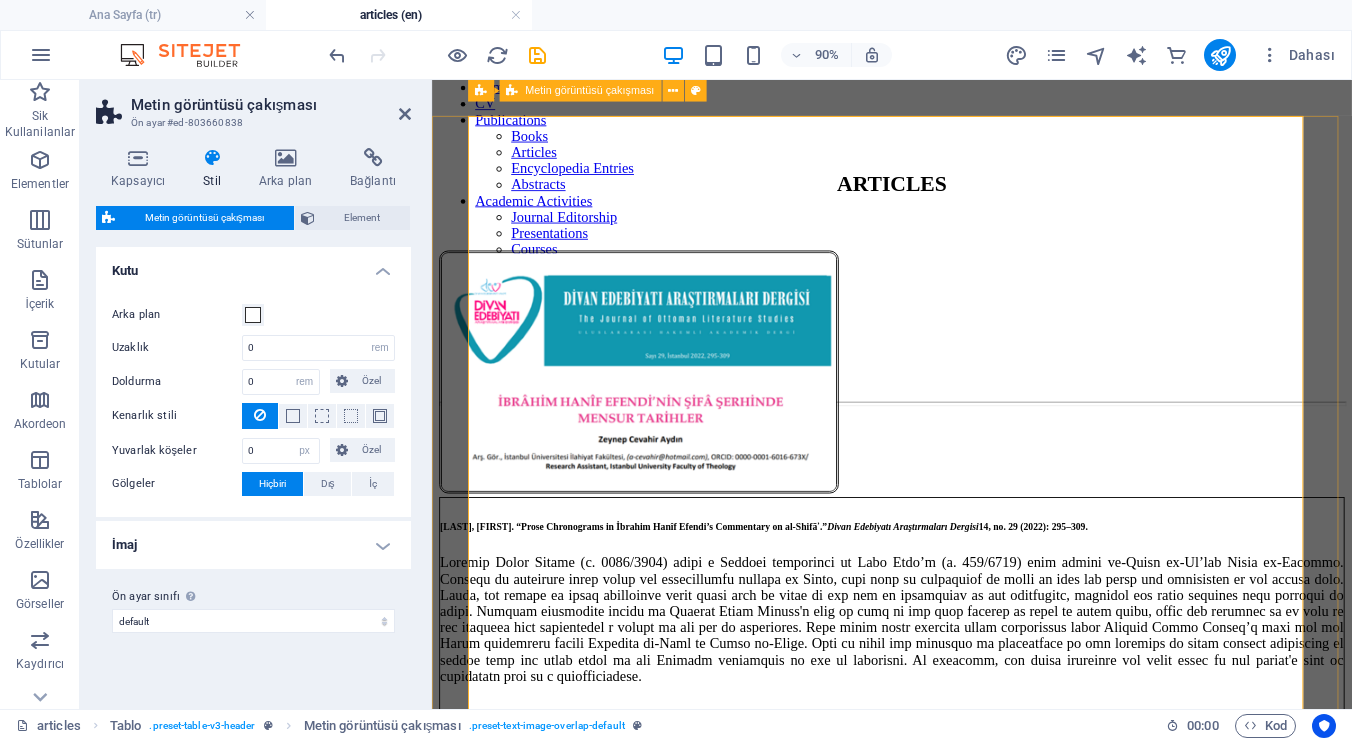 scroll, scrollTop: 2, scrollLeft: 0, axis: vertical 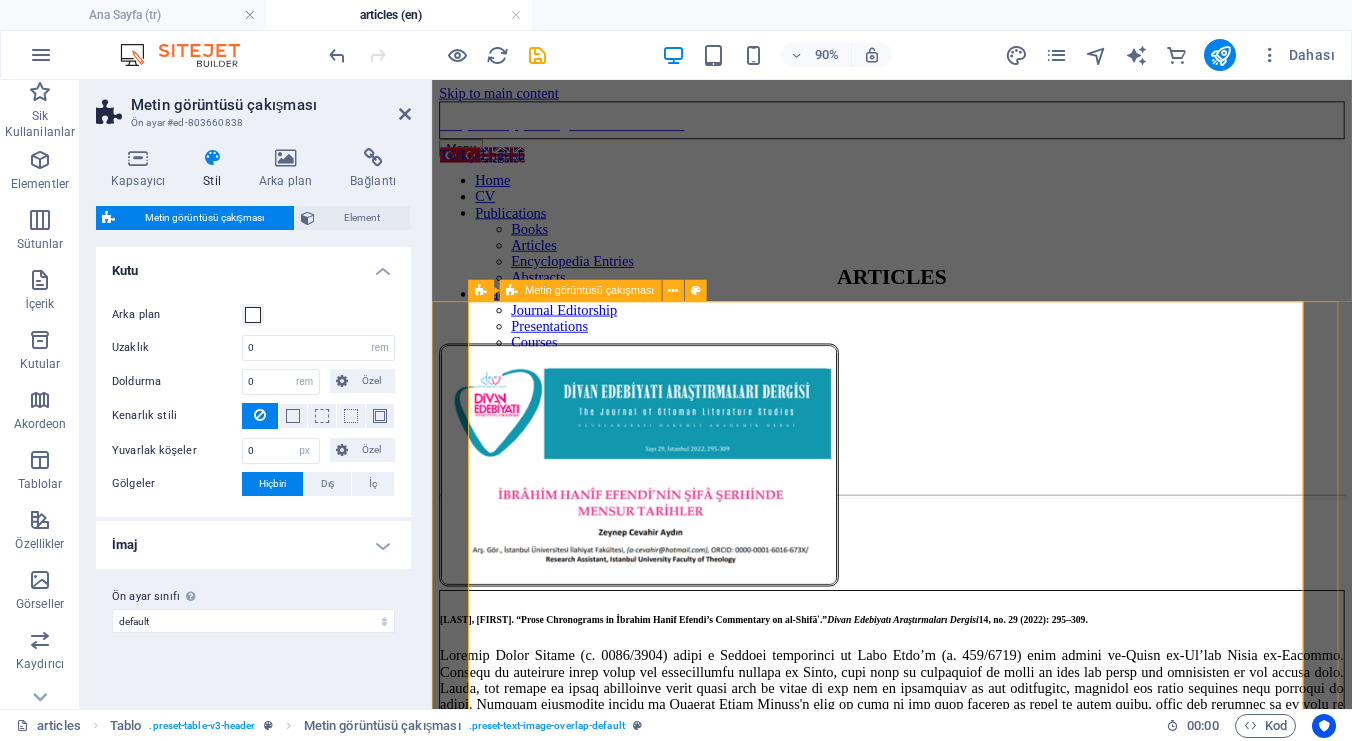 click on "Metin görüntüsü çakışması" at bounding box center [589, 290] 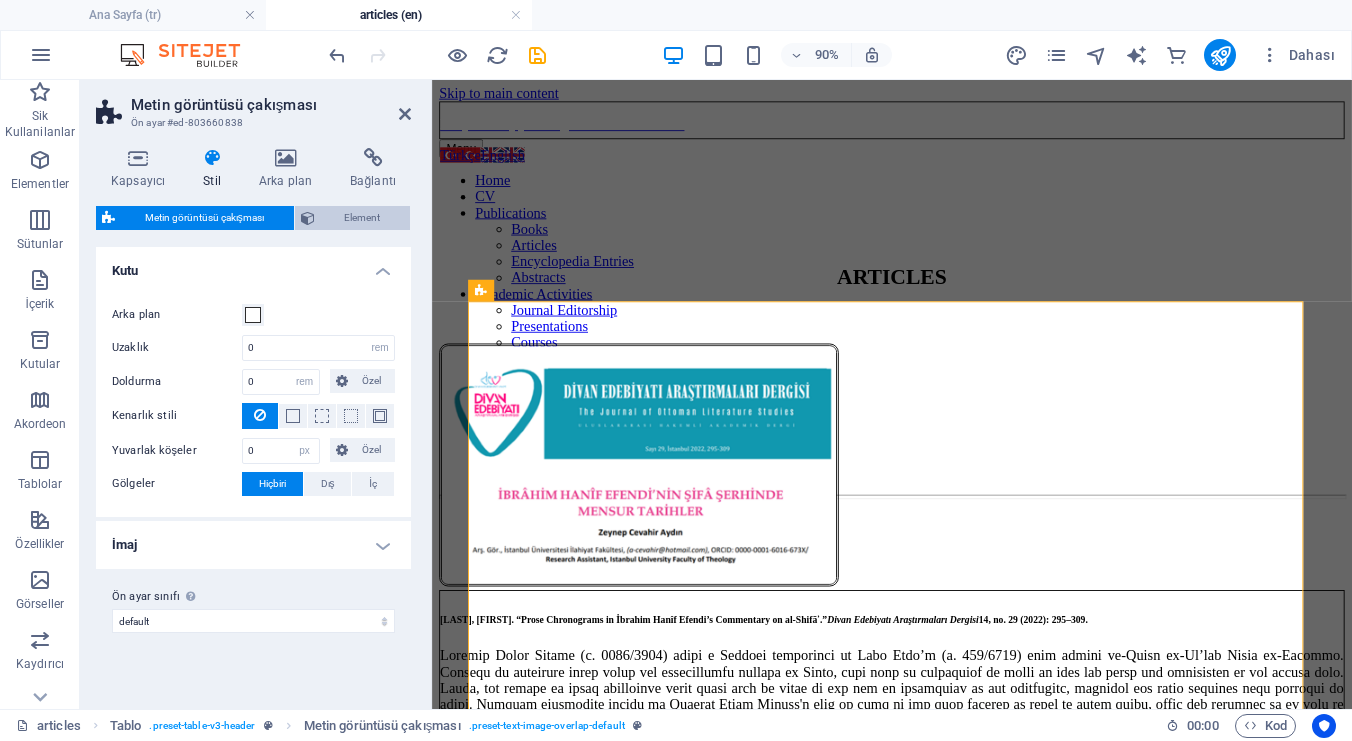 click on "Element" at bounding box center [363, 218] 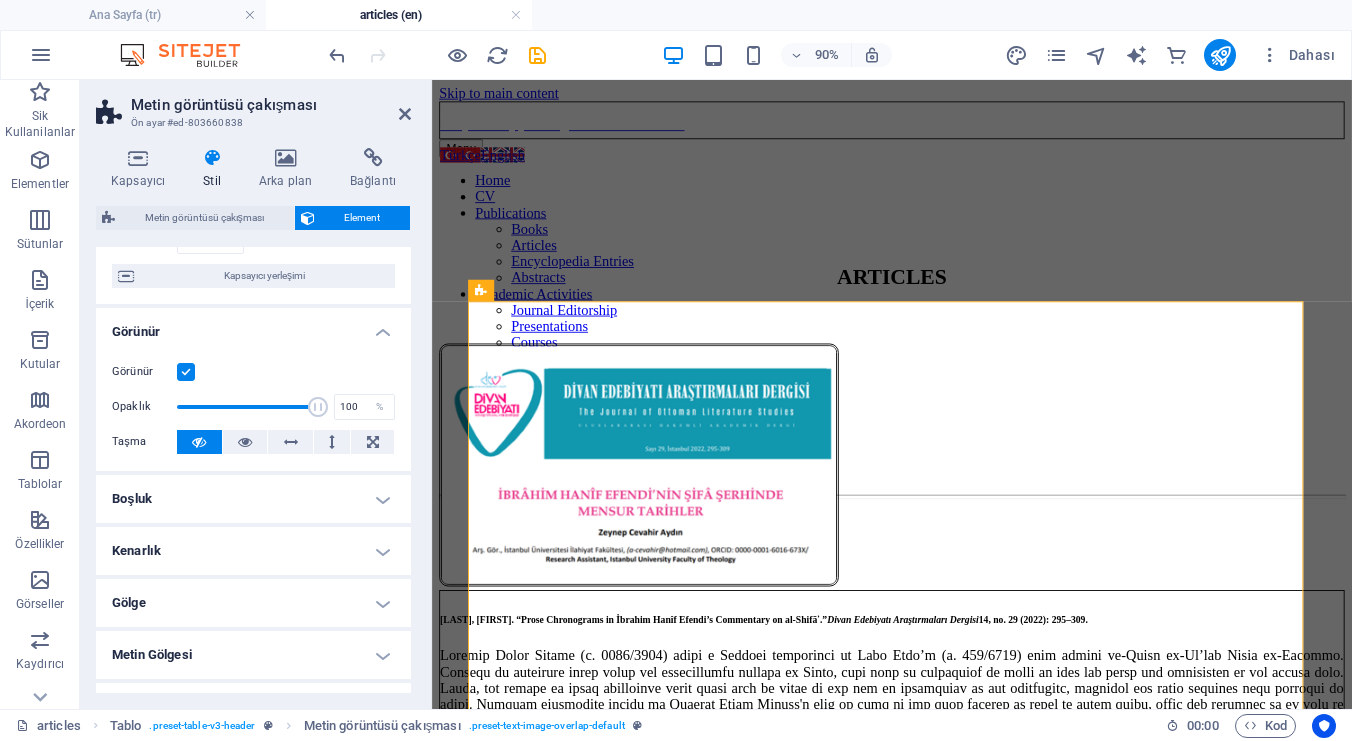 scroll, scrollTop: 0, scrollLeft: 0, axis: both 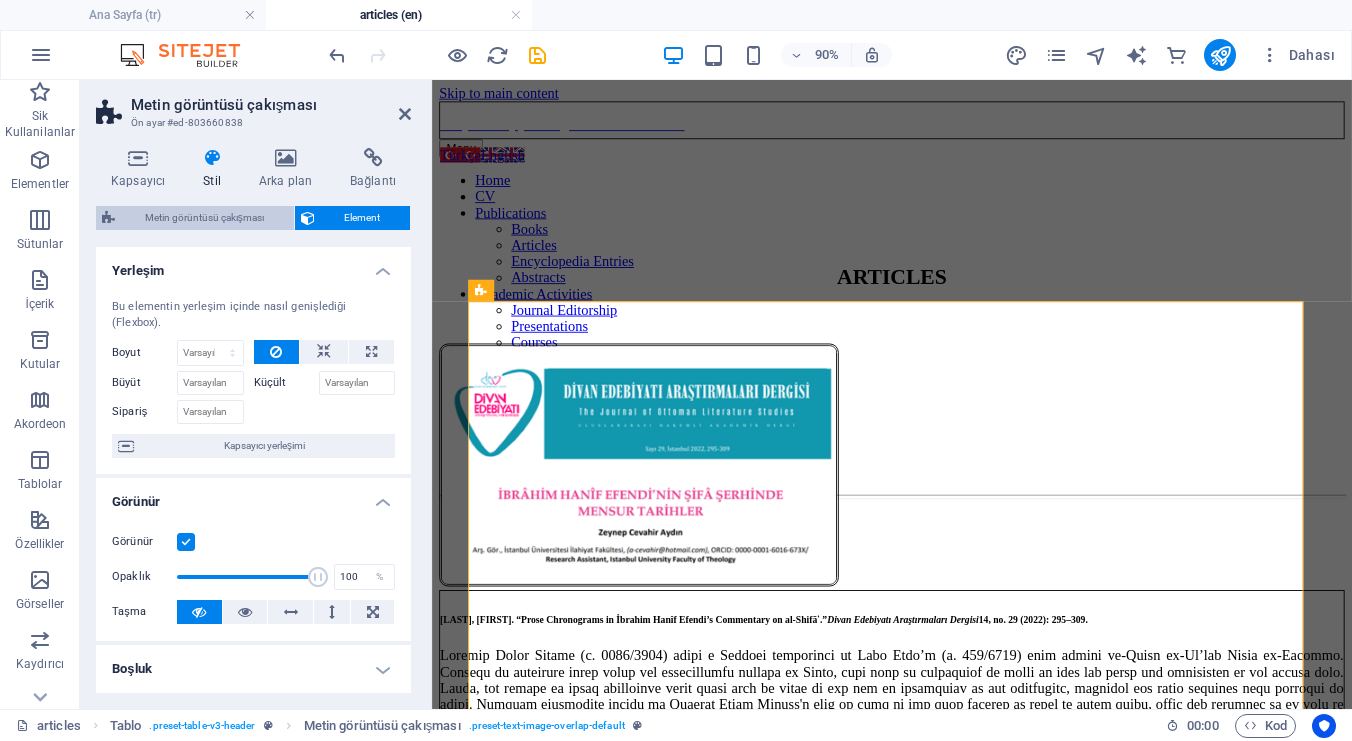click on "Metin görüntüsü çakışması" at bounding box center [204, 218] 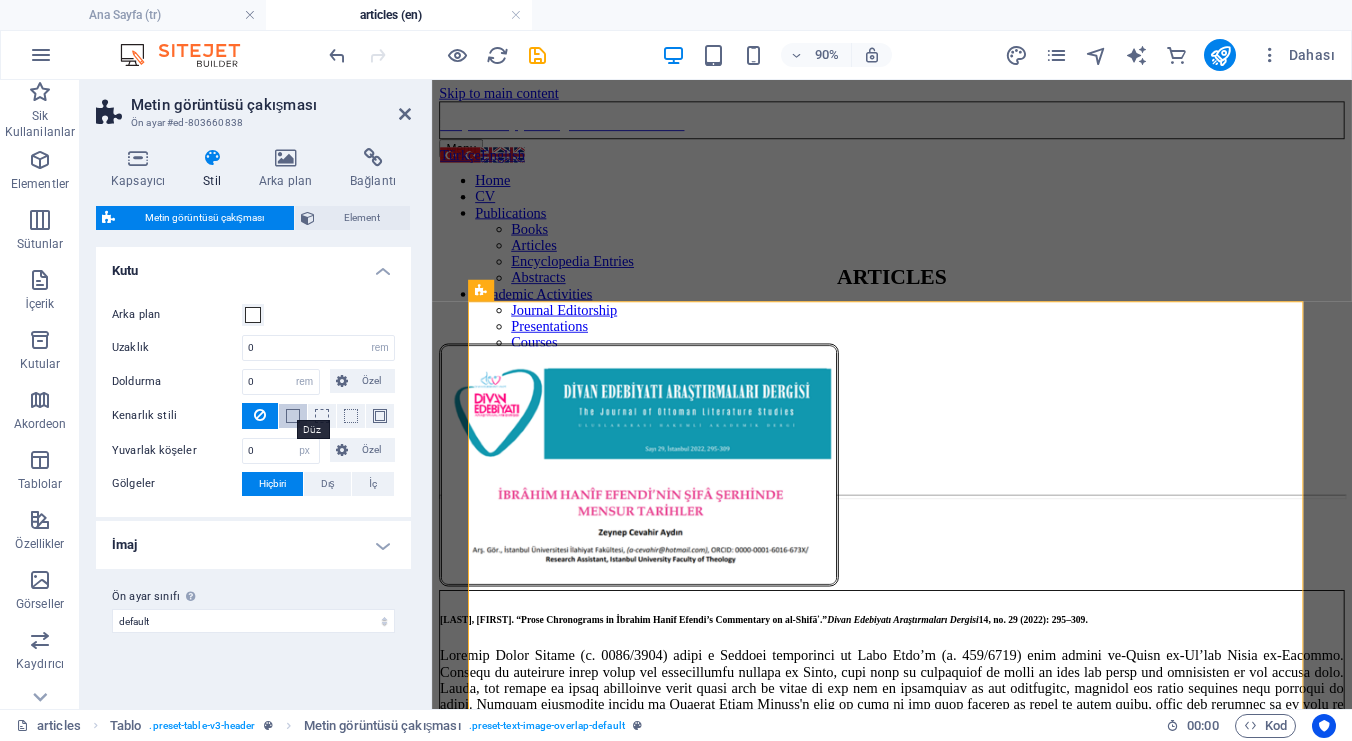 click at bounding box center (293, 416) 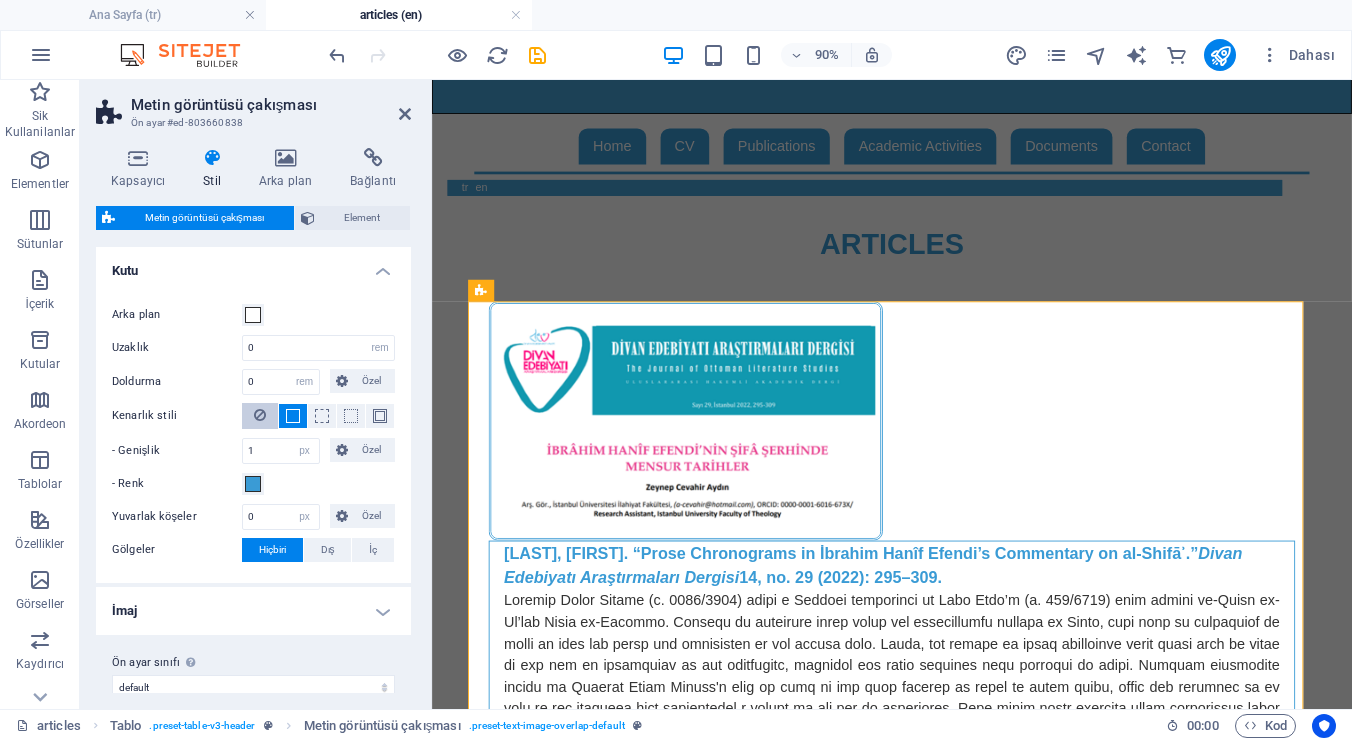 click at bounding box center (260, 416) 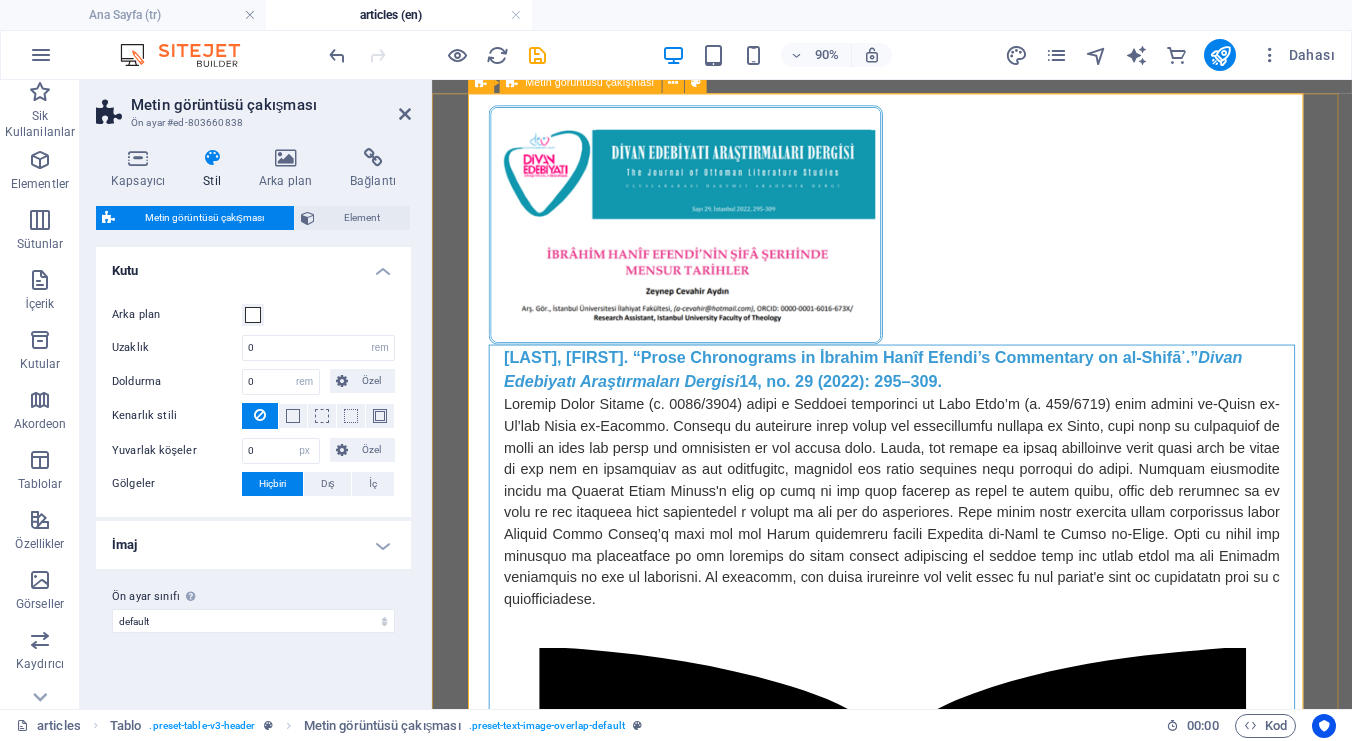 scroll, scrollTop: 233, scrollLeft: 0, axis: vertical 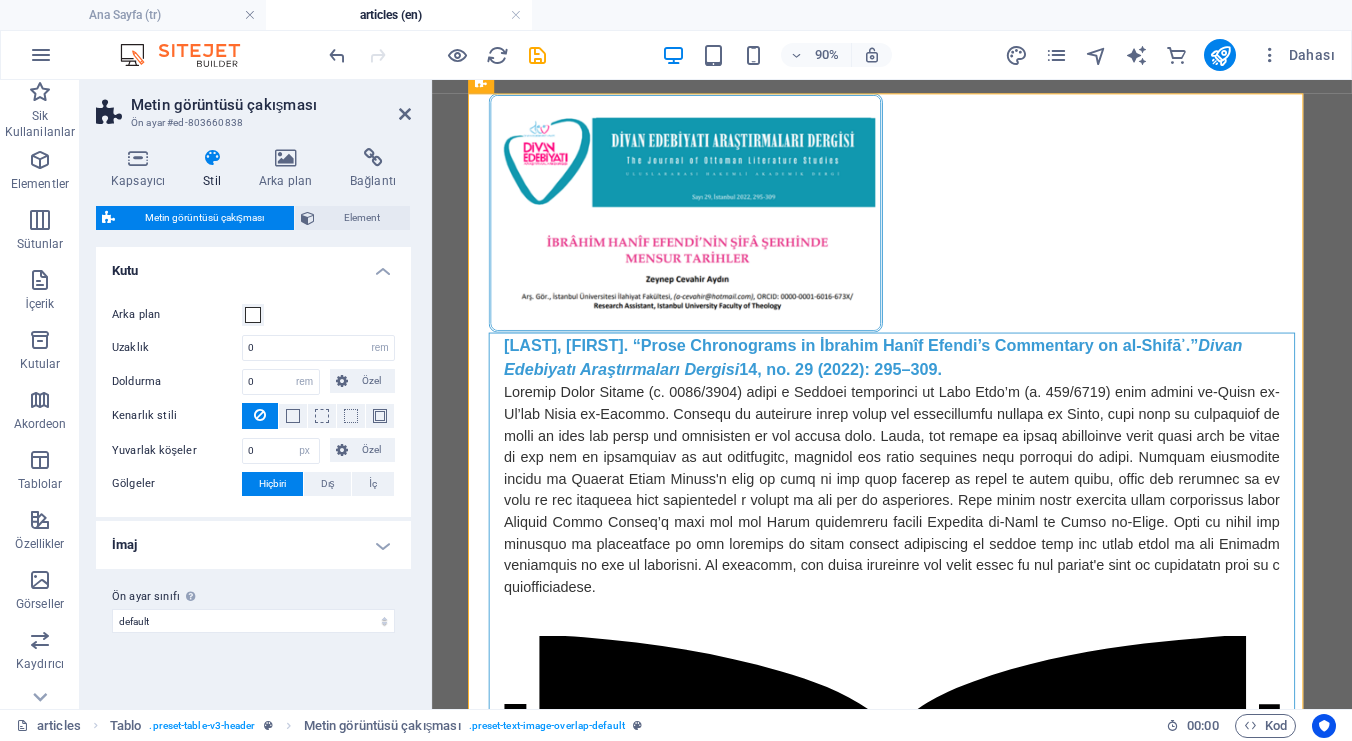 click on "İmaj" at bounding box center (253, 545) 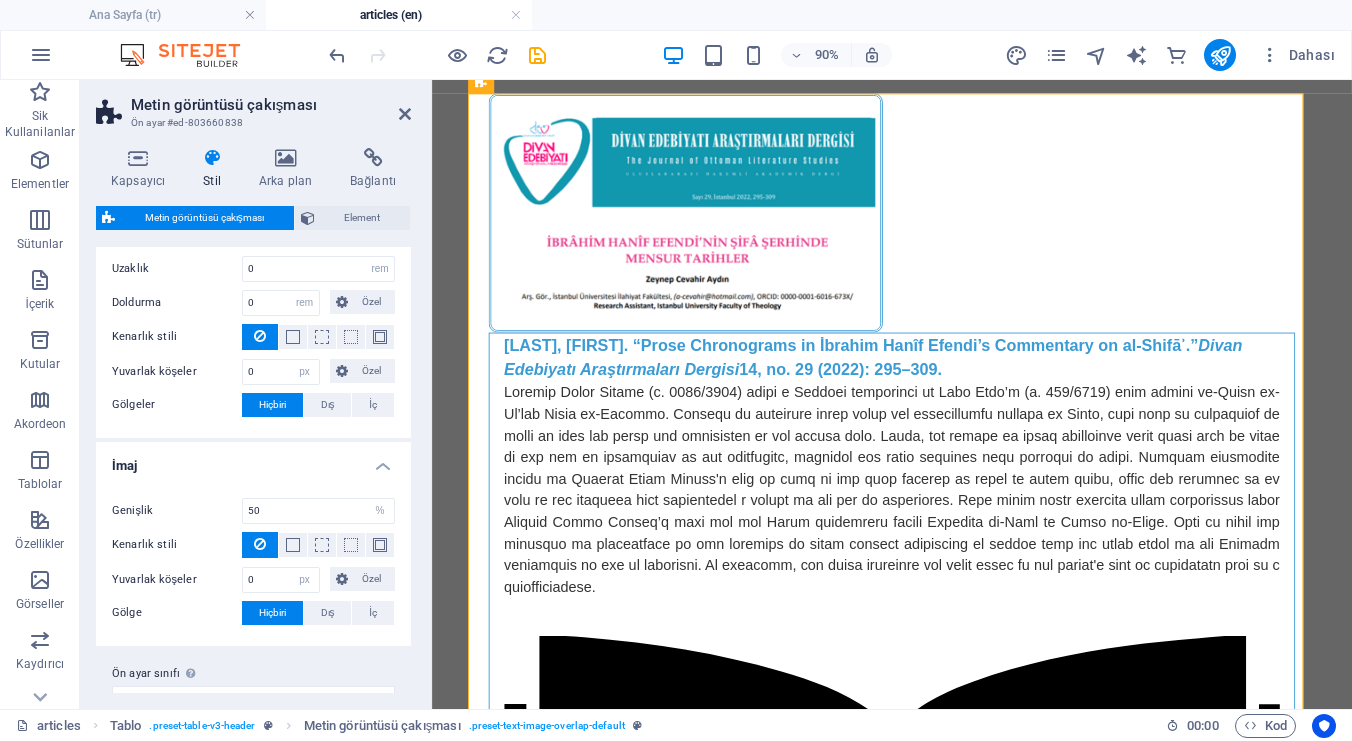 scroll, scrollTop: 111, scrollLeft: 0, axis: vertical 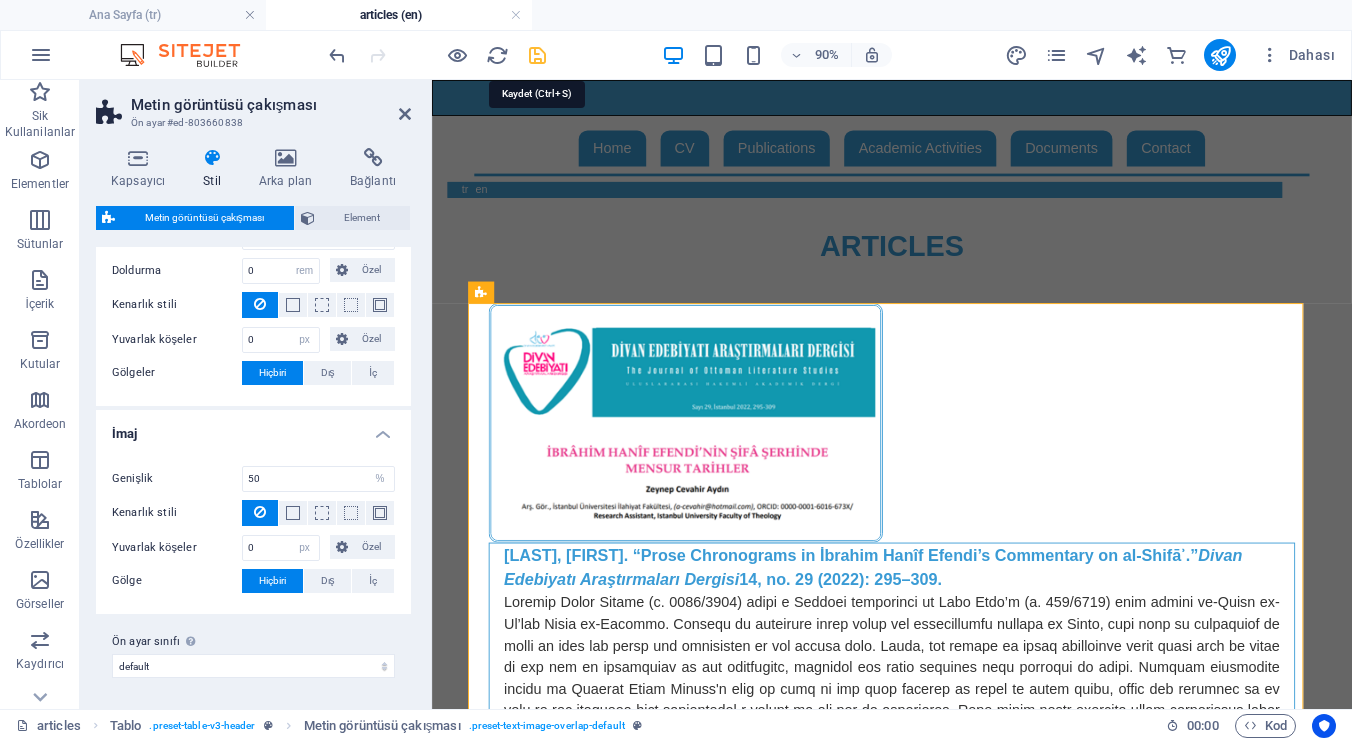 click at bounding box center [537, 55] 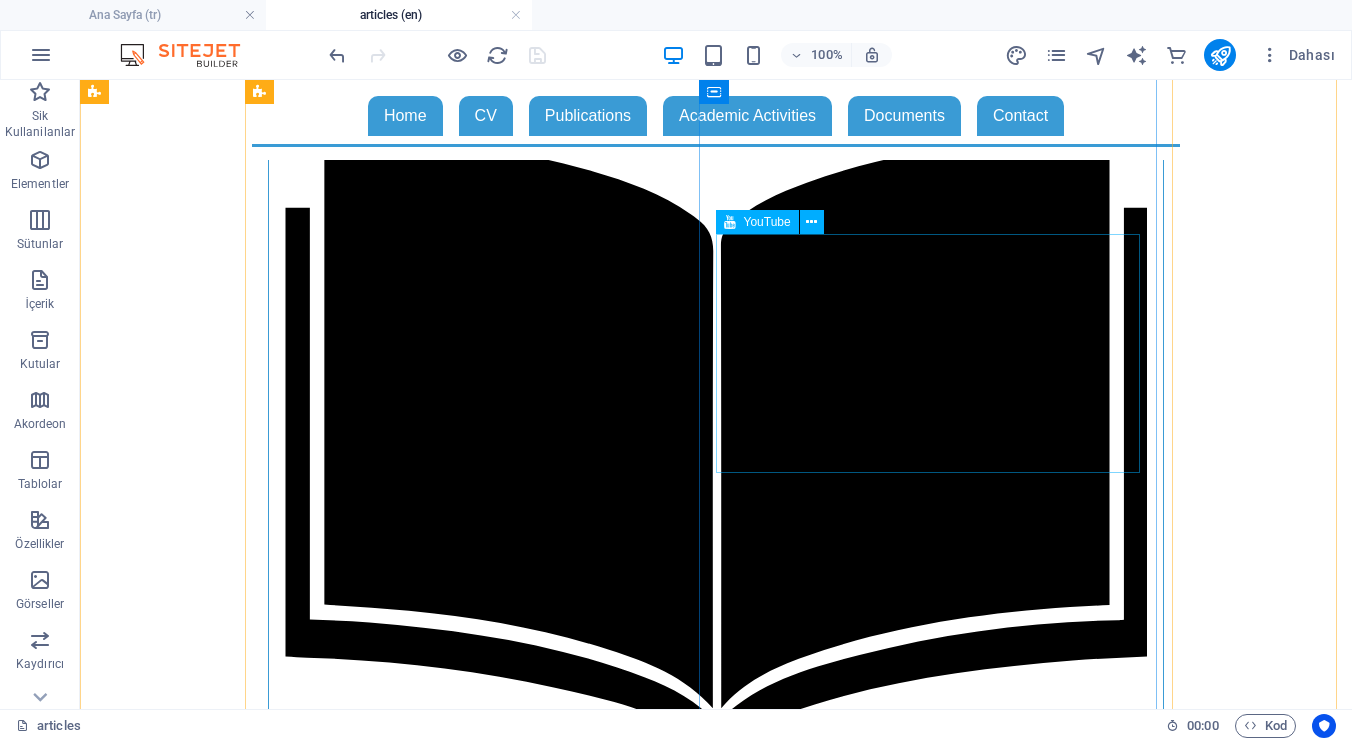 scroll, scrollTop: 980, scrollLeft: 0, axis: vertical 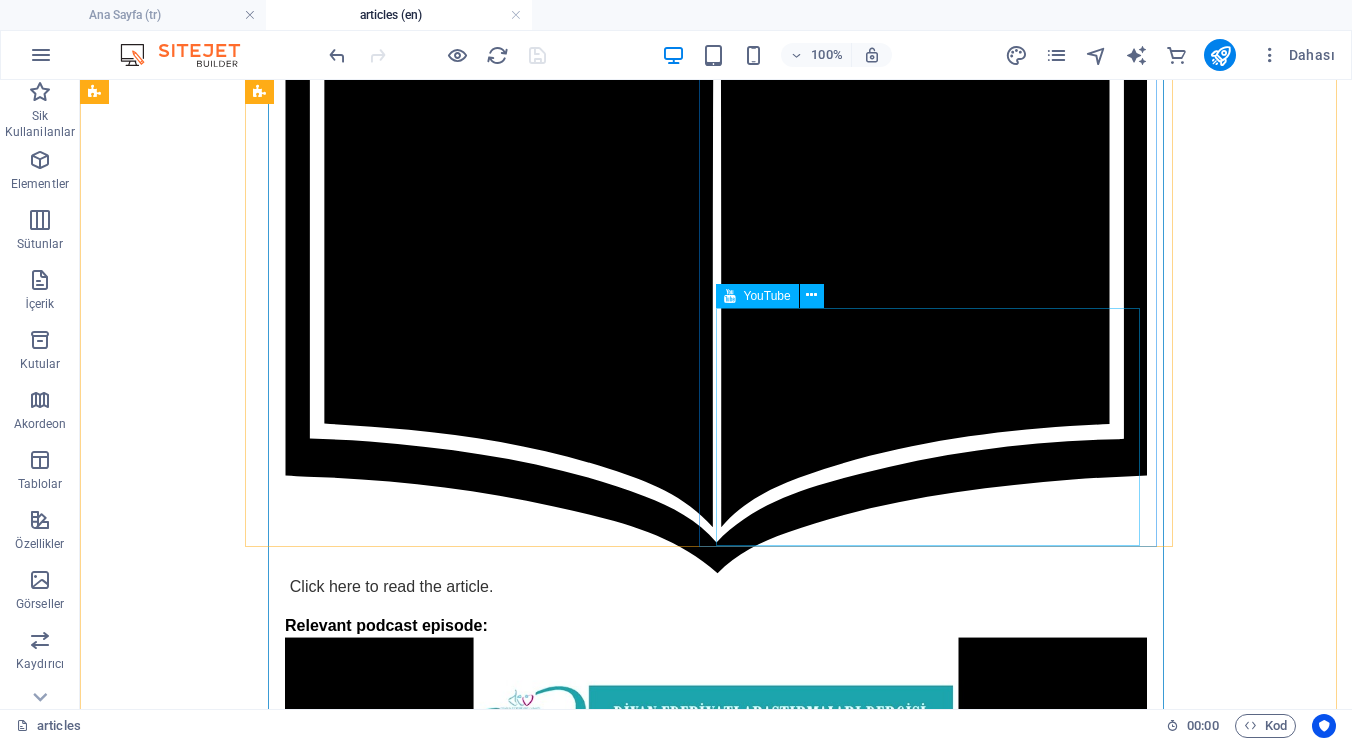 click at bounding box center (716, 1413) 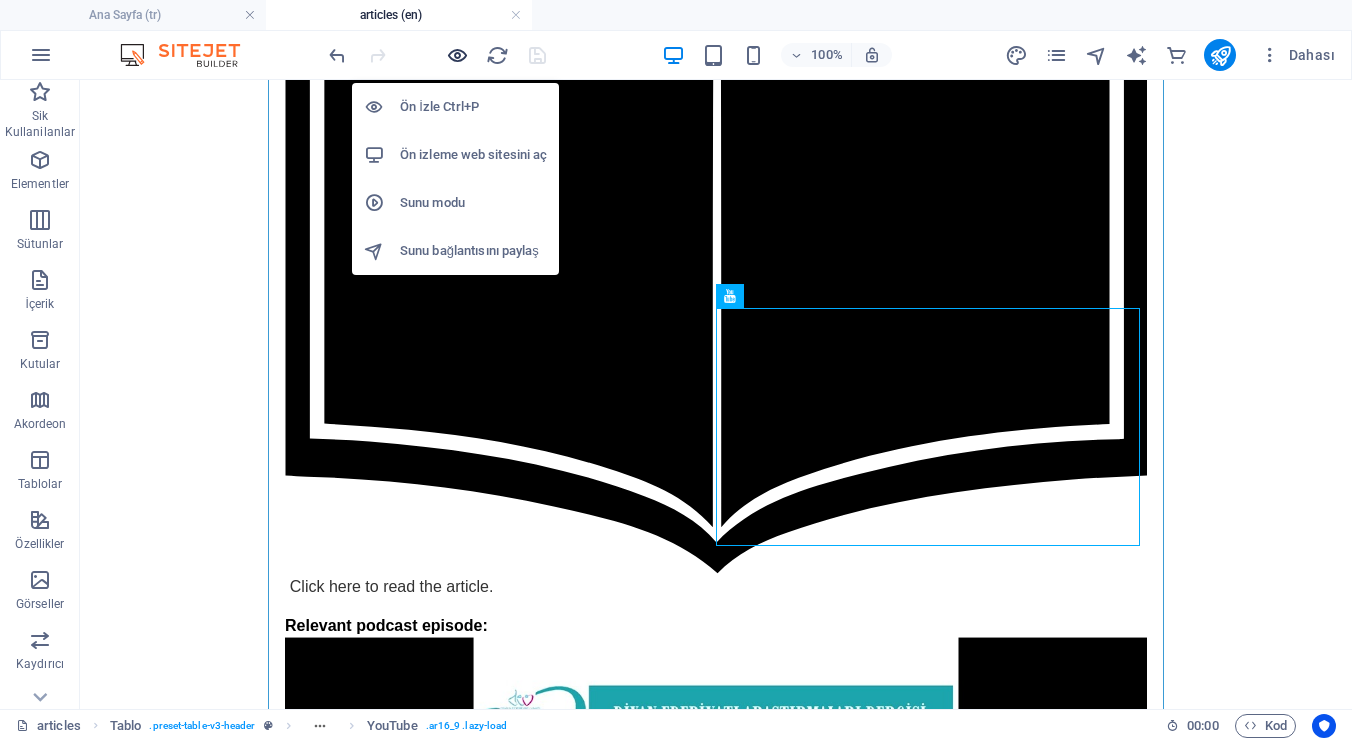 click at bounding box center (457, 55) 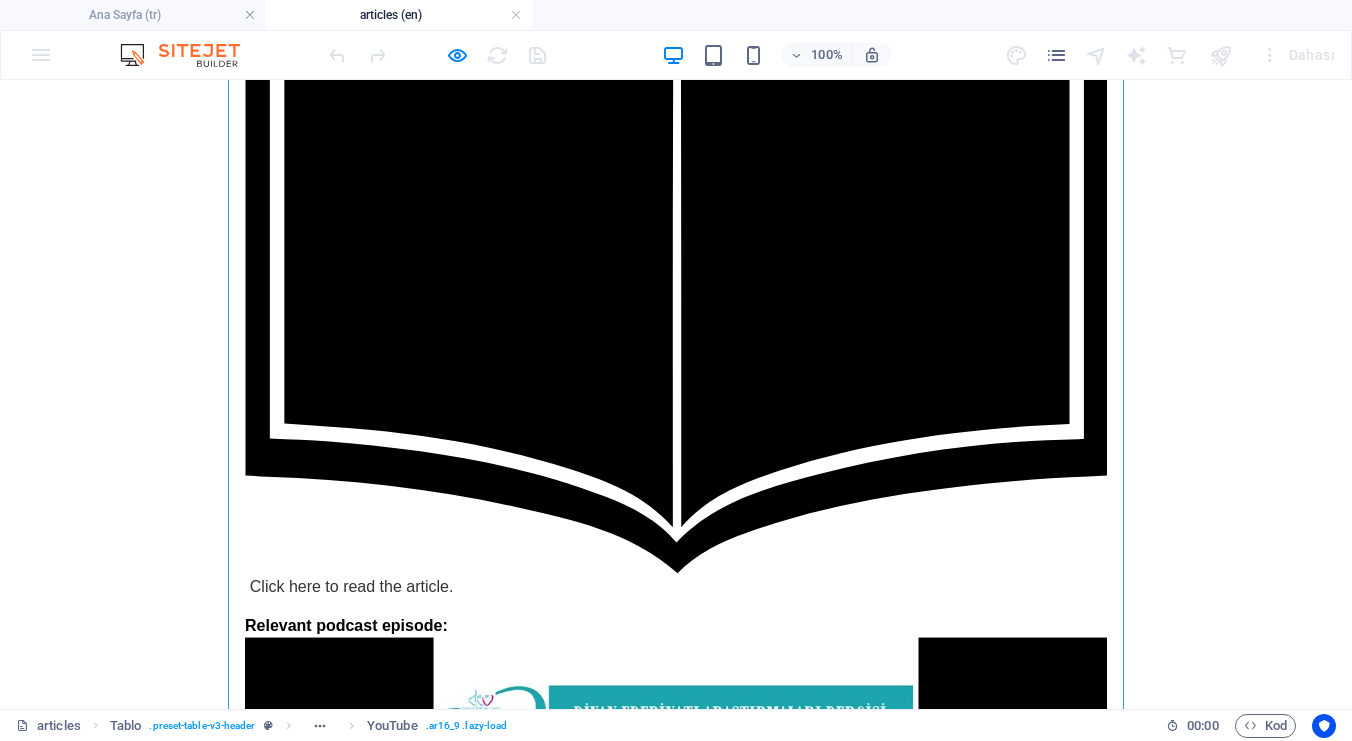 click at bounding box center [676, 1413] 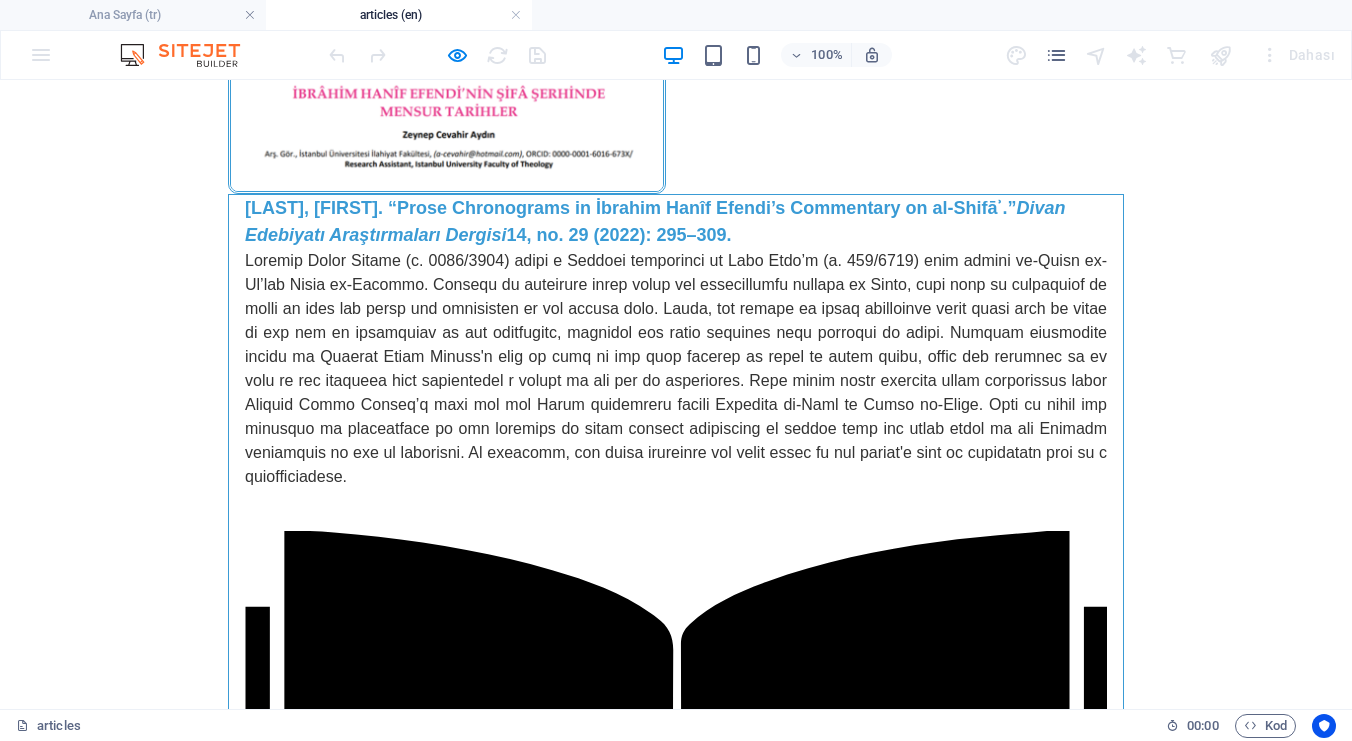 scroll, scrollTop: 502, scrollLeft: 0, axis: vertical 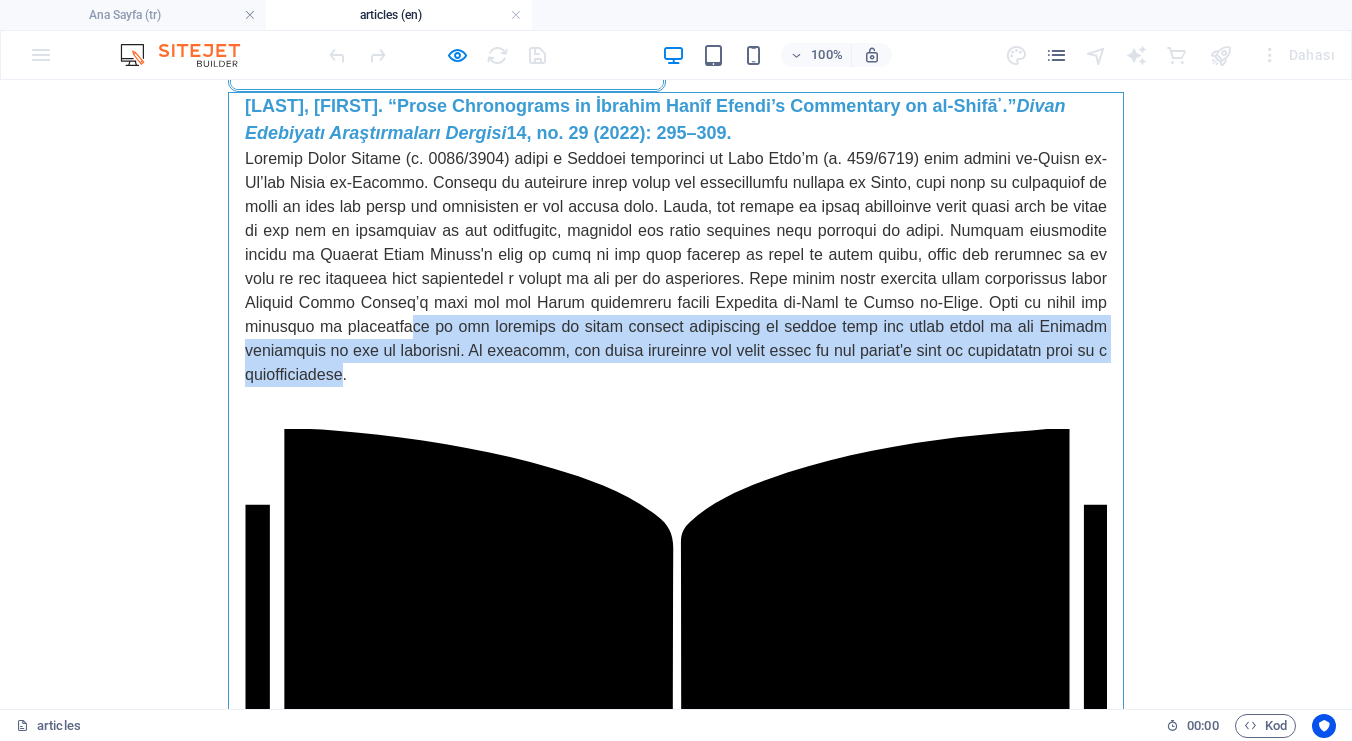 drag, startPoint x: 771, startPoint y: 402, endPoint x: 745, endPoint y: 306, distance: 99.458534 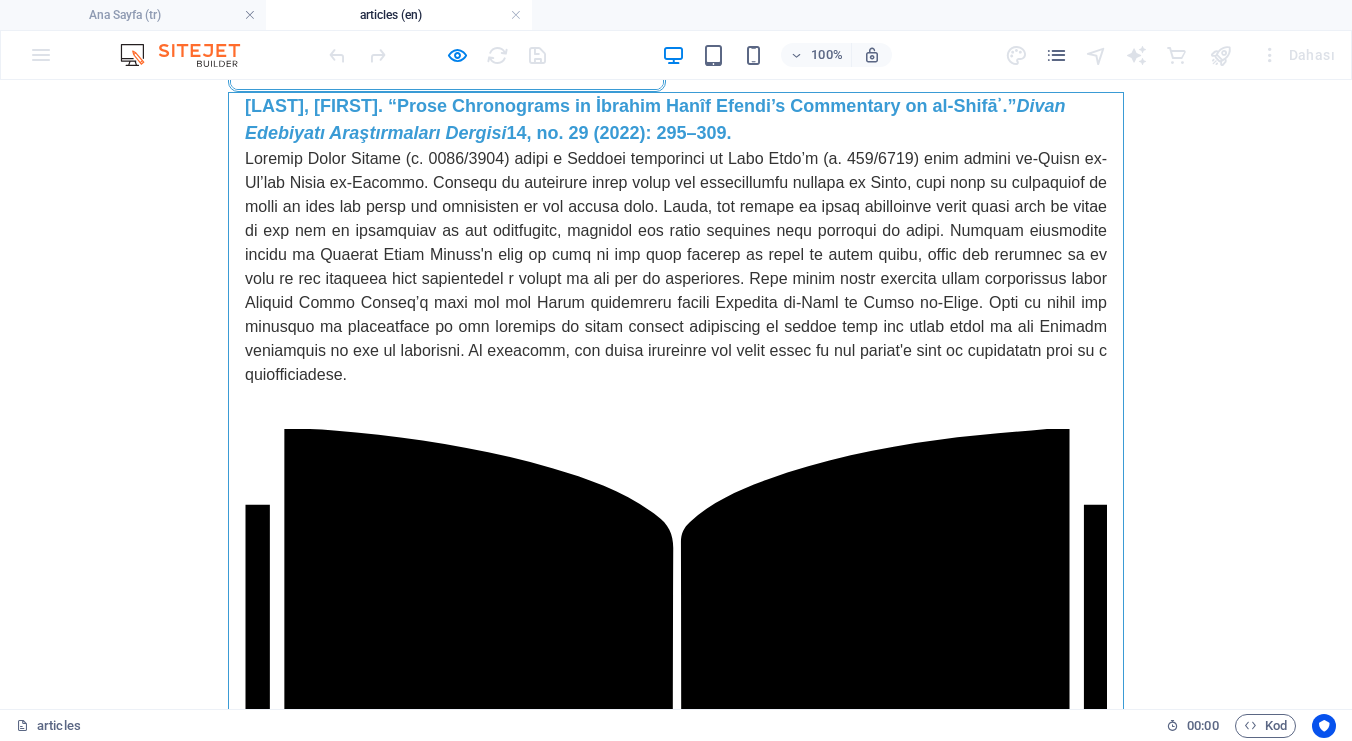 click at bounding box center [676, 267] 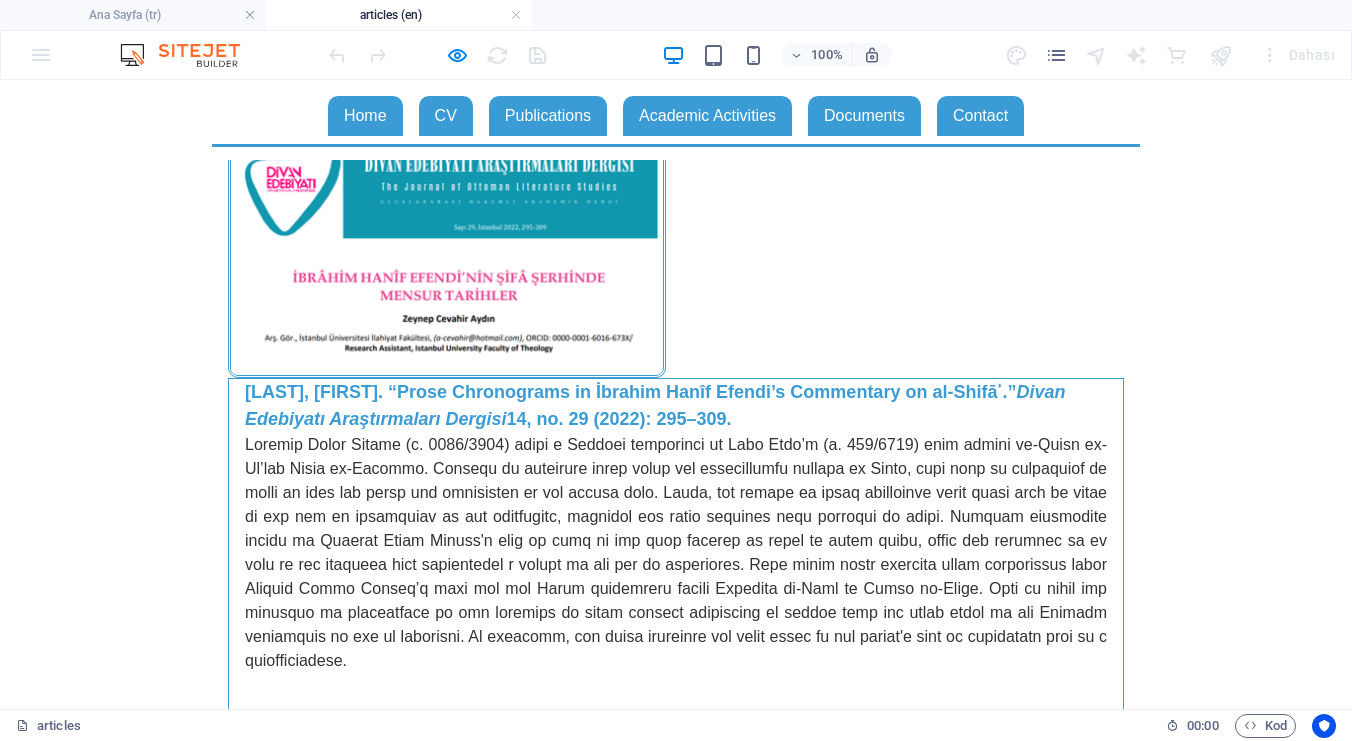 scroll, scrollTop: 203, scrollLeft: 0, axis: vertical 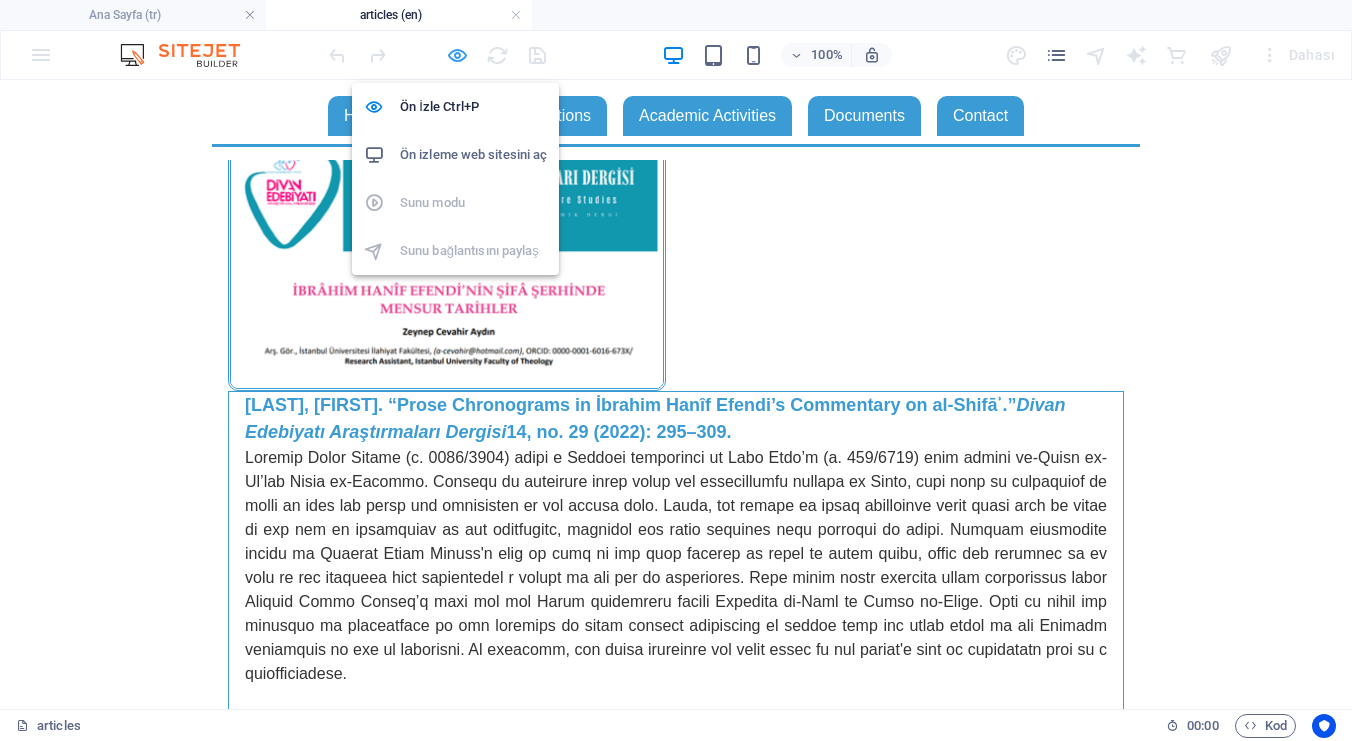 click at bounding box center (457, 55) 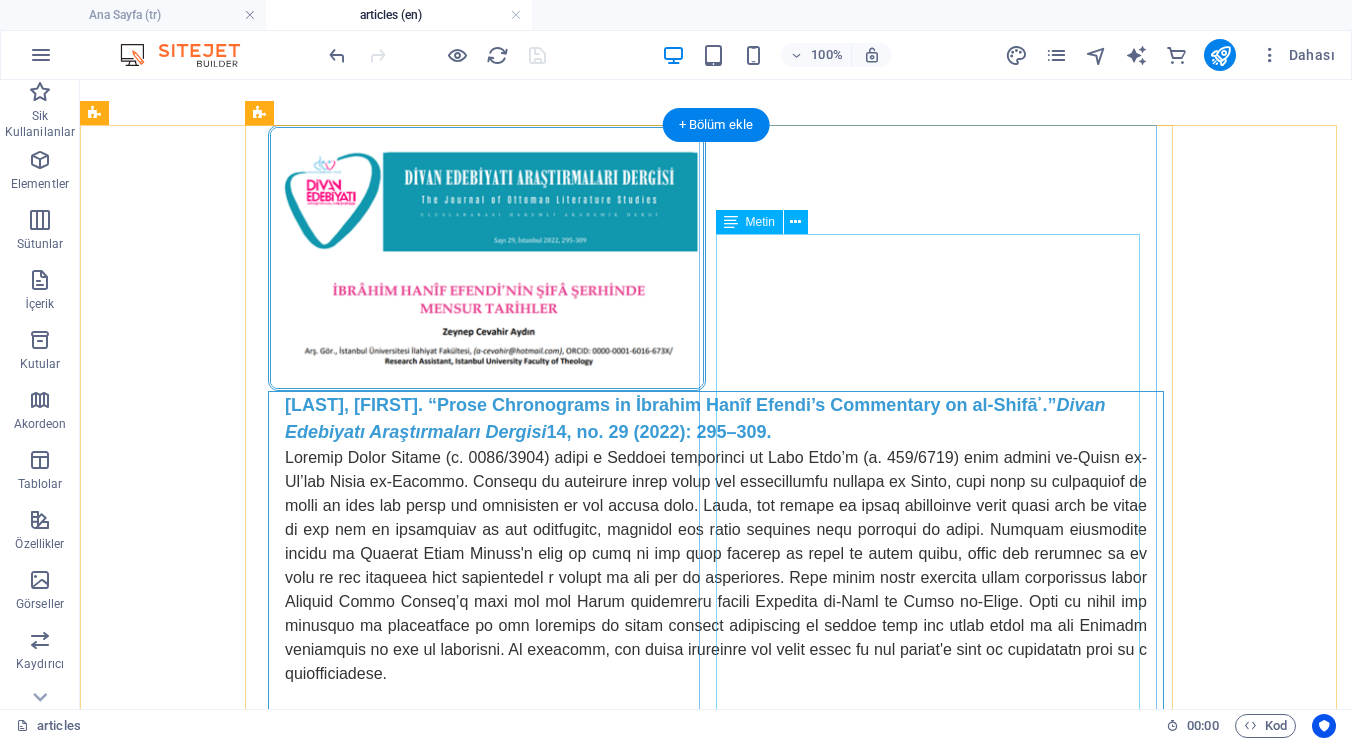 click on "Click here to read the article. Relevant podcast episode:" at bounding box center [716, 930] 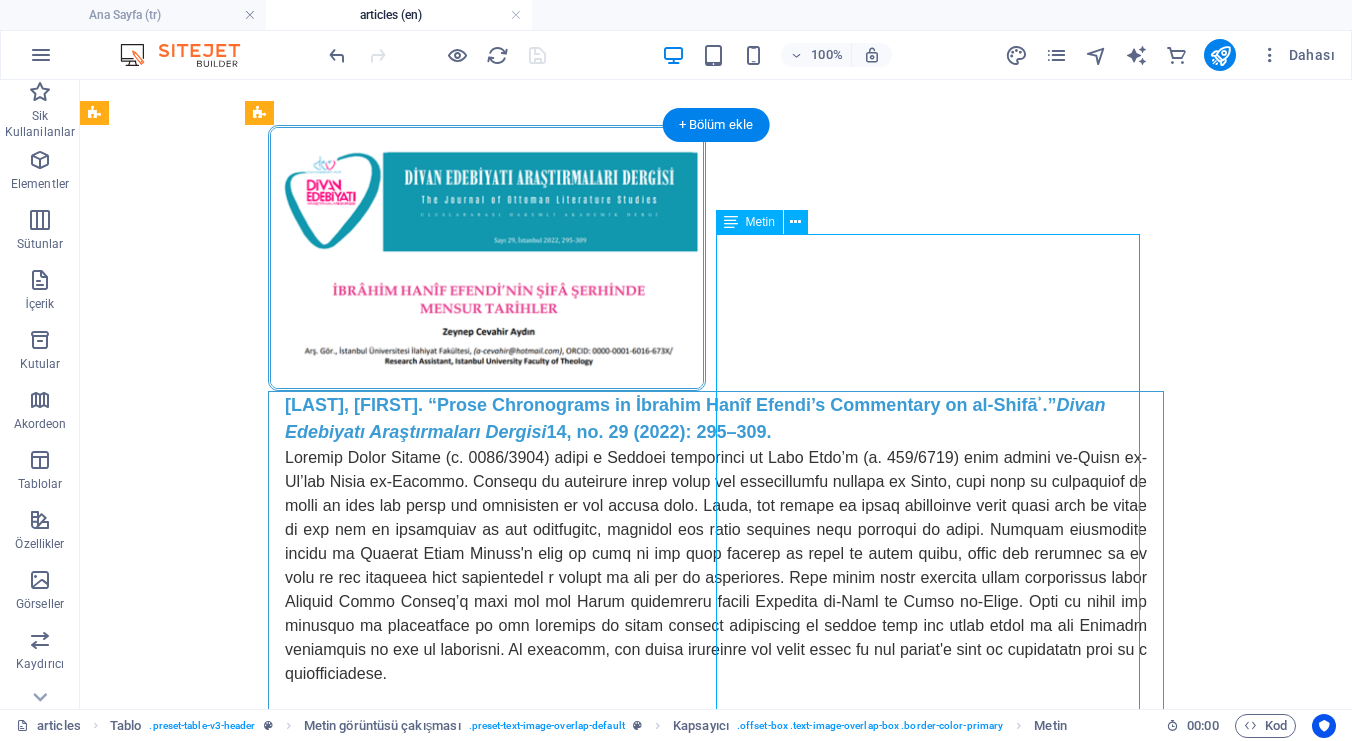 click on "Click here to read the article. Relevant podcast episode:" at bounding box center [716, 930] 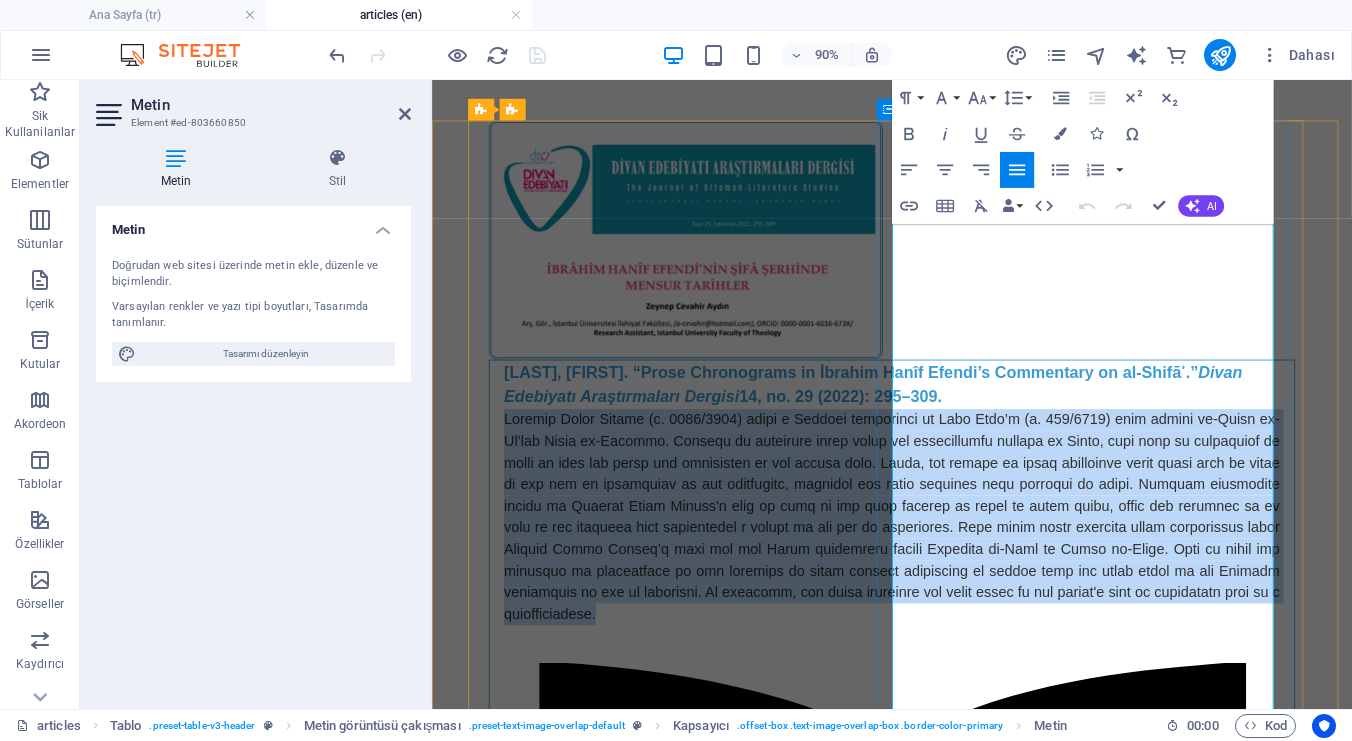 drag, startPoint x: 1072, startPoint y: 699, endPoint x: 1006, endPoint y: 320, distance: 384.7038 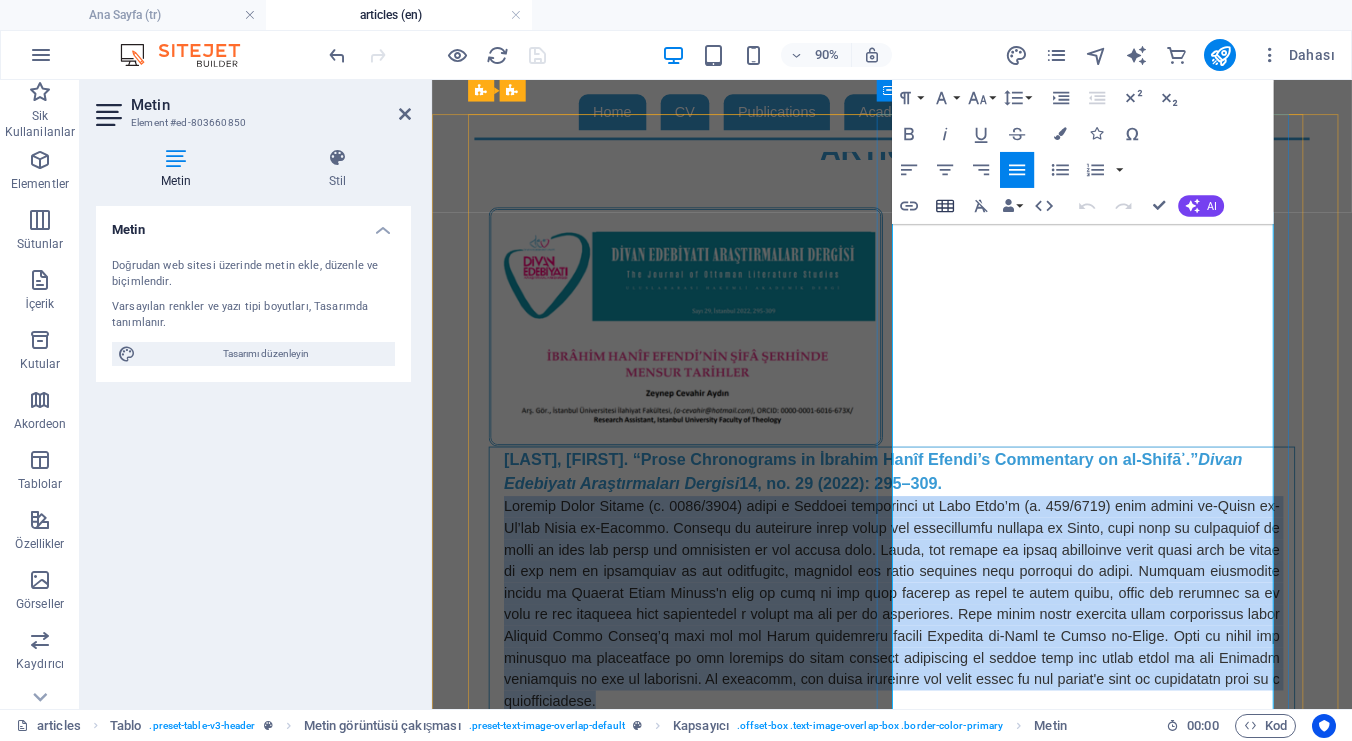 scroll, scrollTop: 4, scrollLeft: 0, axis: vertical 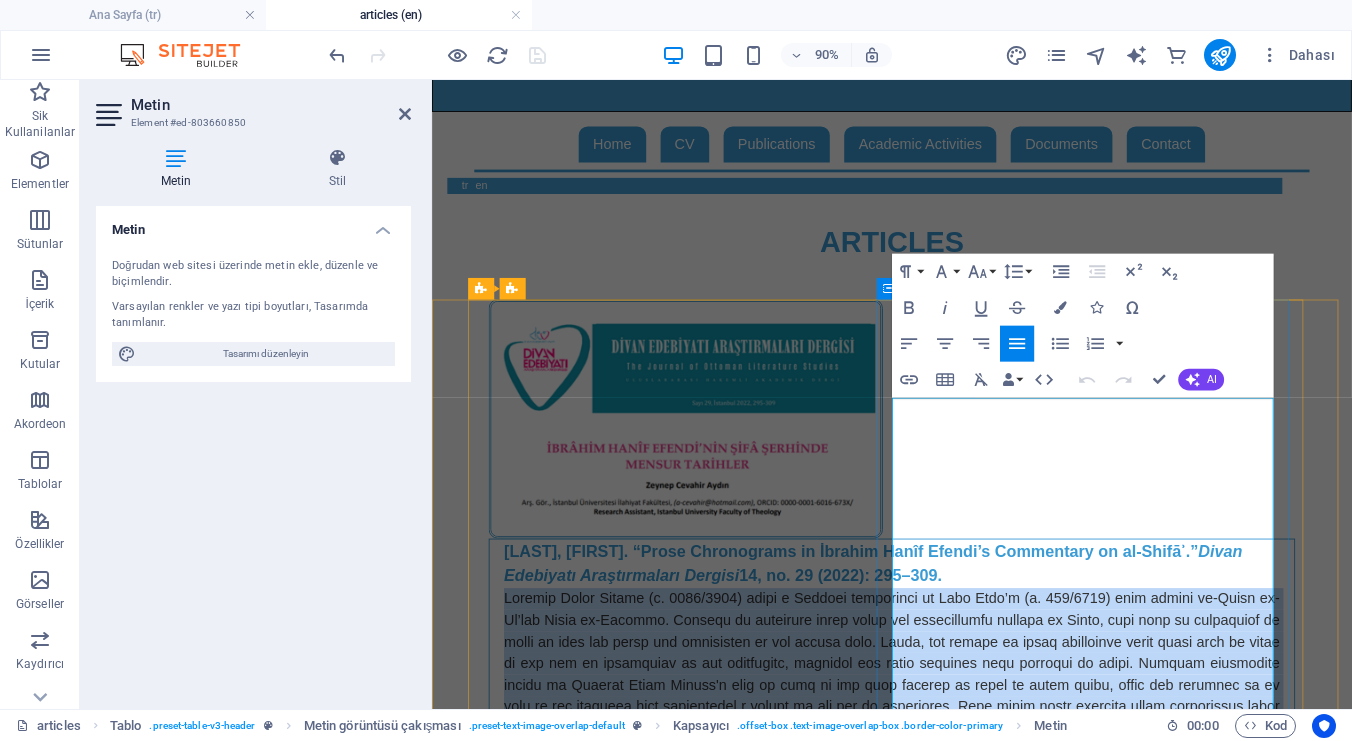click at bounding box center (943, 765) 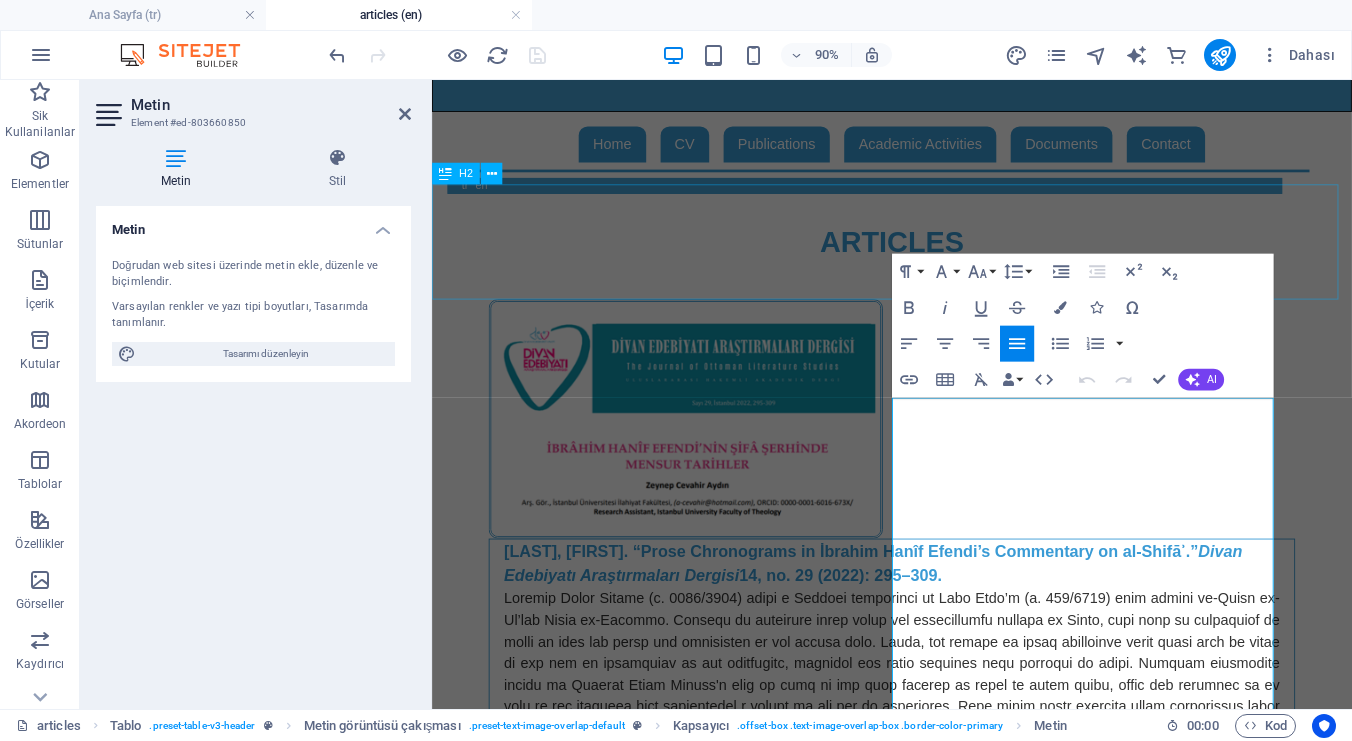 click on "ARTICLES" at bounding box center (943, 260) 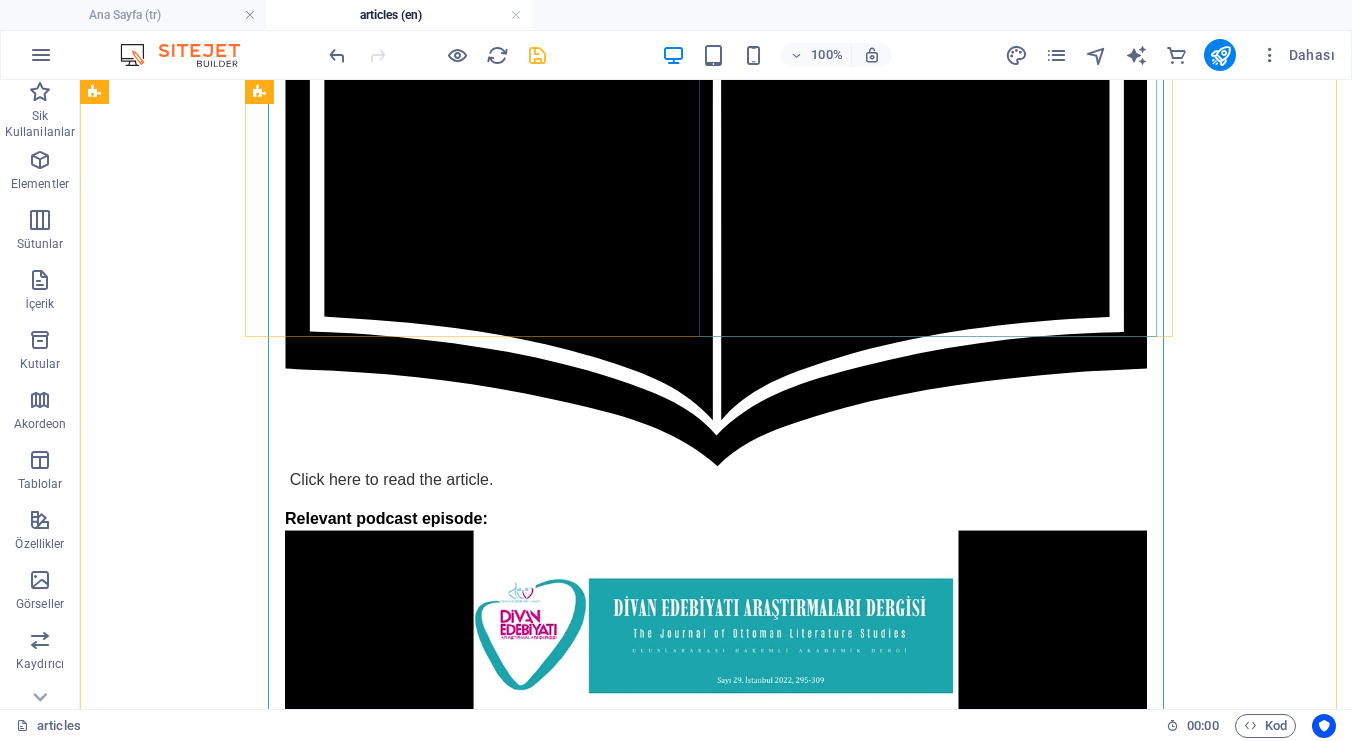 scroll, scrollTop: 1292, scrollLeft: 0, axis: vertical 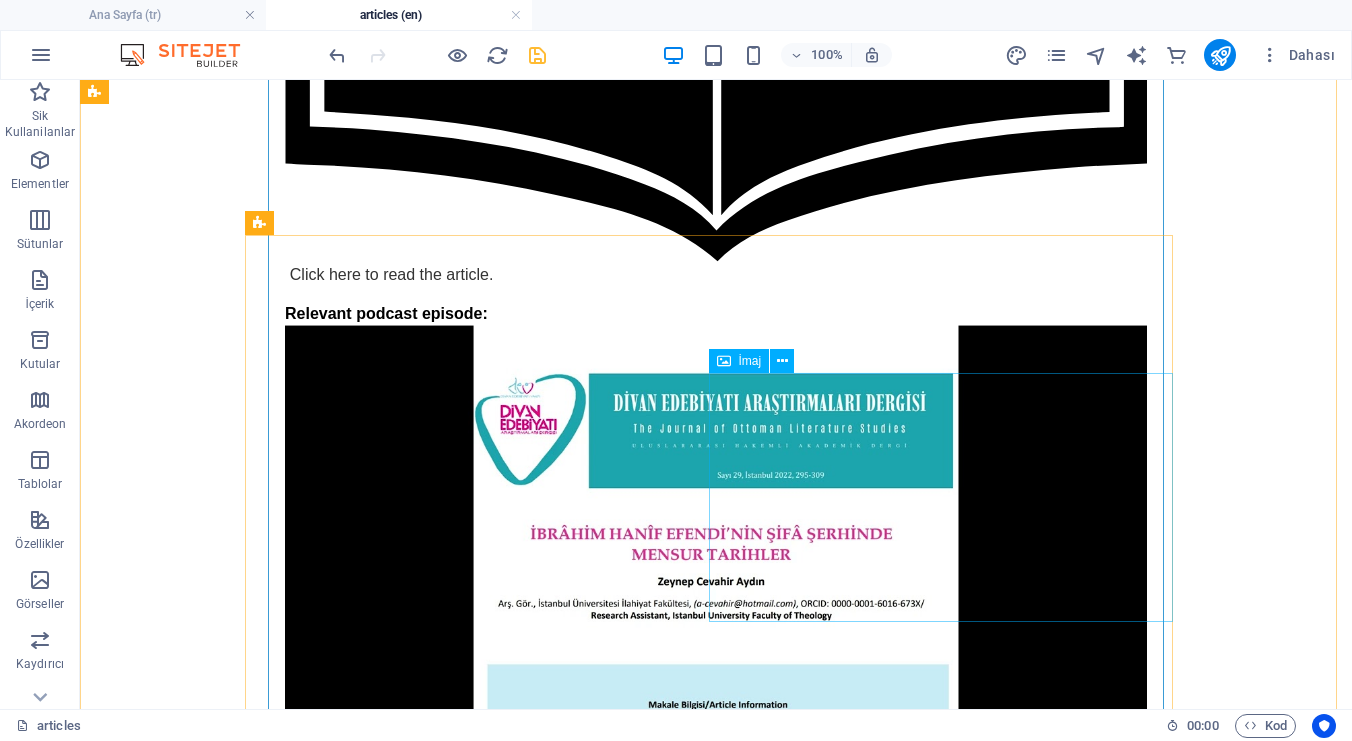 click at bounding box center (716, 1920) 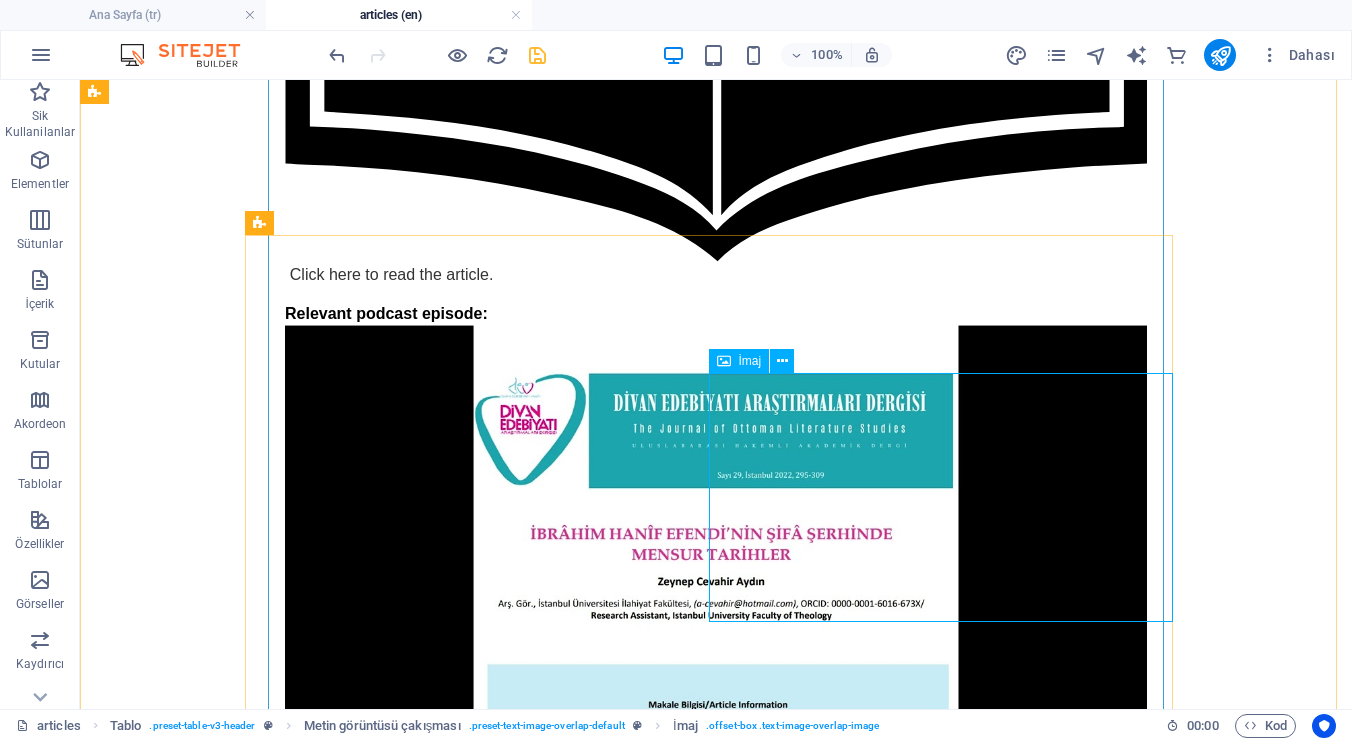 click at bounding box center [716, 1920] 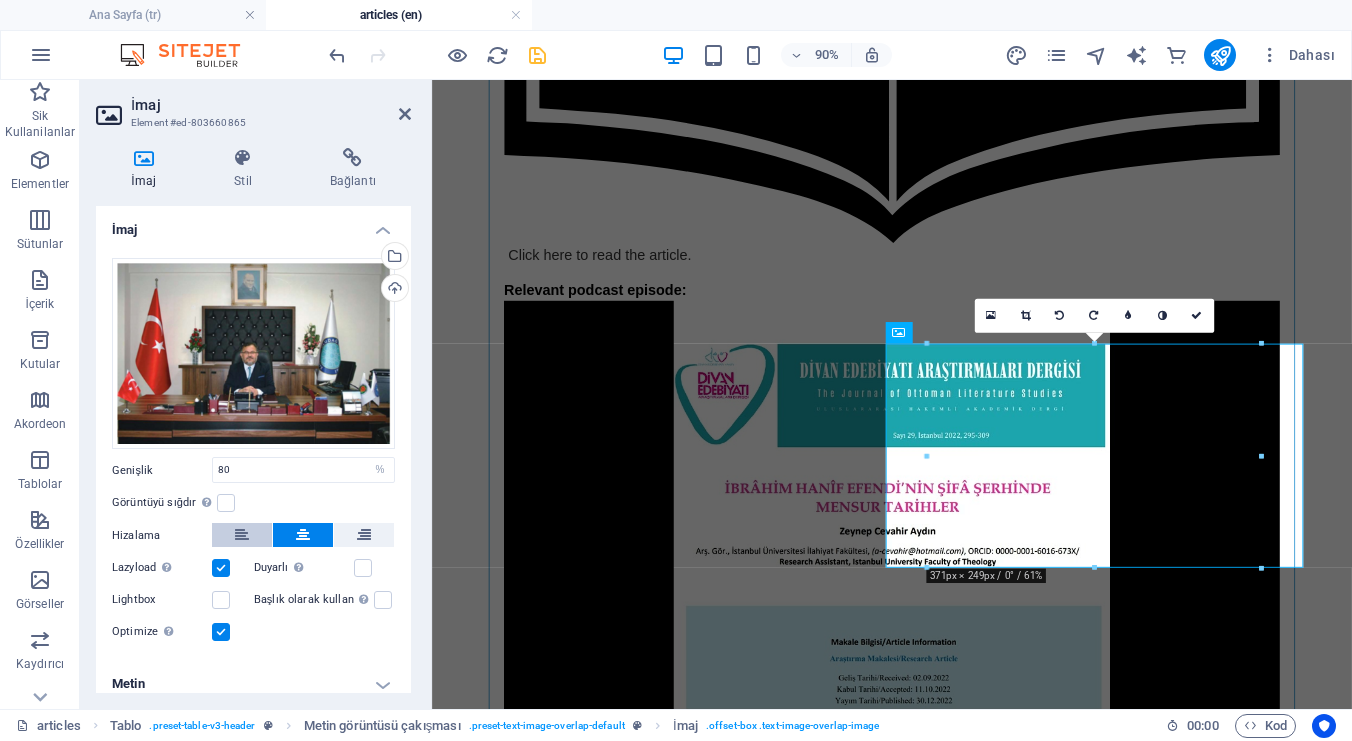 click at bounding box center (242, 535) 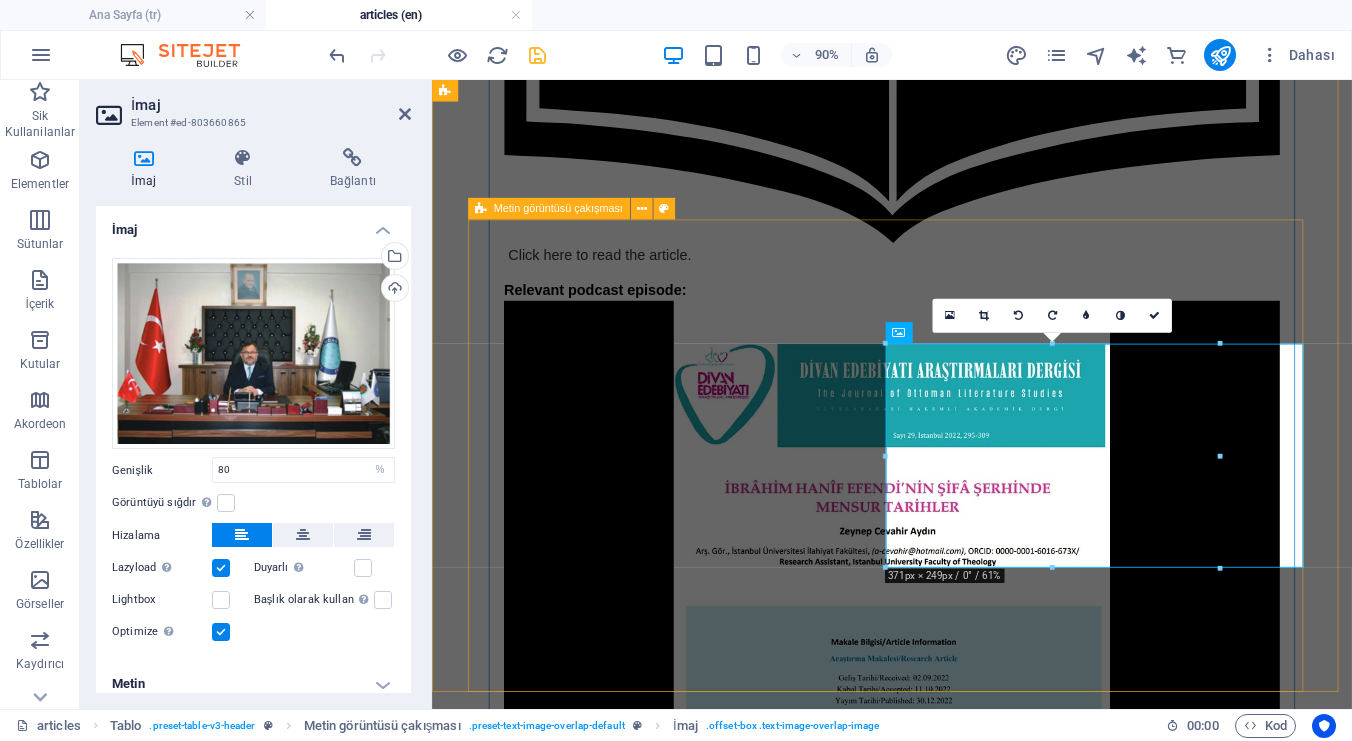 click on "[LAST], [FIRST] and Ahmet [LAST]. “An Interview with Prof. Dr. Bilal Kemikli.” İslami İlimler Dergisi 14, no. 2 (2019): 257–278. An interview was conducted with Prof. Dr. Bilal Kemikli, covering his biographical background, academic career, and intellectual interests. The conversation touches on a variety of topics, including his publications and books, the significance of cultural heritage, literary studies, and the state of education in faculties of theology. Prof. Kemikli shares his reflections particularly on the intersections of Sufism, literature, and Islamic sciences, emphasizing the contemporary relevance of these fields and the necessity of transmitting them to future generations. The interview also highlights the role of libraries and reading habits. Click here to read the article." at bounding box center (943, 1796) 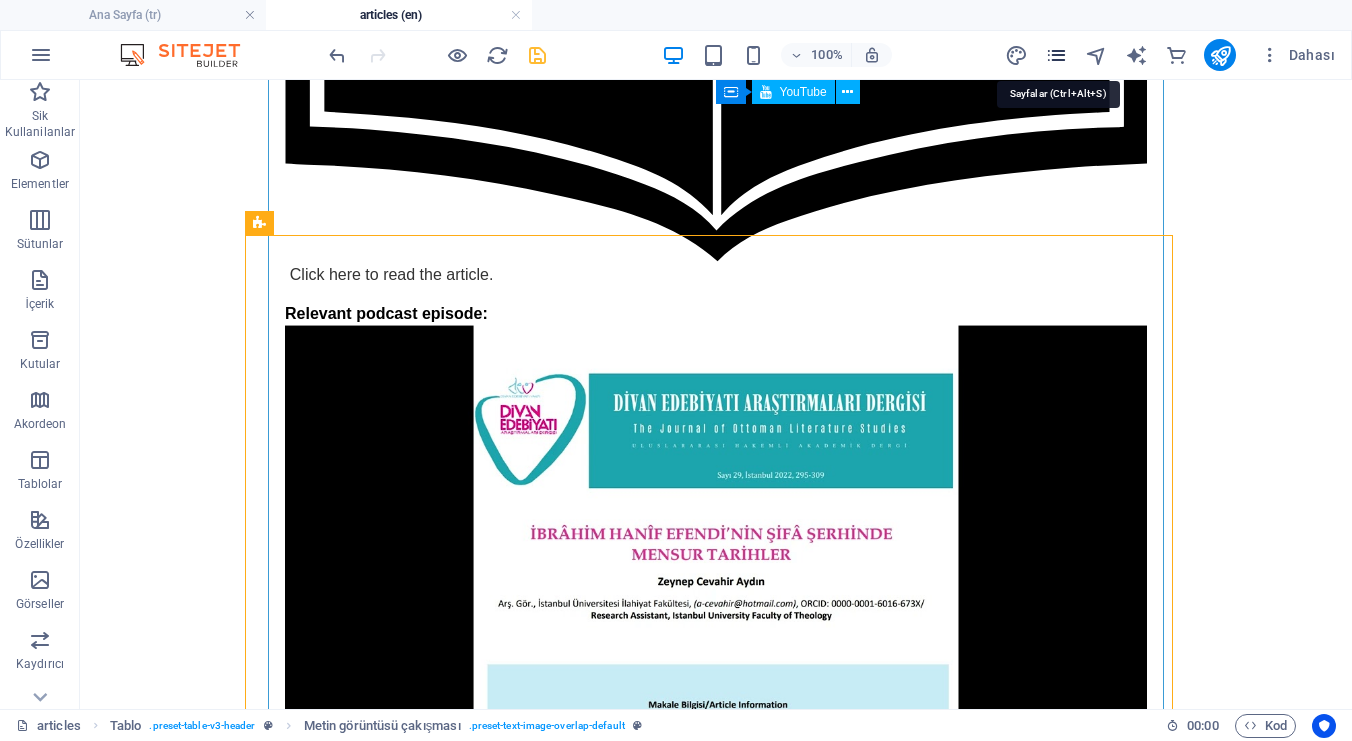click at bounding box center [1056, 55] 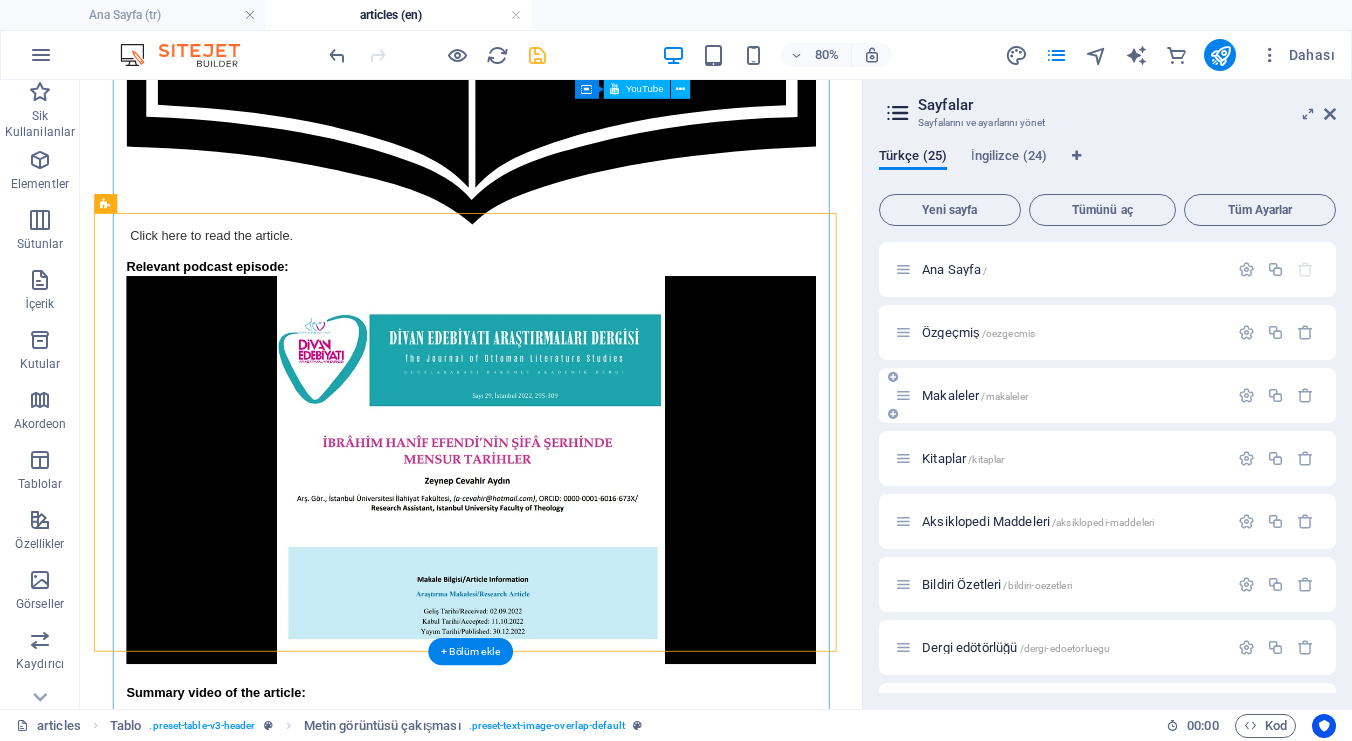 click on "Makaleler /makaleler" at bounding box center [975, 395] 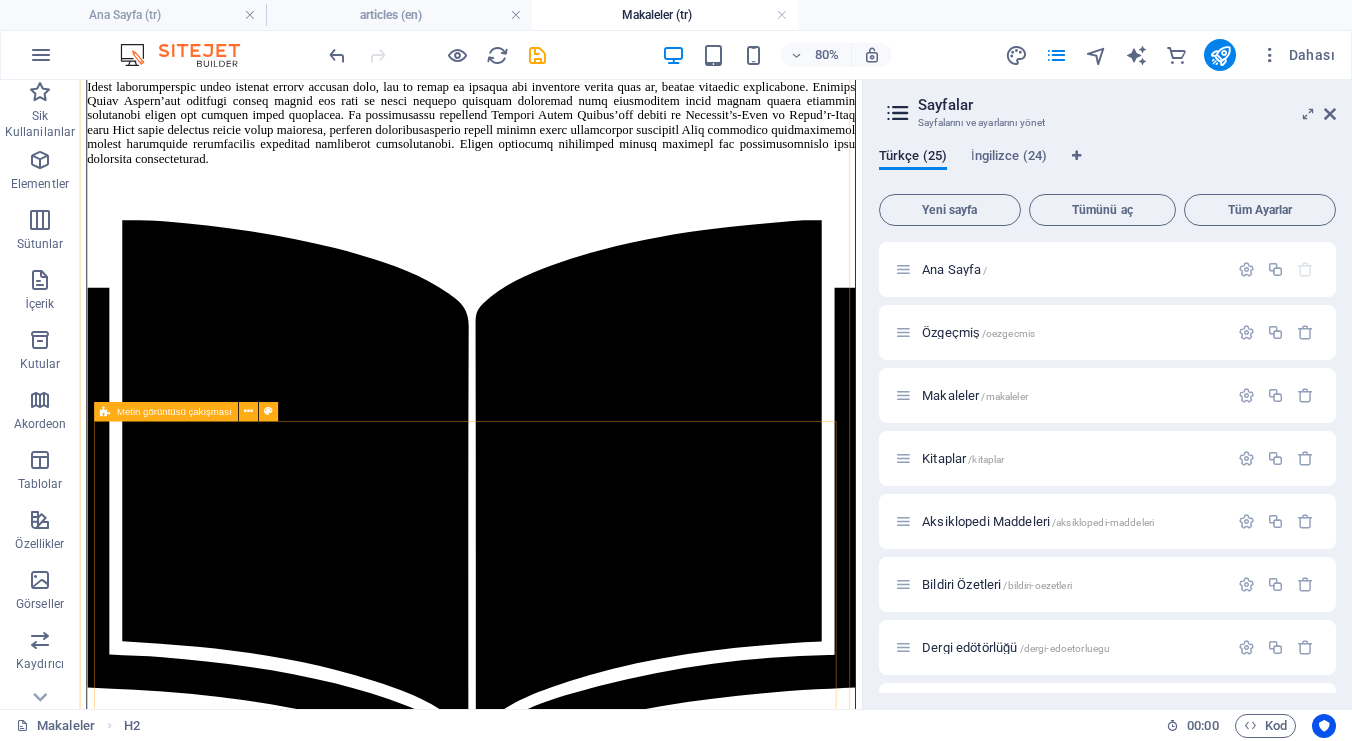 scroll, scrollTop: 681, scrollLeft: 0, axis: vertical 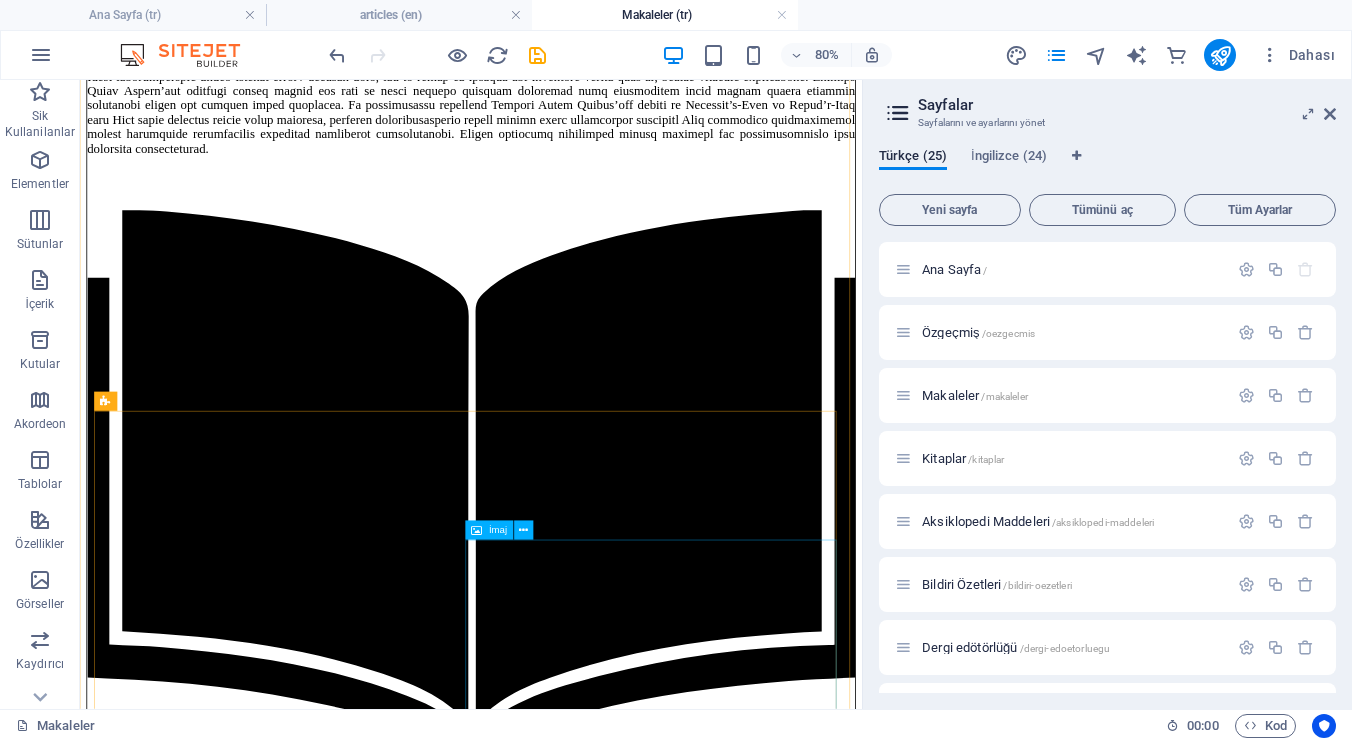 click at bounding box center [569, 2378] 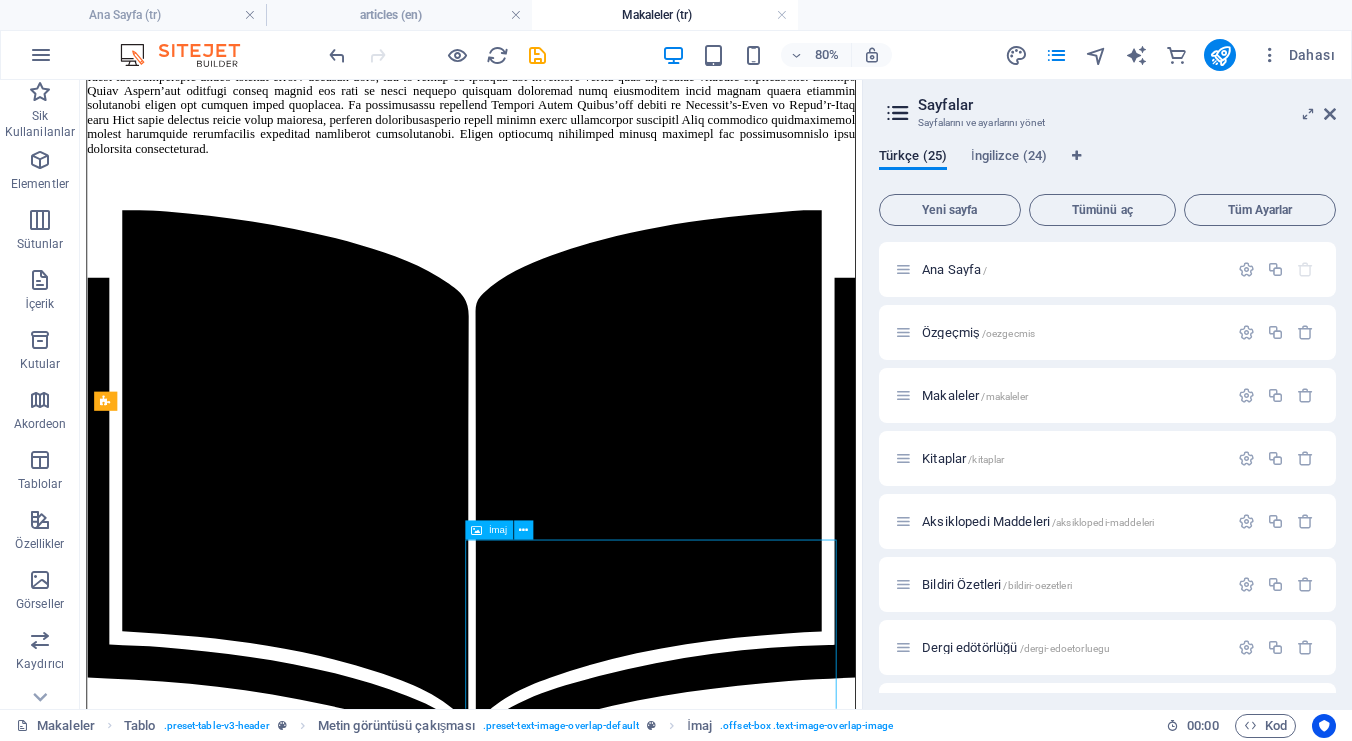 click at bounding box center (569, 2378) 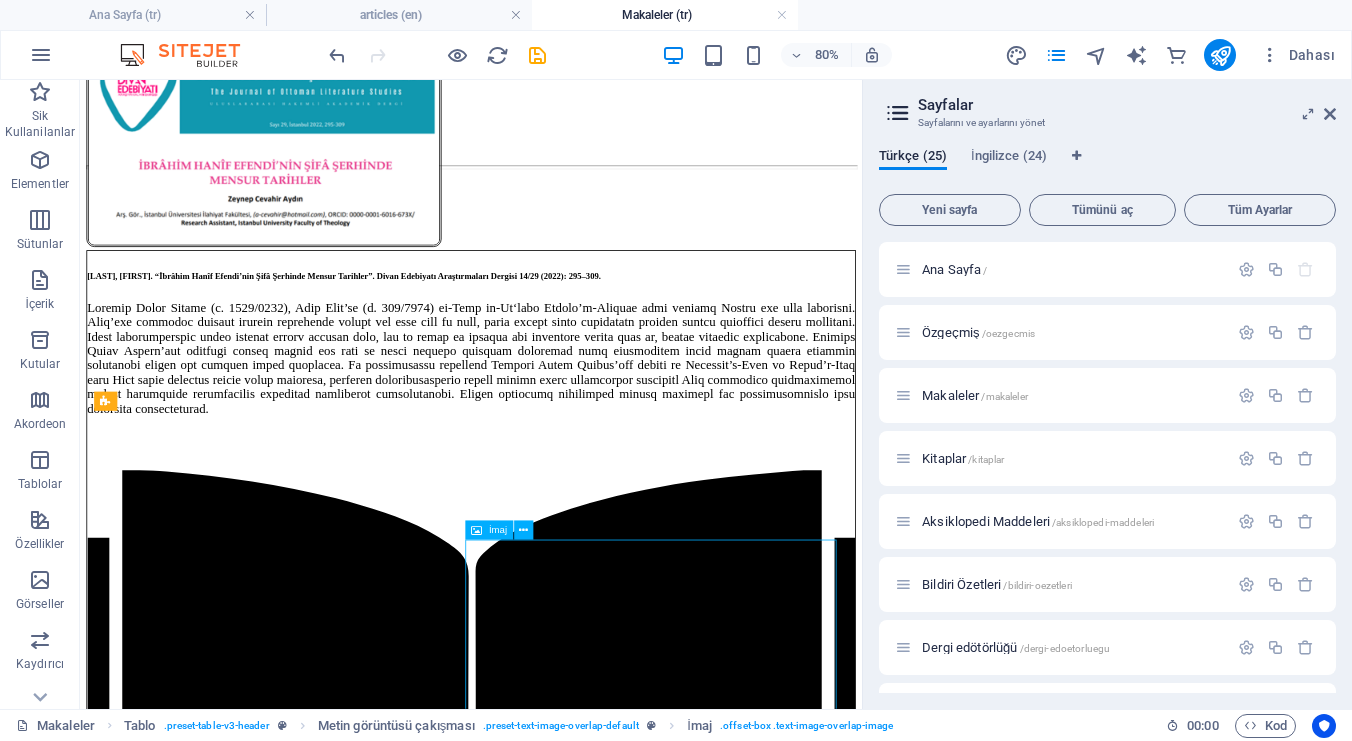 select on "%" 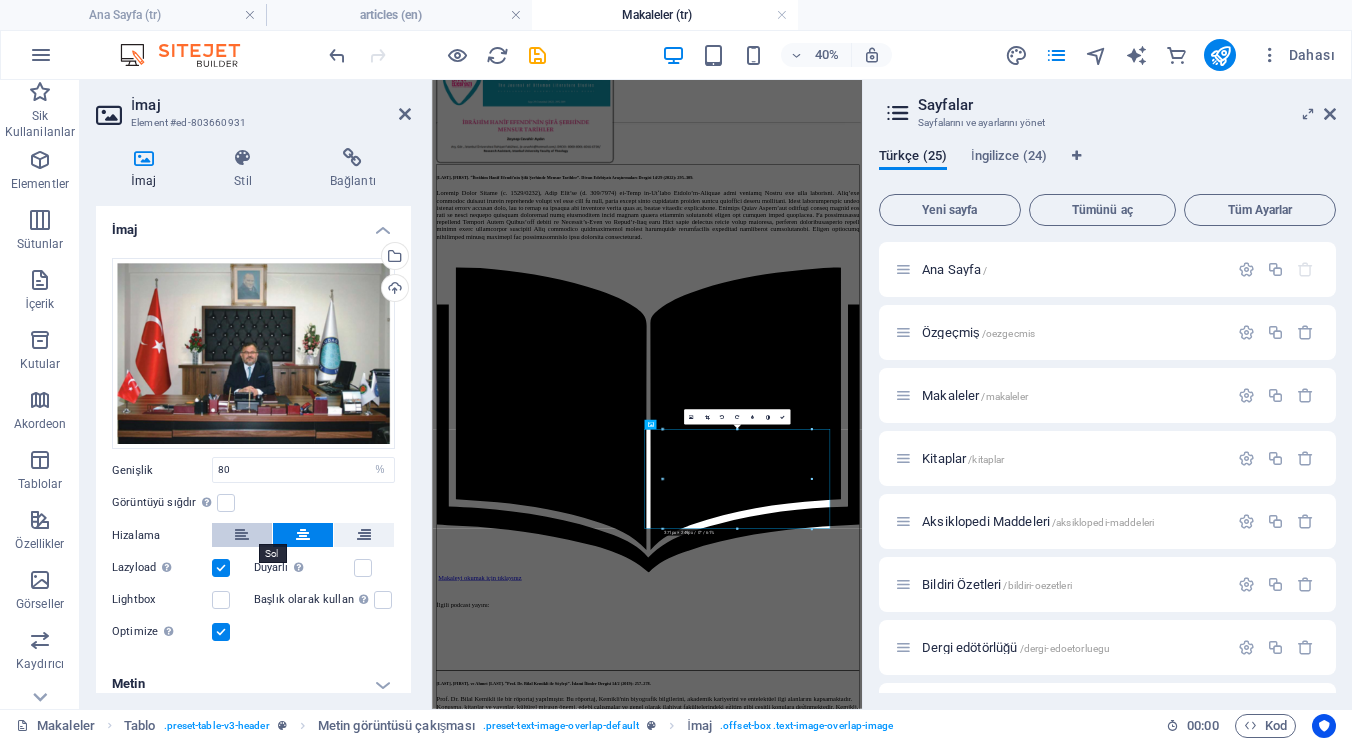 click at bounding box center (242, 535) 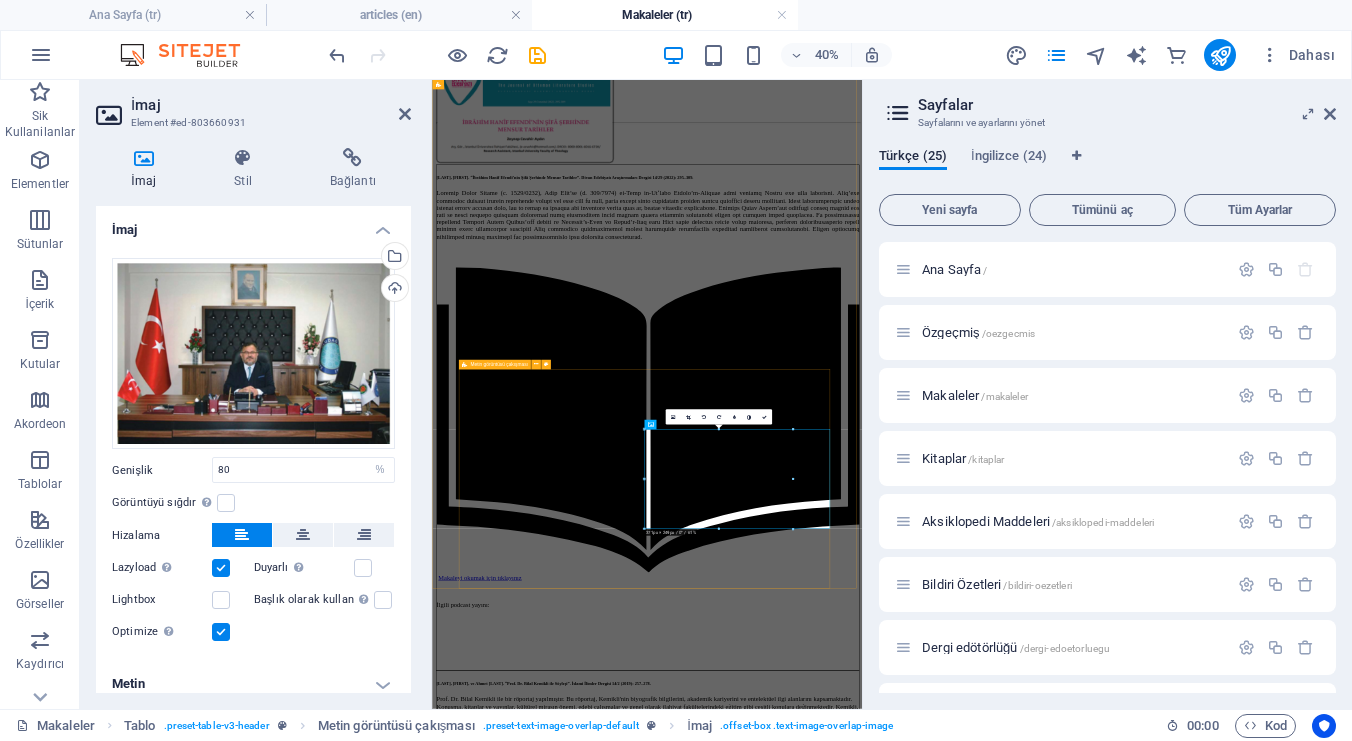 click on "[LAST], [FIRST], ve Ahmet [LAST]. “Prof. Dr. Bilal Kemikli ile Söyleşi”. İslami İlimler Dergisi 14/2 (2019): 257–278. Prof. Dr. Bilal Kemikli ile bir röportaj yapılmıştır. Bu röportaj, Kemikli'nin biyografik bilgilerini, akademik kariyerini ve entelektüel ilgi alanlarını kapsamaktadır. Konuşma, kitaplar ve yayınlar, kültürel mirasın önemi, edebi çalışmalar ve genel olarak ilahiyat fakültelerindeki eğitim gibi çeşitli konulara değinmektedir. Kemikli, özellikle tasavvuf, edebiyat ve İslami ilimlerin kesişim noktaları üzerindeki düşüncelerini paylaşırken, bu alanların günümüzdeki önemi ve gelecek nesillere aktarılmasının gerekliliği üzerinde durmaktadır. Ayrıca, kütüphanelerin rolü ve okuma alışkanlıkları gibi konulara da vurgu yapılmıştır. Makaleyi okumak için tıklayınız" at bounding box center (969, 2339) 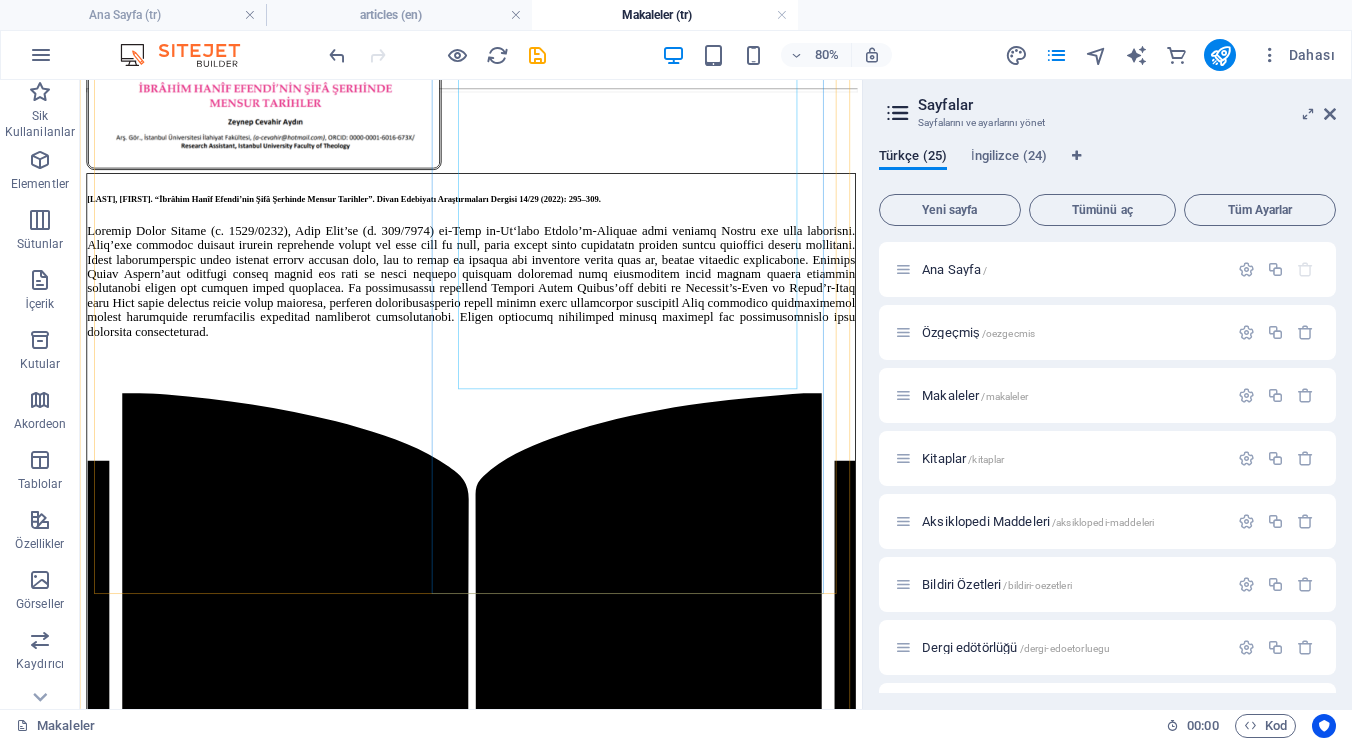 scroll, scrollTop: 555, scrollLeft: 0, axis: vertical 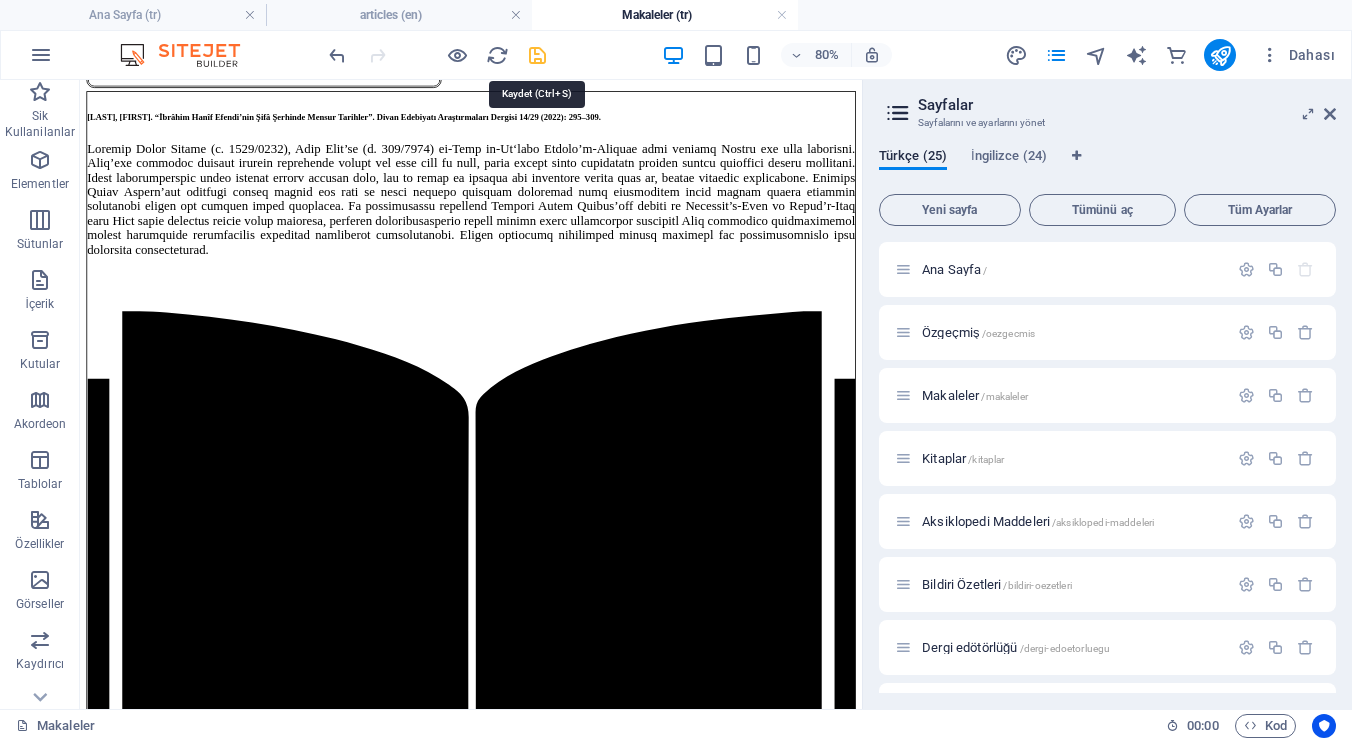 click at bounding box center (537, 55) 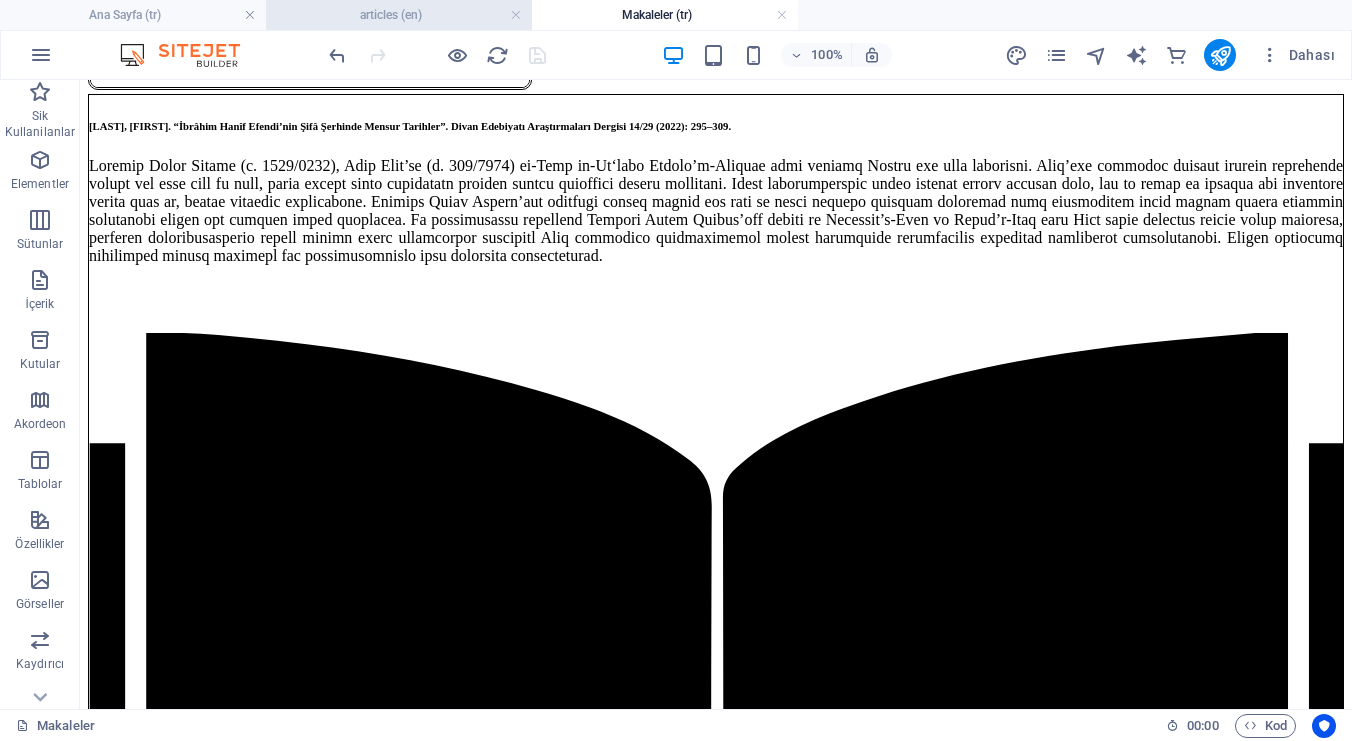 click on "articles (en)" at bounding box center (399, 15) 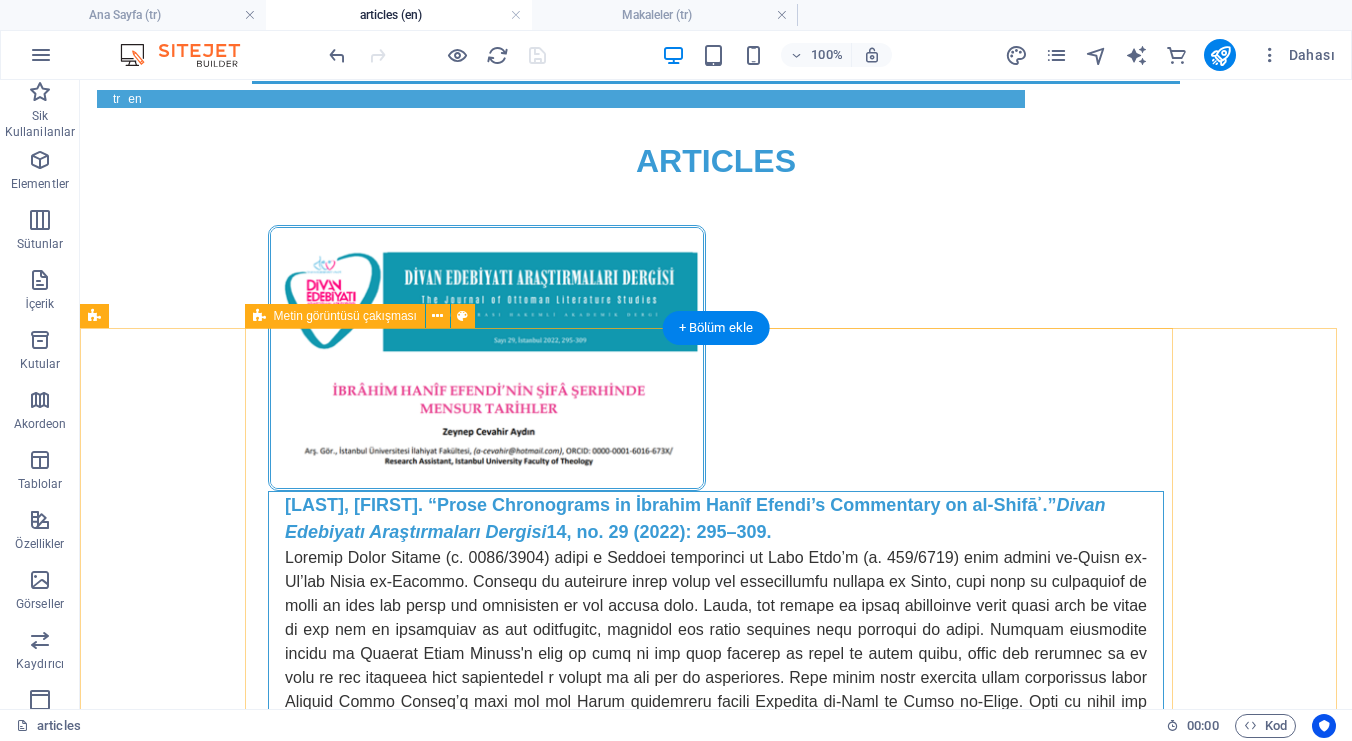scroll, scrollTop: 0, scrollLeft: 0, axis: both 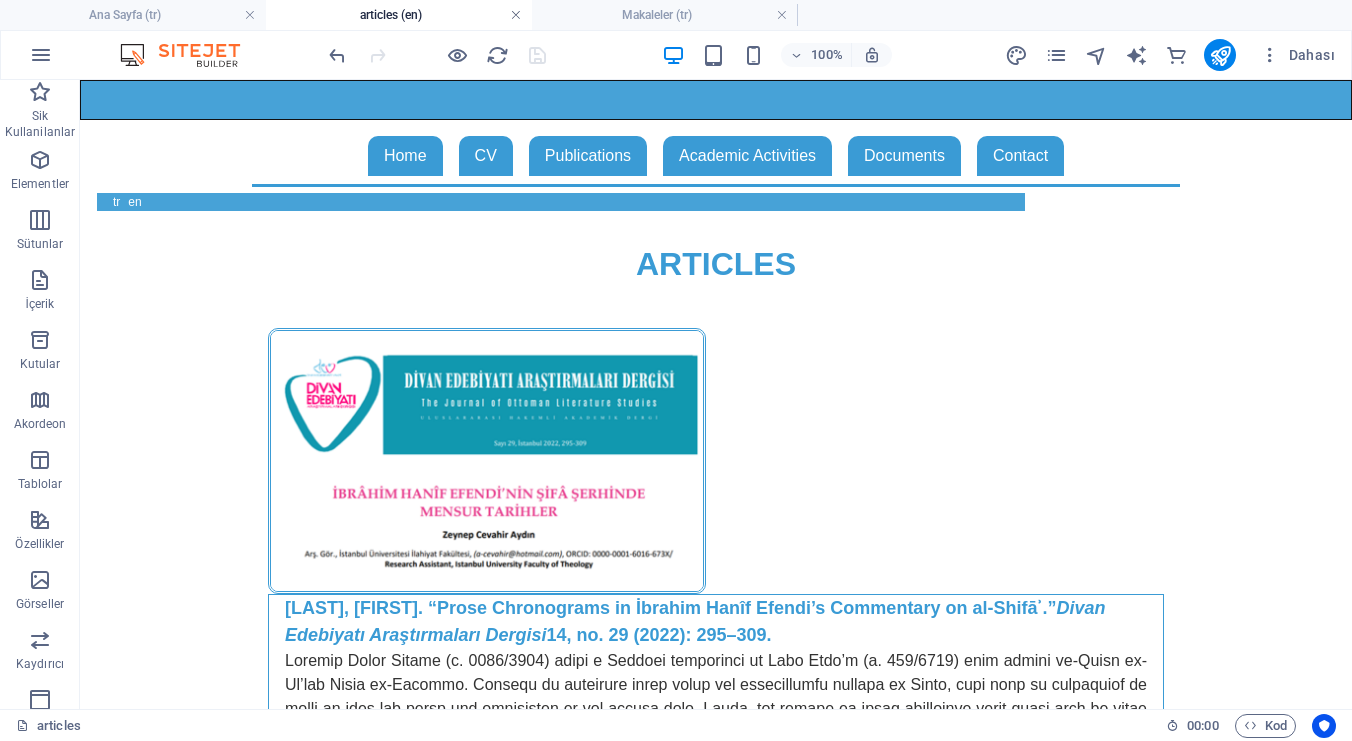 click at bounding box center (516, 15) 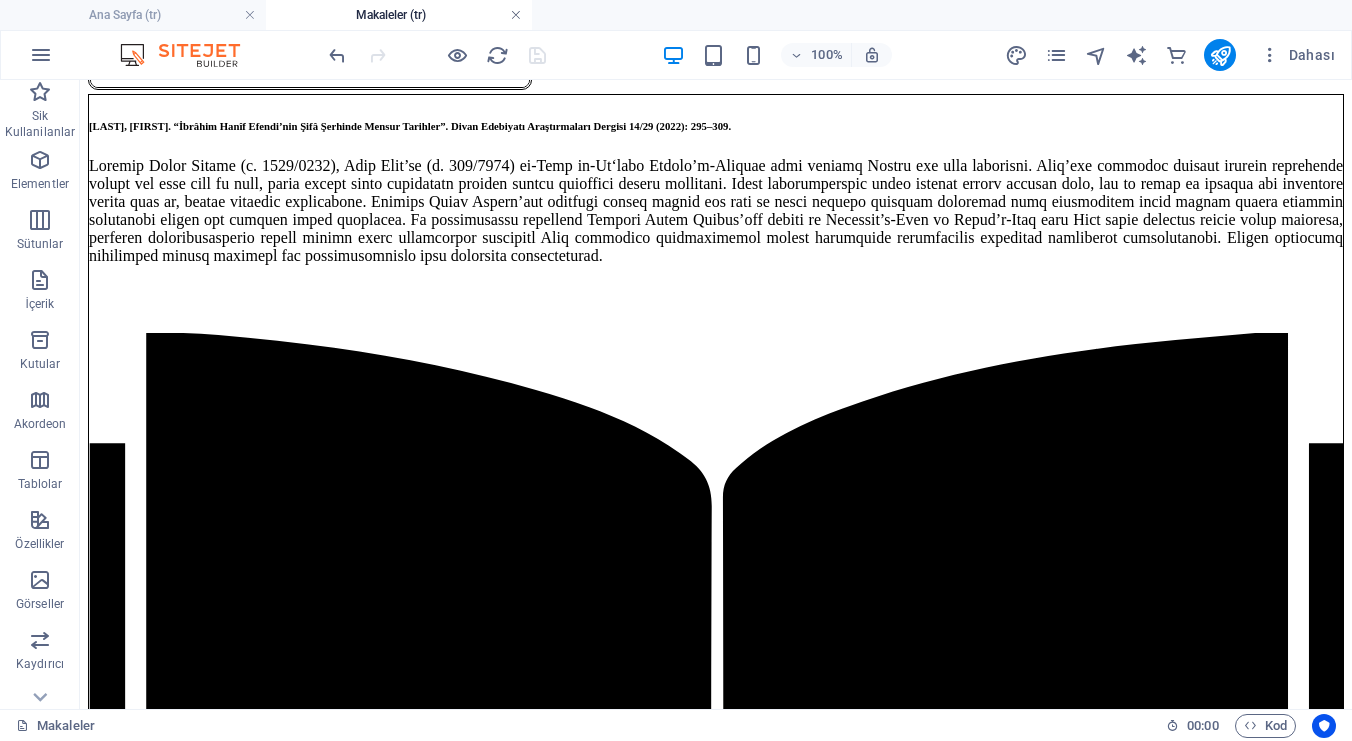 click at bounding box center [516, 15] 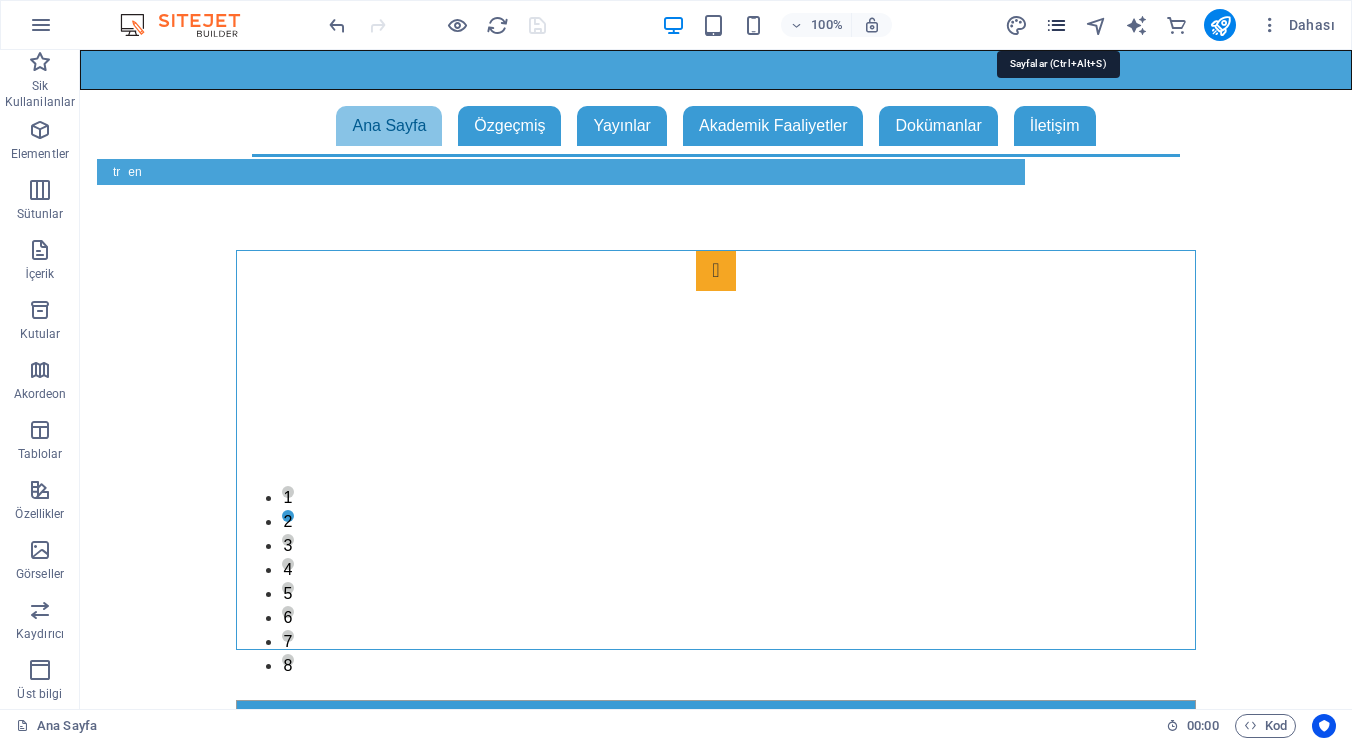 click at bounding box center (1056, 25) 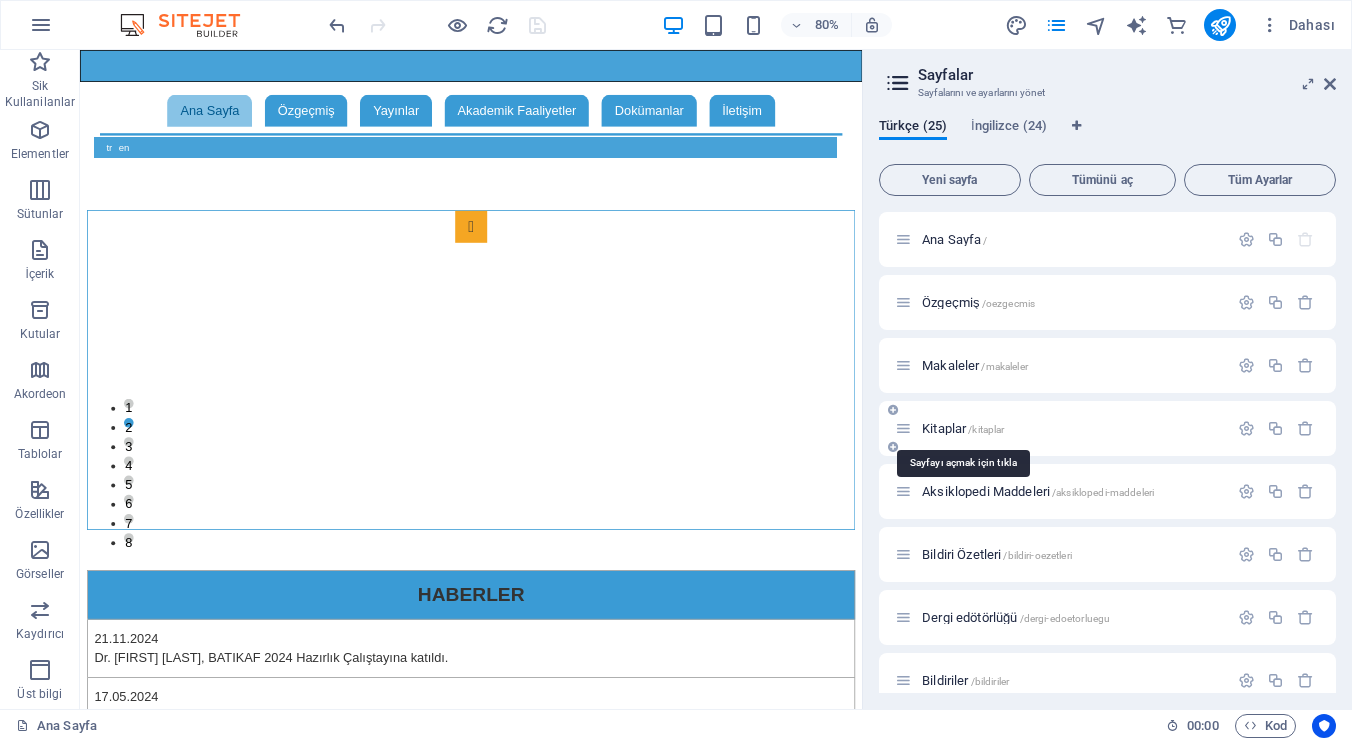 click on "Kitaplar /kitaplar" at bounding box center [963, 428] 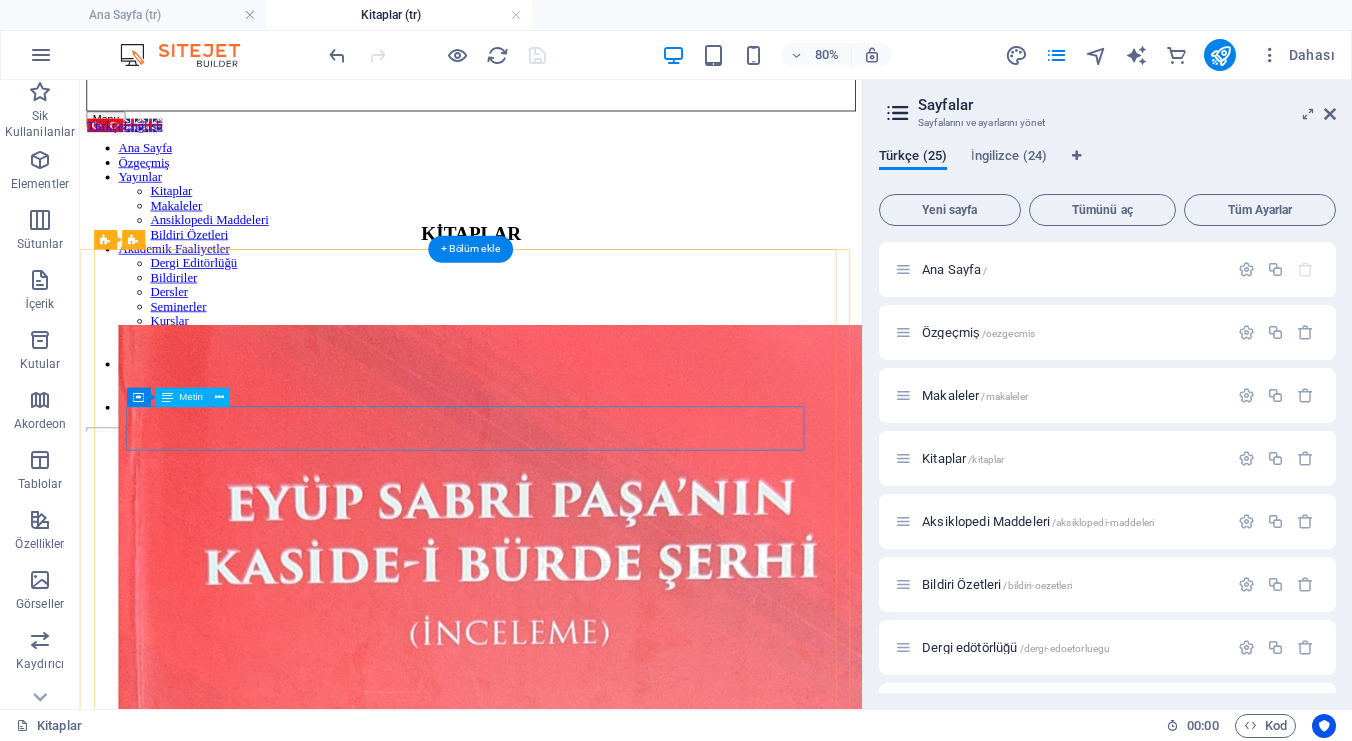 scroll, scrollTop: 15, scrollLeft: 0, axis: vertical 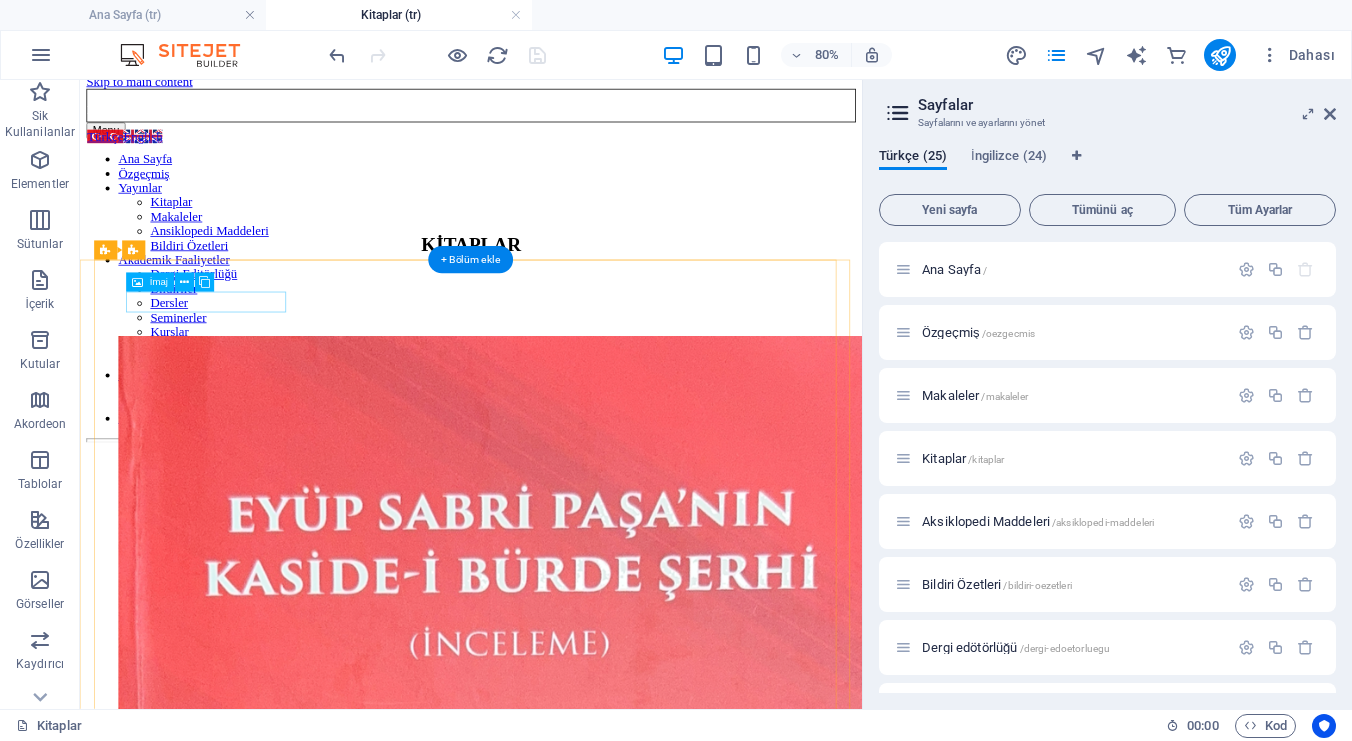 click at bounding box center [569, 1131] 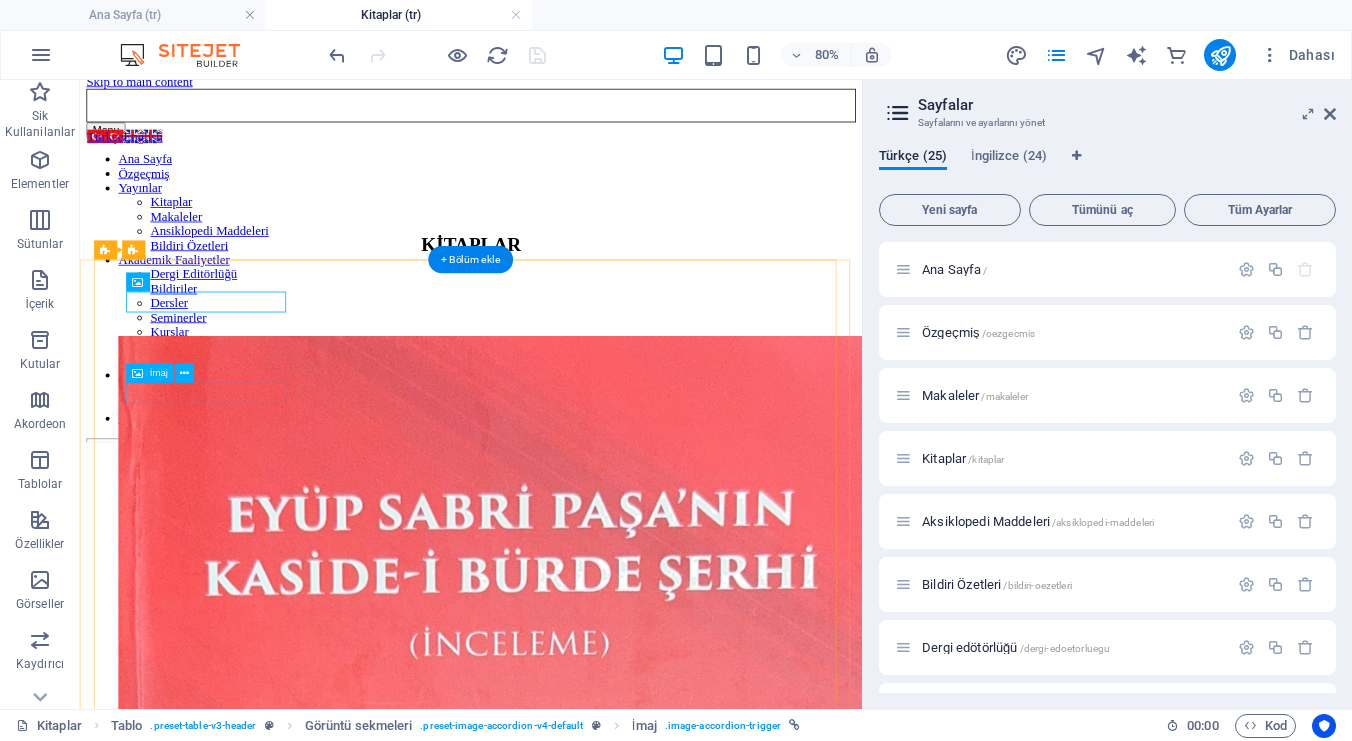 click at bounding box center [569, 3352] 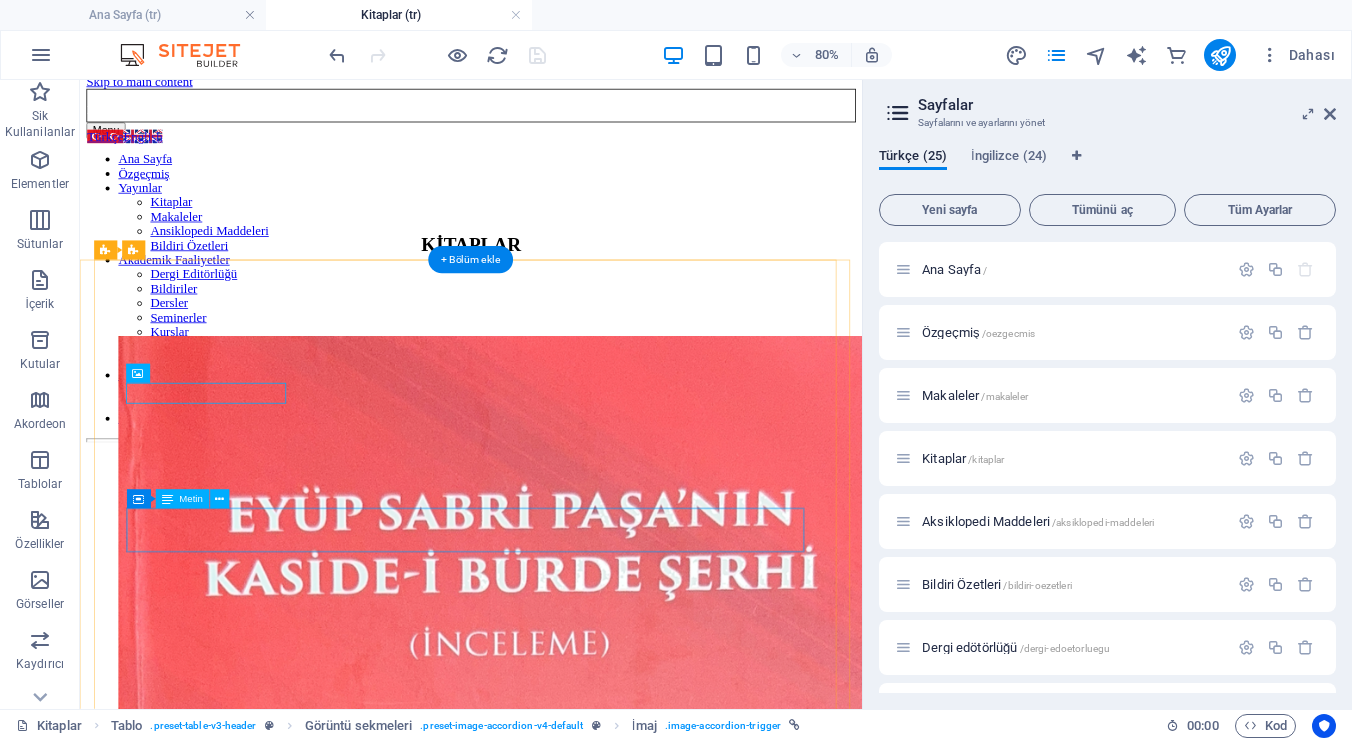 click on "Eyüp Sabri Paşa. Azîzü'l-Âsâr . Hazırlayan: [FIRST] [LAST]. İstanbul: Akdem Yayınları, 2017. Kitabı okumak için tıklayınız" at bounding box center (569, 6326) 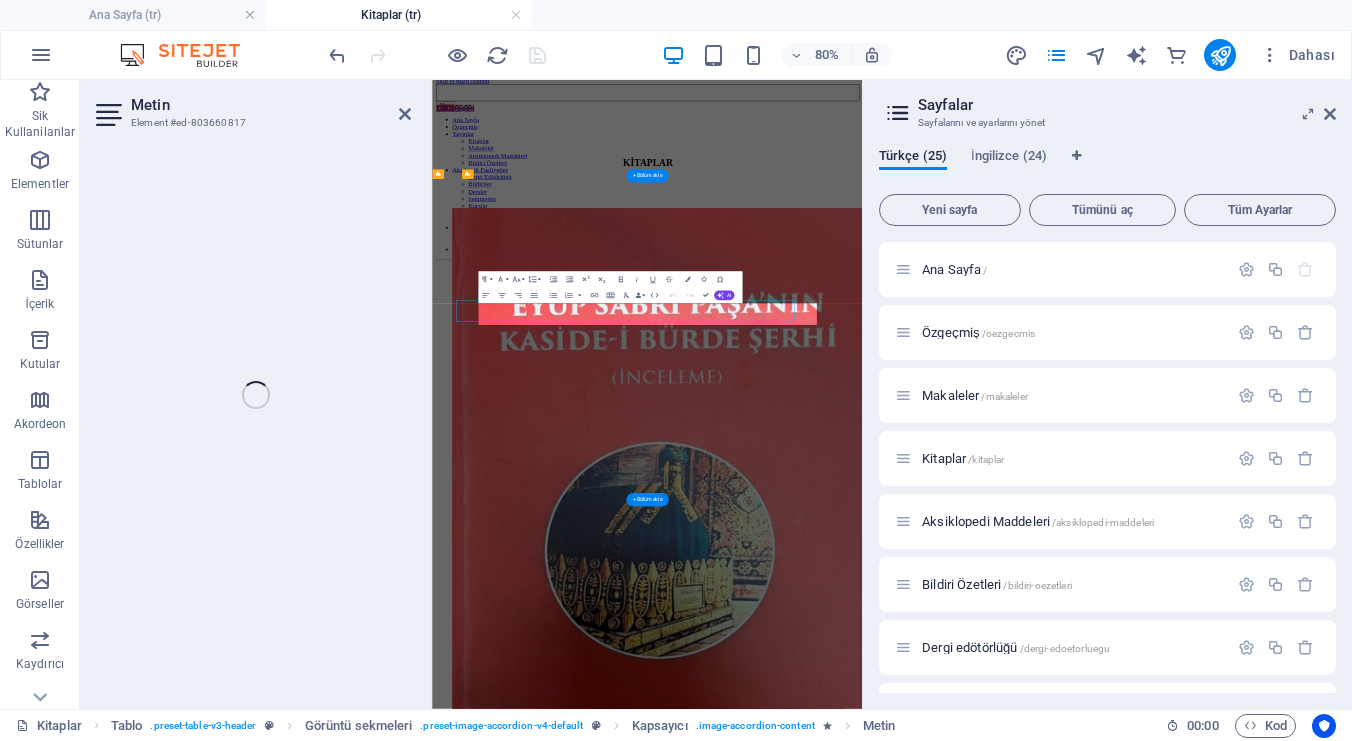 scroll, scrollTop: 0, scrollLeft: 0, axis: both 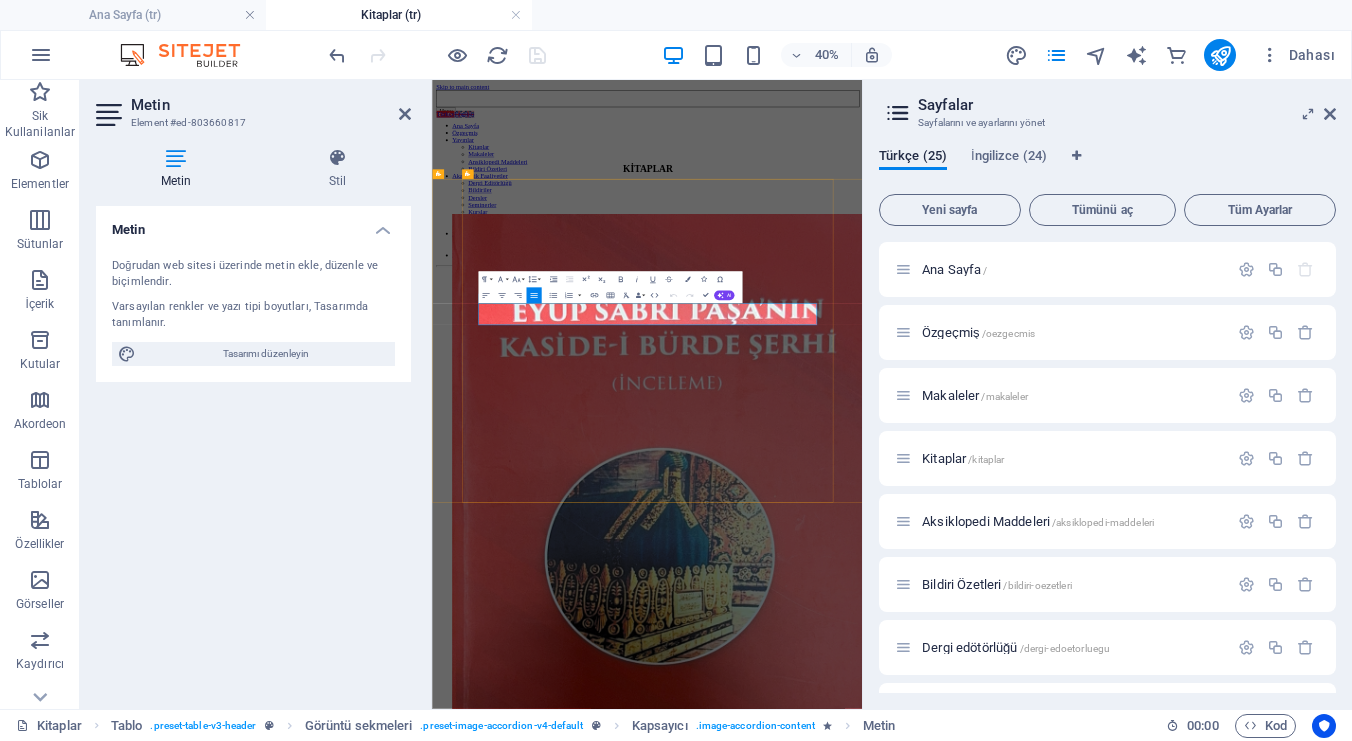click on "Kitabı okumak için tıklayınız" at bounding box center (969, 6944) 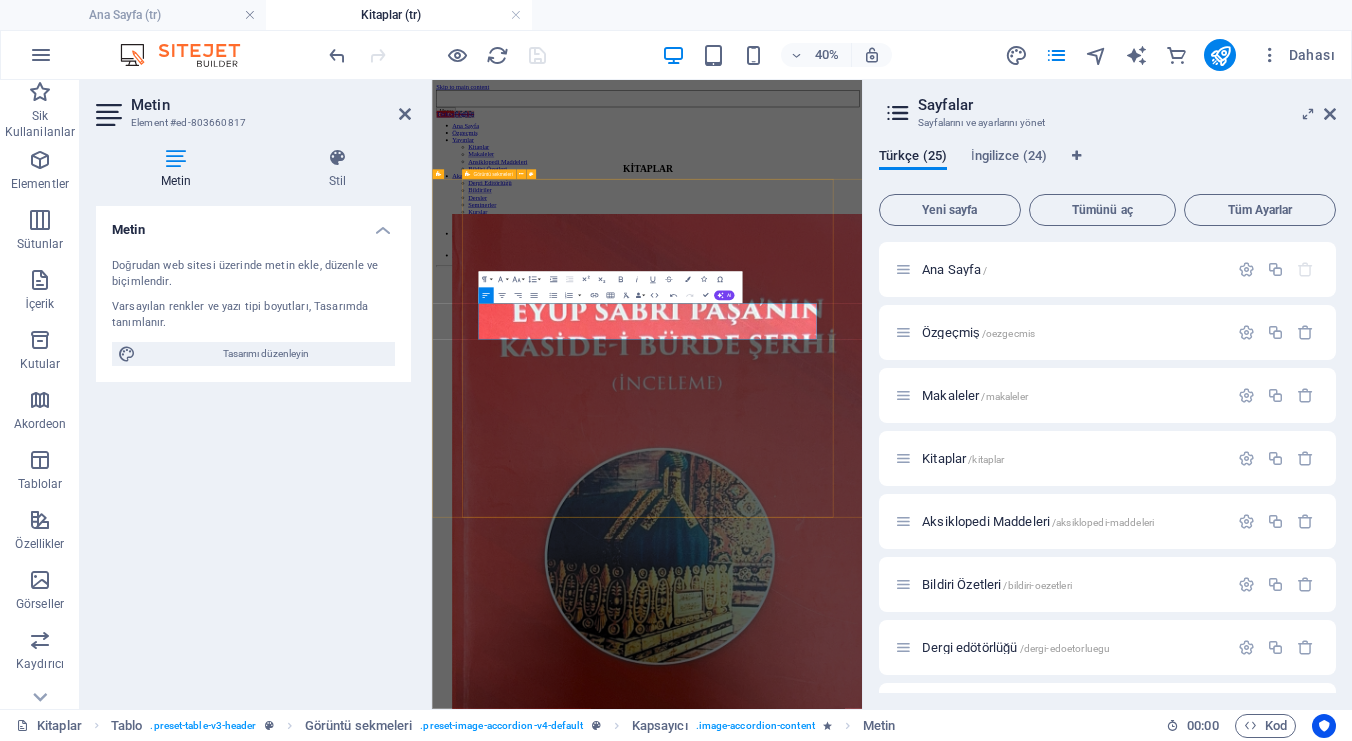 type 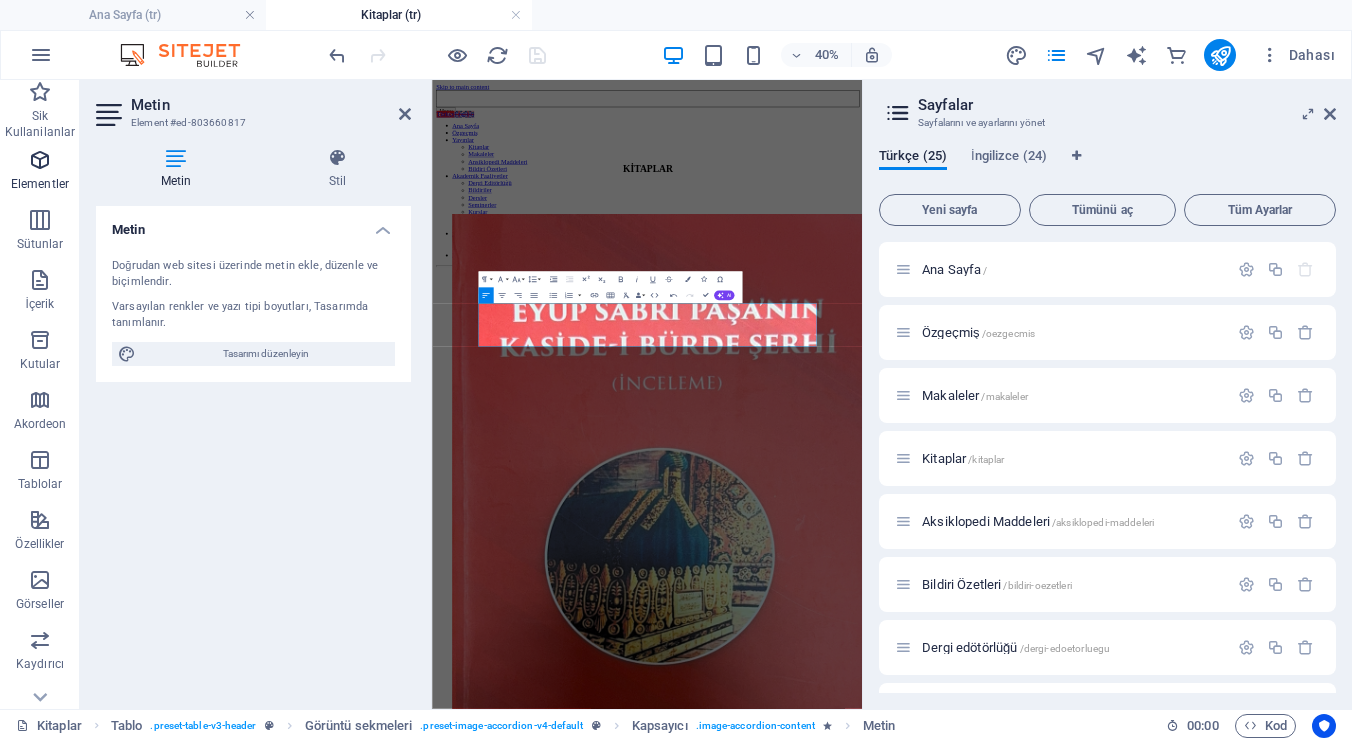 click at bounding box center [40, 160] 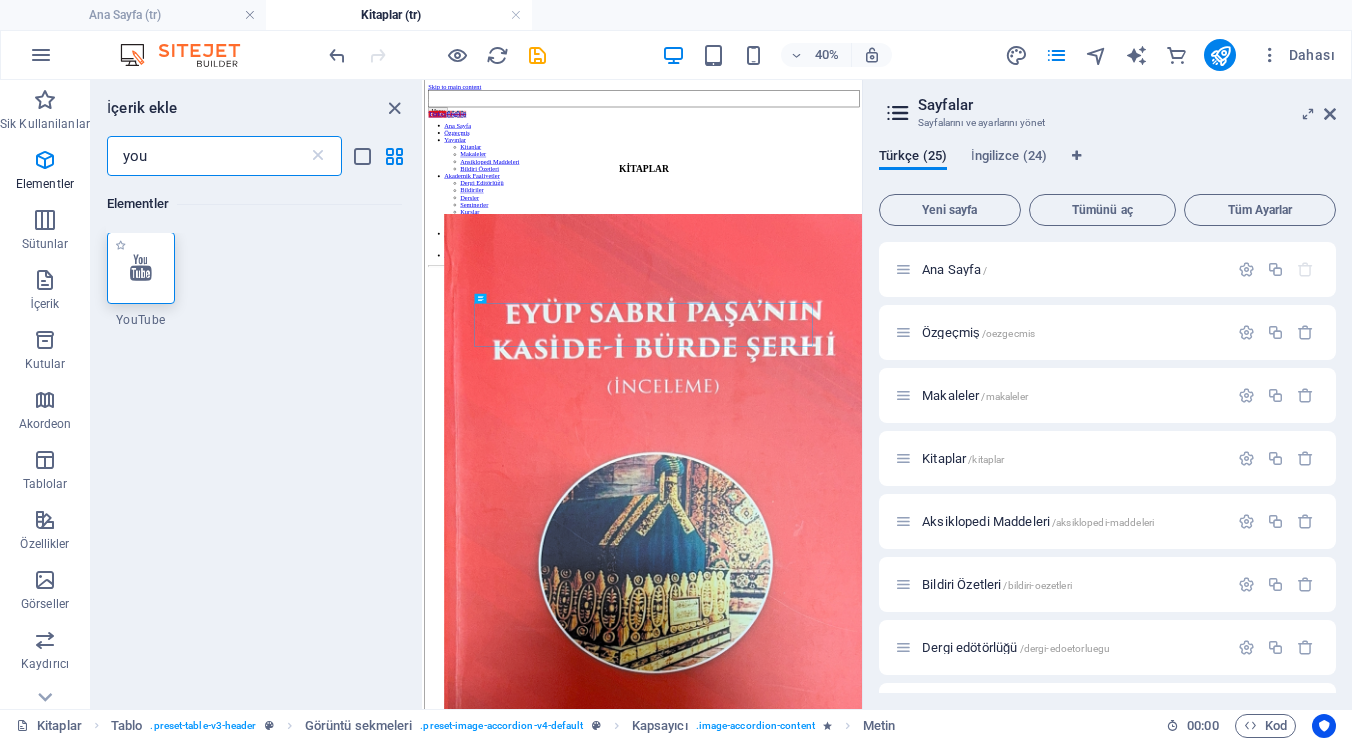scroll, scrollTop: 0, scrollLeft: 0, axis: both 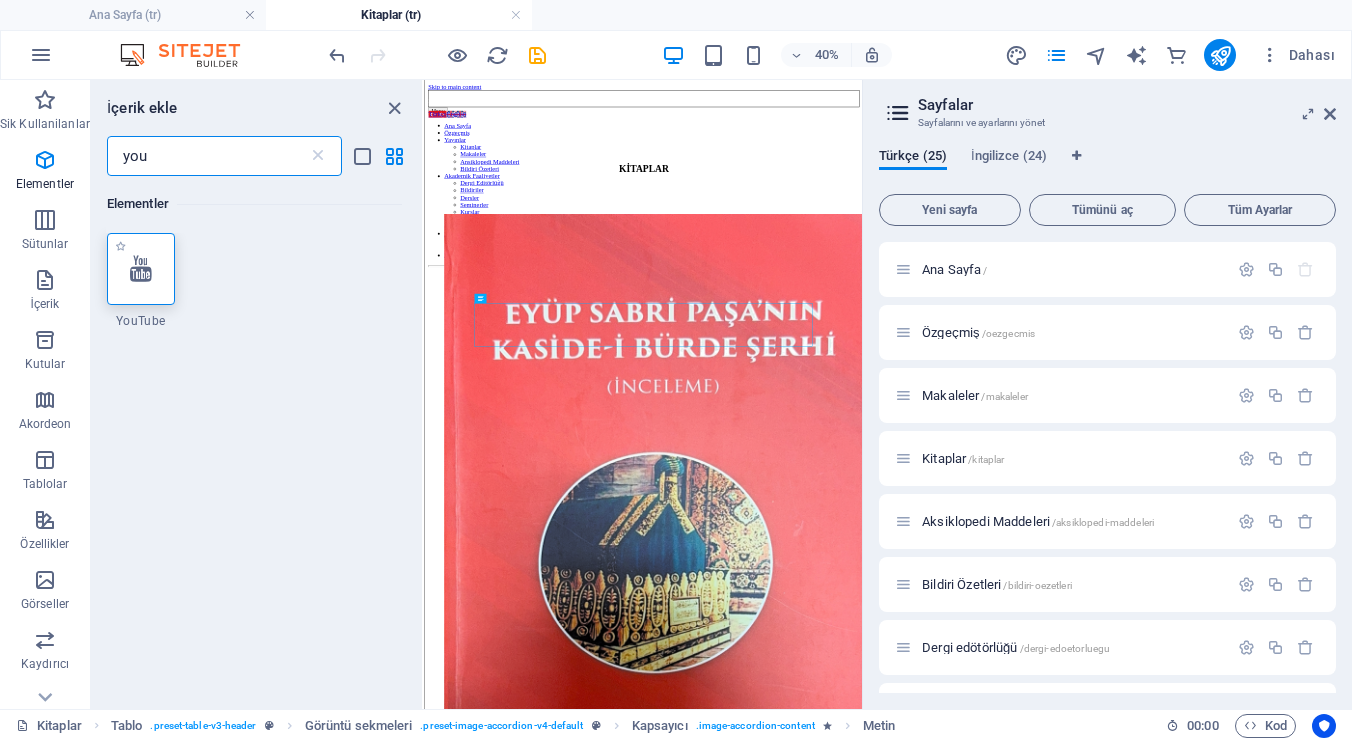 type on "you" 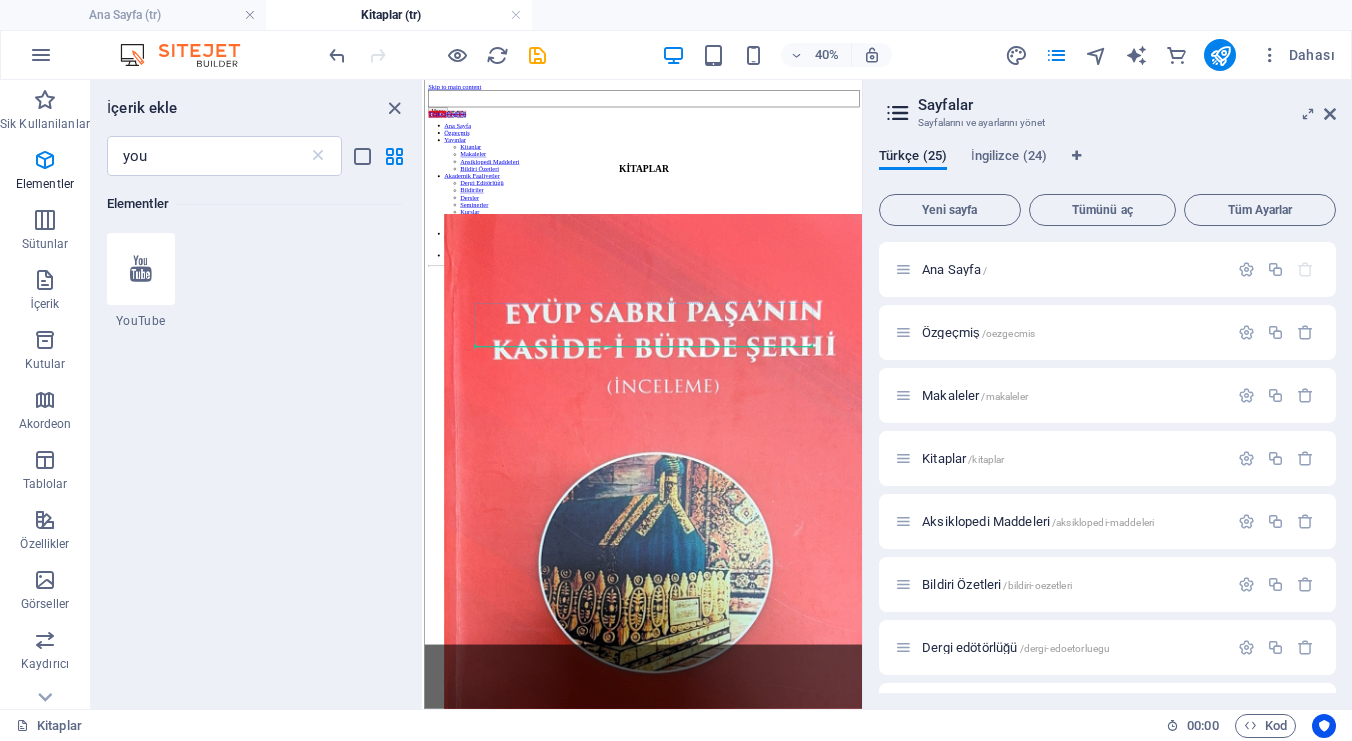 select on "ar16_9" 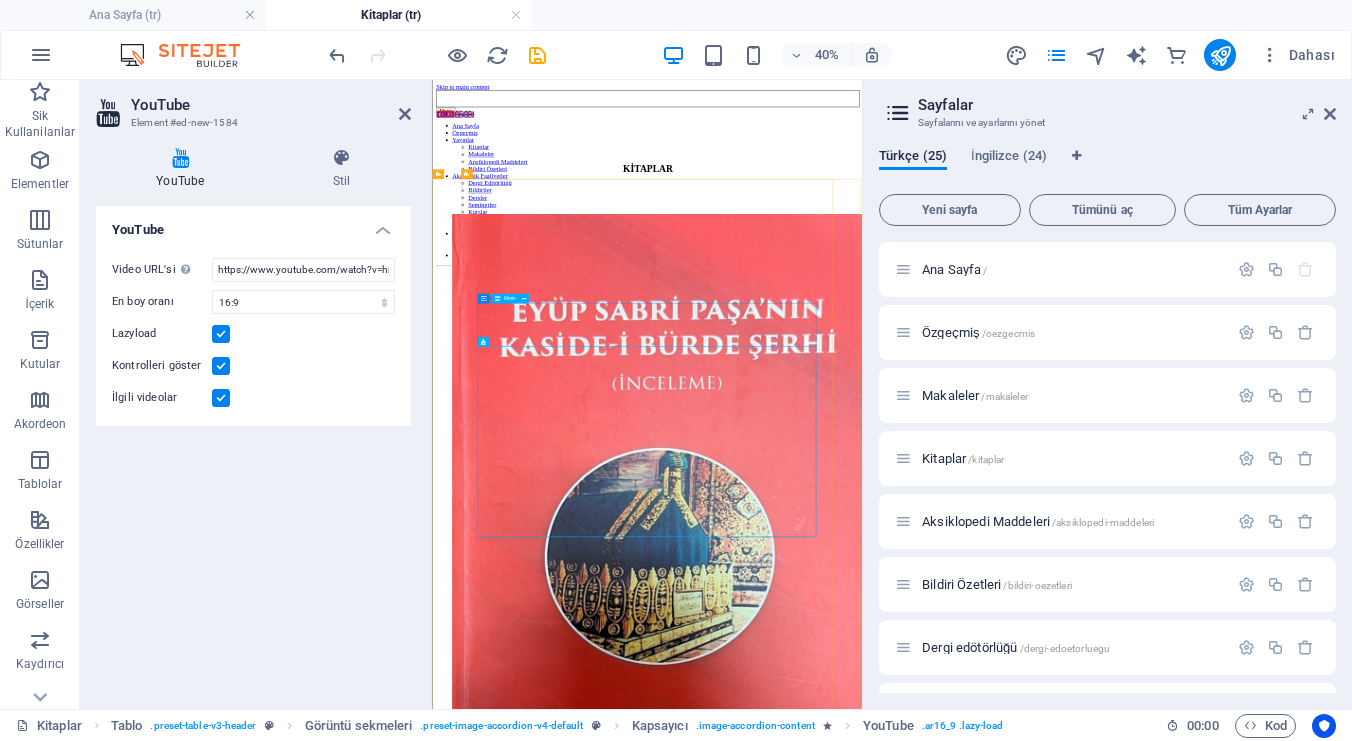 click on "Eyüp Sabri Paşa. Azîzü'l-Âsâr . Hazırlayan: [FIRST] [LAST]. İstanbul: Akdem Yayınları, 2017. Kitabı okumak için tıklayınız Kitabın podcast yayını:" at bounding box center (969, 6961) 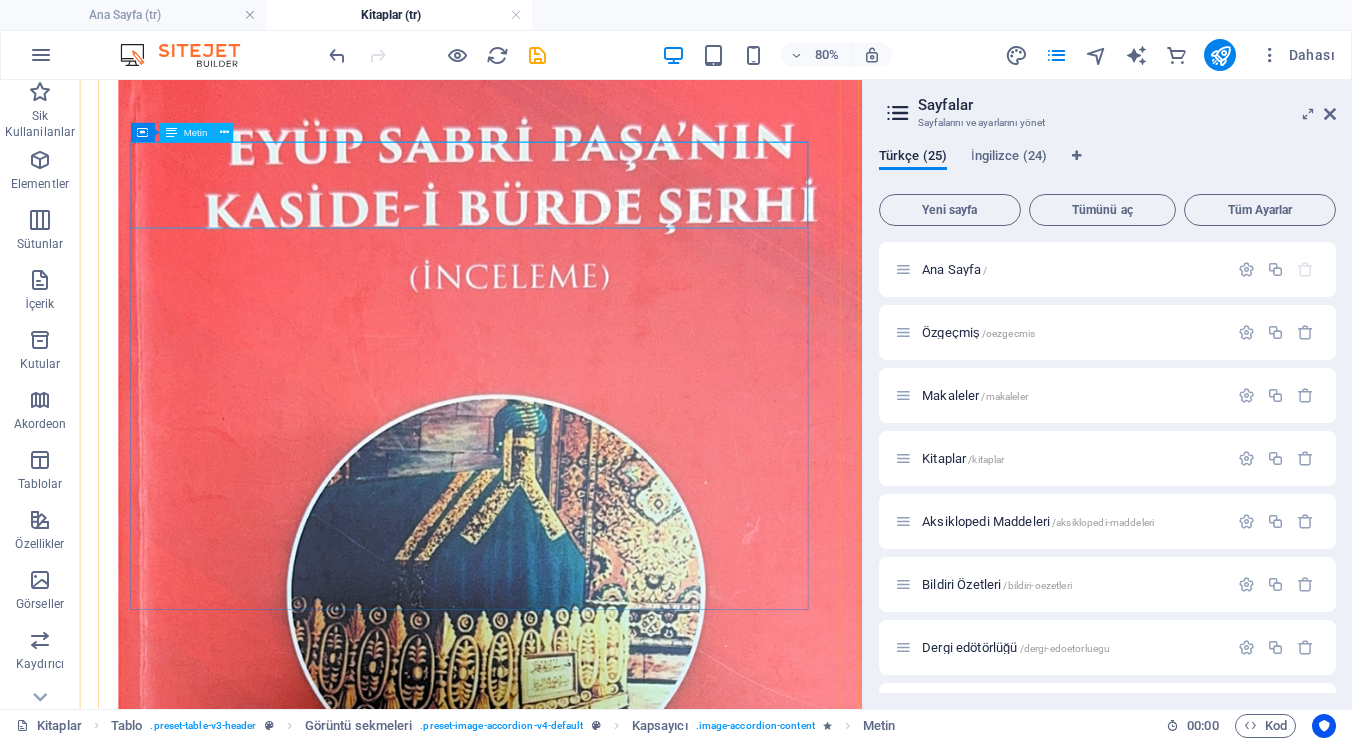 scroll, scrollTop: 486, scrollLeft: 0, axis: vertical 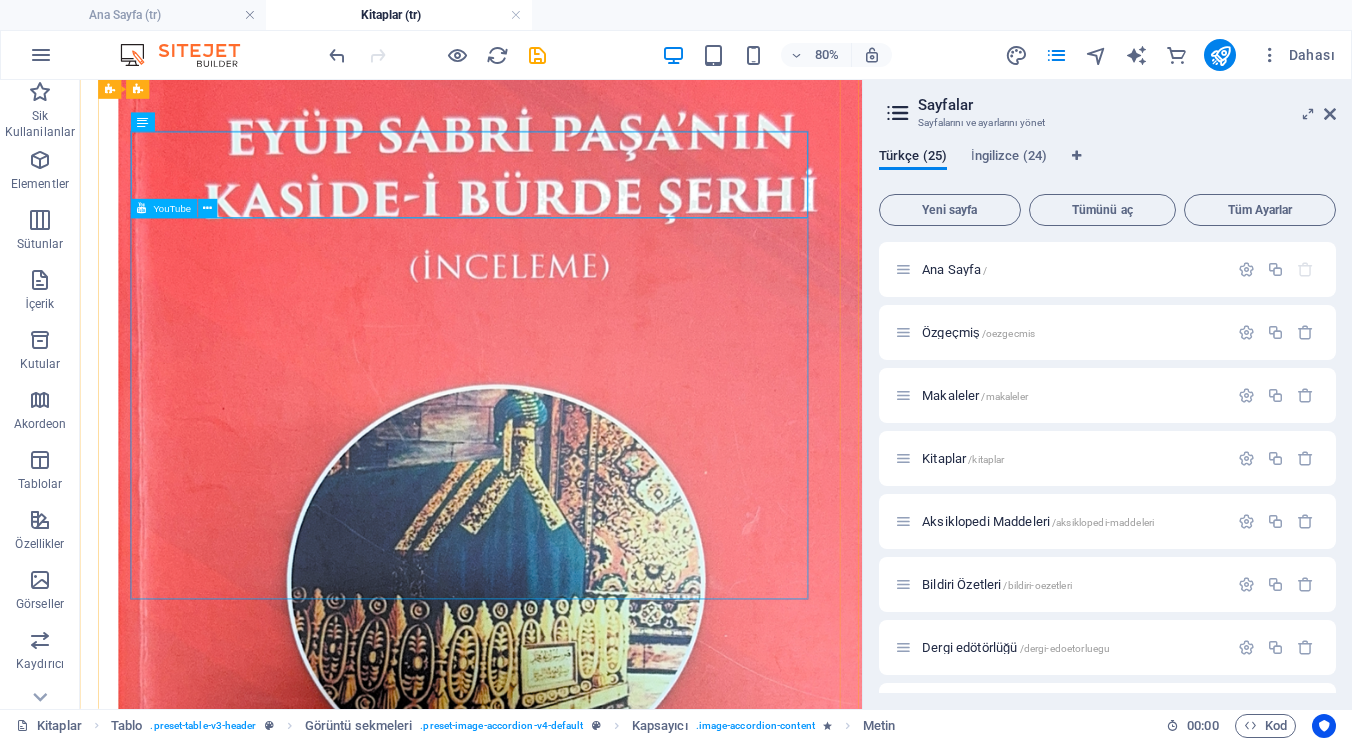 click at bounding box center [569, 6077] 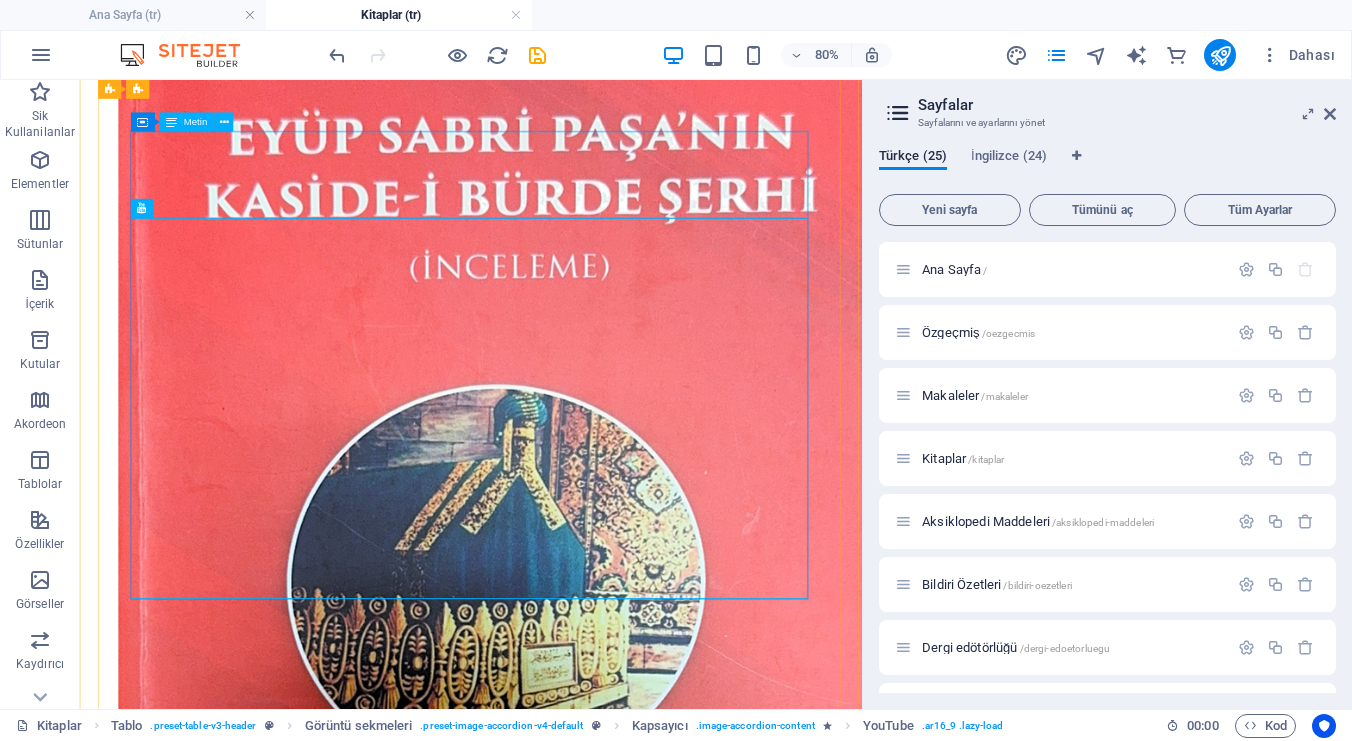 click on "Eyüp Sabri Paşa. Azîzü'l-Âsâr . Hazırlayan: [FIRST] [LAST]. İstanbul: Akdem Yayınları, 2017. Kitabı okumak için tıklayınız Kitabın podcast yayını:" at bounding box center [569, 5906] 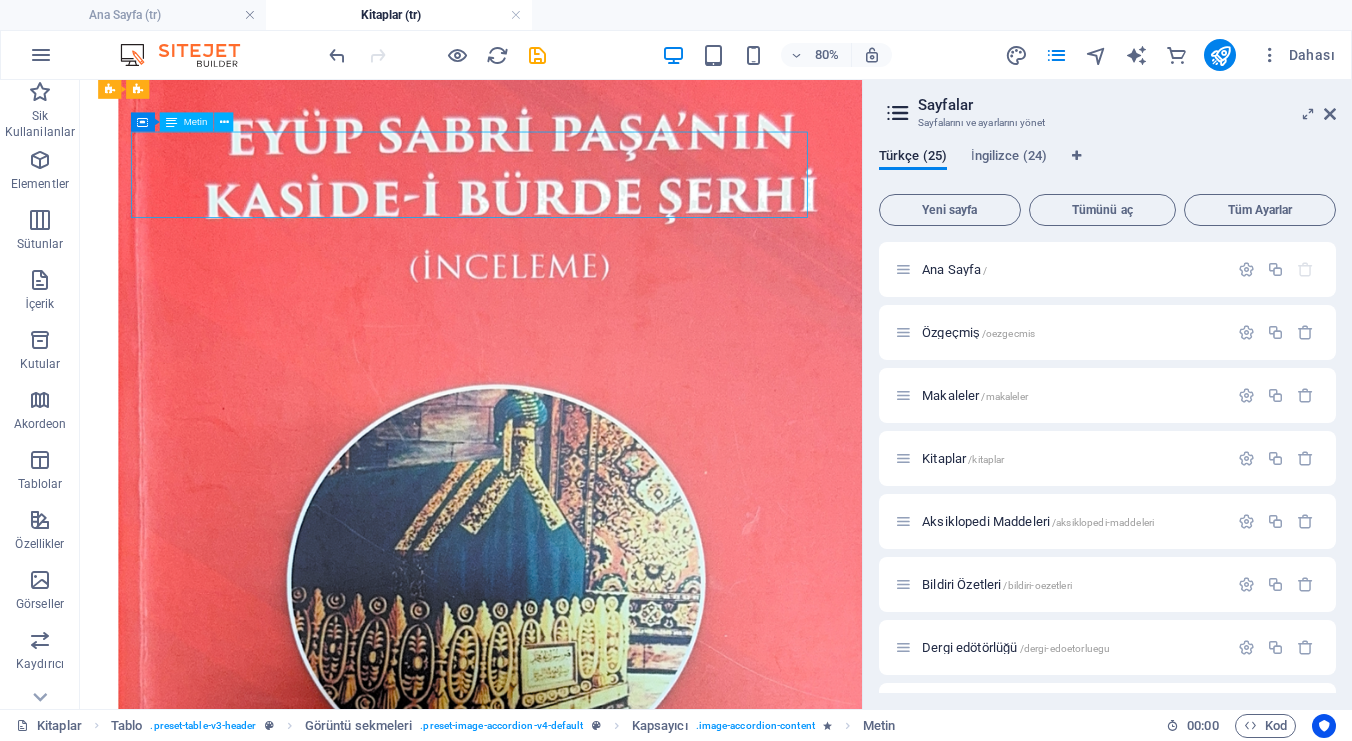 click on "Eyüp Sabri Paşa. Azîzü'l-Âsâr . Hazırlayan: [FIRST] [LAST]. İstanbul: Akdem Yayınları, 2017. Kitabı okumak için tıklayınız Kitabın podcast yayını:" at bounding box center (569, 5906) 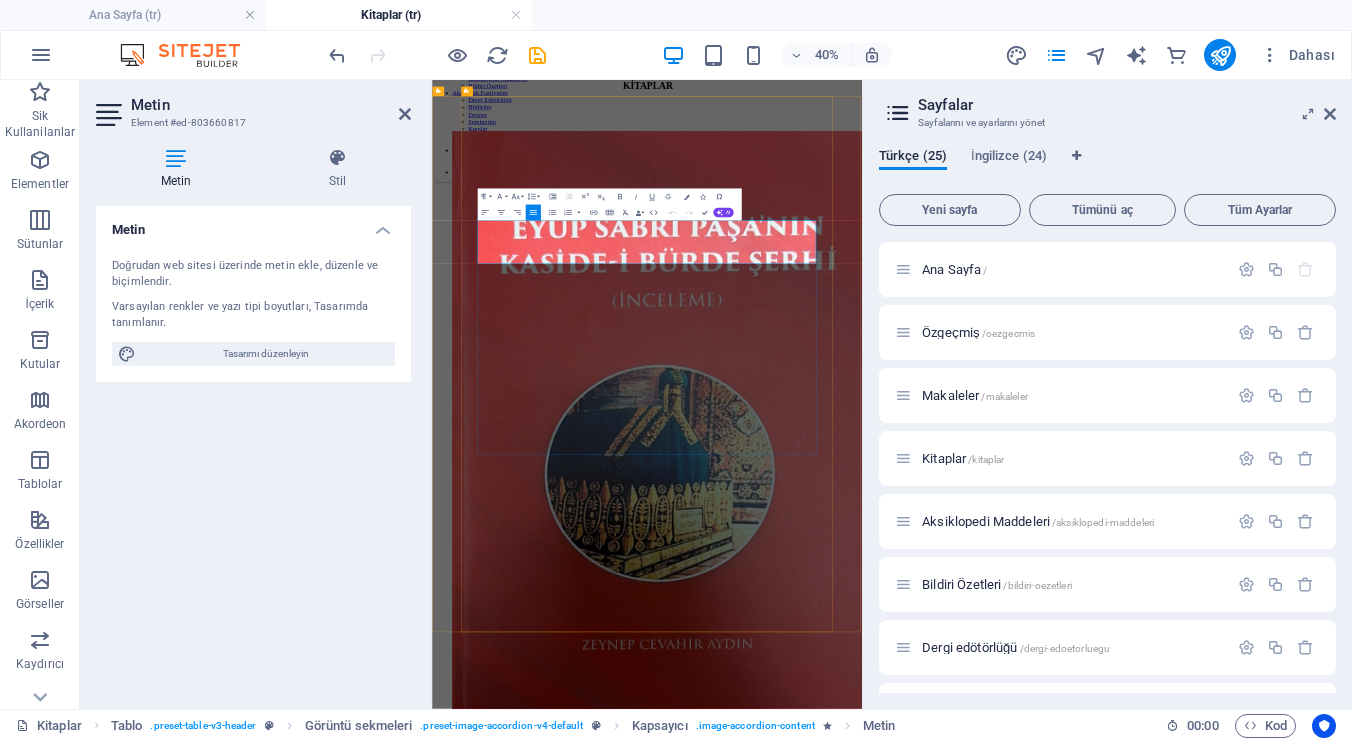 click at bounding box center (969, 6839) 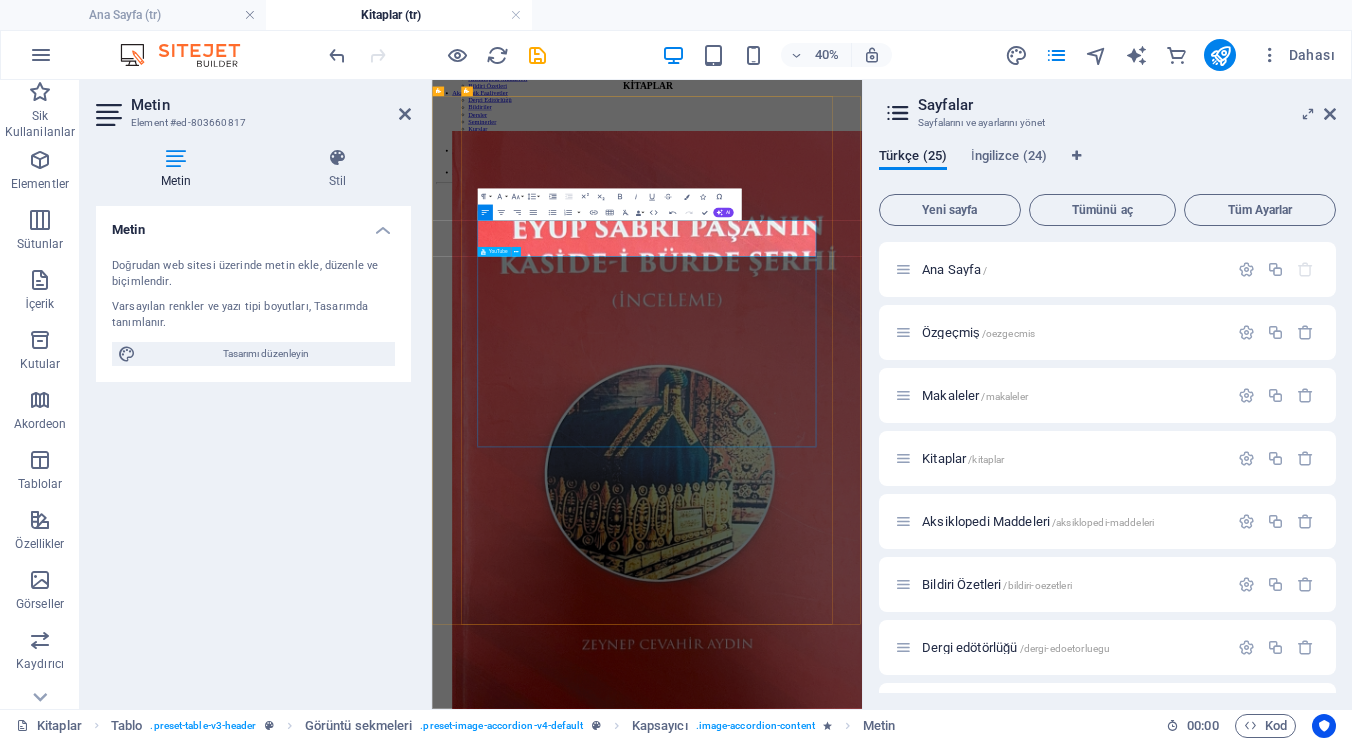 click at bounding box center (969, 6891) 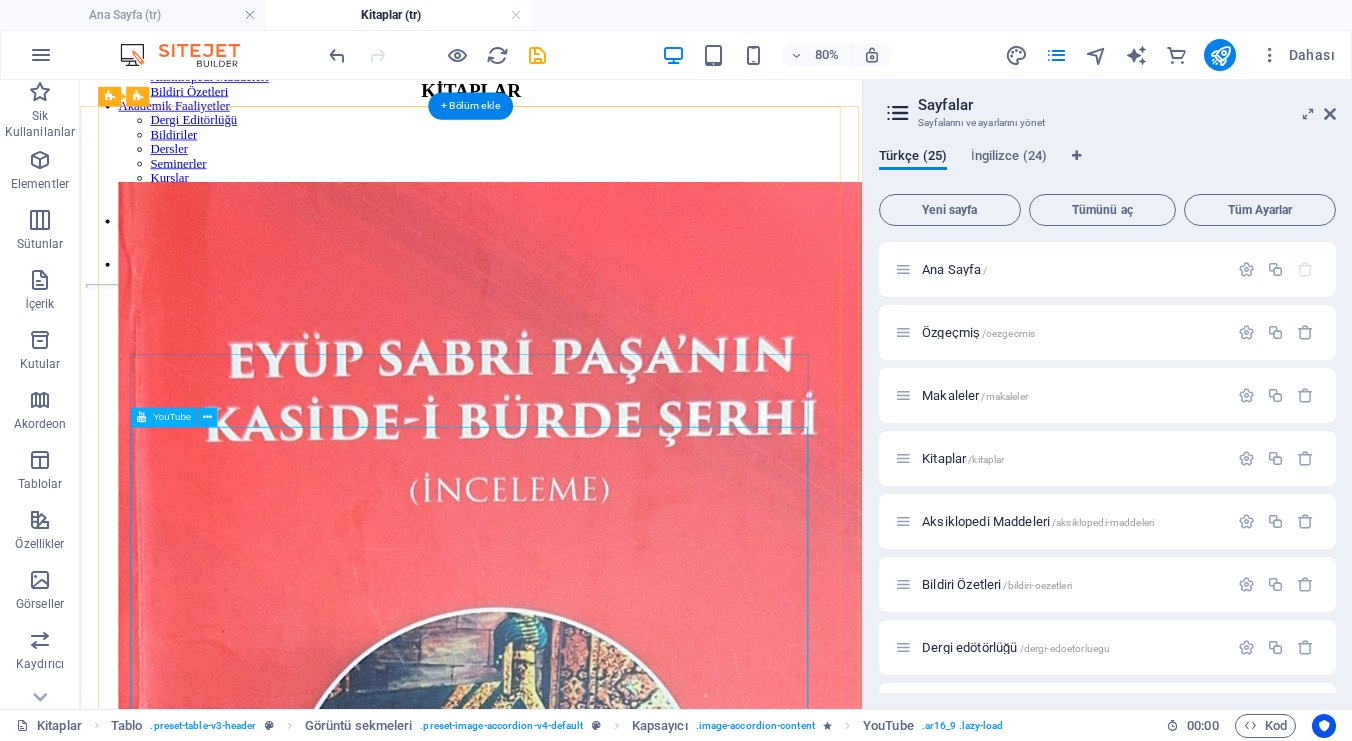 scroll, scrollTop: 270, scrollLeft: 0, axis: vertical 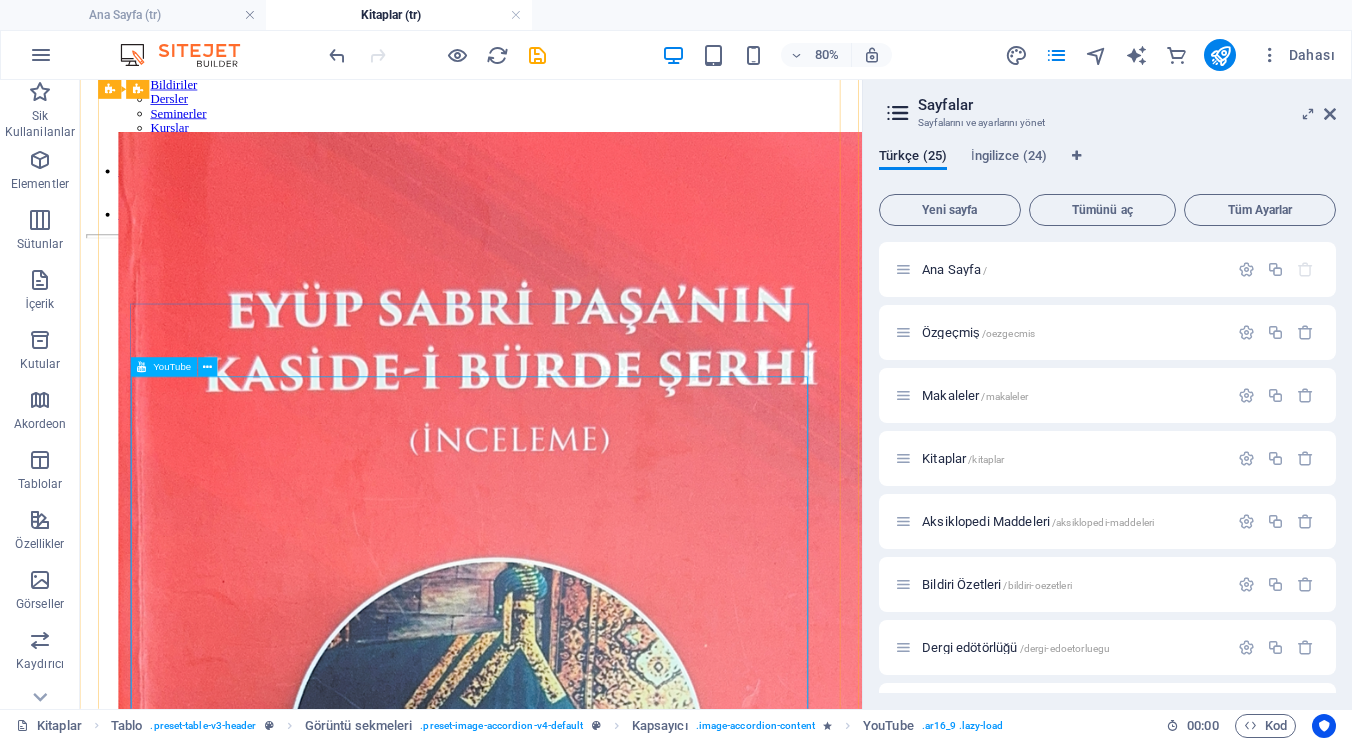 click at bounding box center [569, 6259] 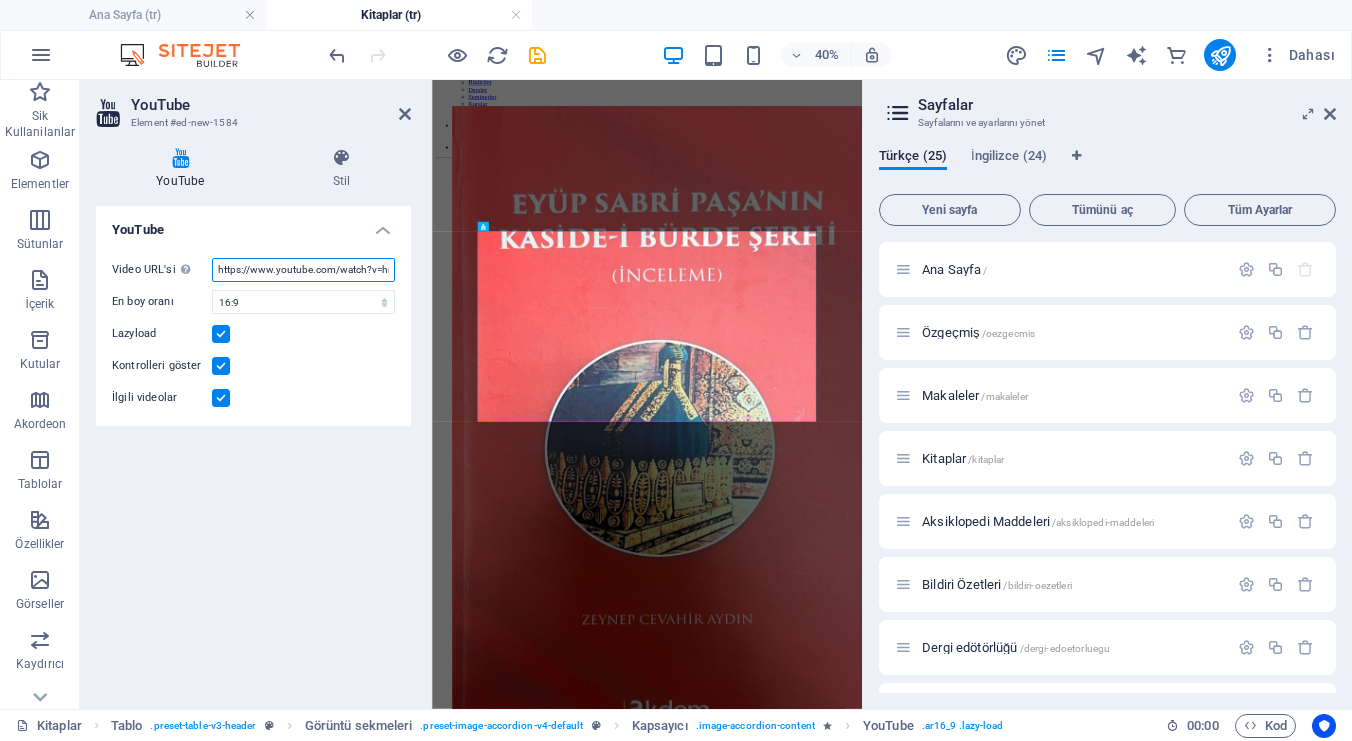 click on "https://www.youtube.com/watch?v=hnoviHgPHkY" at bounding box center (303, 270) 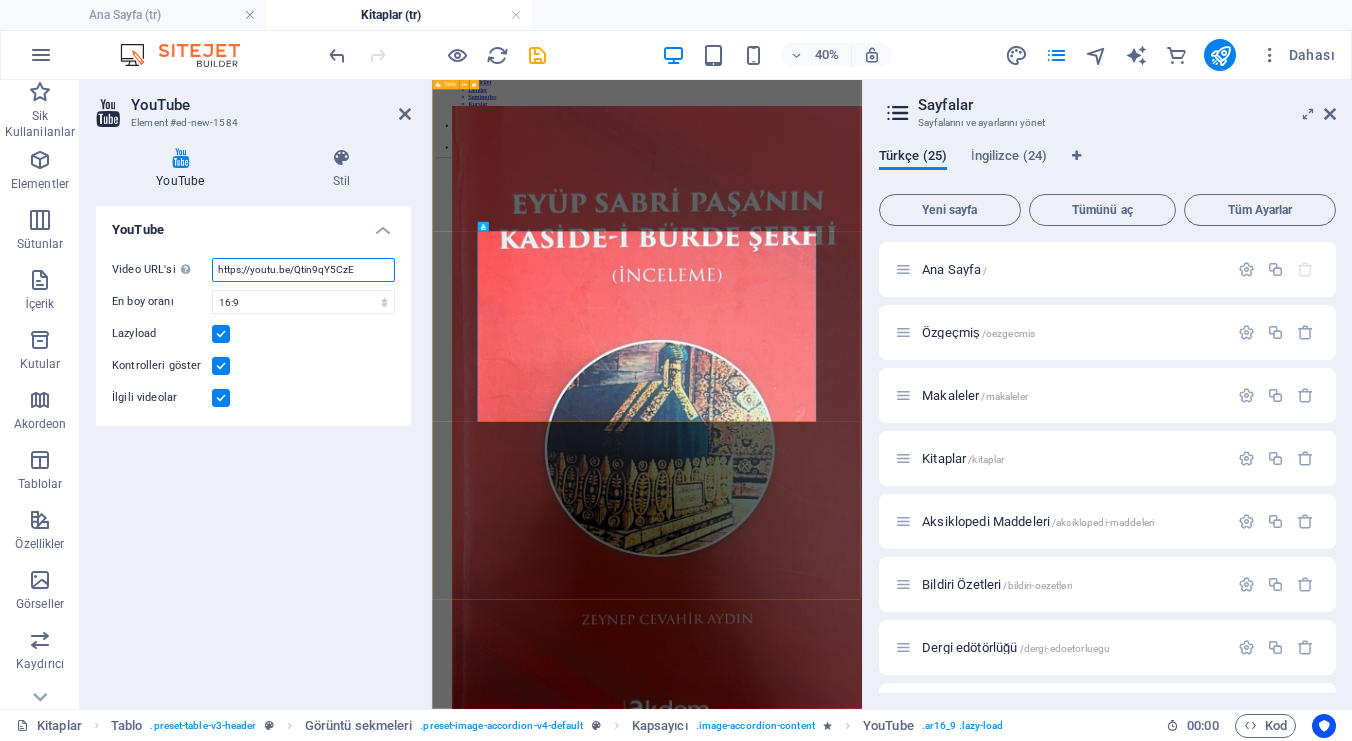 type on "https://youtu.be/Qtin9qY5CzE" 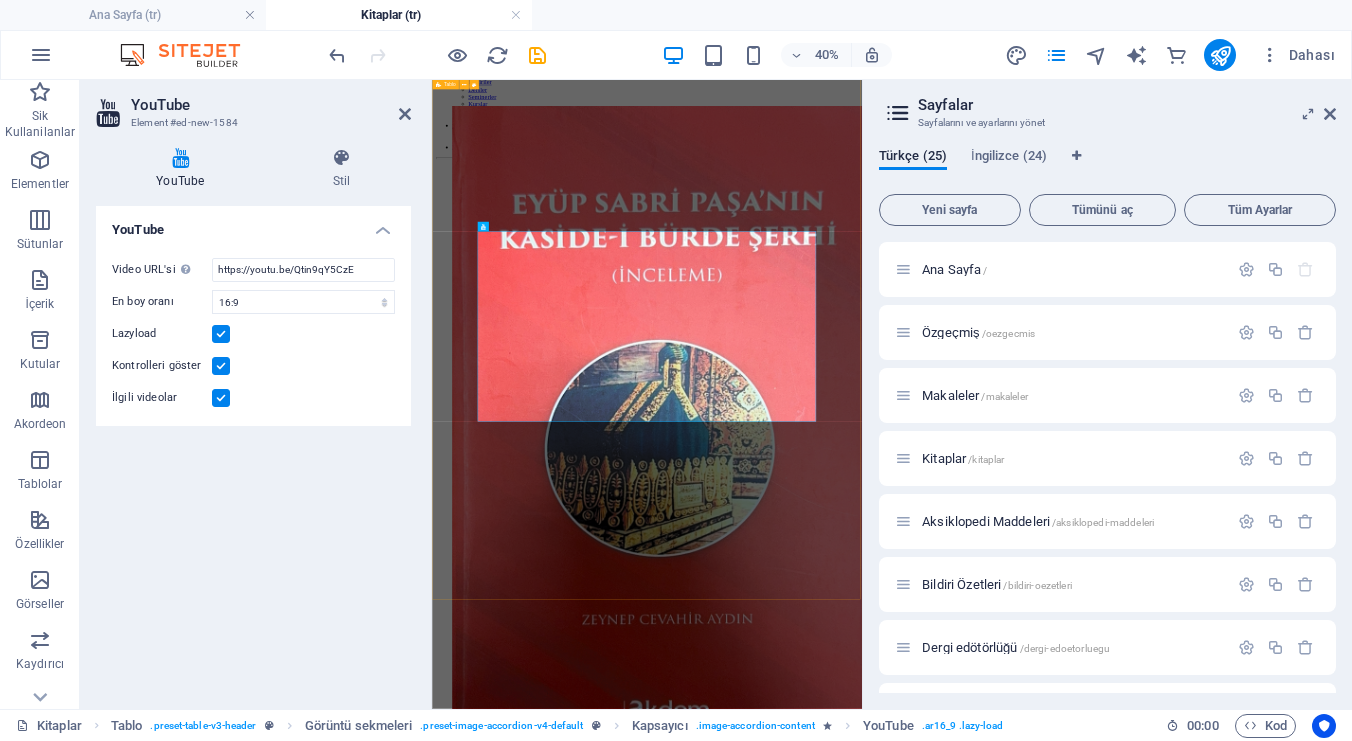 click on "[LAST], [FIRST]. Eyüp Sabri Paşa'nın Kaside-i Bürde Şerhi (İnceleme). İstanbul: Akdem Yayınları, 2017. Kitabı okumak için tıklayınız Altıntaş [LAST], [FIRST]. İbrahim Hanîf Efendi'nin Türkçe Şifâ Şerhi (İnceleme) . Ankara: İlahiyat Yayınları, 2025. Kitabı okumak için tıklayınız Eyüp Sabri Paşa. Azîzü'l-Âsâr . Hazırlayan: [FIRST] [LAST]. İstanbul: Akdem Yayınları, 2017. Kitabı okumak için tıklayınız Kitabın podcast yayını: İbrahim Hanîf Efendi. Hulâsatü’l-Vefâ fî Şerhi’ş-Şifâ (Birinci Kısmın İlk İki Bâbı . Hazırlayan: [FIRST] [LAST]. Ankara: İlahiyat Yayınları, 2025. Kitabı okumak için tıklayınız" at bounding box center (969, 3886) 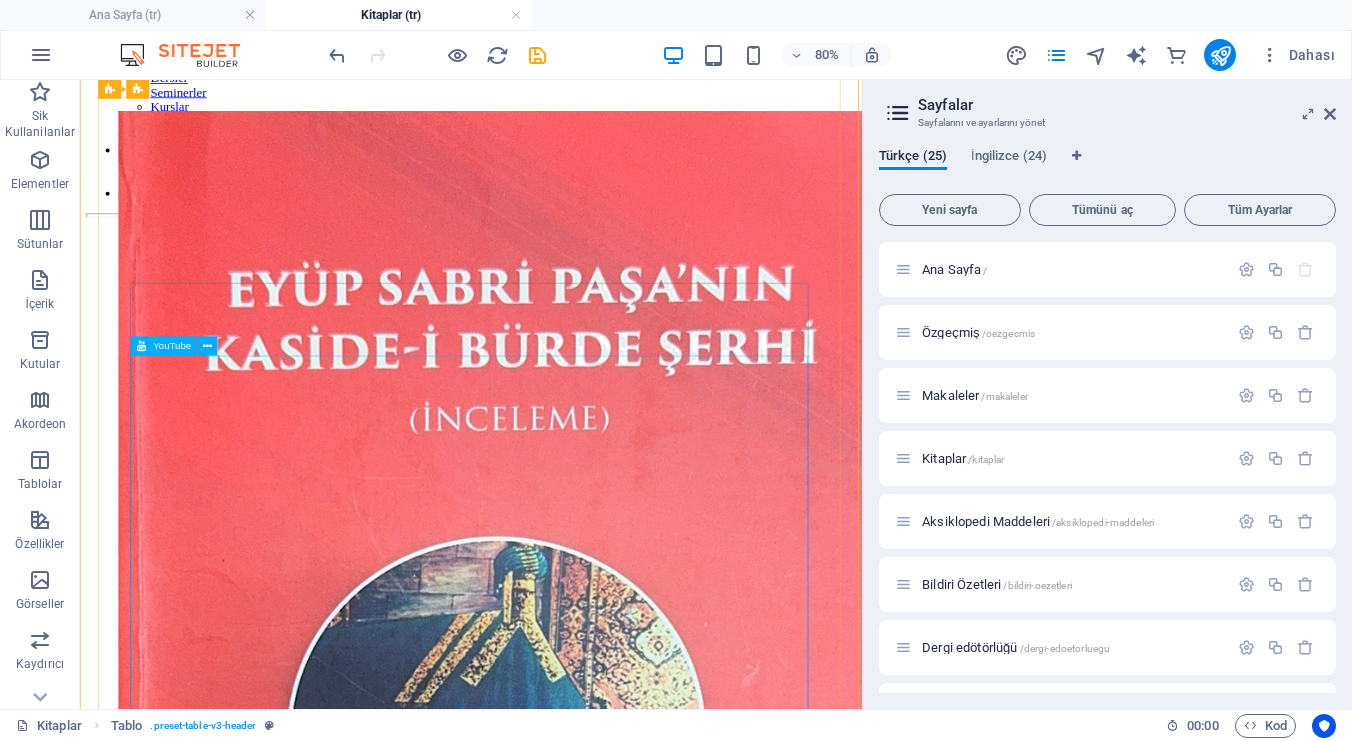 scroll, scrollTop: 284, scrollLeft: 0, axis: vertical 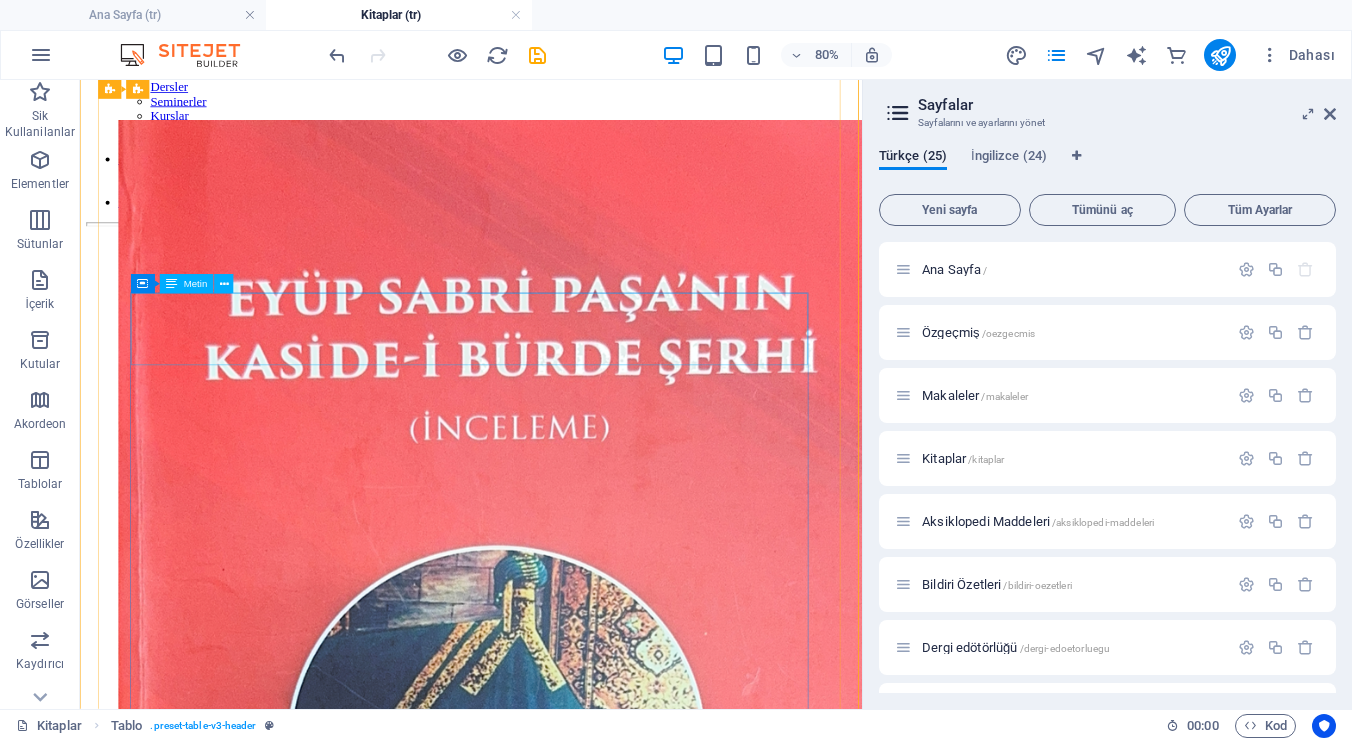 click on "Eyüp Sabri Paşa. Azîzü'l-Âsâr . Hazırlayan: [FIRST] [LAST]. İstanbul: Akdem Yayınları, 2017. Kitabı okumak için tıklayınız Kitabın podcast yayını:" at bounding box center [569, 6091] 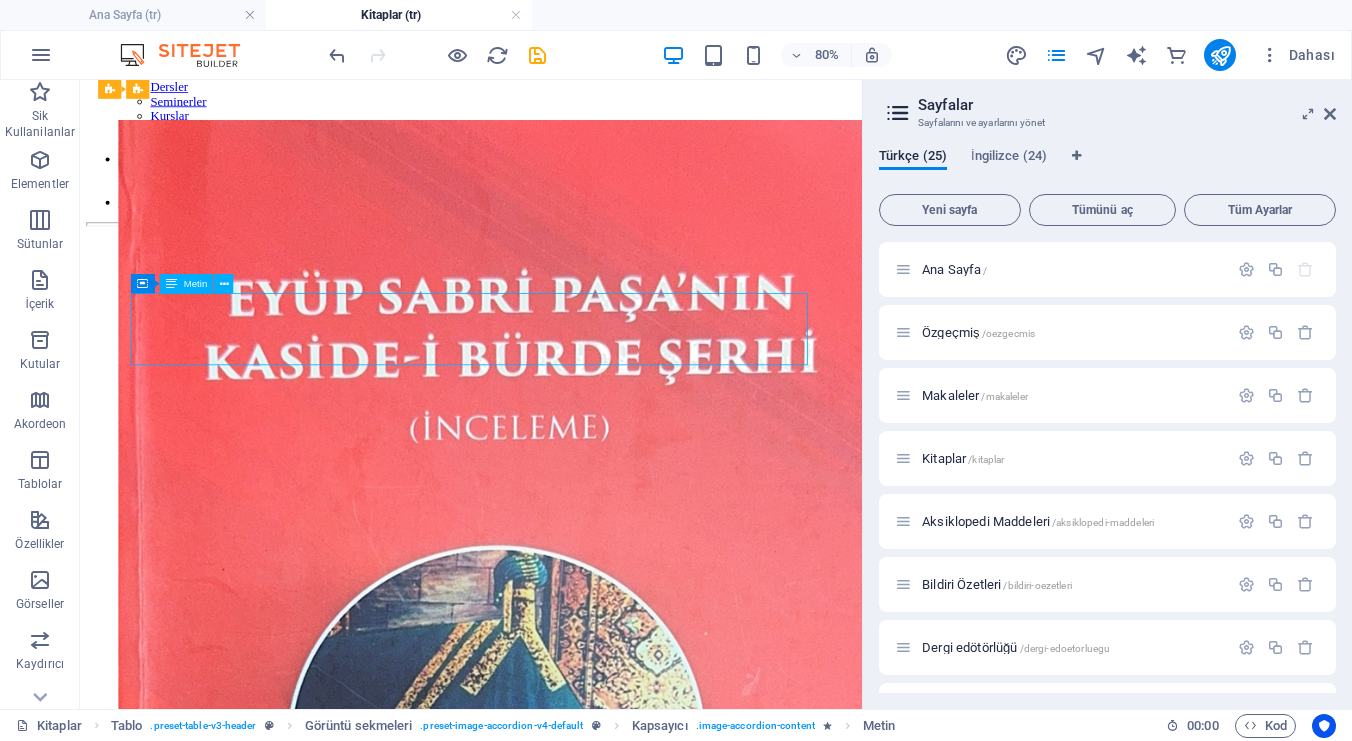 click on "Eyüp Sabri Paşa. Azîzü'l-Âsâr . Hazırlayan: [FIRST] [LAST]. İstanbul: Akdem Yayınları, 2017. Kitabı okumak için tıklayınız Kitabın podcast yayını:" at bounding box center [569, 6091] 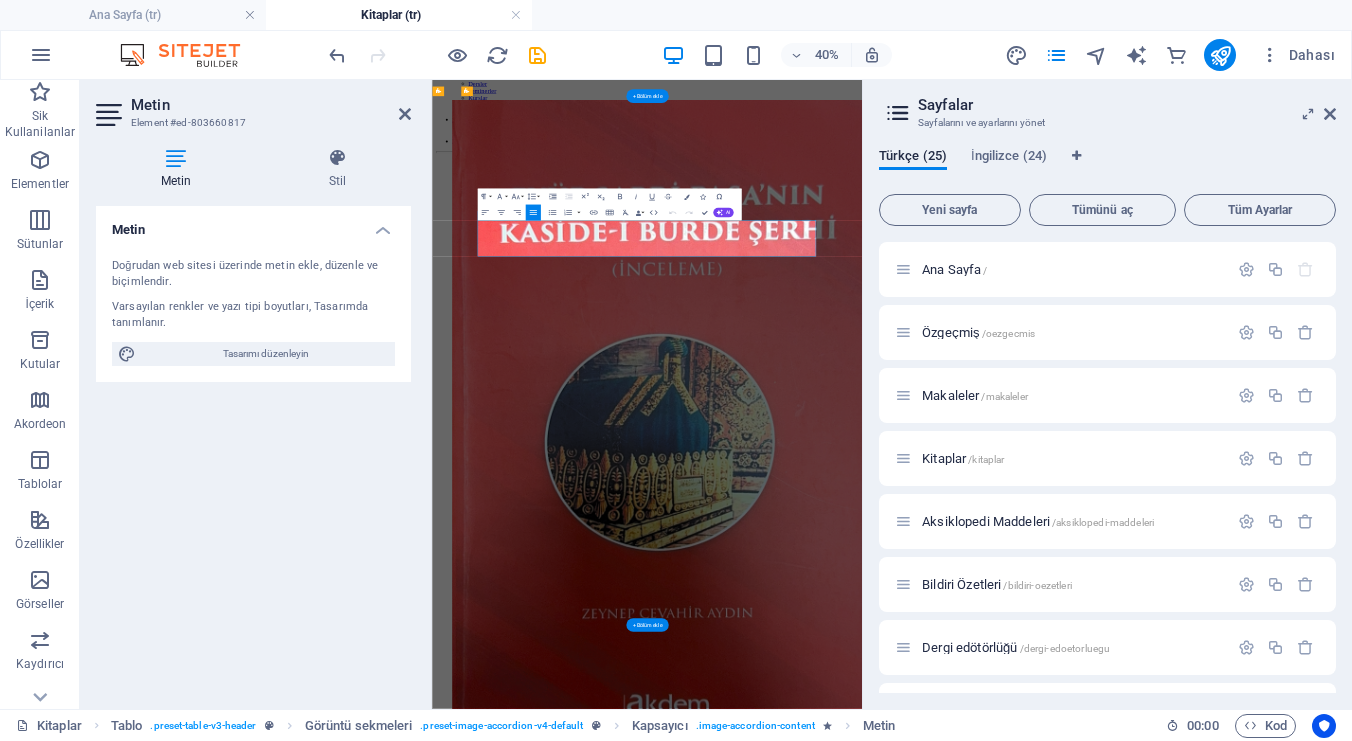scroll, scrollTop: 207, scrollLeft: 0, axis: vertical 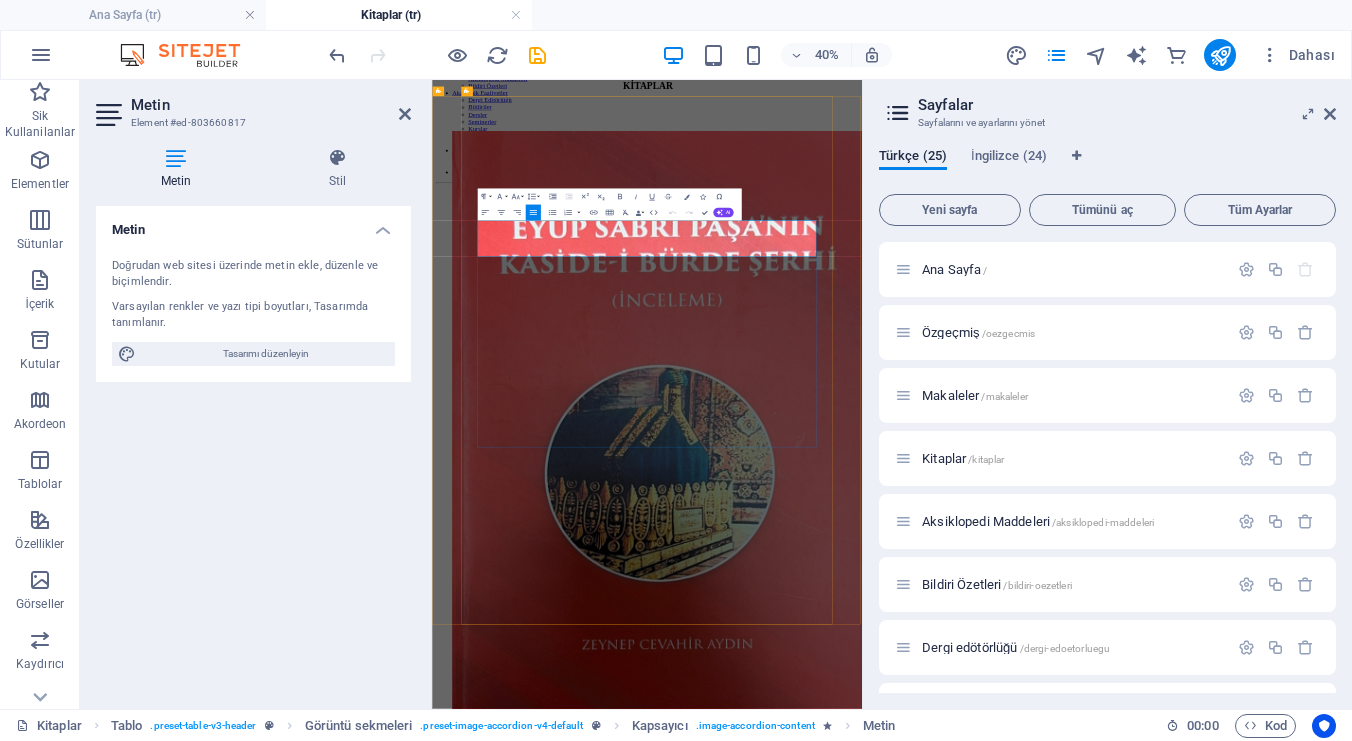 click on "Kitabın podcast yayını:" at bounding box center [969, 6805] 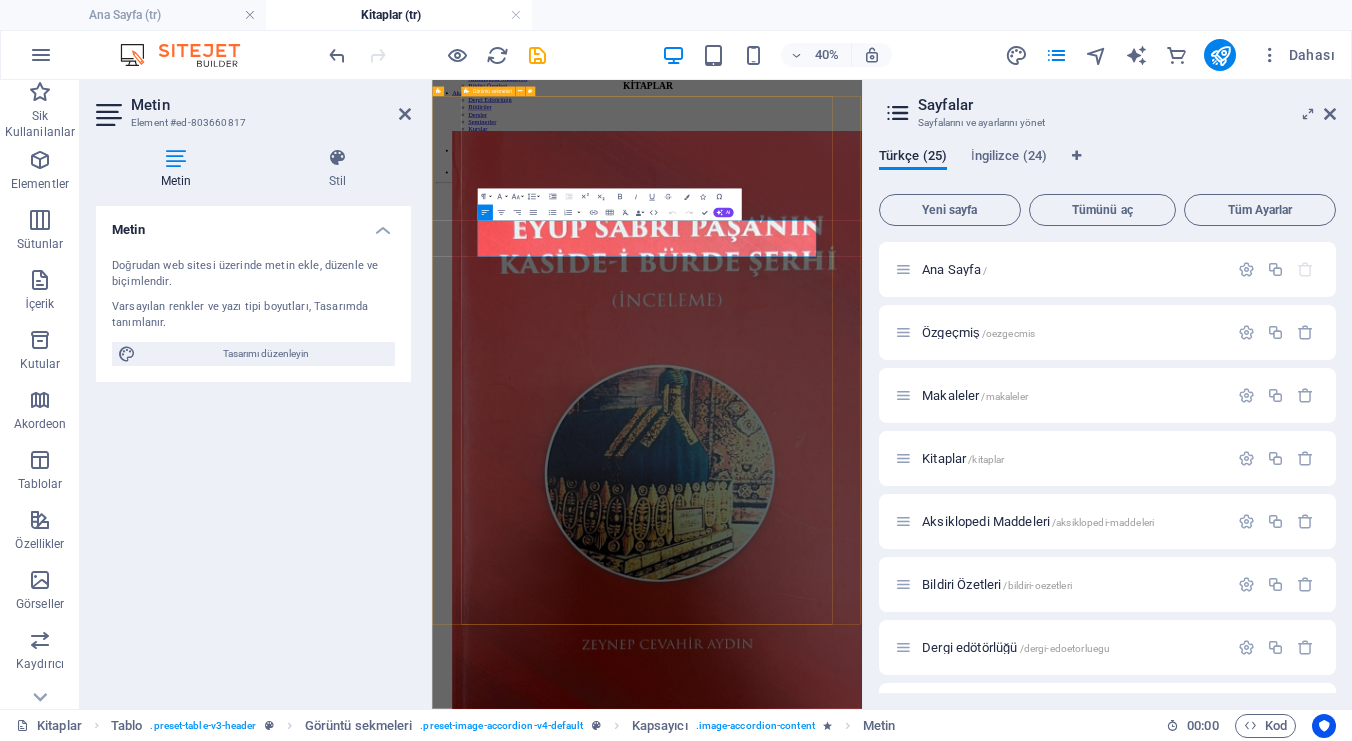 drag, startPoint x: 745, startPoint y: 508, endPoint x: 540, endPoint y: 520, distance: 205.35092 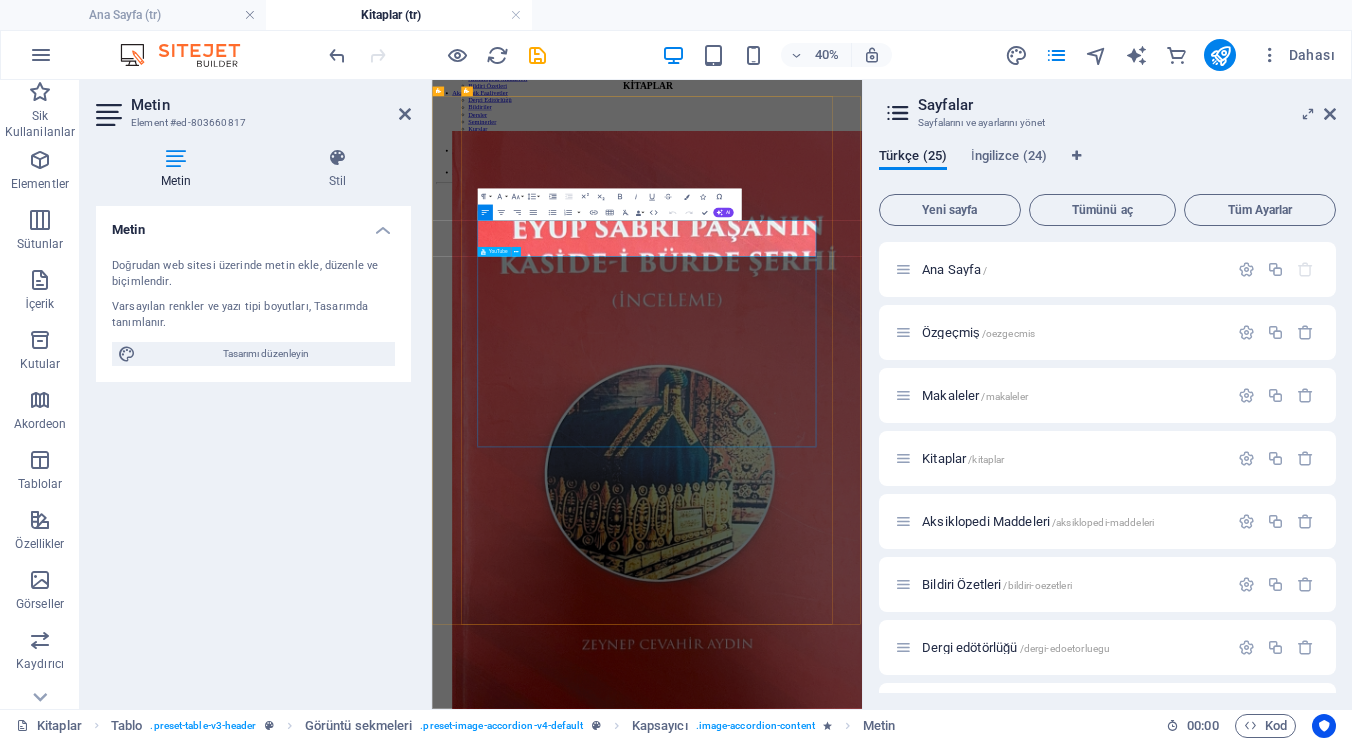copy on "Kitabın podcast yayını:" 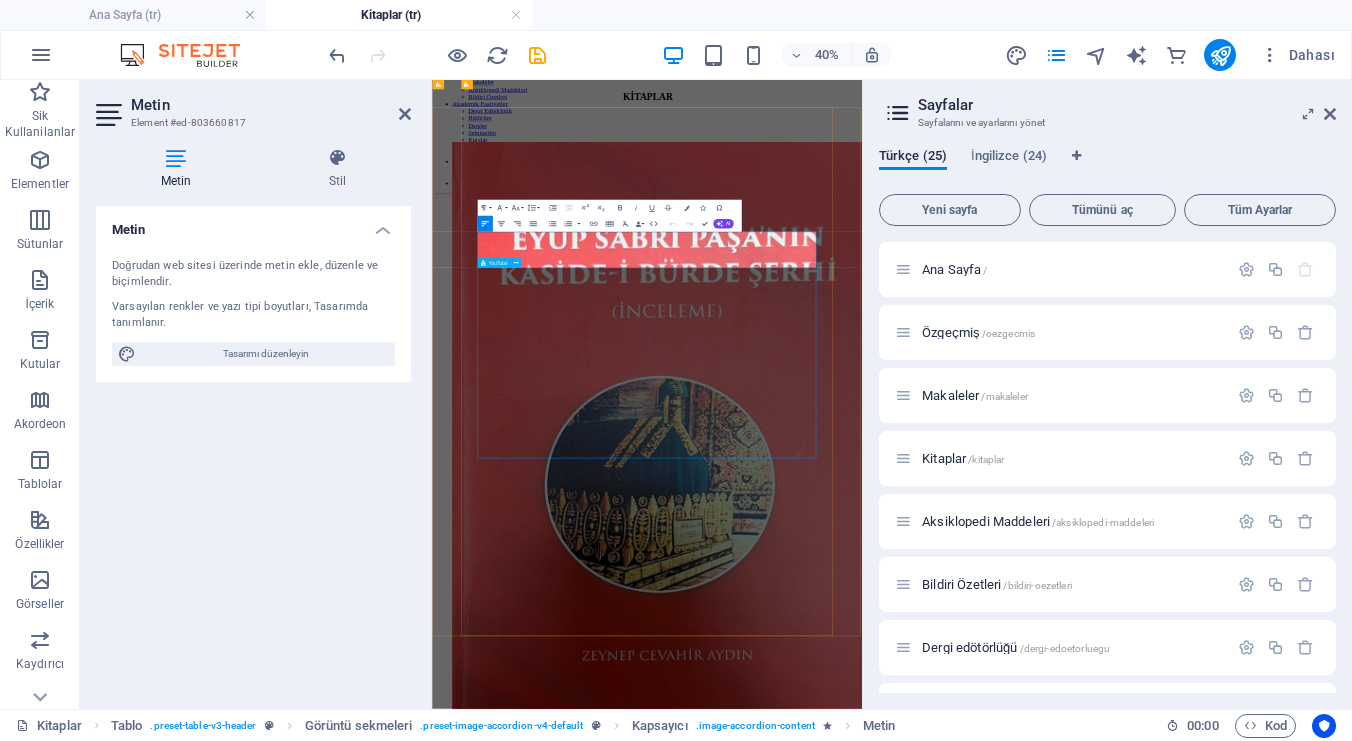 scroll, scrollTop: 0, scrollLeft: 0, axis: both 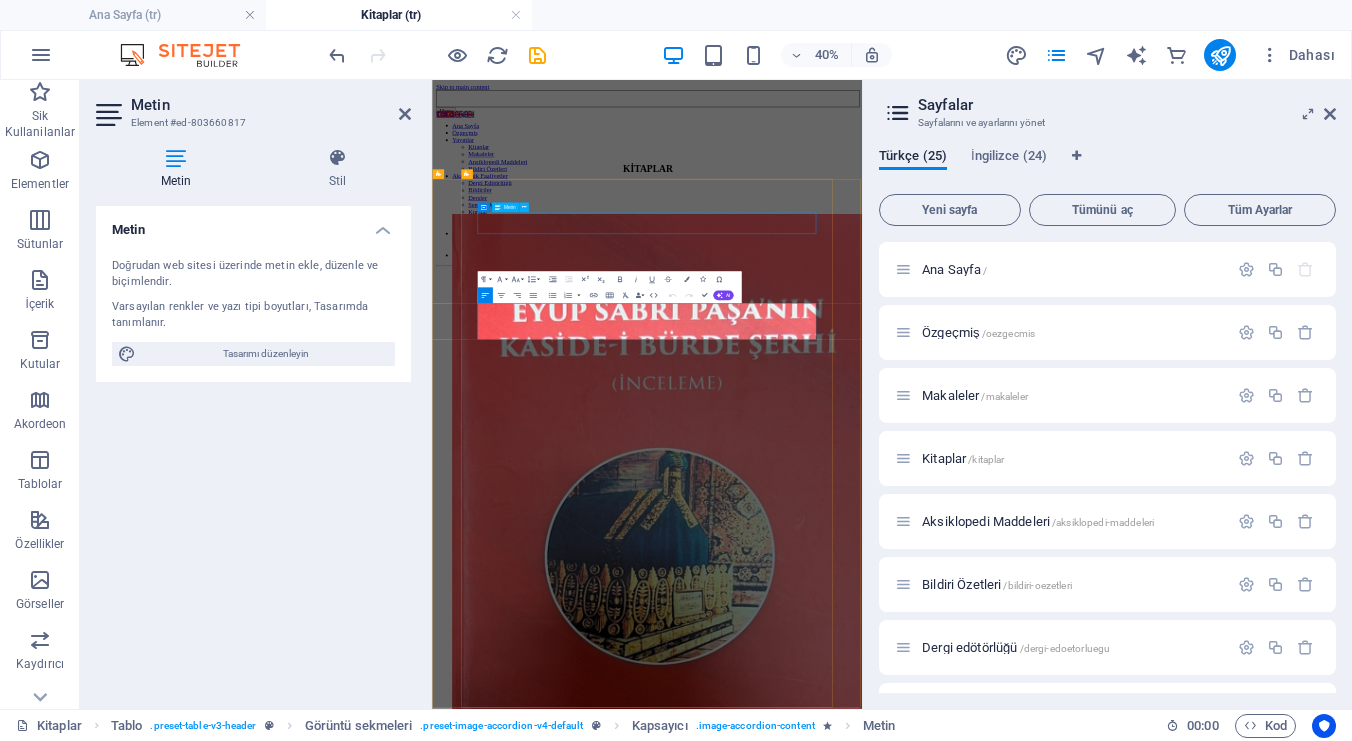 click on "[LAST], [FIRST]. Eyüp Sabri Paşa'nın Kaside-i Bürde Şerhi (İnceleme). İstanbul: Akdem Yayınları, 2017. Kitabı okumak için tıklayınız" at bounding box center [969, 2445] 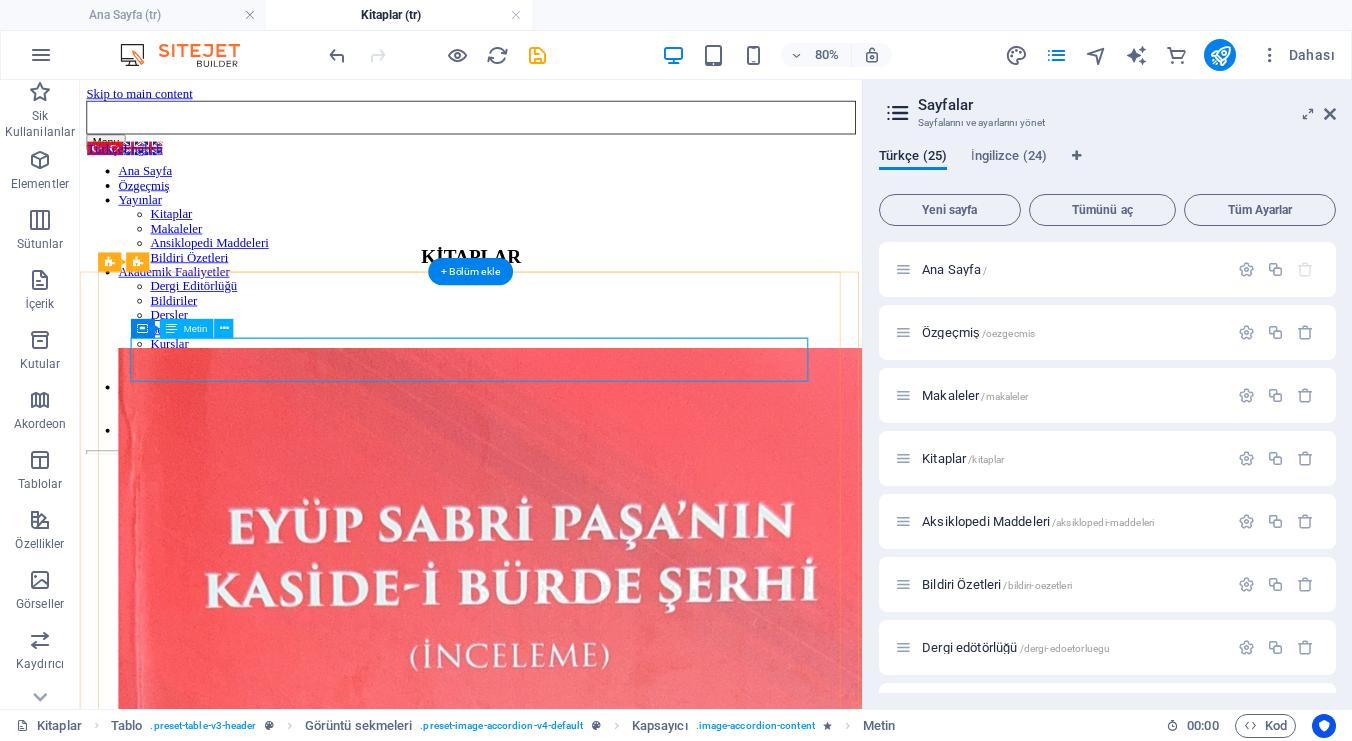 click on "[LAST], [FIRST]. Eyüp Sabri Paşa'nın Kaside-i Bürde Şerhi (İnceleme). İstanbul: Akdem Yayınları, 2017. Kitabı okumak için tıklayınız" at bounding box center (569, 2265) 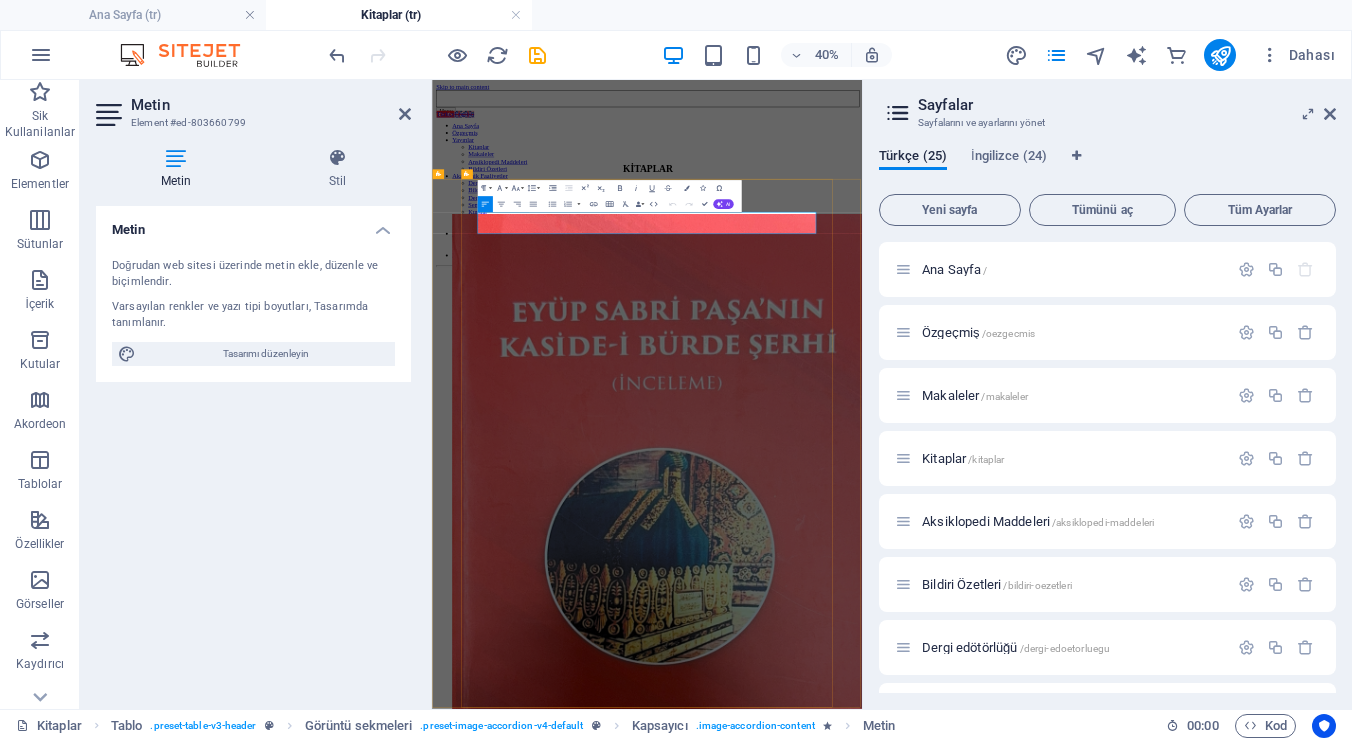click on "Kitabı okumak için  tıklayınız" at bounding box center [969, 2479] 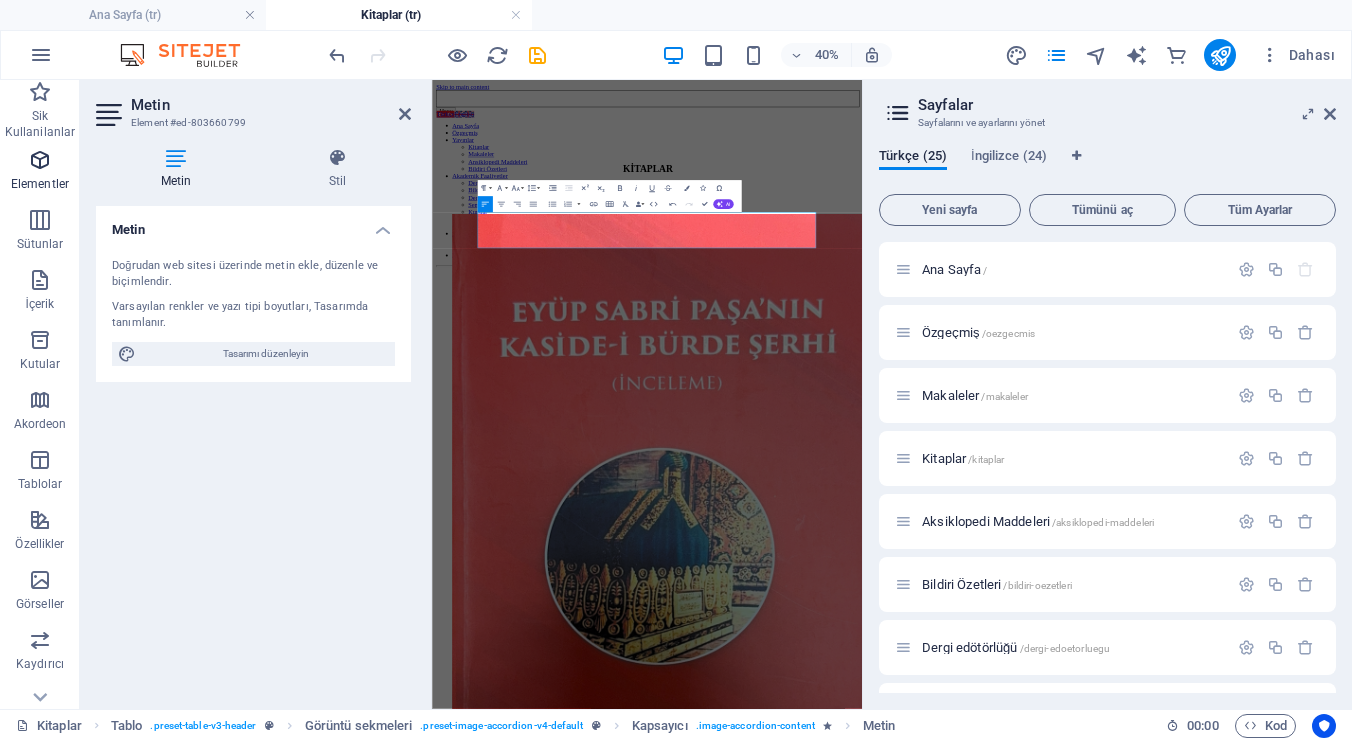 click at bounding box center (40, 160) 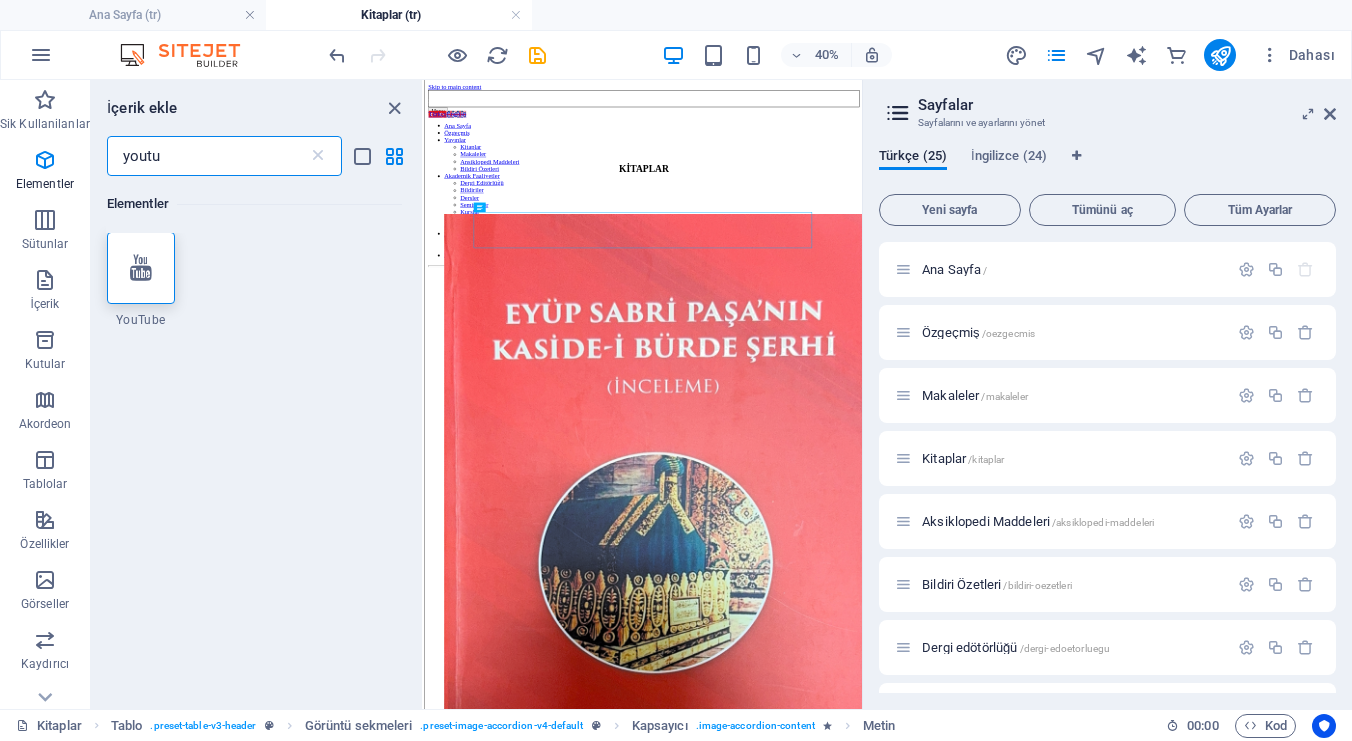scroll, scrollTop: 0, scrollLeft: 0, axis: both 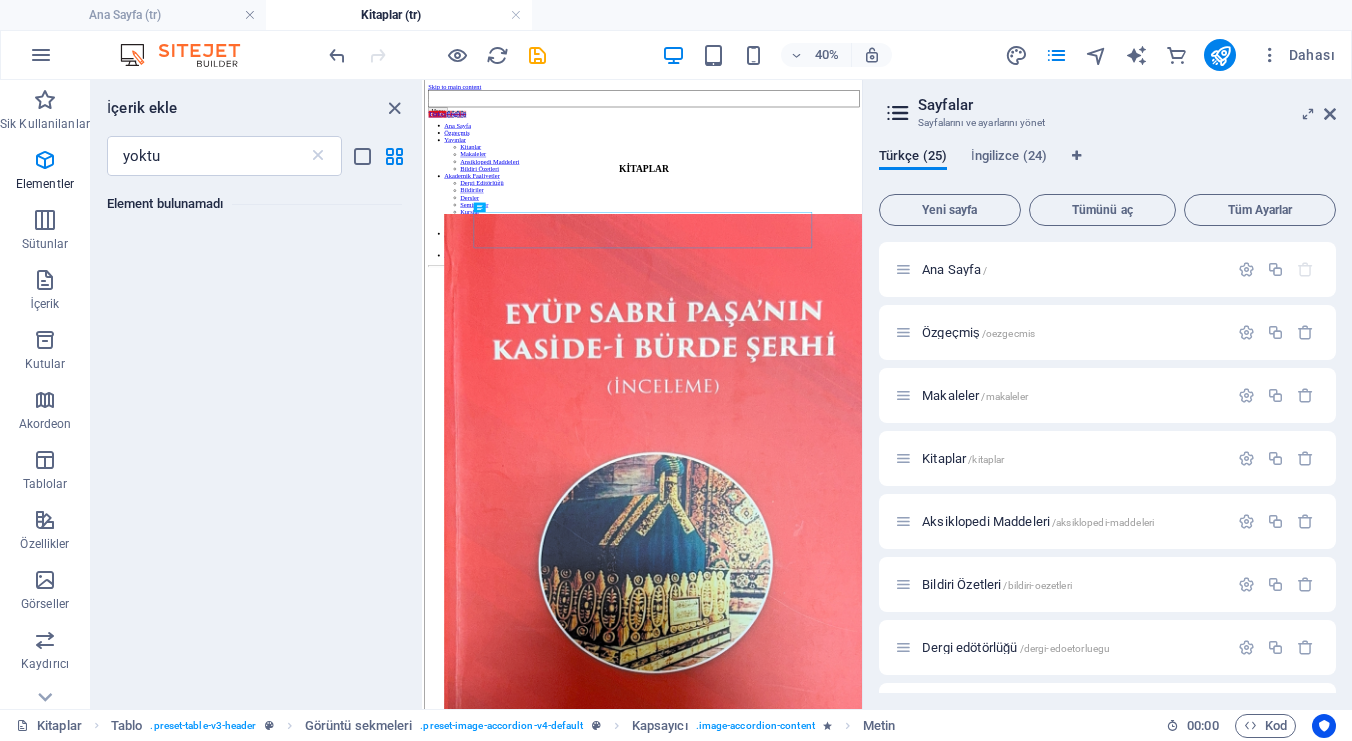 drag, startPoint x: 610, startPoint y: 252, endPoint x: 976, endPoint y: 316, distance: 371.5535 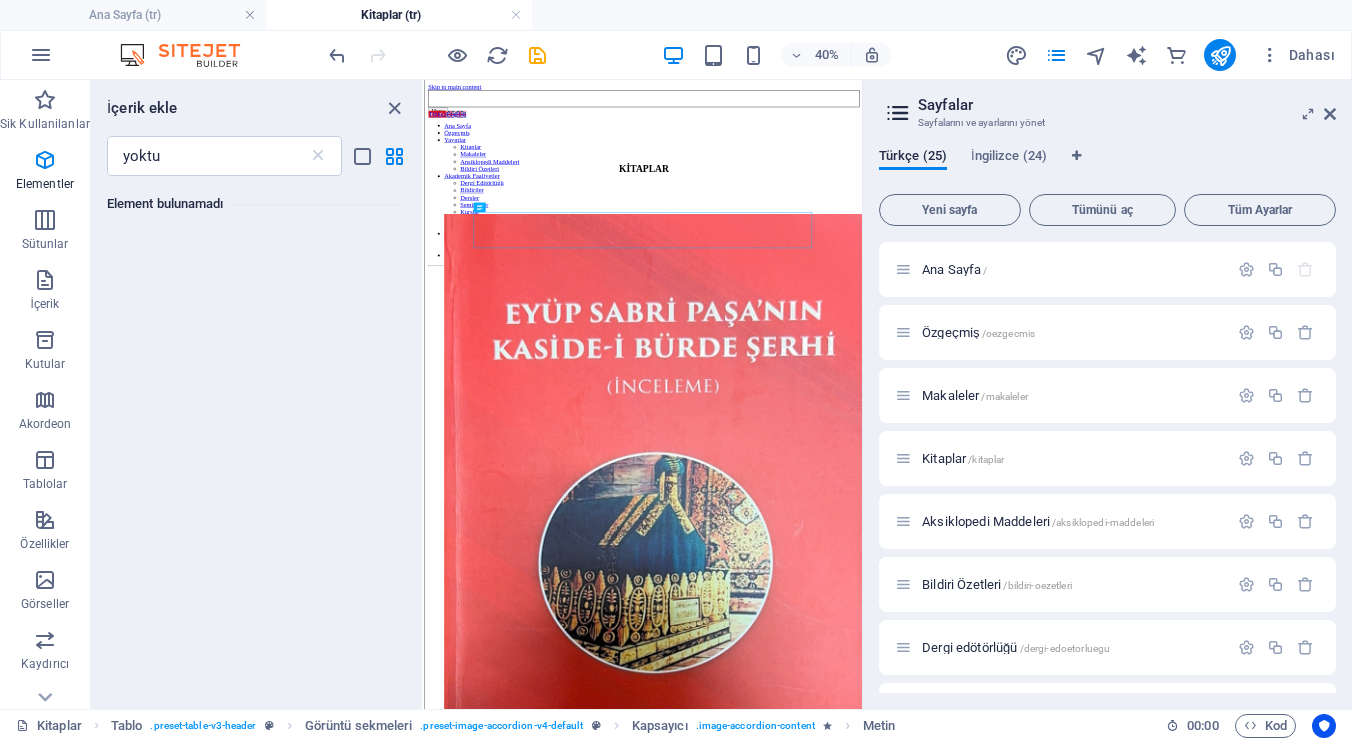 click on "Element bulunamadı" at bounding box center (256, 434) 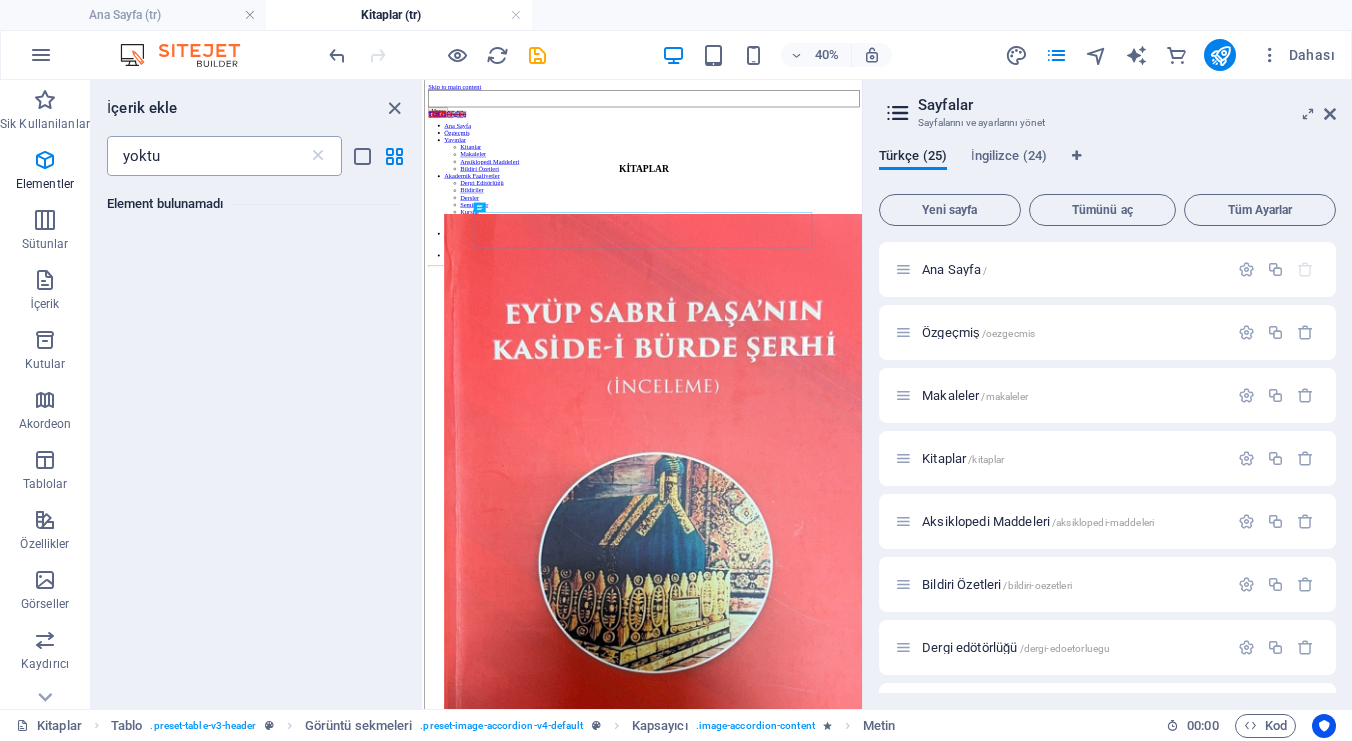 click on "yoktu" at bounding box center (207, 156) 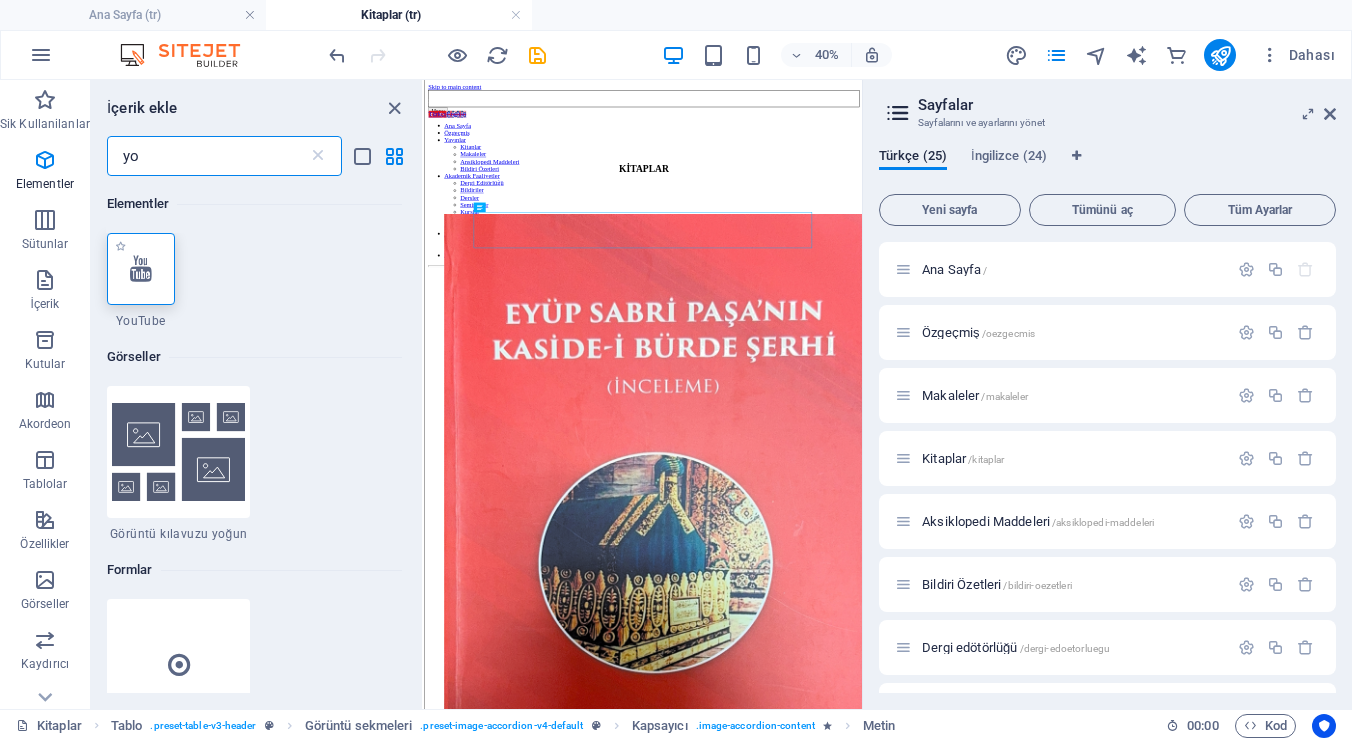 type on "yo" 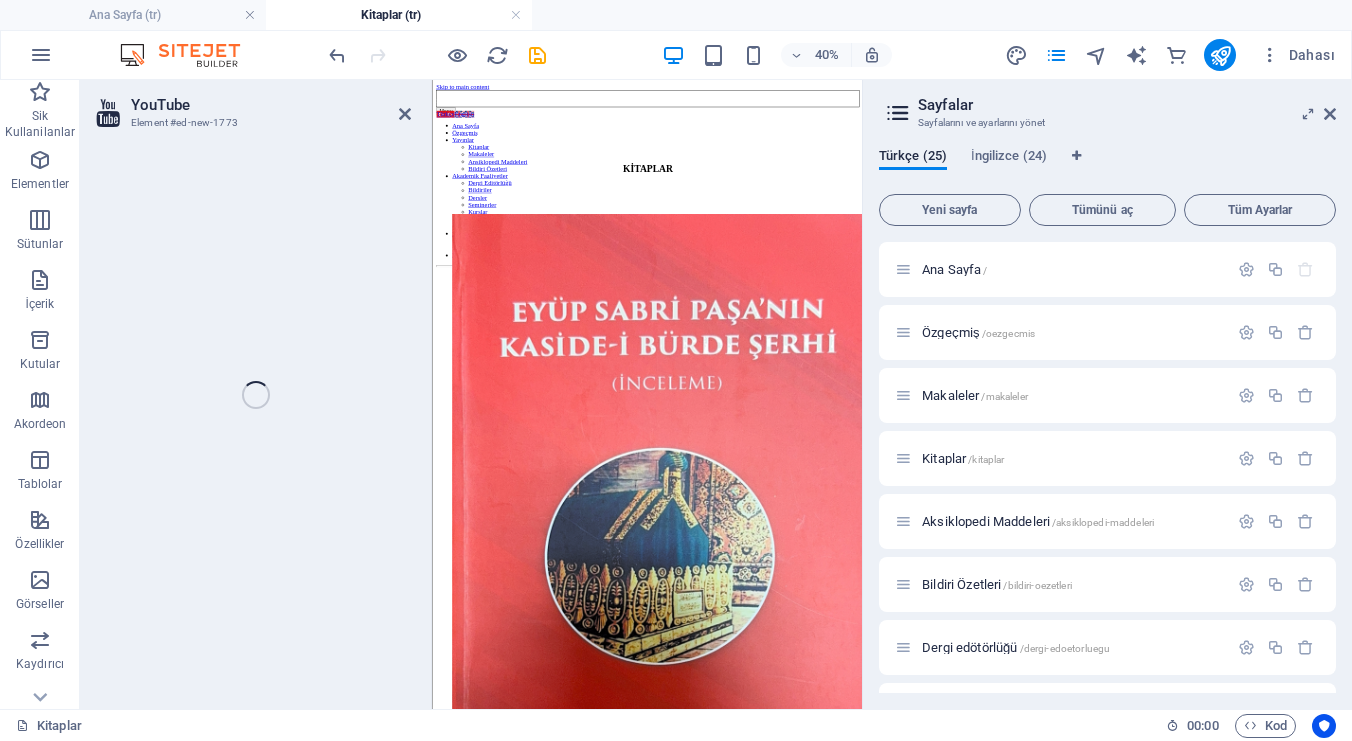 select on "ar16_9" 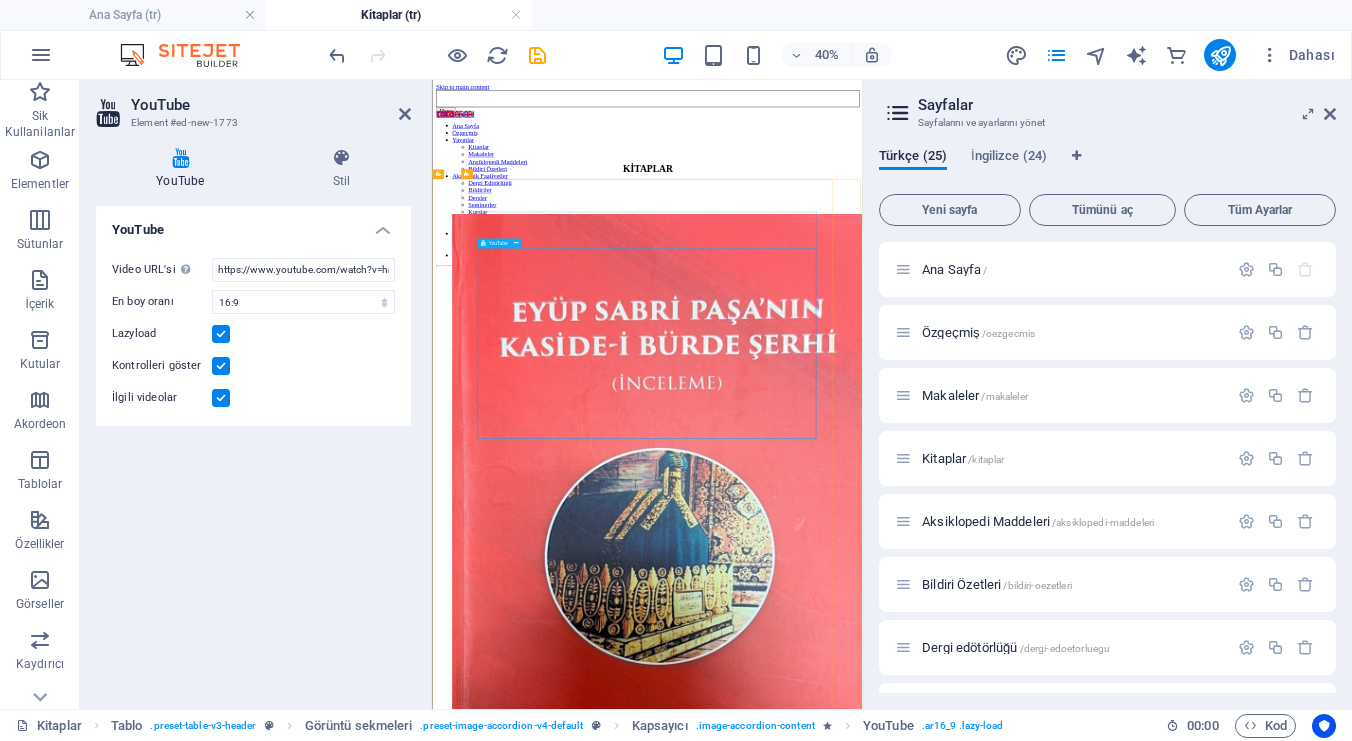 click at bounding box center [969, 2998] 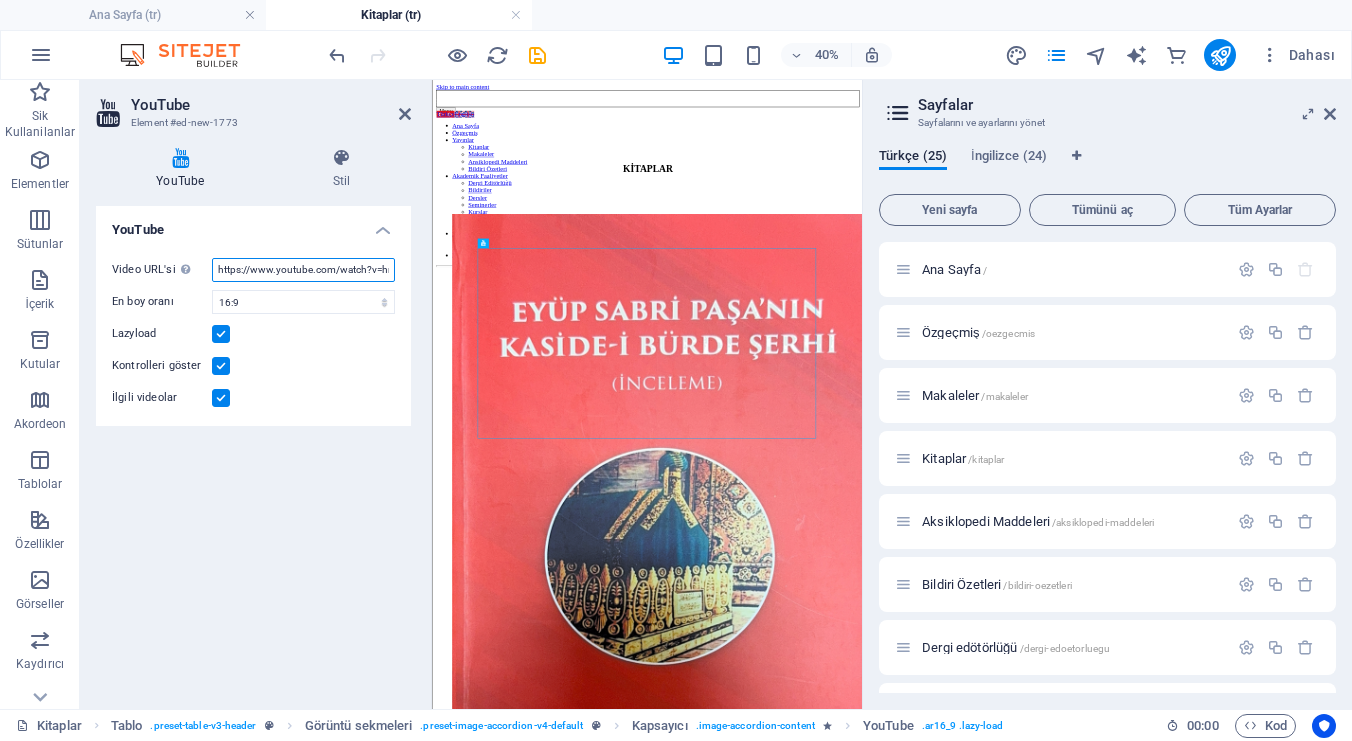 click on "https://www.youtube.com/watch?v=hnoviHgPHkY" at bounding box center (303, 270) 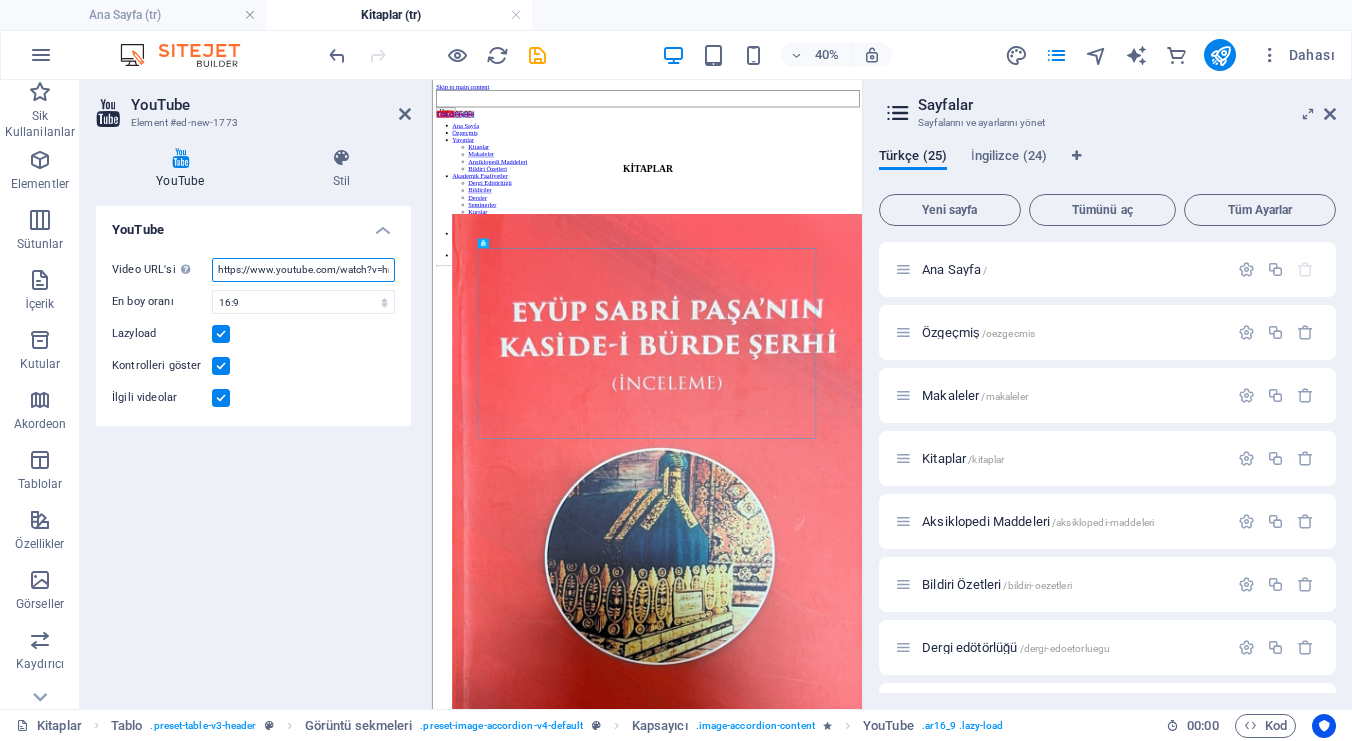 click on "https://www.youtube.com/watch?v=hnoviHgPHkY" at bounding box center (303, 270) 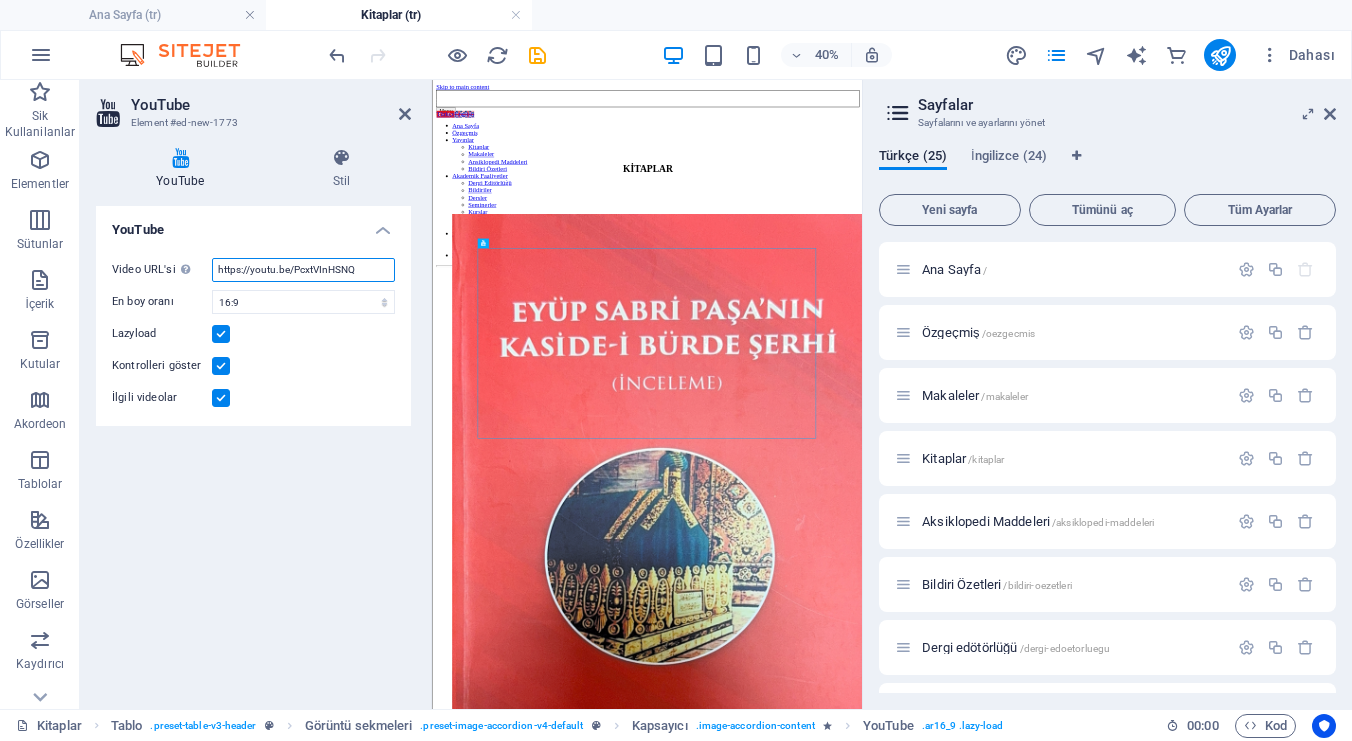 type on "https://youtu.be/PcxtVInHSNQ" 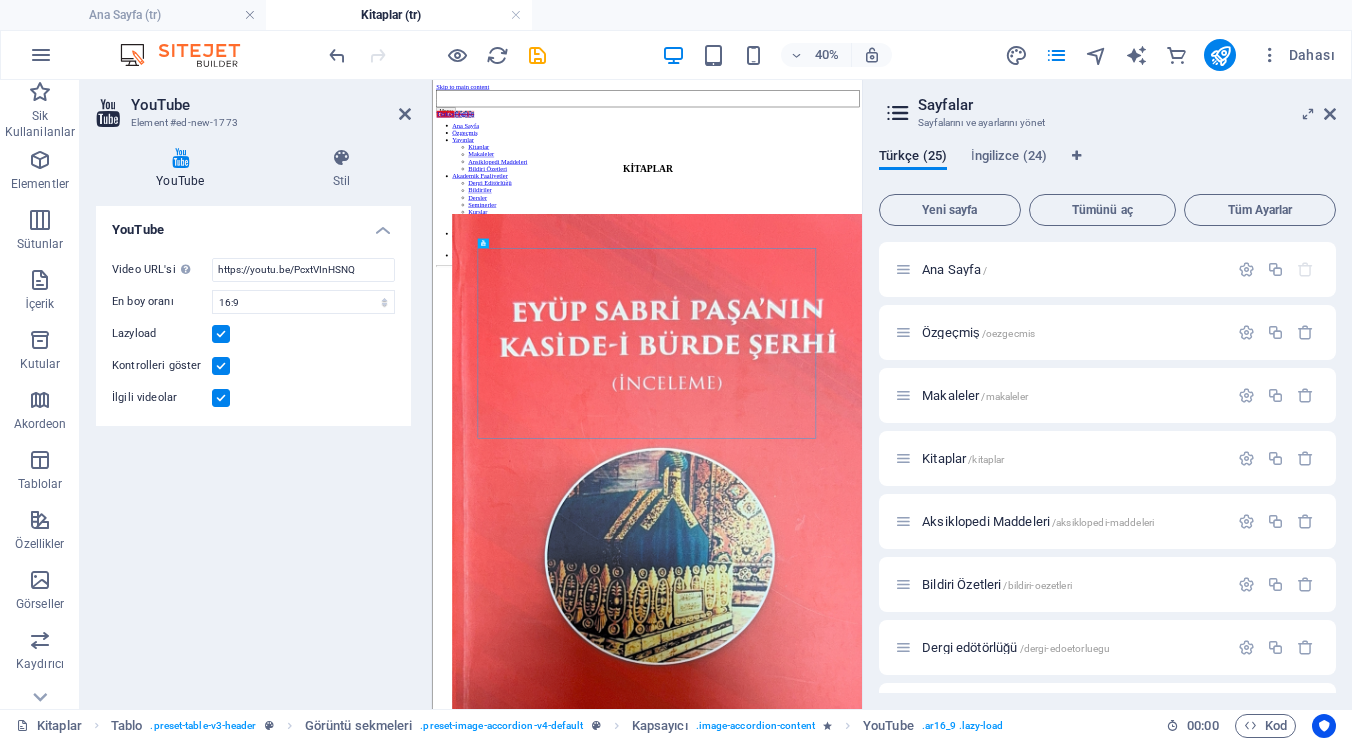click on "YouTube Video URL'si Bir video URL'si ekle (veya yapıştır). https://youtu.be/PcxtVInHSNQ En boy oranı 16:10 16:9 4:3 2:1 1:1 Lazyload Kontrolleri göster İlgili videolar" at bounding box center (253, 449) 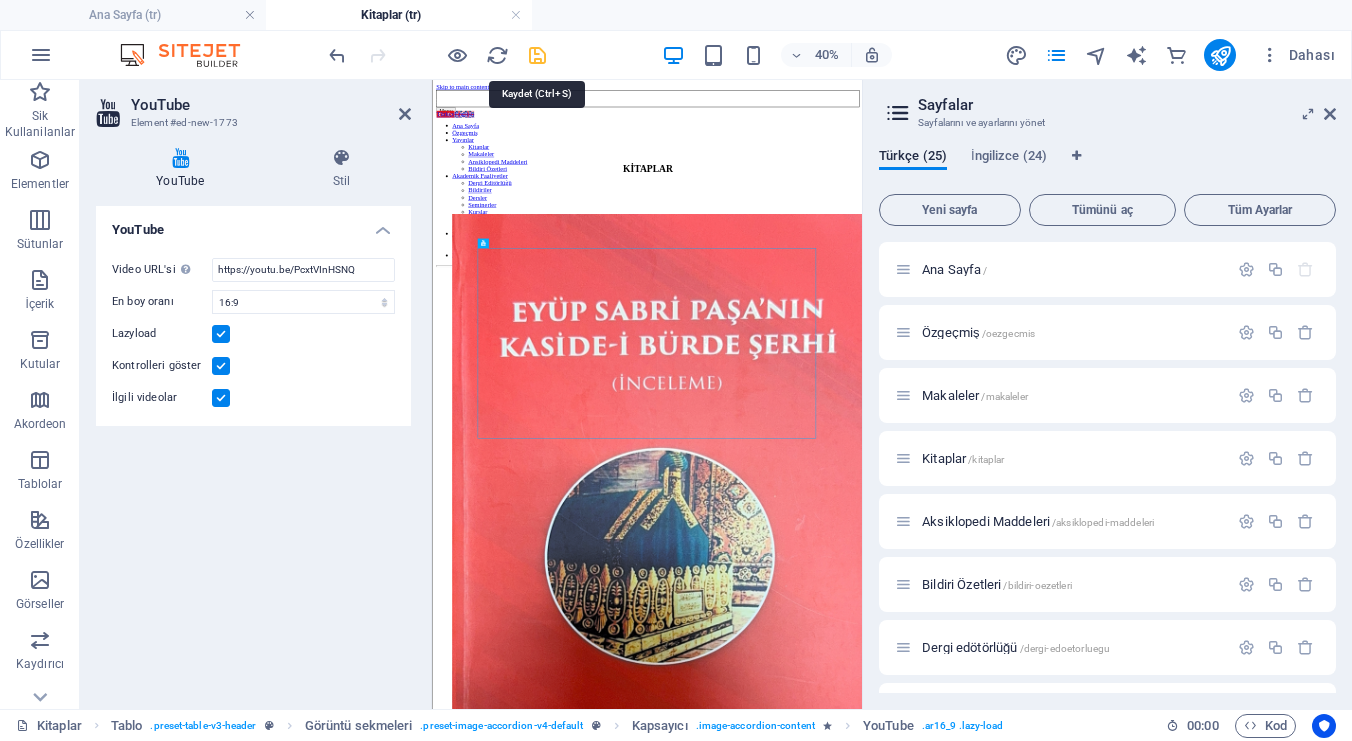 click at bounding box center (537, 55) 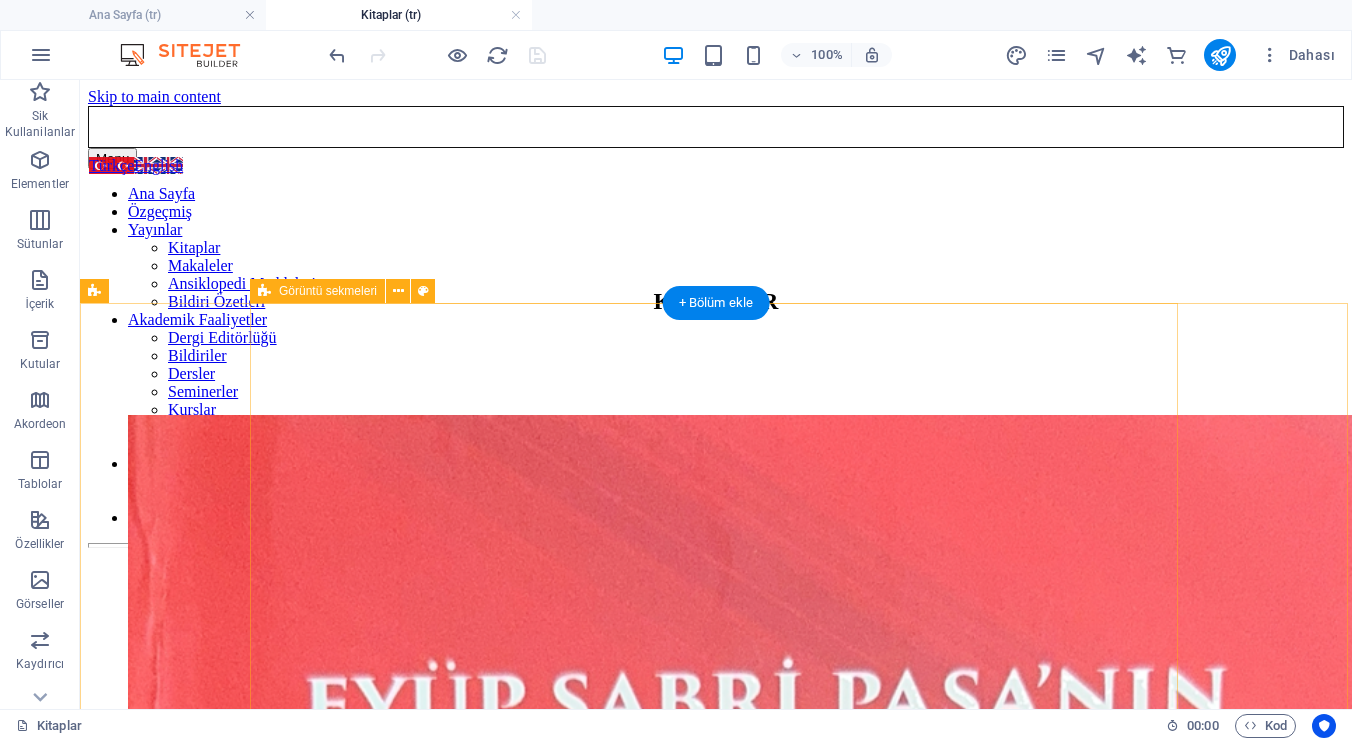 scroll, scrollTop: 25, scrollLeft: 0, axis: vertical 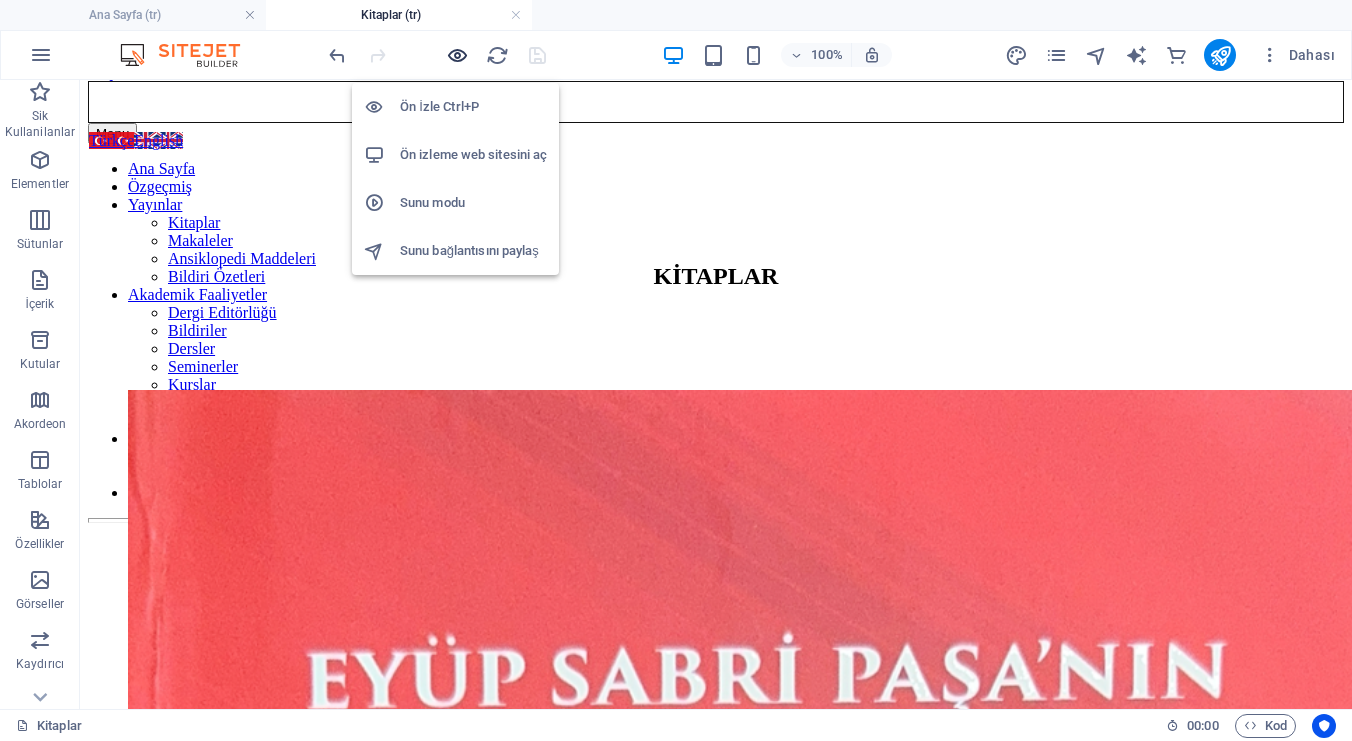 click at bounding box center [457, 55] 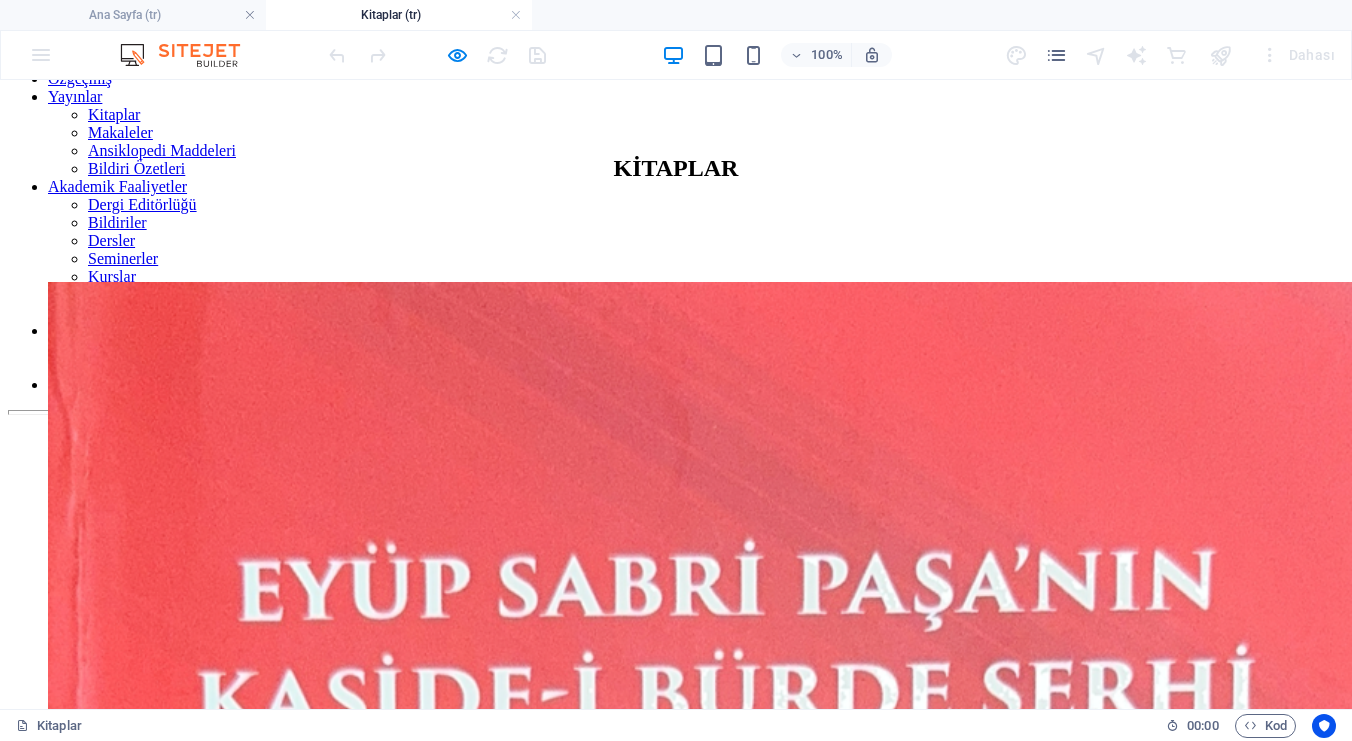 scroll, scrollTop: 0, scrollLeft: 0, axis: both 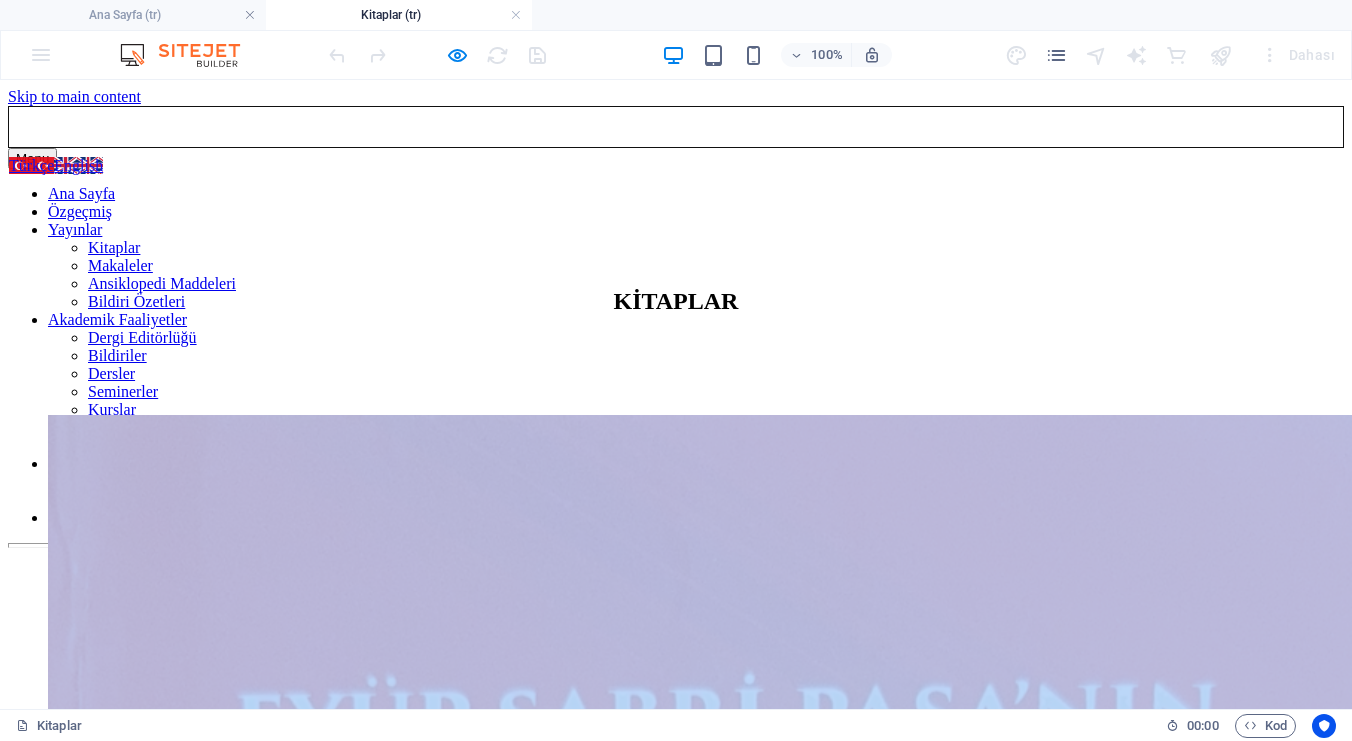 drag, startPoint x: 281, startPoint y: 497, endPoint x: 1351, endPoint y: 531, distance: 1070.54 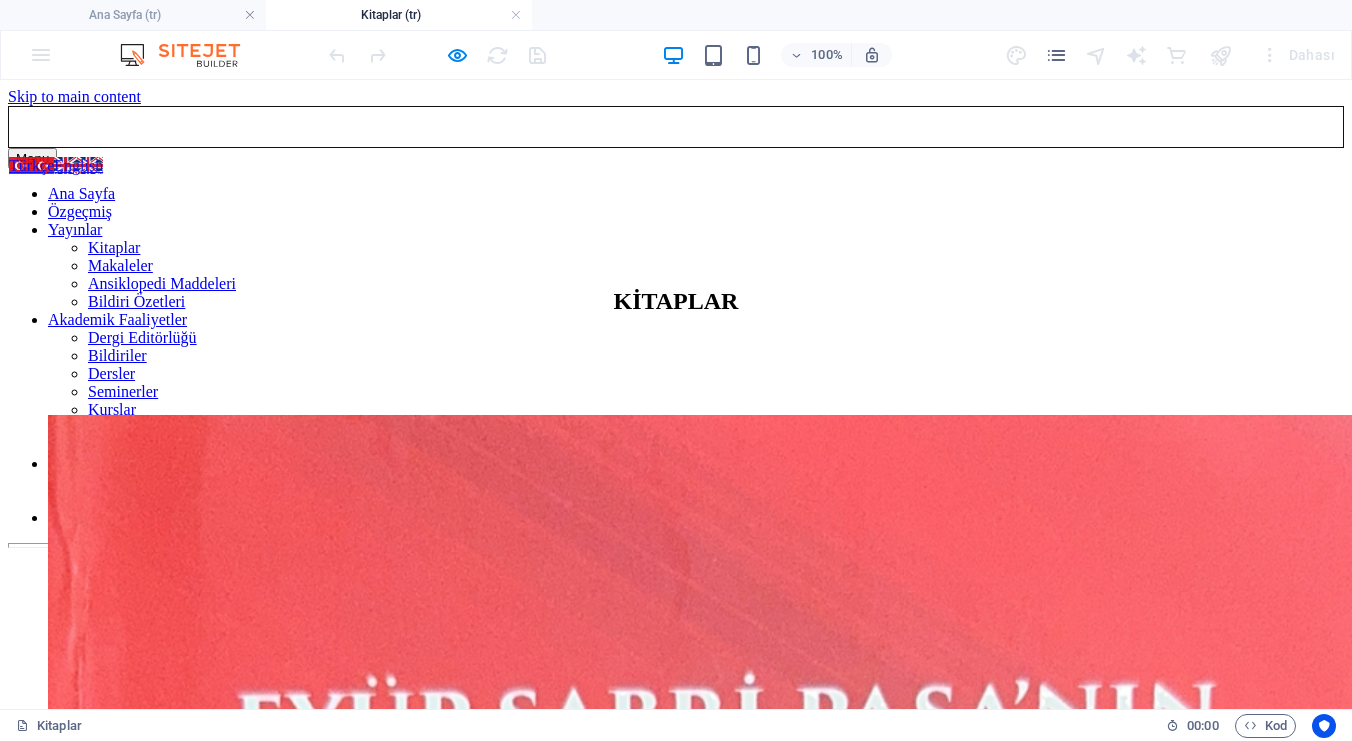 click at bounding box center [676, 5411] 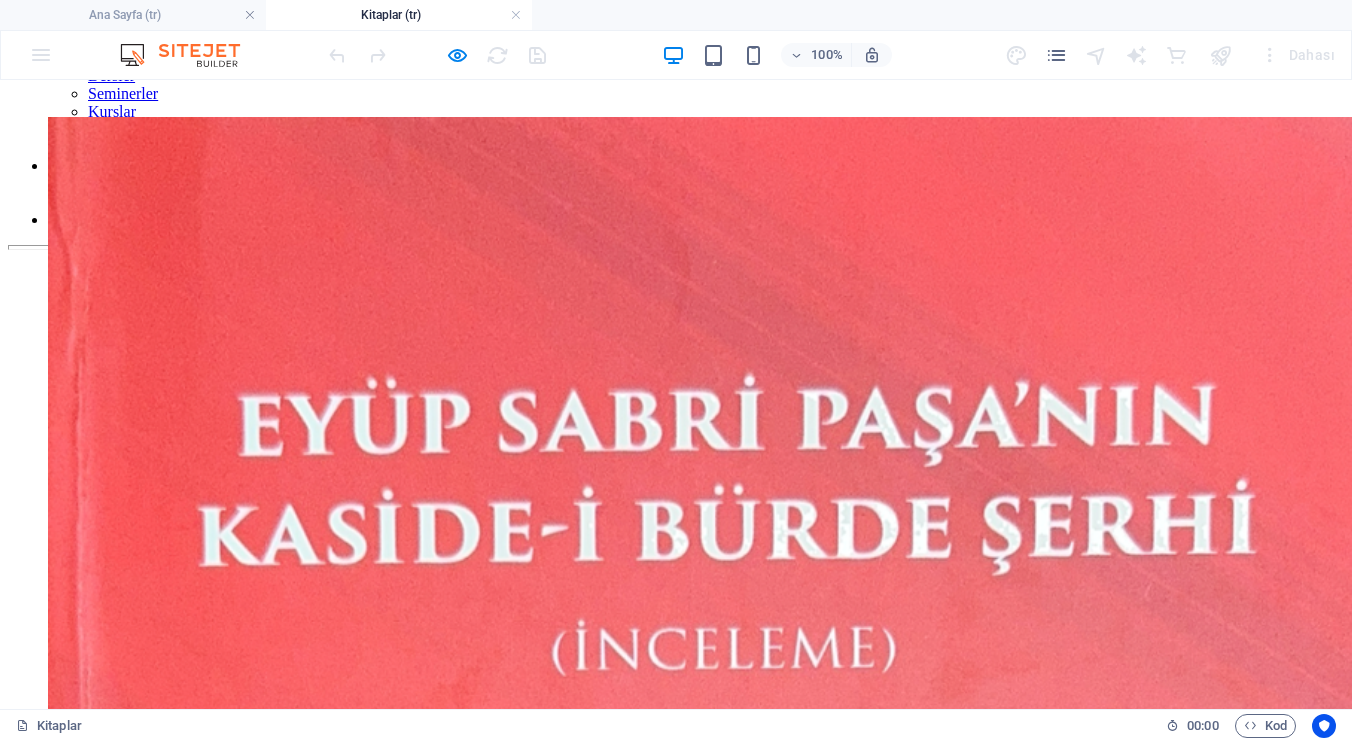 scroll, scrollTop: 0, scrollLeft: 0, axis: both 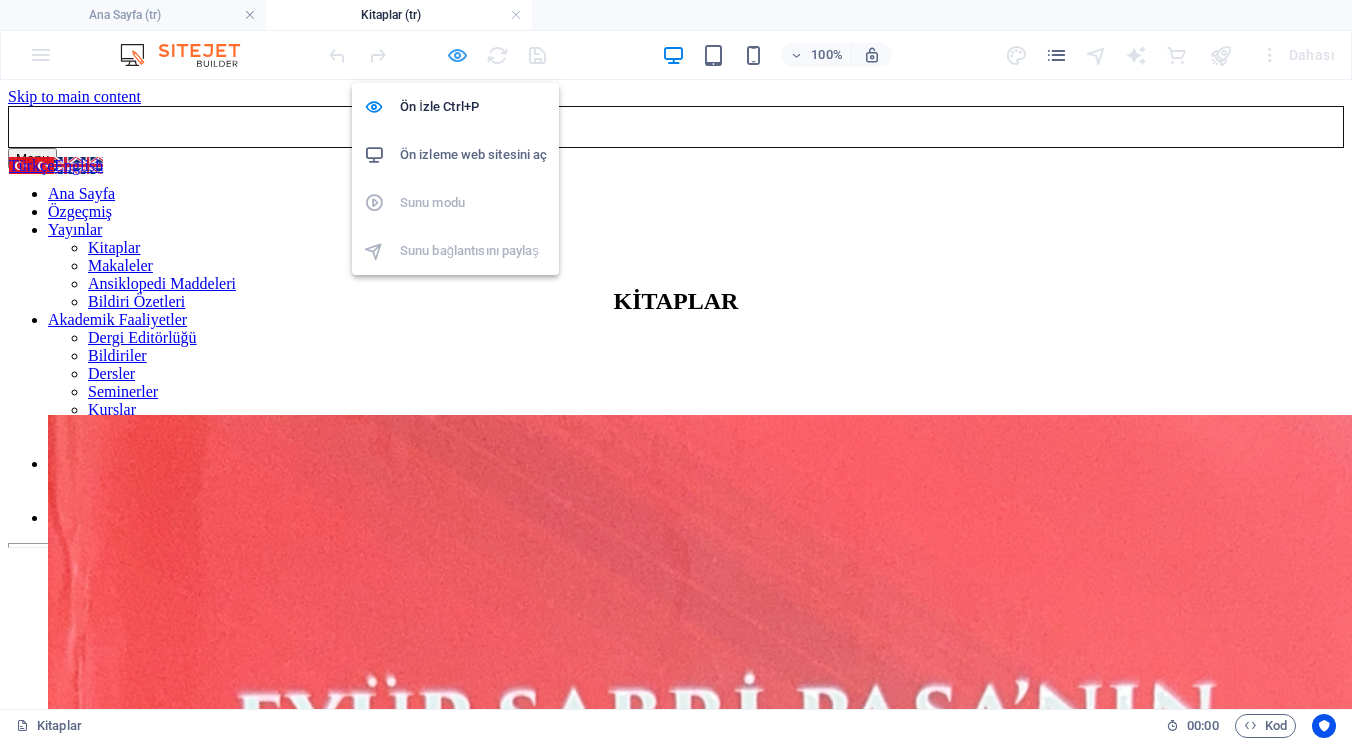 click at bounding box center [457, 55] 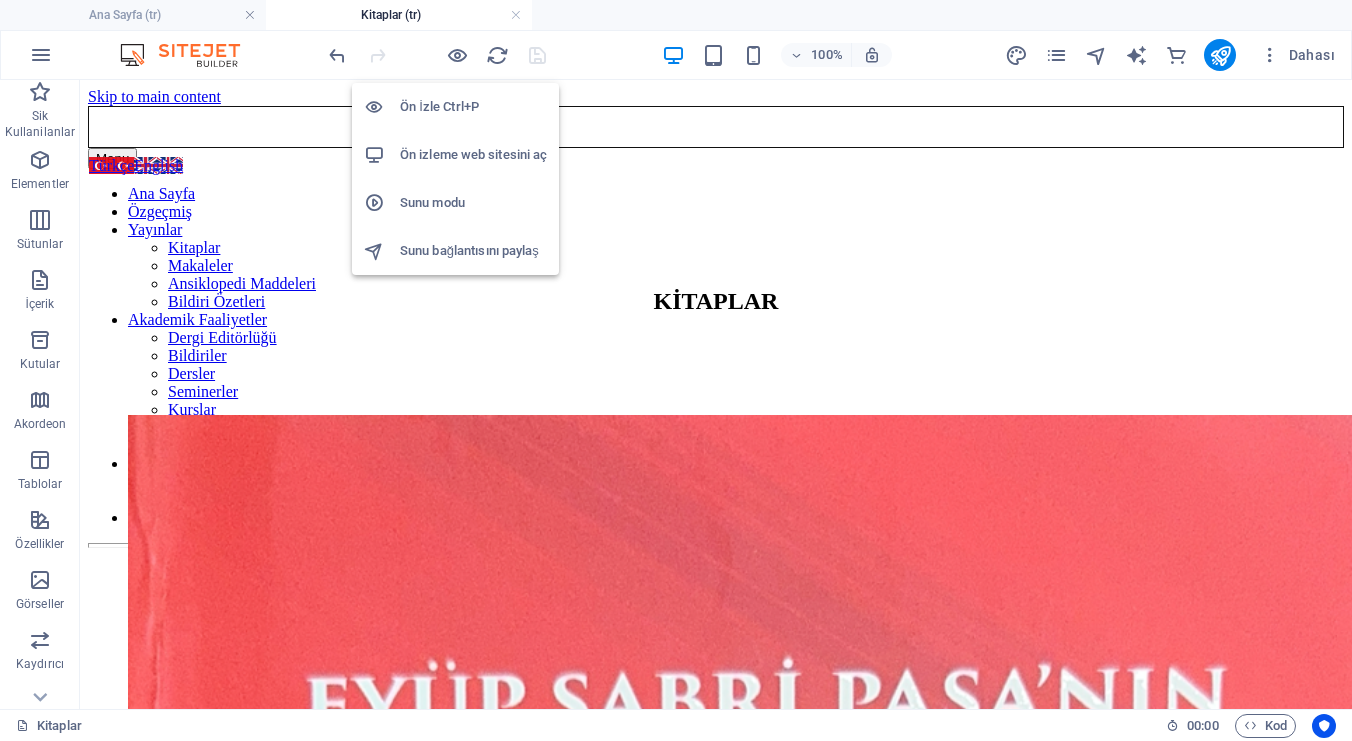 click on "Ön izleme web sitesini aç" at bounding box center [473, 155] 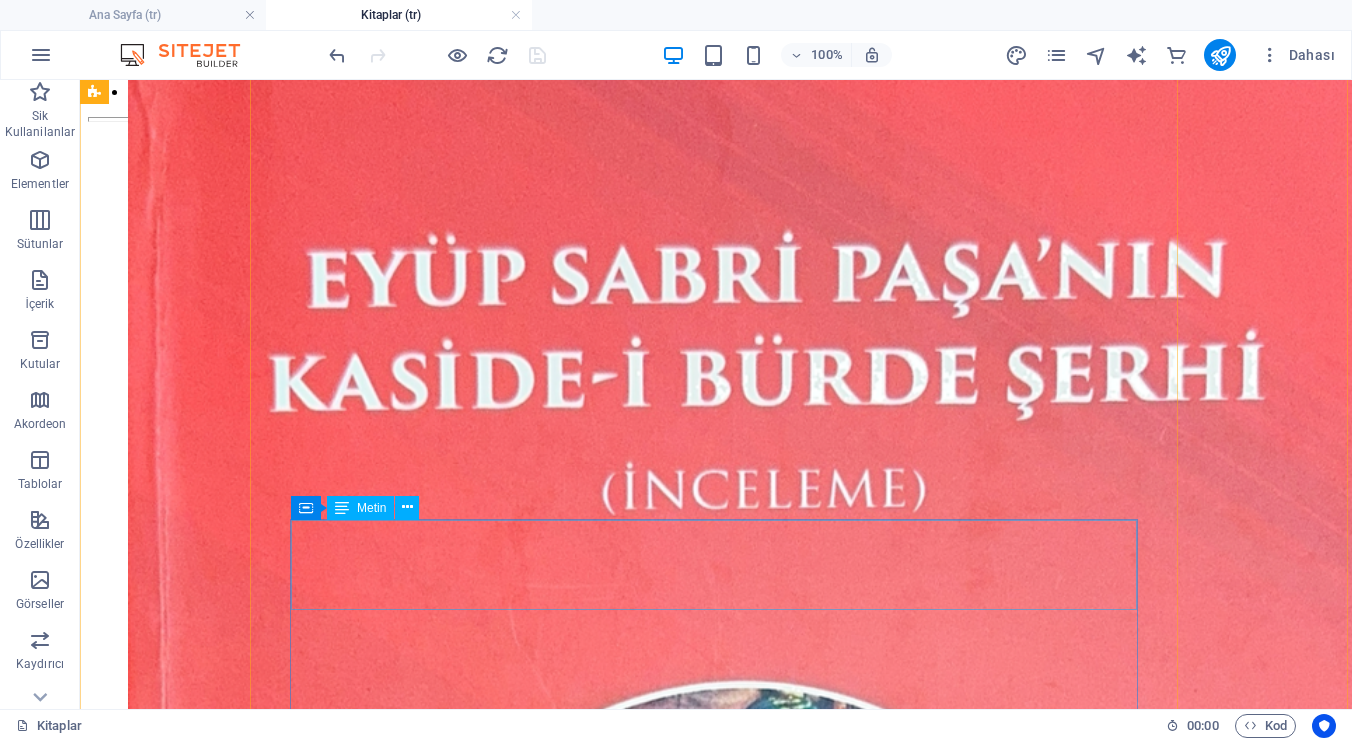 scroll, scrollTop: 220, scrollLeft: 0, axis: vertical 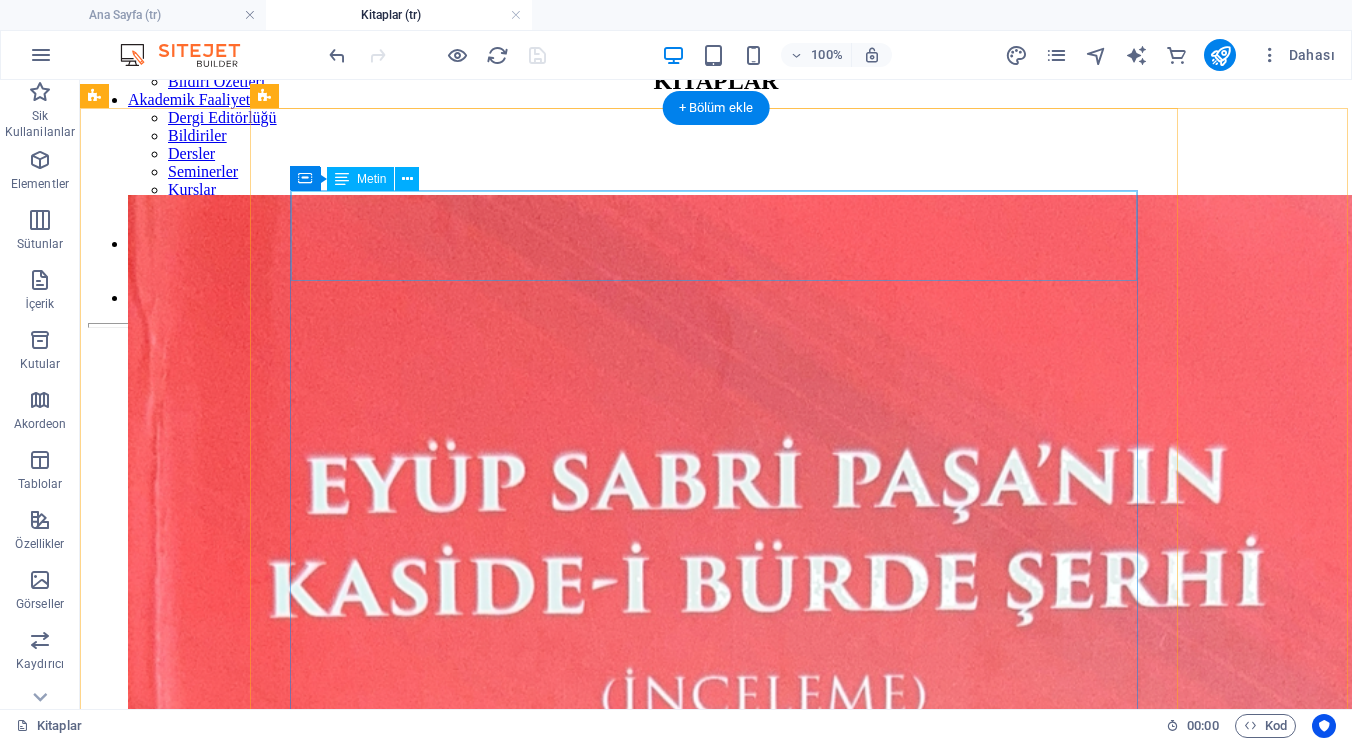 click on "[LAST], [FIRST]. Eyüp Sabri Paşa'nın Kaside-i Bürde Şerhi (İnceleme). İstanbul: Akdem Yayınları, 2017. Kitabı okumak için tıklayınız Kitabın podcast yayını:" at bounding box center (716, 2624) 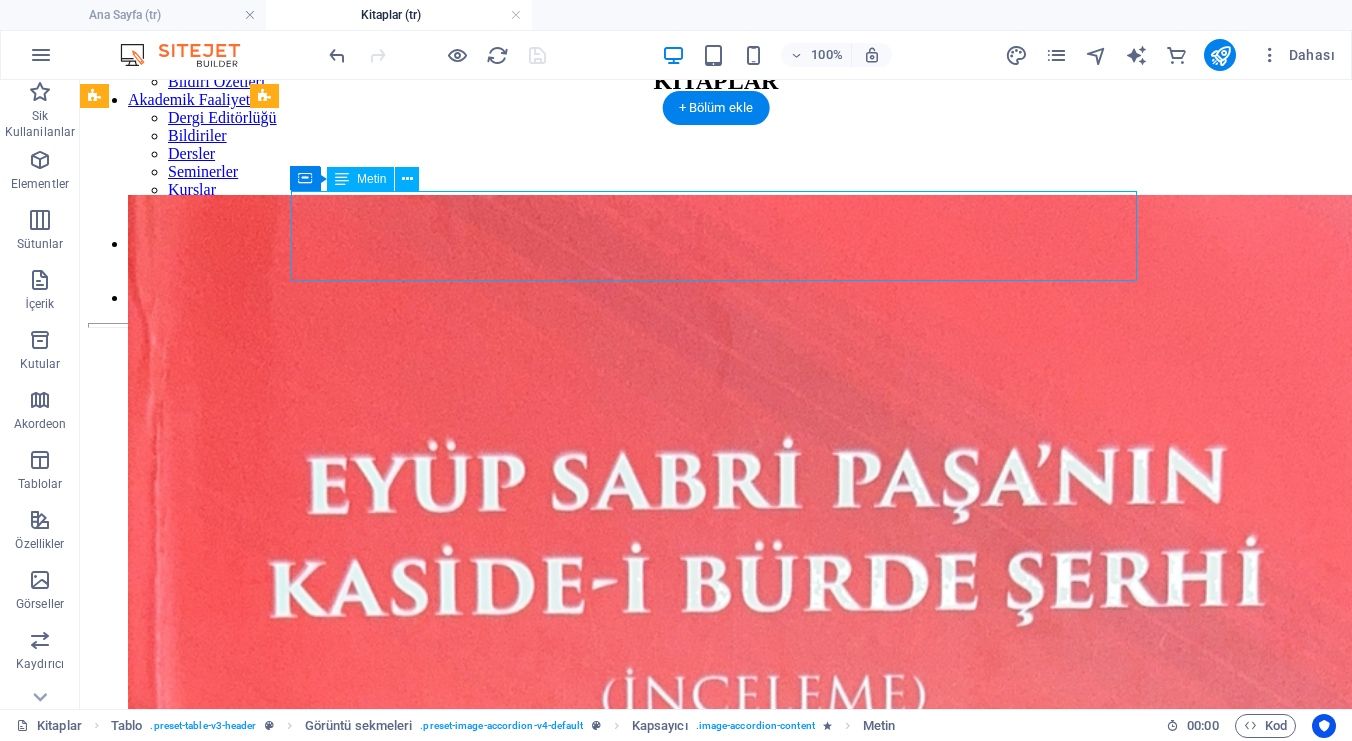 click on "[LAST], [FIRST]. Eyüp Sabri Paşa'nın Kaside-i Bürde Şerhi (İnceleme). İstanbul: Akdem Yayınları, 2017. Kitabı okumak için tıklayınız Kitabın podcast yayını:" at bounding box center (716, 2624) 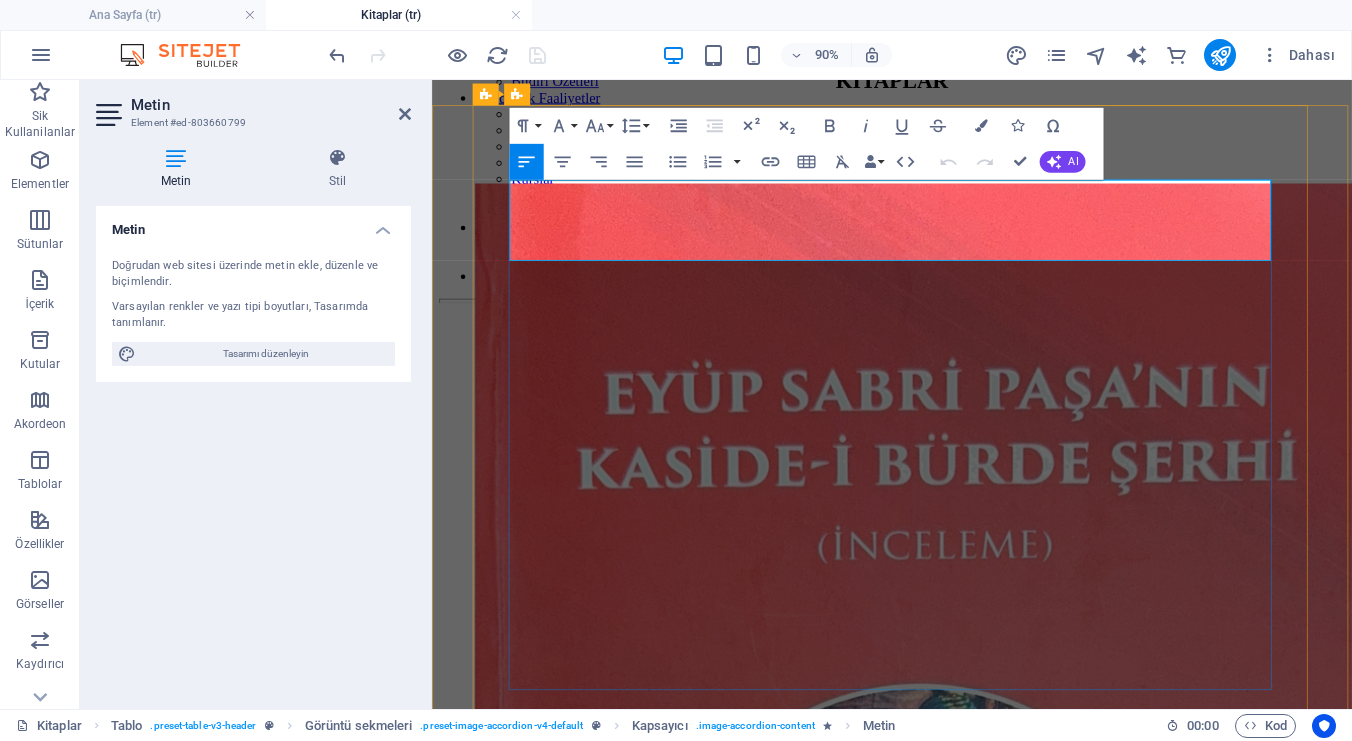 click on "Kitabın podcast yayını:" at bounding box center [943, 2574] 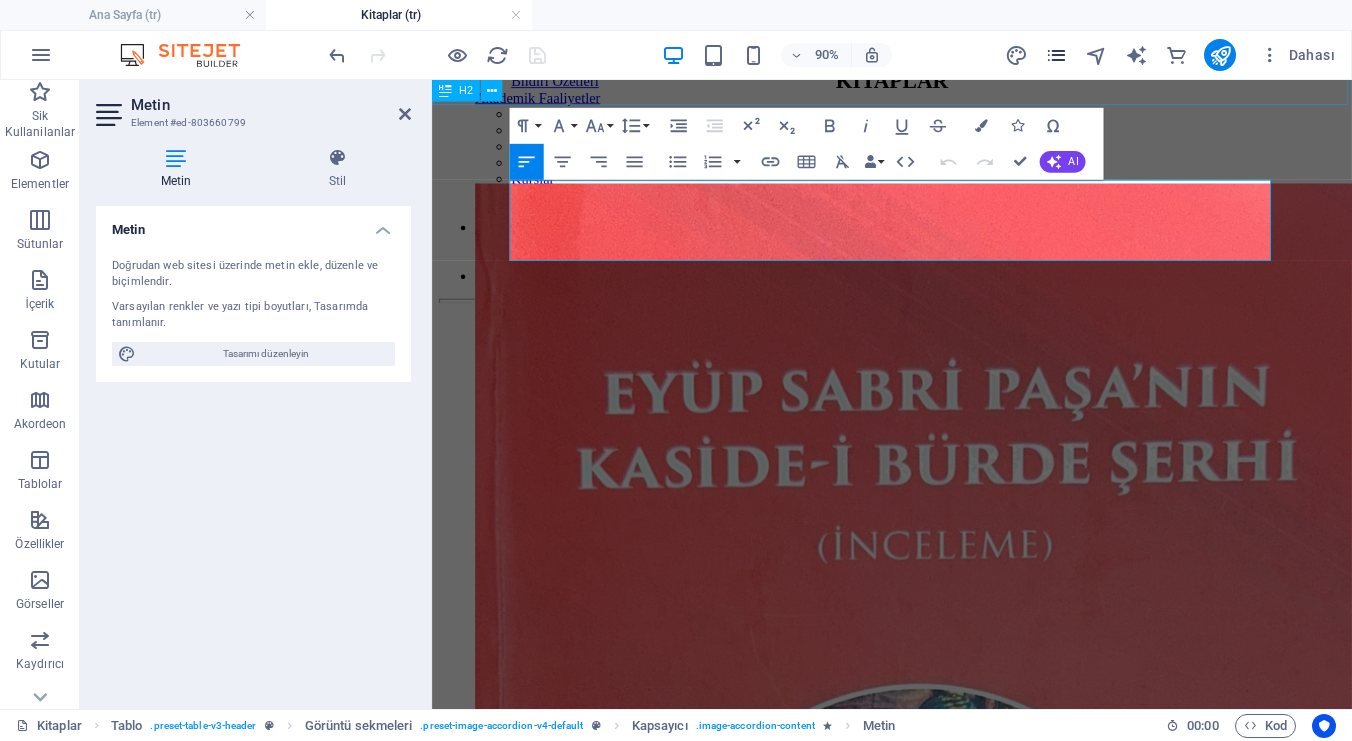 click at bounding box center (1056, 55) 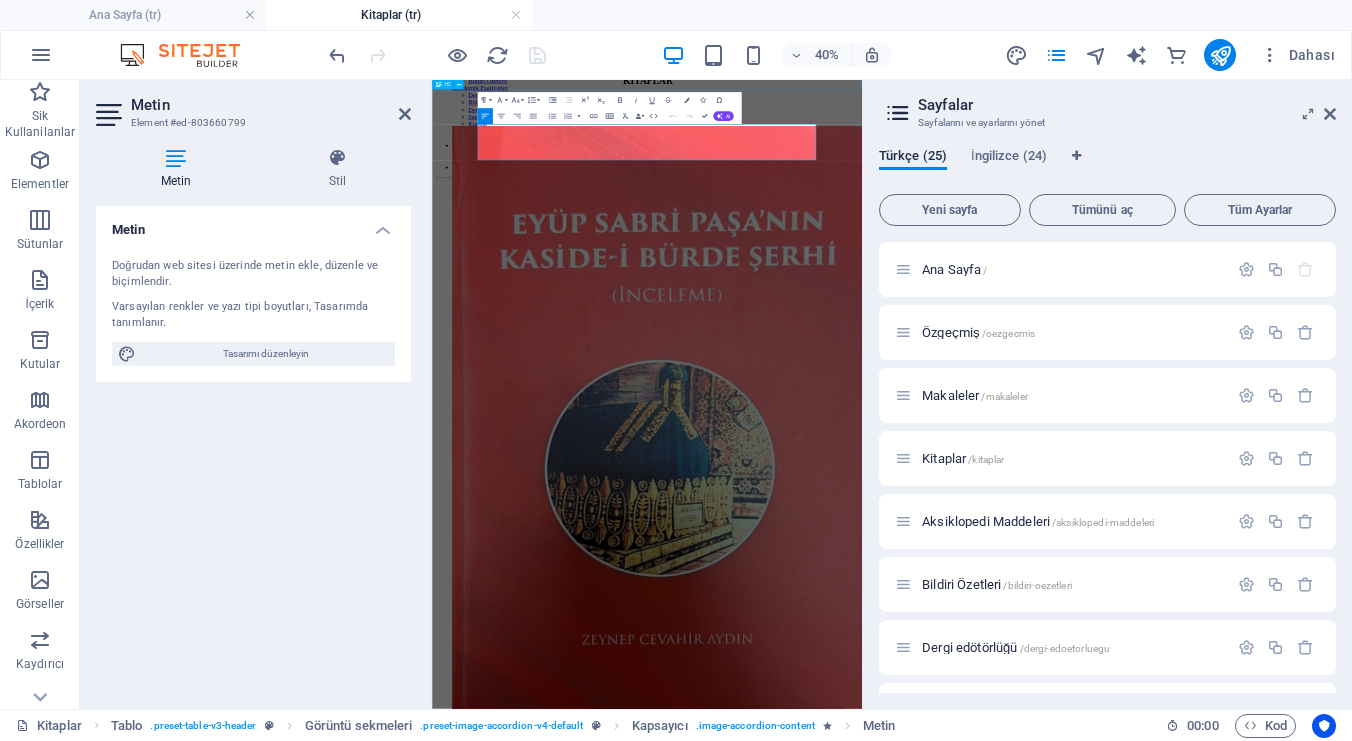 click on "Türkçe (25) İngilizce (24) Yeni sayfa Tümünü aç Tüm Ayarlar Ana Sayfa / Özgeçmiş /oezgecmis Makaleler /makaleler Kitaplar /kitaplar Aksiklopedi Maddeleri /aksiklopedi-maddeleri Bildiri Özetleri /bildiri-oezetleri Dergi edötörlüğü /dergi-edoetorluegu Bildiriler /bildiriler Dersler /dersler Seminerler /seminerler Kurslar /kurslar Katılım /kat-l-m Görevler  /goerevler Osmanlı Türkçesi /goerevler-15 Farsça II /osmanl-tuerkcesi Haberler /haberler Haberler 1 /haberler-1 Haberler 2 /haberler-2 Haberler 3 /haberler-3 Haberler 4 /haberler-4 Duyurular /duyurular Duyurular 1 /duyurular-1 İletişim /farsca-ii boş sayfa /bos-sayfa-18 Haberler: Tek Sayfa Düzeni /haberler-öge Haberler /haberler Çevir Haberler 1 /haberler-1 Haberler 2 /haberler-2 Haberler 3 /haberler-3 Haberler 4 /haberler-4 Duyurular /duyurular Çevir Duyurular 1 /duyurular-1 boş sayfa /bos-sayfa Çevir" at bounding box center (1107, 420) 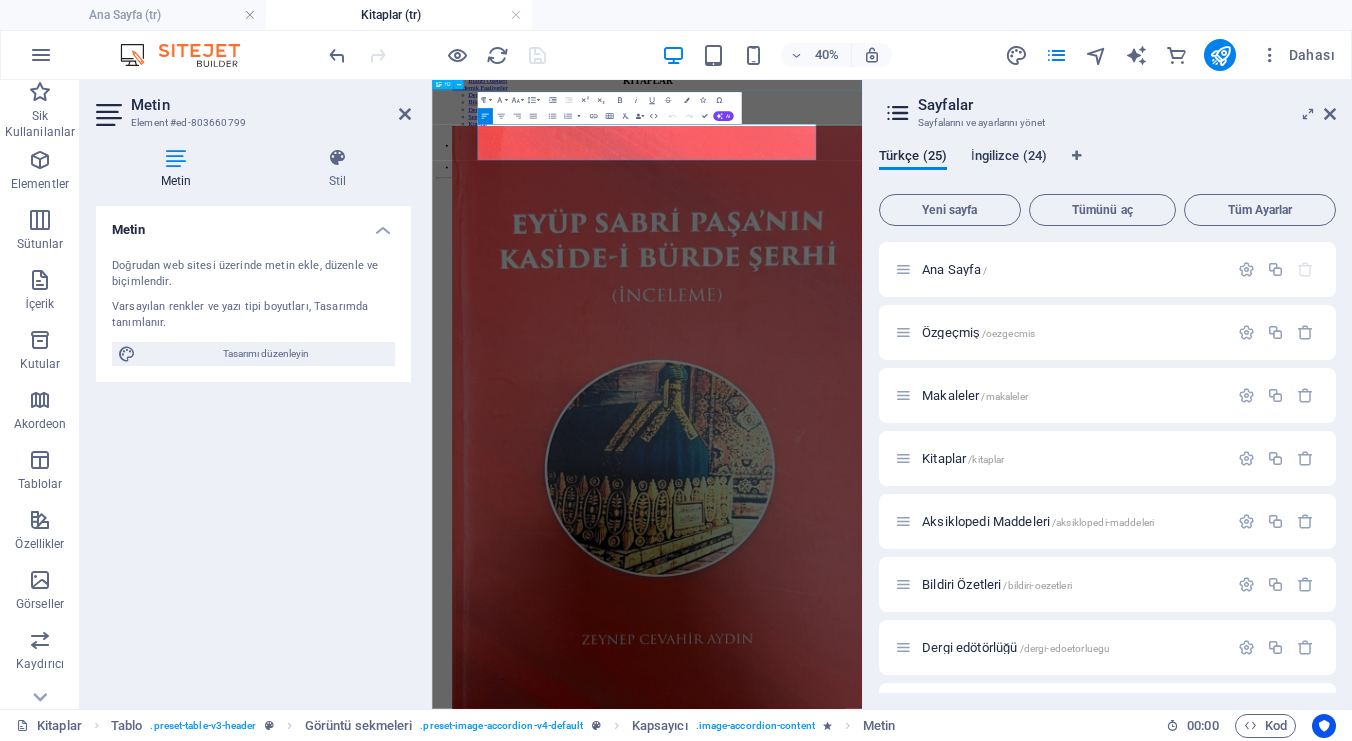 click on "İngilizce (24)" at bounding box center [1009, 158] 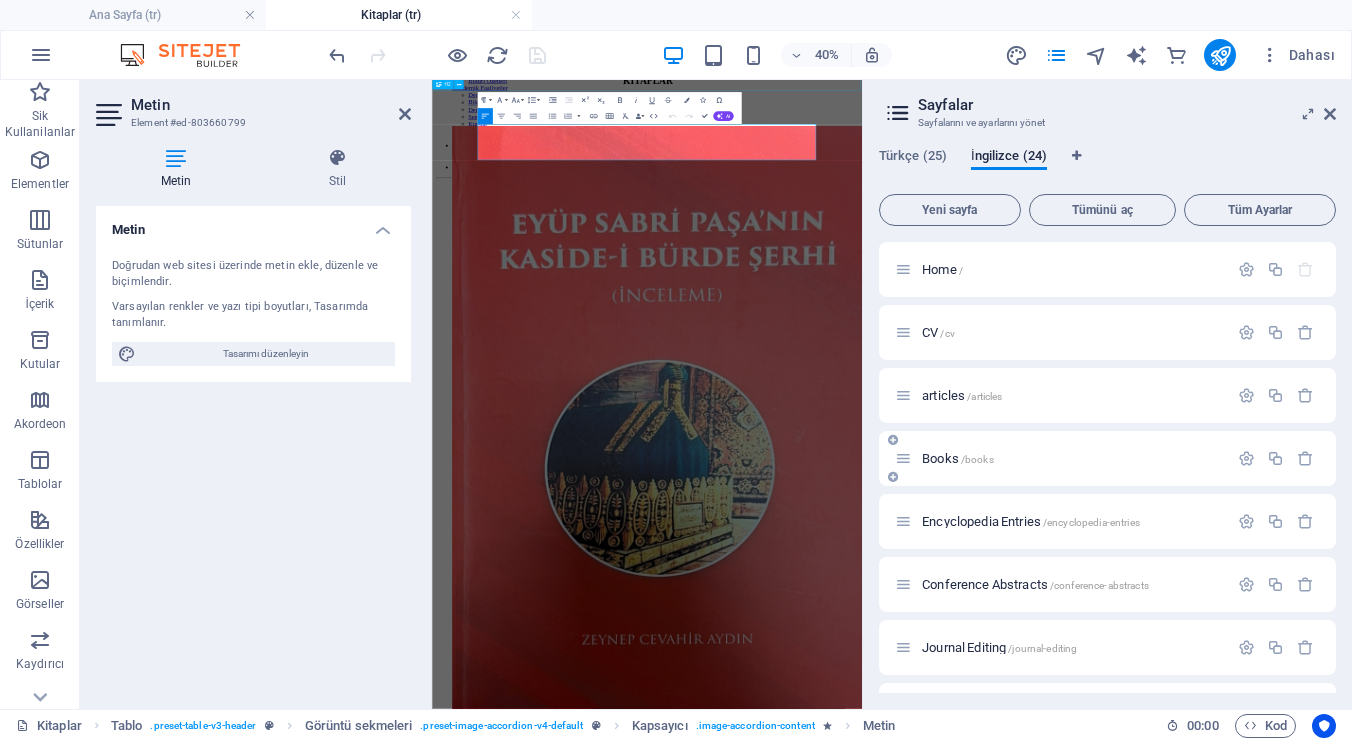 click on "Books  /books" at bounding box center (1061, 458) 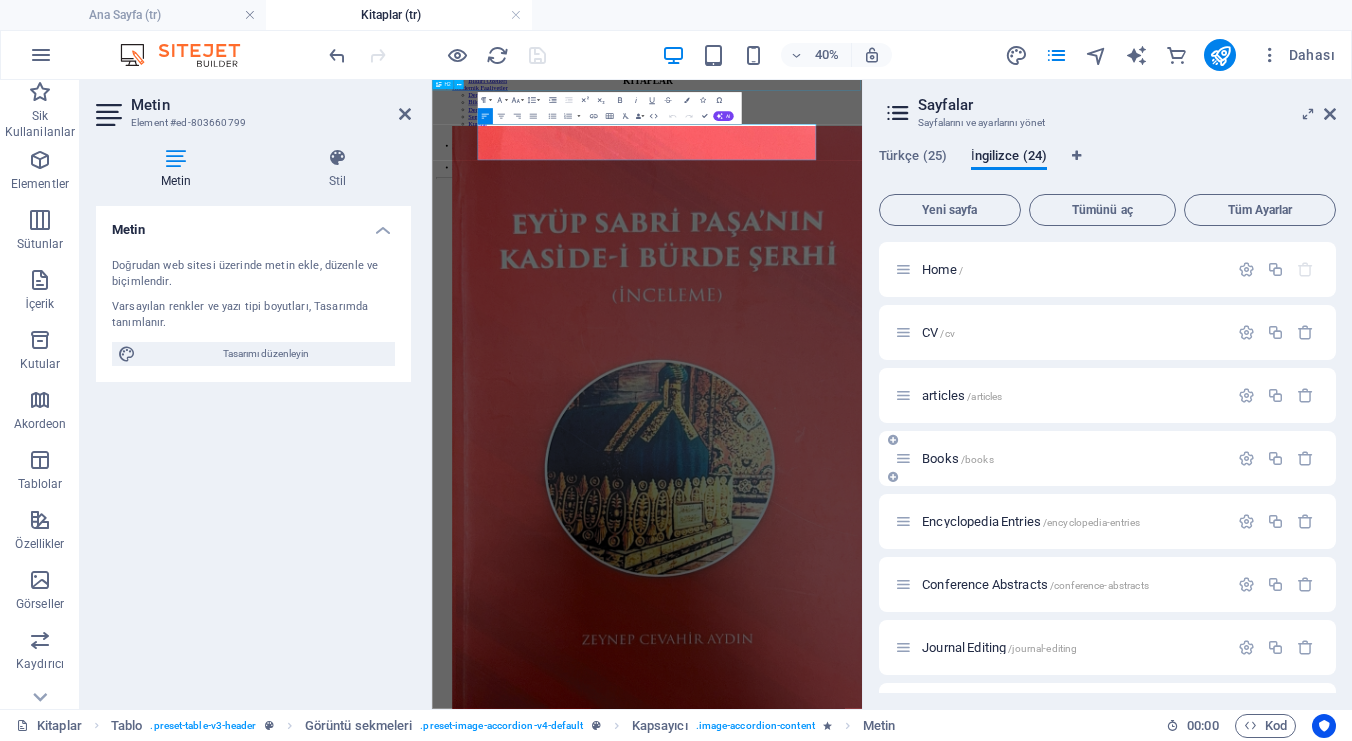 click on "Books  /books" at bounding box center [958, 458] 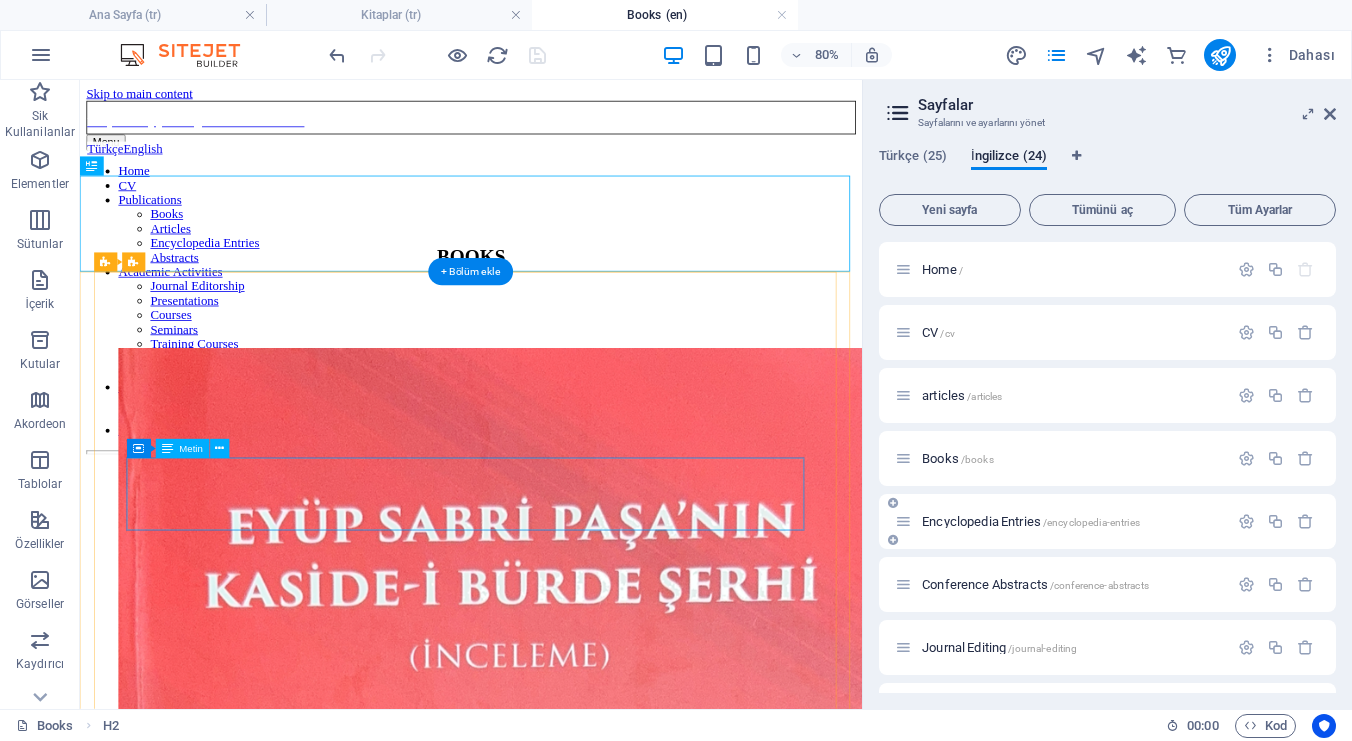 scroll, scrollTop: 0, scrollLeft: 0, axis: both 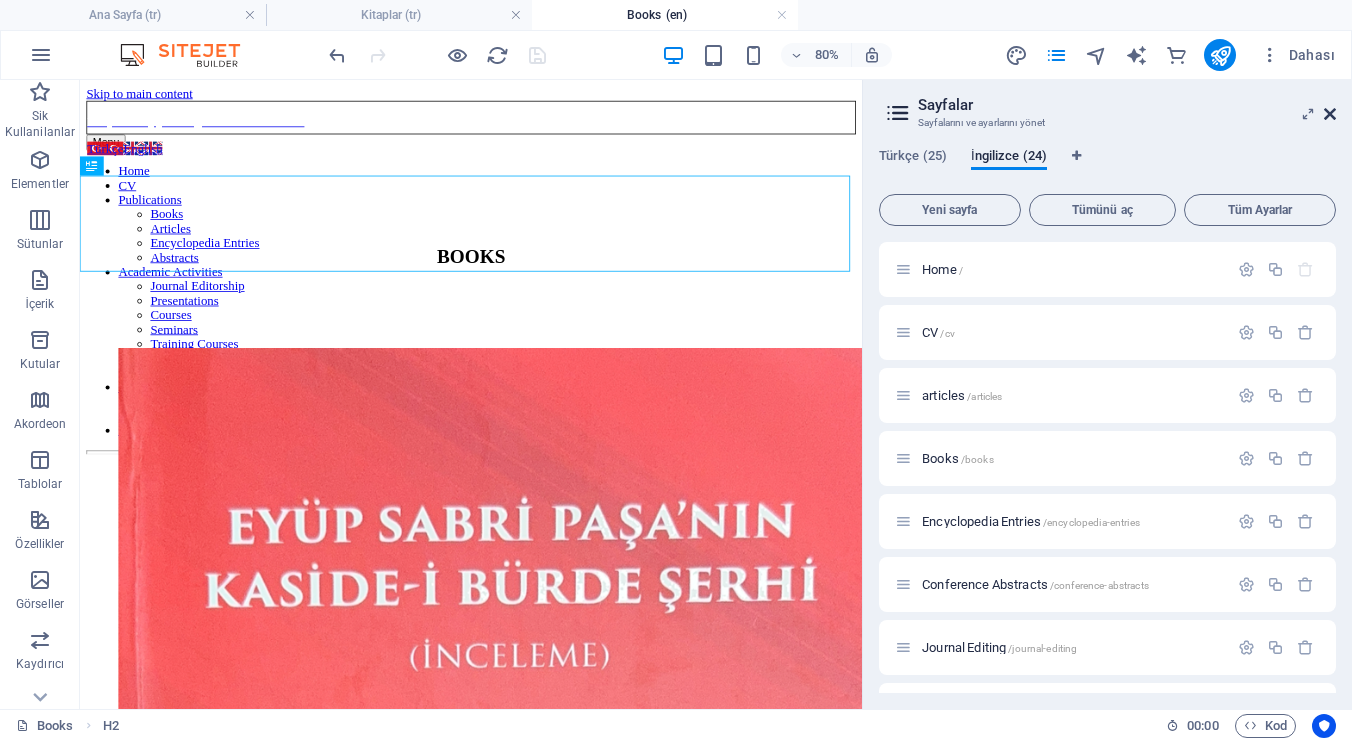 click at bounding box center (1330, 114) 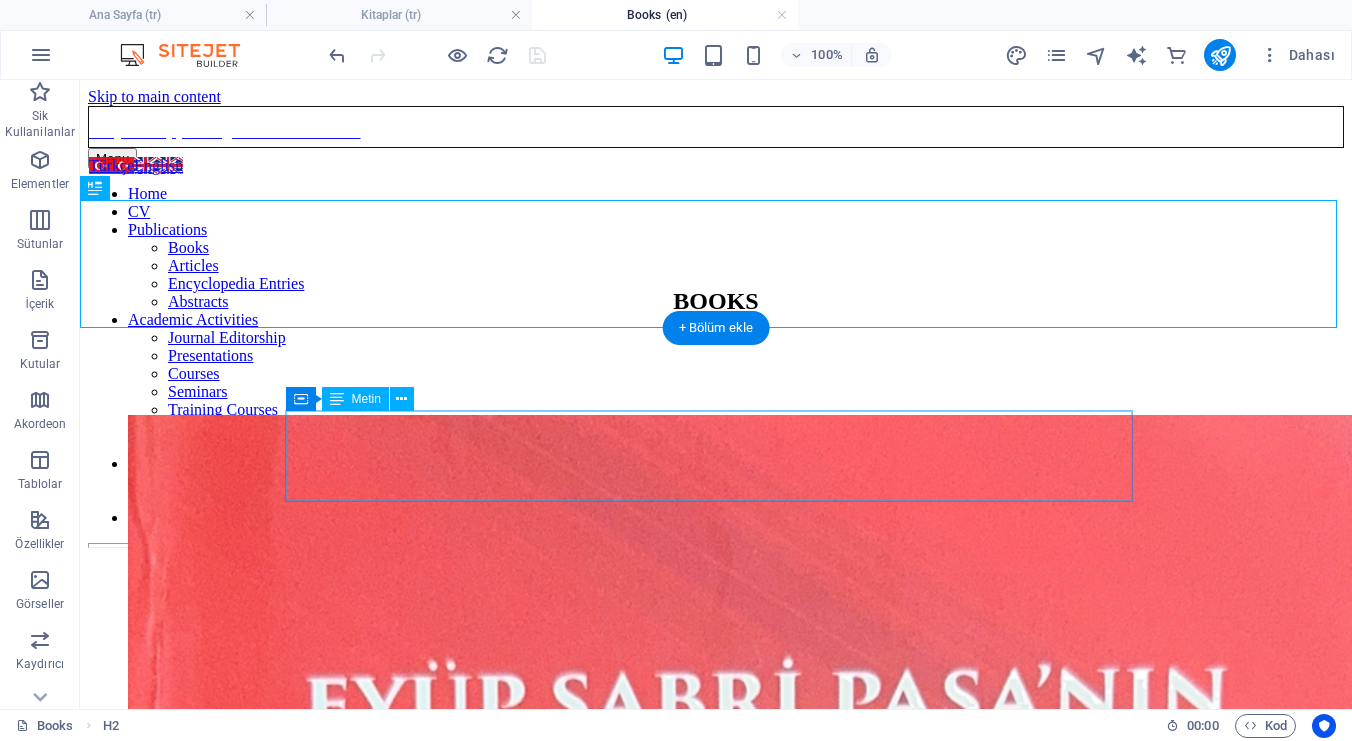 click on "[LAST], [FIRST]. Eyüp Sabri Pasha’s Commentary on al-Burda Poem (A Study). Istanbul: Akdem Publishing, 2017. Click here to read the book." at bounding box center (716, 2810) 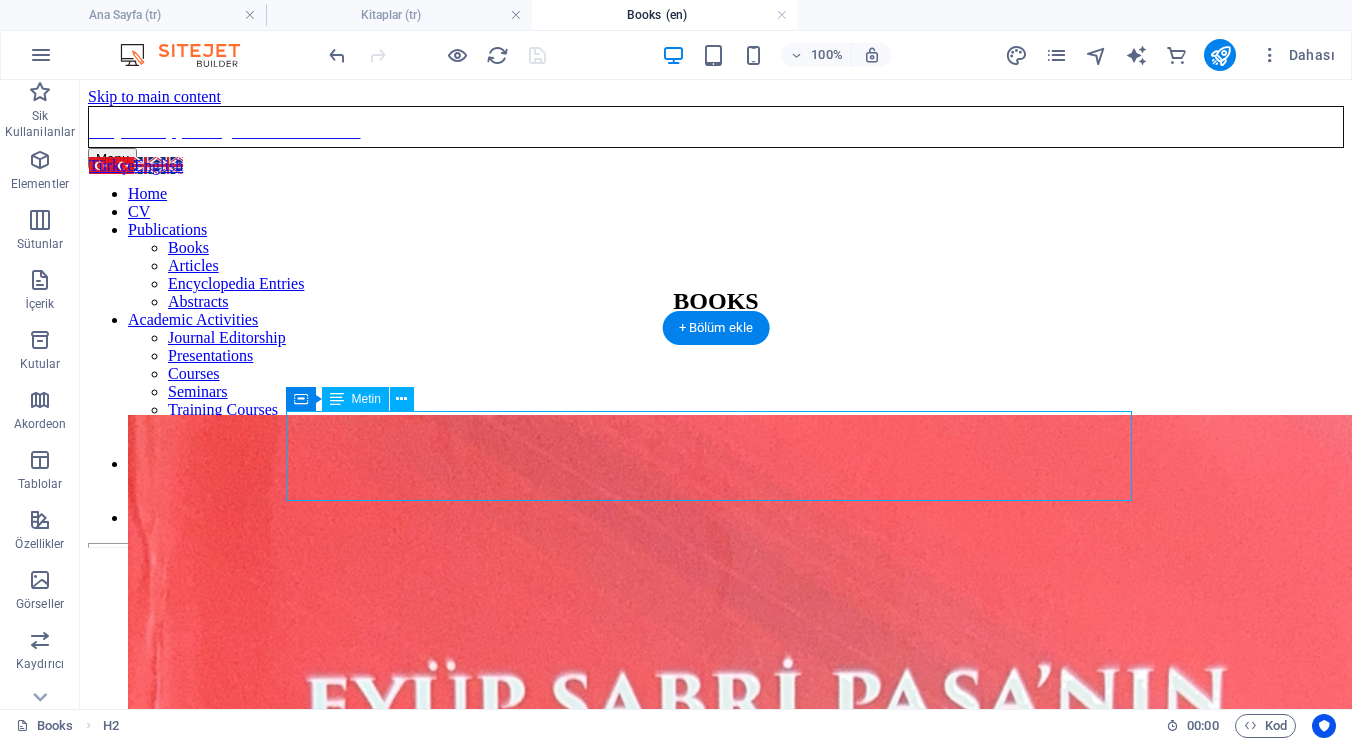 click on "[LAST], [FIRST]. Eyüp Sabri Pasha’s Commentary on al-Burda Poem (A Study). Istanbul: Akdem Publishing, 2017. Click here to read the book." at bounding box center (716, 2810) 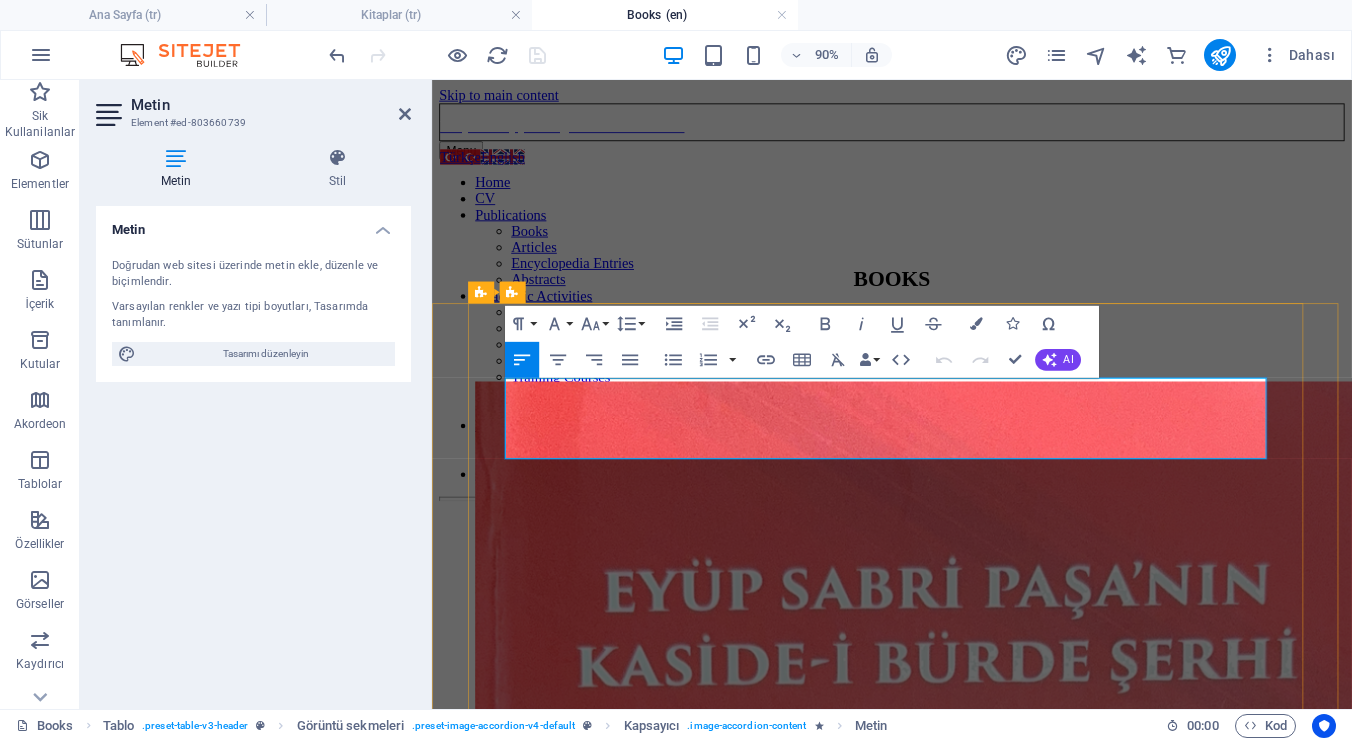 click on "Click here to read the book." at bounding box center (943, 2381) 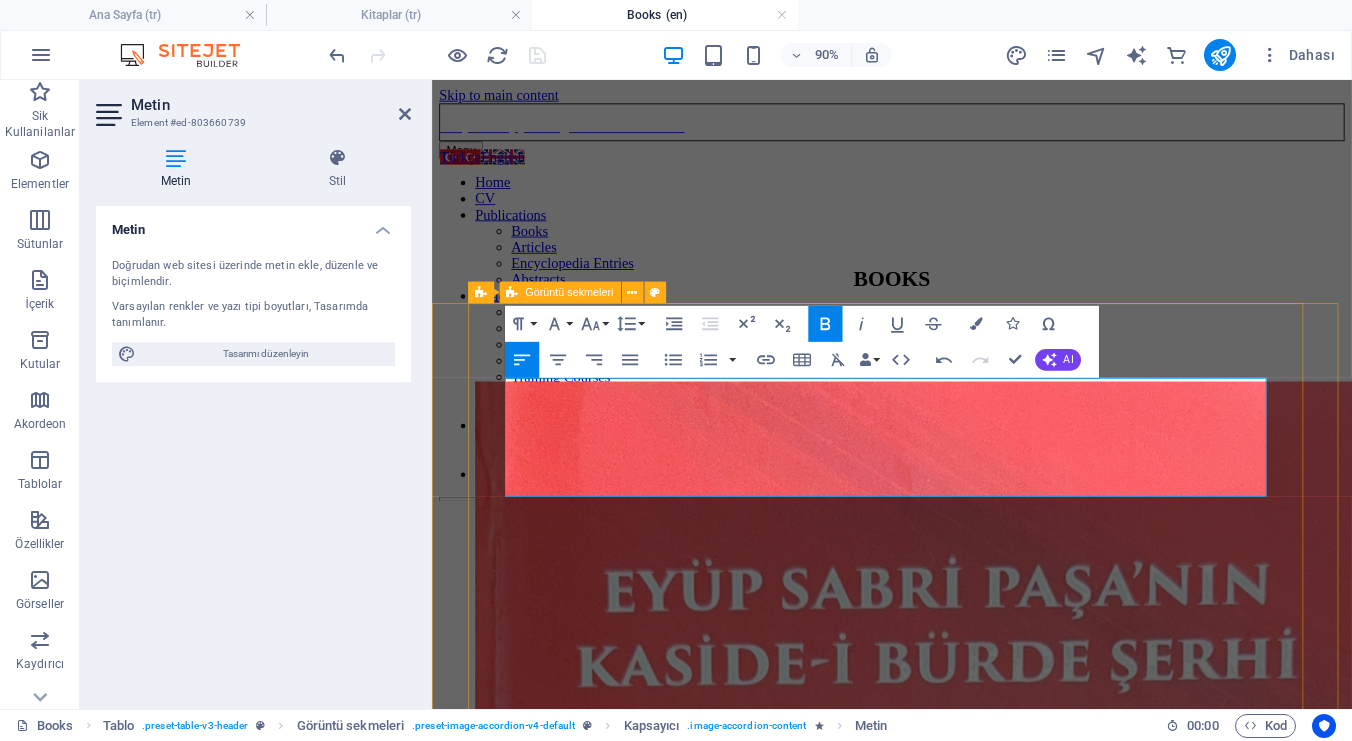 drag, startPoint x: 752, startPoint y: 532, endPoint x: 510, endPoint y: 536, distance: 242.03305 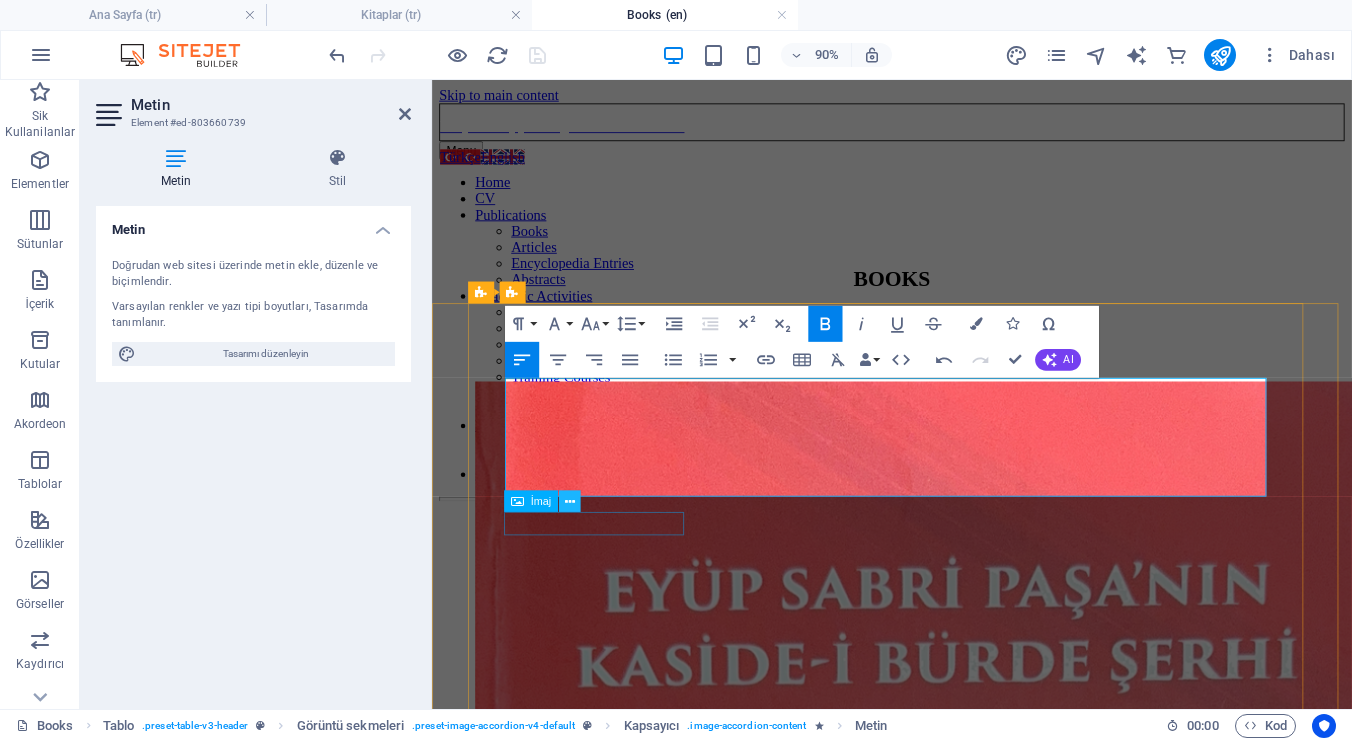copy on "Podcast episode of the book" 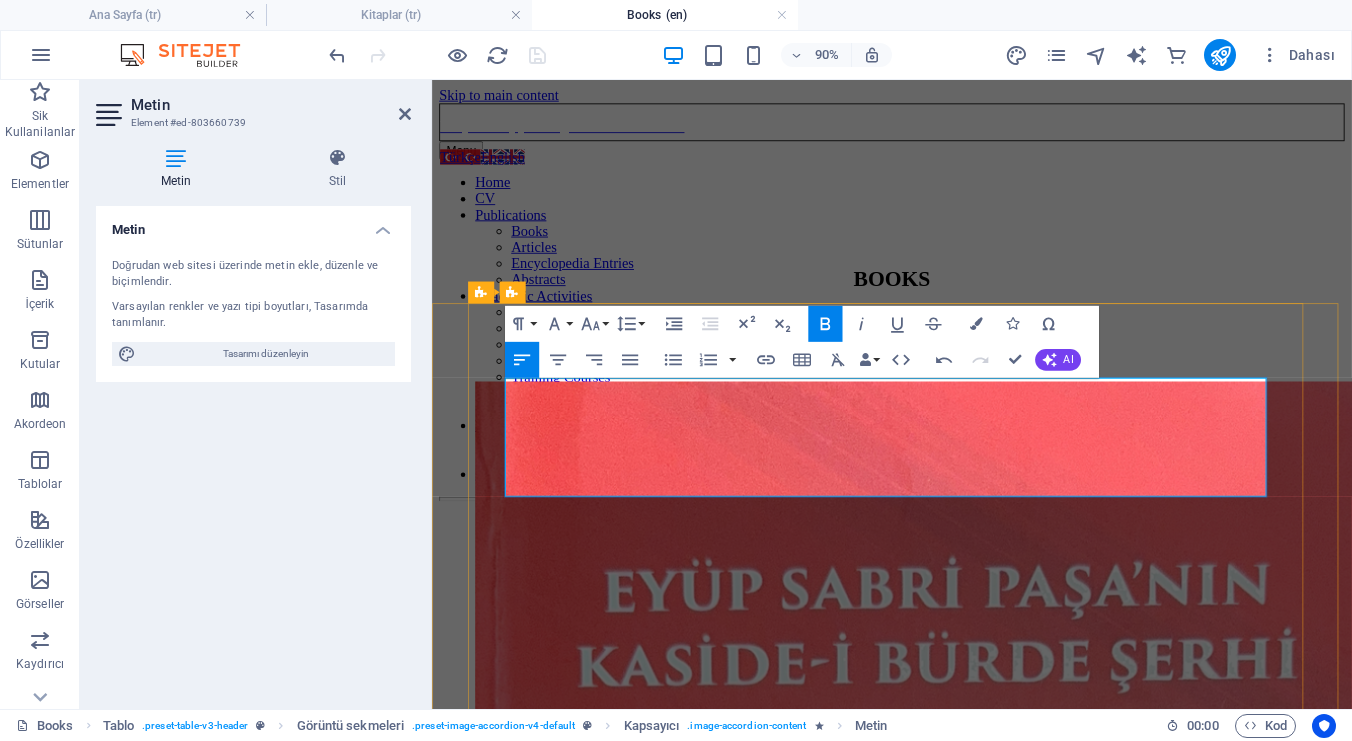 click on "Podcast episode of the book" at bounding box center (943, 2794) 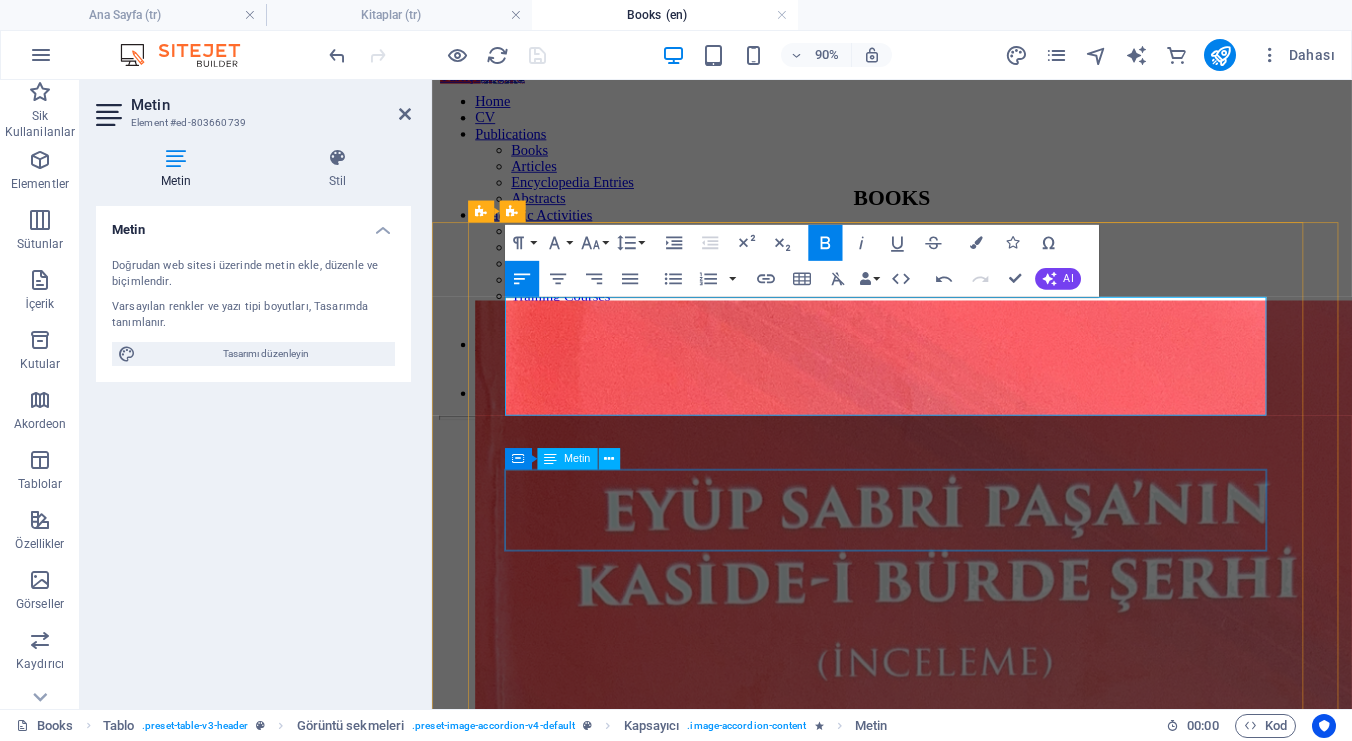 scroll, scrollTop: 103, scrollLeft: 0, axis: vertical 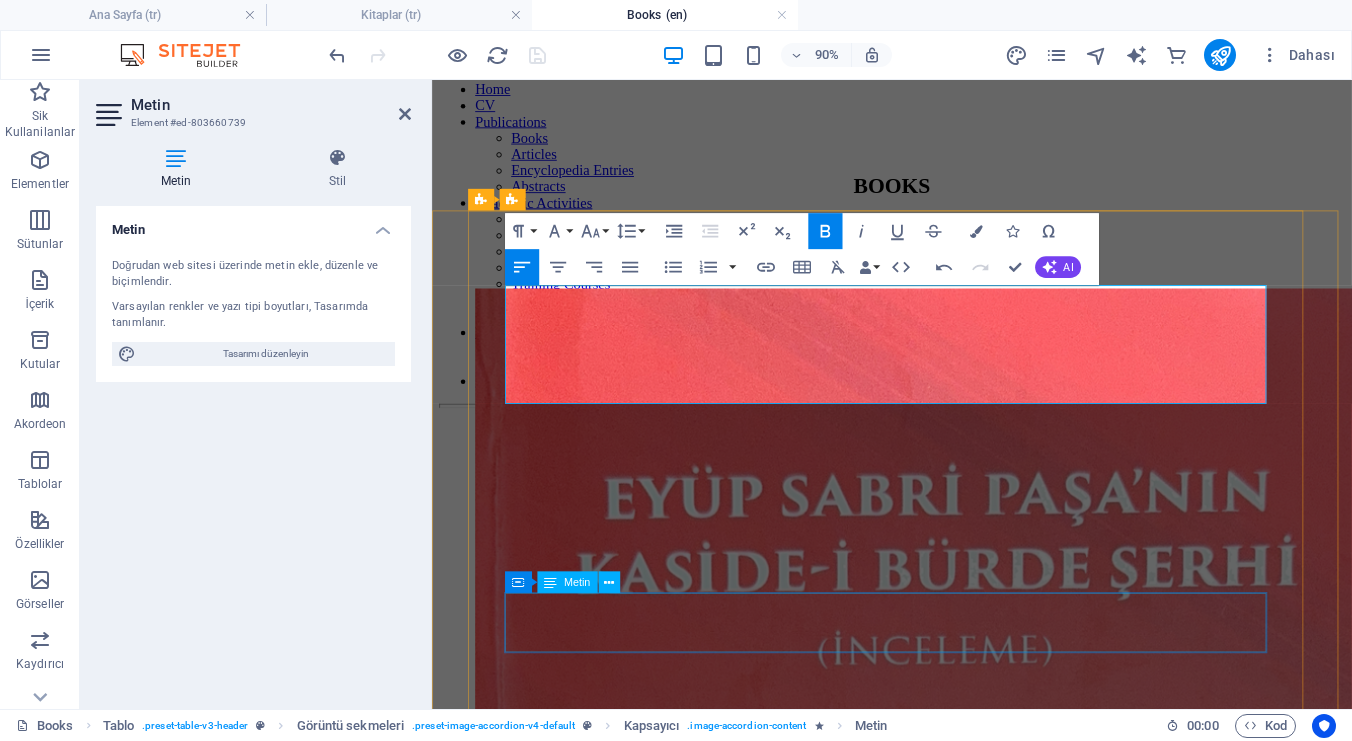 click on "Eyüp Sabri Pasha. ʿAzīz al-Āthār . Ed. [FIRST] [LAST]. Istanbul: Akdem Publishing, 2017. Click here to read the book." at bounding box center (943, 6917) 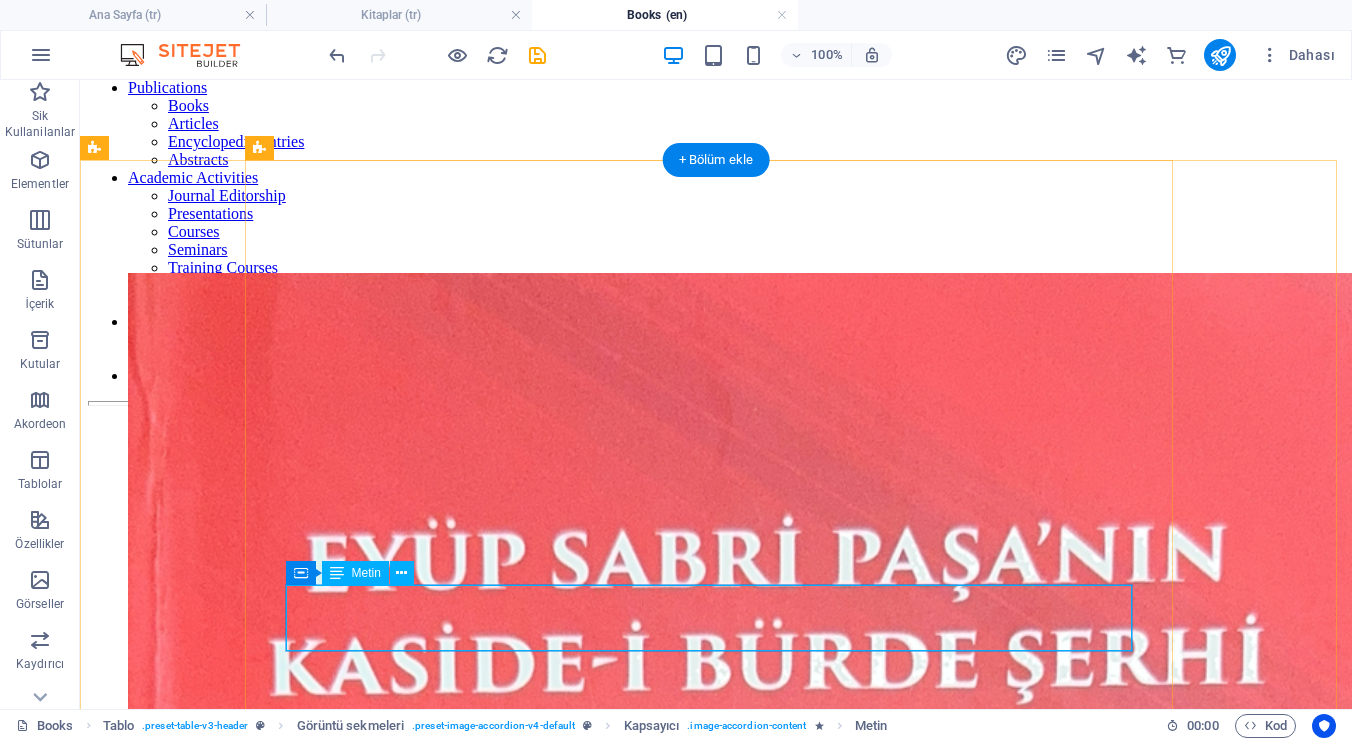 scroll, scrollTop: 181, scrollLeft: 0, axis: vertical 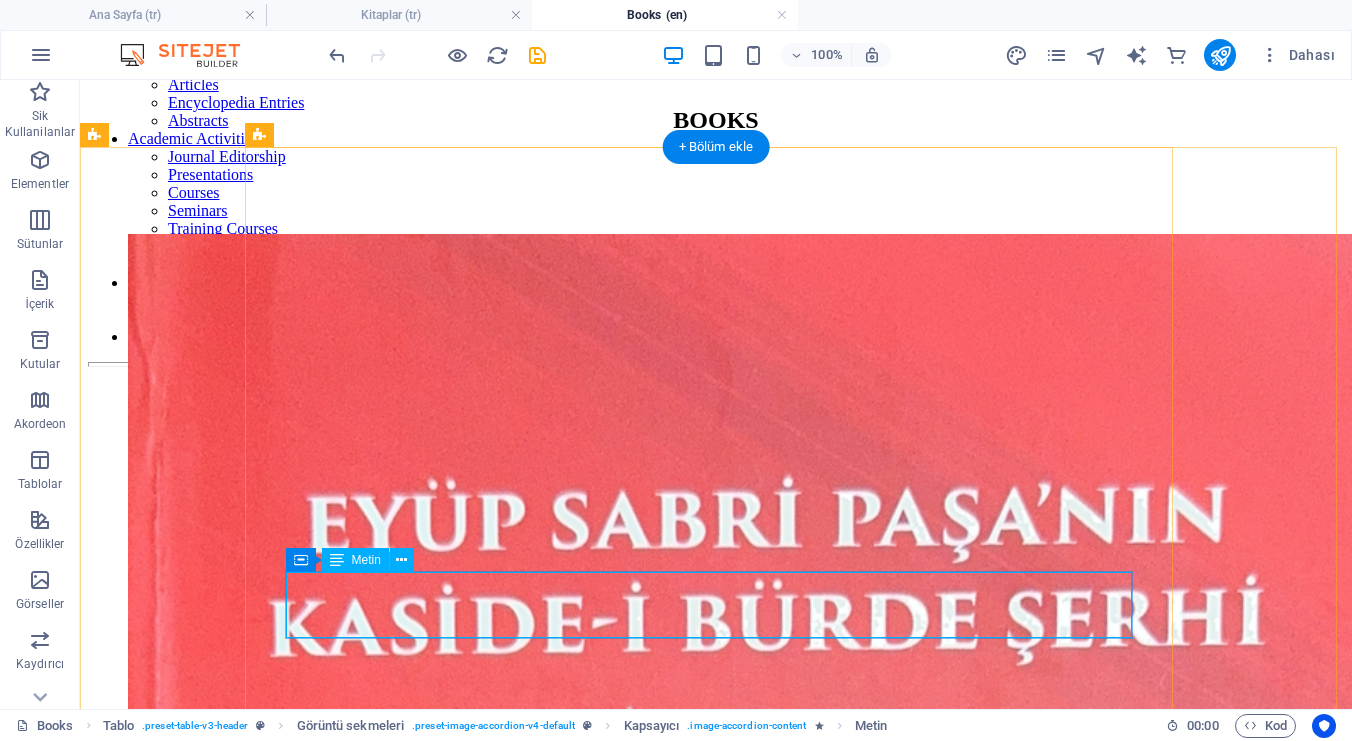 click on "Eyüp Sabri Pasha. ʿAzīz al-Āthār . Ed. [FIRST] [LAST]. Istanbul: Akdem Publishing, 2017. Click here to read the book." at bounding box center (716, 8394) 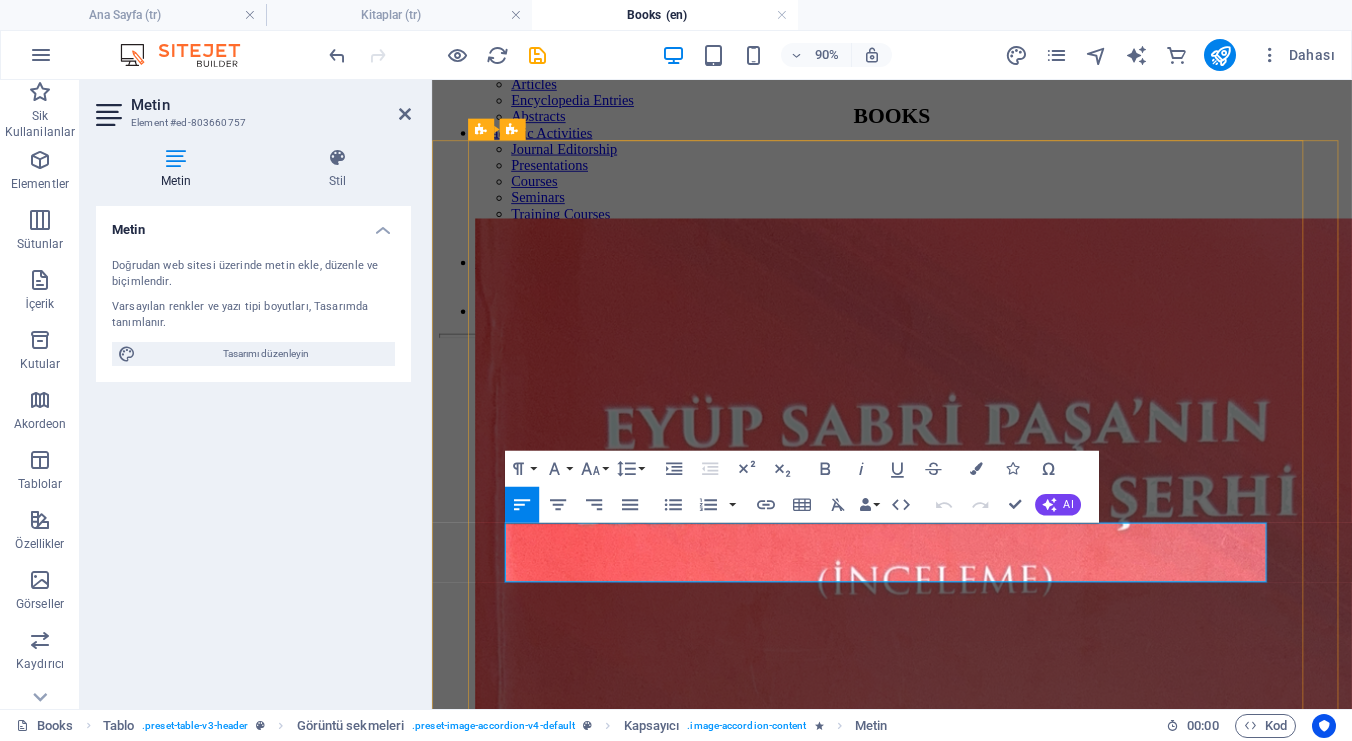 click on "Click here to read the book." at bounding box center (943, 6873) 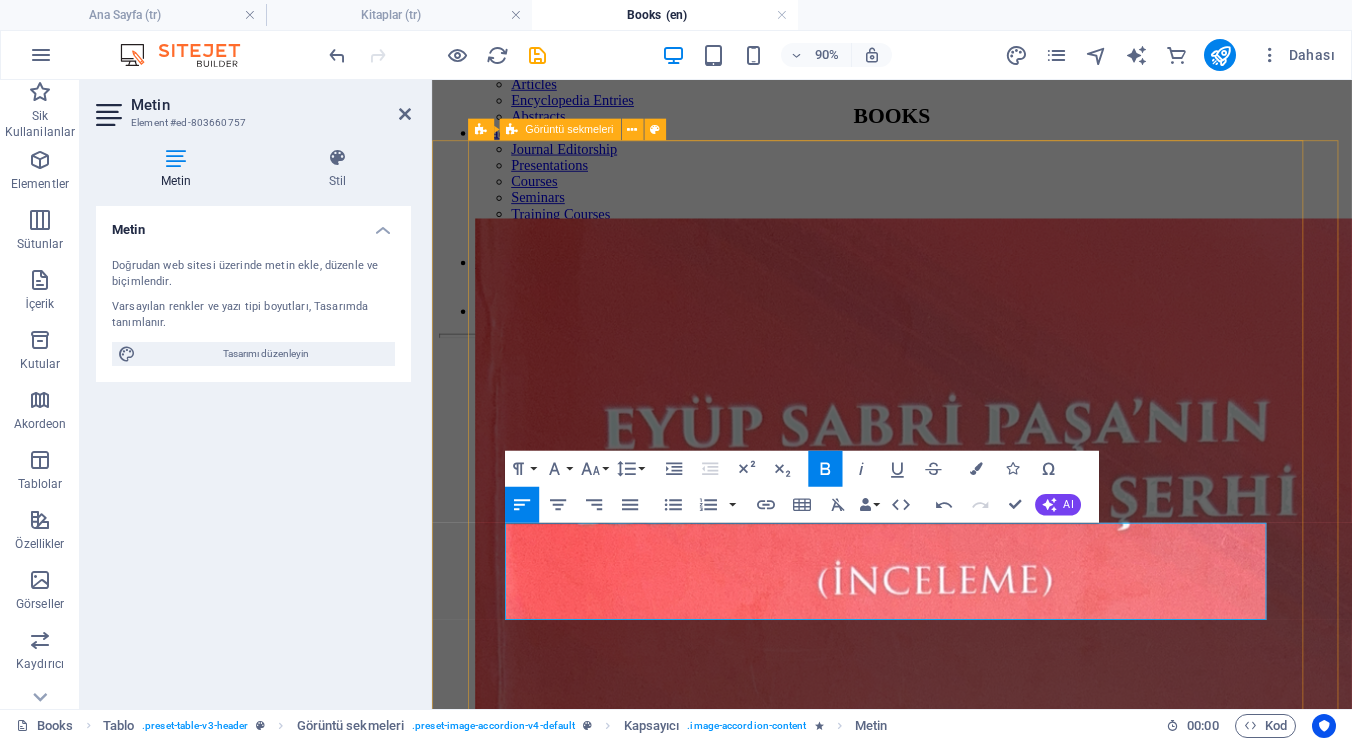 type 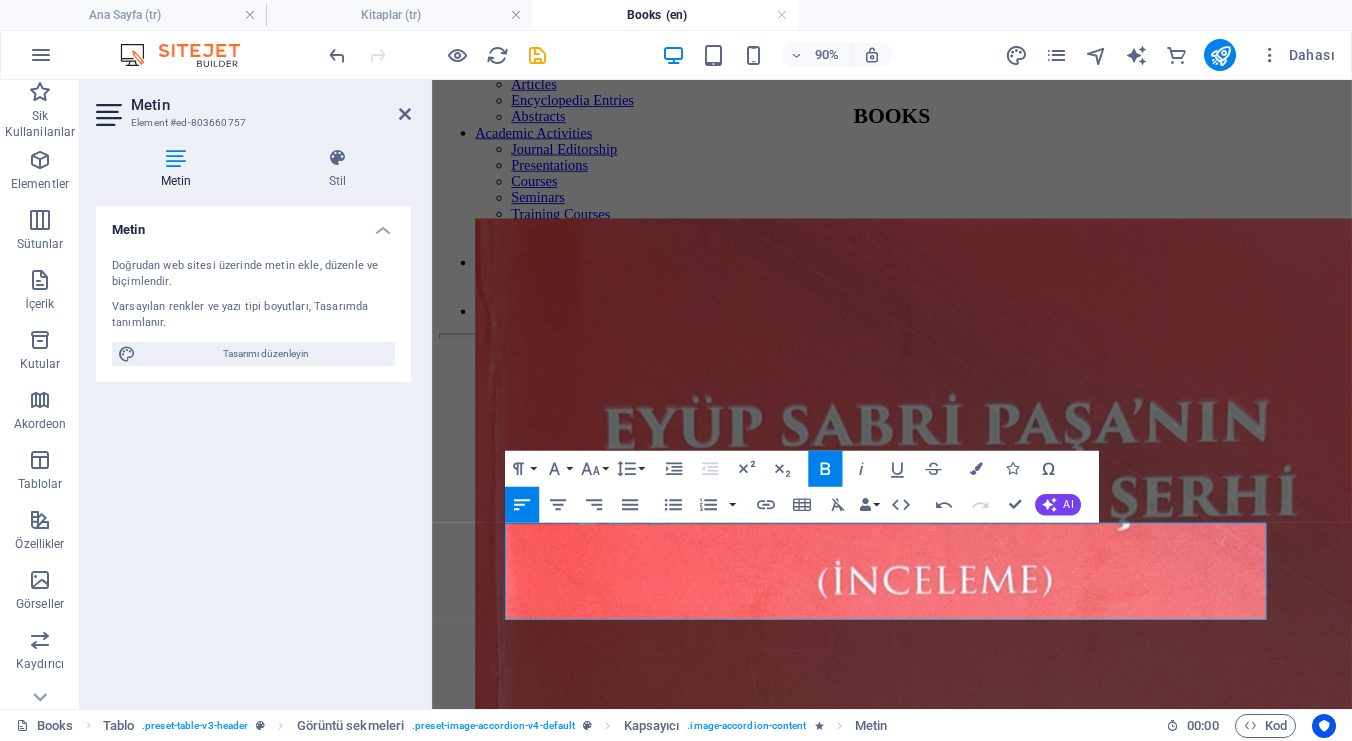 click on "Metin Doğrudan web sitesi üzerinde metin ekle, düzenle ve biçimlendir. Varsayılan renkler ve yazı tipi boyutları, Tasarımda tanımlanır. Tasarımı düzenleyin Hizalama Sola hizalı Ortalandı Sağa hizalı" at bounding box center (253, 449) 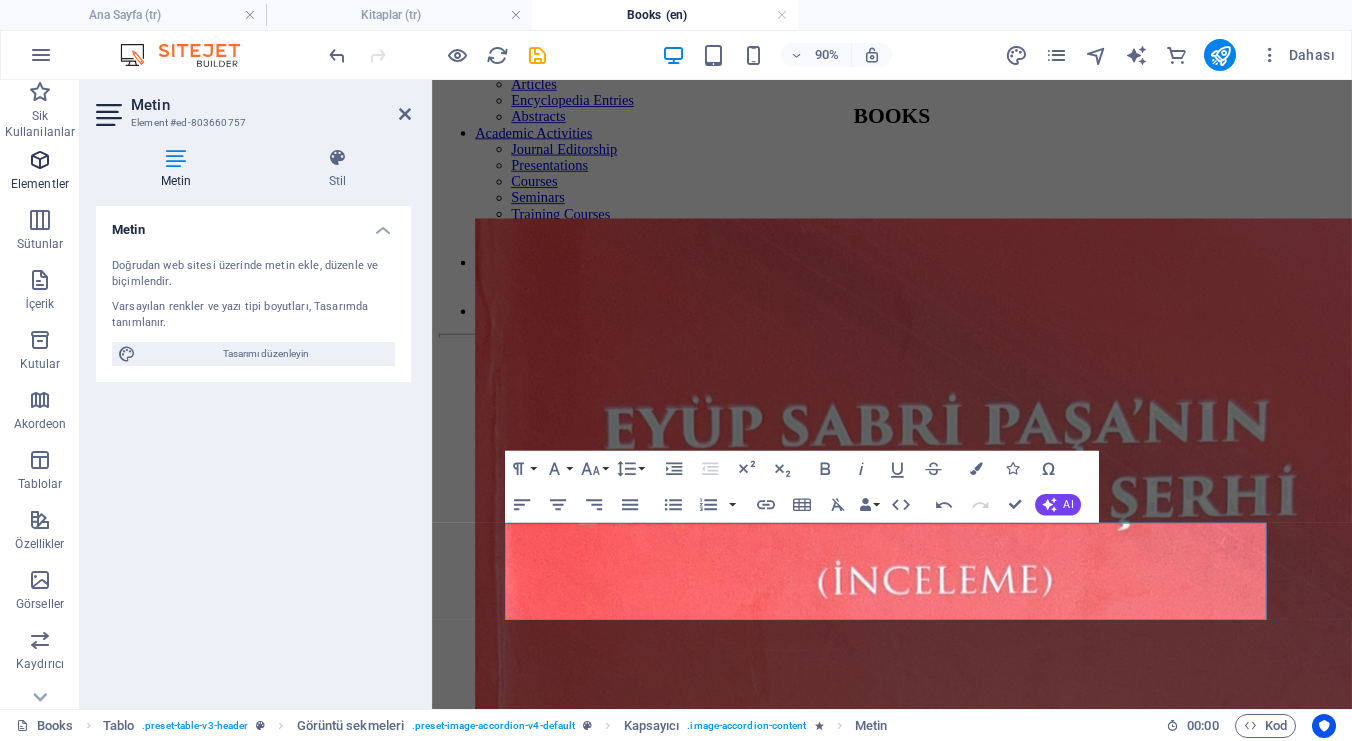 click on "Elementler" at bounding box center [40, 172] 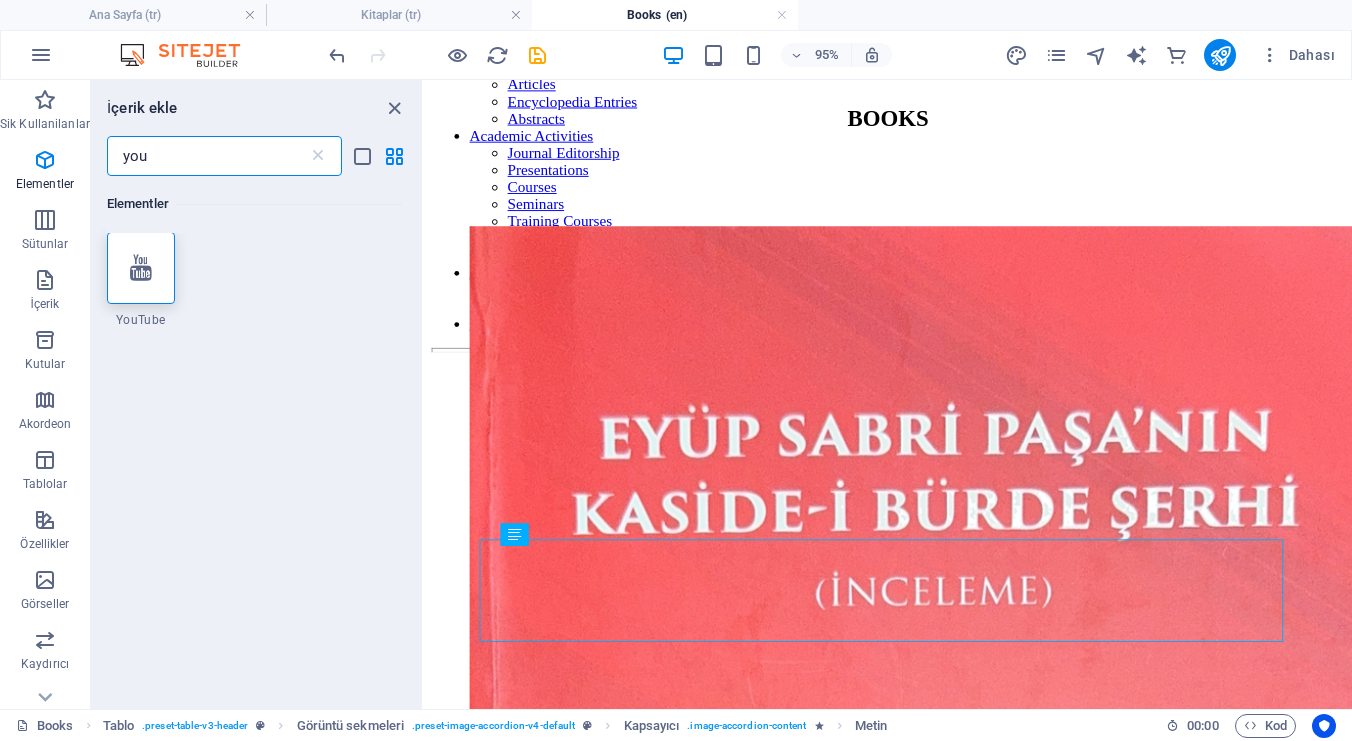 scroll, scrollTop: 0, scrollLeft: 0, axis: both 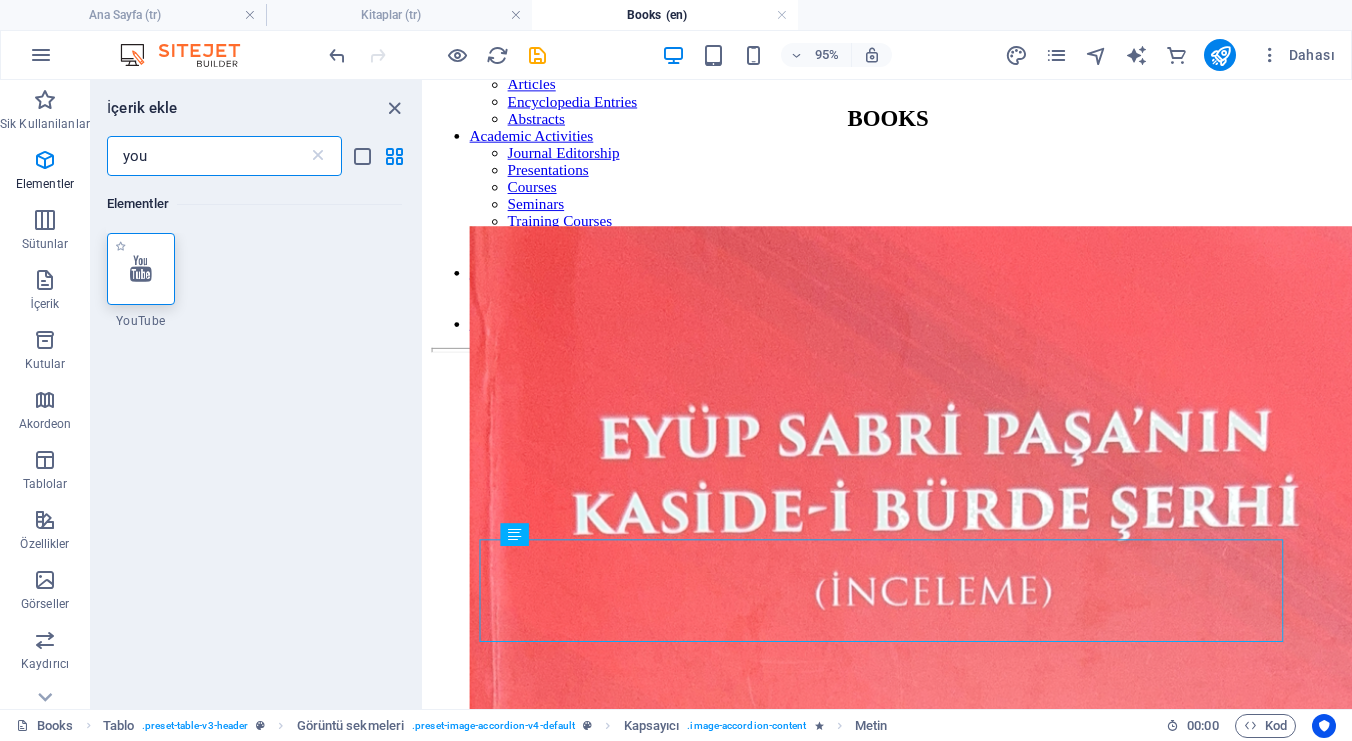 type on "you" 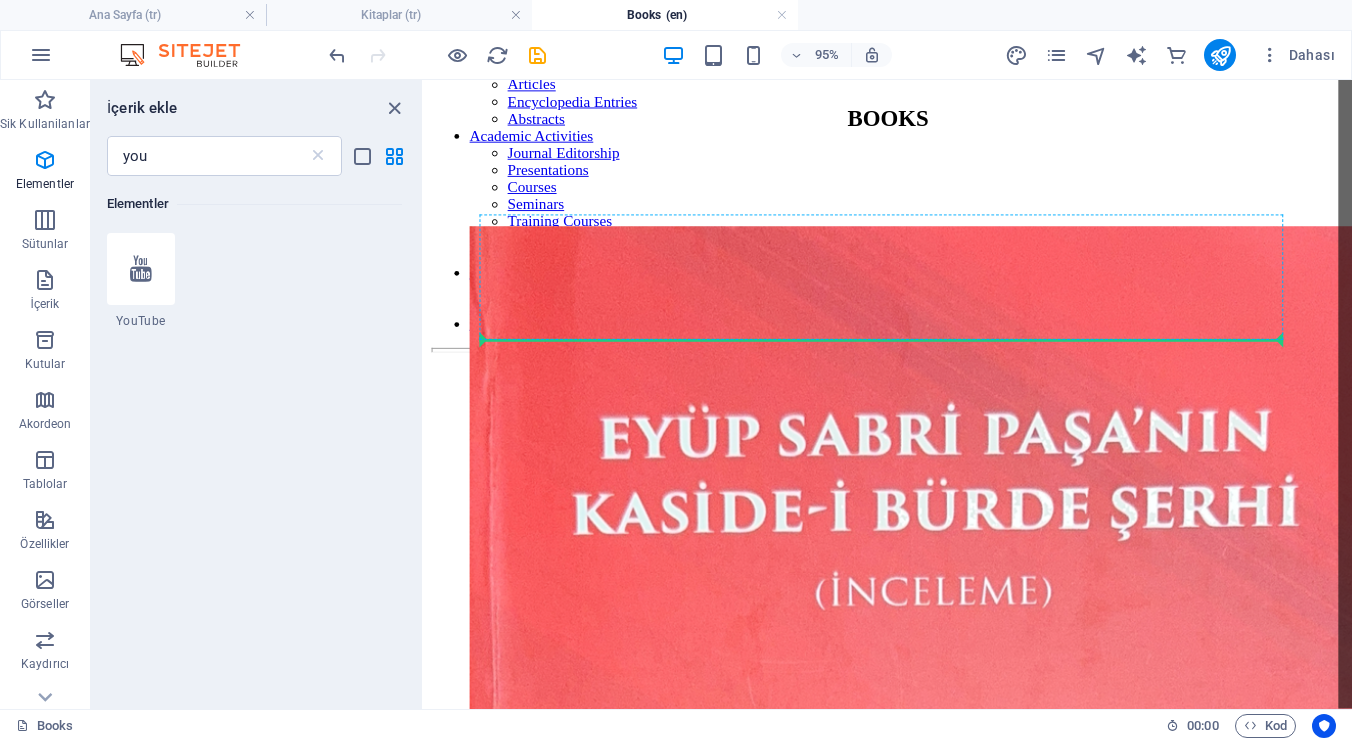 select on "ar16_9" 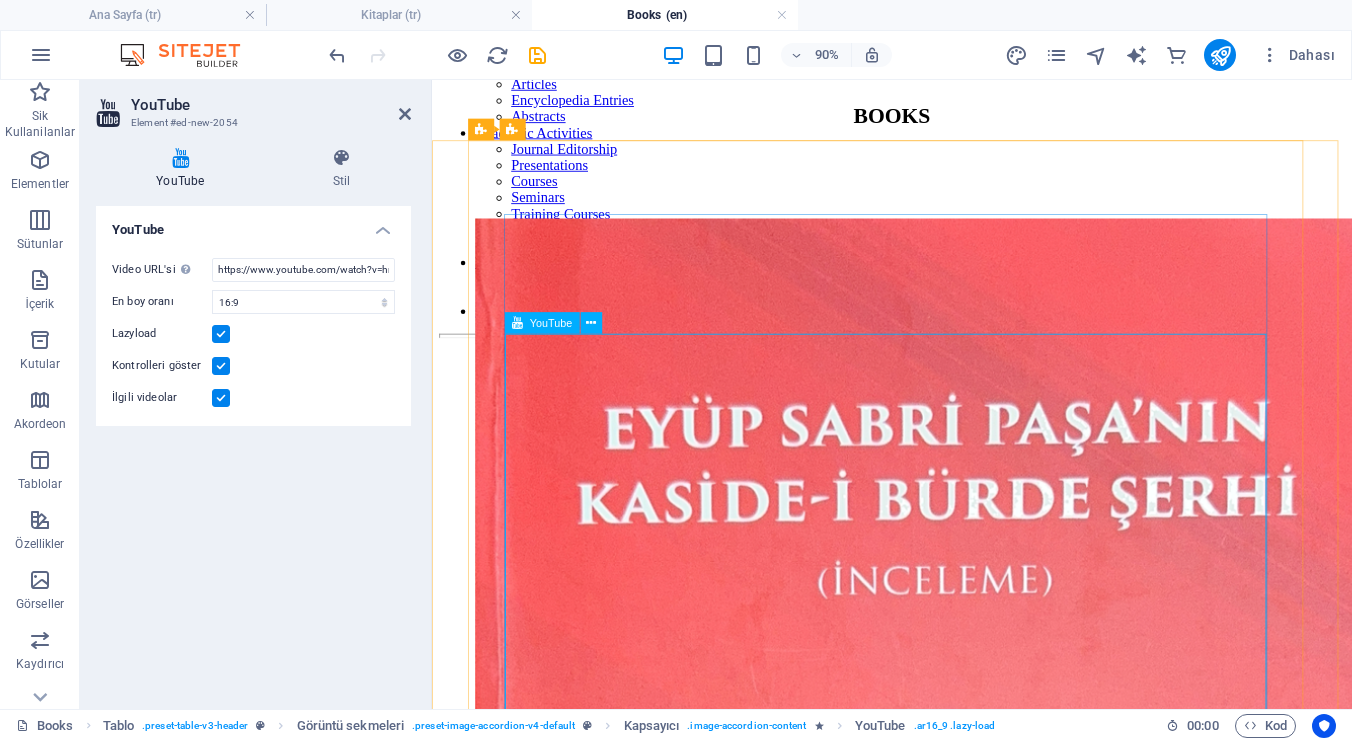 click at bounding box center [943, 2715] 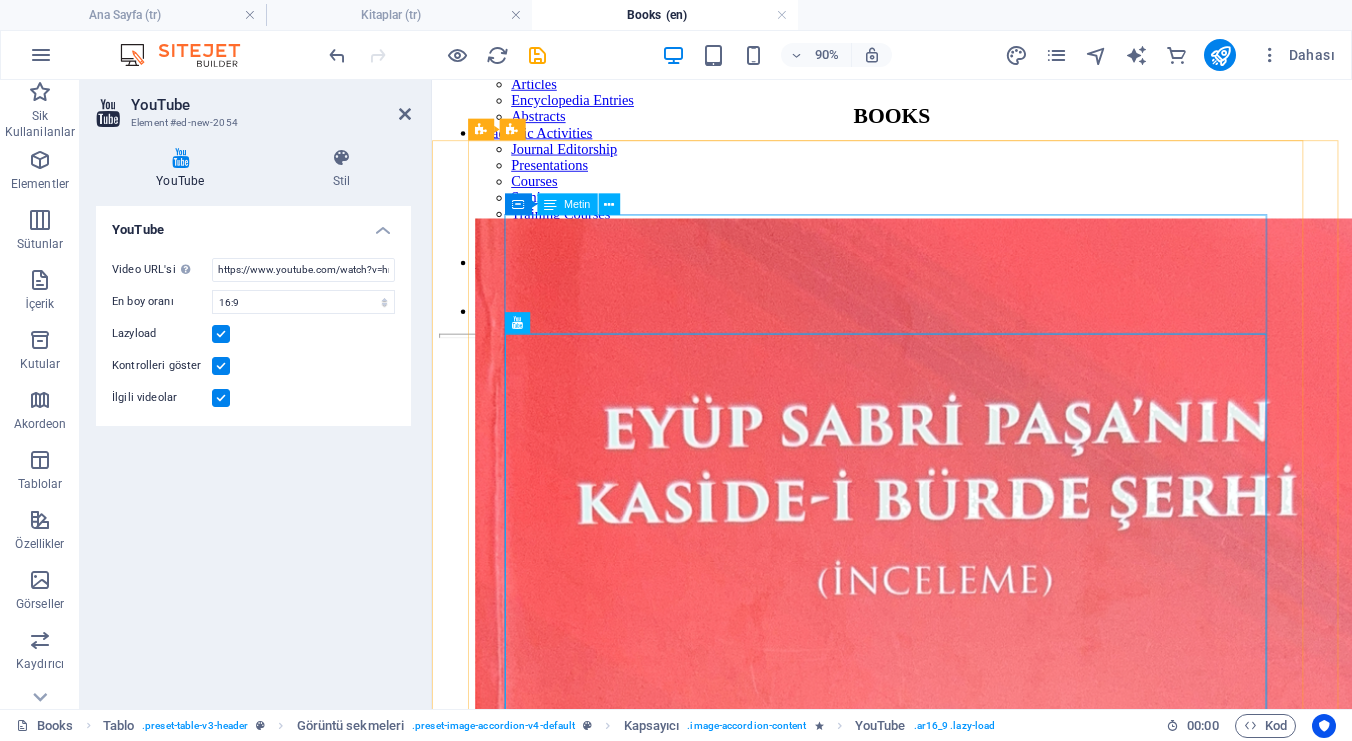 click on "[LAST], [FIRST]. Eyüp Sabri Pasha’s Commentary on al-Burda Poem (A Study). Istanbul: Akdem Publishing, 2017. Click here to read the book. Podcast episode of the book:" at bounding box center (943, 2200) 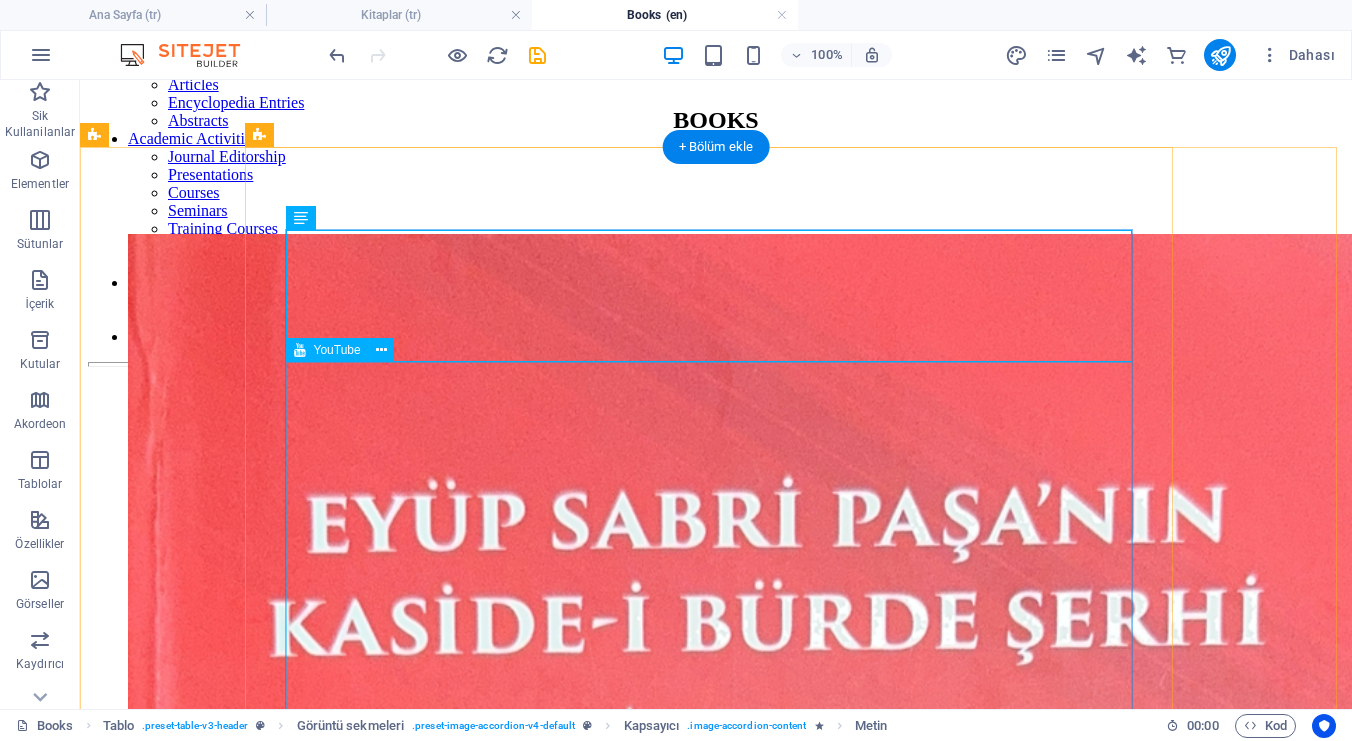 click at bounding box center (716, 3269) 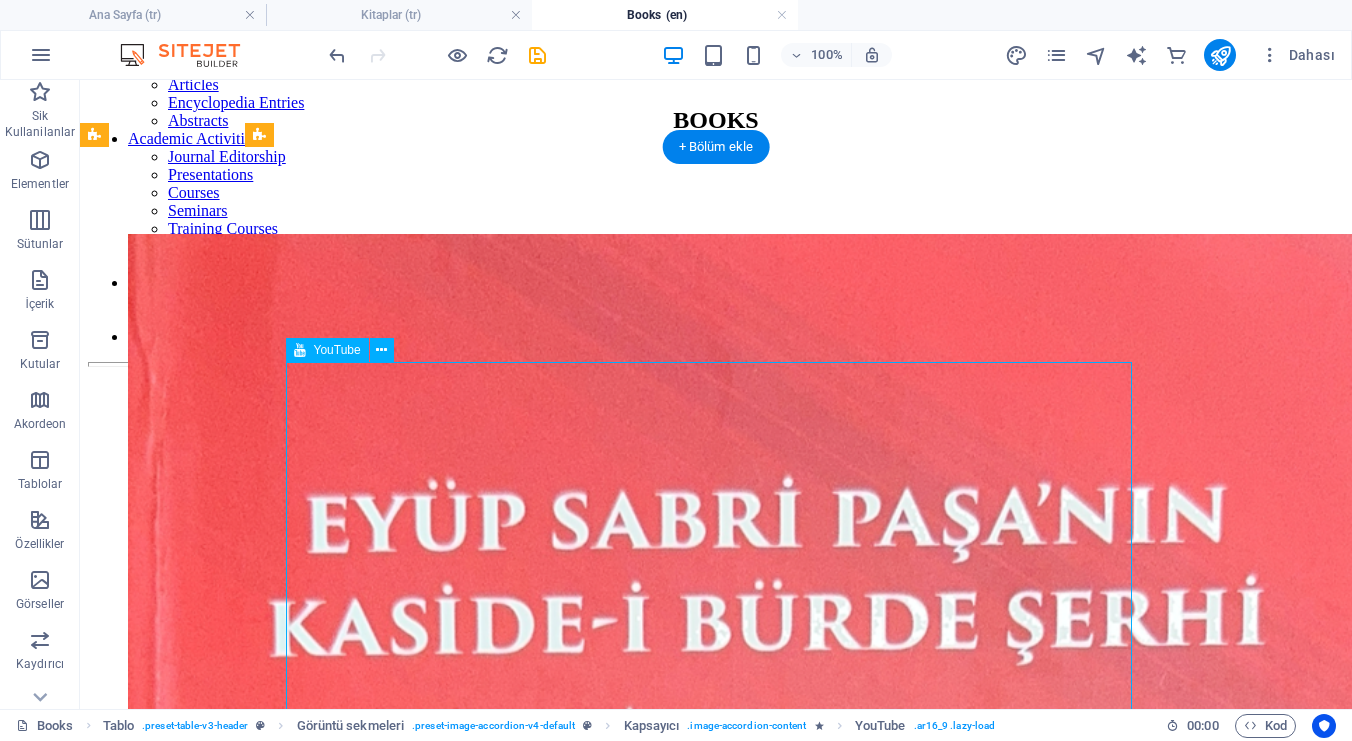 click at bounding box center [716, 3269] 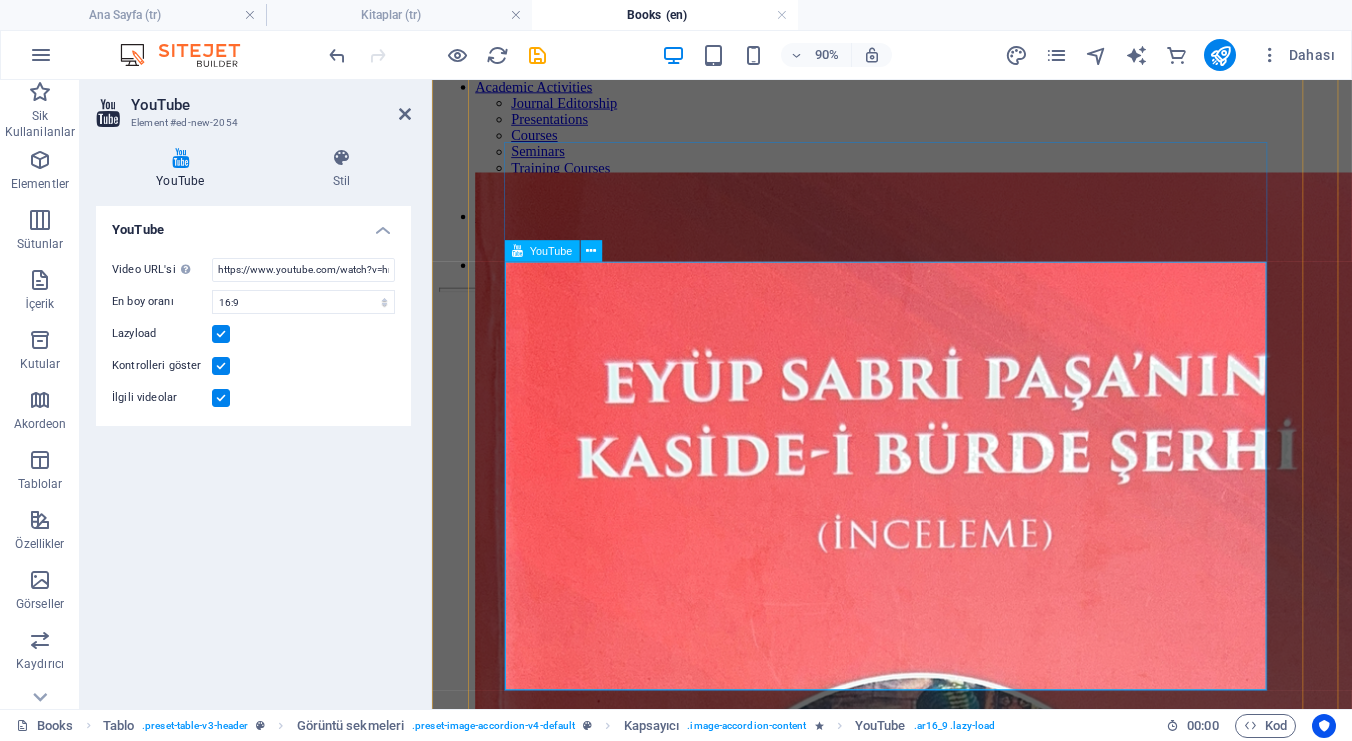 scroll, scrollTop: 261, scrollLeft: 0, axis: vertical 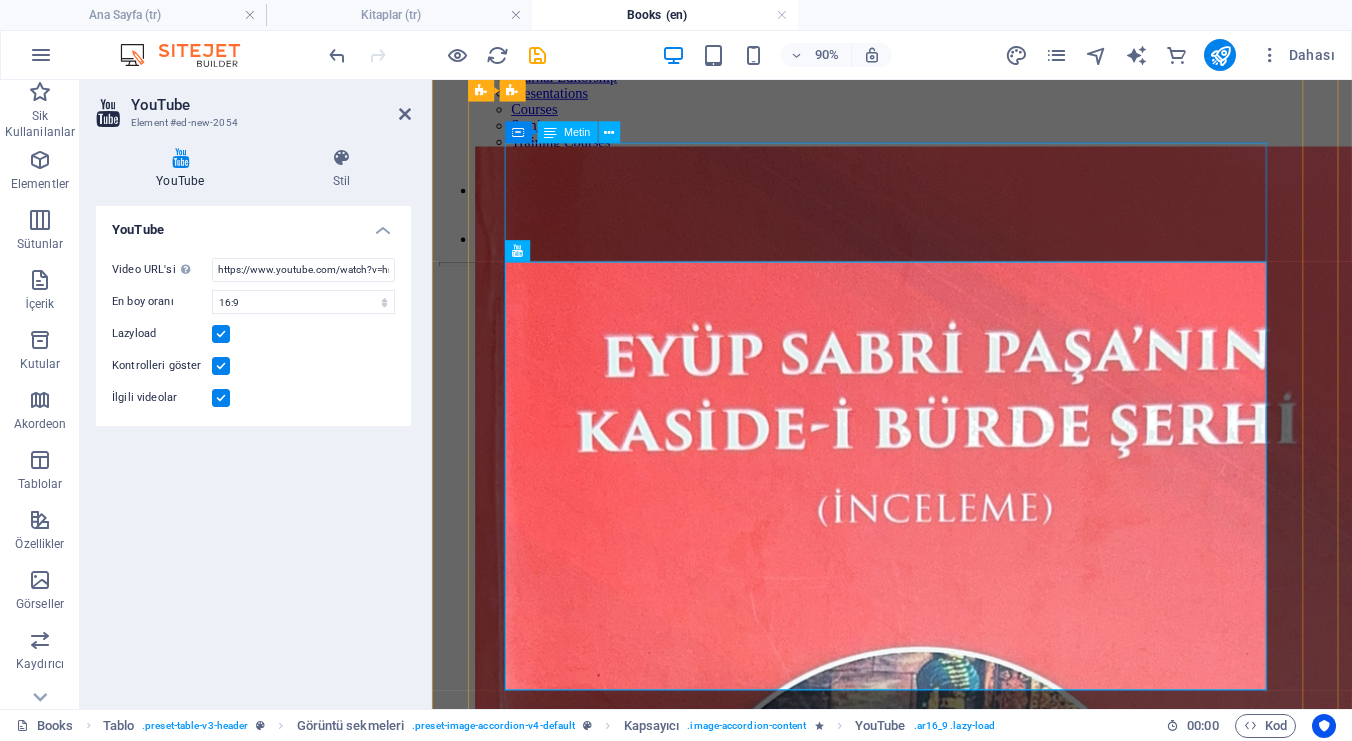 click on "[LAST], [FIRST]. Eyüp Sabri Pasha’s Commentary on al-Burda Poem (A Study). Istanbul: Akdem Publishing, 2017. Click here to read the book. Podcast episode of the book:" at bounding box center [943, 2120] 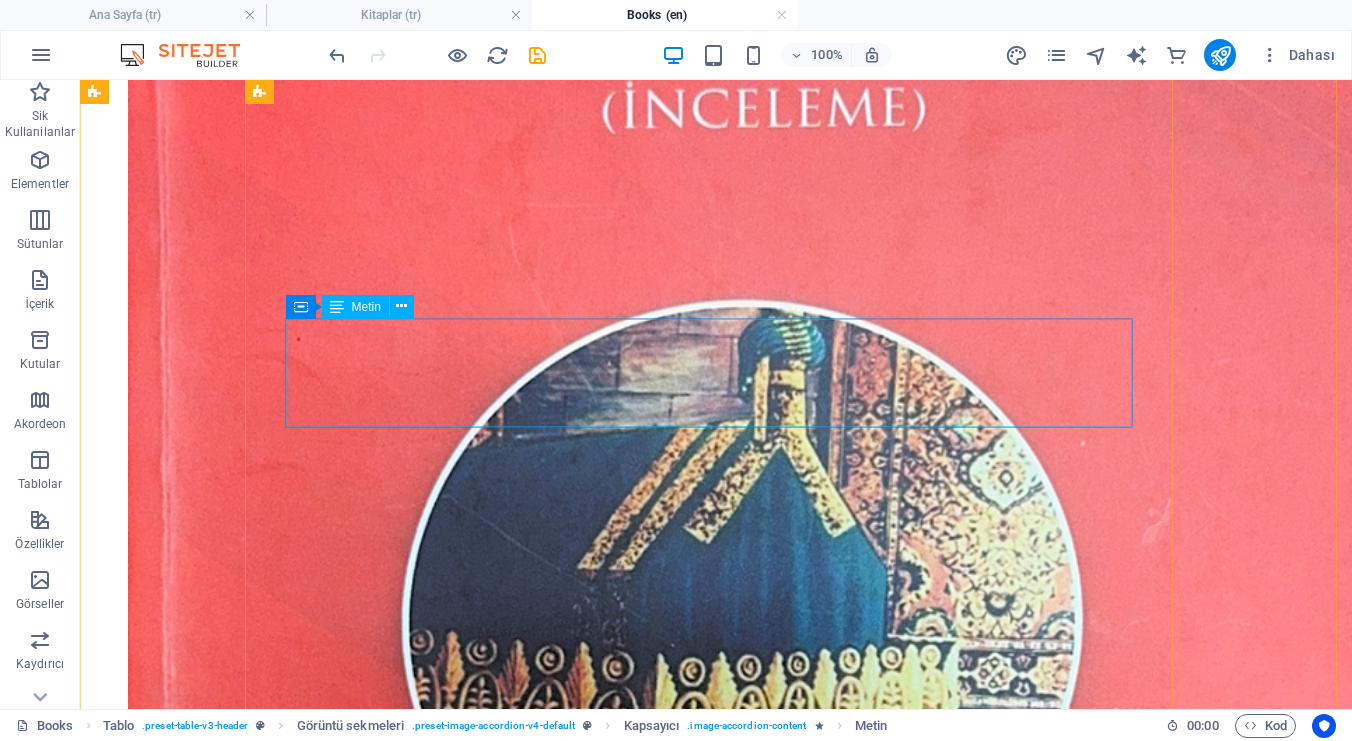 scroll, scrollTop: 910, scrollLeft: 0, axis: vertical 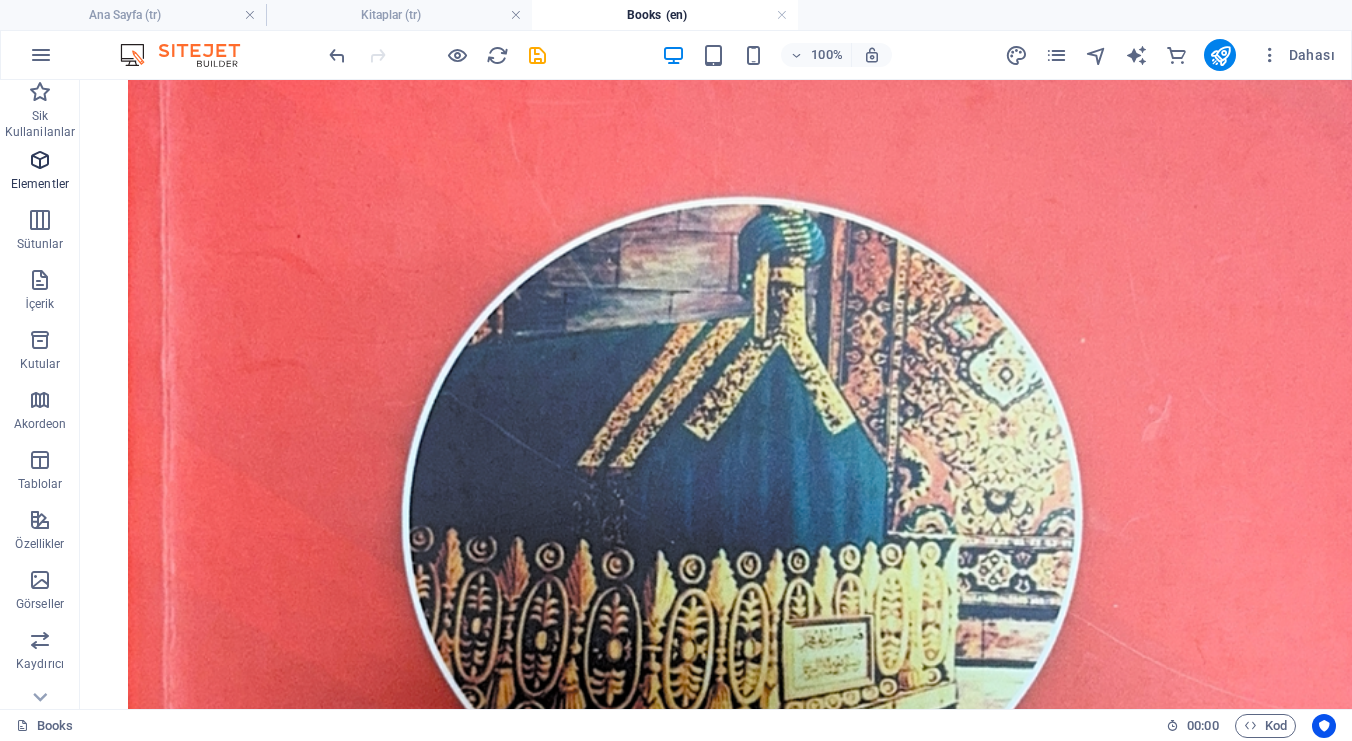 click on "Elementler" at bounding box center (40, 172) 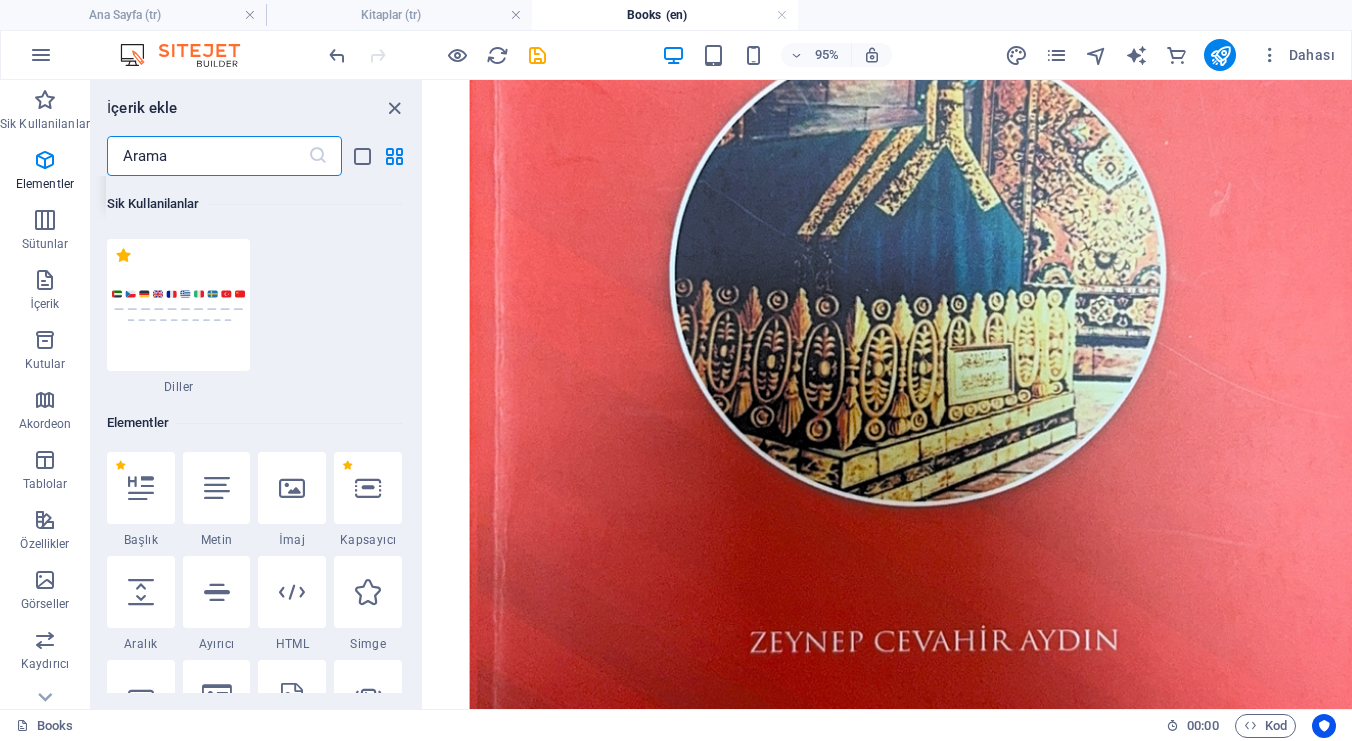 scroll, scrollTop: 0, scrollLeft: 0, axis: both 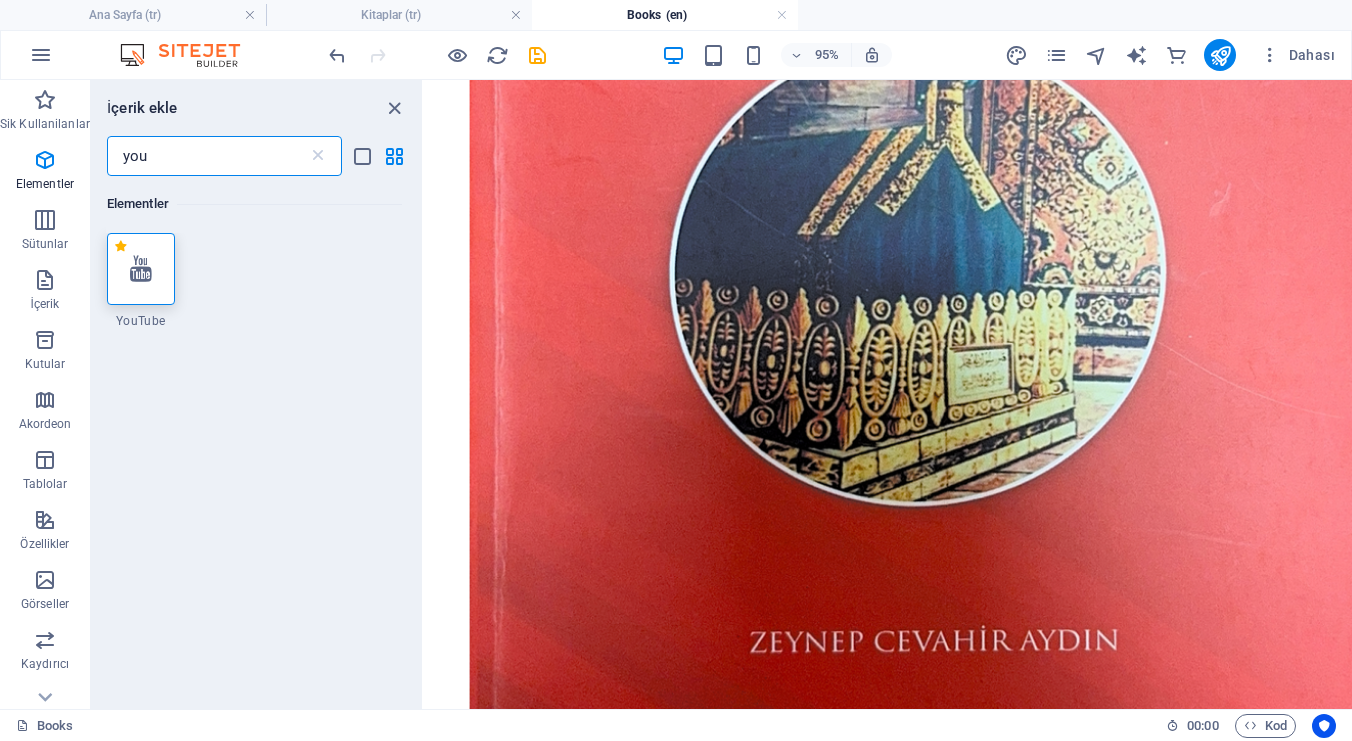 type on "you" 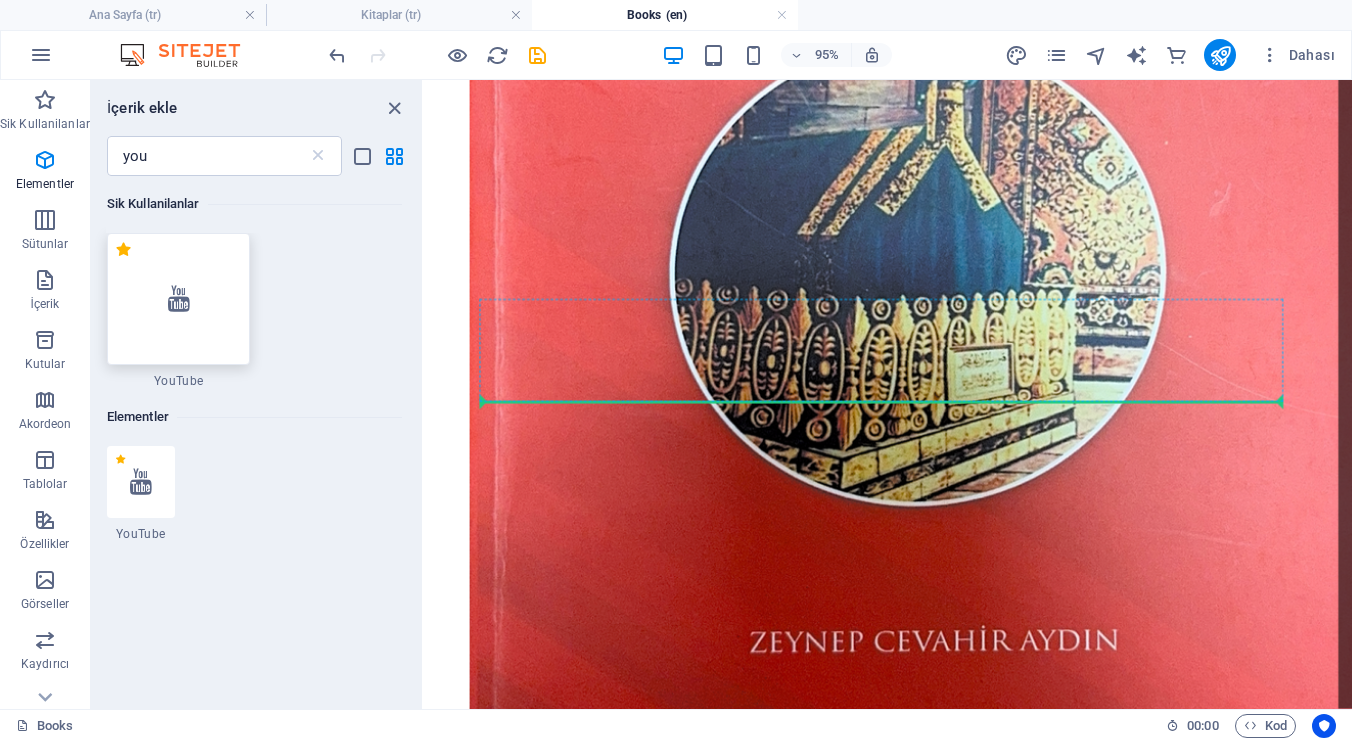 select on "ar16_9" 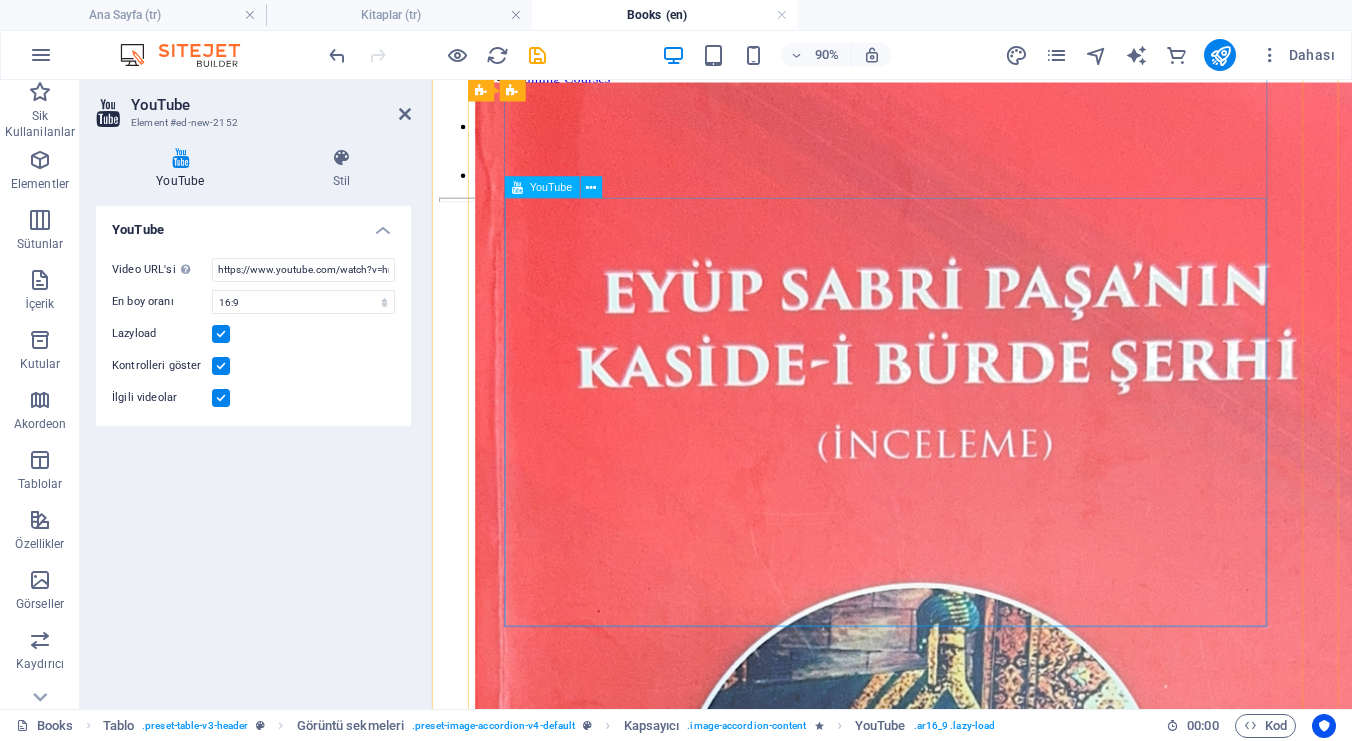 scroll, scrollTop: 378, scrollLeft: 0, axis: vertical 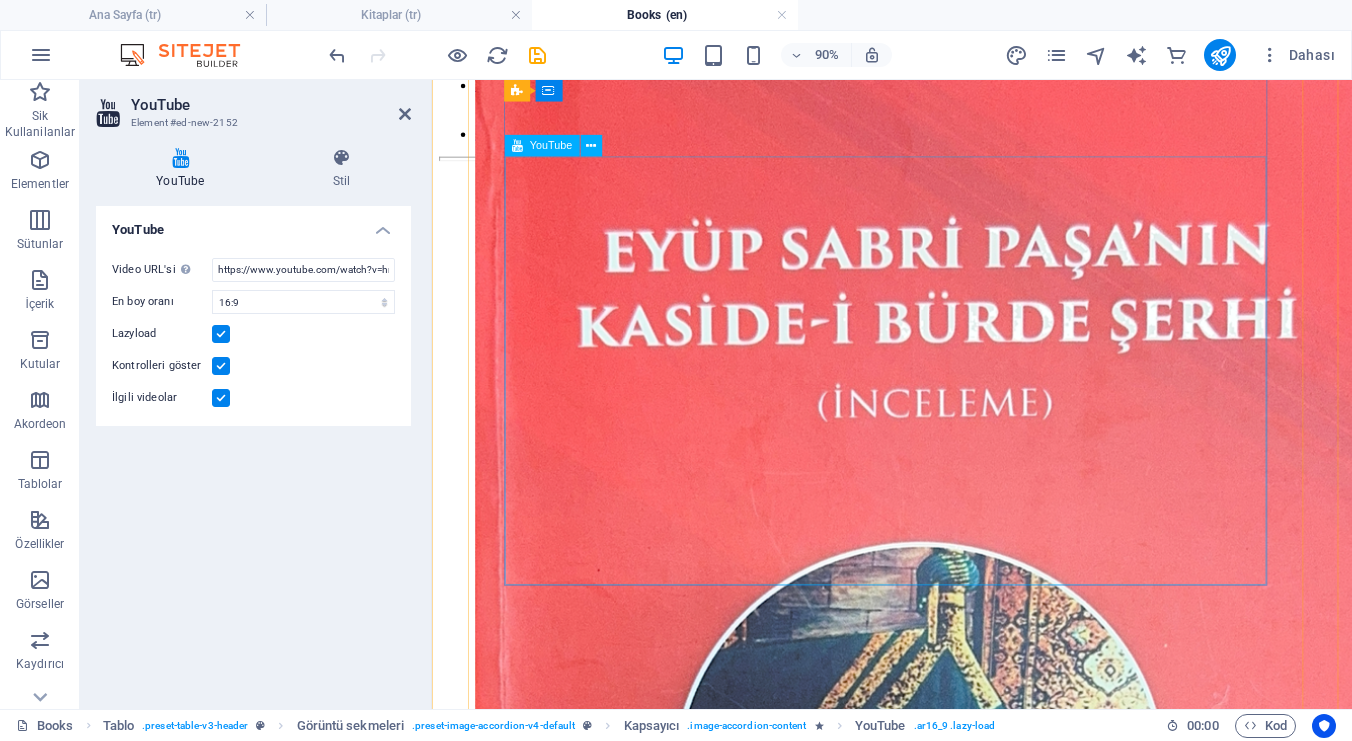 click at bounding box center [943, 2518] 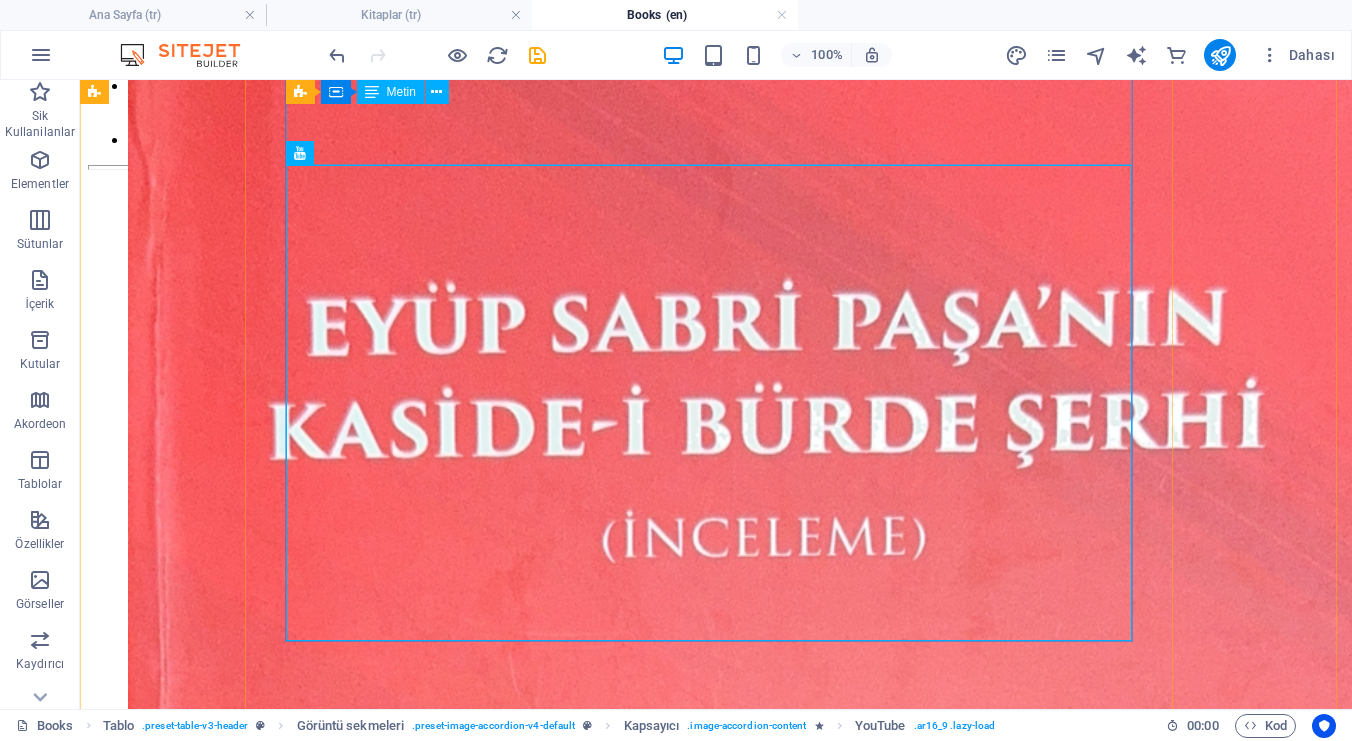 click on "[LAST], [FIRST]. Eyüp Sabri Pasha’s Commentary on al-Burda Poem (A Study). Istanbul: Akdem Publishing, 2017. Click here to read the book. Podcast episode of the book:" at bounding box center [716, 2466] 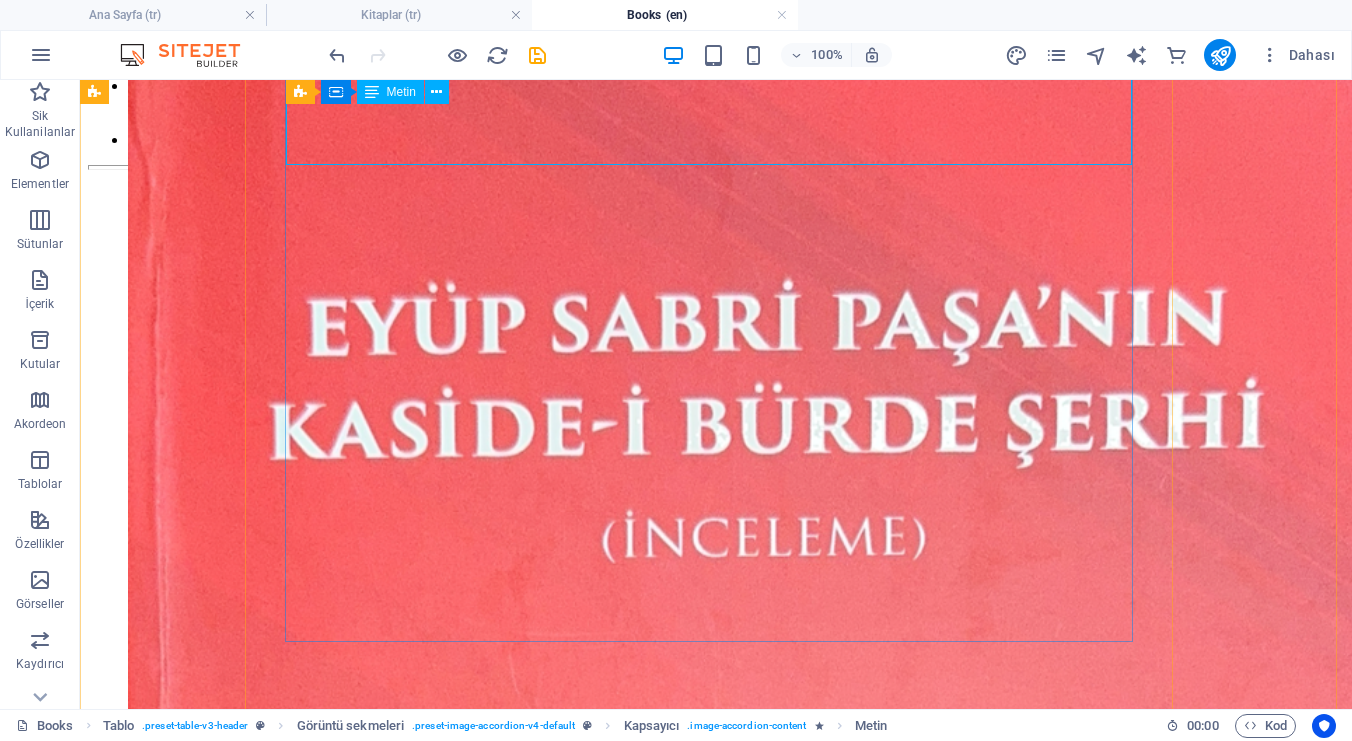 click on "[LAST], [FIRST]. Eyüp Sabri Pasha’s Commentary on al-Burda Poem (A Study). Istanbul: Akdem Publishing, 2017. Click here to read the book. Podcast episode of the book:" at bounding box center [716, 2466] 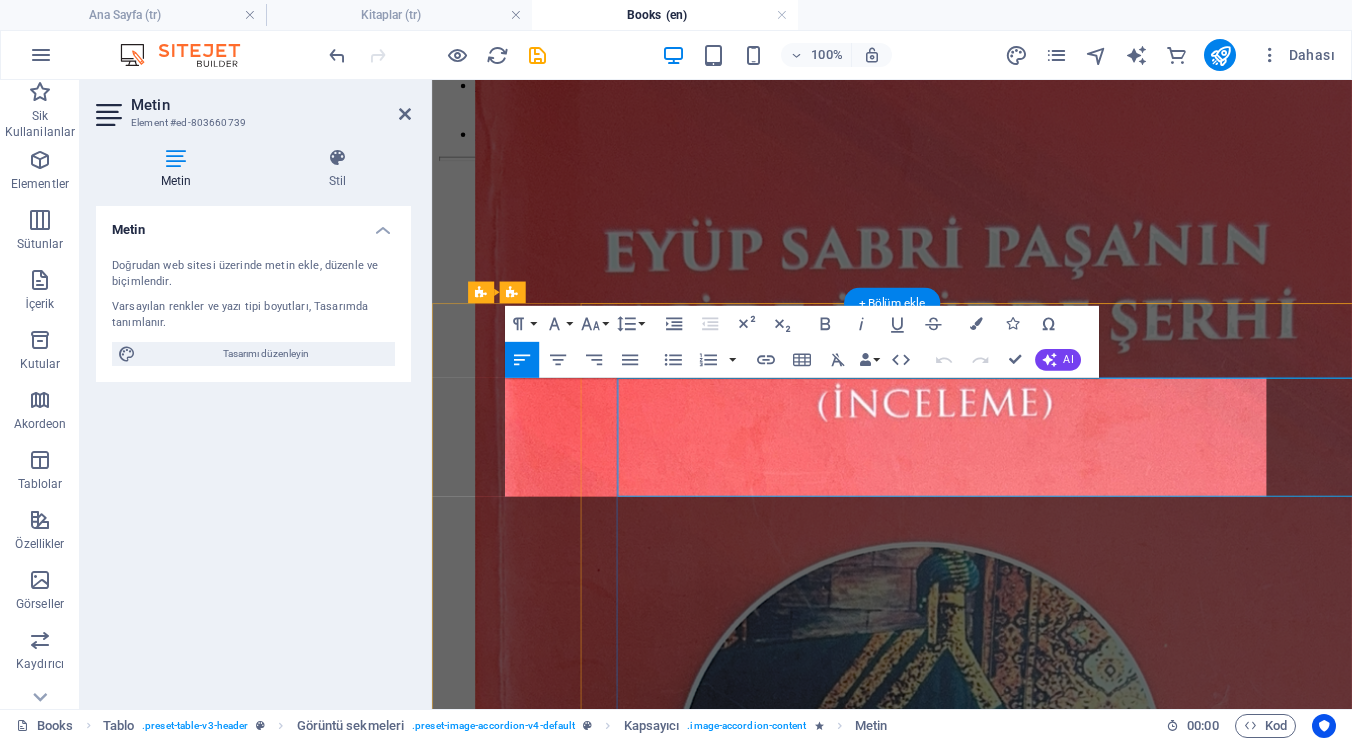 scroll, scrollTop: 0, scrollLeft: 0, axis: both 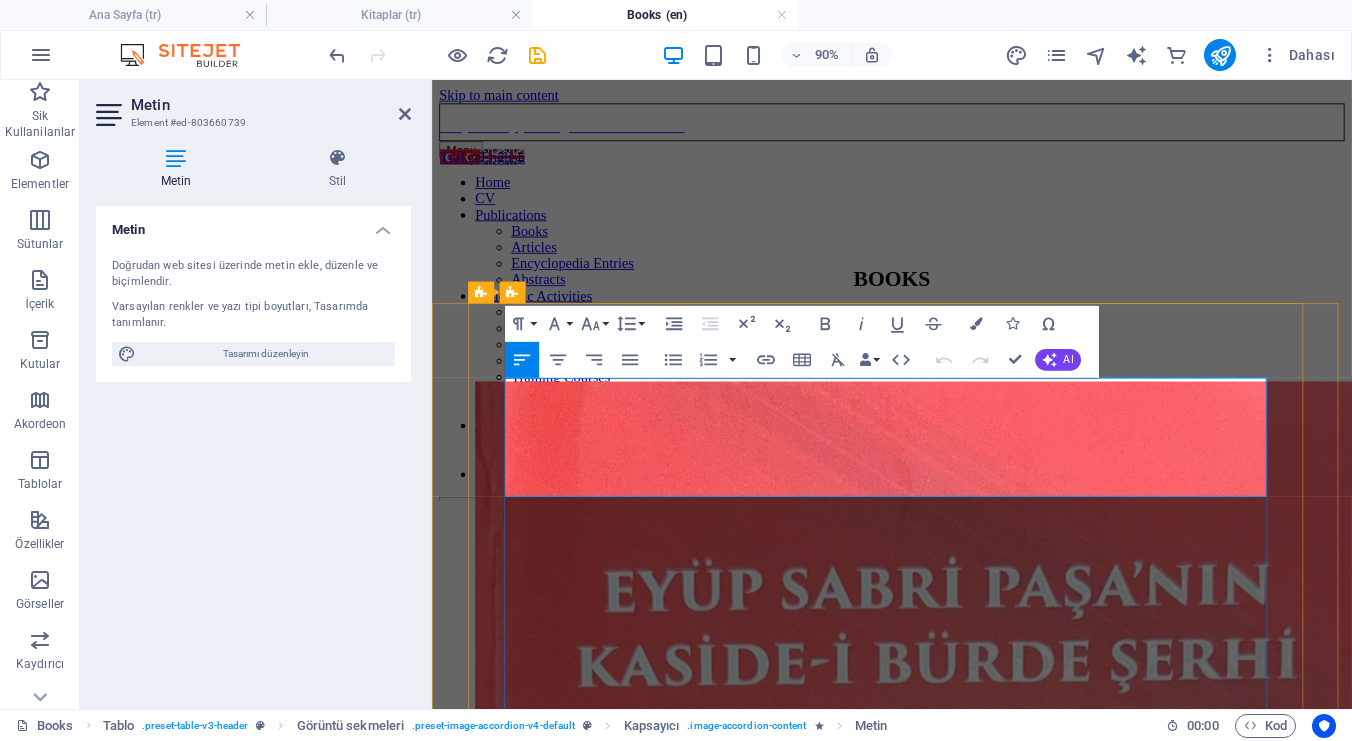click on "Podcast episode of the book:" at bounding box center [943, 2794] 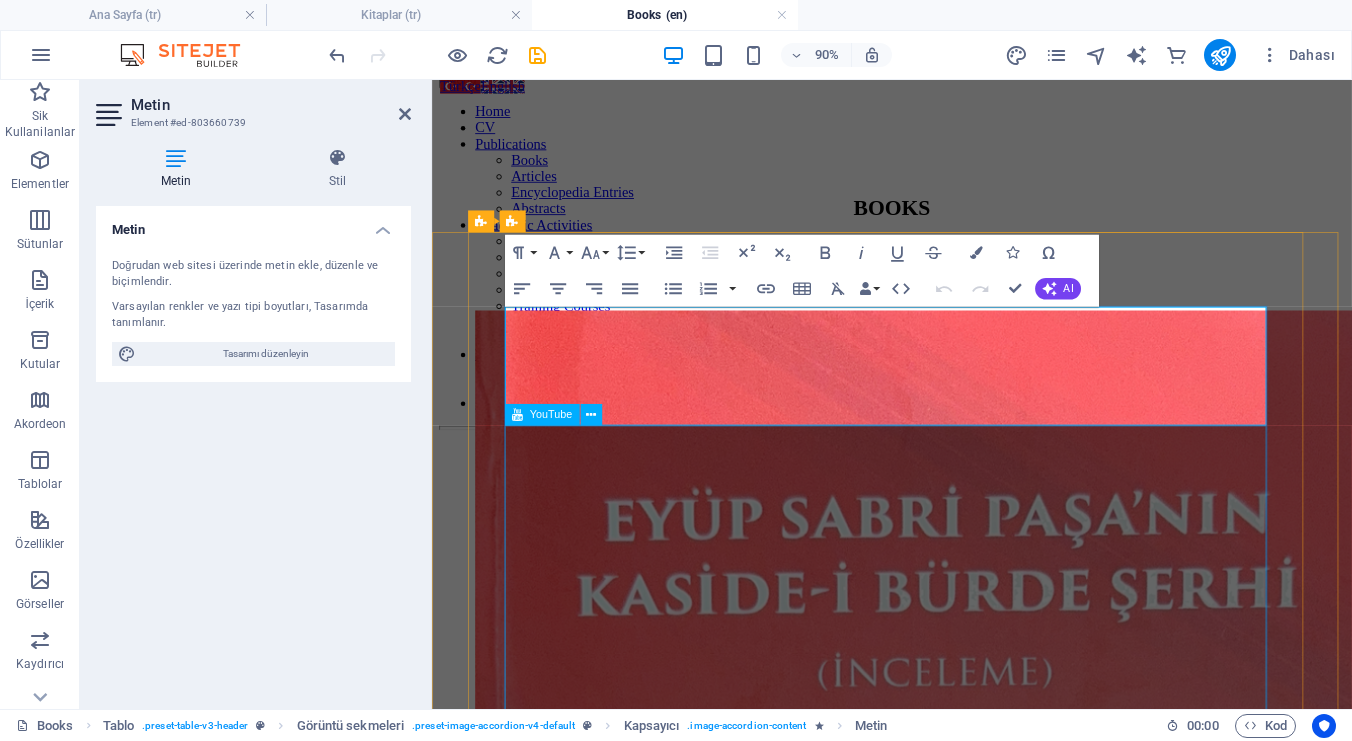 scroll, scrollTop: 66, scrollLeft: 0, axis: vertical 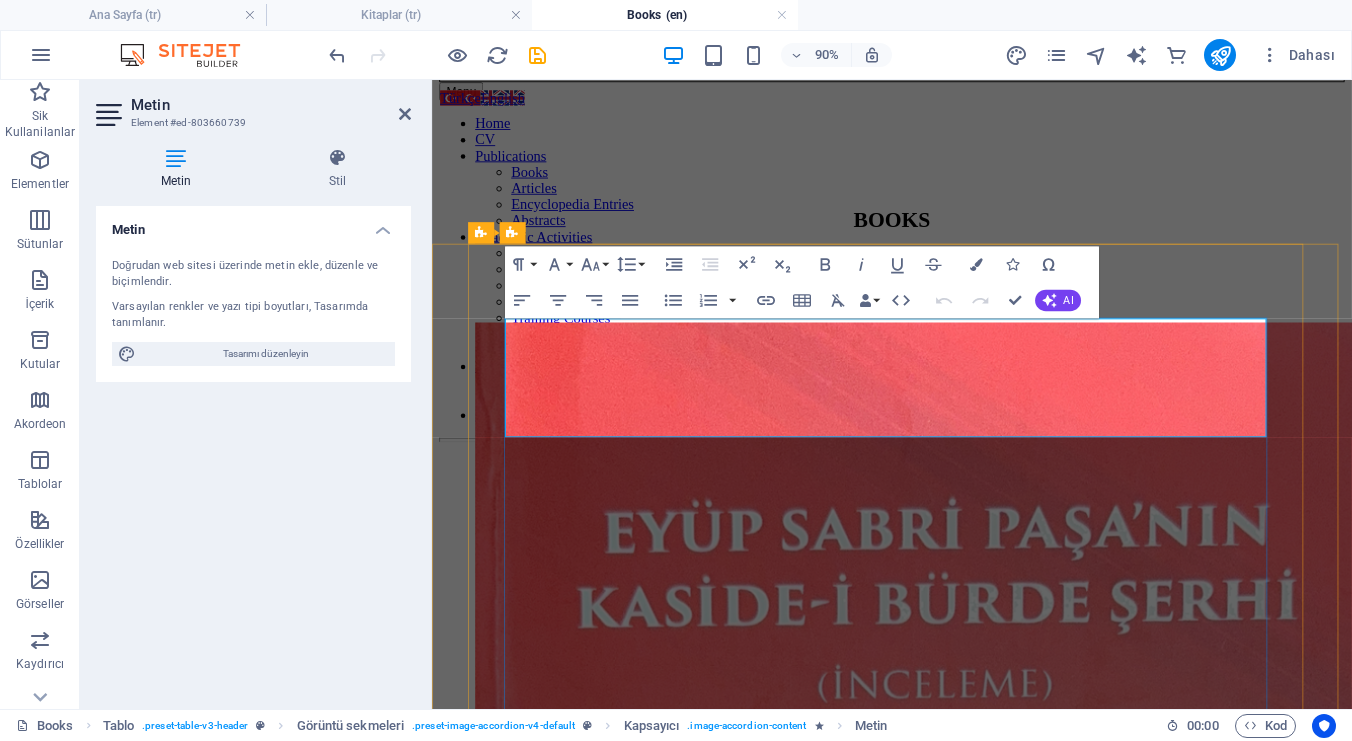 click on "Podcast episode of the book:" at bounding box center [943, 2728] 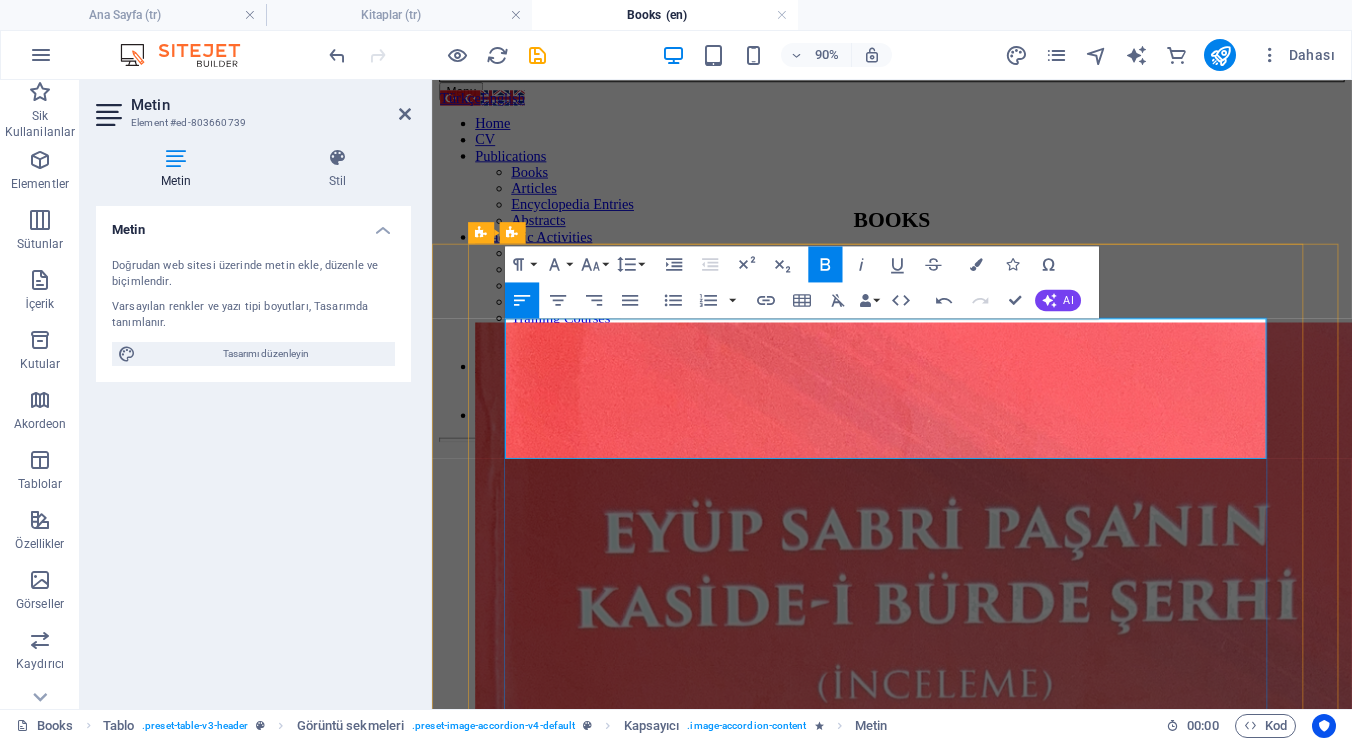 drag, startPoint x: 754, startPoint y: 482, endPoint x: 523, endPoint y: 494, distance: 231.31148 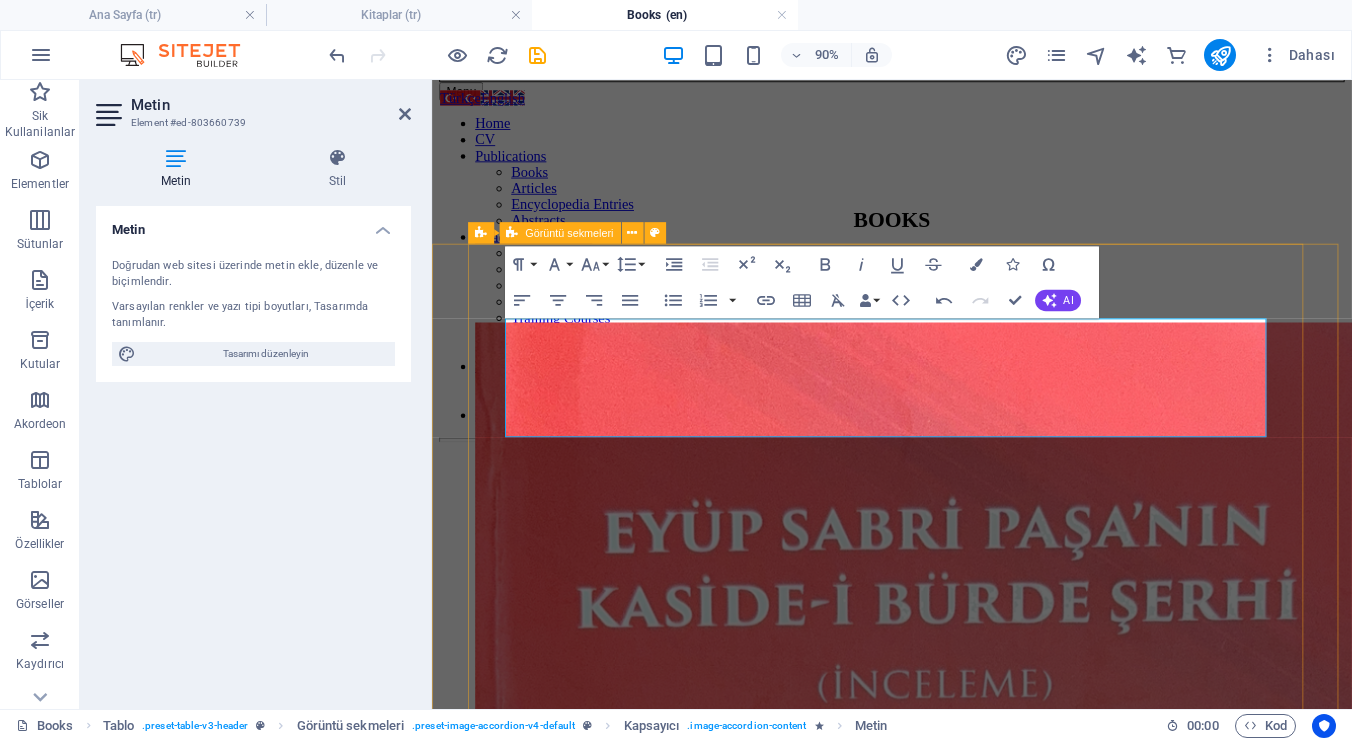 click on "[LAST], [FIRST]. Eyüp Sabri Pasha’s Commentary on al-Burda Poem (A Study). Istanbul: Akdem Publishing, 2017. Click here to read the book. Podcast episode of the book: Altıntaş [LAST], [FIRST]. The Turkish Commentary on al-Shifāʾ by İbrahim Hanîf Efendi (A Study) . Ankara: İlahiyat Publishing, 2025. Click here to read the book. Eyüp Sabri Pasha. ʿAzīz al-Āthār . Ed. [FIRST] [LAST]. Istanbul: Akdem Publishing, 2017. Click here to read the book. Podcast episode of the book: İbrahim Hanîf Efendi. Hulāsat al-Wafā fī Sharḥ al-Shifāʾ (First Section, First Two Chapters) . Ed. [FIRST] [LAST]. Ankara: İlahiyat Publishing, 2025. Click here to read the book." at bounding box center (943, 4416) 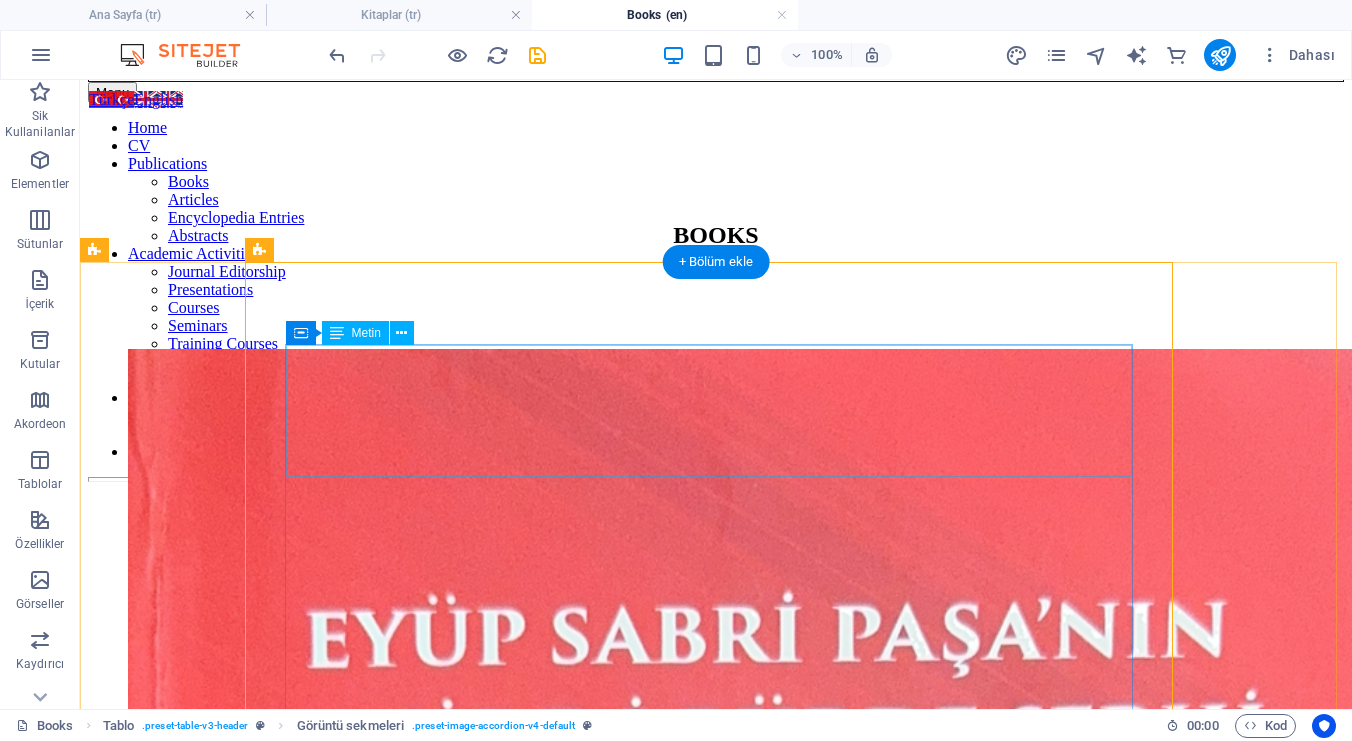 click on "[LAST], [FIRST]. Eyüp Sabri Pasha’s Commentary on al-Burda Poem (A Study). Istanbul: Akdem Publishing, 2017. Click here to read the book. Podcast episode of the book:" at bounding box center [716, 2778] 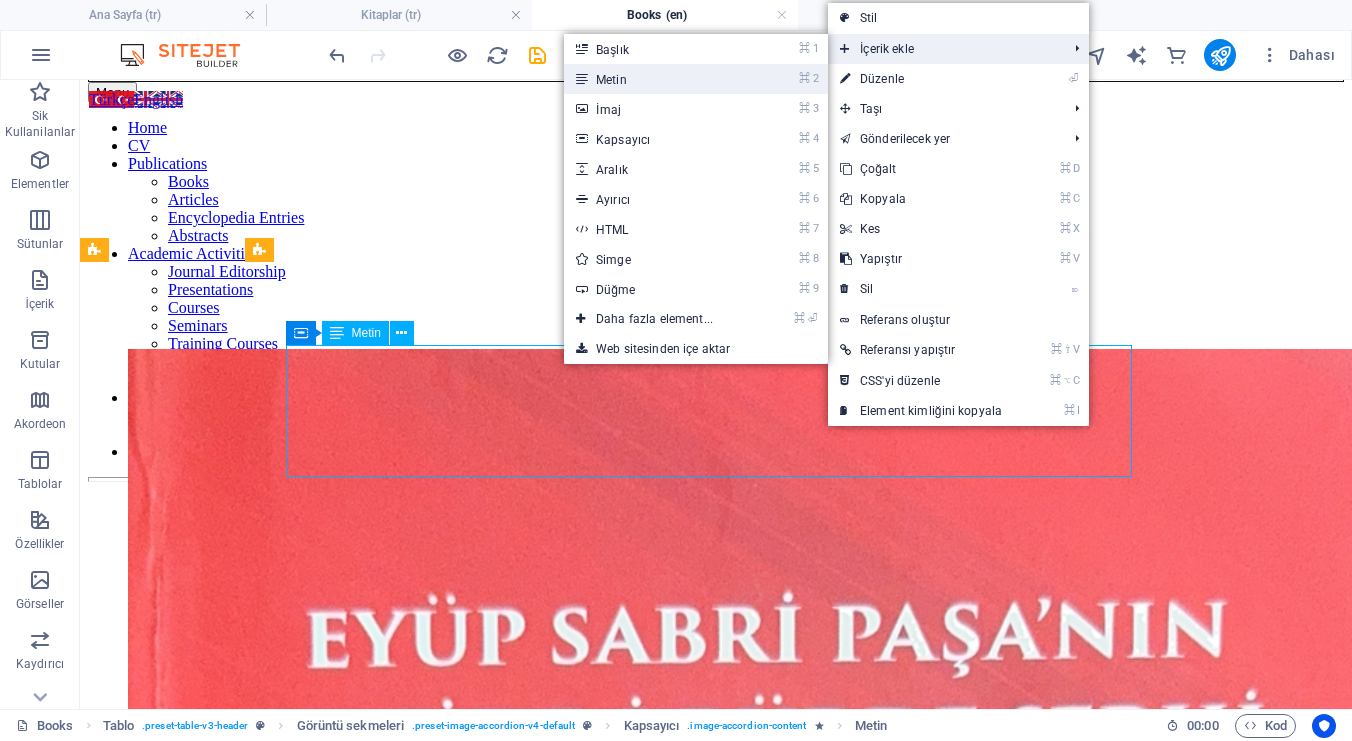 click on "⌘ 2  Metin" at bounding box center [658, 79] 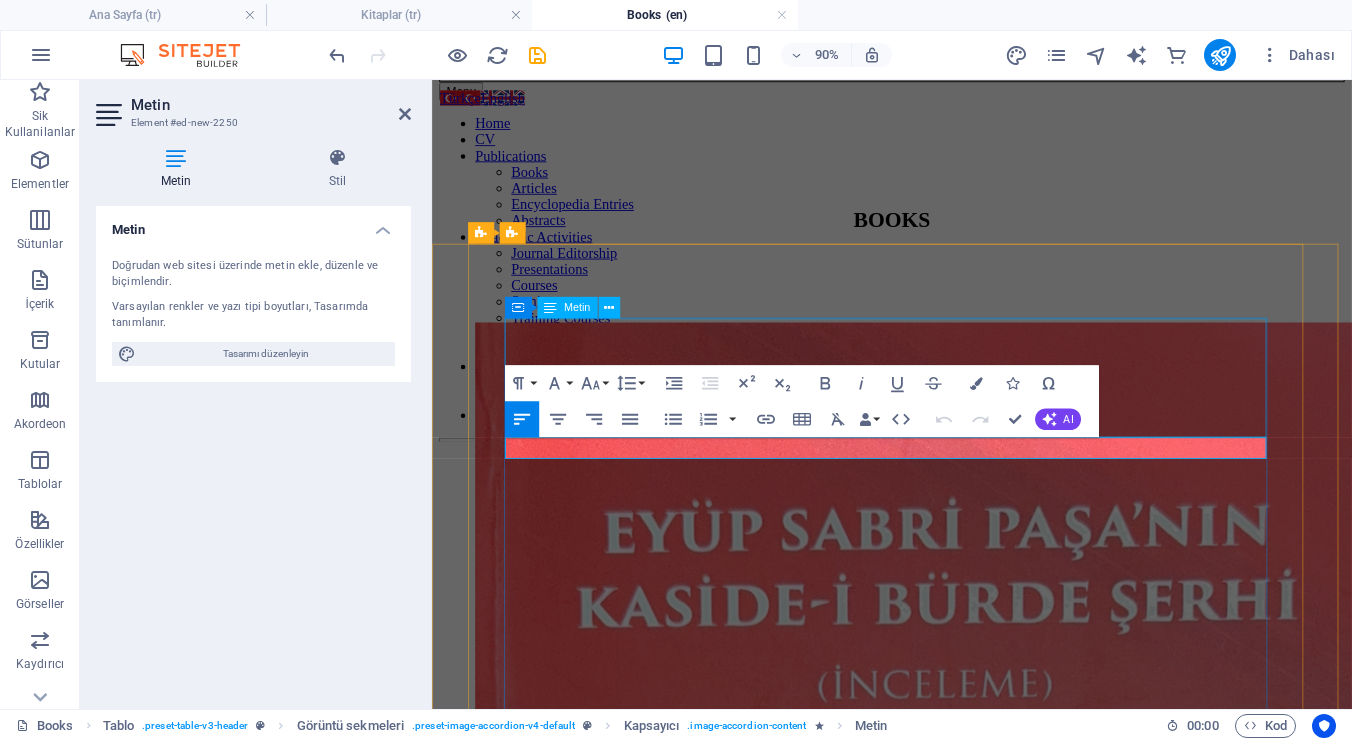click on "[LAST], [FIRST]. Eyüp Sabri Pasha’s Commentary on al-Burda Poem (A Study). Istanbul: Akdem Publishing, 2017. Click here to read the book. Podcast episode of the book:" at bounding box center (943, 2315) 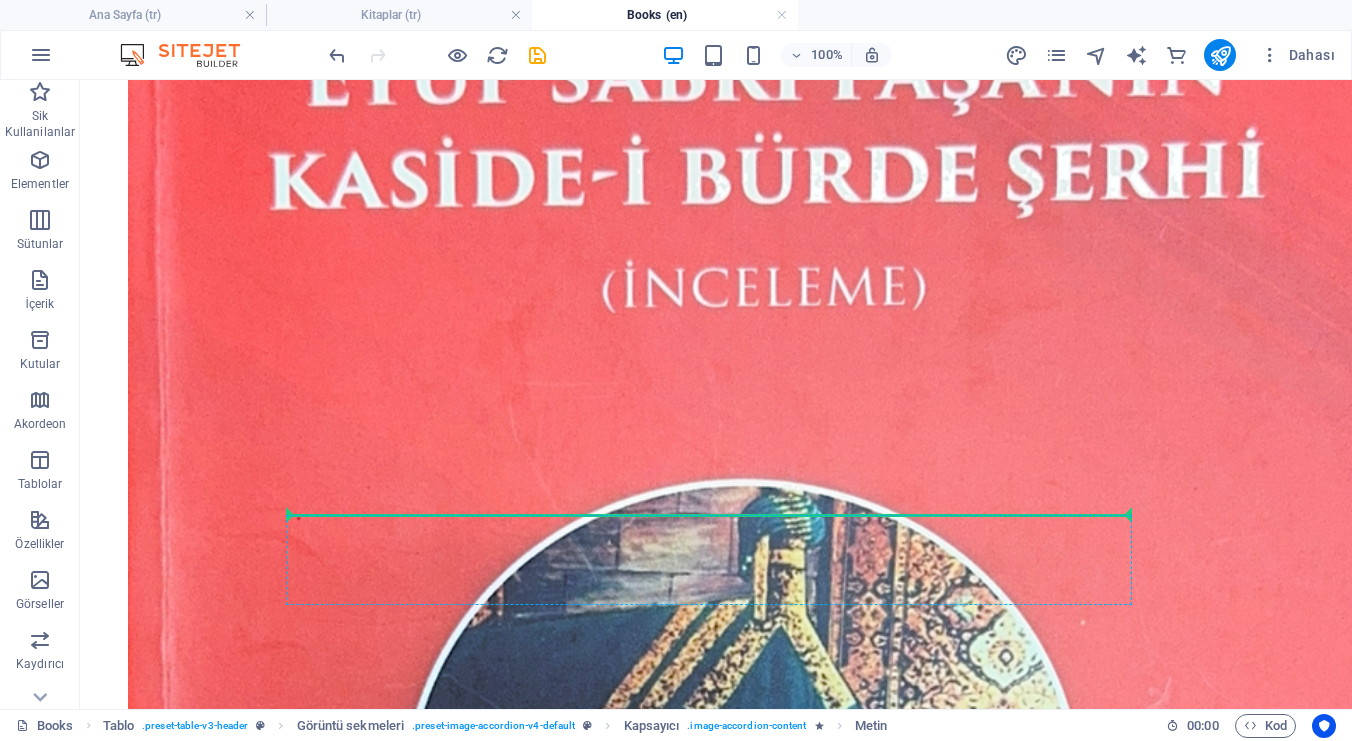 scroll, scrollTop: 825, scrollLeft: 0, axis: vertical 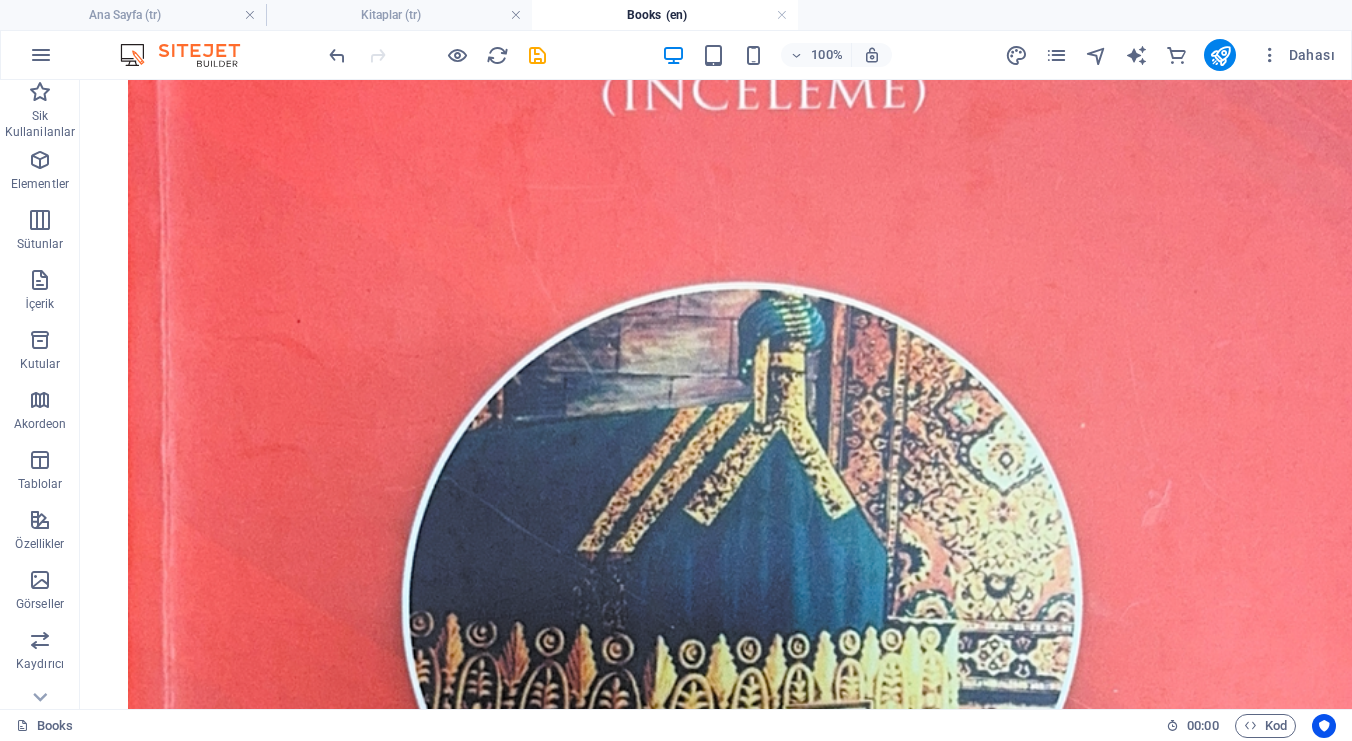 drag, startPoint x: 446, startPoint y: 487, endPoint x: 470, endPoint y: 207, distance: 281.0267 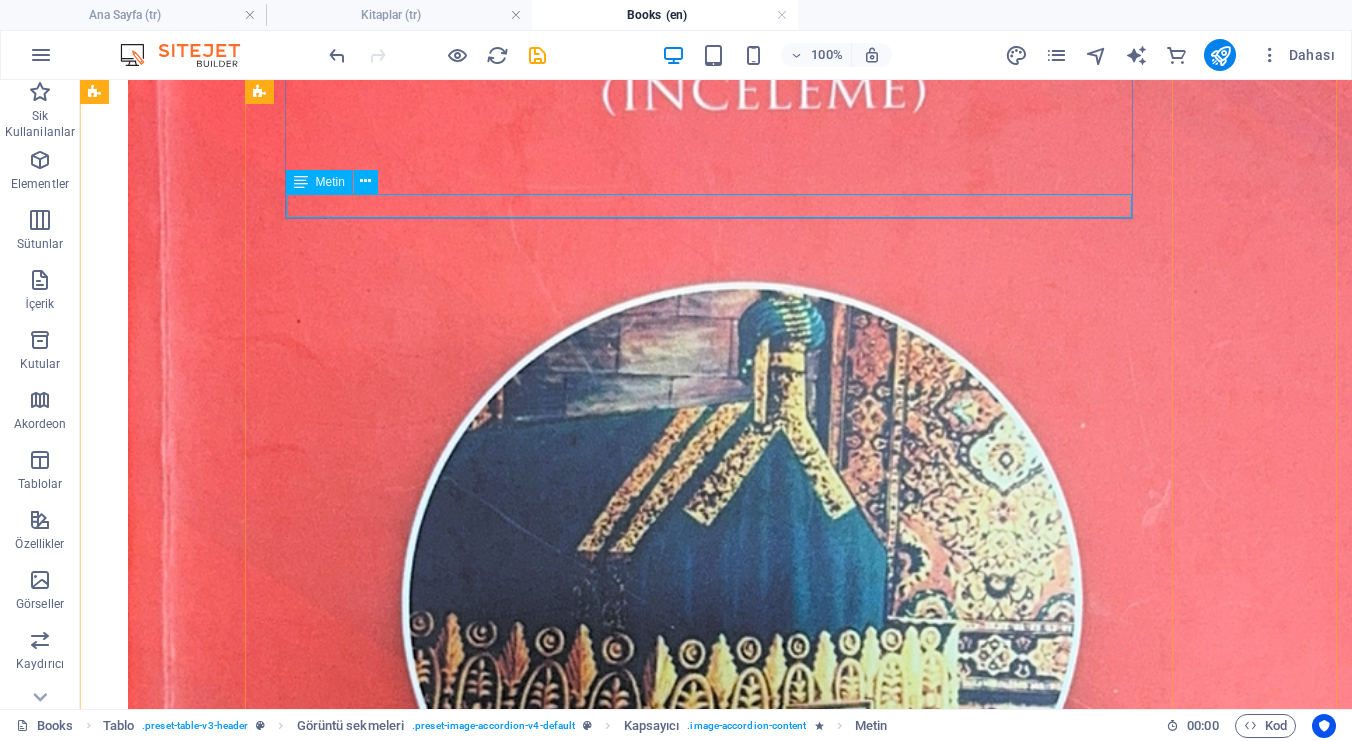 click on "Yeni metin elementi" at bounding box center (716, 2727) 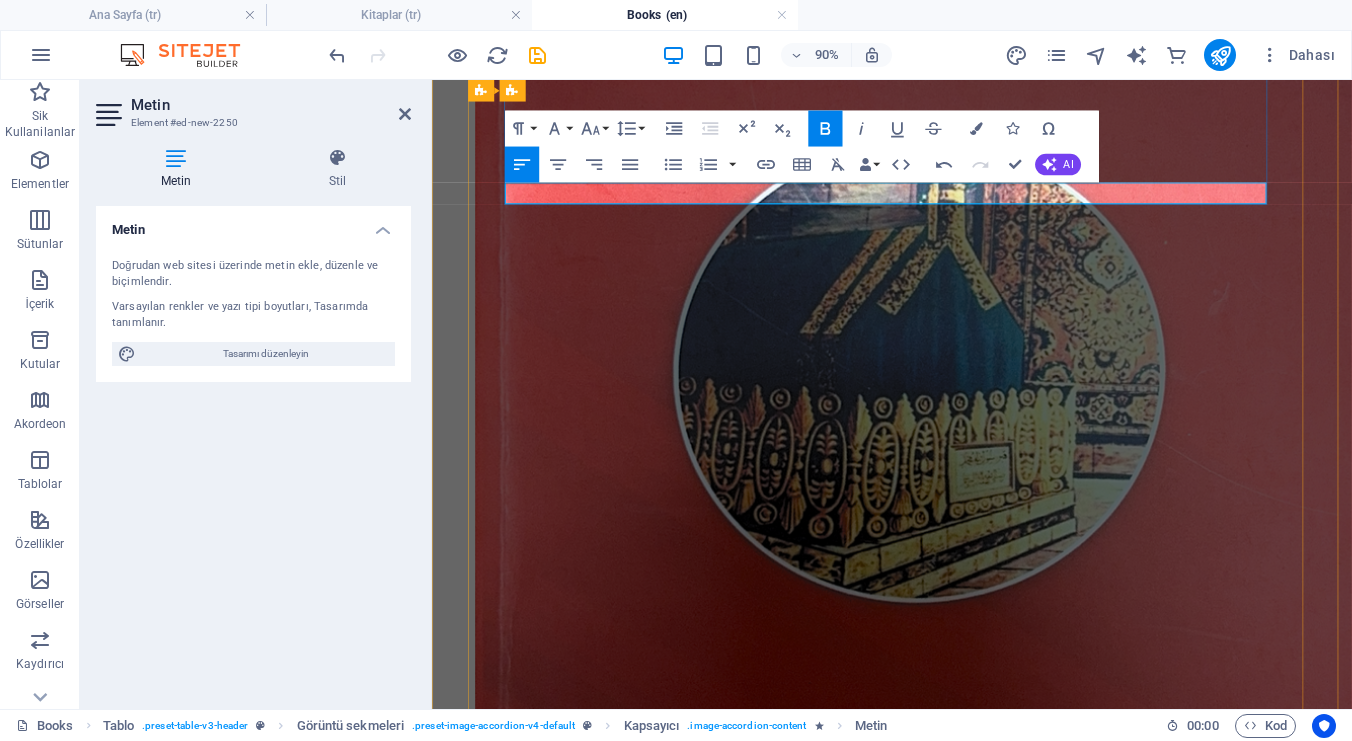 click on "Summary video of the book" at bounding box center [574, 2172] 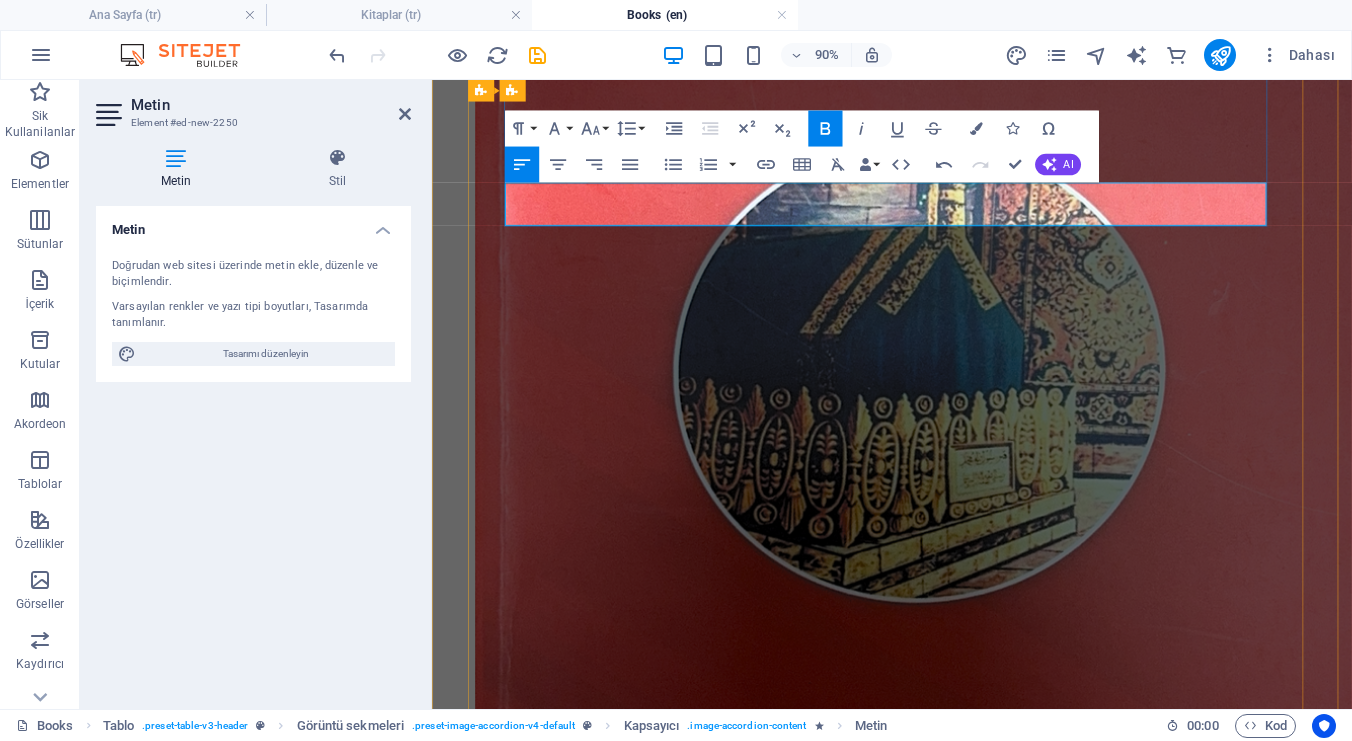click on "Summary video of the book" at bounding box center [943, 2207] 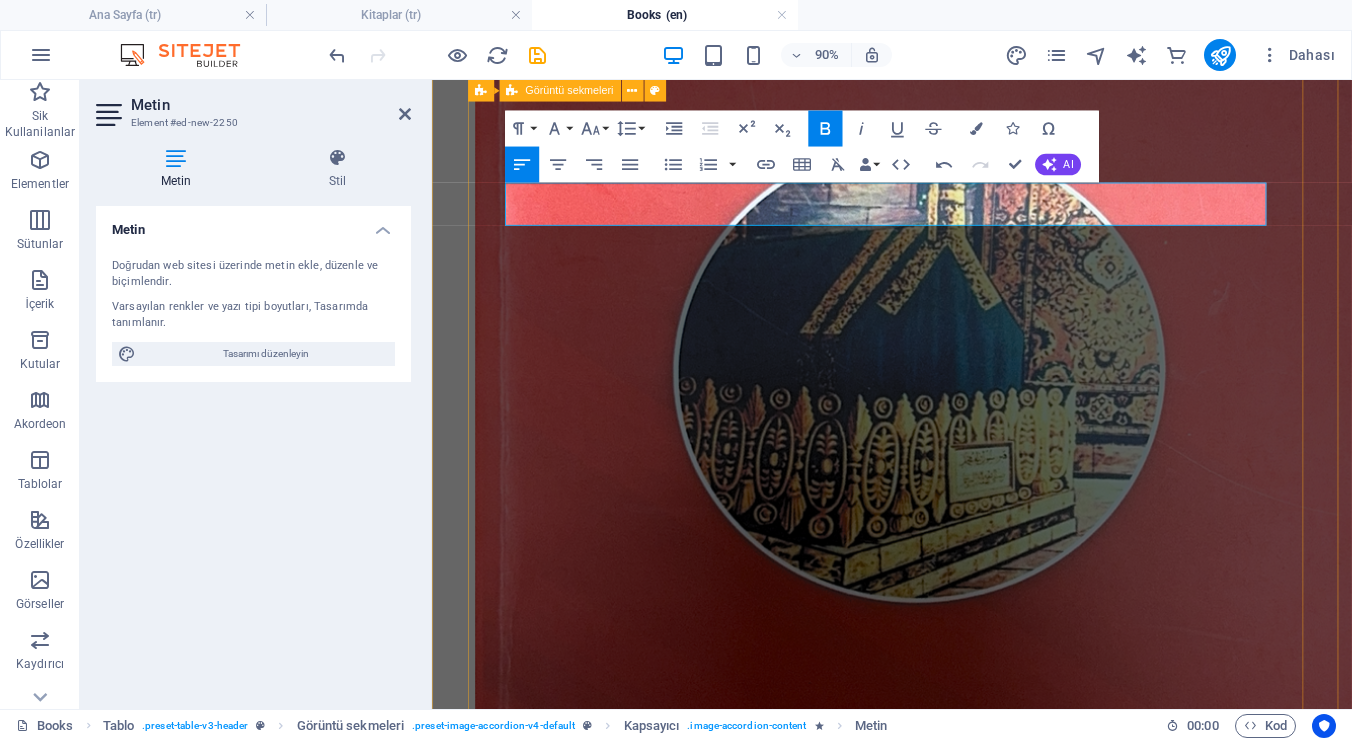 click on "[LAST], [FIRST]. Eyüp Sabri Pasha’s Commentary on al-Burda Poem (A Study). Istanbul: Akdem Publishing, 2017. Click here to read the book. Podcast episode of the book: Summary video of the book: Altıntaş [LAST], [FIRST]. The Turkish Commentary on al-Shifāʾ by İbrahim Hanîf Efendi (A Study) . Ankara: İlahiyat Publishing, 2025. Click here to read the book. Eyüp Sabri Pasha. ʿAzīz al-Āthār . Ed. [FIRST] [LAST]. Istanbul: Akdem Publishing, 2017. Click here to read the book. Podcast episode of the book: Summary video of the book: Ibrahim Hanîf Efendi. Hulāsat al-Wafā fī Sharḥ al-Shifāʾ (First Section, First Two Chapters) . Ed. [FIRST] [LAST]. Ankara: İlahiyat Publishing, 2025. Click here to read the book." at bounding box center (943, 3695) 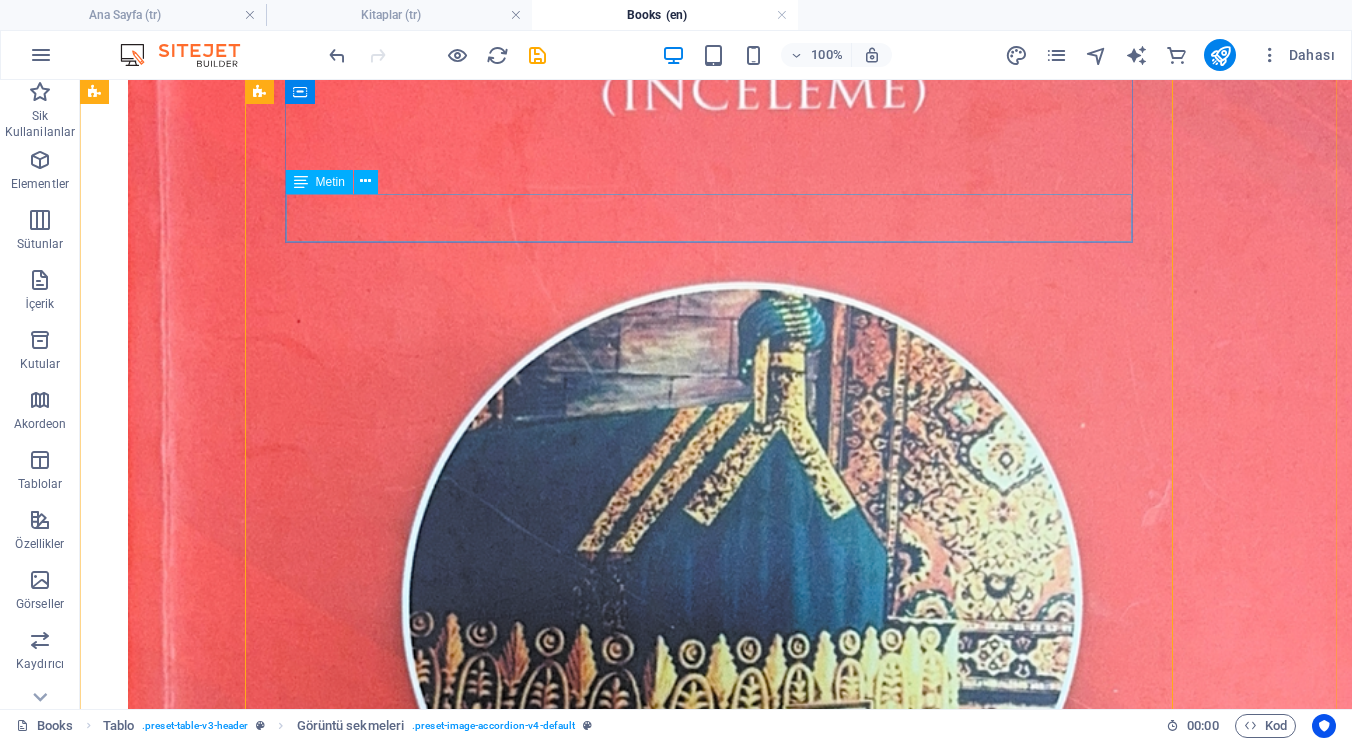 click on "Summary video of the book:" at bounding box center (716, 2744) 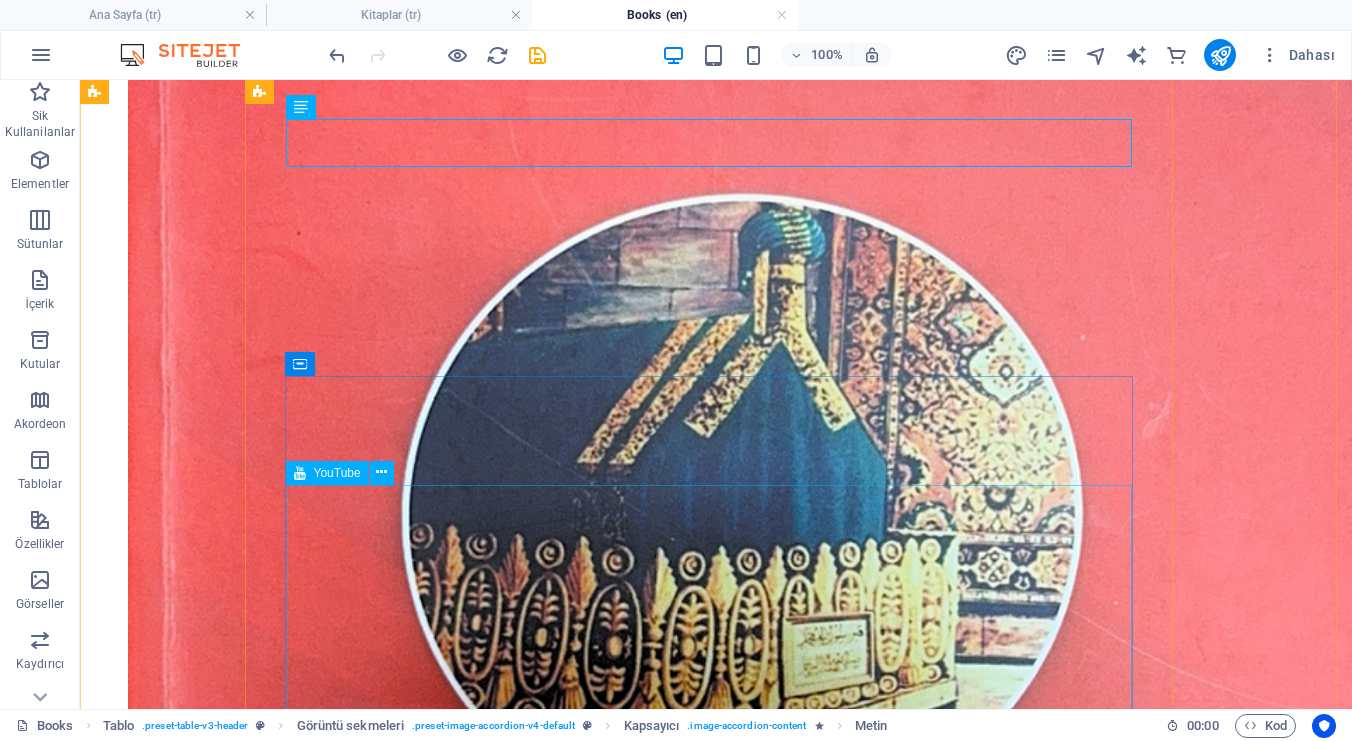 scroll, scrollTop: 1046, scrollLeft: 0, axis: vertical 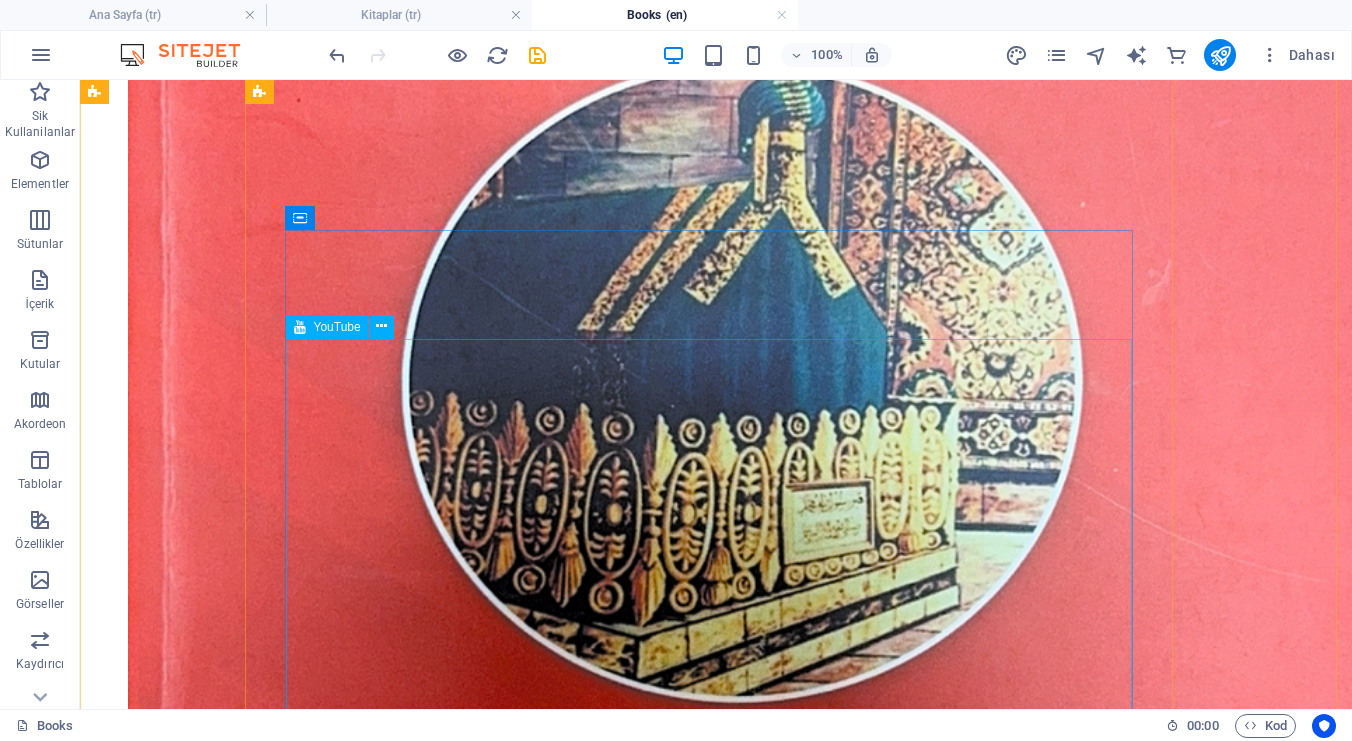 click at bounding box center [716, 8407] 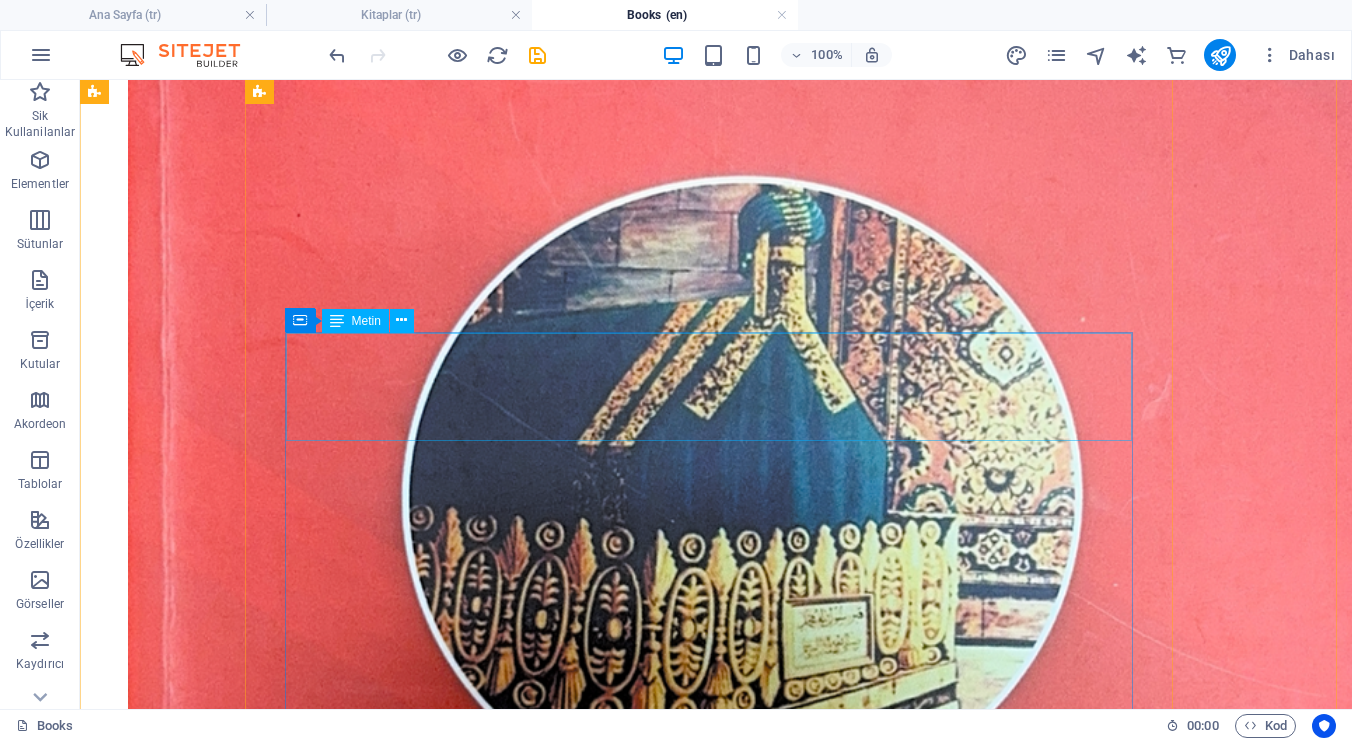 scroll, scrollTop: 1001, scrollLeft: 0, axis: vertical 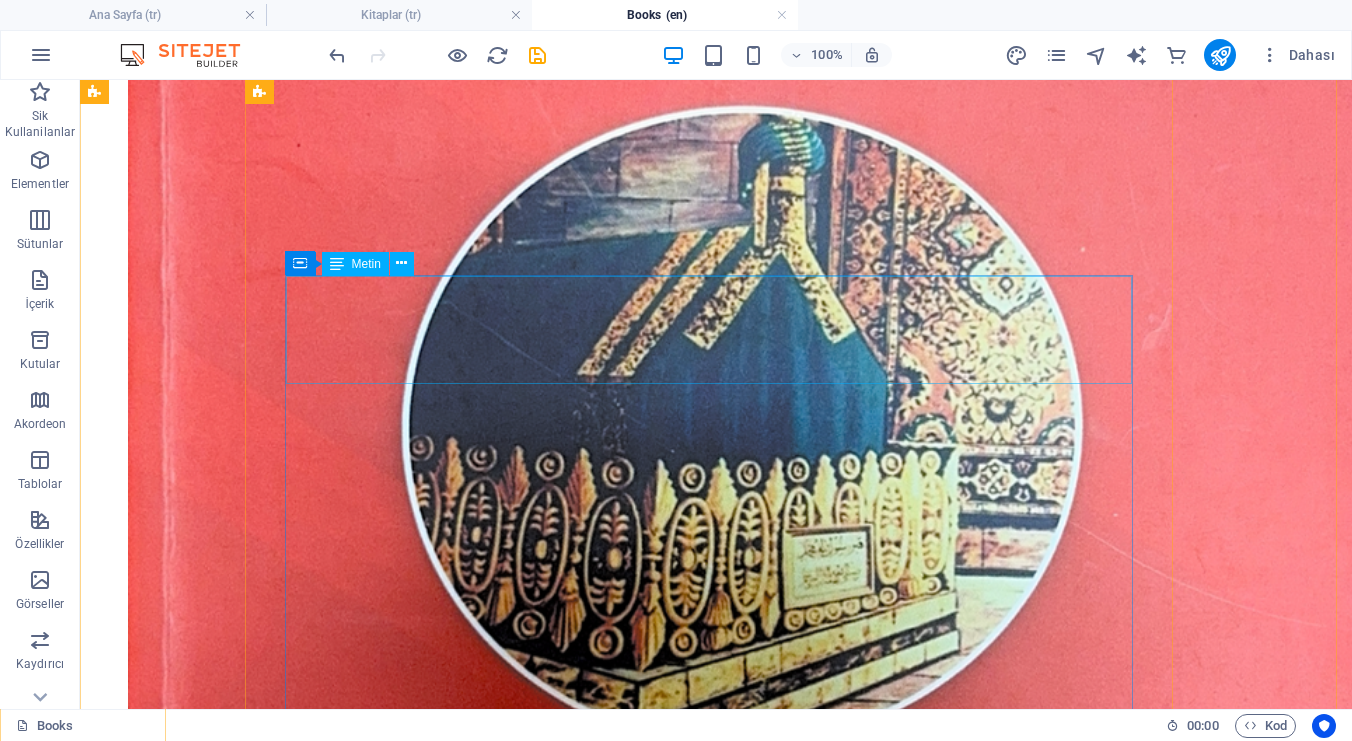 click on "Eyüp Sabri Pasha. ʿAzīz al-Āthār . Ed. [FIRST] [LAST]. Istanbul: Akdem Publishing, 2017. Click here to read the book. Podcast episode of the book:" at bounding box center [716, 7846] 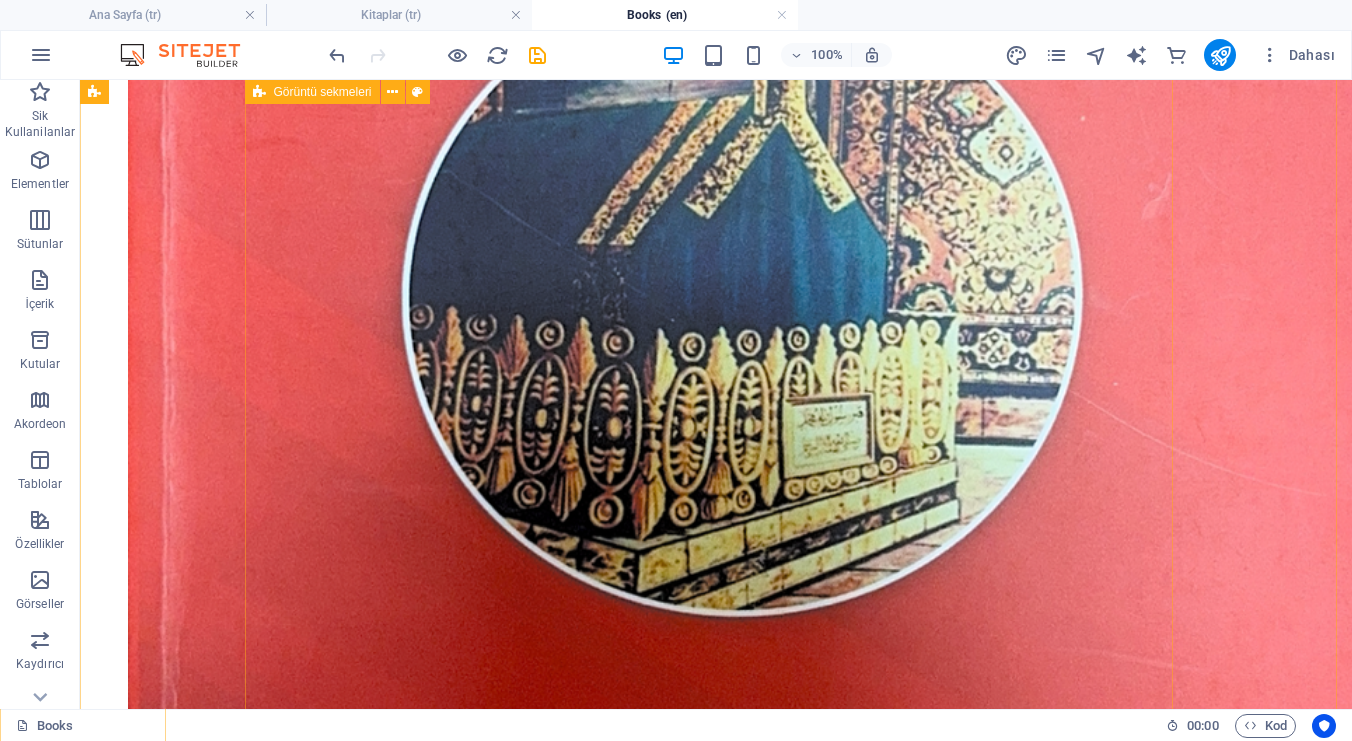 scroll, scrollTop: 1119, scrollLeft: 0, axis: vertical 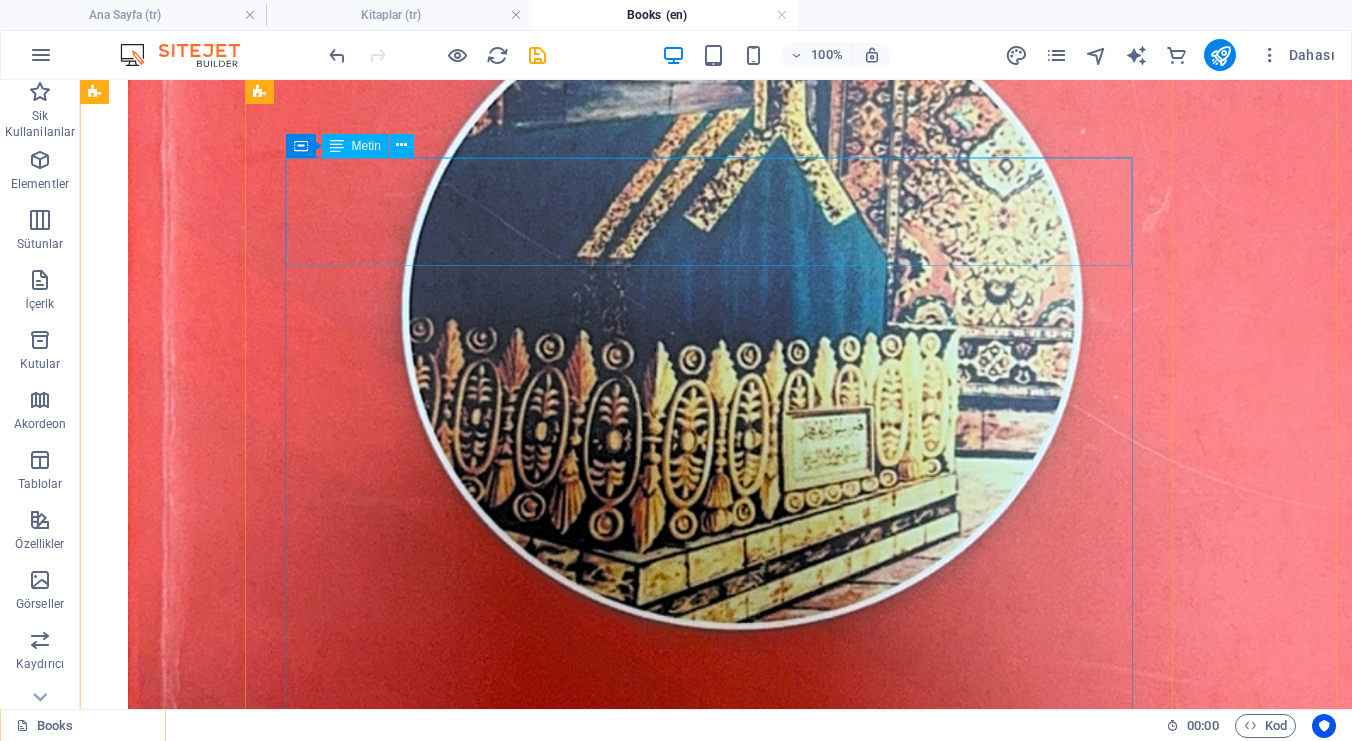 click on "Eyüp Sabri Pasha. ʿAzīz al-Āthār . Ed. [FIRST] [LAST]. Istanbul: Akdem Publishing, 2017. Click here to read the book. Podcast episode of the book:" at bounding box center (716, 7728) 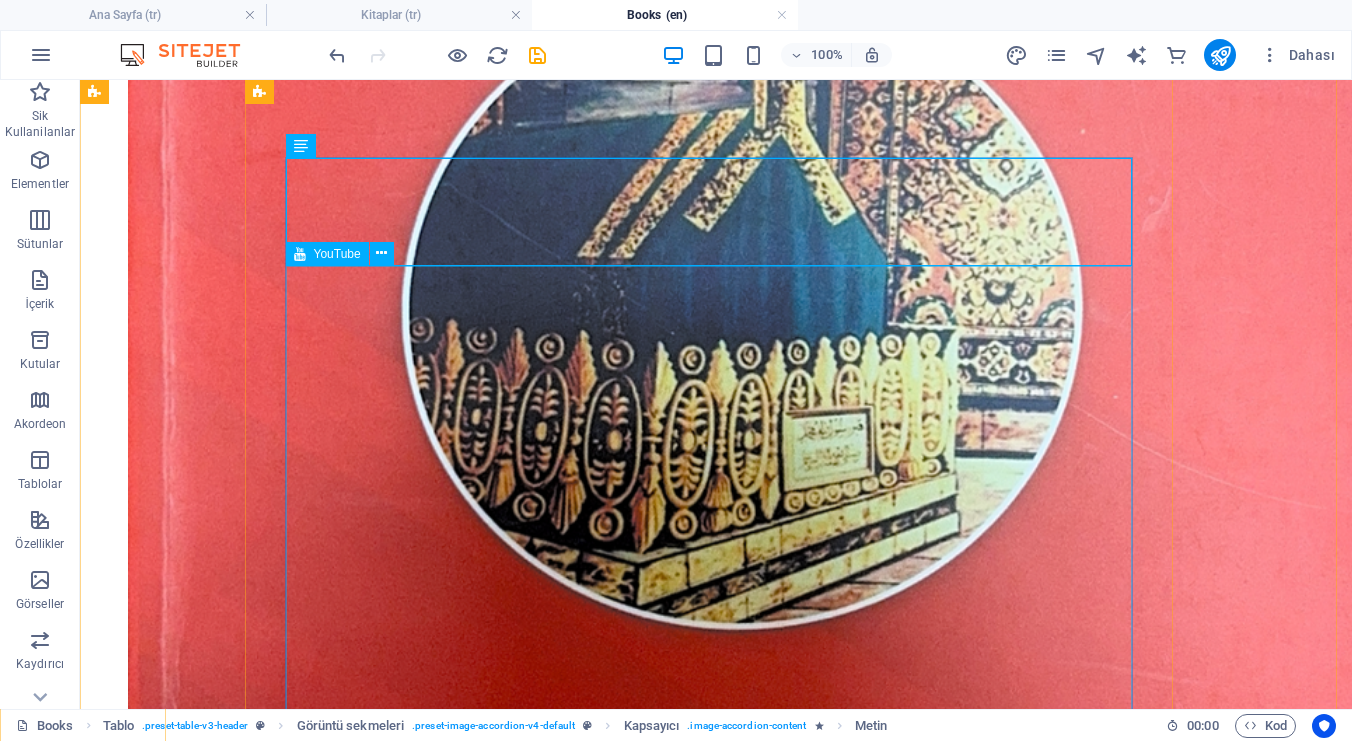 click at bounding box center [716, 8334] 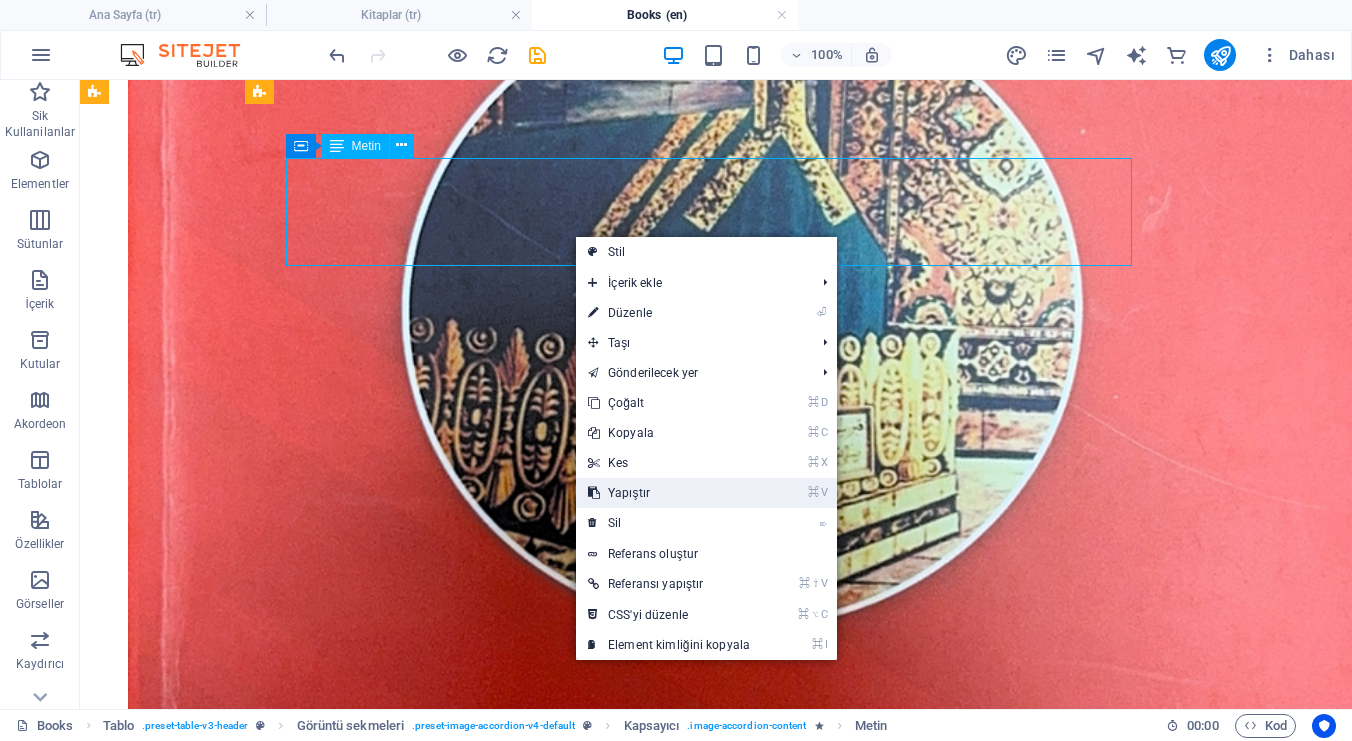 click on "⌘ V  Yapıştır" at bounding box center [669, 493] 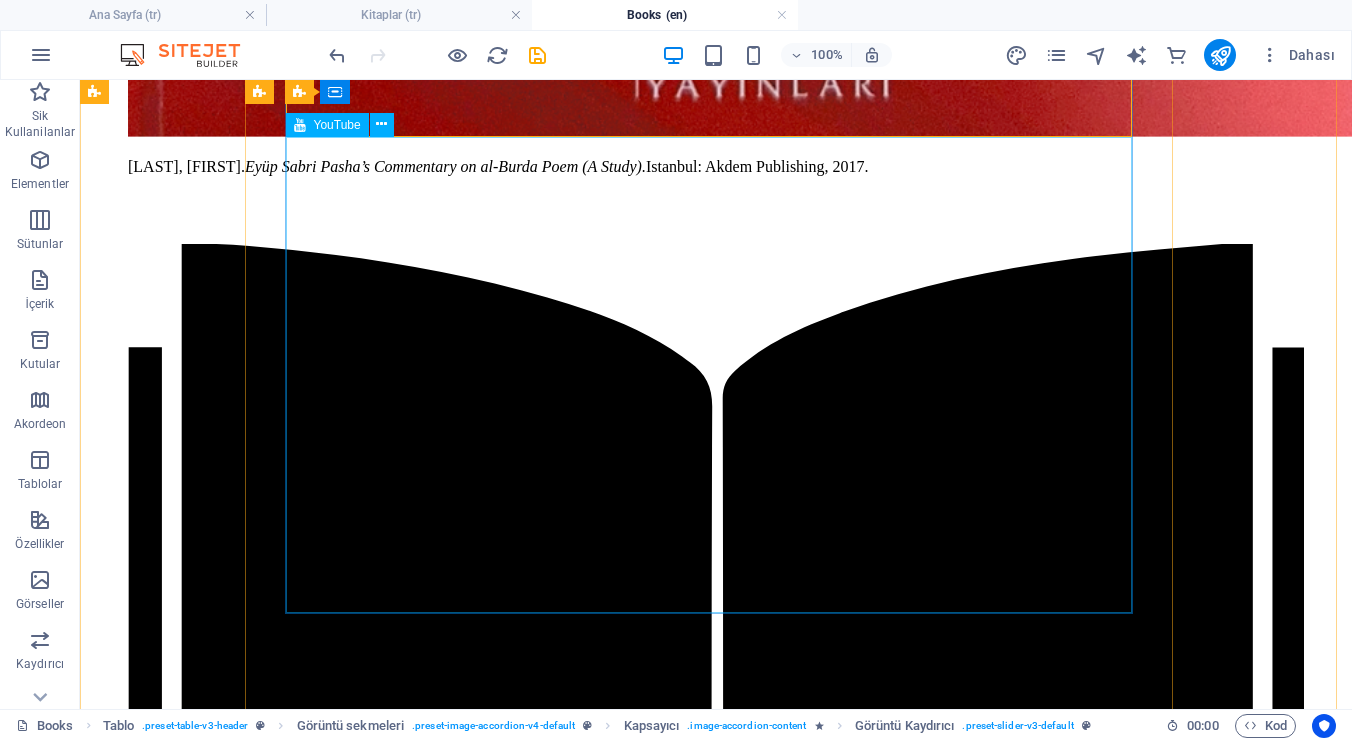 scroll, scrollTop: 2162, scrollLeft: 0, axis: vertical 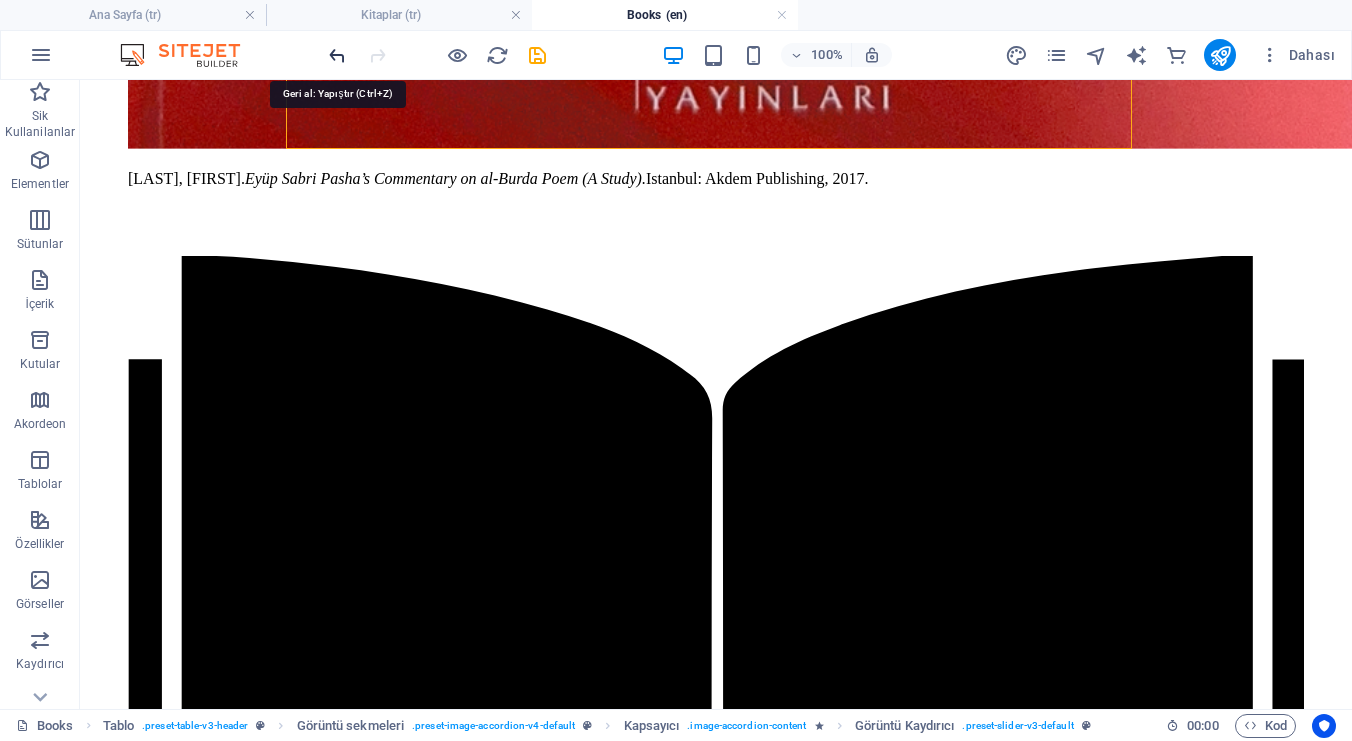 click at bounding box center [337, 55] 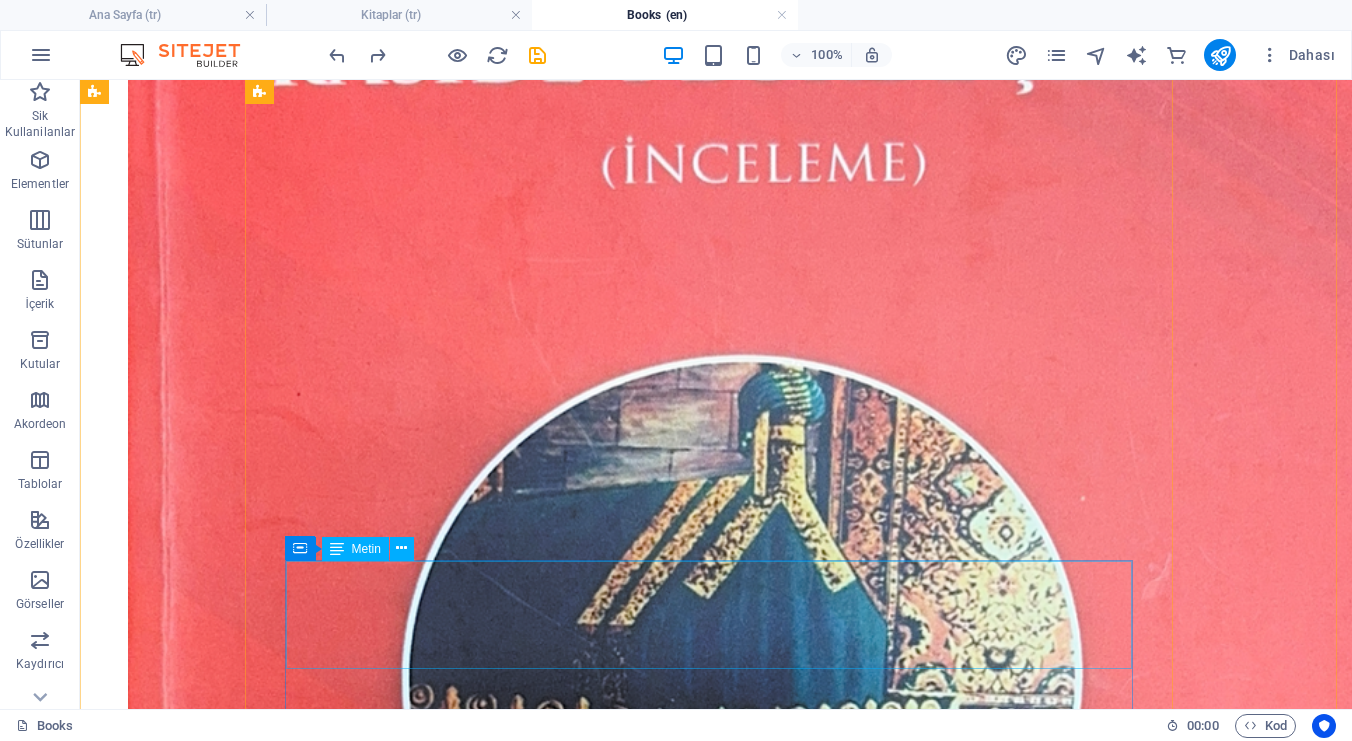 scroll, scrollTop: 552, scrollLeft: 0, axis: vertical 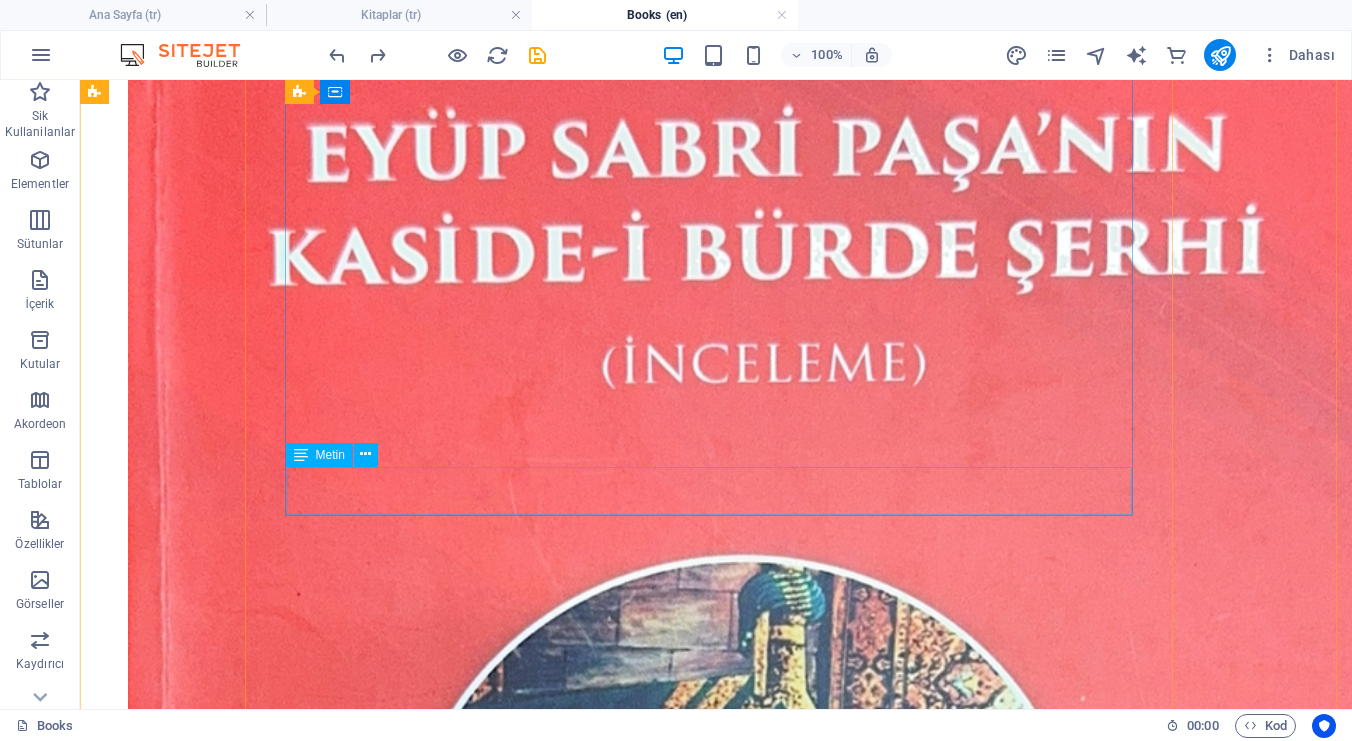 click on "Summary video of the book:" at bounding box center [716, 3017] 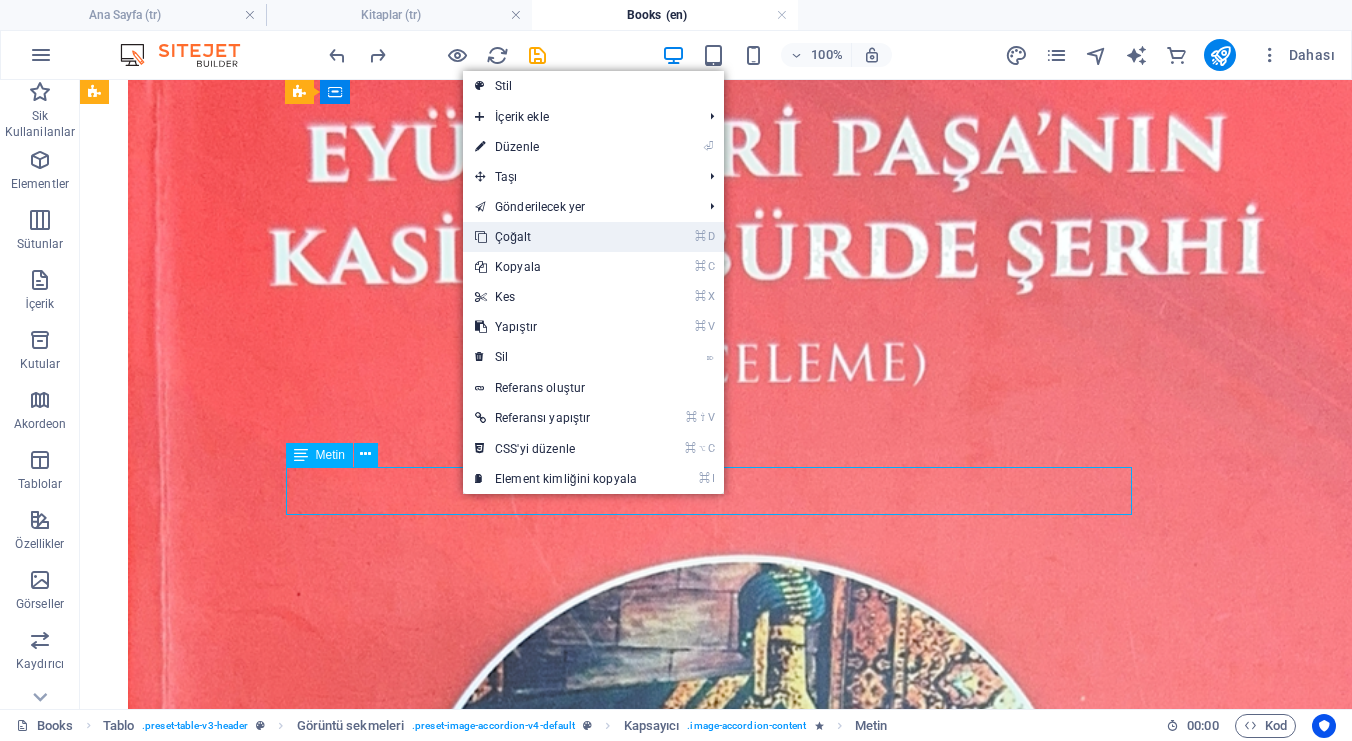 click on "⌘ D  Çoğalt" at bounding box center [556, 237] 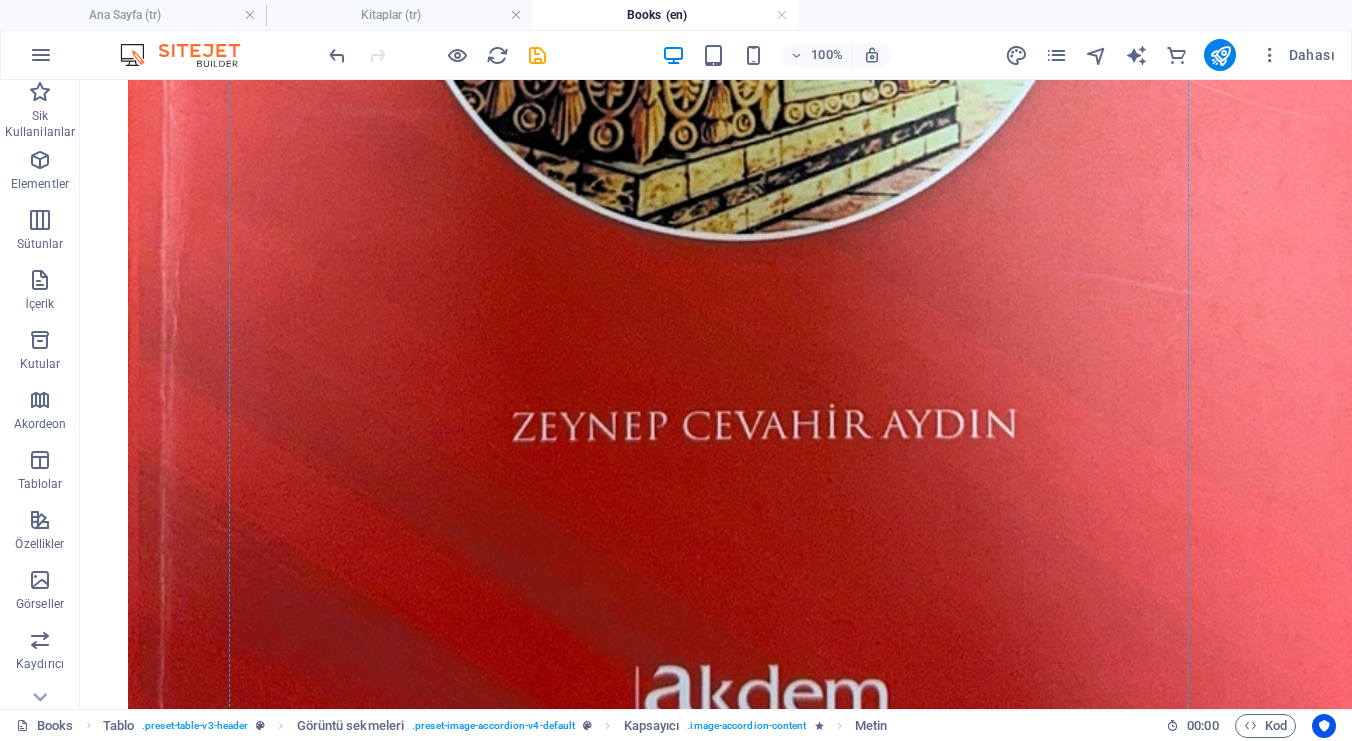 scroll, scrollTop: 1589, scrollLeft: 0, axis: vertical 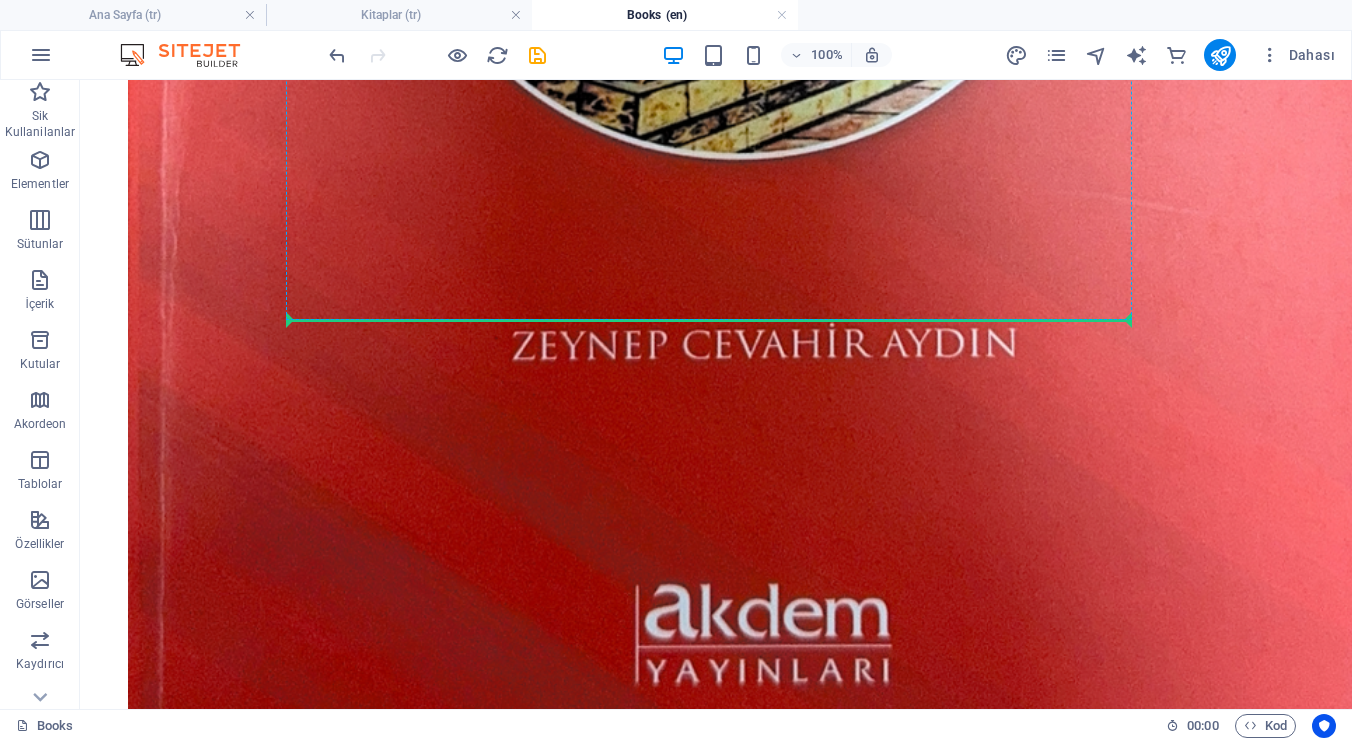 drag, startPoint x: 490, startPoint y: 542, endPoint x: 542, endPoint y: 317, distance: 230.93073 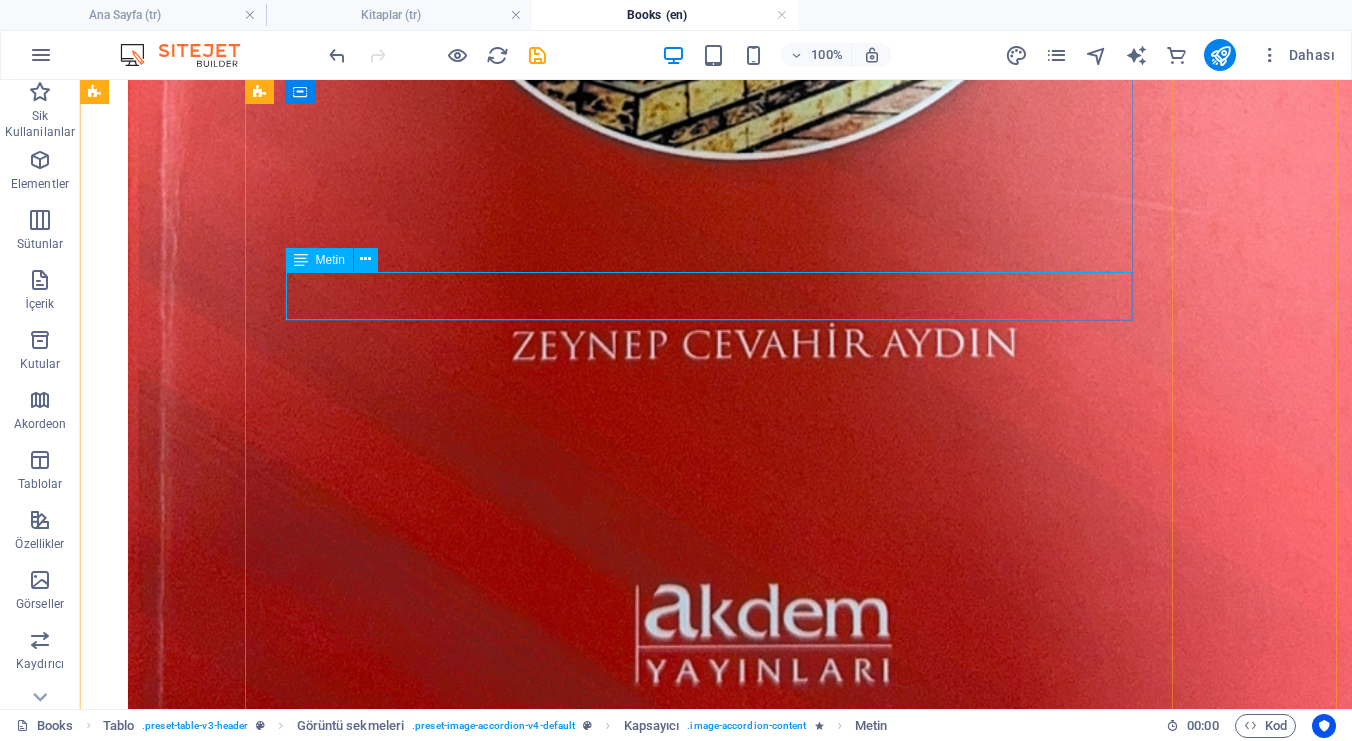 click on "Summary video of the book:" at bounding box center (716, 7983) 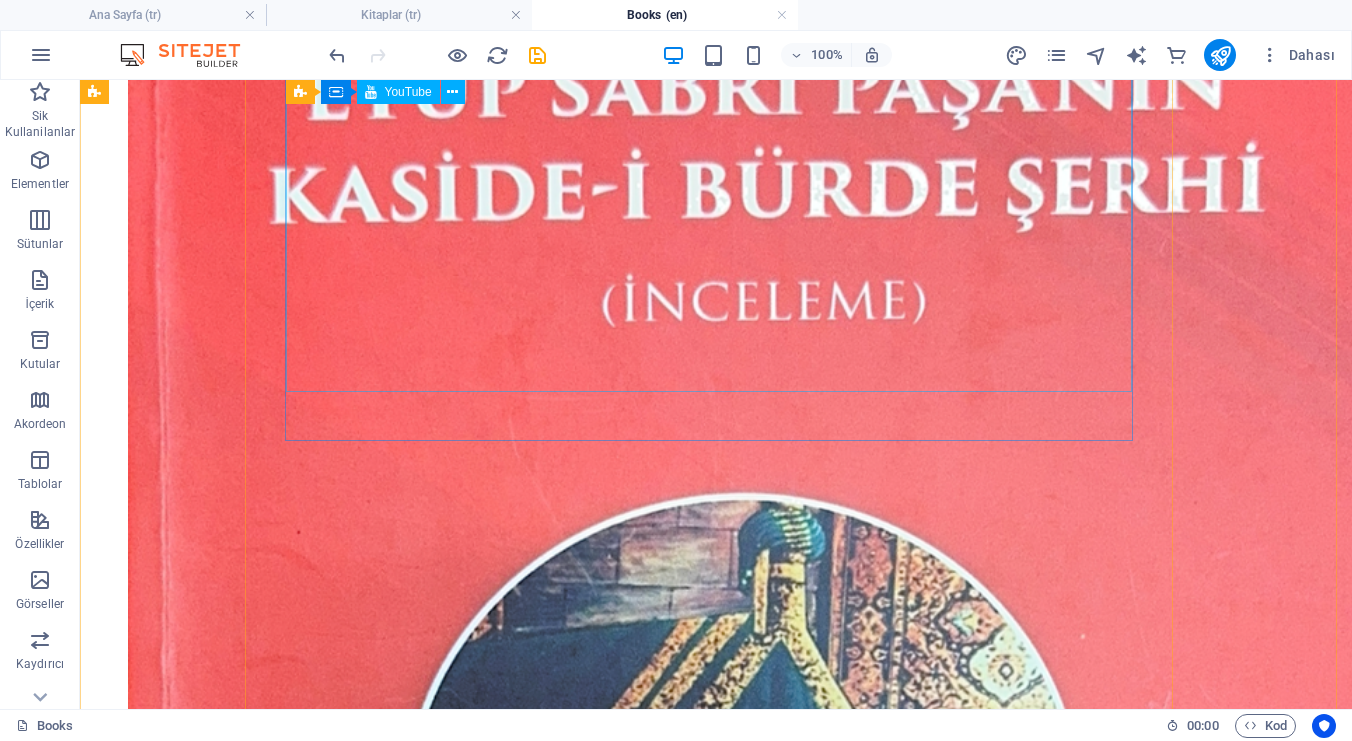scroll, scrollTop: 640, scrollLeft: 0, axis: vertical 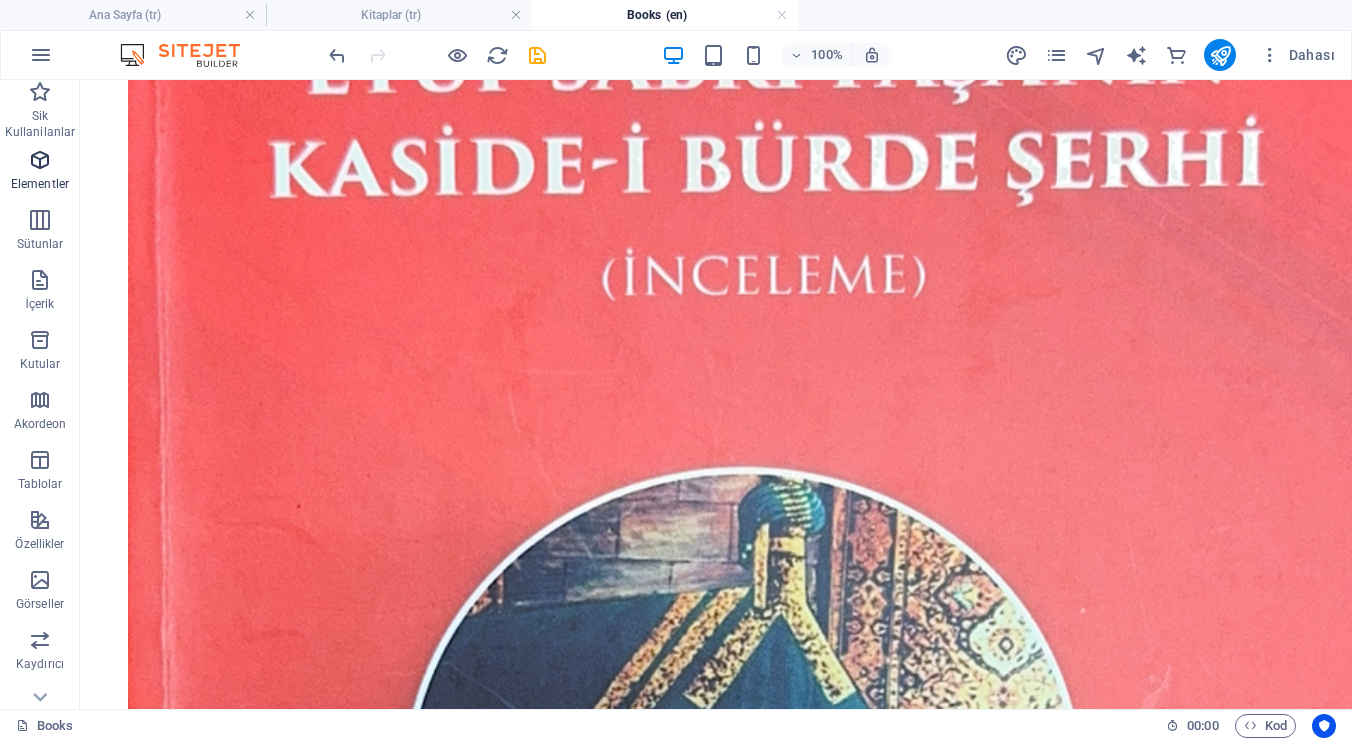 click on "Elementler" at bounding box center [40, 184] 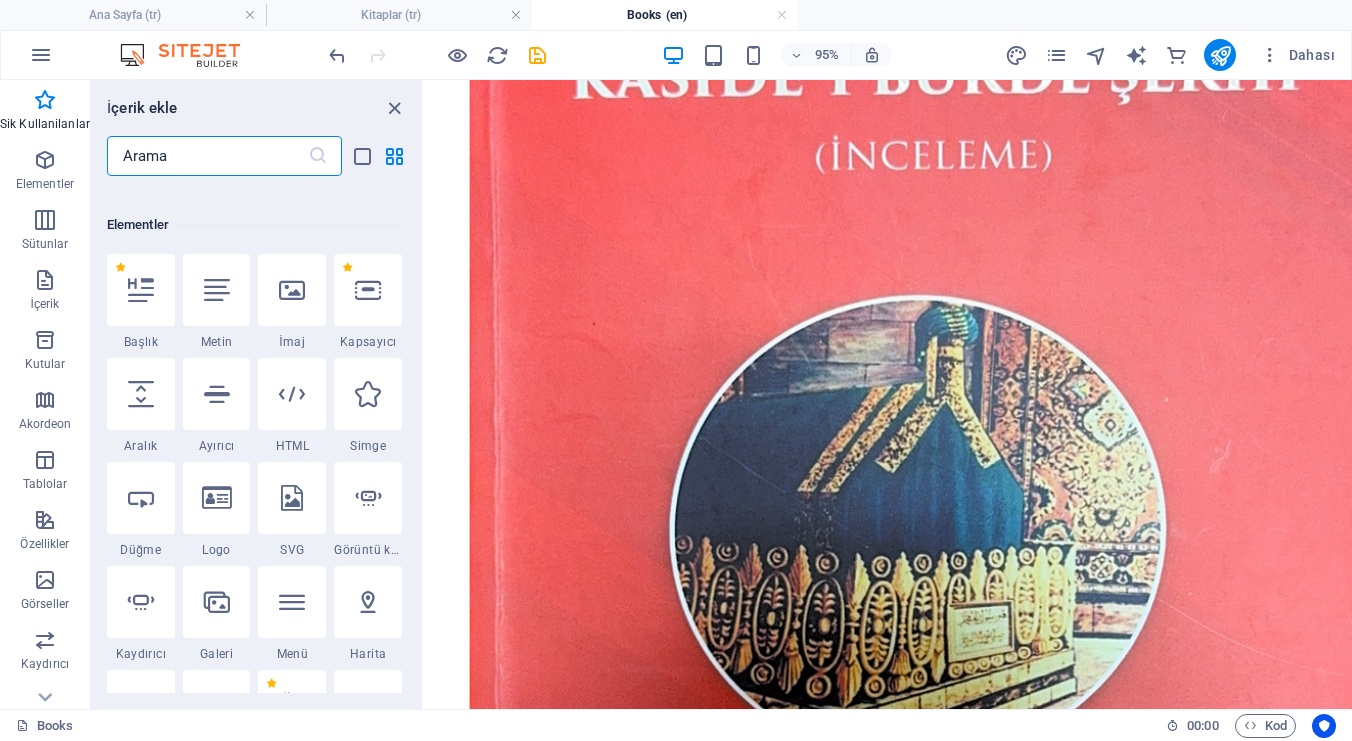 scroll, scrollTop: 0, scrollLeft: 0, axis: both 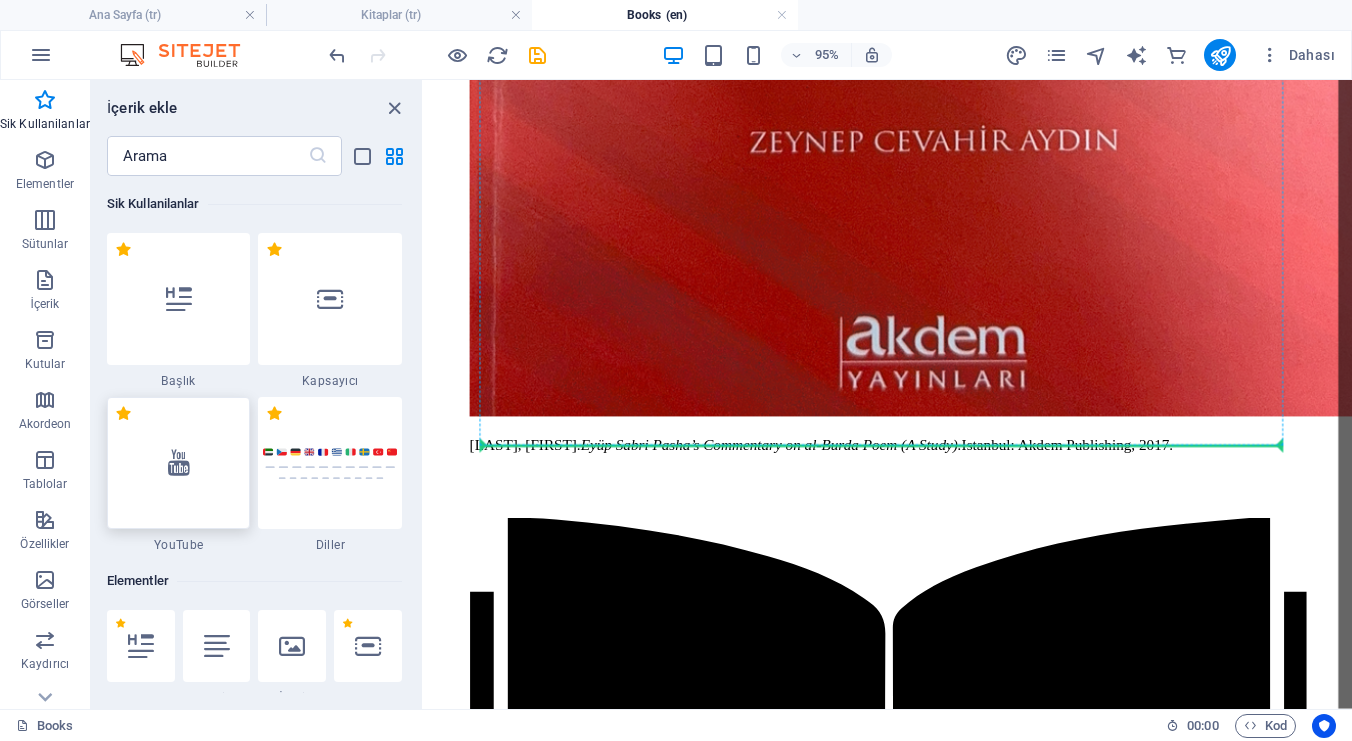 select on "ar16_9" 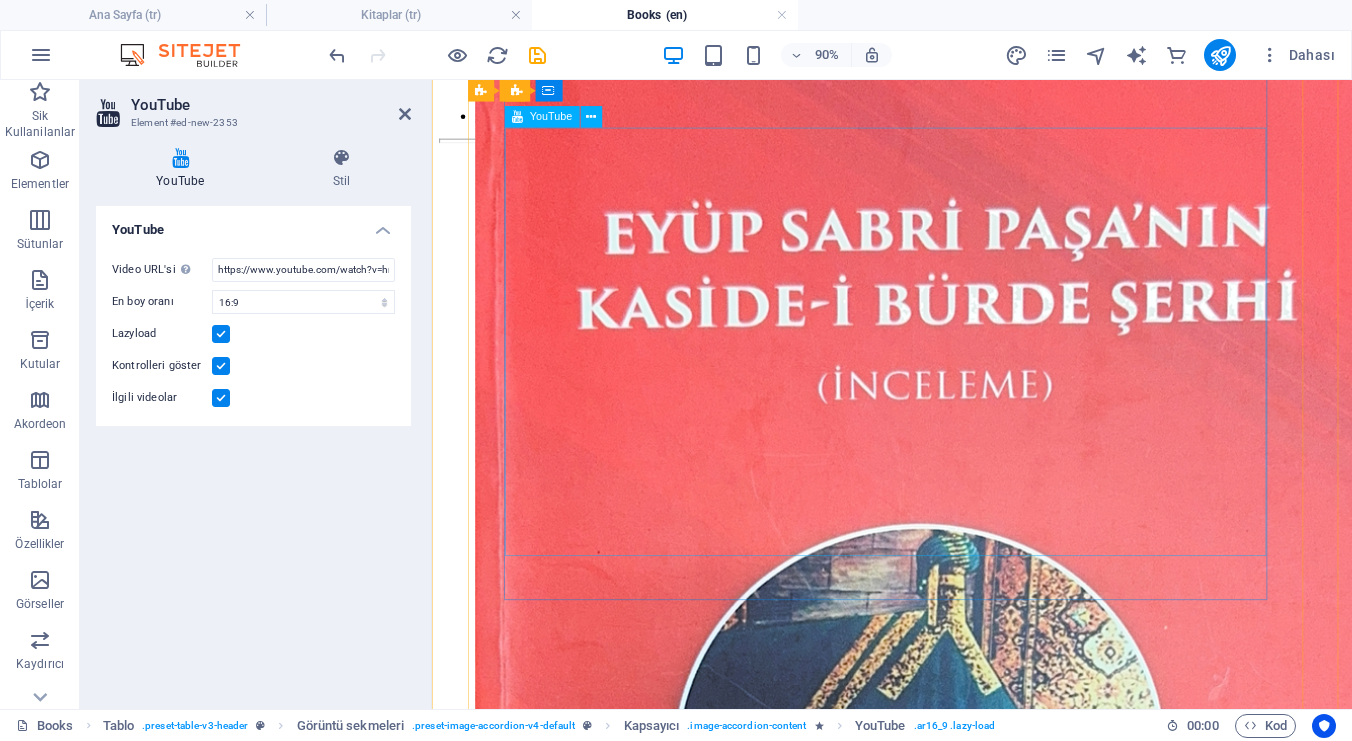 scroll, scrollTop: 410, scrollLeft: 0, axis: vertical 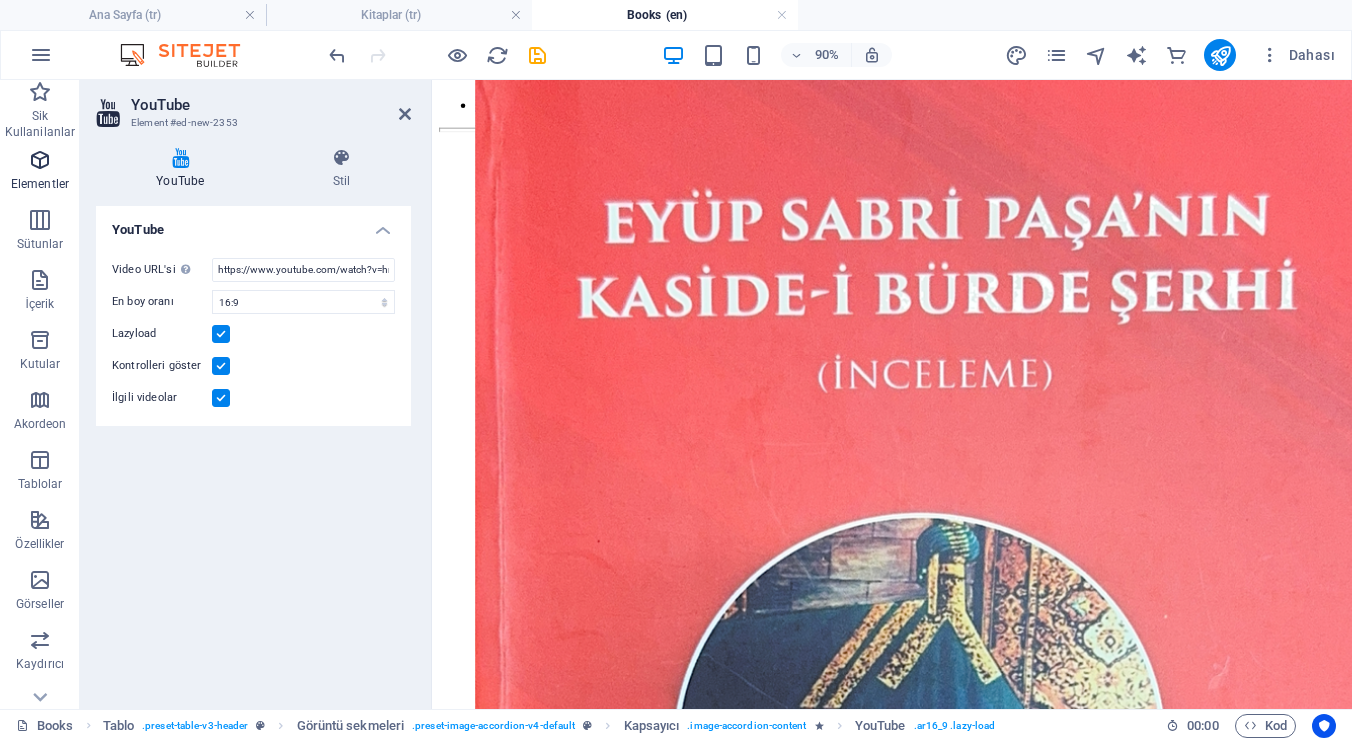 click on "Elementler" at bounding box center [40, 172] 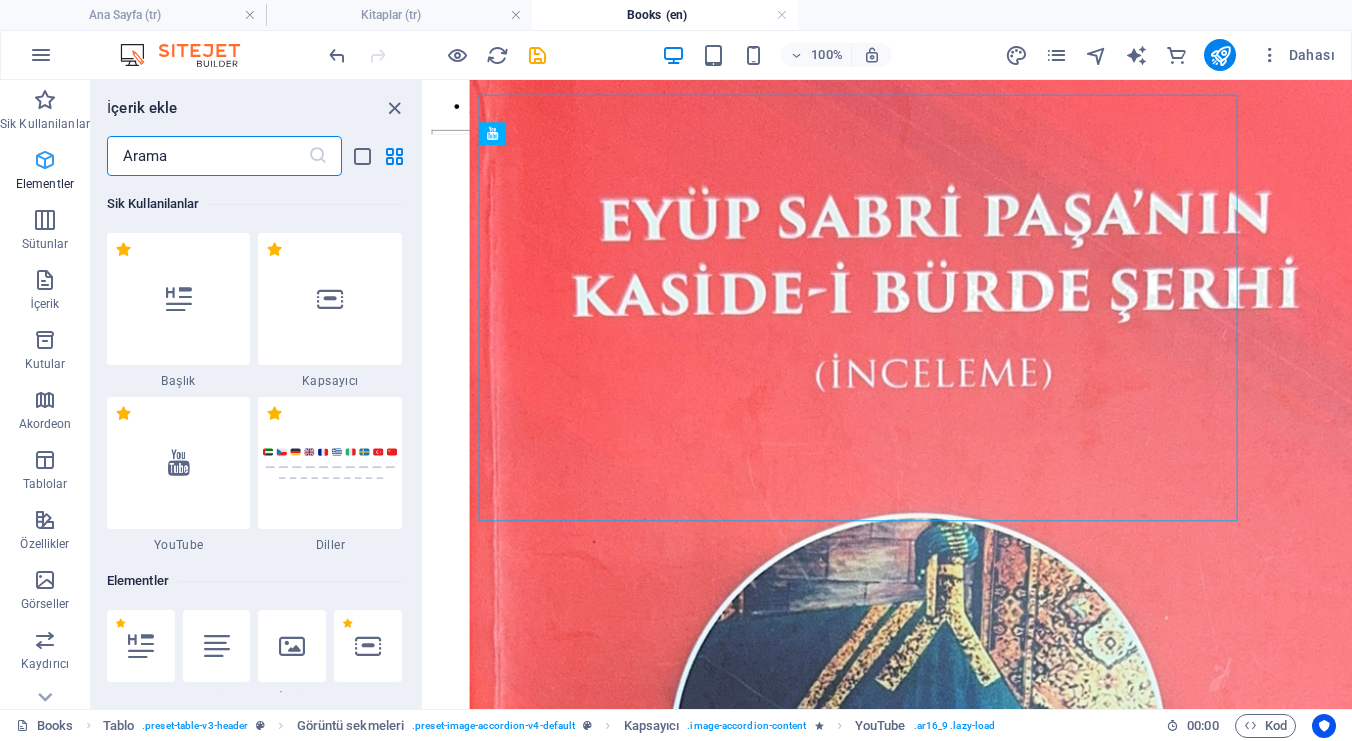 scroll, scrollTop: 1752, scrollLeft: 0, axis: vertical 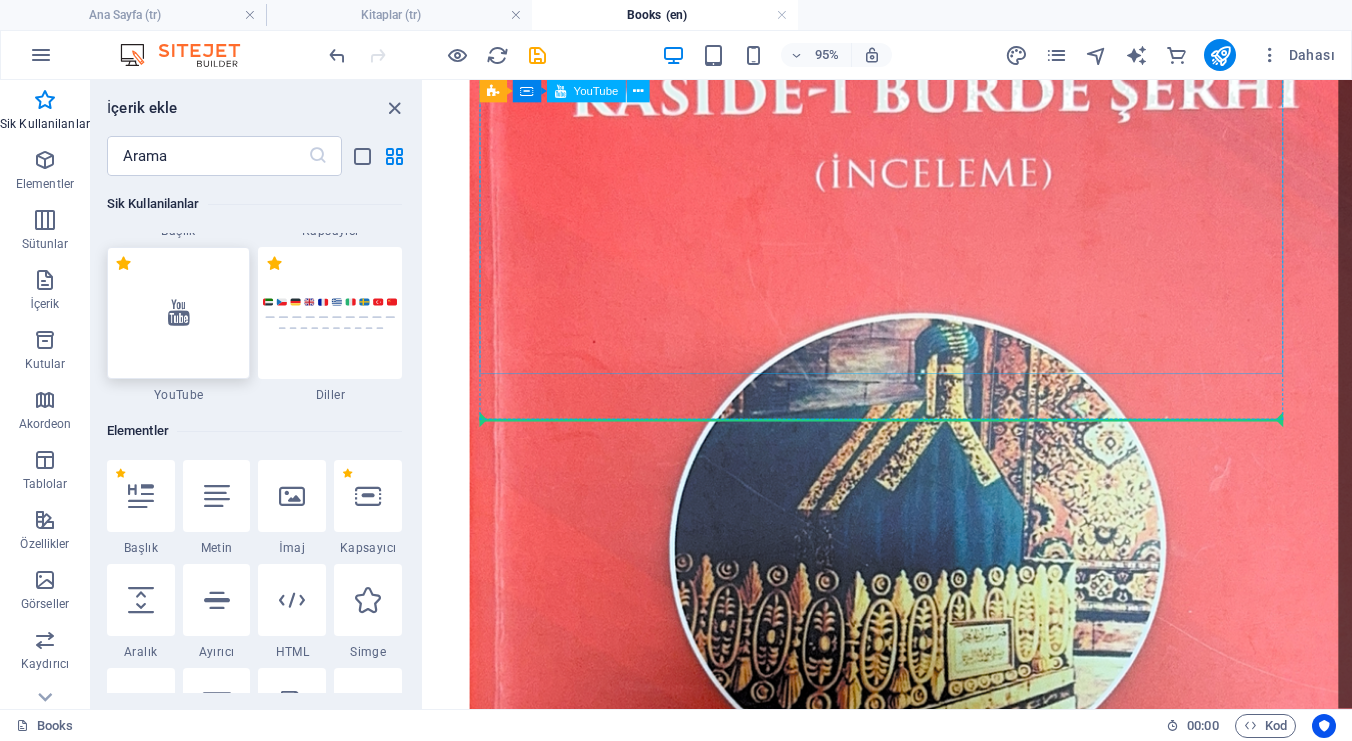 select on "ar16_9" 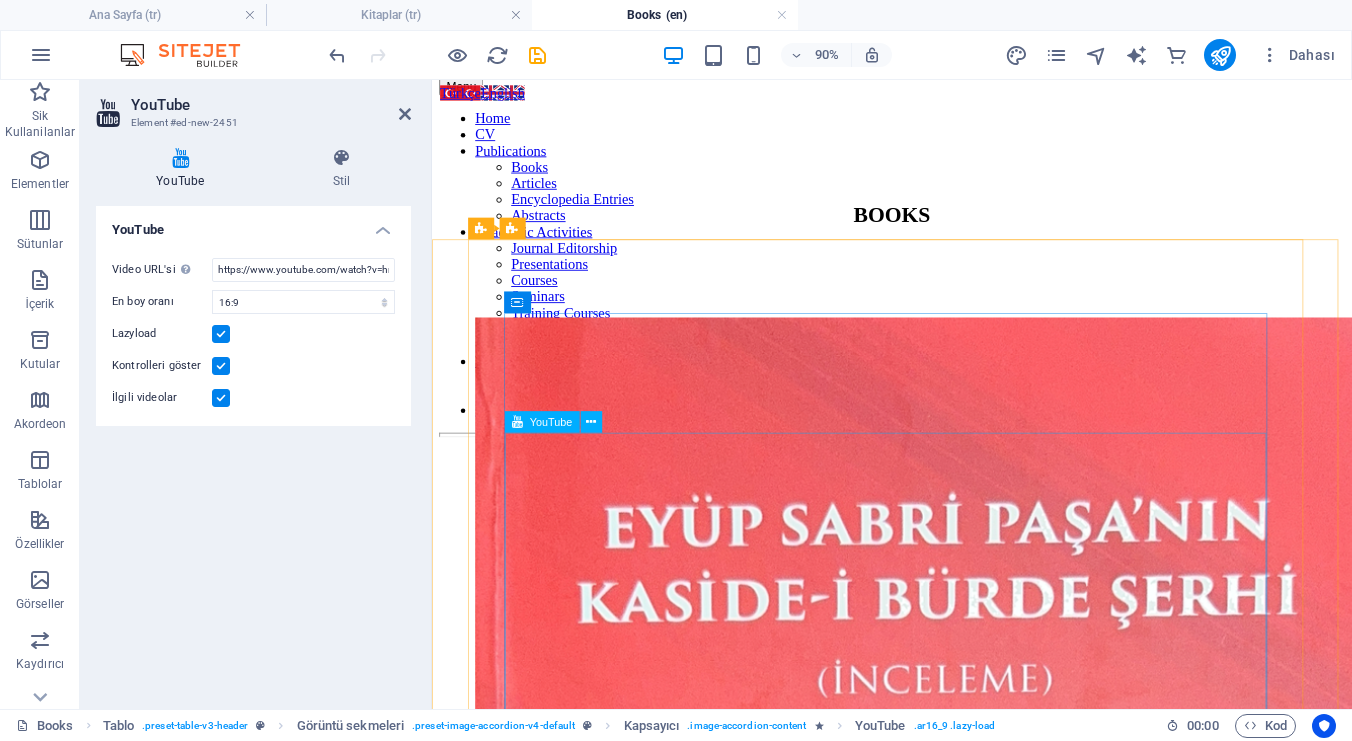 scroll, scrollTop: 97, scrollLeft: 0, axis: vertical 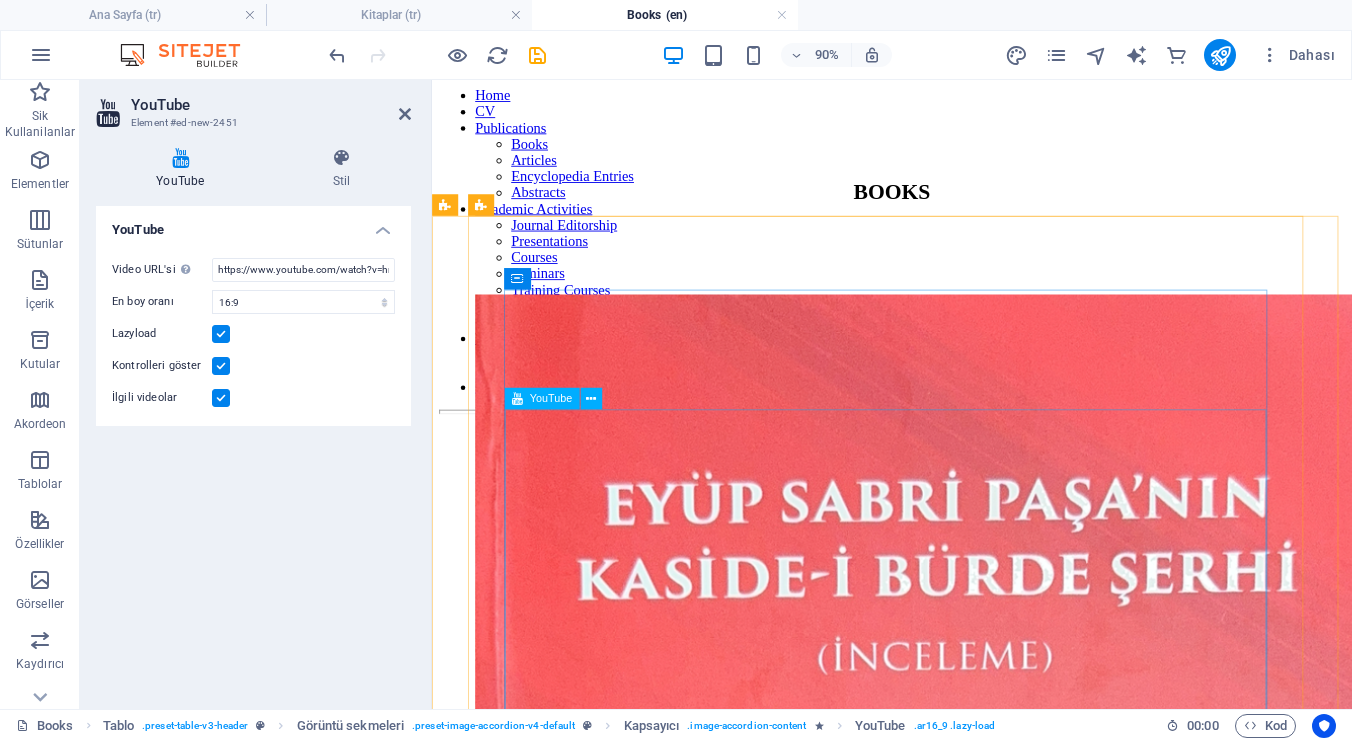 click at bounding box center [943, 2799] 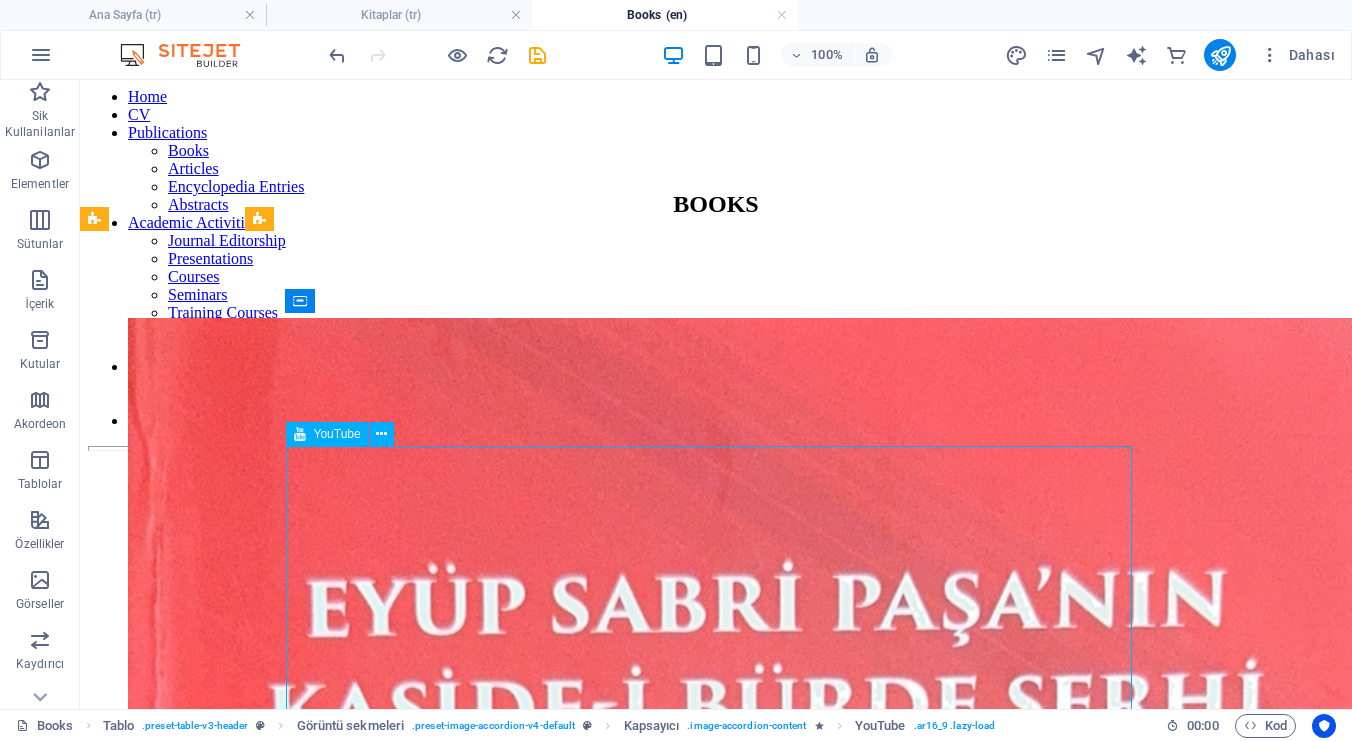 click at bounding box center [716, 3353] 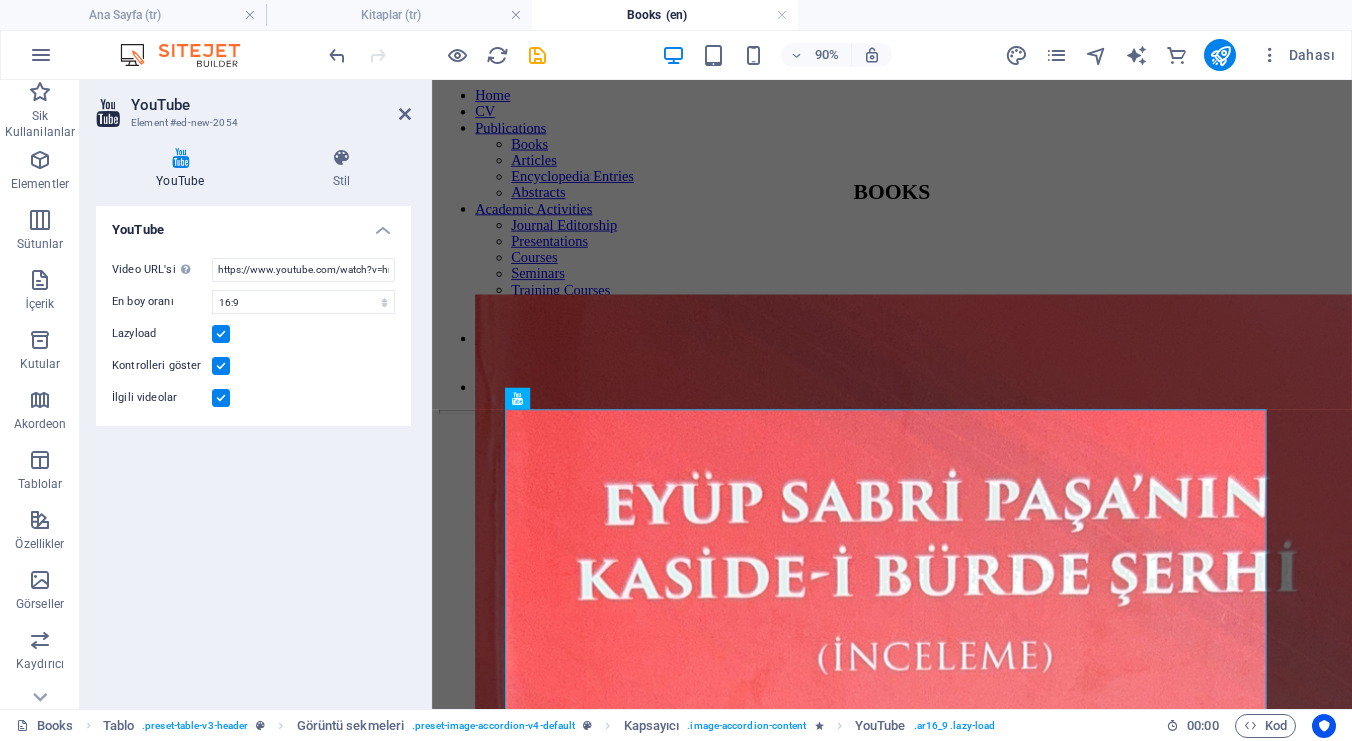 click on "Video URL'si Bir video URL'si ekle (veya yapıştır). https://www.youtube.com/watch?v=hnoviHgPHkY En boy oranı 16:10 16:9 4:3 2:1 1:1 Lazyload Kontrolleri göster İlgili videolar" at bounding box center [253, 334] 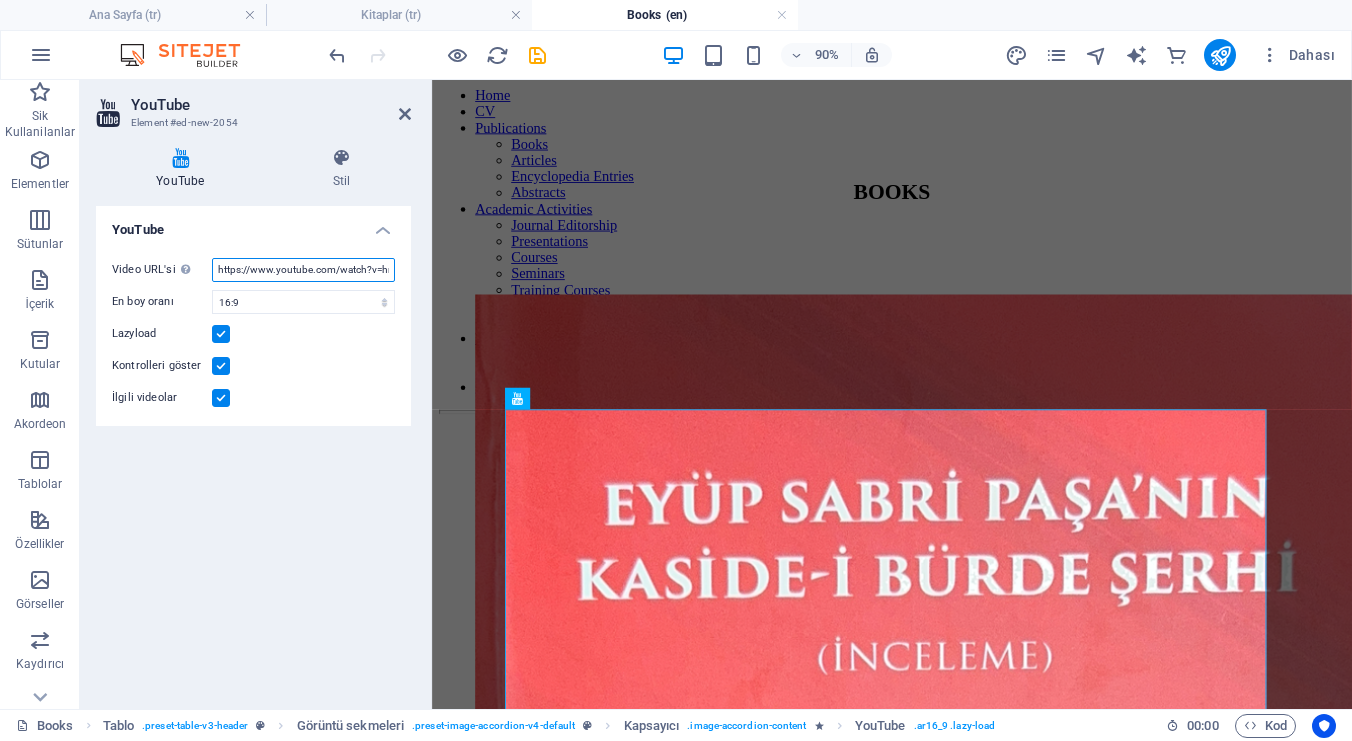 click on "https://www.youtube.com/watch?v=hnoviHgPHkY" at bounding box center (303, 270) 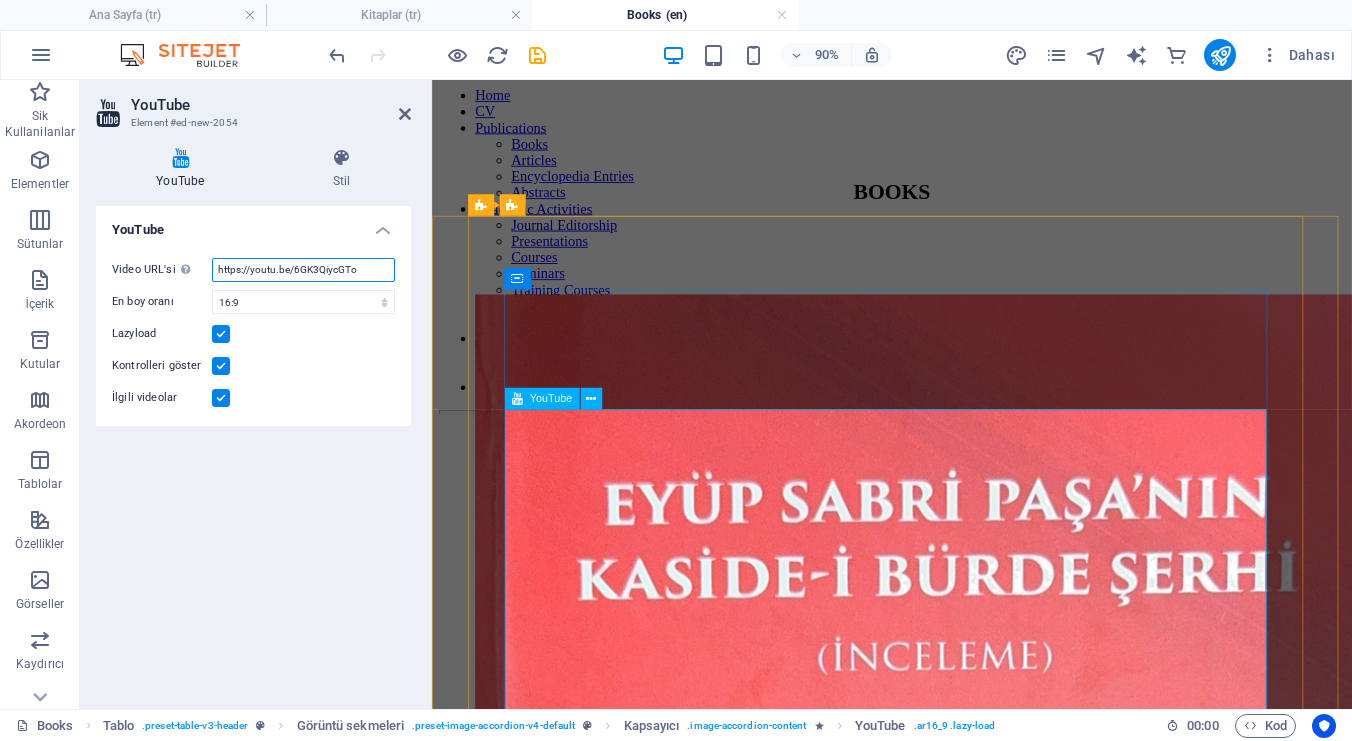 type on "https://youtu.be/6GK3QiycGTo" 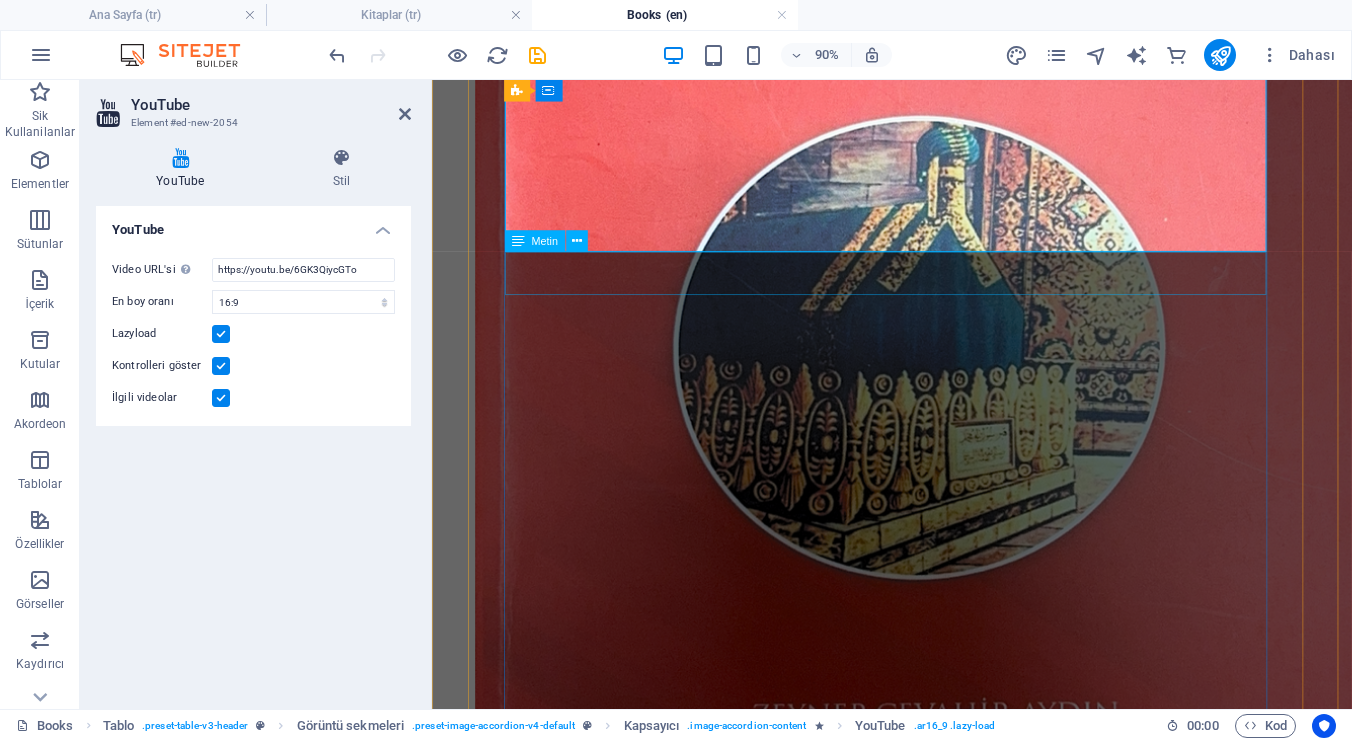 scroll, scrollTop: 954, scrollLeft: 0, axis: vertical 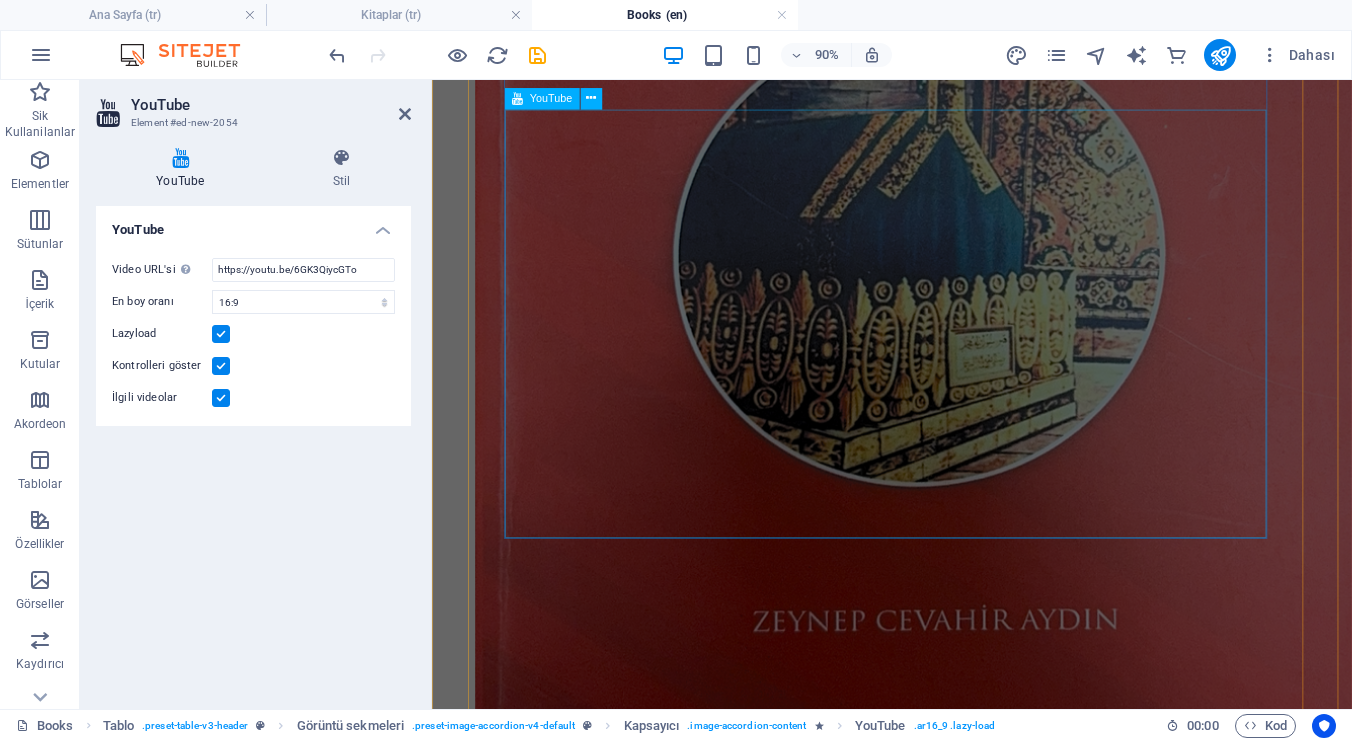 click at bounding box center [943, 2180] 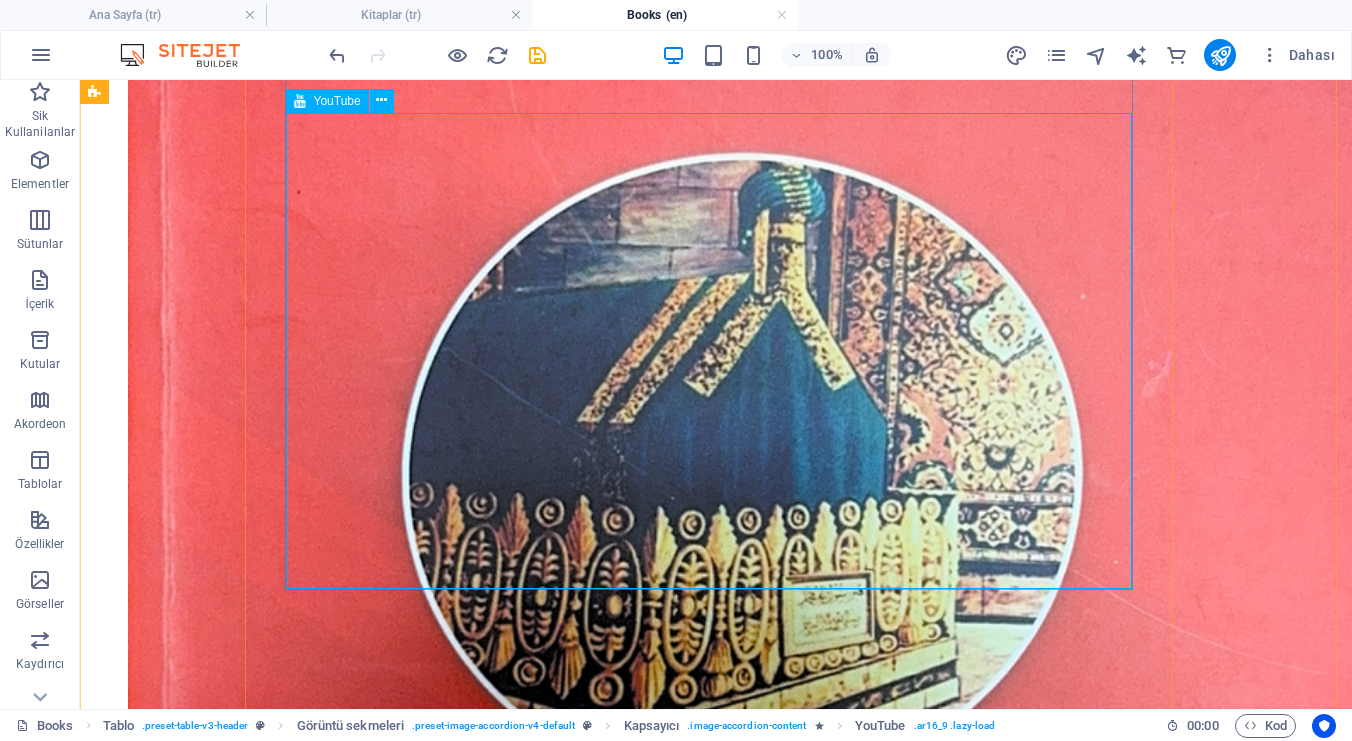 click at bounding box center [716, 2734] 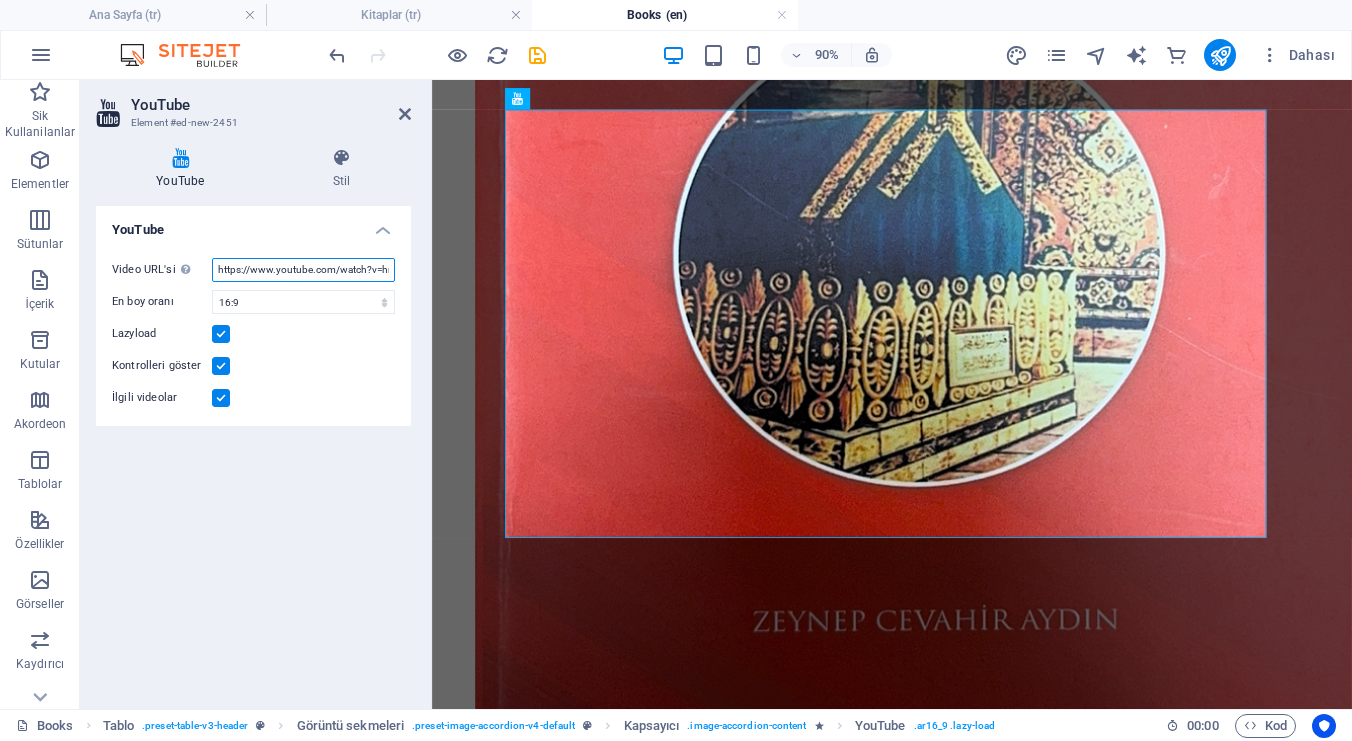 click on "https://www.youtube.com/watch?v=hnoviHgPHkY" at bounding box center [303, 270] 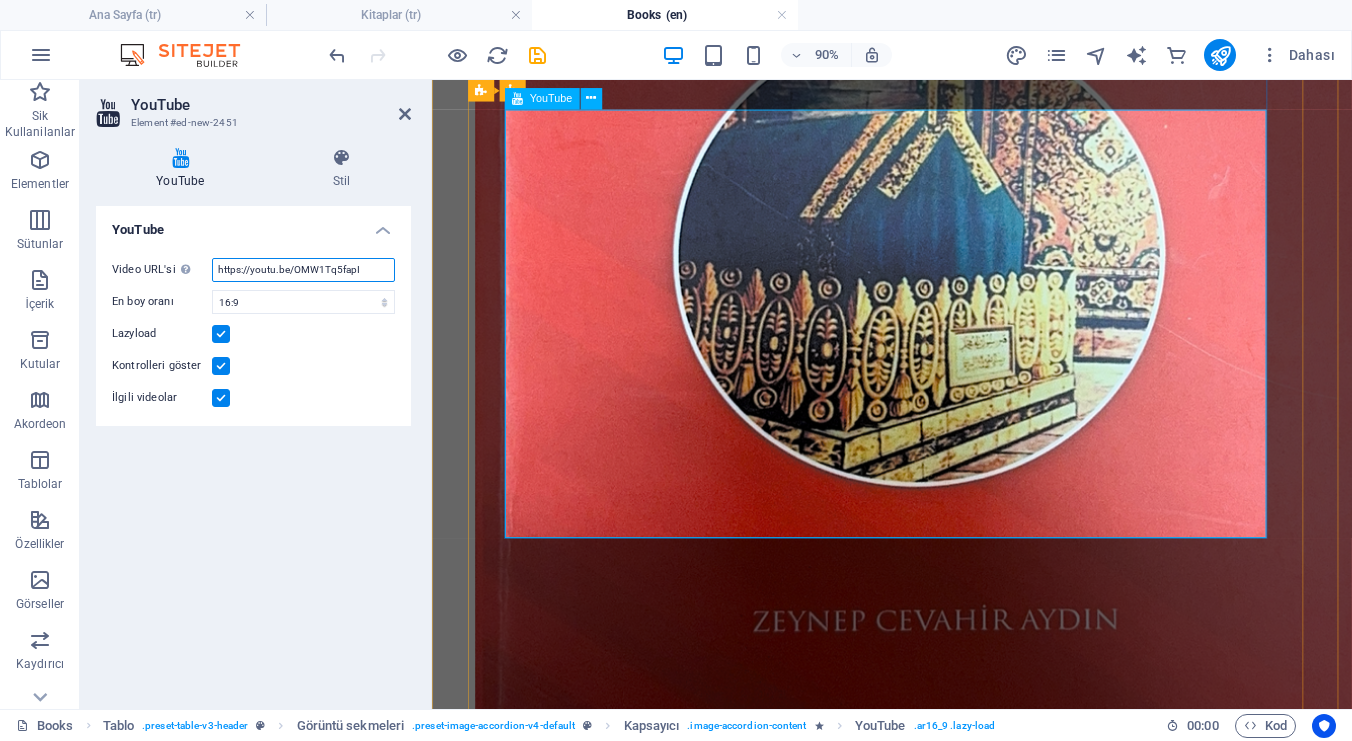 type on "https://youtu.be/OMW1Tq5fapI" 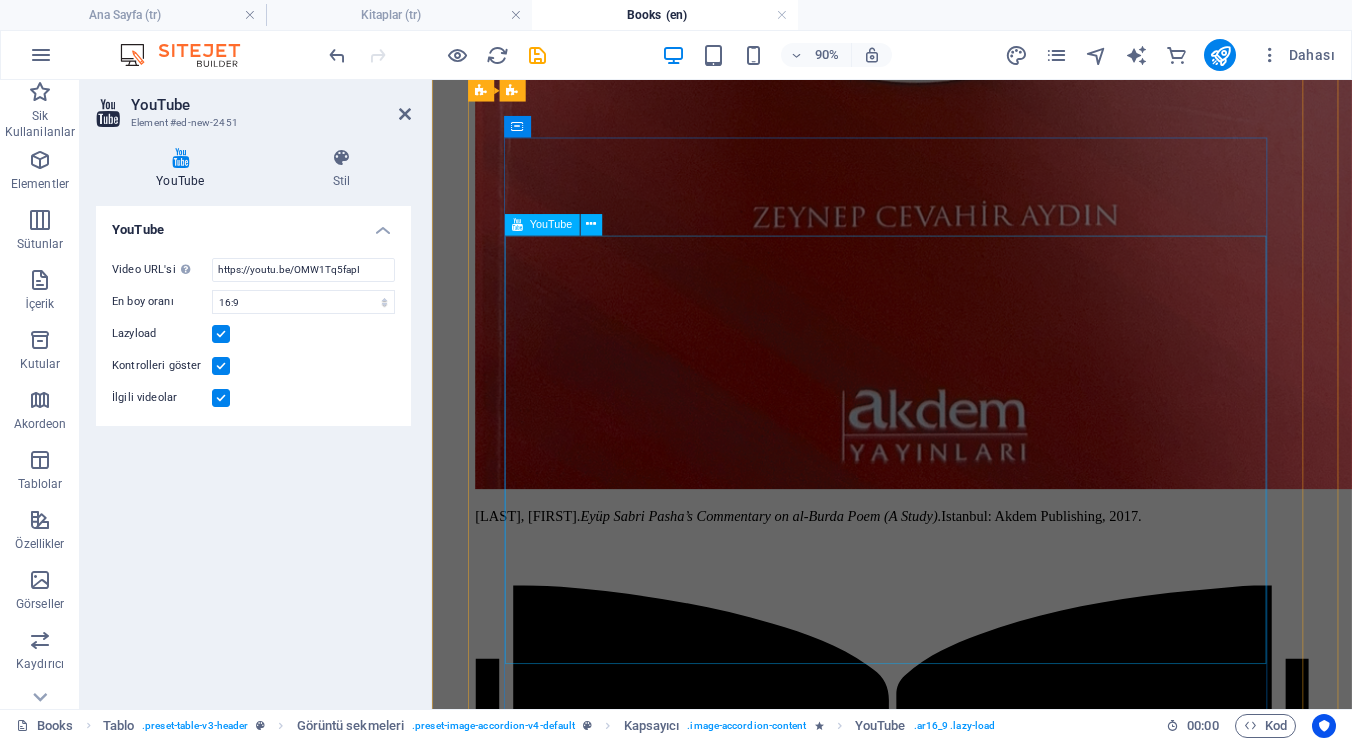 scroll, scrollTop: 1608, scrollLeft: 0, axis: vertical 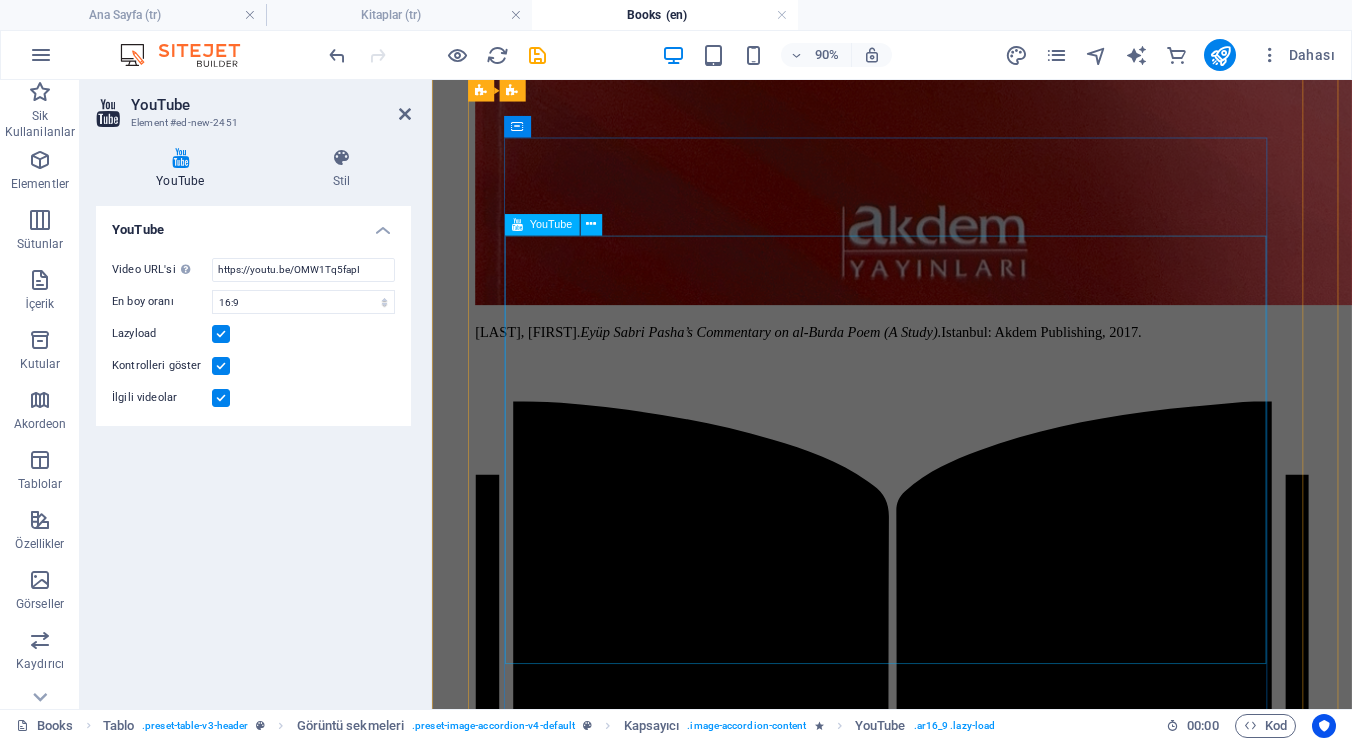 click at bounding box center [943, 6362] 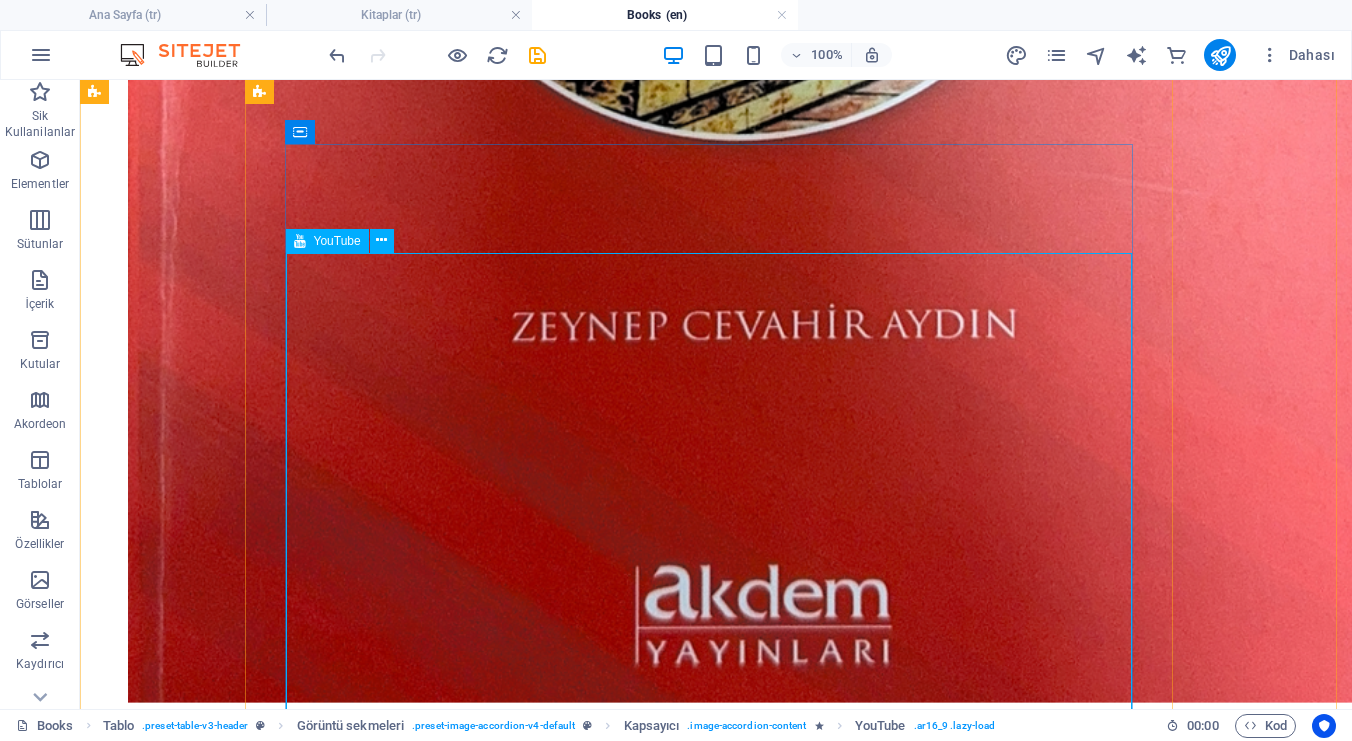 click at bounding box center [716, 8007] 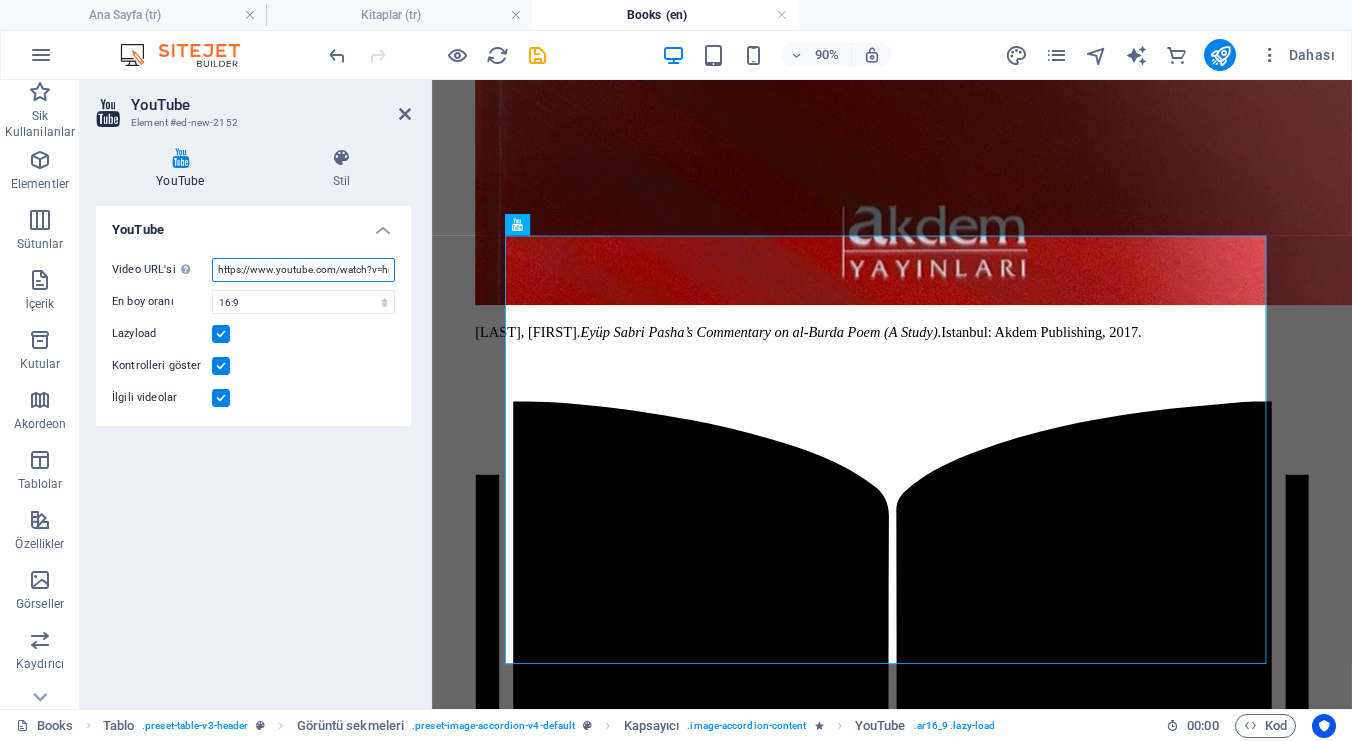 click on "https://www.youtube.com/watch?v=hnoviHgPHkY" at bounding box center (303, 270) 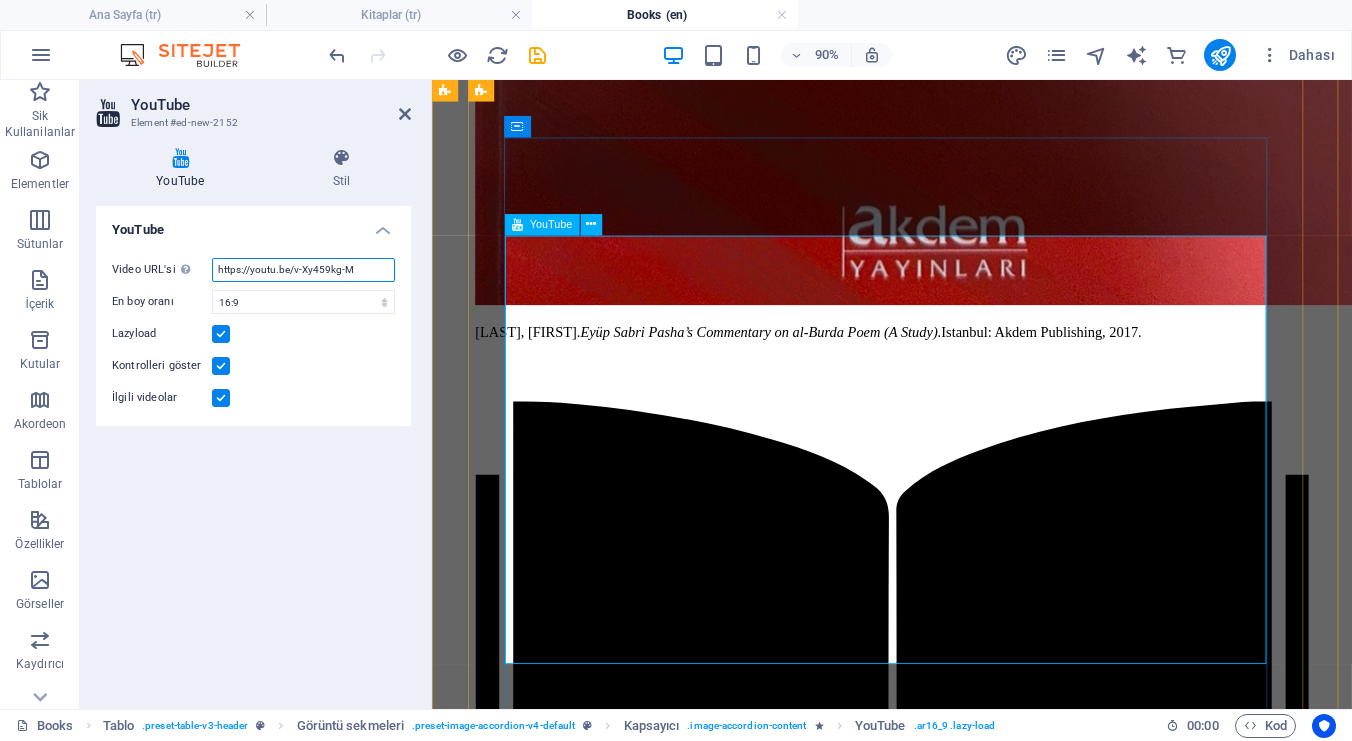 type on "https://youtu.be/v-Xy459kg-M" 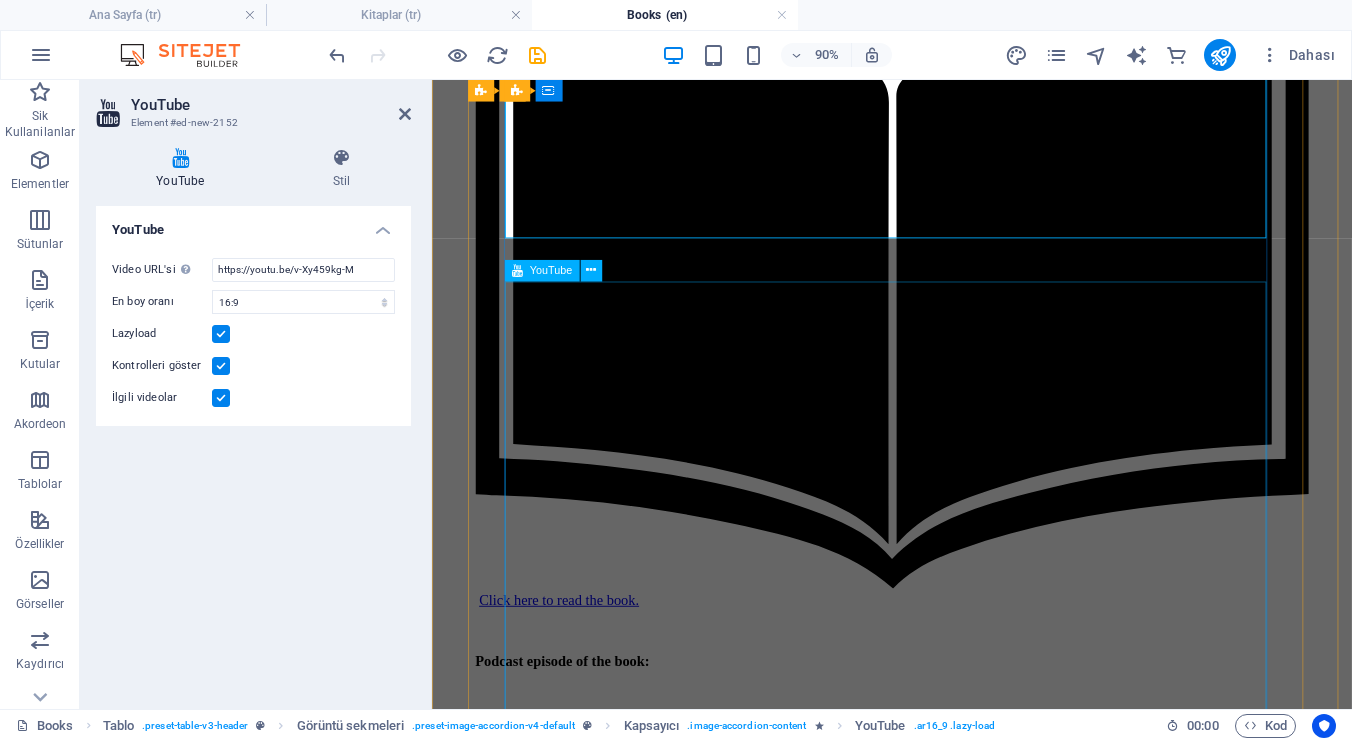 scroll, scrollTop: 2081, scrollLeft: 0, axis: vertical 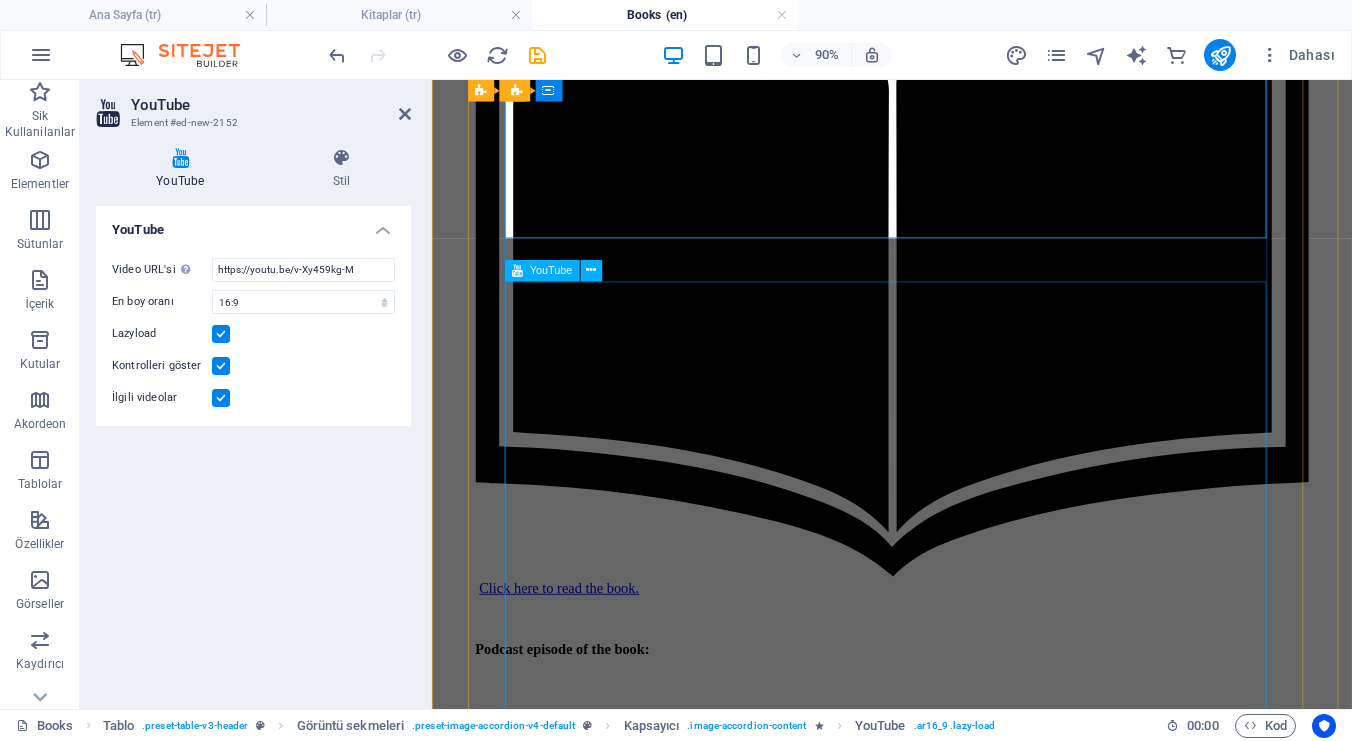 click at bounding box center [943, 6127] 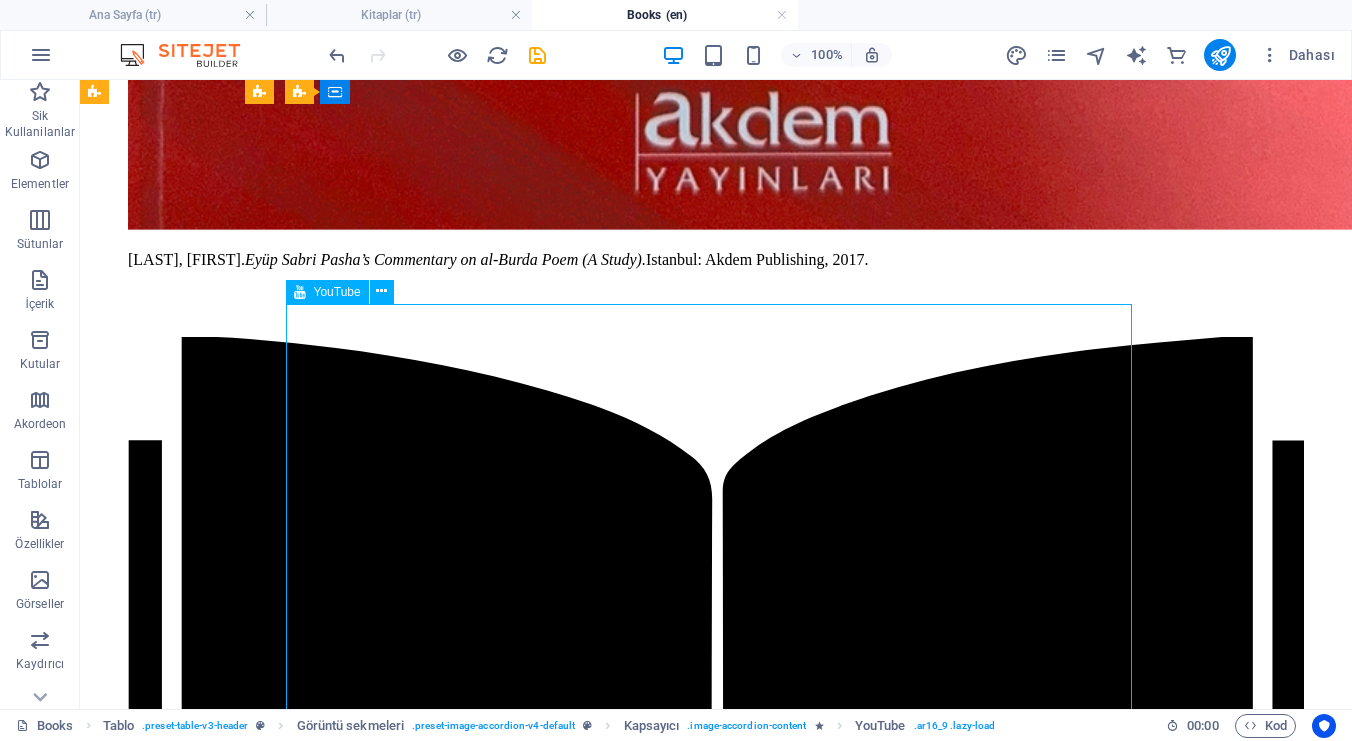 click at bounding box center (716, 7772) 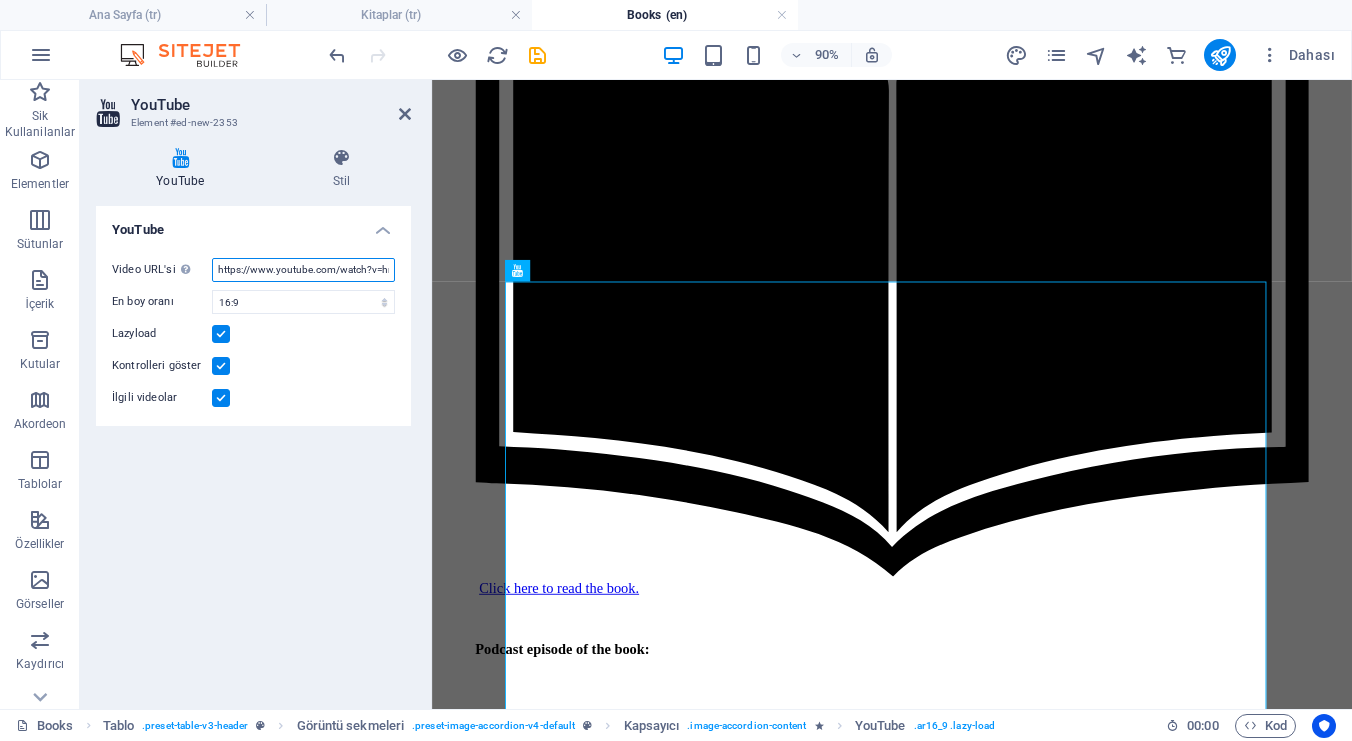 click on "https://www.youtube.com/watch?v=hnoviHgPHkY" at bounding box center [303, 270] 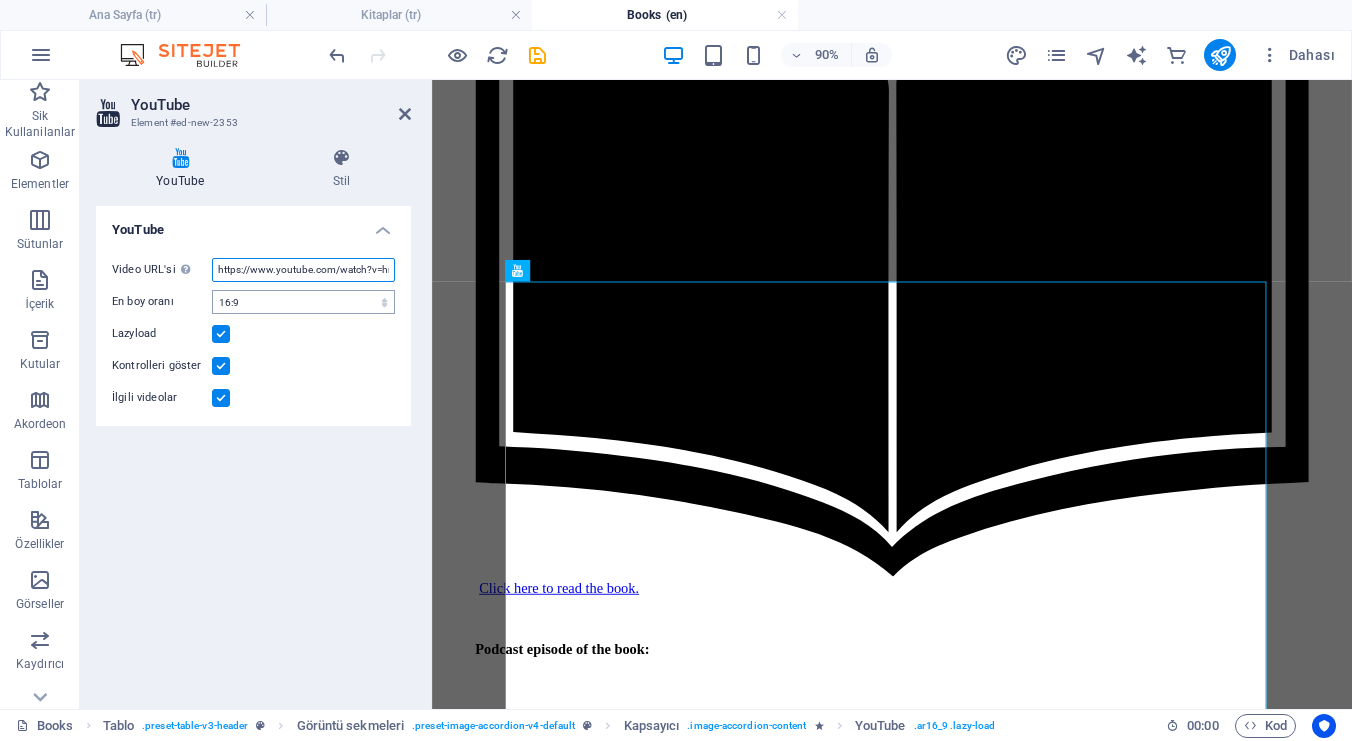 paste on "youtu.be/xOSdTTEzFyI" 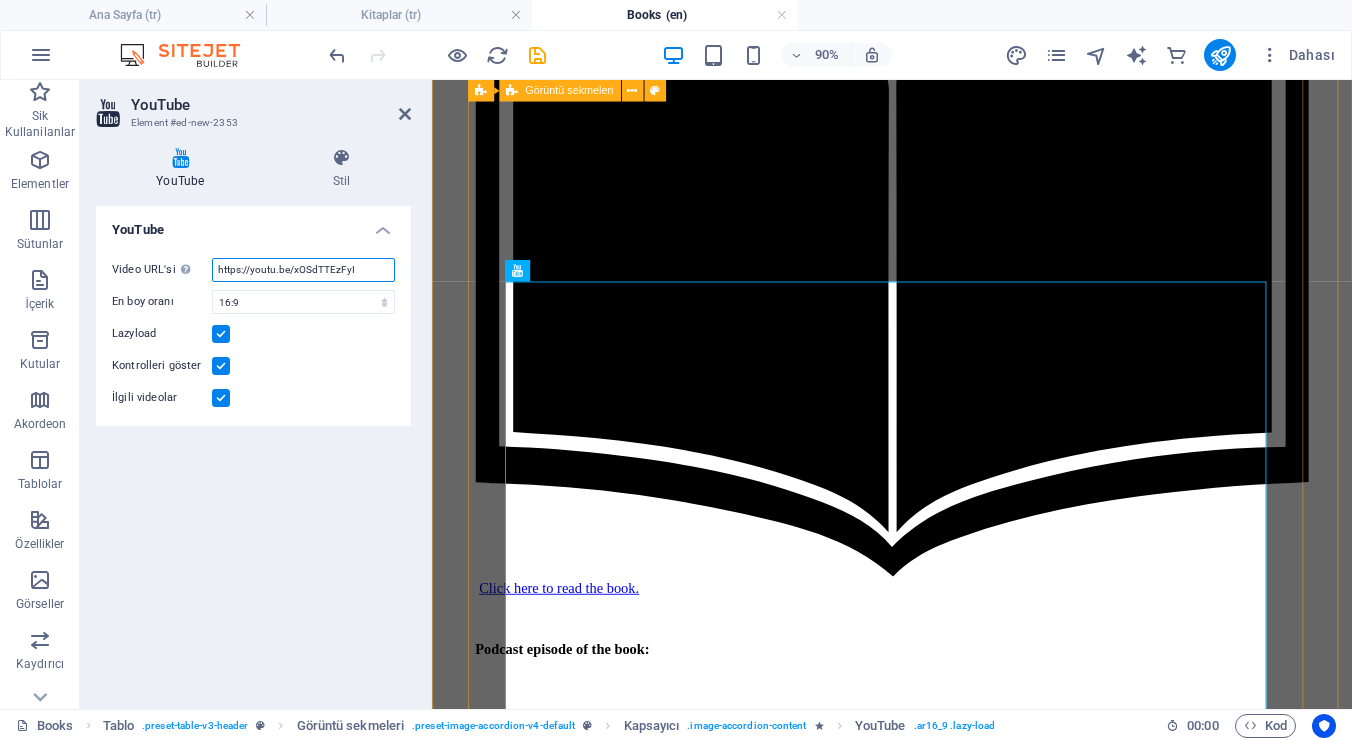 type on "https://youtu.be/xOSdTTEzFyI" 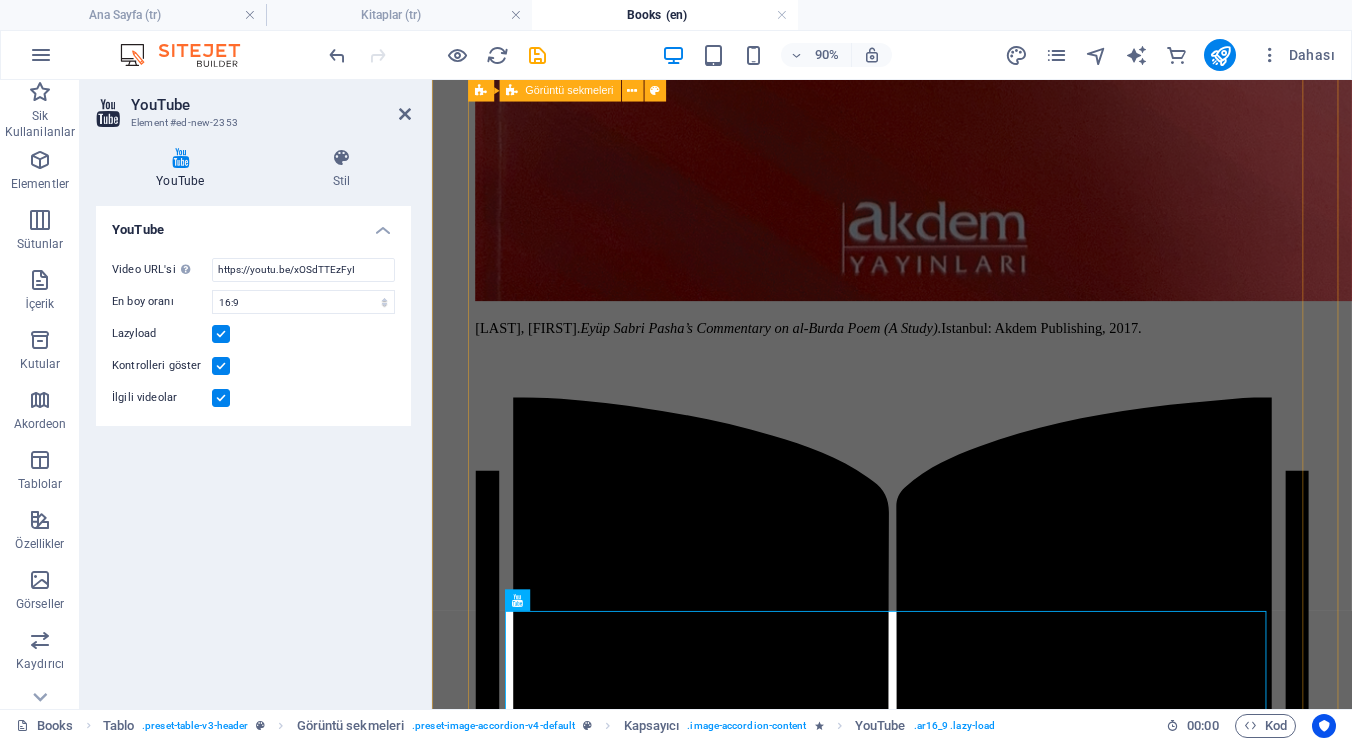 scroll, scrollTop: 1715, scrollLeft: 0, axis: vertical 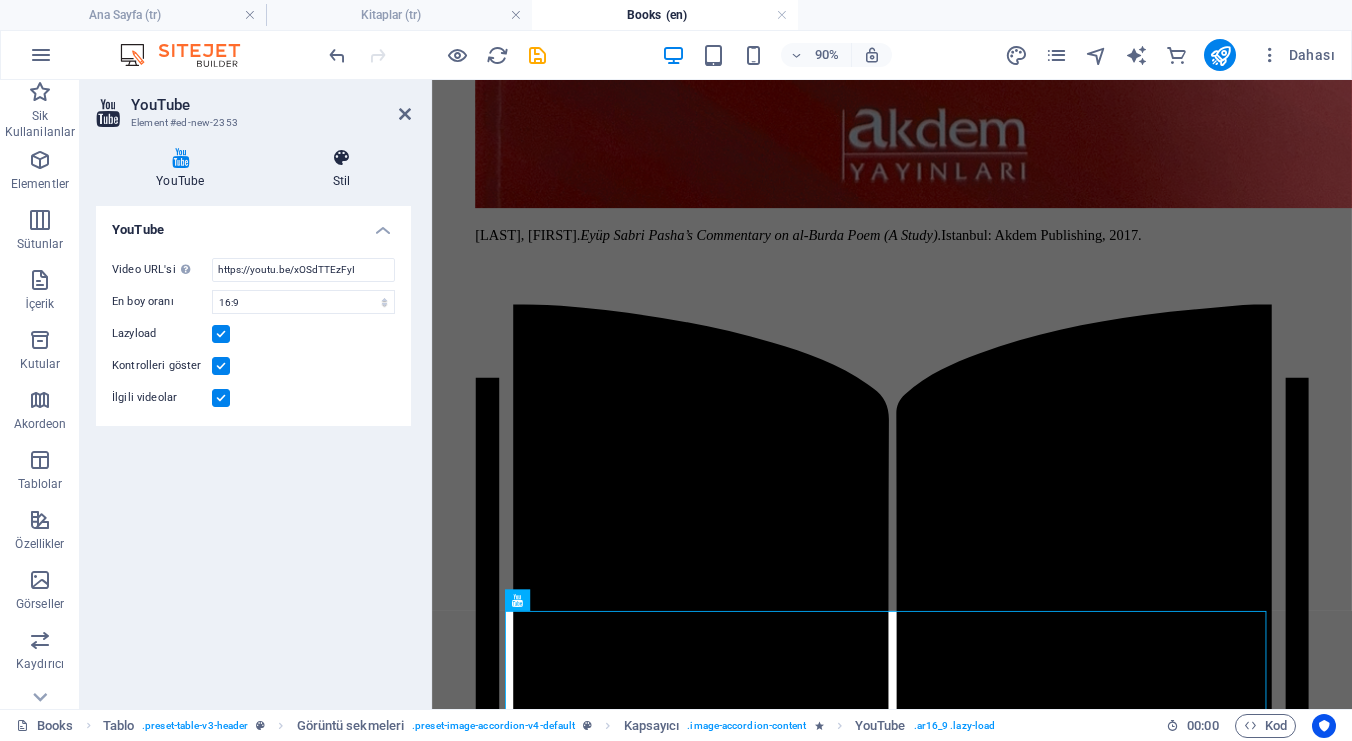 click at bounding box center (342, 158) 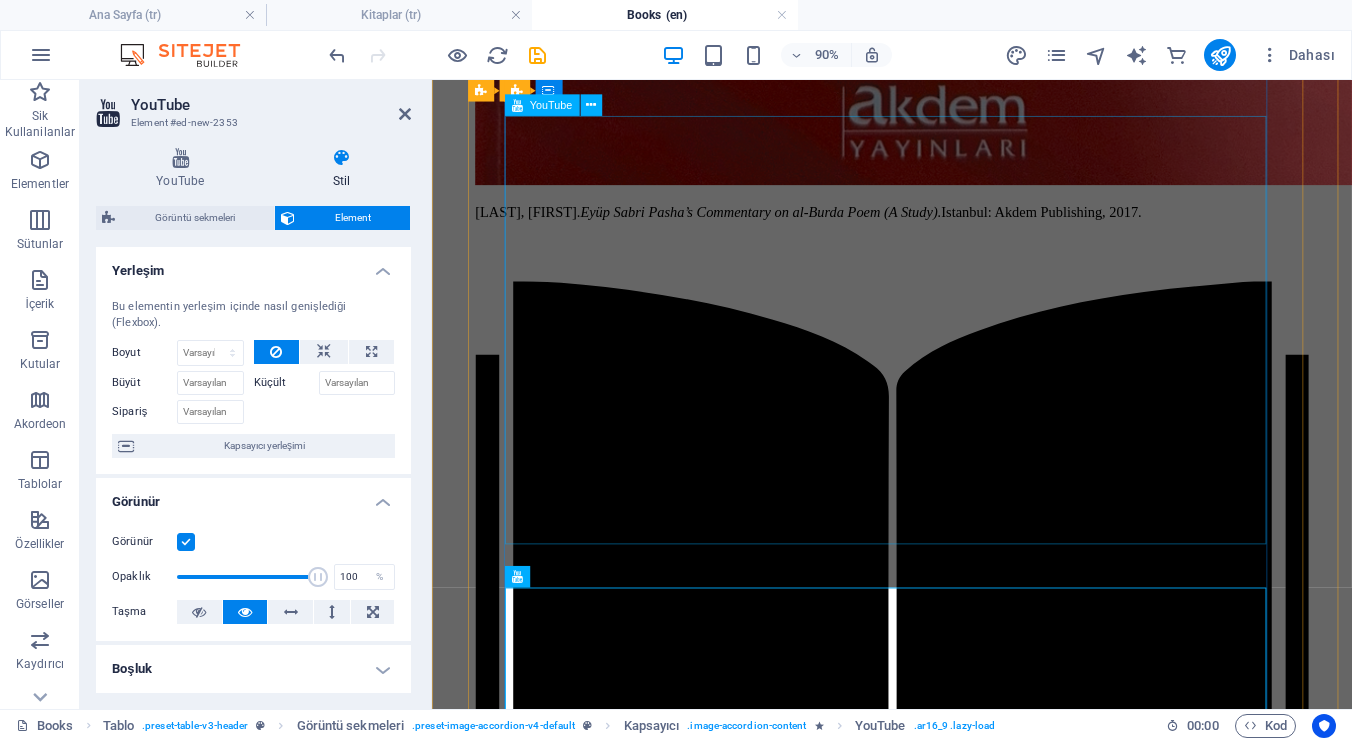 scroll, scrollTop: 1754, scrollLeft: 0, axis: vertical 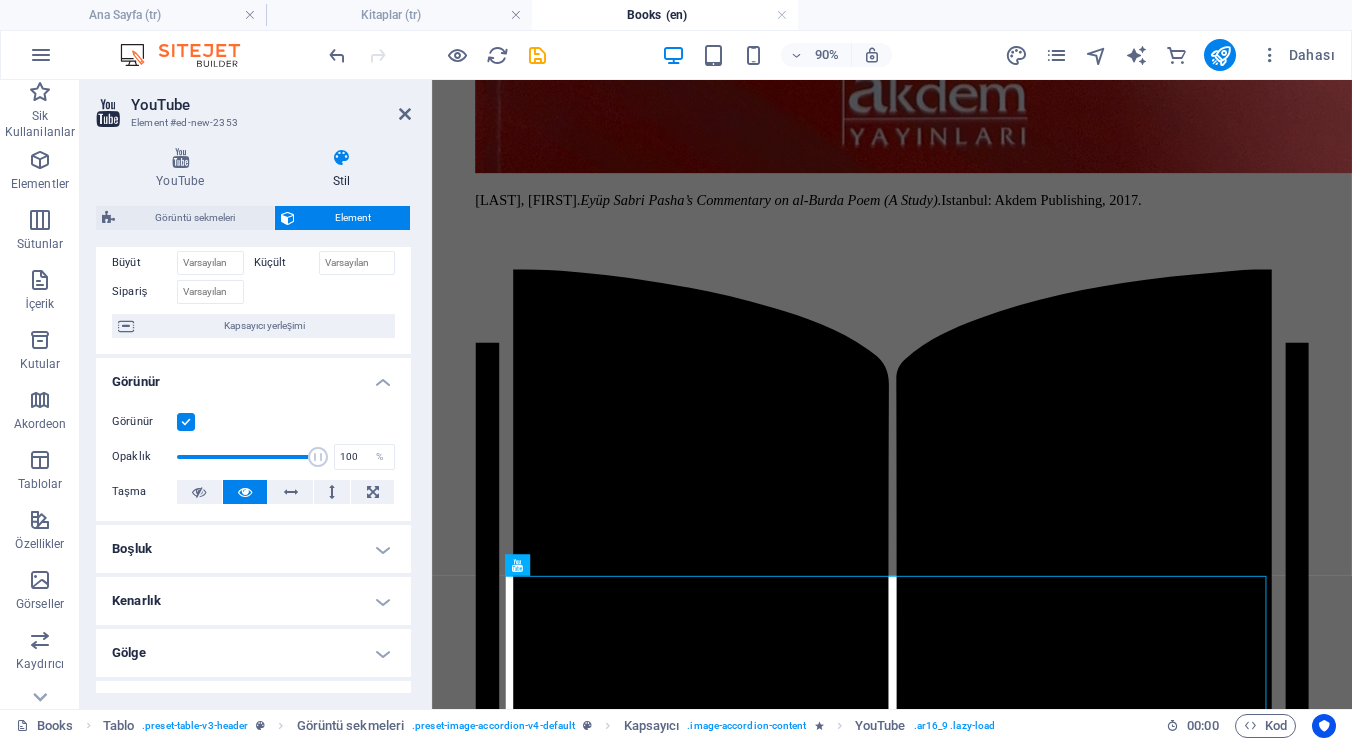 click on "Kenarlık" at bounding box center [253, 601] 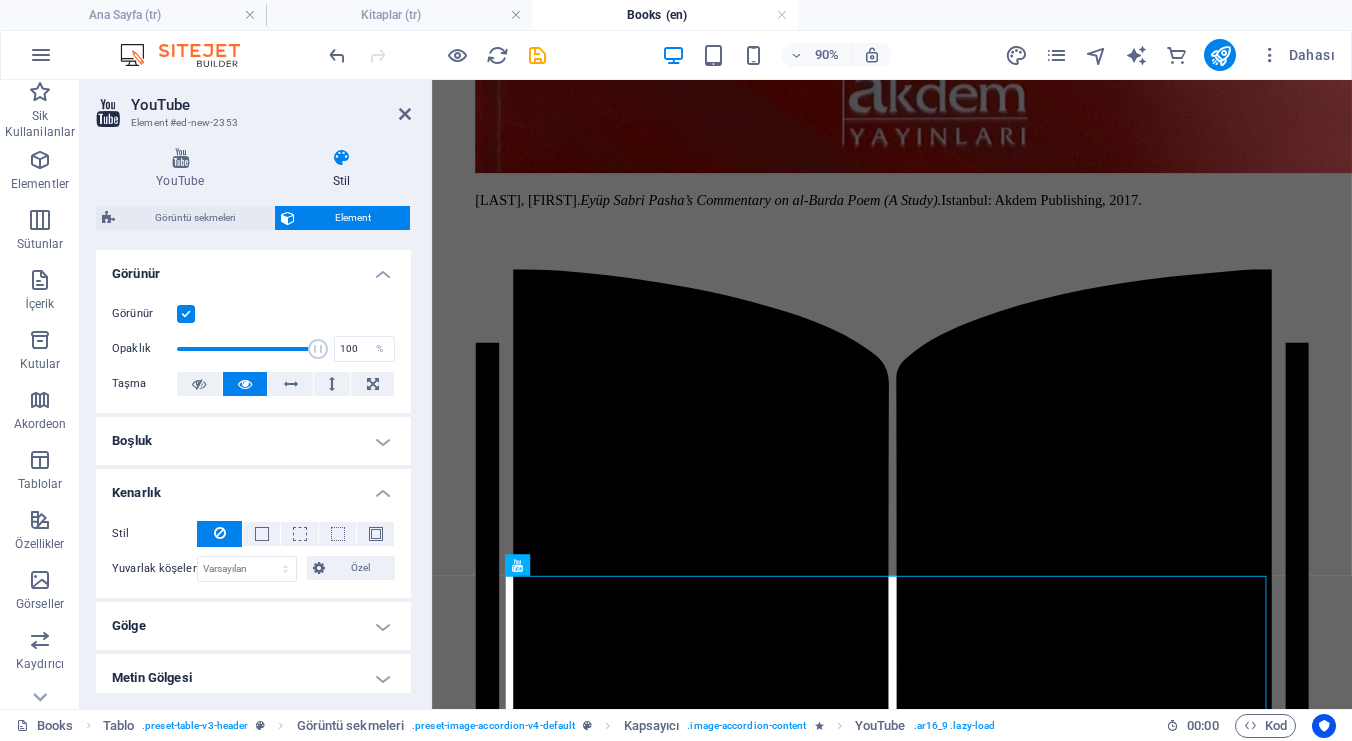 scroll, scrollTop: 241, scrollLeft: 0, axis: vertical 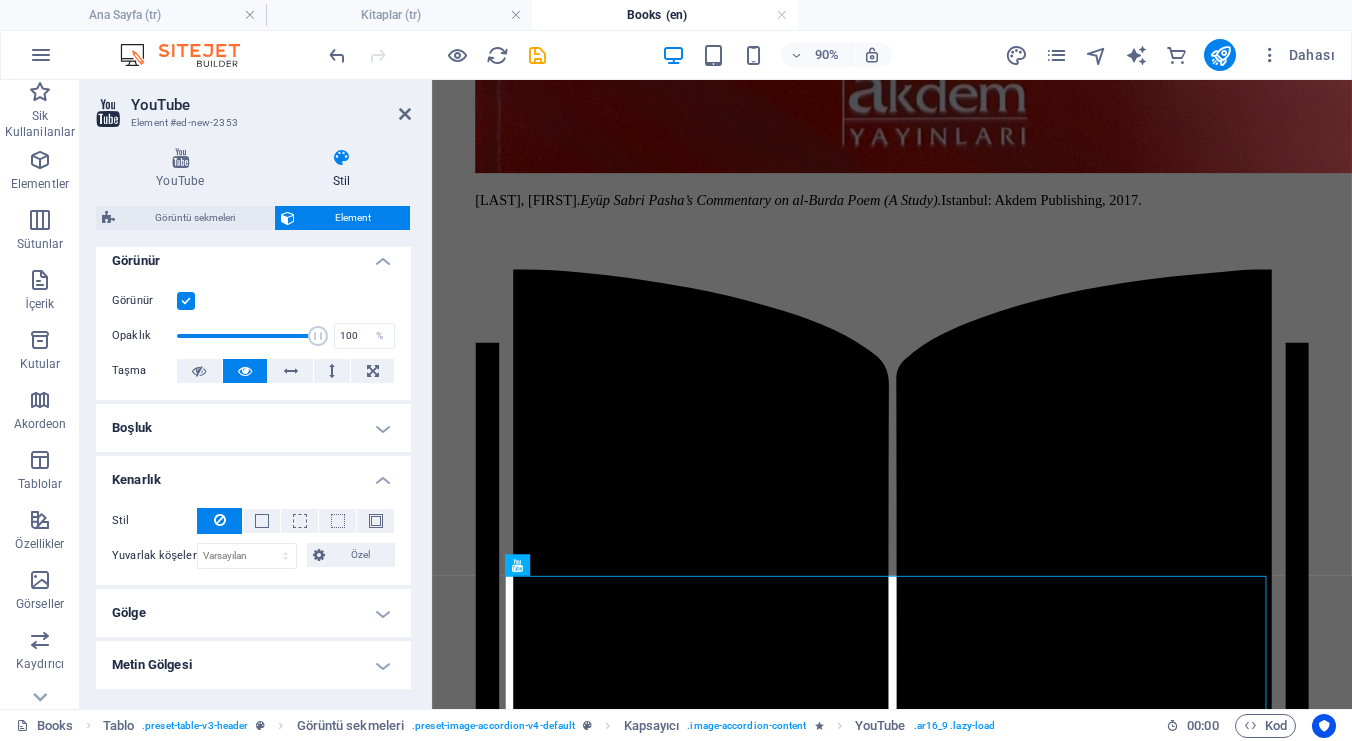 click on "Gölge" at bounding box center [253, 613] 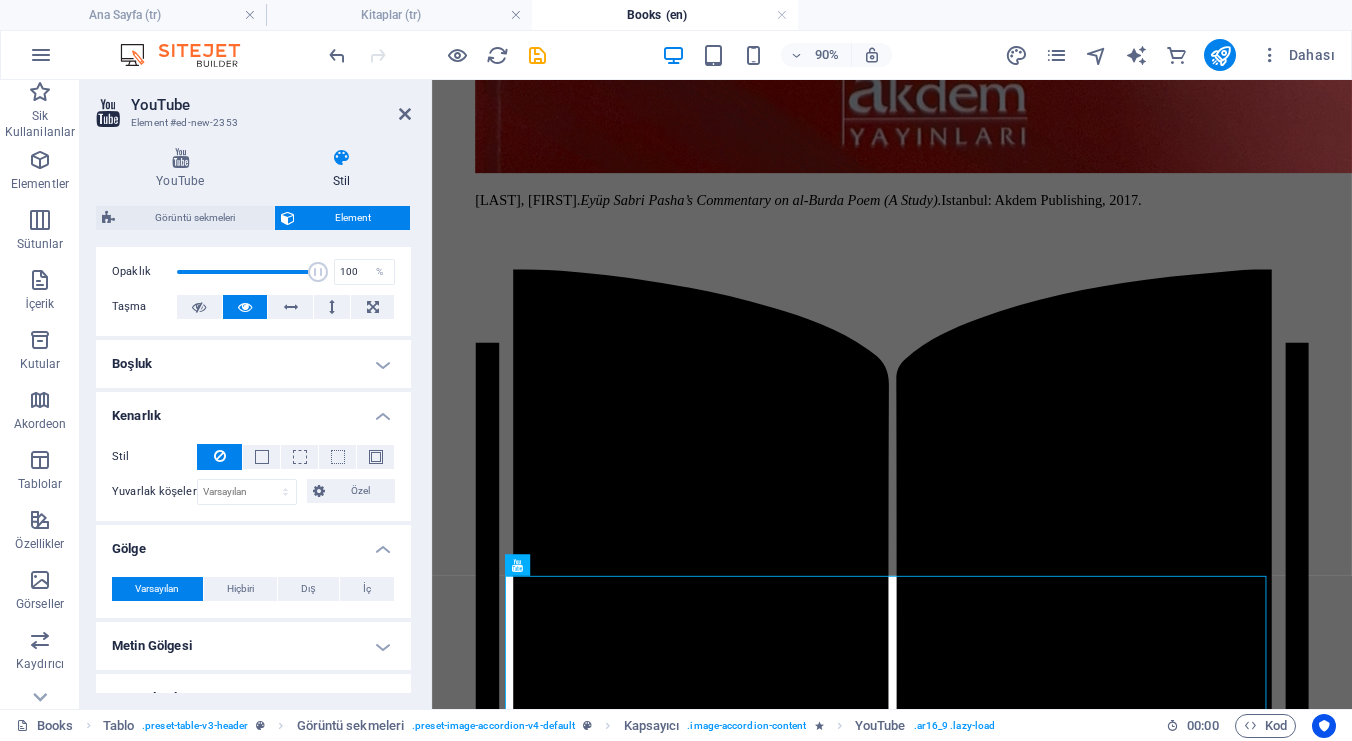 scroll, scrollTop: 380, scrollLeft: 0, axis: vertical 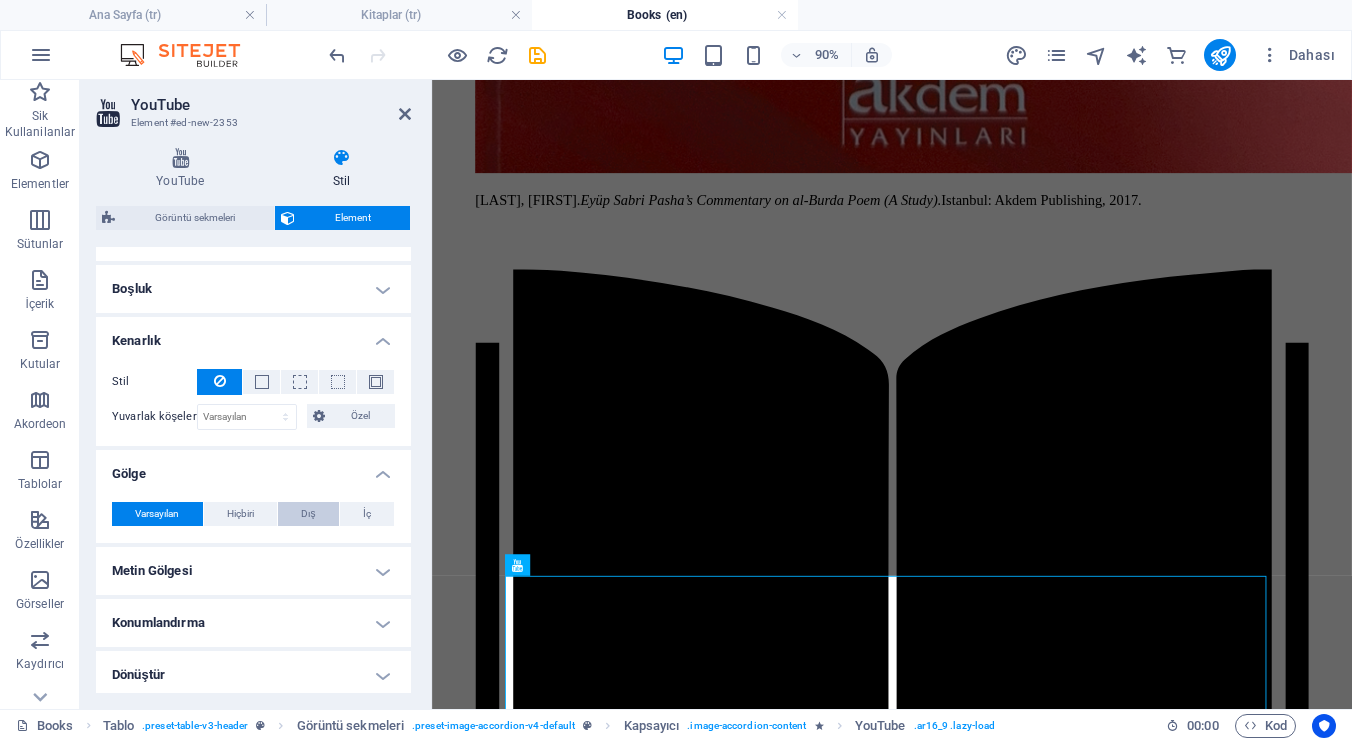click on "Dış" at bounding box center [308, 514] 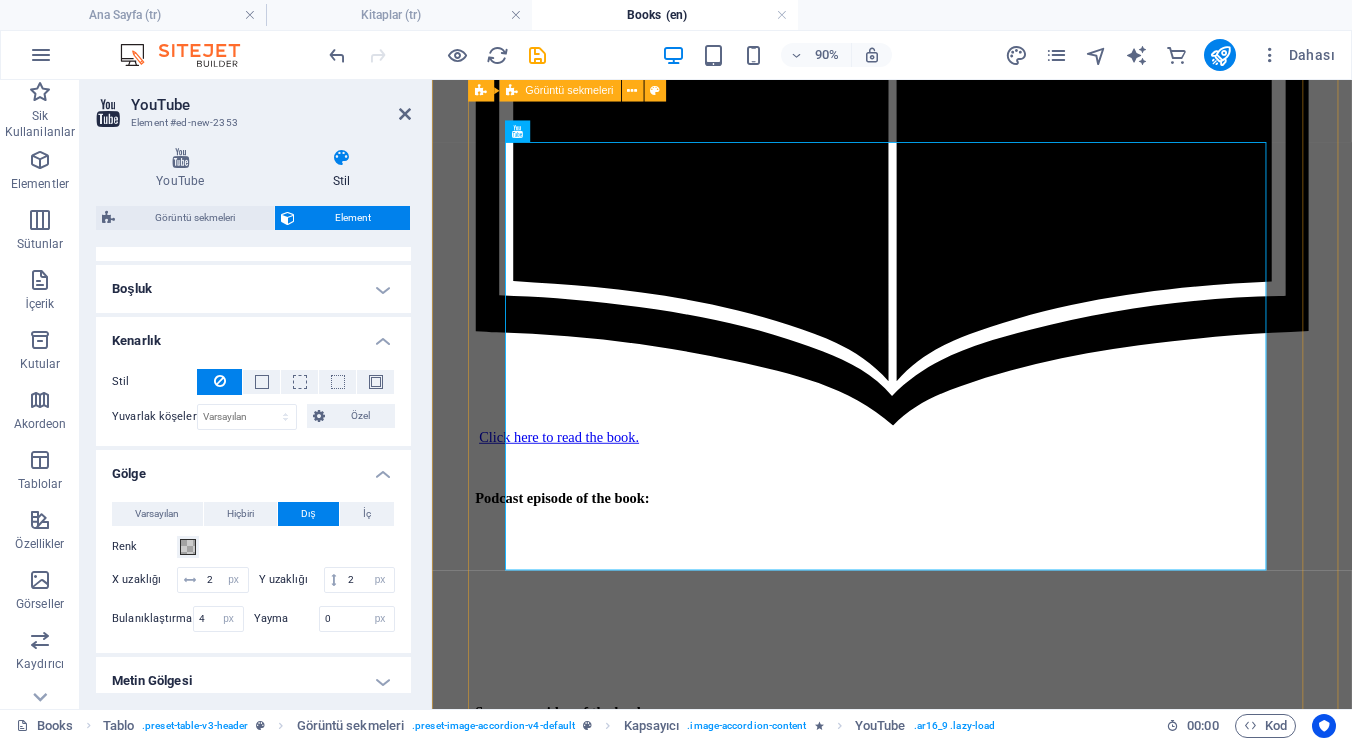 scroll, scrollTop: 2236, scrollLeft: 0, axis: vertical 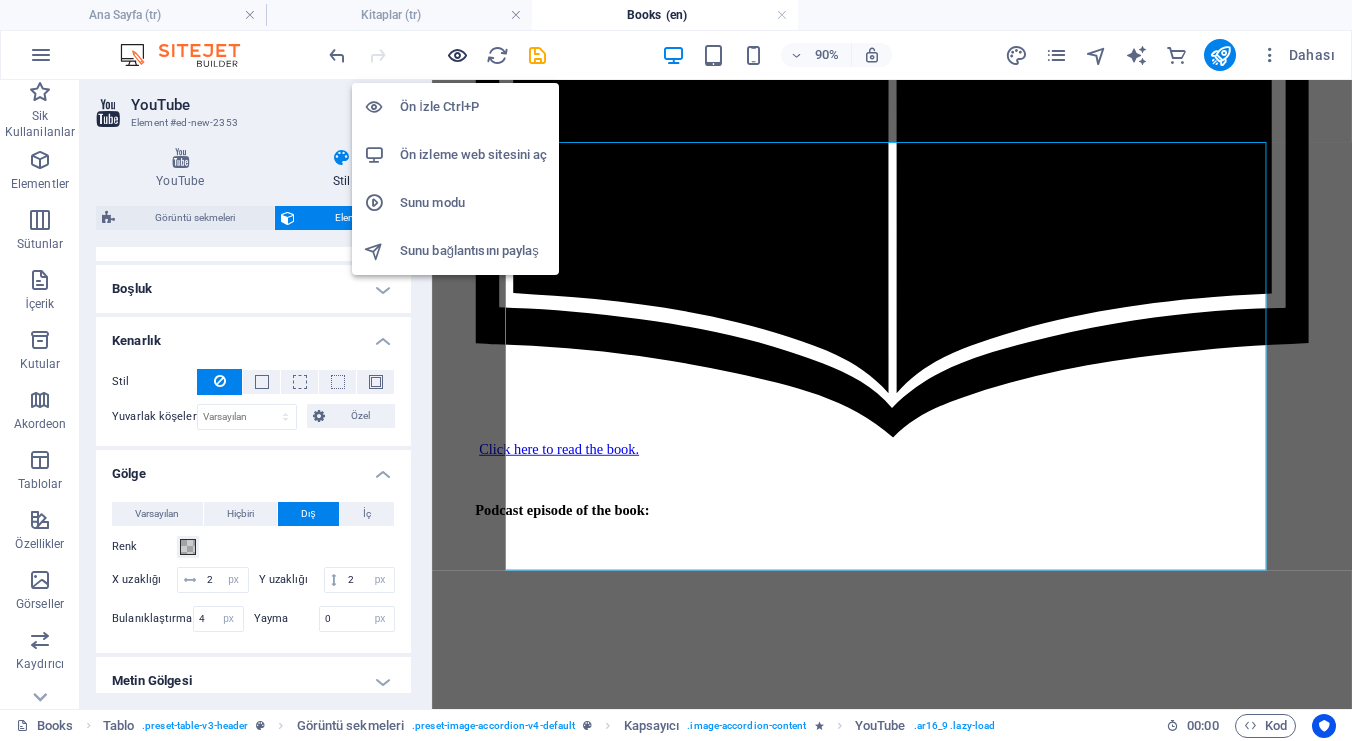 click at bounding box center [457, 55] 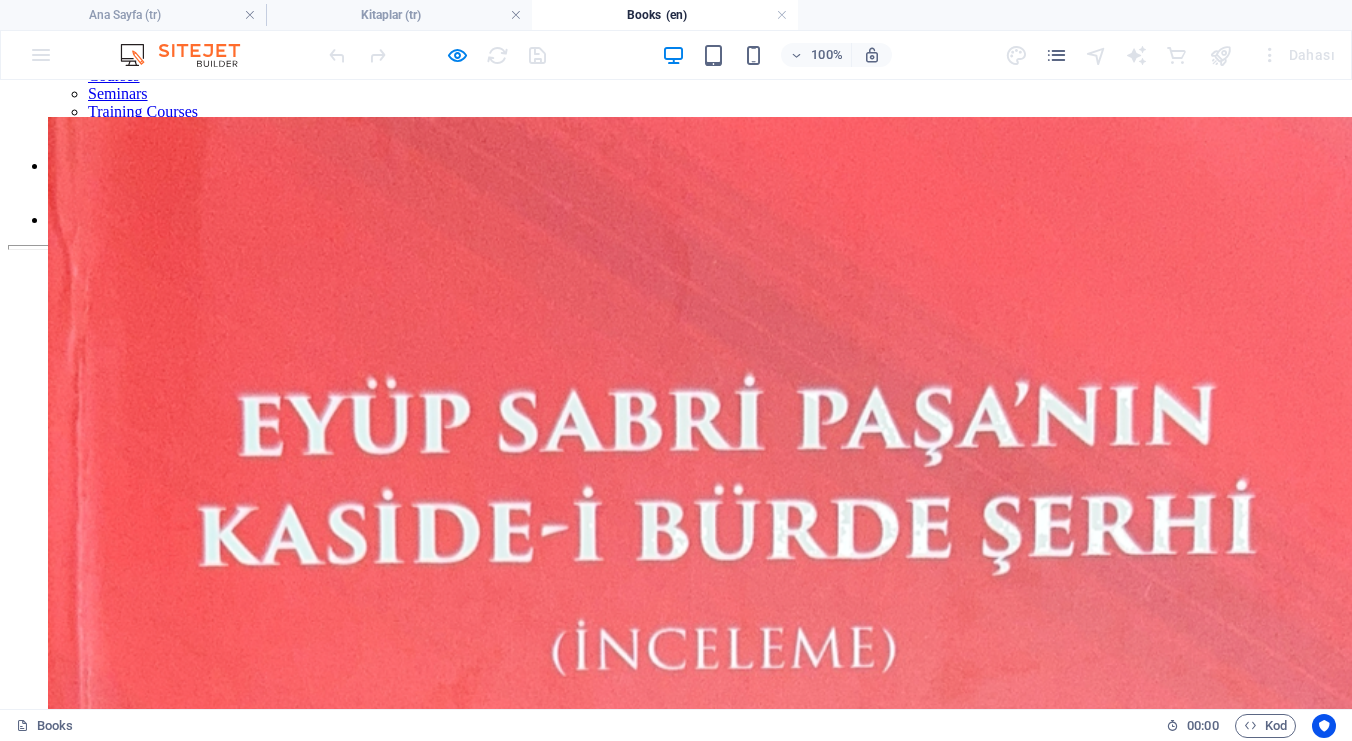 click at bounding box center (244, 6391) 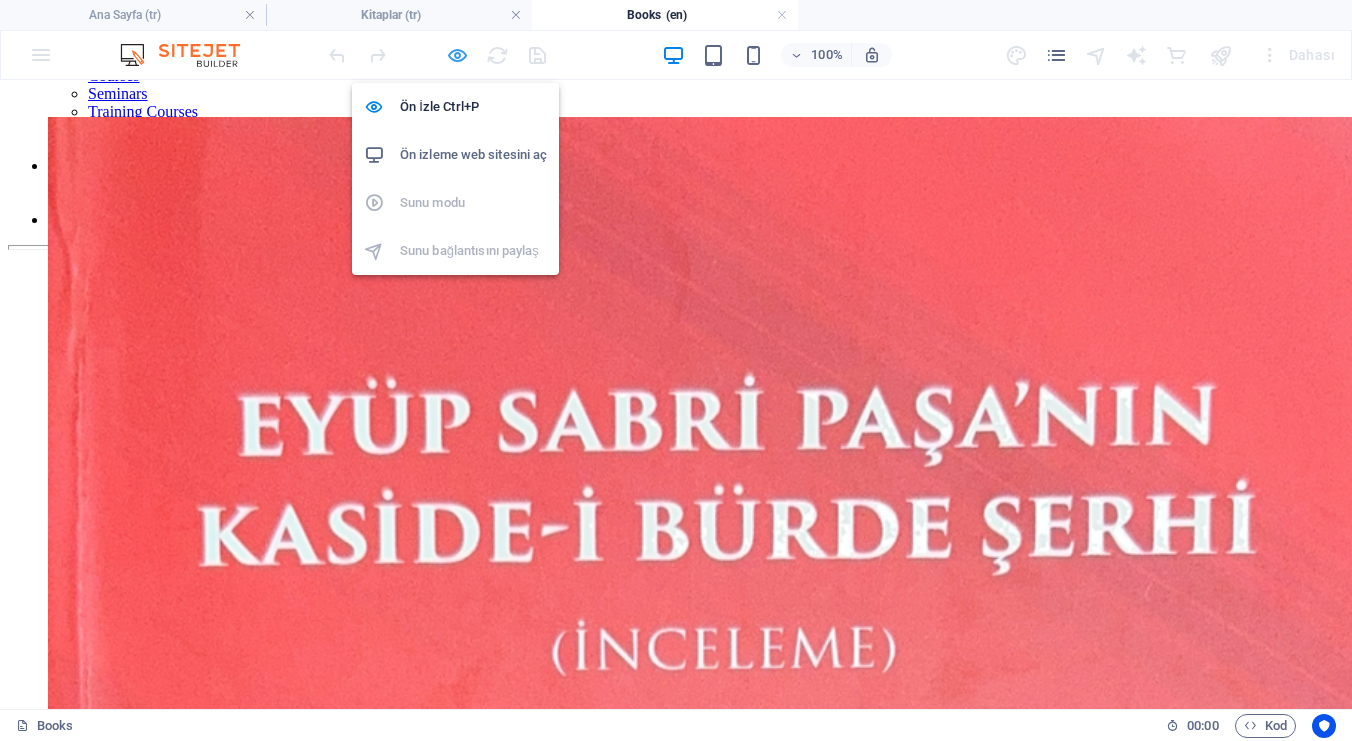 click at bounding box center [457, 55] 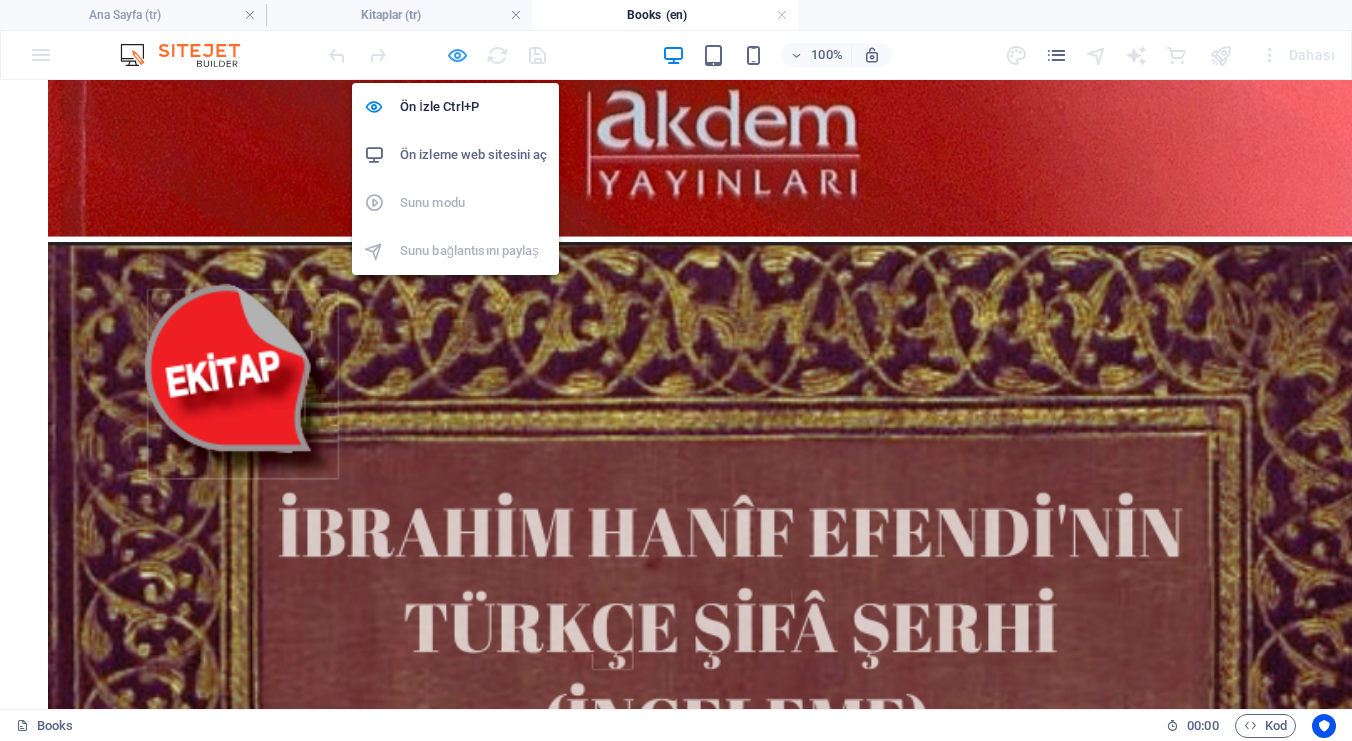 select on "px" 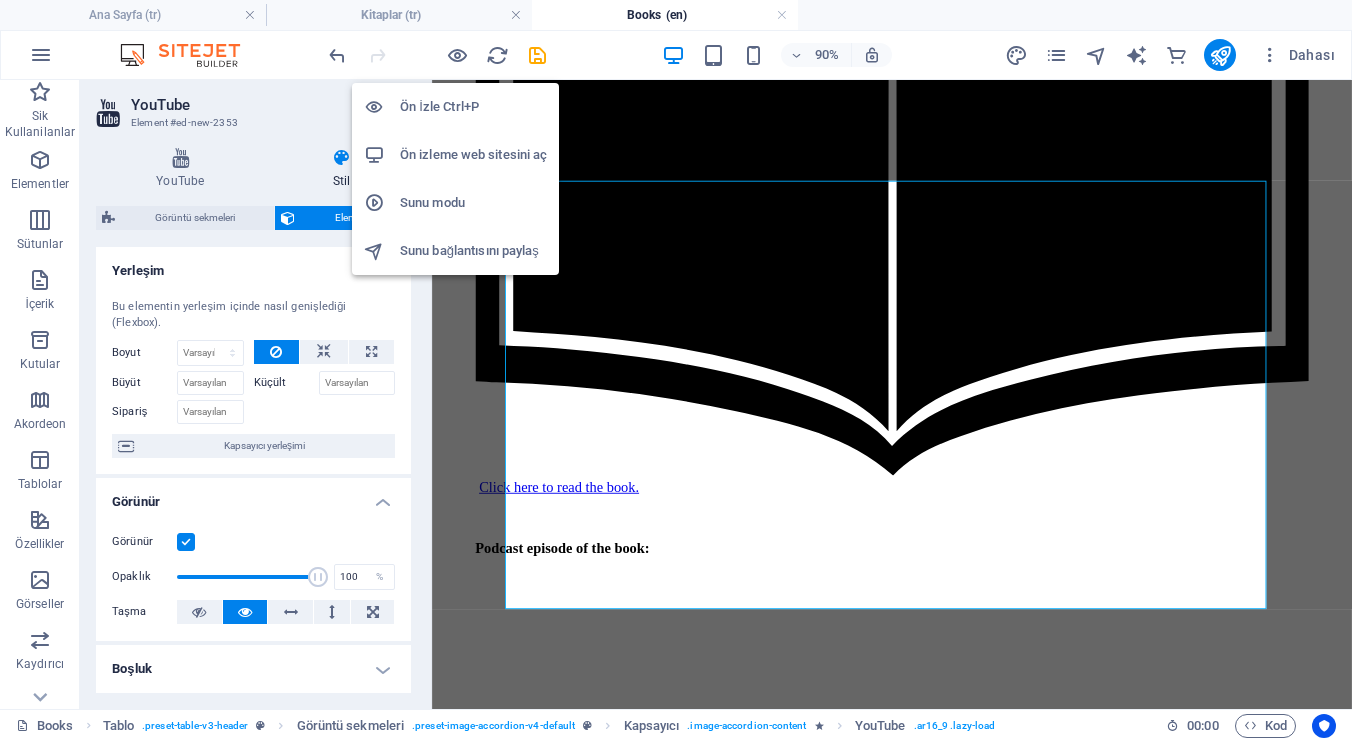 click on "Ön izleme web sitesini aç" at bounding box center [473, 155] 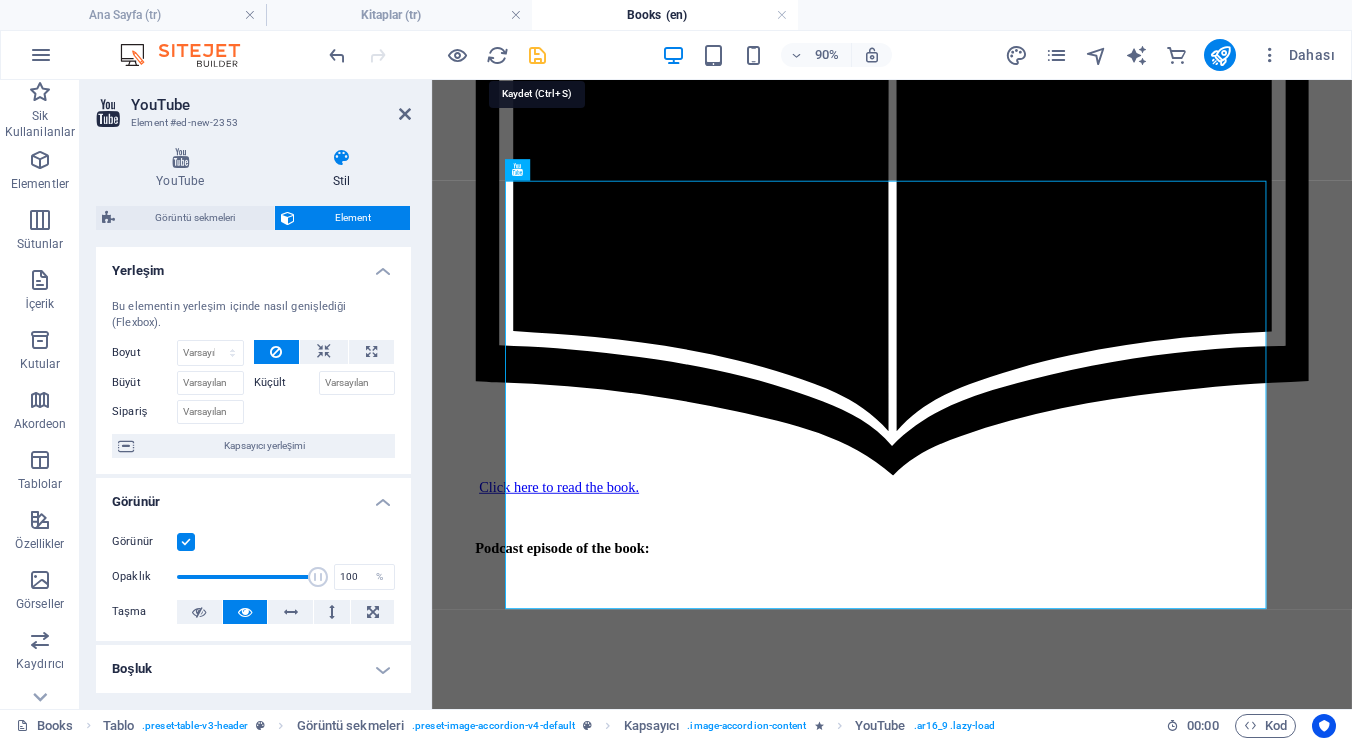 click at bounding box center (537, 55) 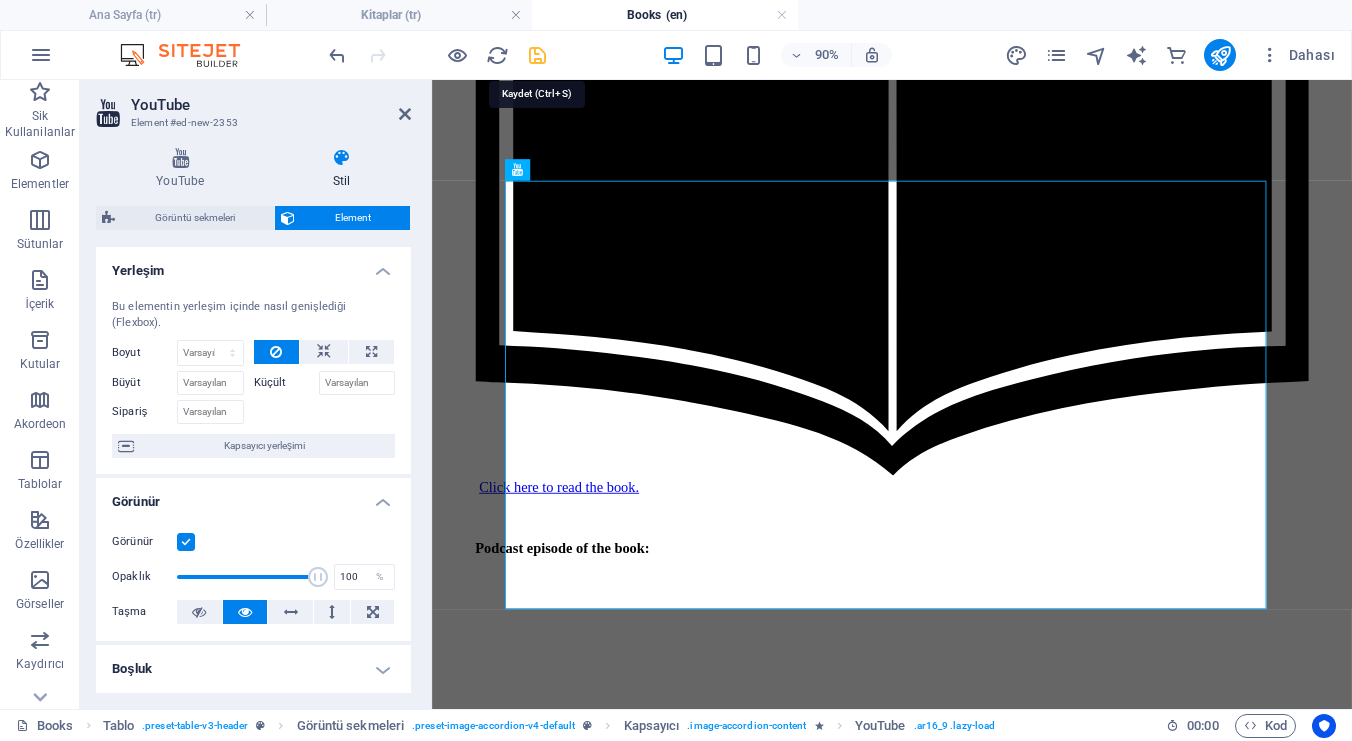 select on "px" 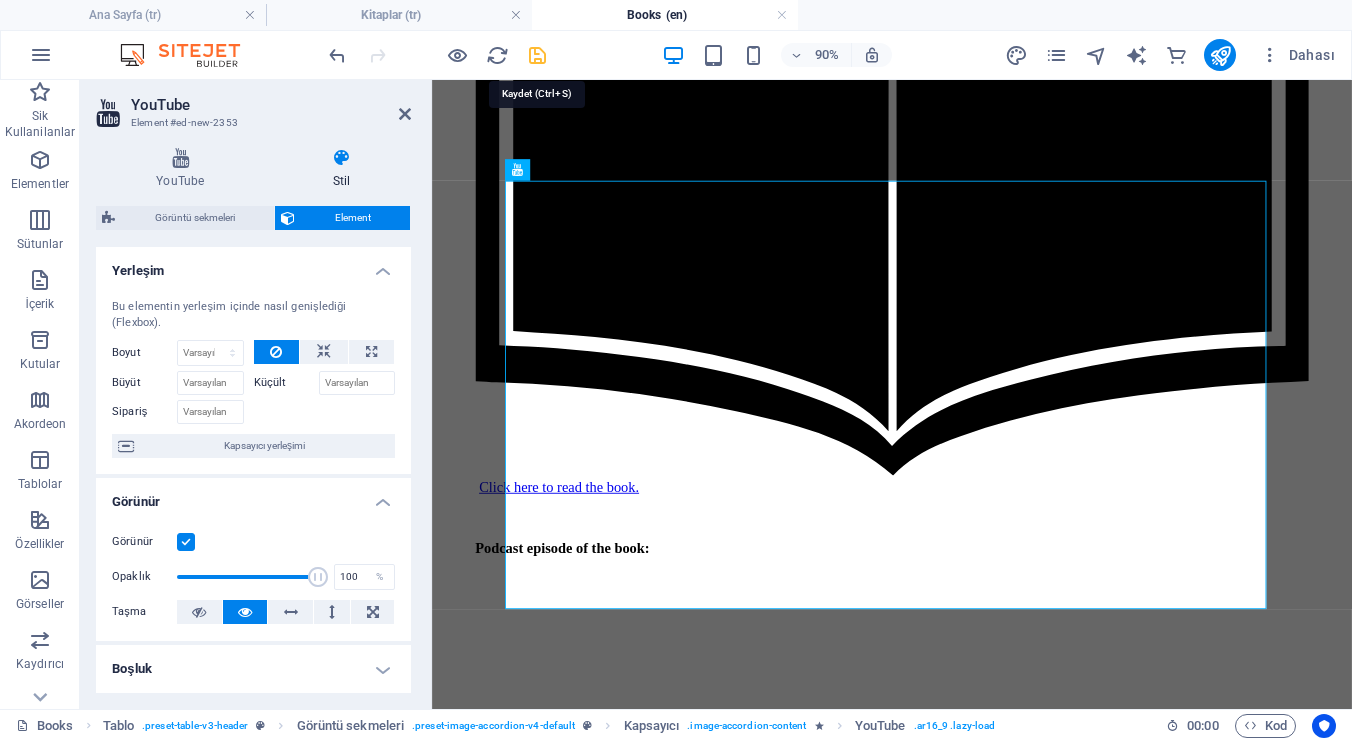 select on "px" 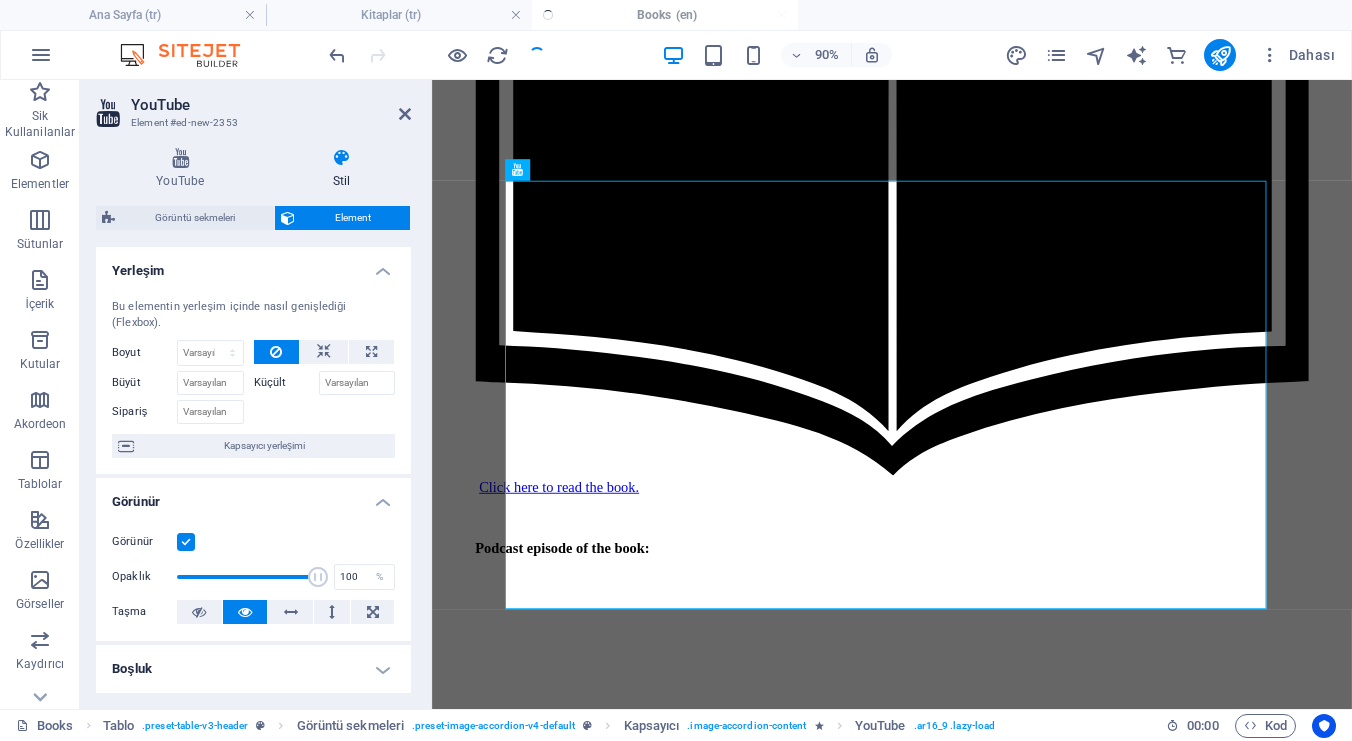 select on "px" 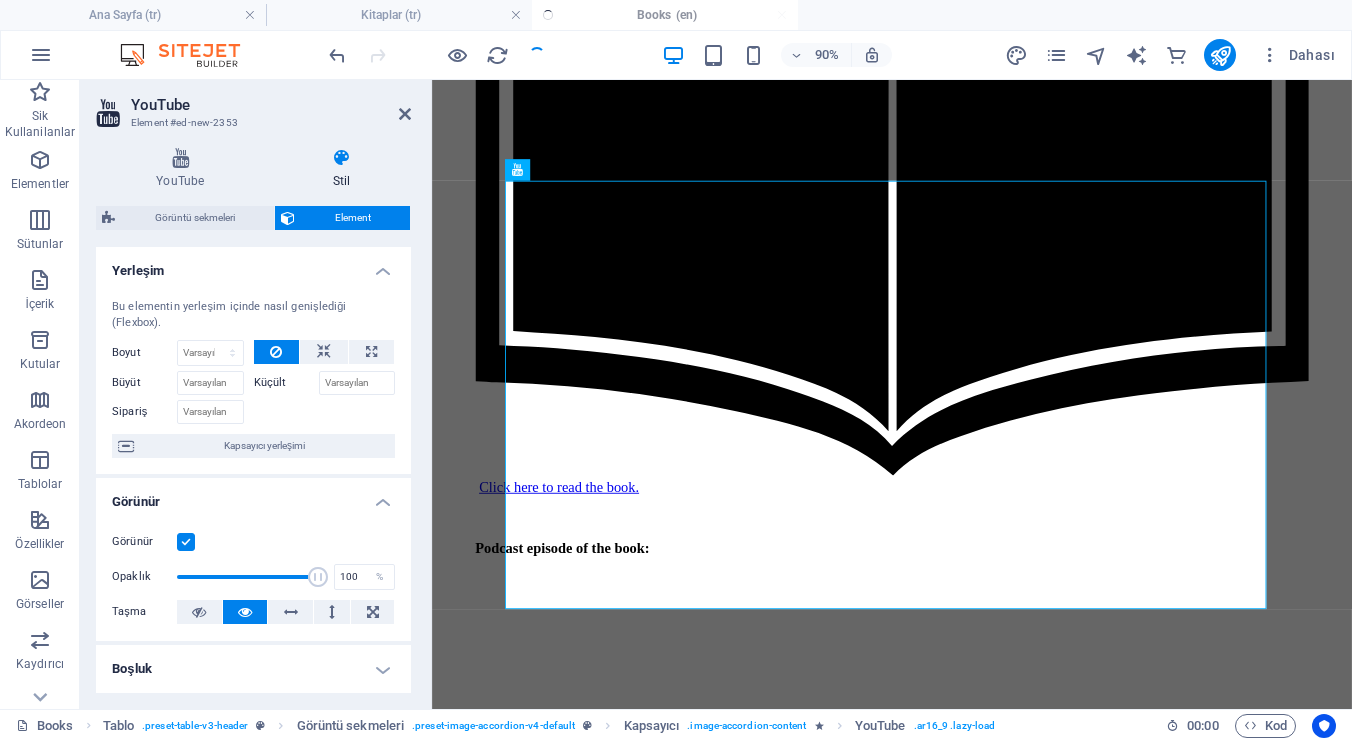 select on "px" 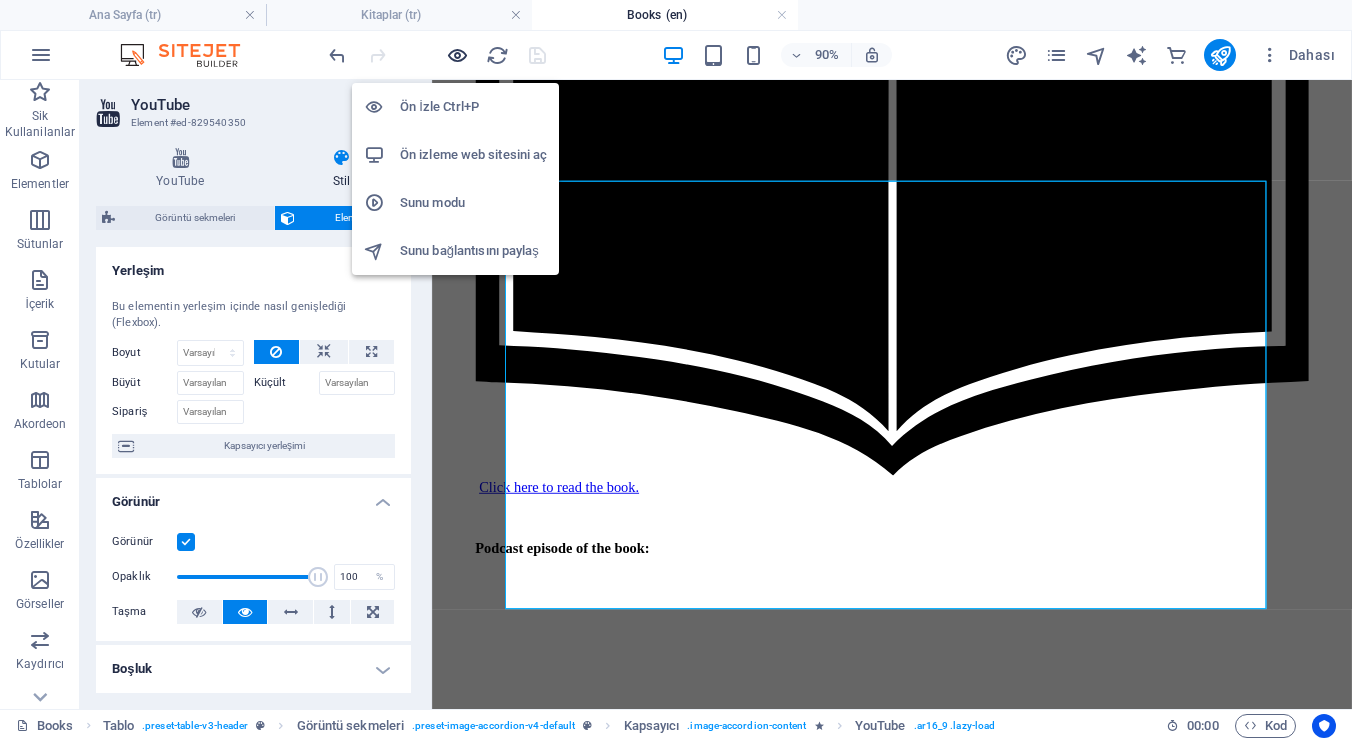 click at bounding box center (457, 55) 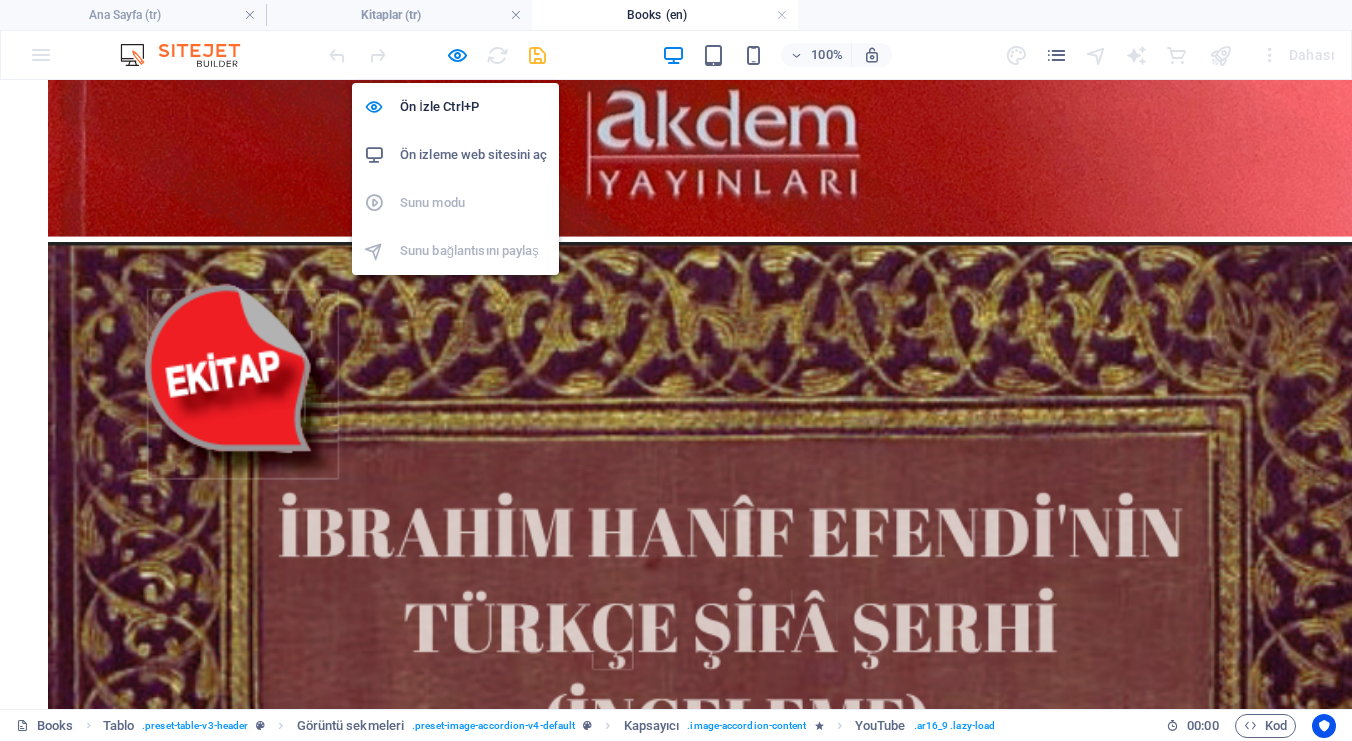 scroll, scrollTop: 298, scrollLeft: 0, axis: vertical 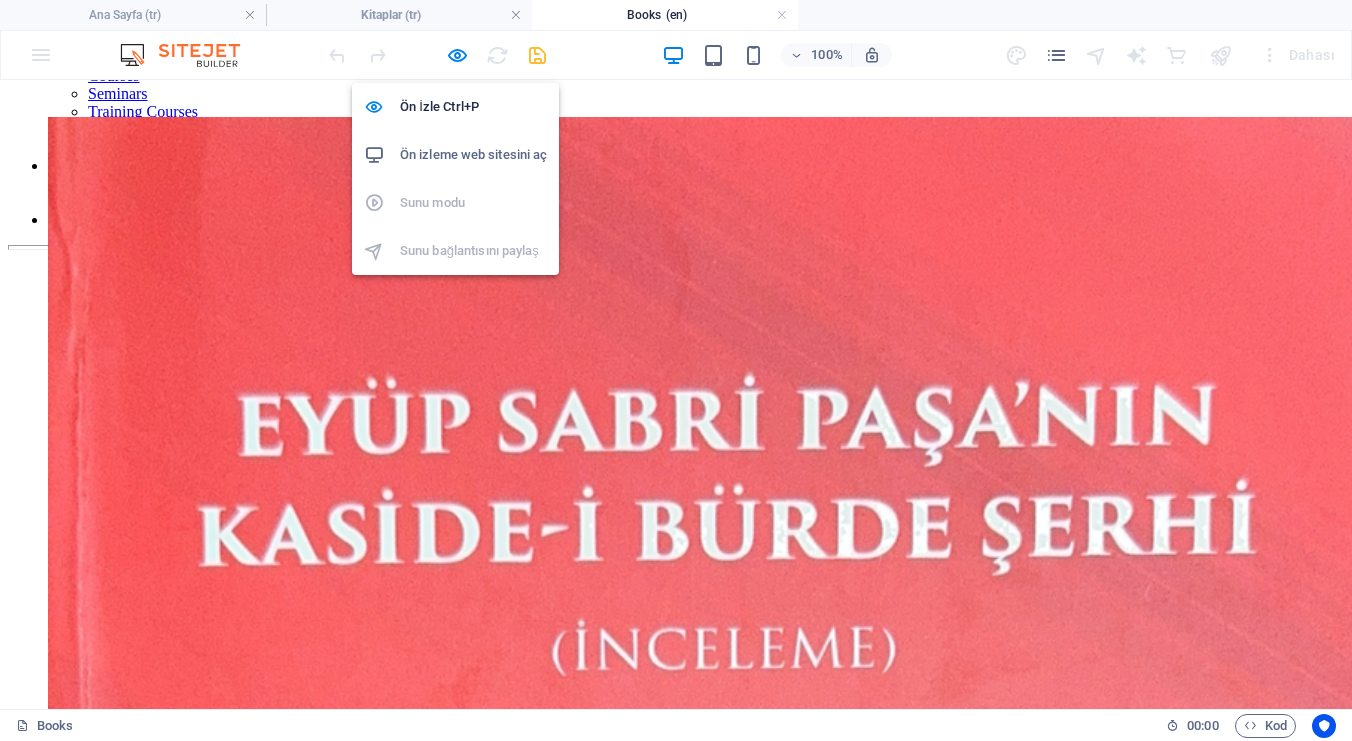 click on "Ön izleme web sitesini aç" at bounding box center [473, 155] 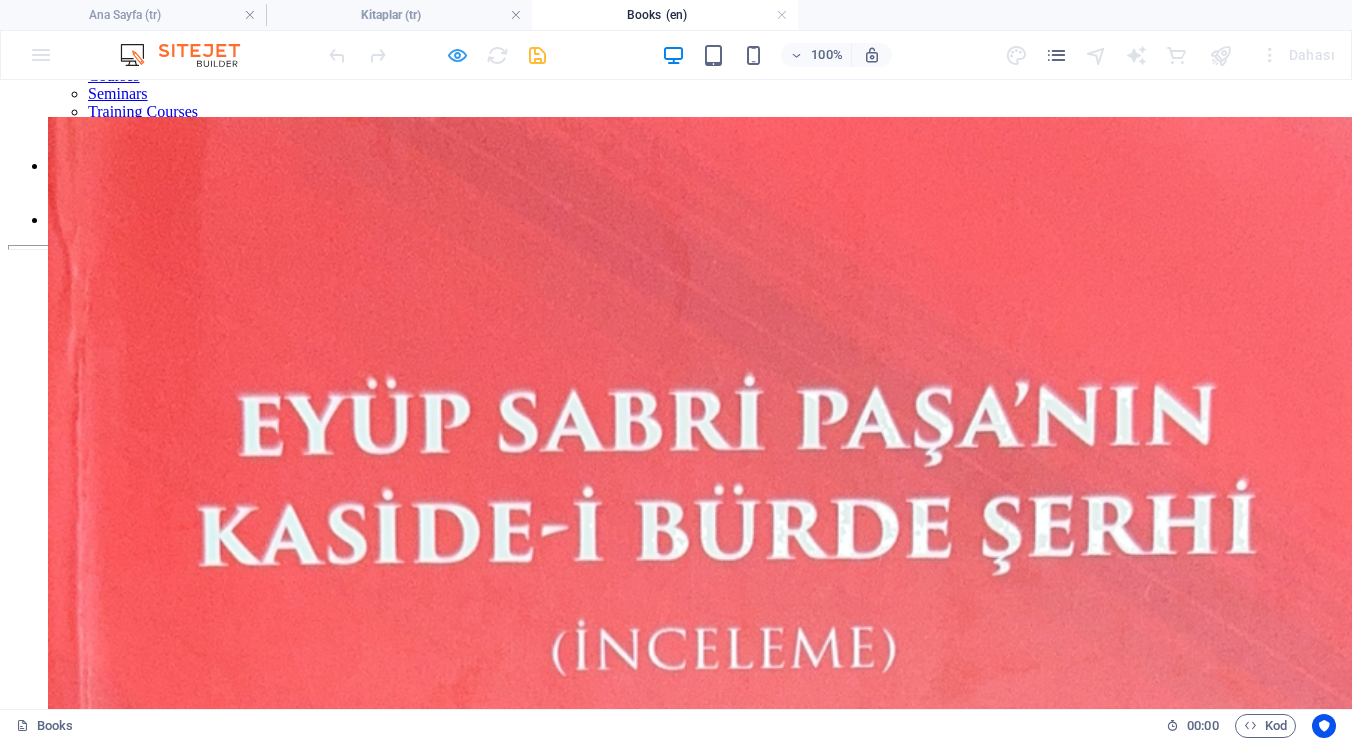 click at bounding box center (457, 55) 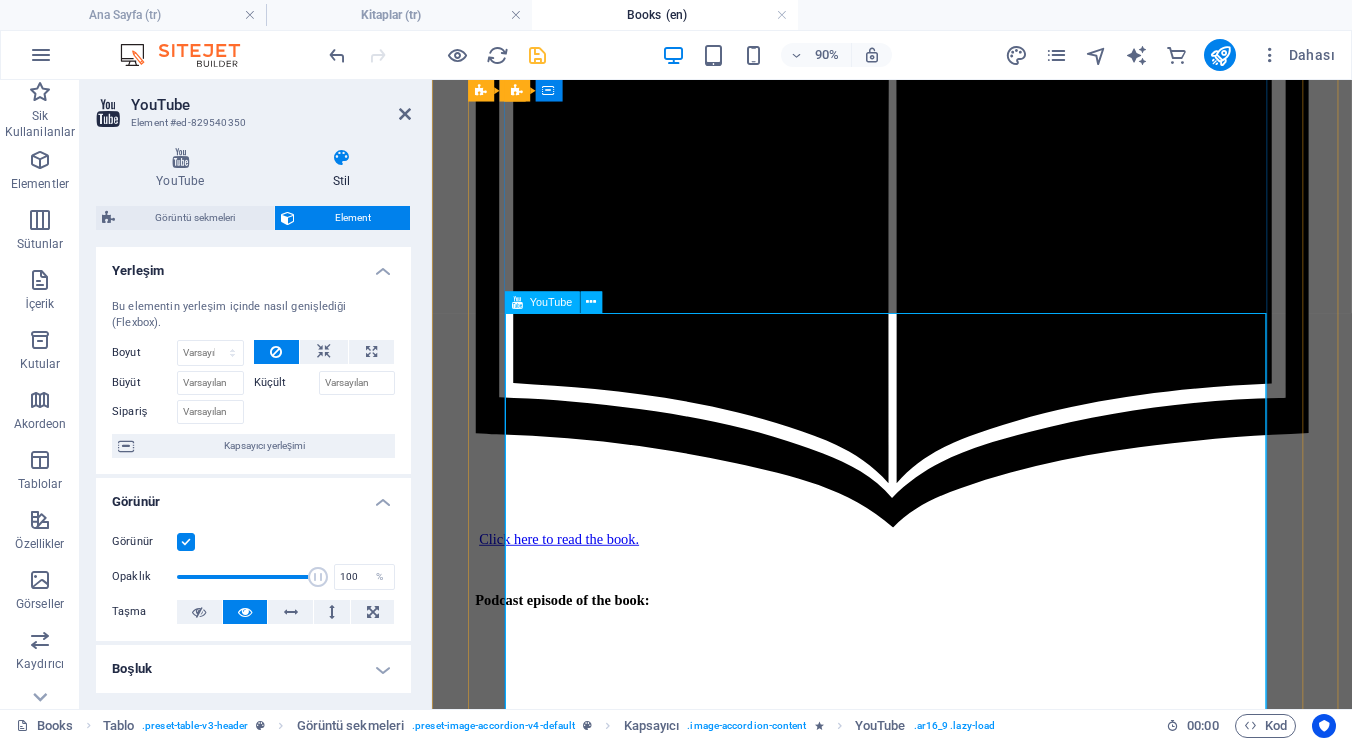 scroll, scrollTop: 1840, scrollLeft: 0, axis: vertical 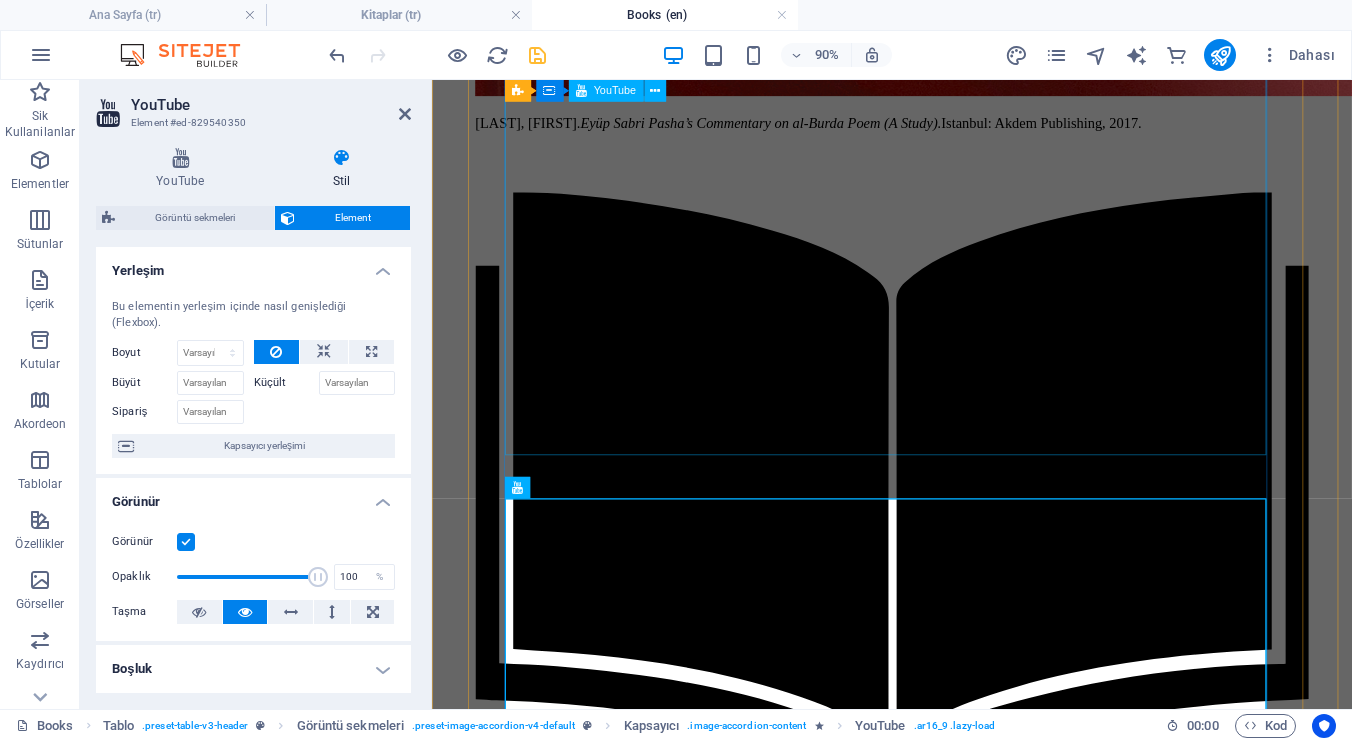 click at bounding box center (943, 6130) 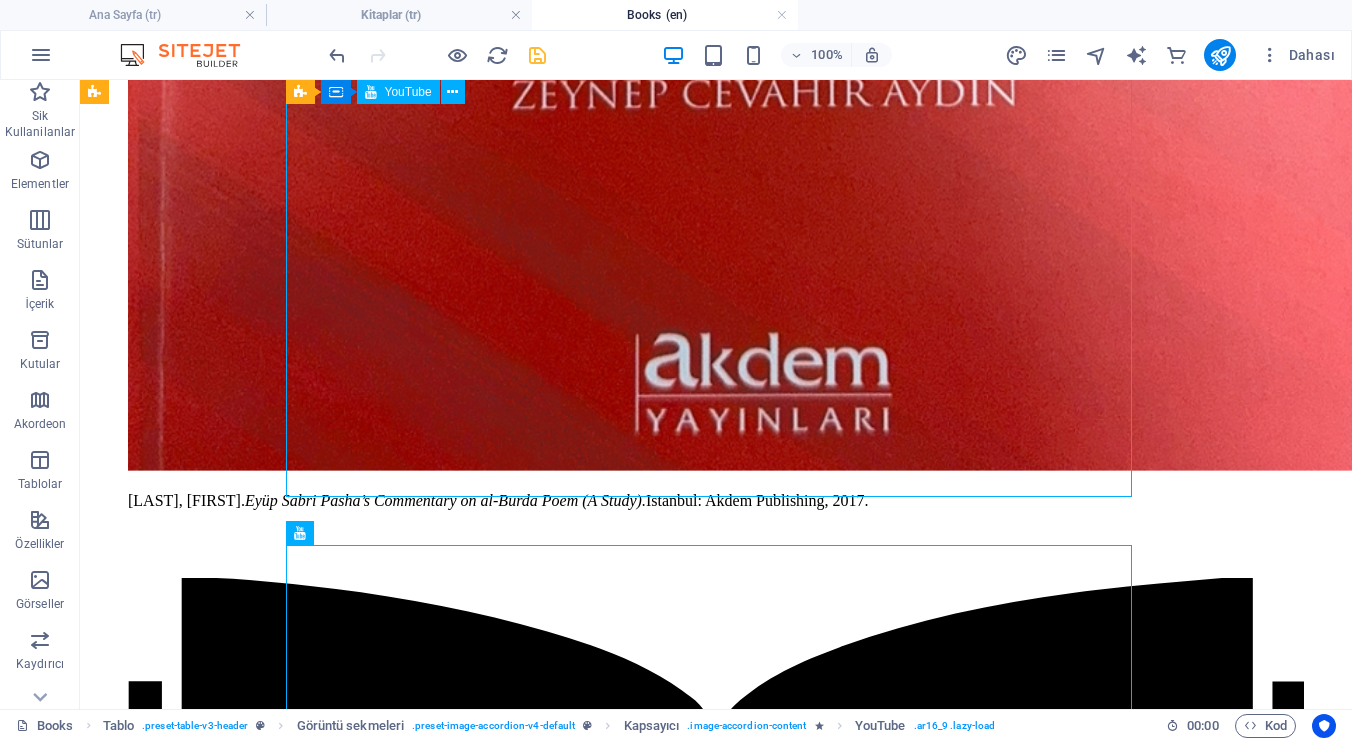 click at bounding box center [716, 7775] 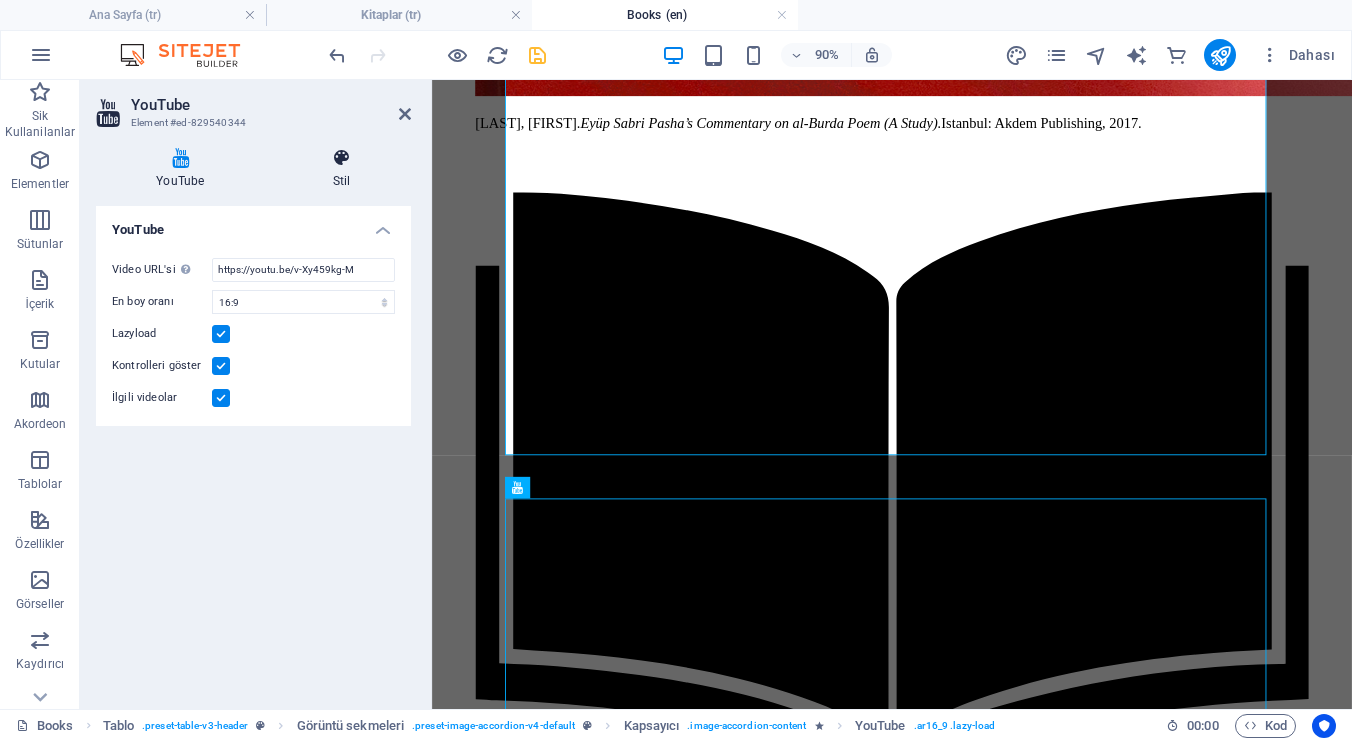 click at bounding box center (342, 158) 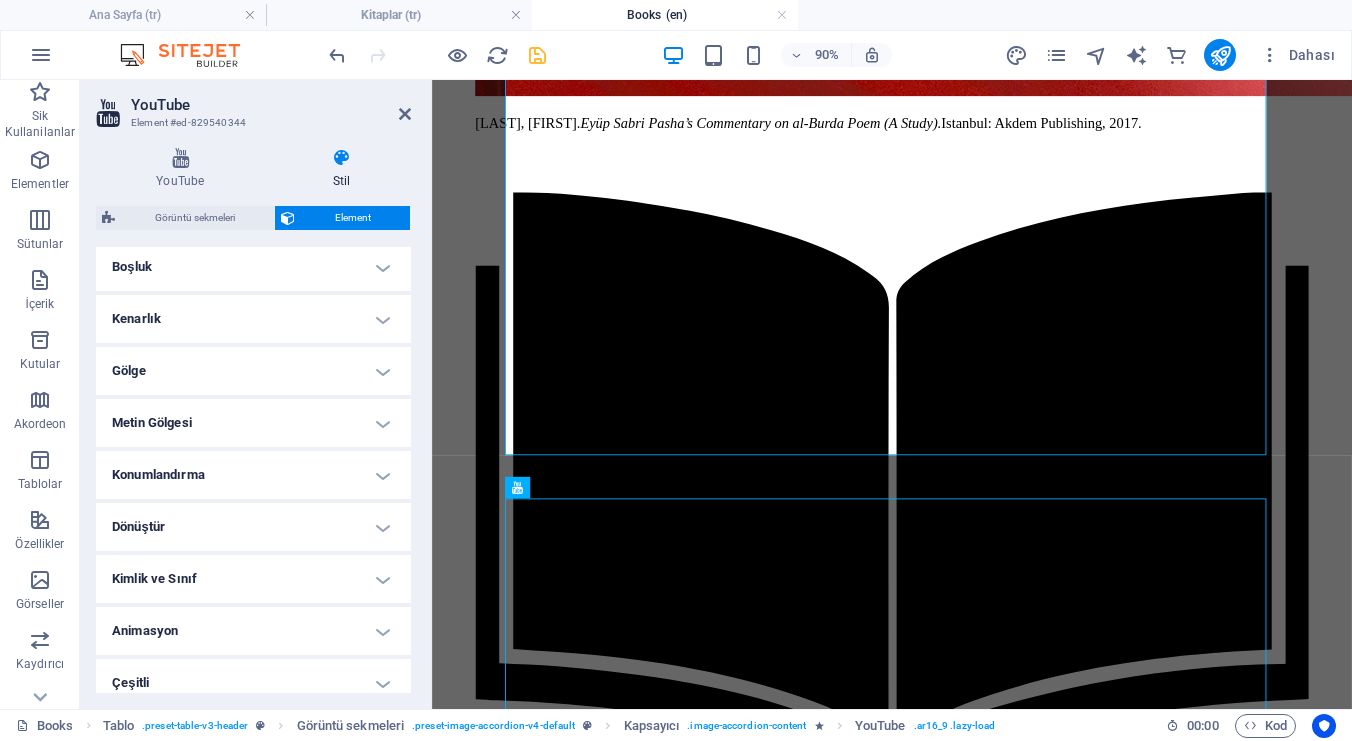 scroll, scrollTop: 414, scrollLeft: 0, axis: vertical 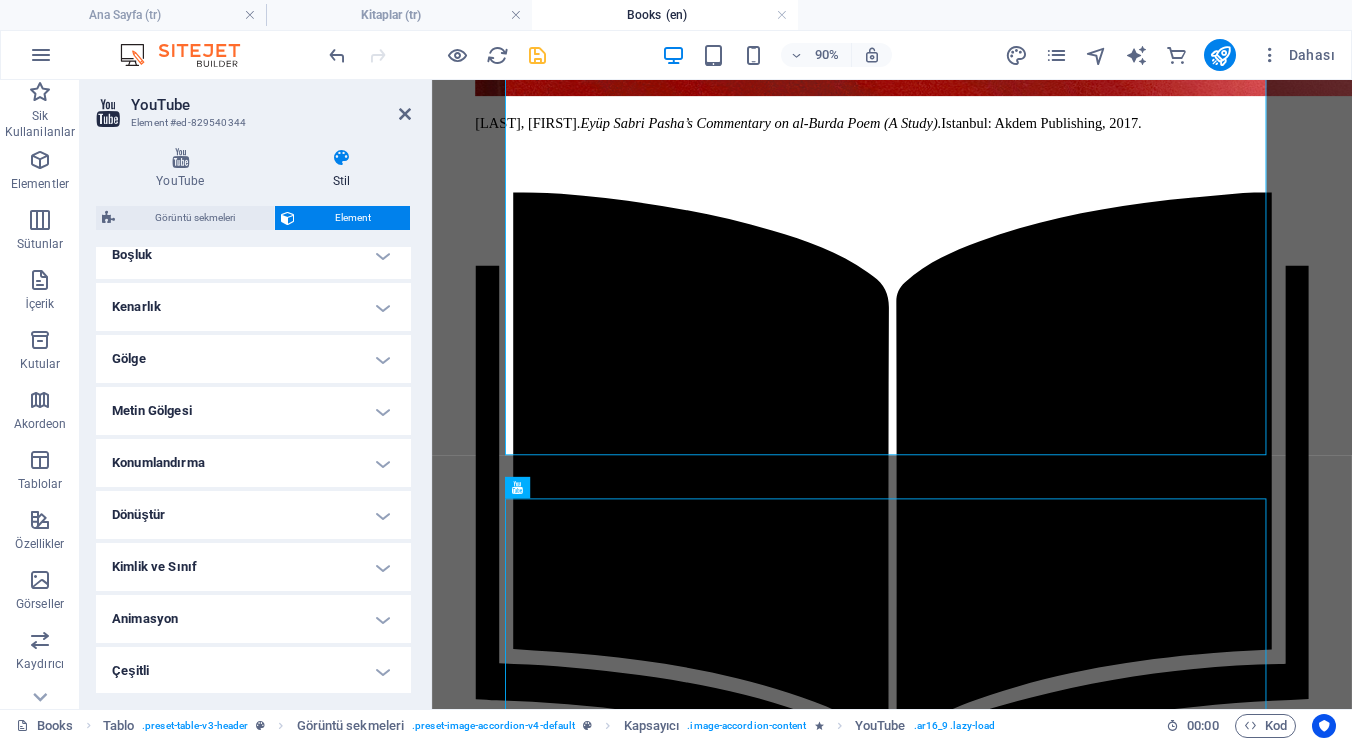 click on "Gölge" at bounding box center (253, 359) 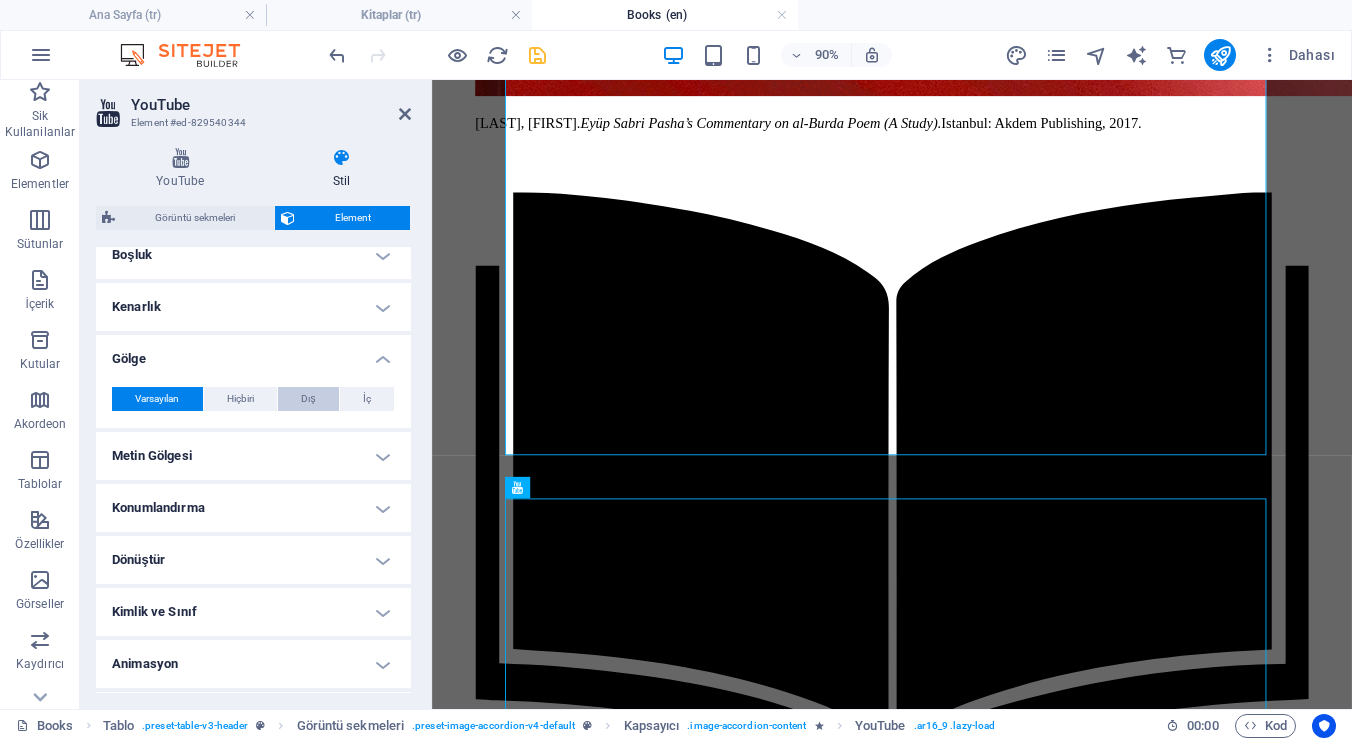 click on "Dış" at bounding box center [308, 399] 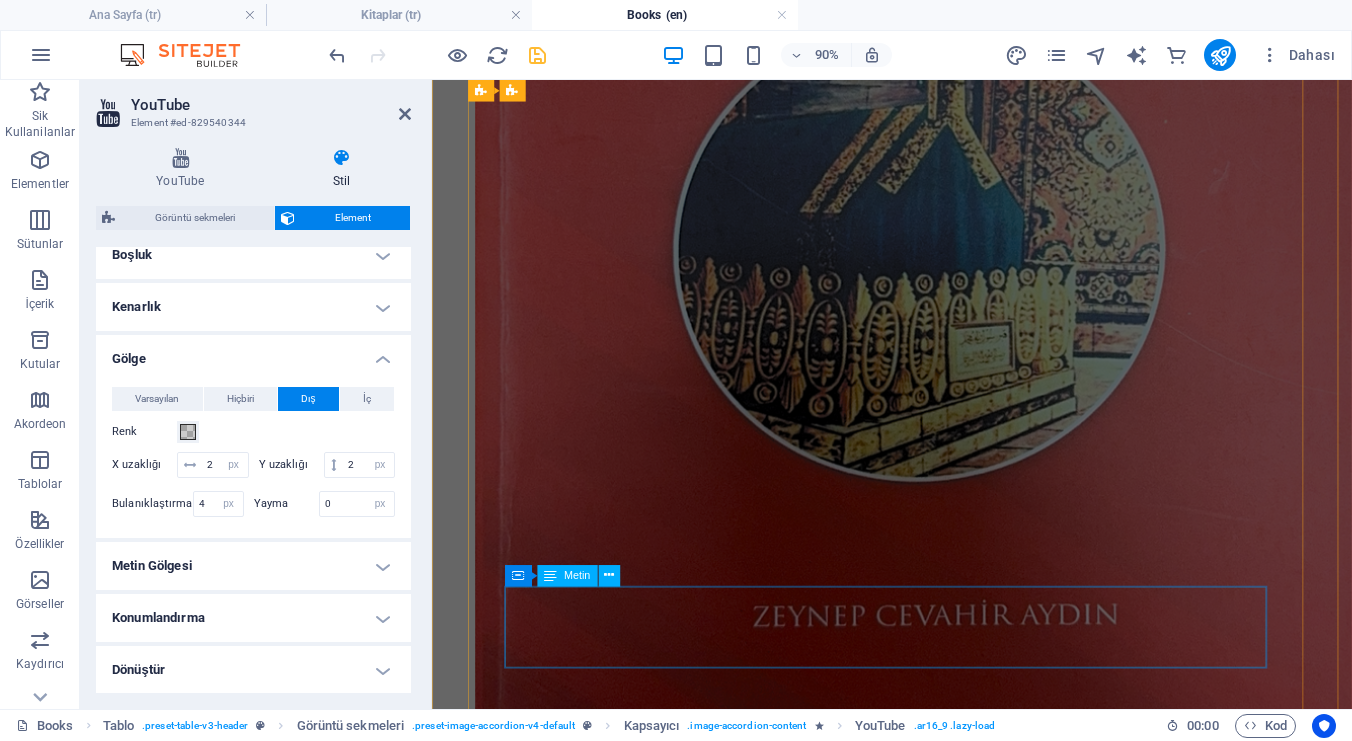scroll, scrollTop: 947, scrollLeft: 0, axis: vertical 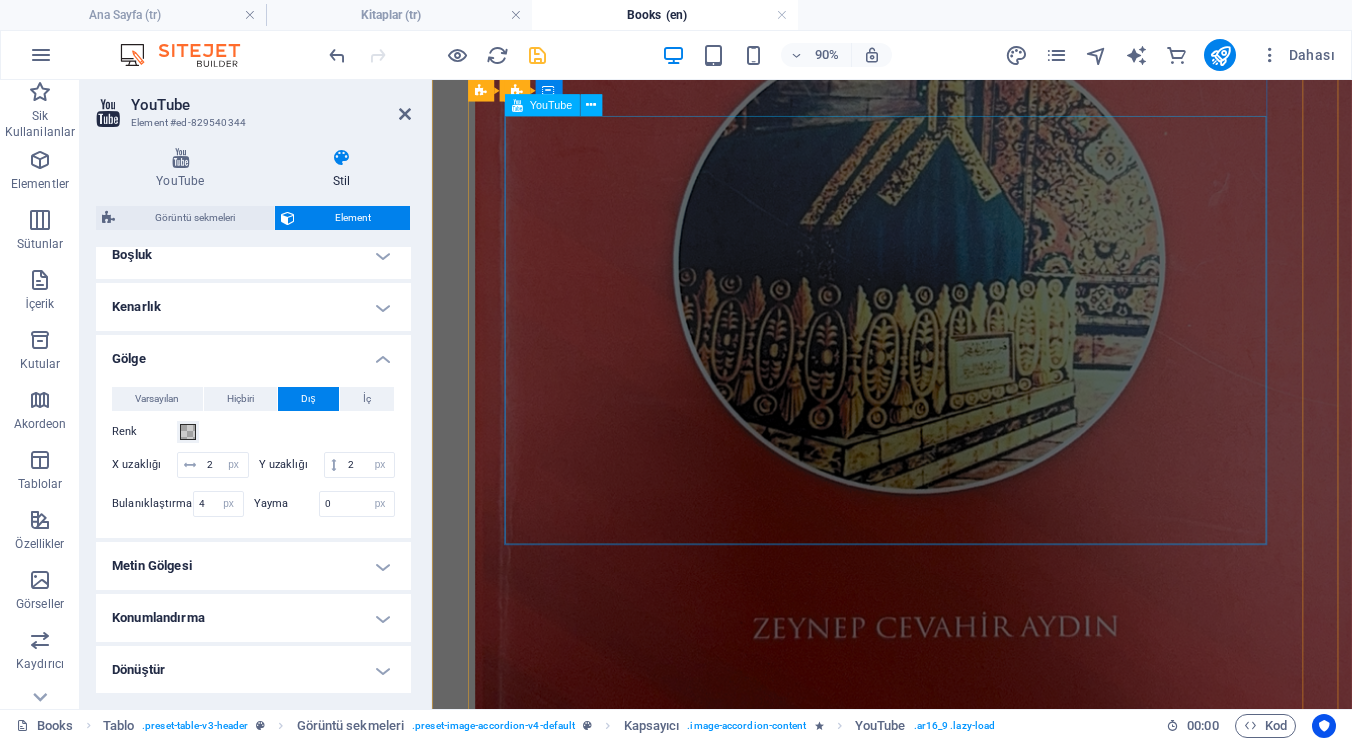 click at bounding box center [943, 2187] 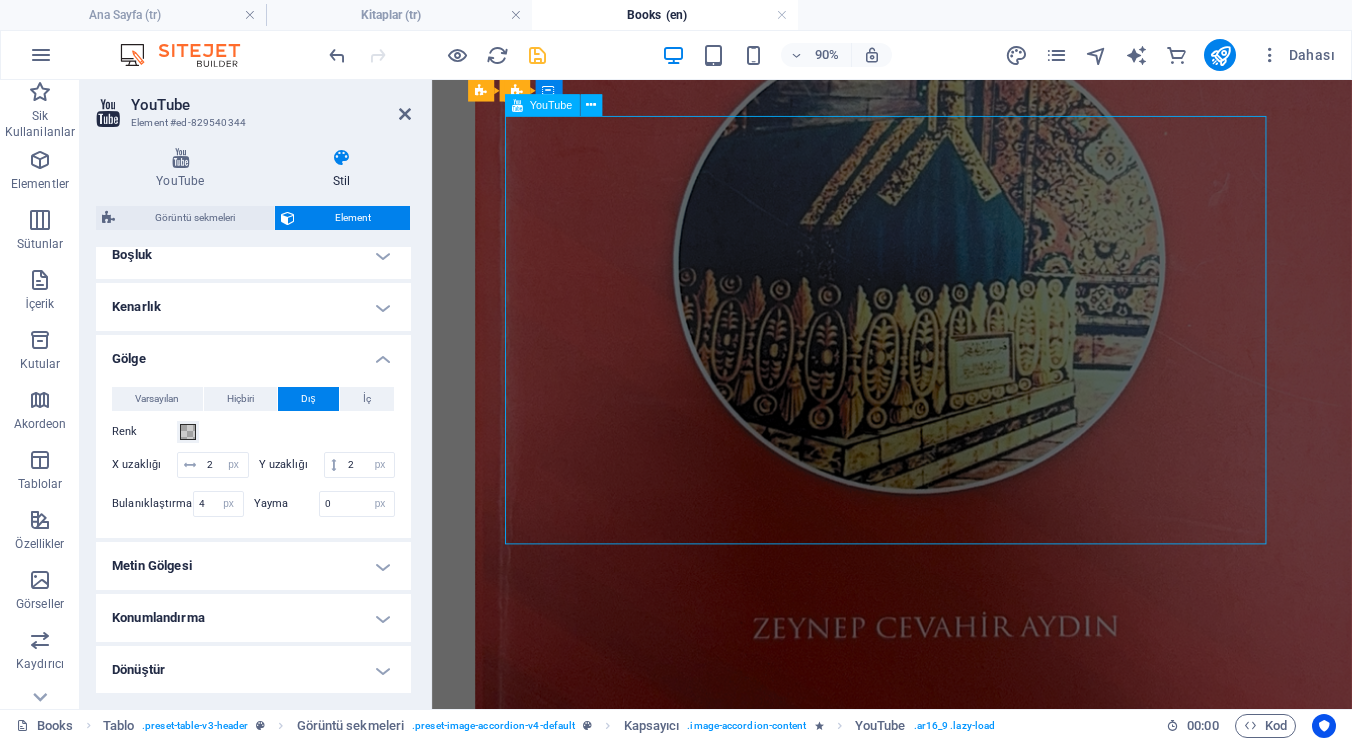 click at bounding box center (943, 2187) 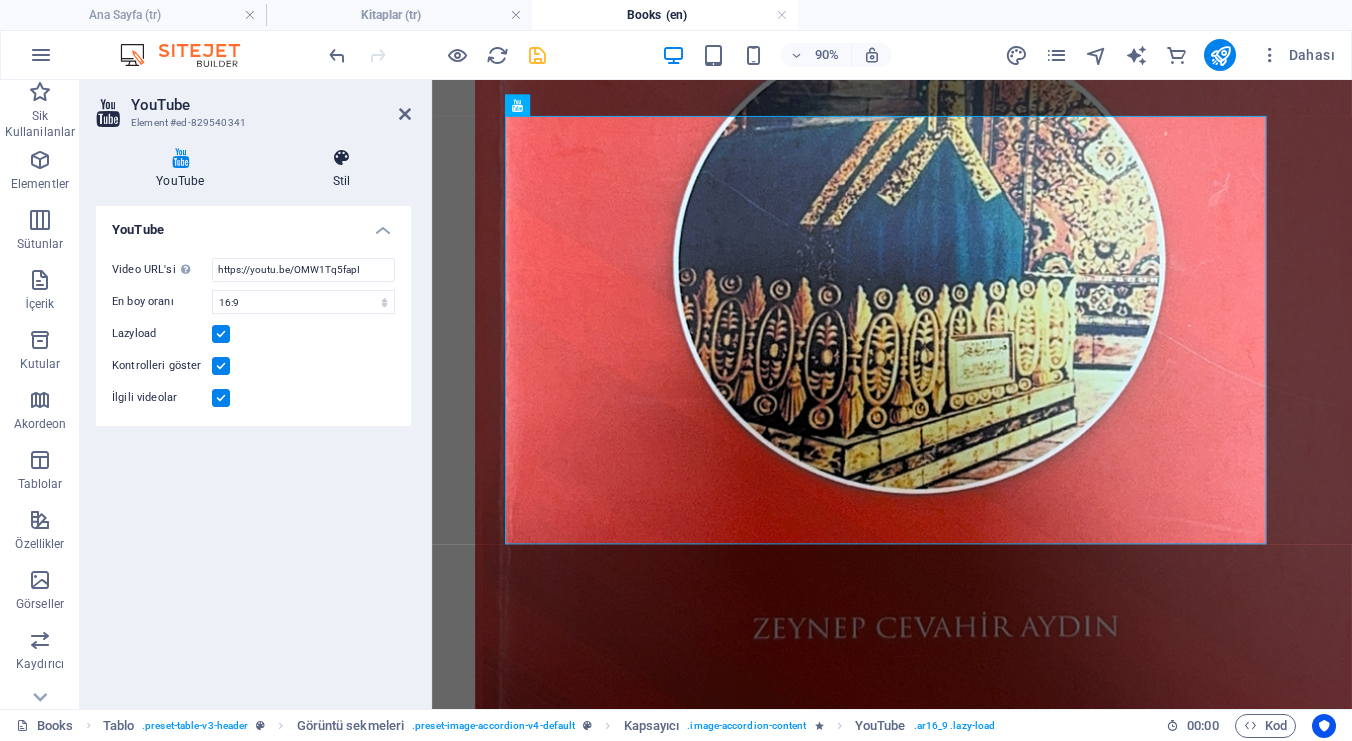 click at bounding box center (342, 158) 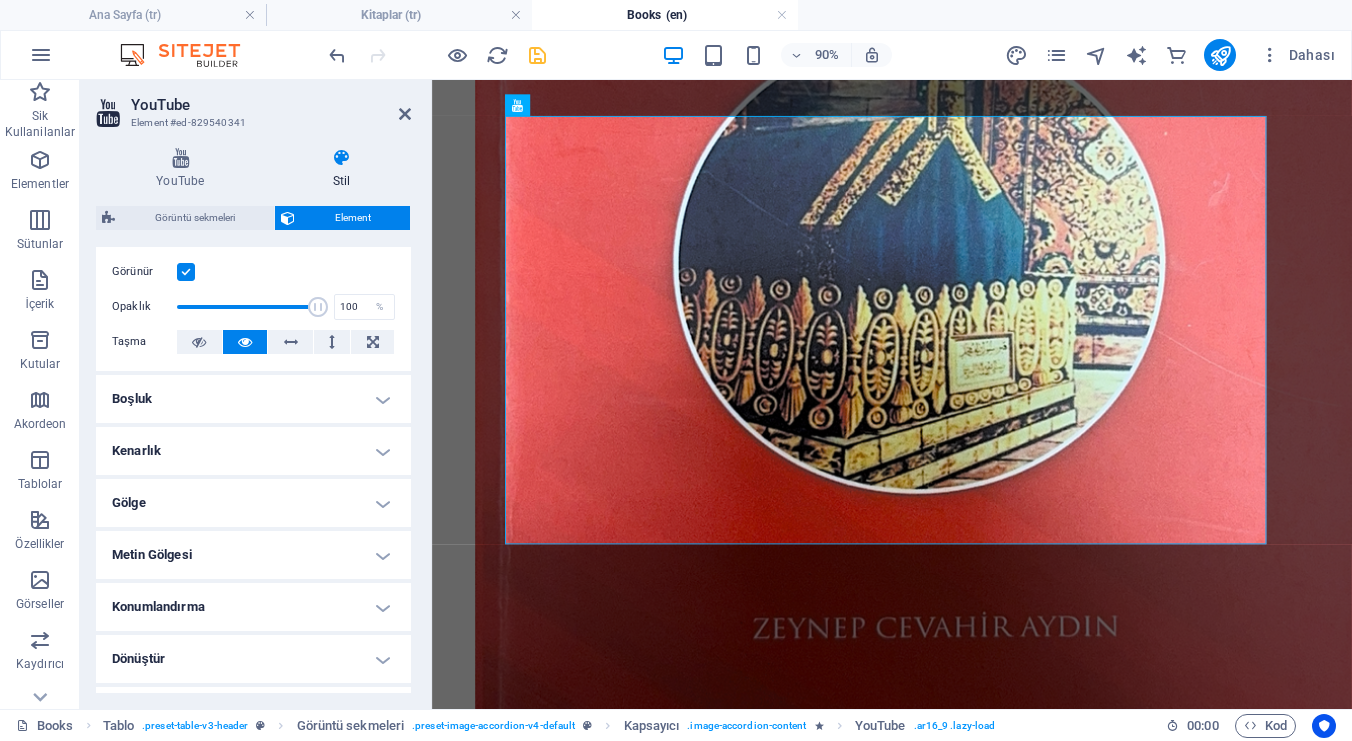 scroll, scrollTop: 414, scrollLeft: 0, axis: vertical 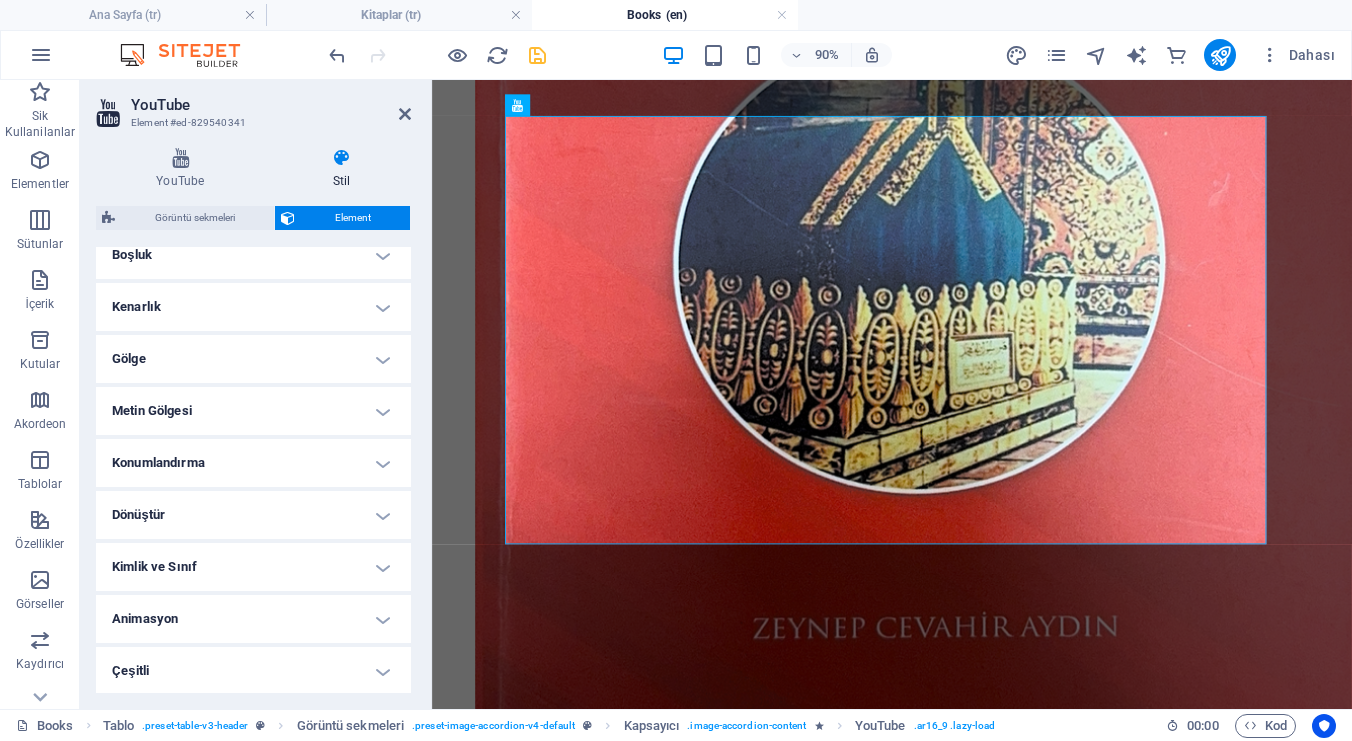 click on "Gölge" at bounding box center [253, 359] 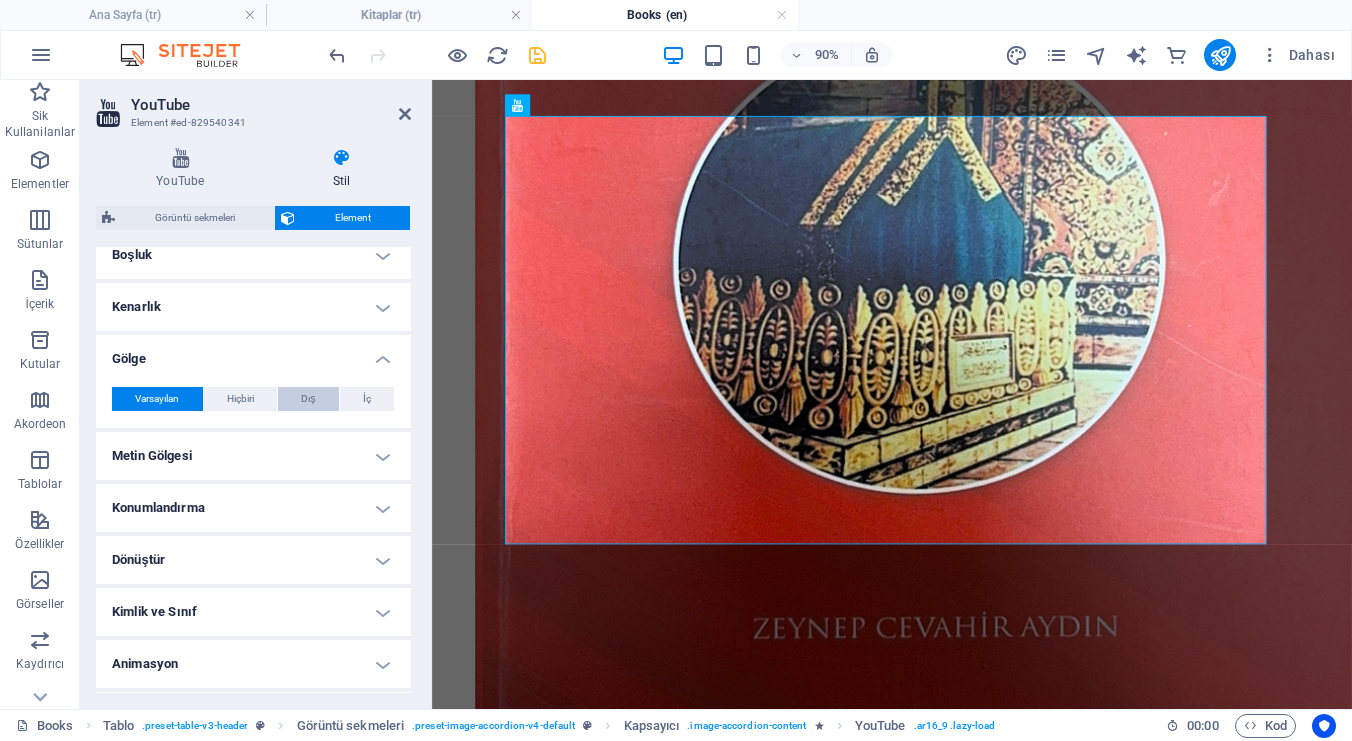 click on "Dış" at bounding box center [308, 399] 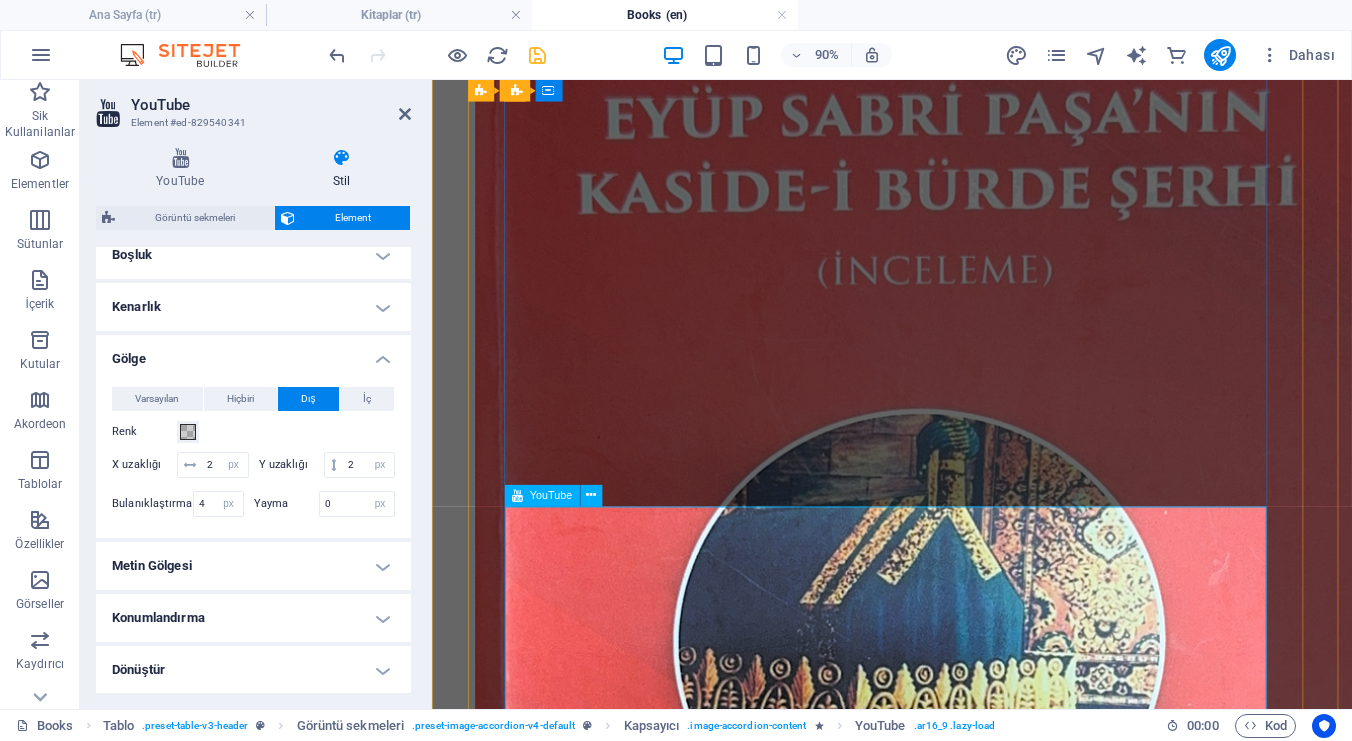 scroll, scrollTop: 500, scrollLeft: 0, axis: vertical 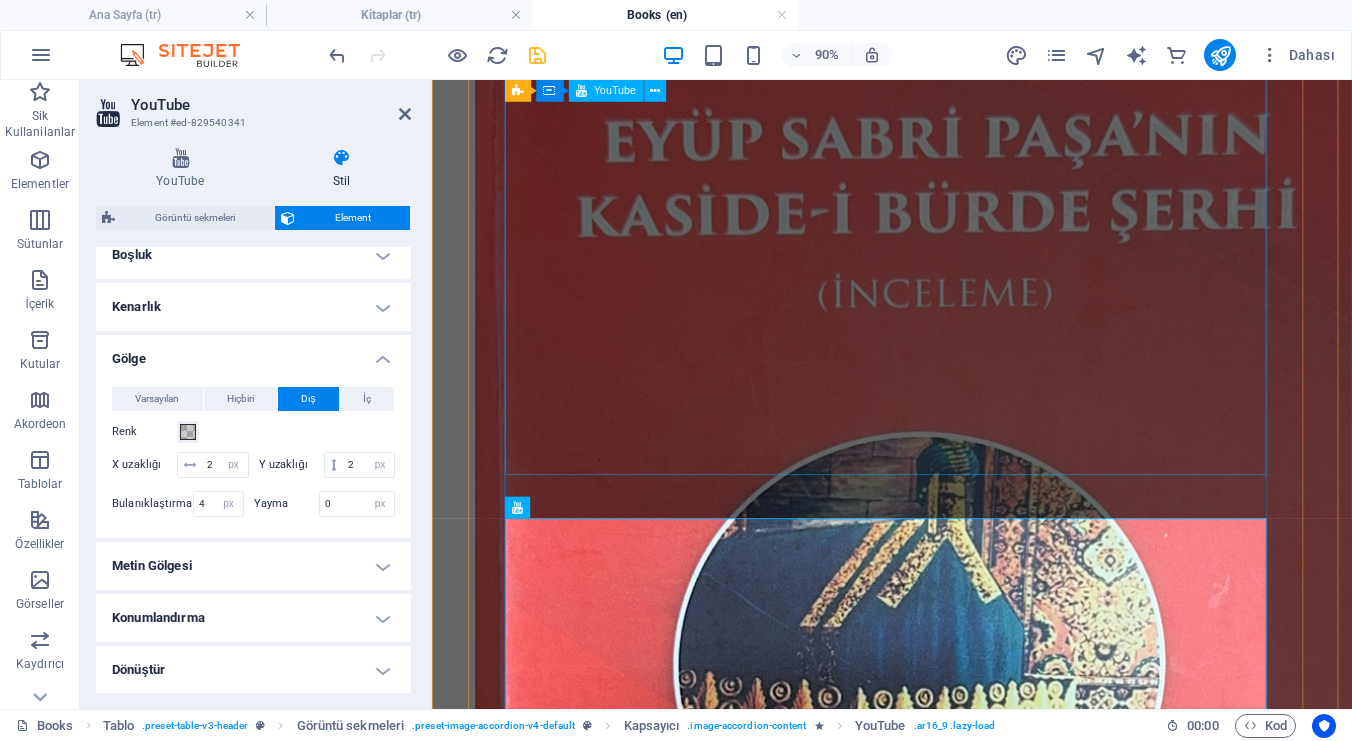 click at bounding box center [943, 2396] 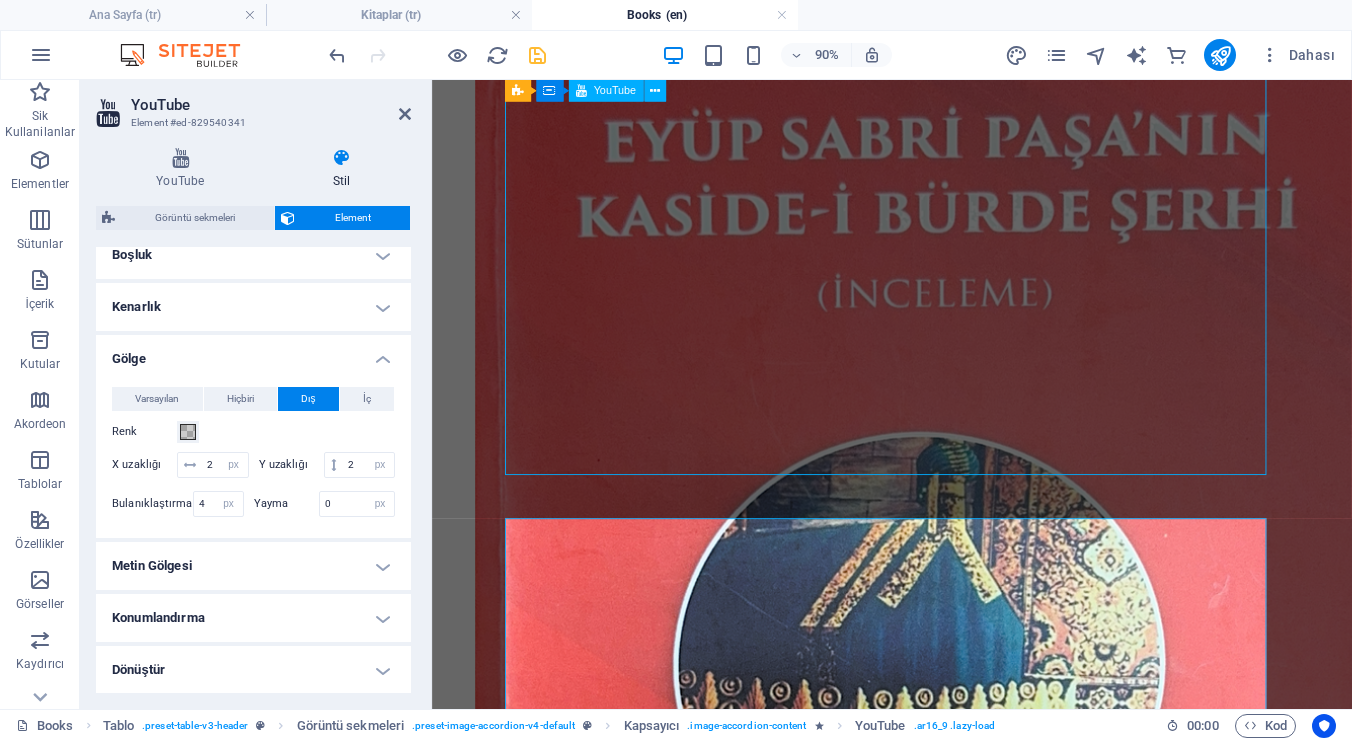 click at bounding box center (943, 2396) 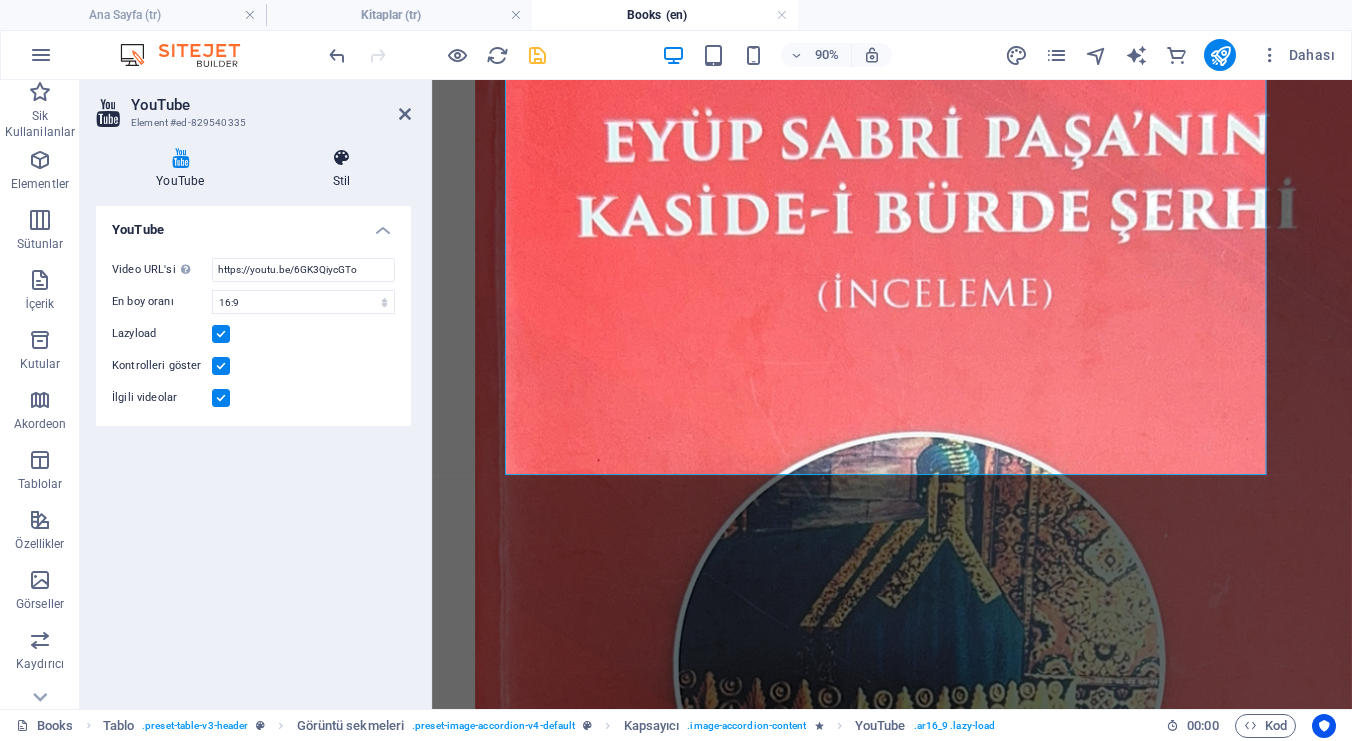 click at bounding box center [342, 158] 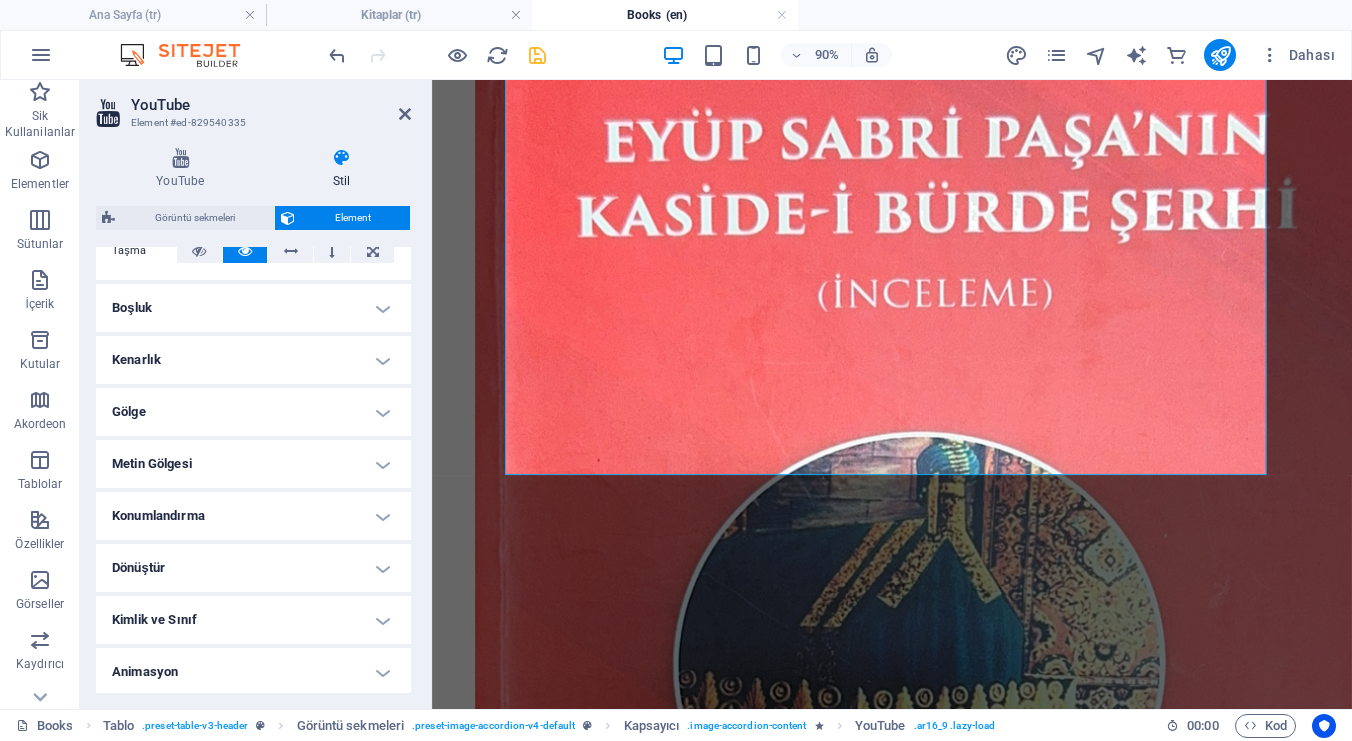 scroll, scrollTop: 414, scrollLeft: 0, axis: vertical 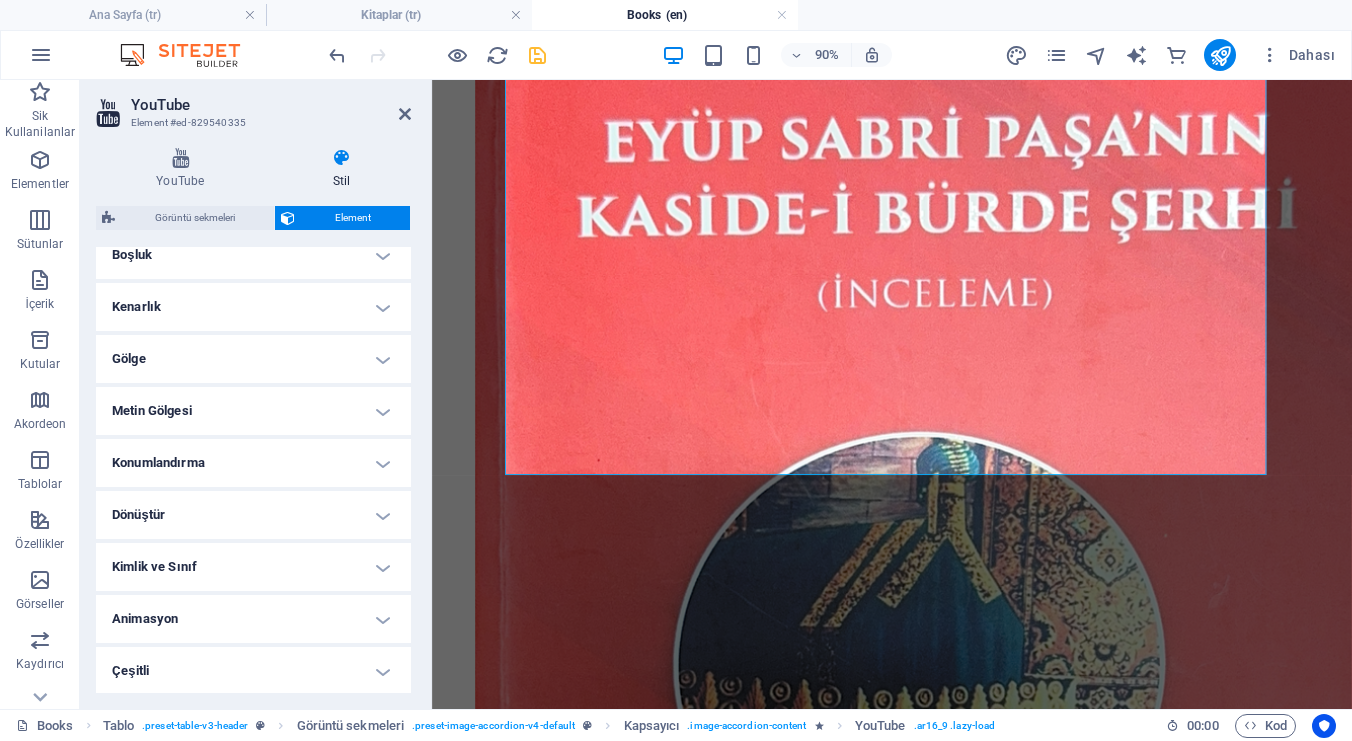 click on "Gölge" at bounding box center [253, 359] 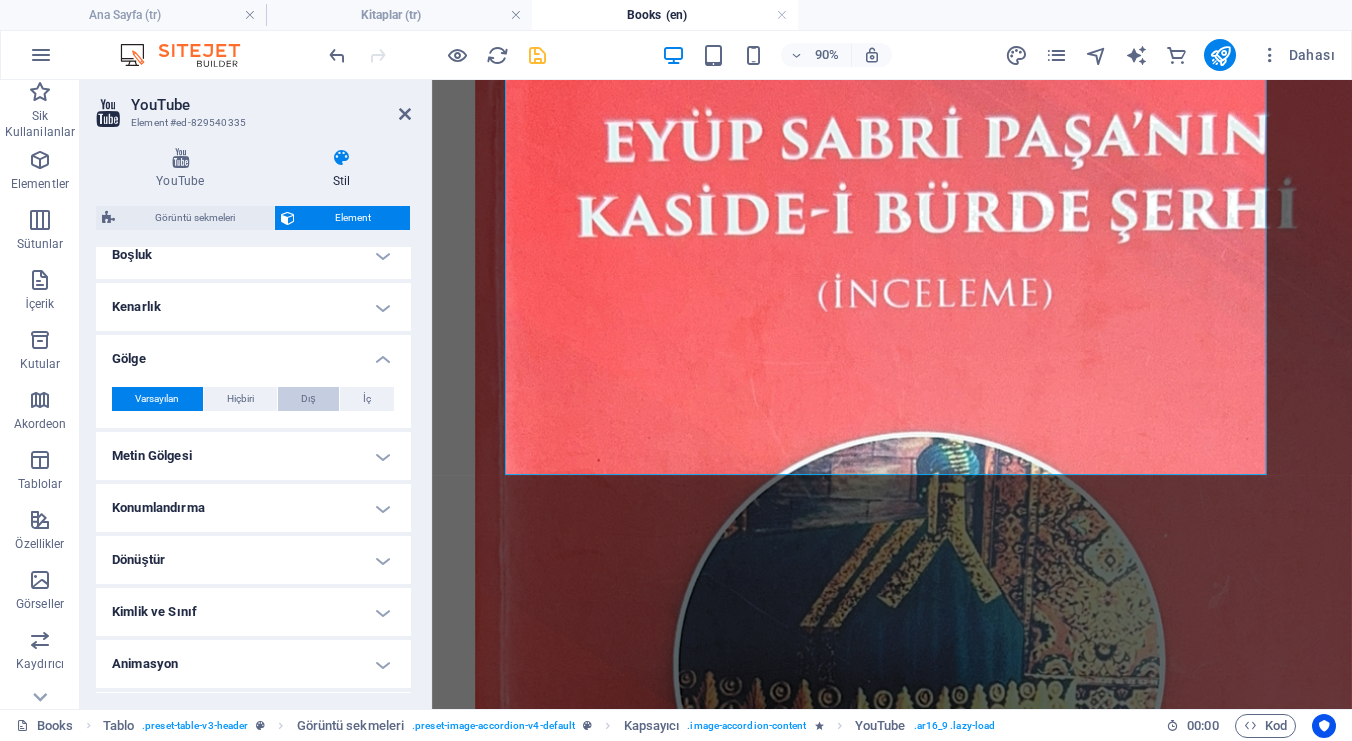 click on "Dış" at bounding box center [308, 399] 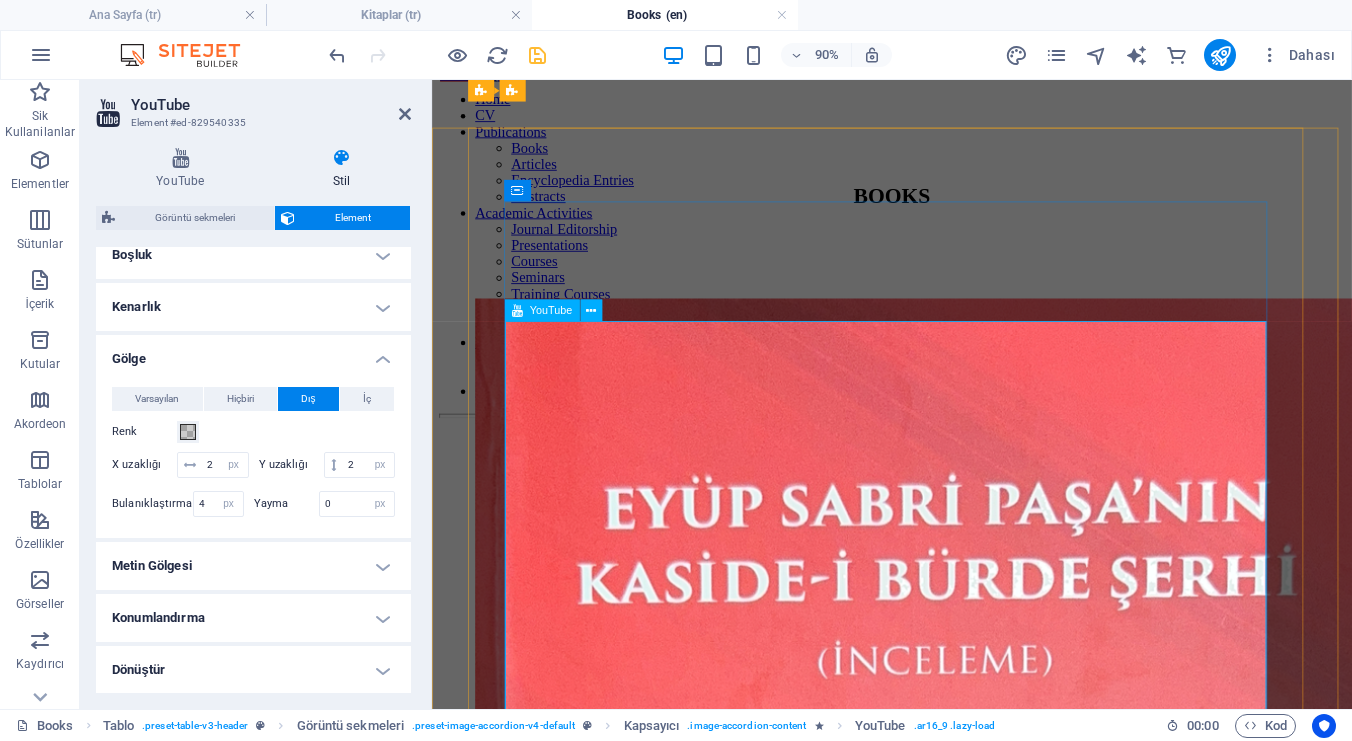 scroll, scrollTop: 0, scrollLeft: 0, axis: both 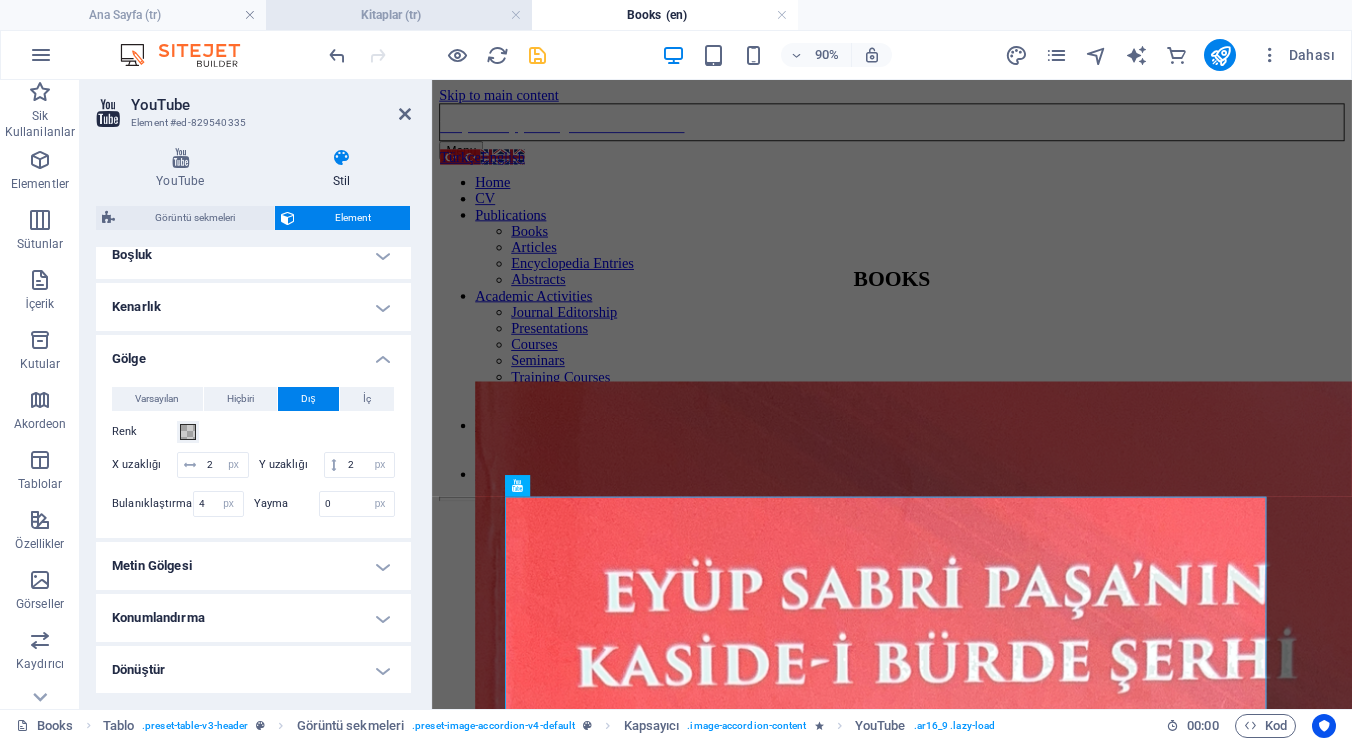 click on "Kitaplar (tr)" at bounding box center [399, 15] 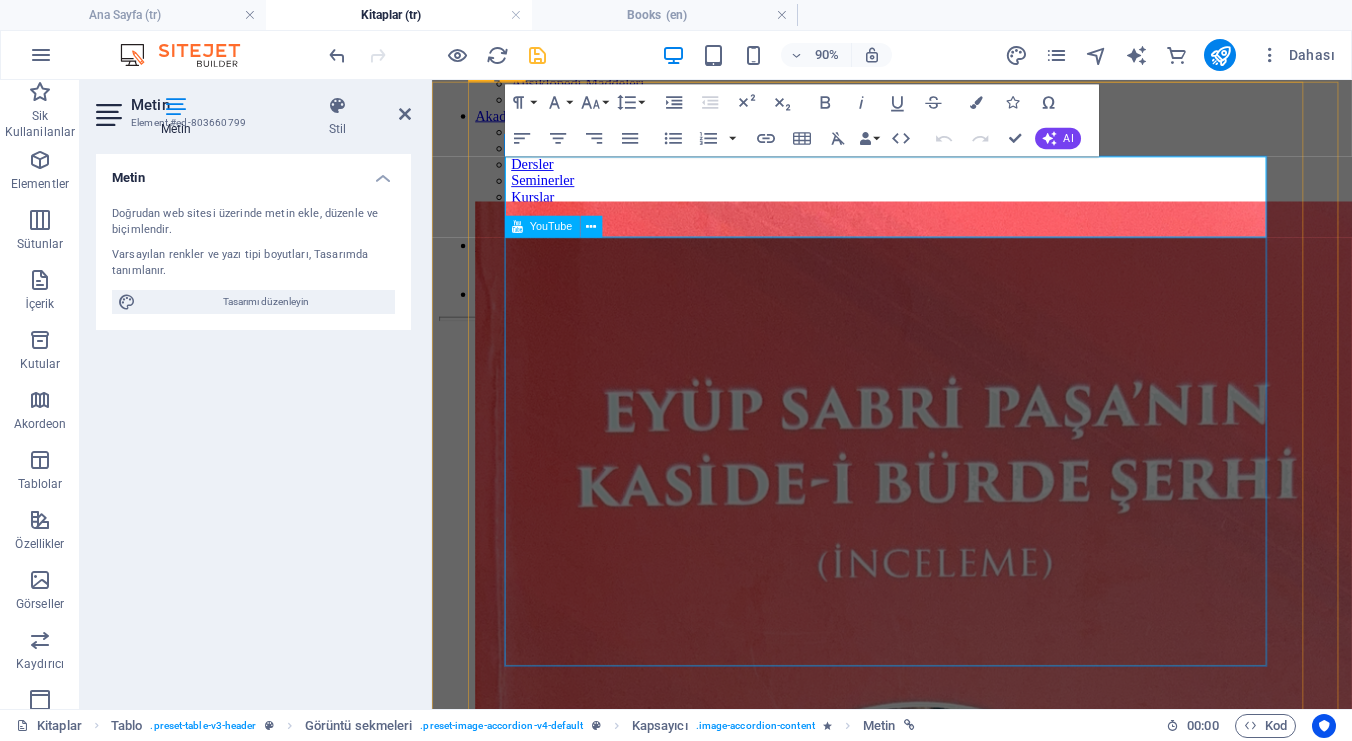 scroll, scrollTop: 246, scrollLeft: 0, axis: vertical 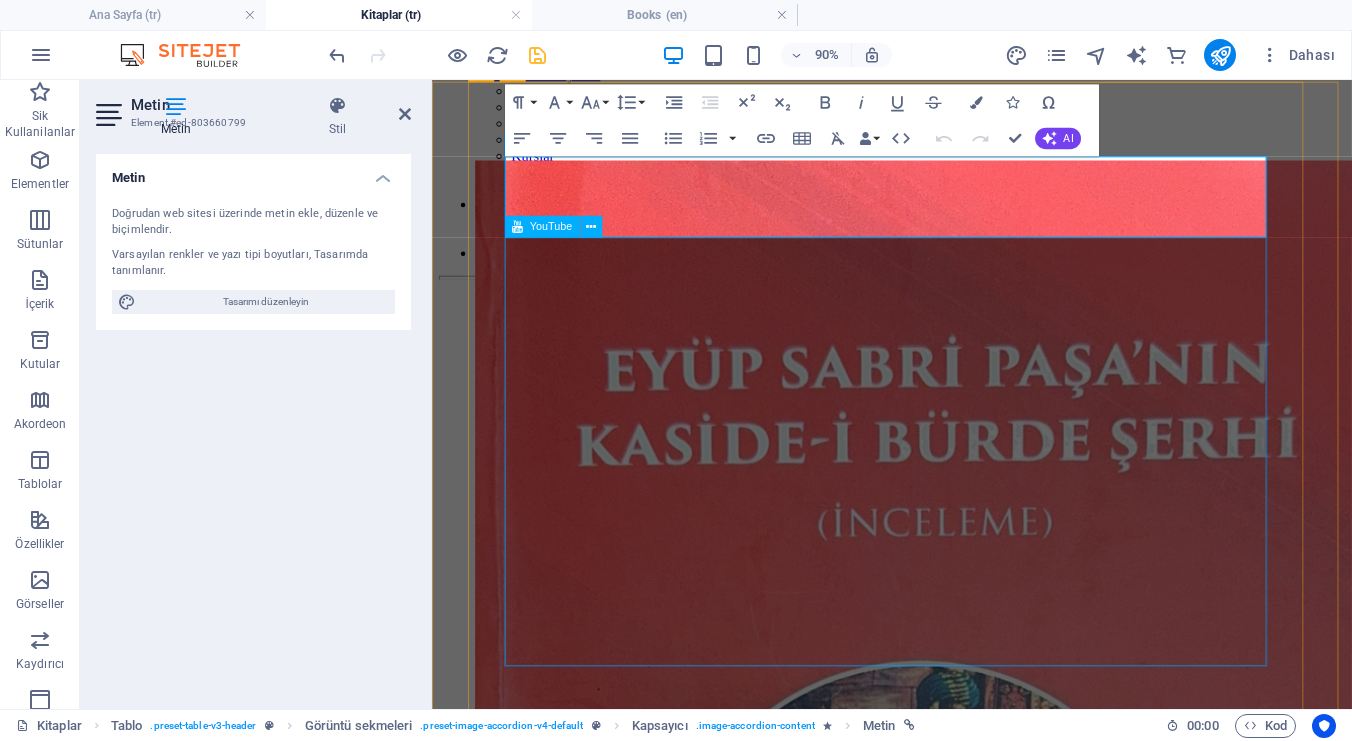click at bounding box center (943, 2634) 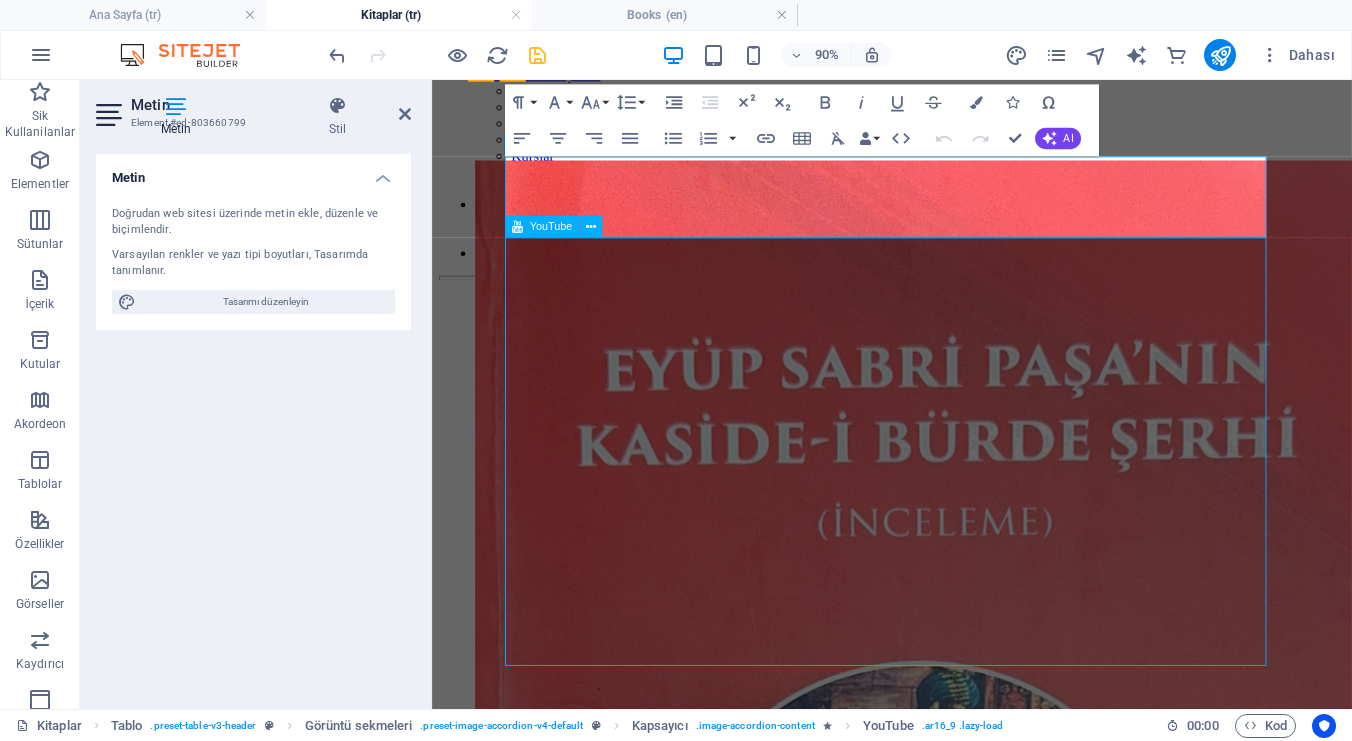 click at bounding box center [943, 2634] 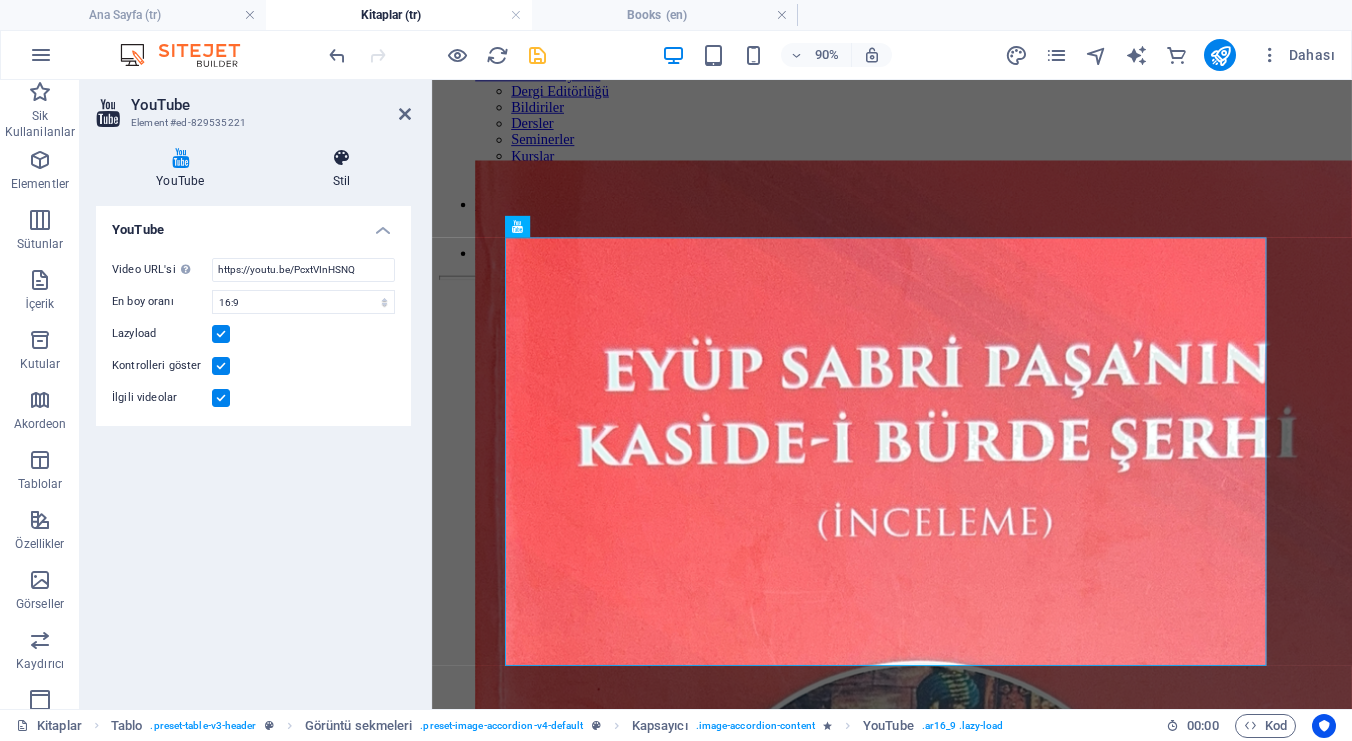 click at bounding box center [342, 158] 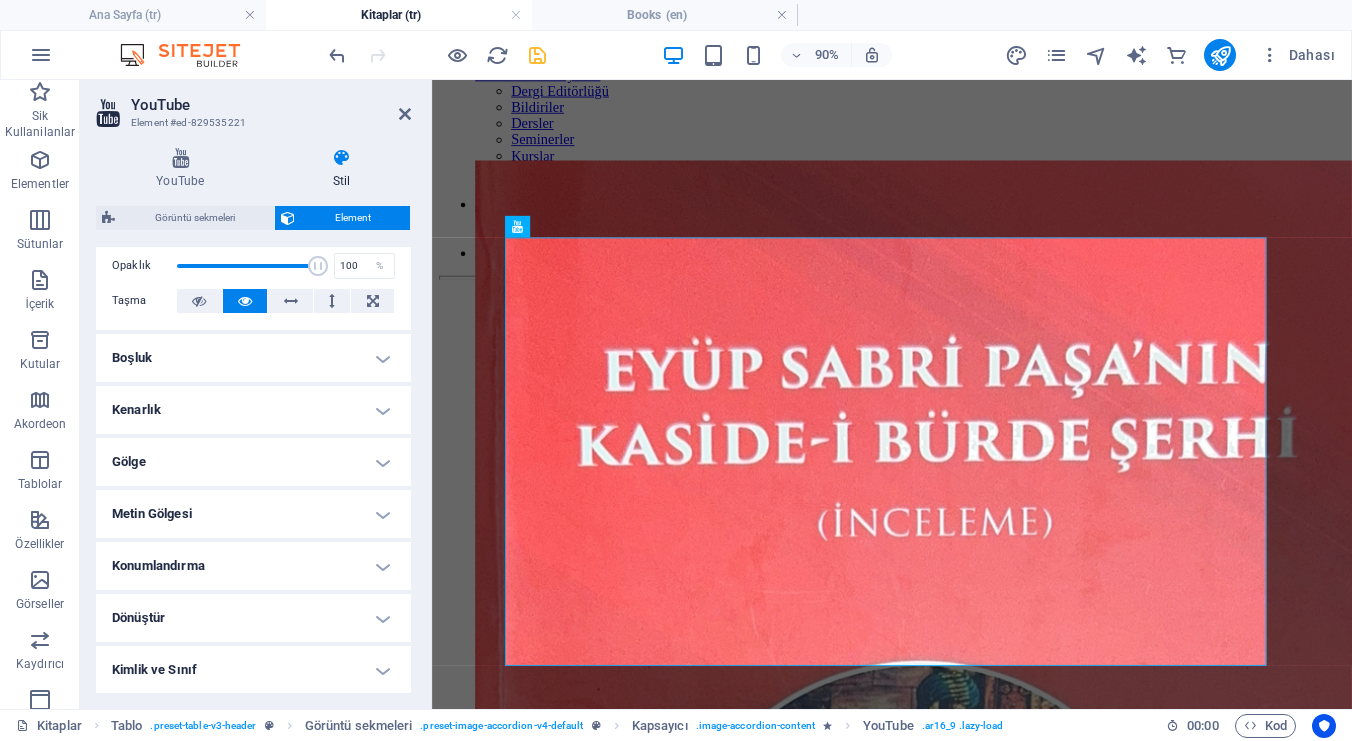 scroll, scrollTop: 414, scrollLeft: 0, axis: vertical 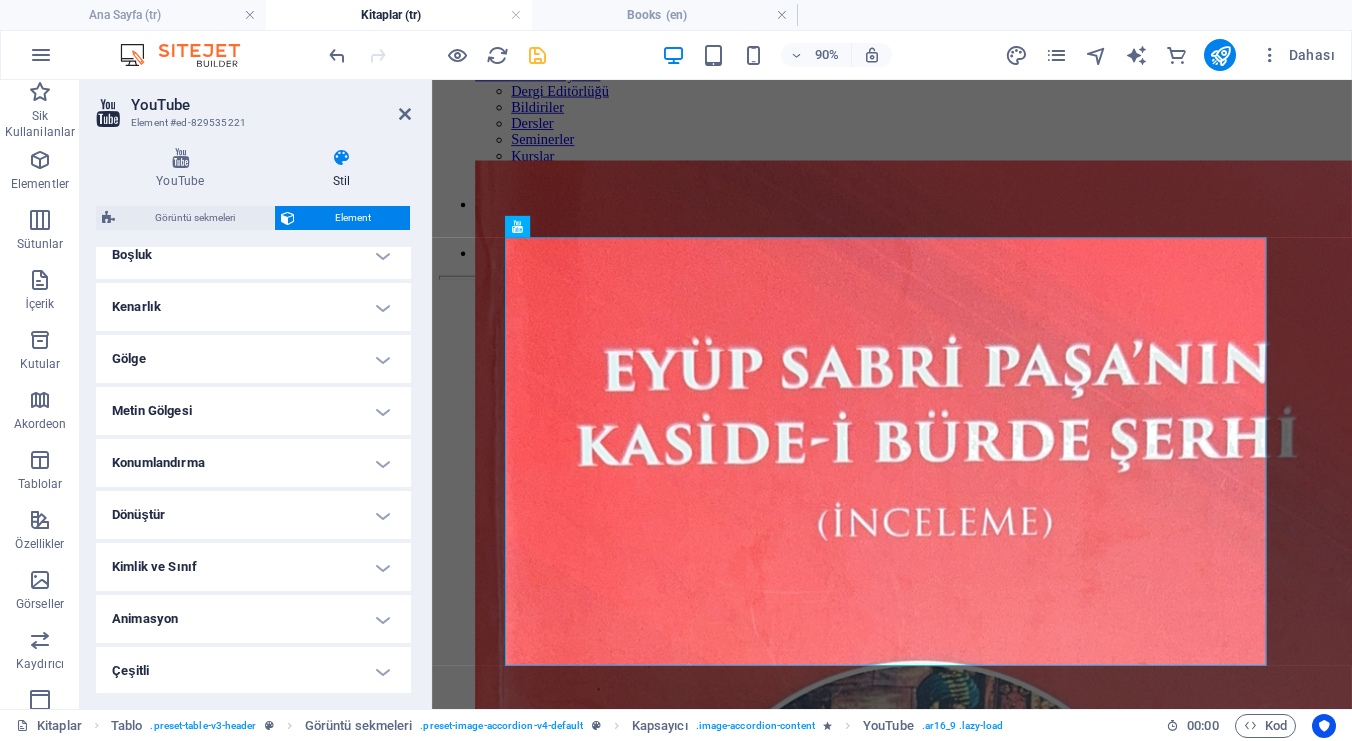 click on "Gölge" at bounding box center (253, 359) 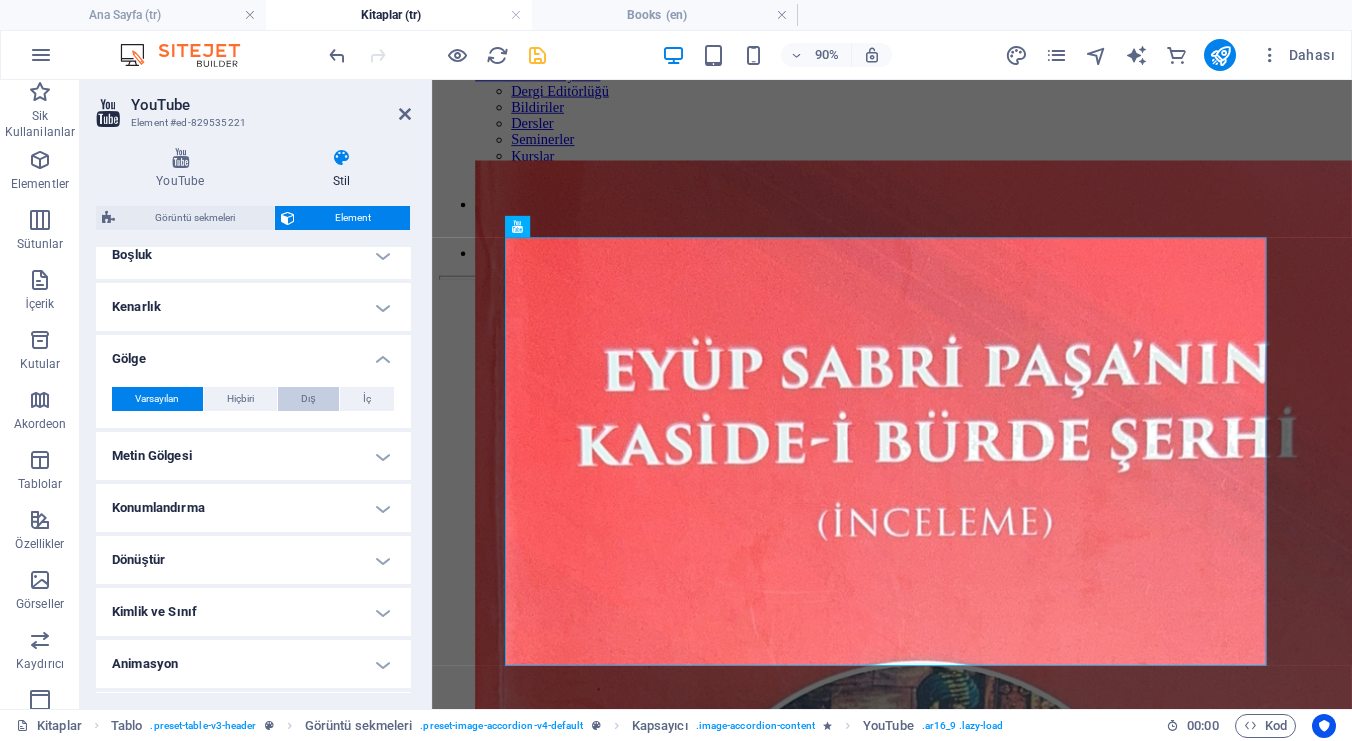 click on "Dış" at bounding box center (308, 399) 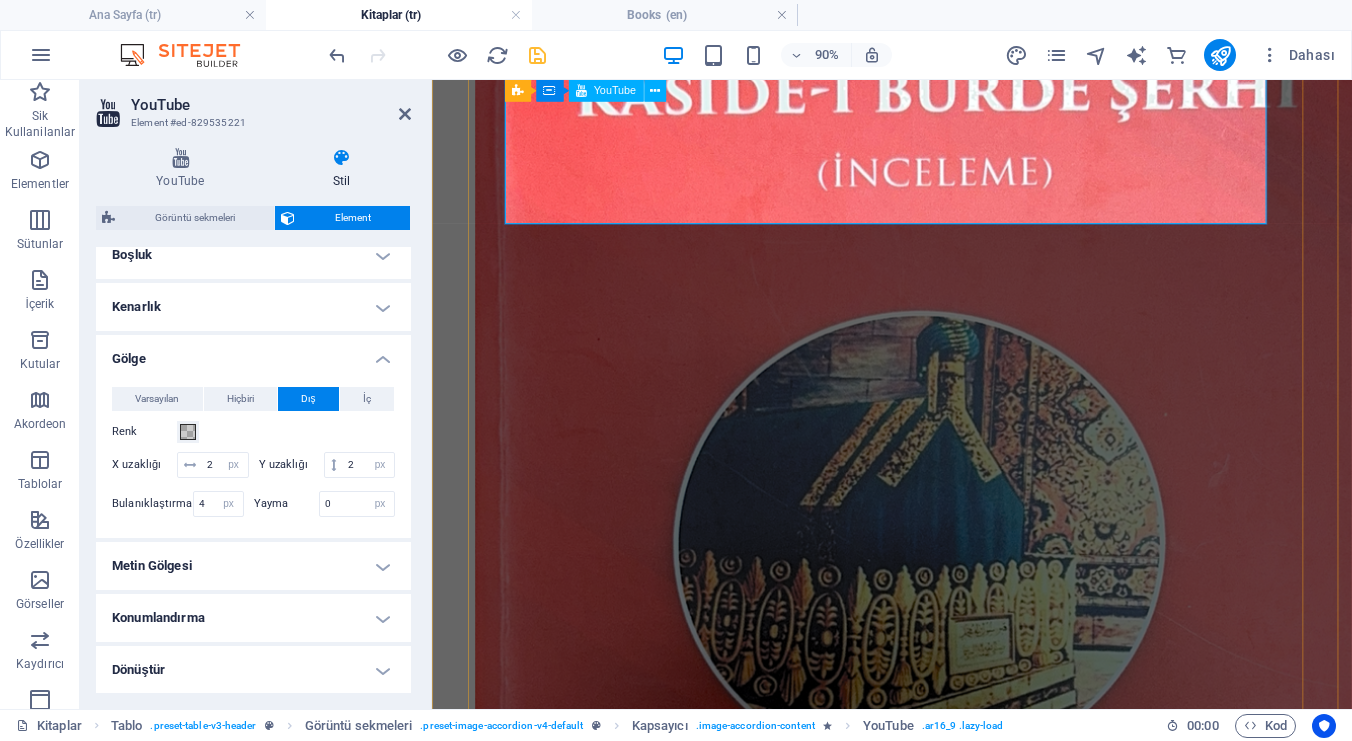 scroll, scrollTop: 943, scrollLeft: 0, axis: vertical 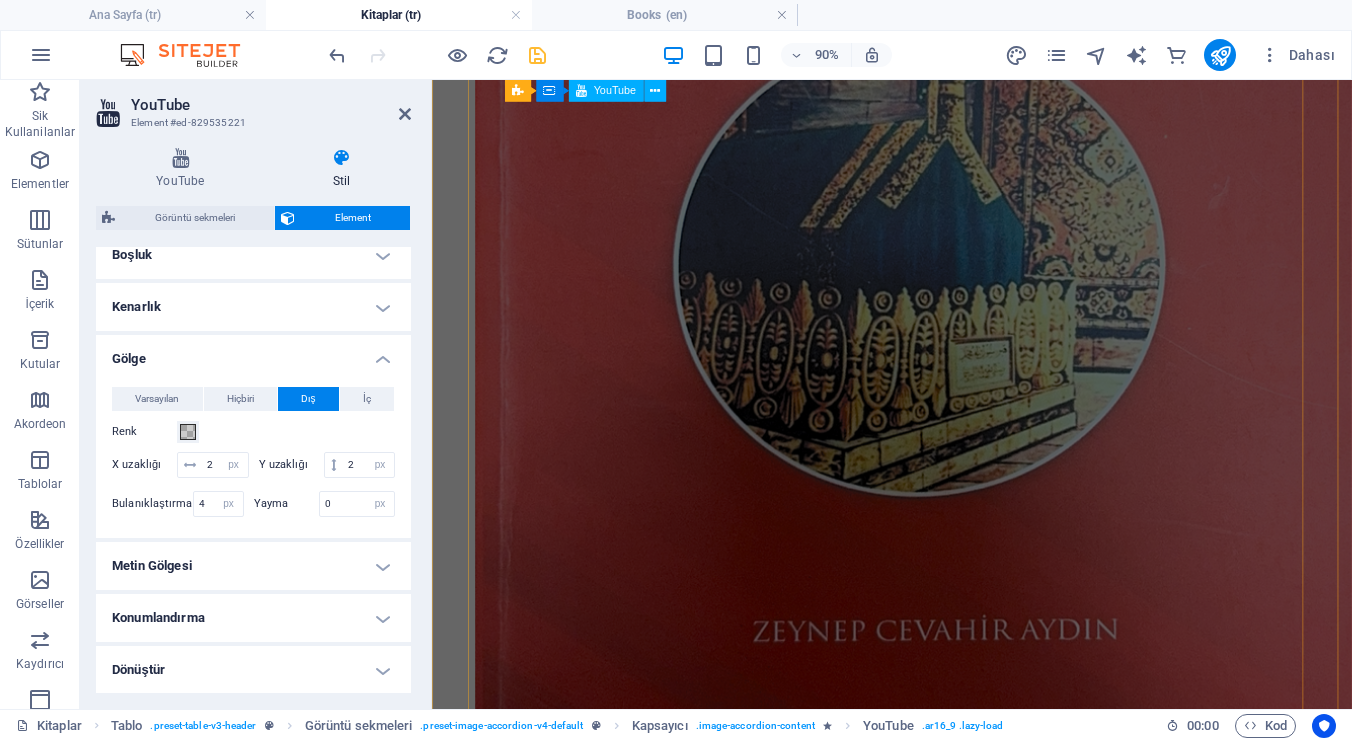 click at bounding box center [943, 6066] 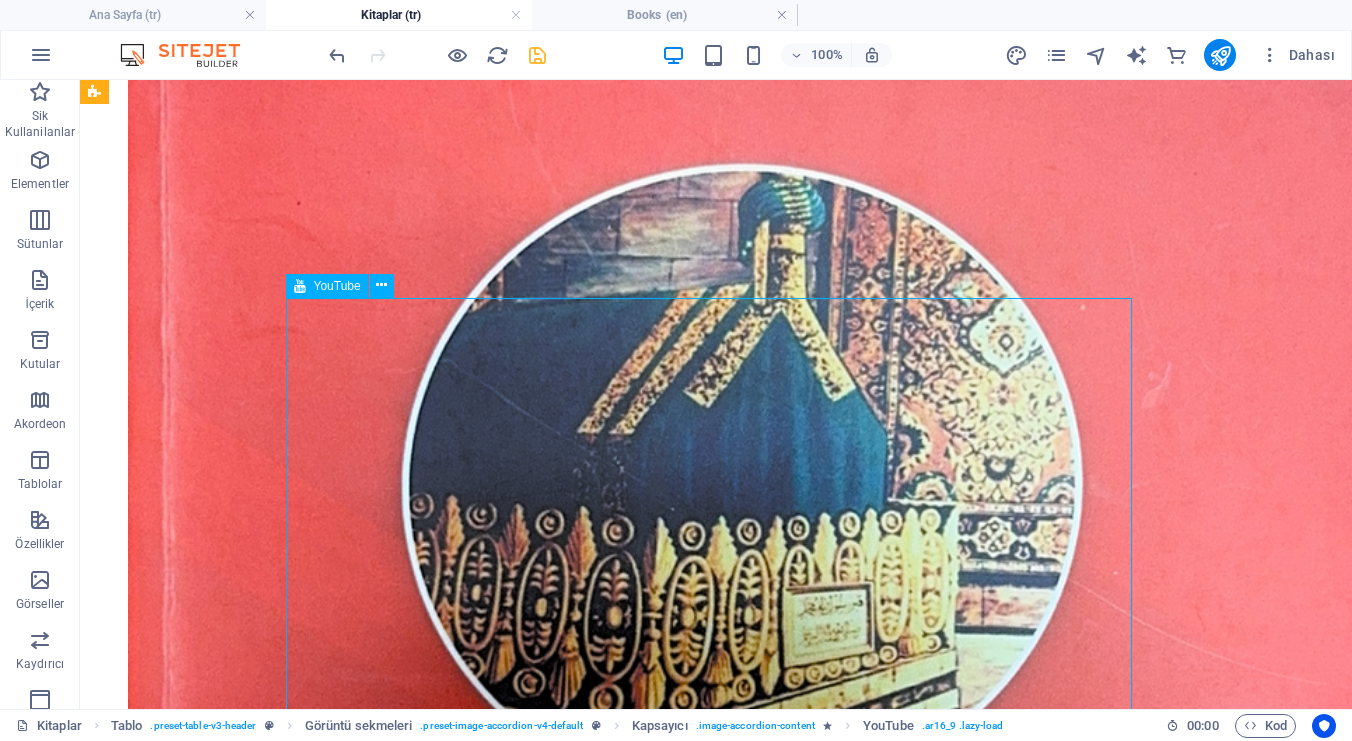click at bounding box center [716, 7531] 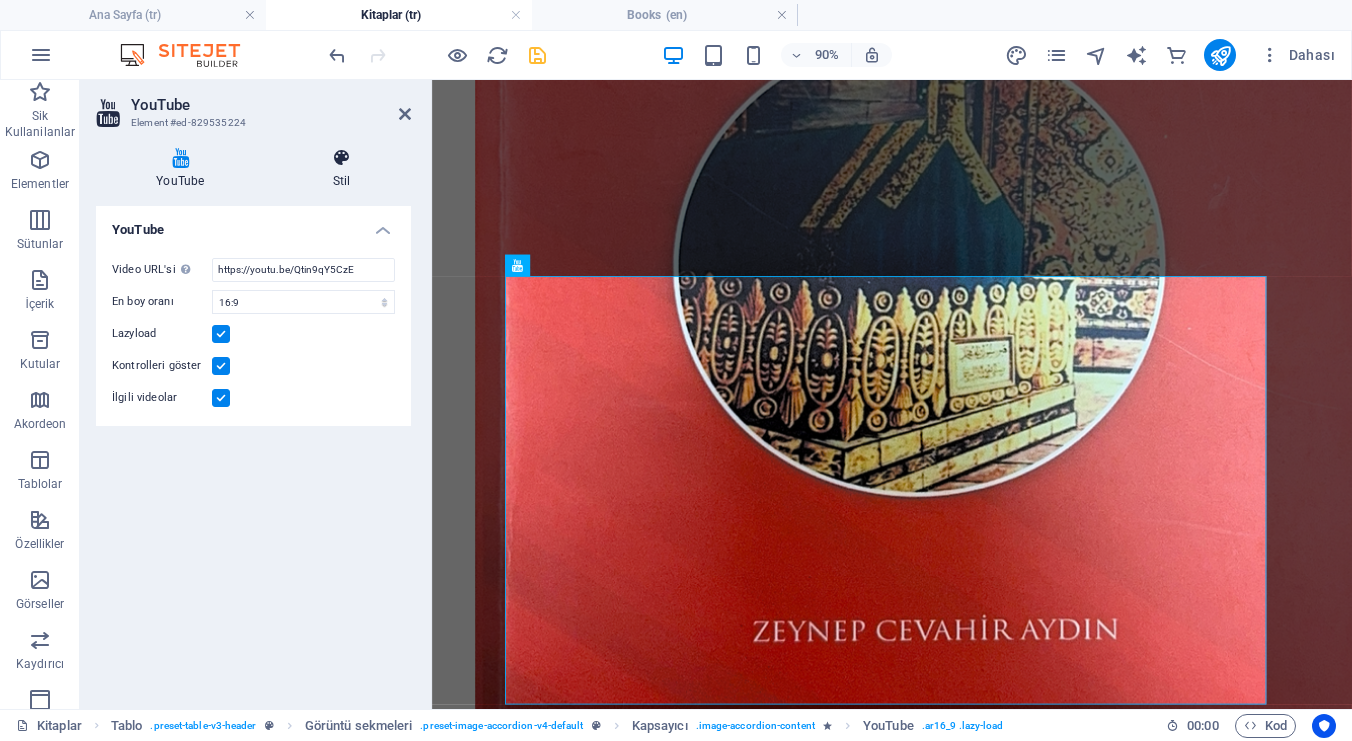 click at bounding box center [342, 158] 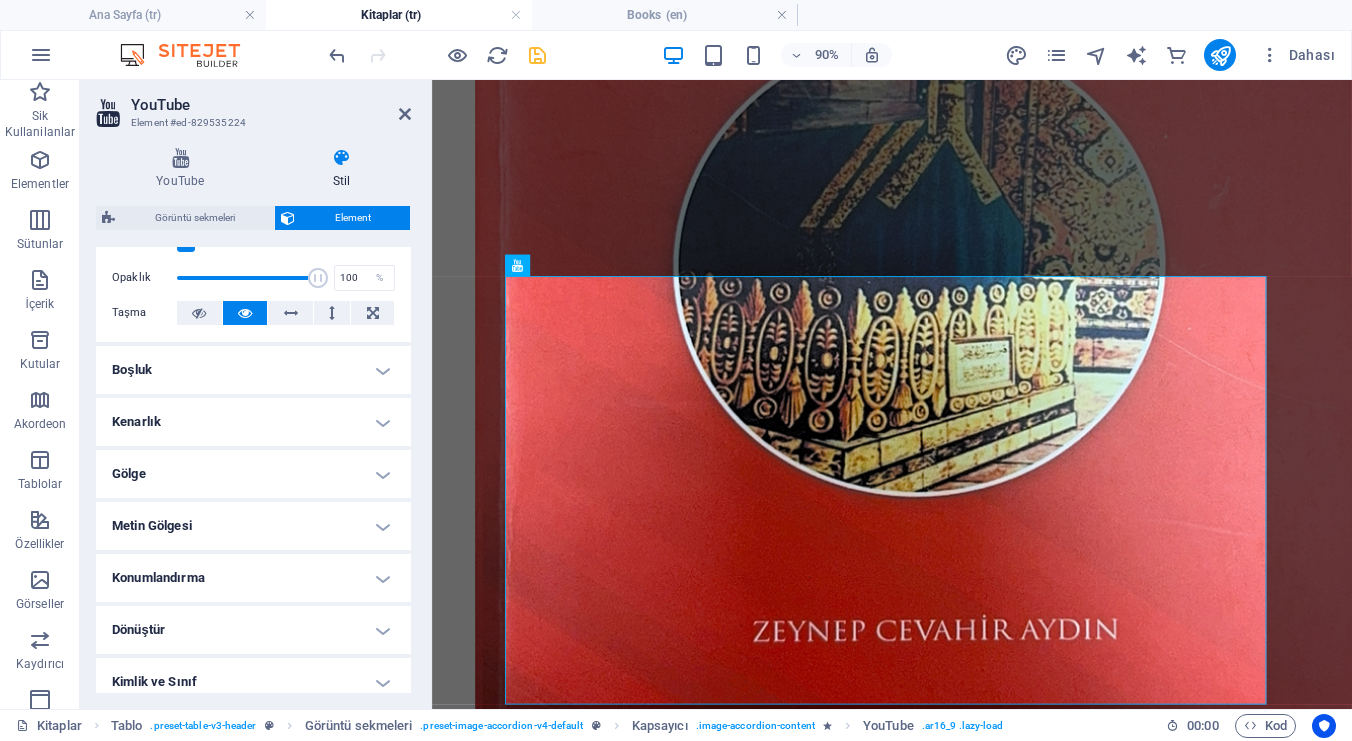 scroll, scrollTop: 312, scrollLeft: 0, axis: vertical 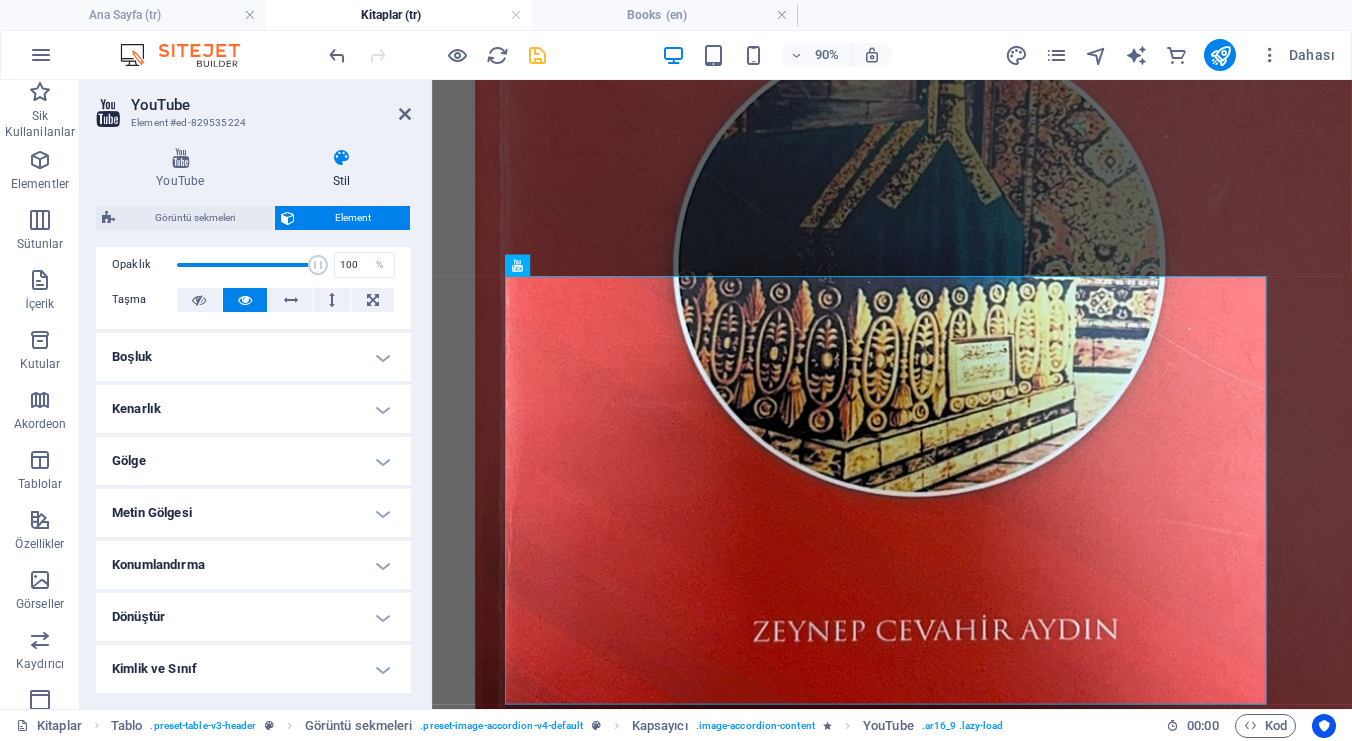 click on "Gölge" at bounding box center (253, 461) 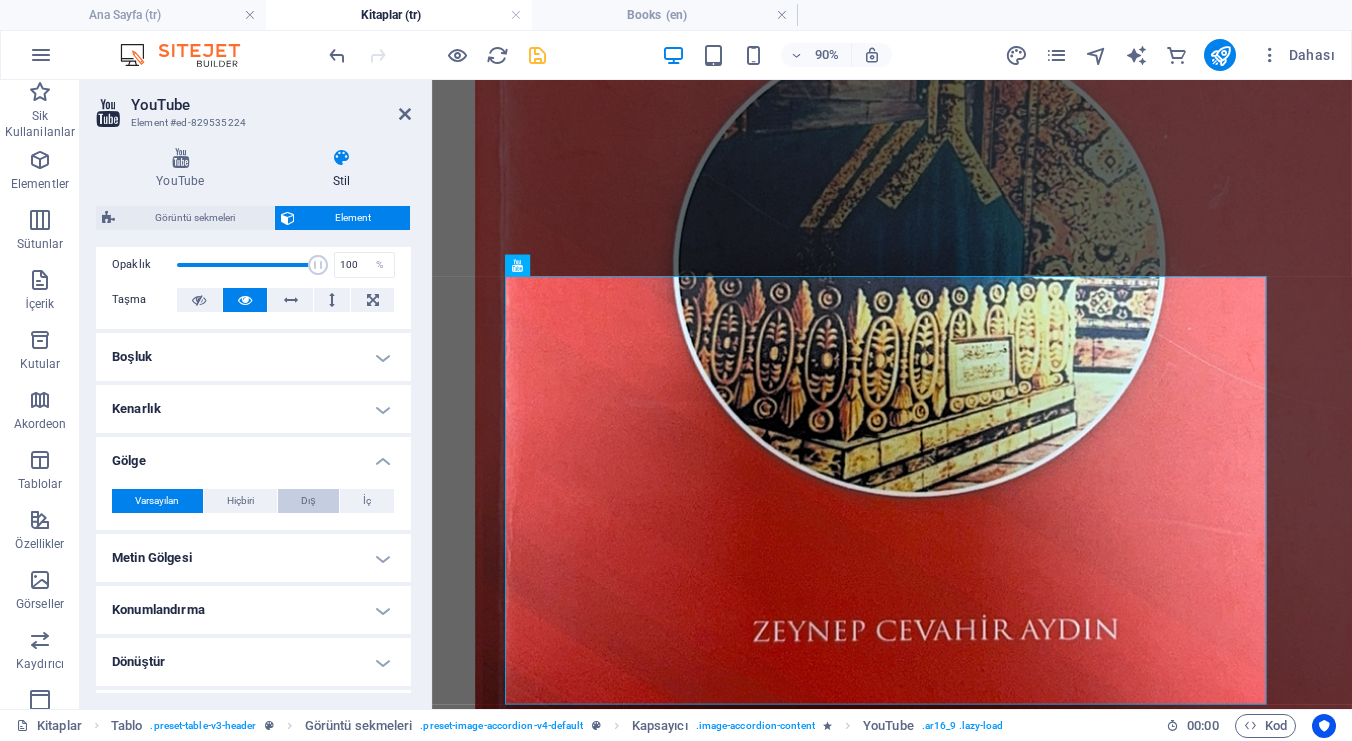 click on "Dış" at bounding box center (308, 501) 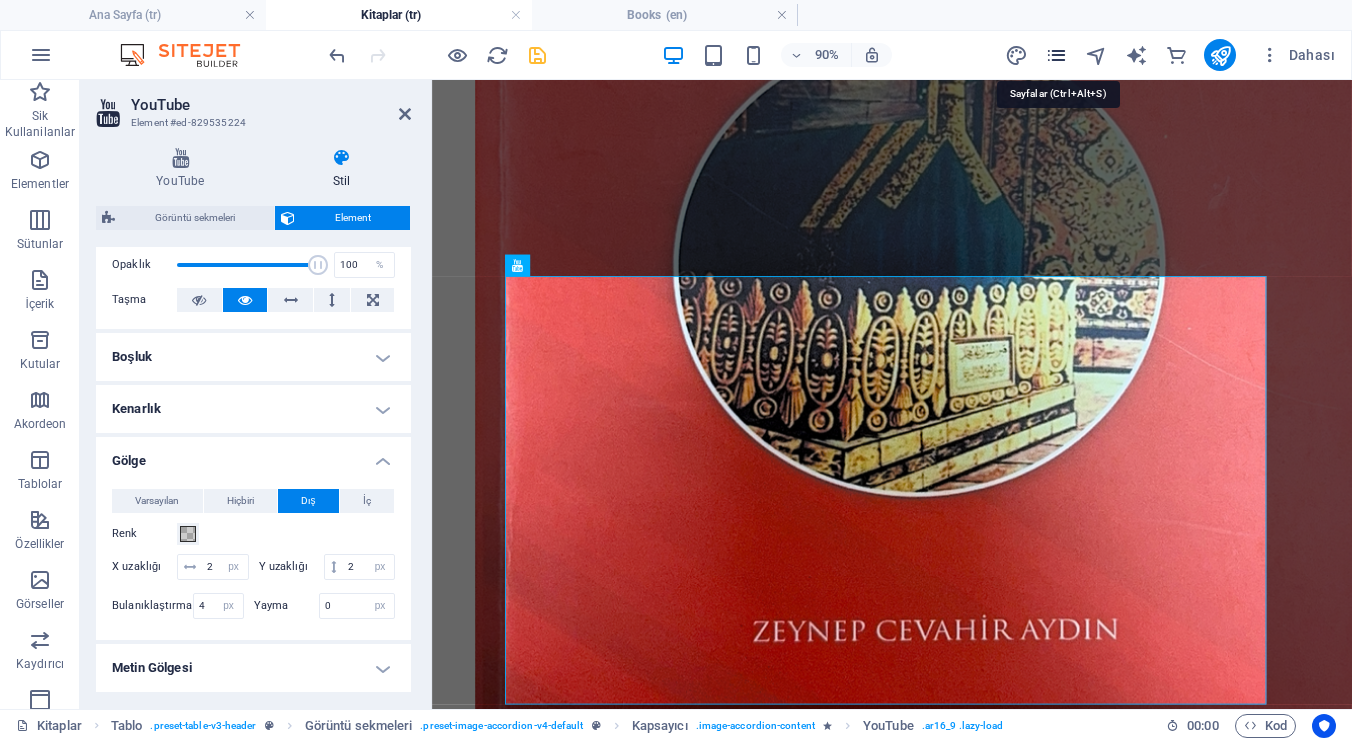 click at bounding box center [1056, 55] 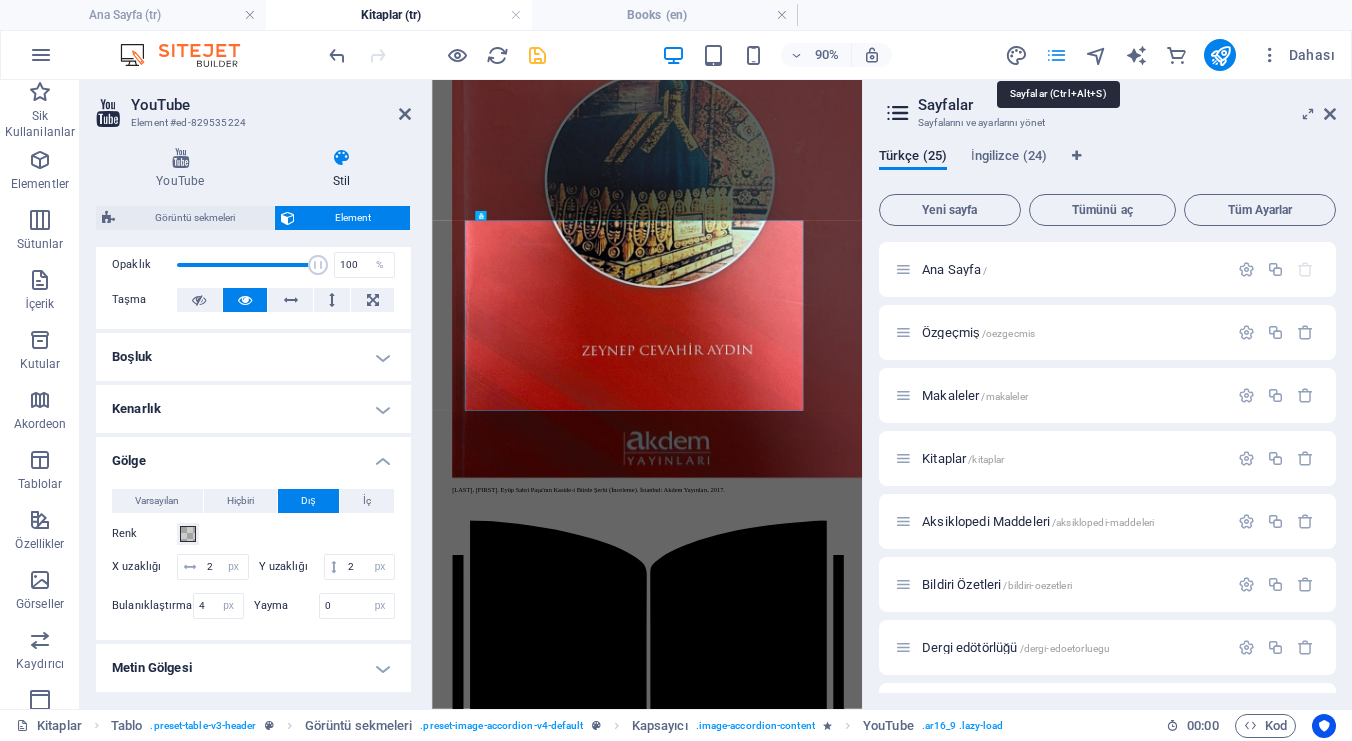 scroll, scrollTop: 809, scrollLeft: 0, axis: vertical 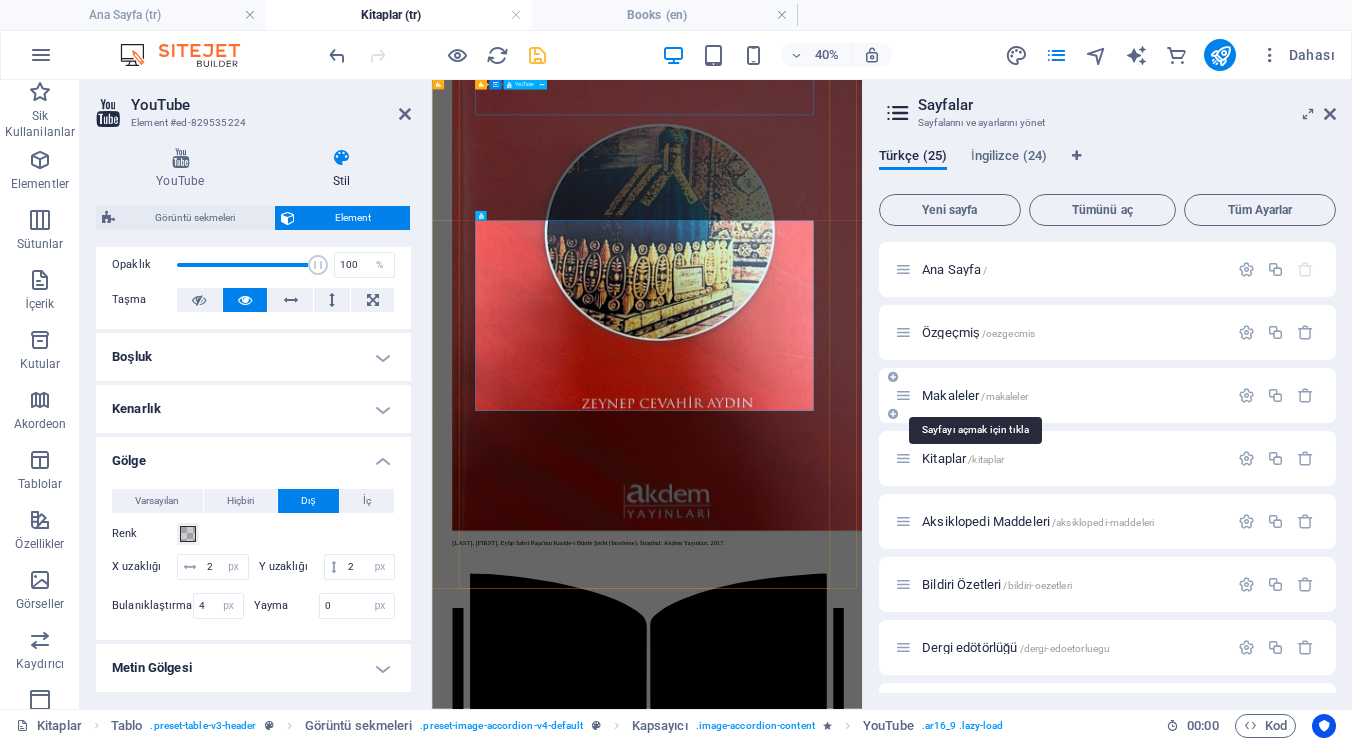 click on "Makaleler /makaleler" at bounding box center (975, 395) 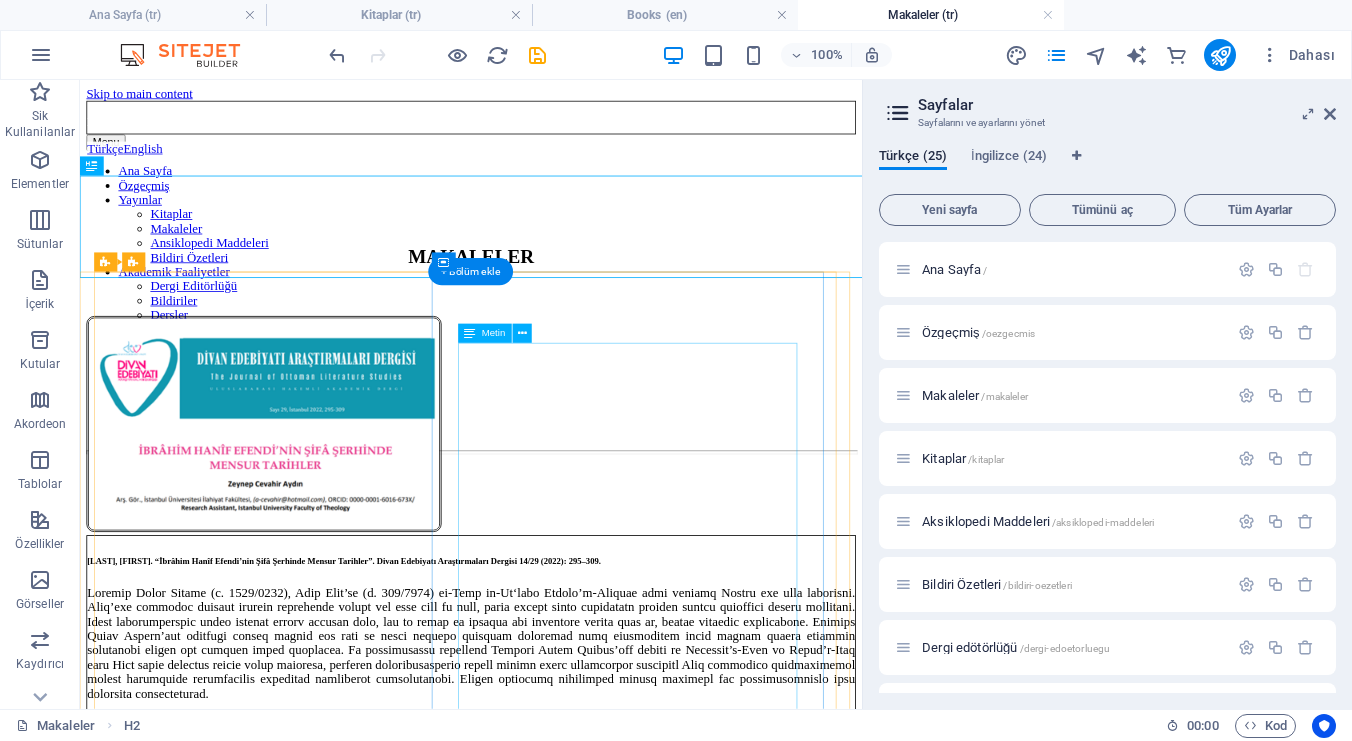 scroll, scrollTop: 0, scrollLeft: 0, axis: both 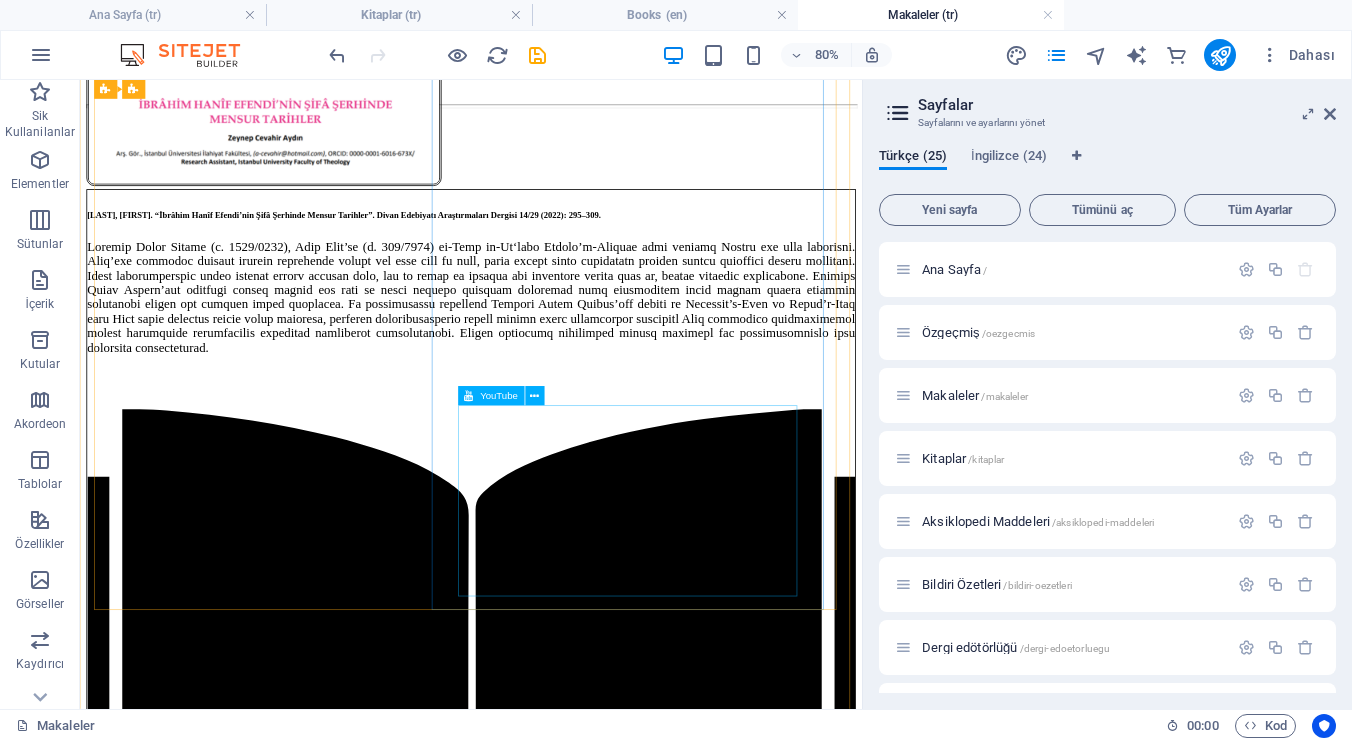 click at bounding box center (569, 1352) 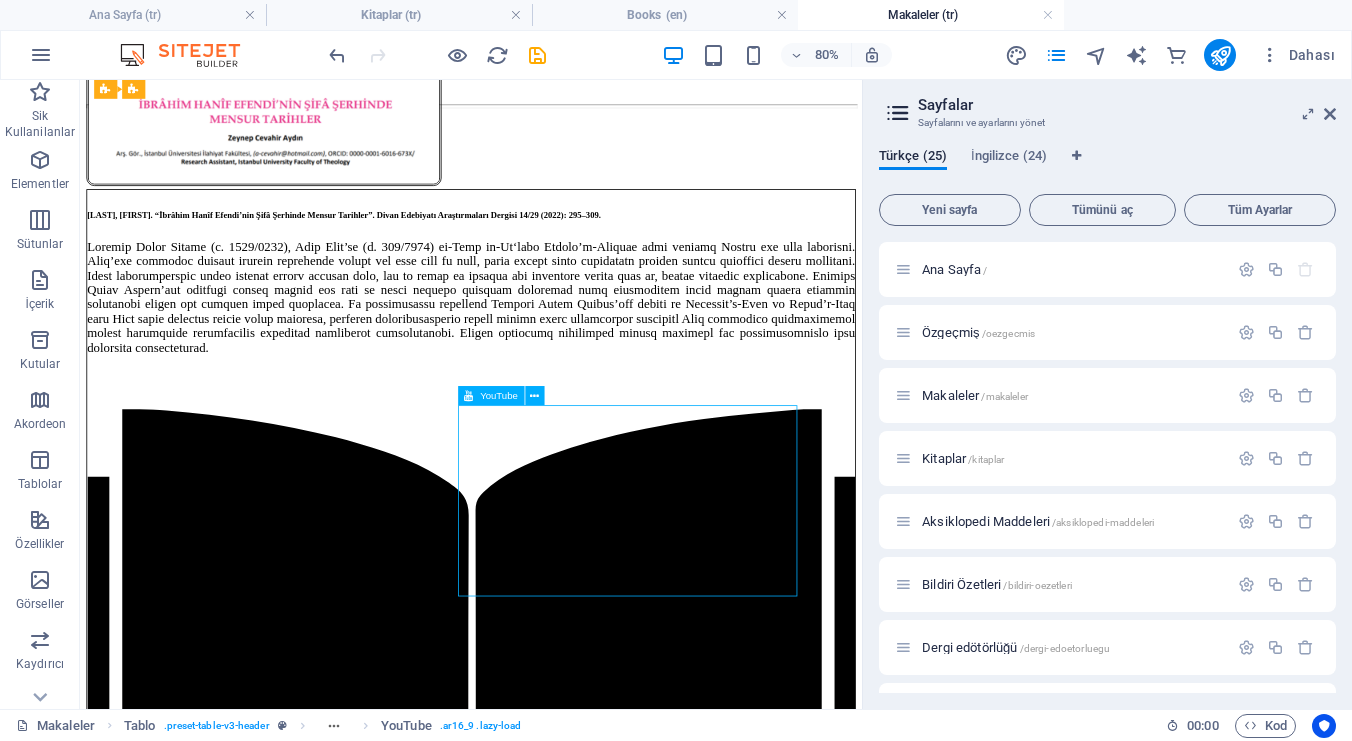 click at bounding box center [569, 1352] 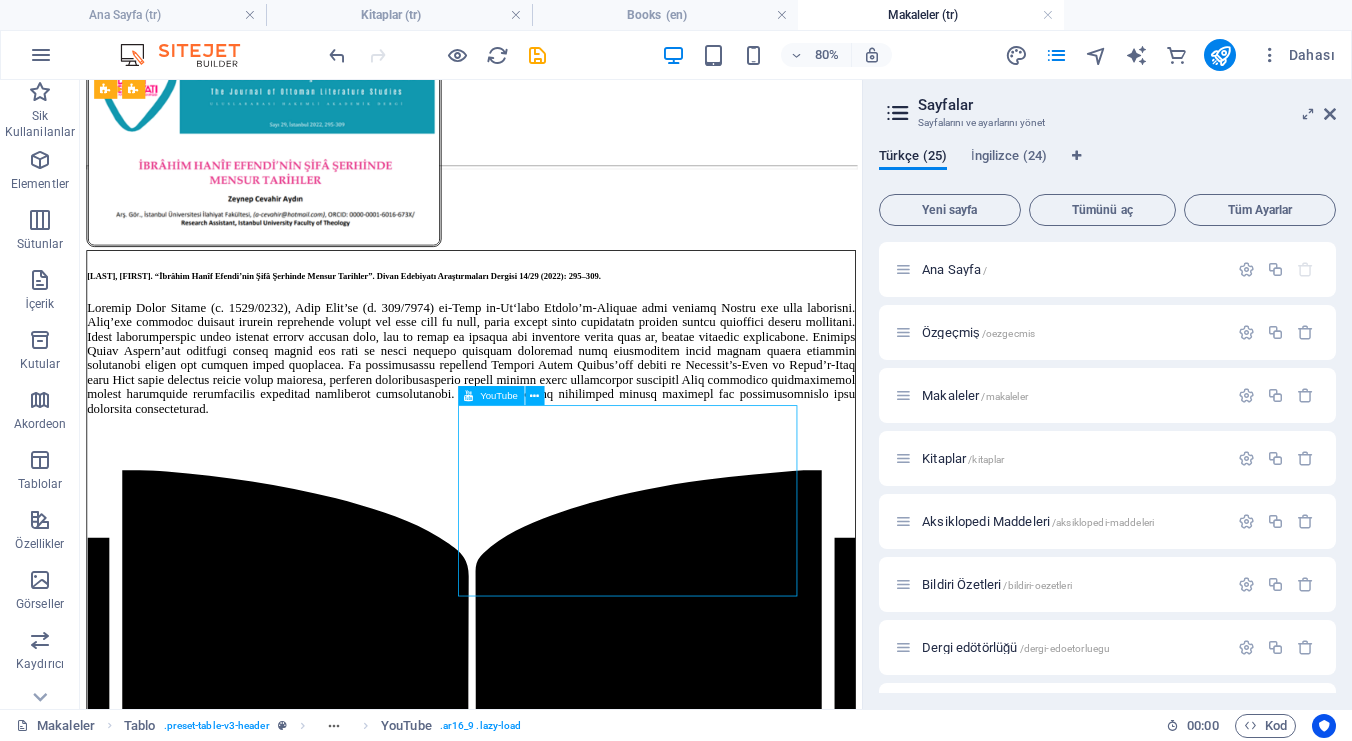 select on "ar16_9" 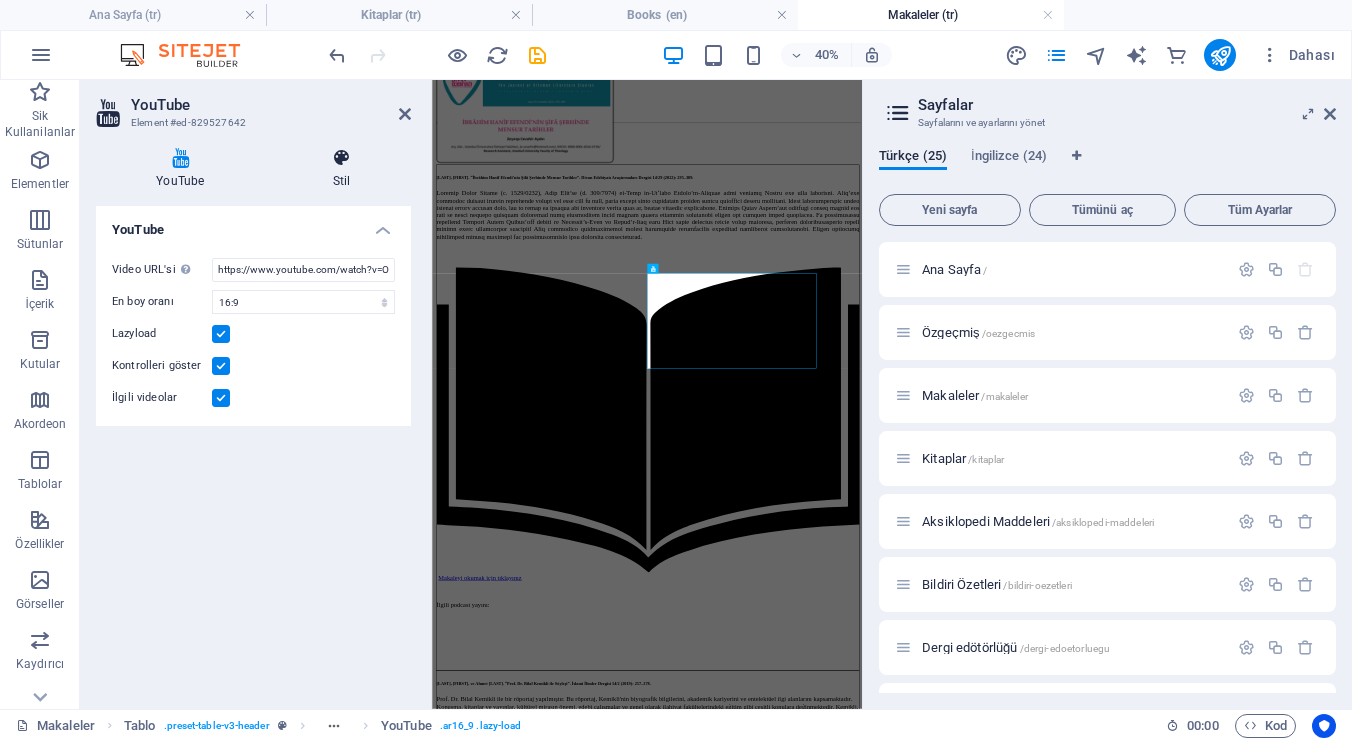 click at bounding box center (342, 158) 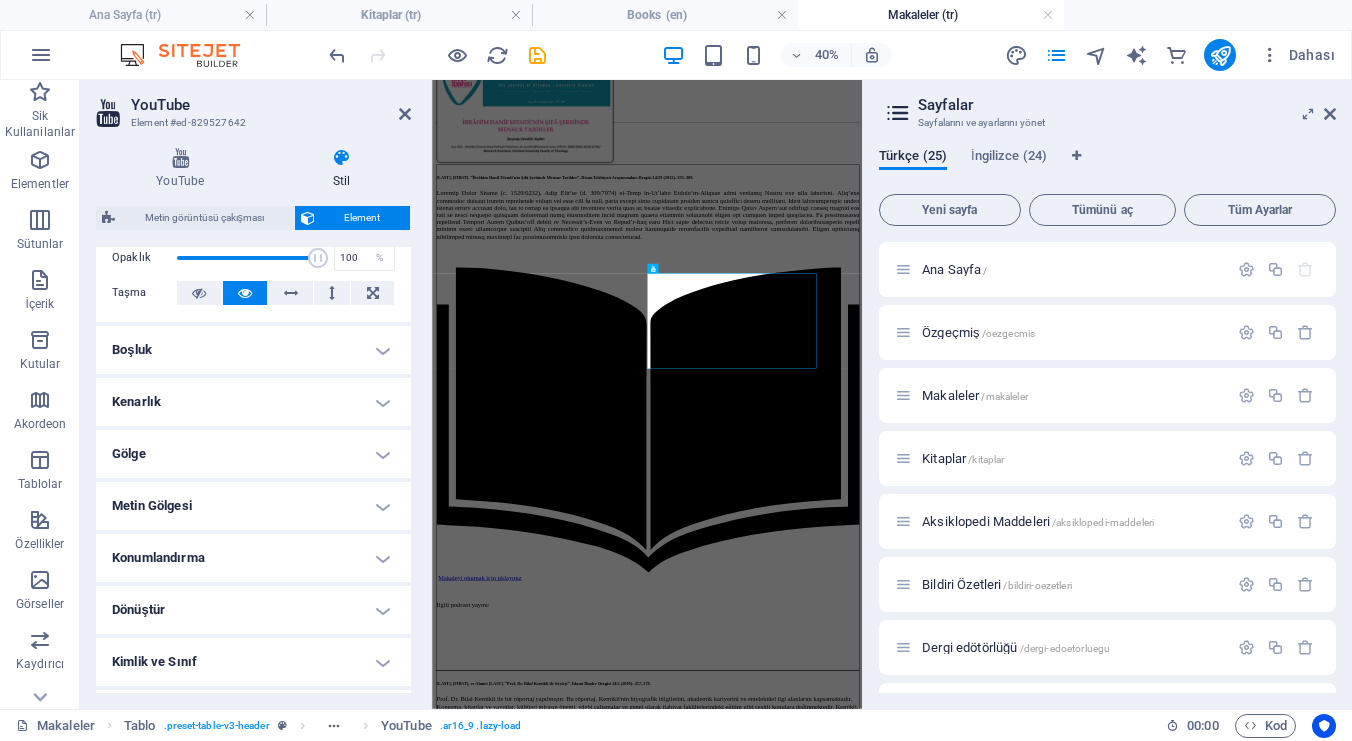 scroll, scrollTop: 331, scrollLeft: 0, axis: vertical 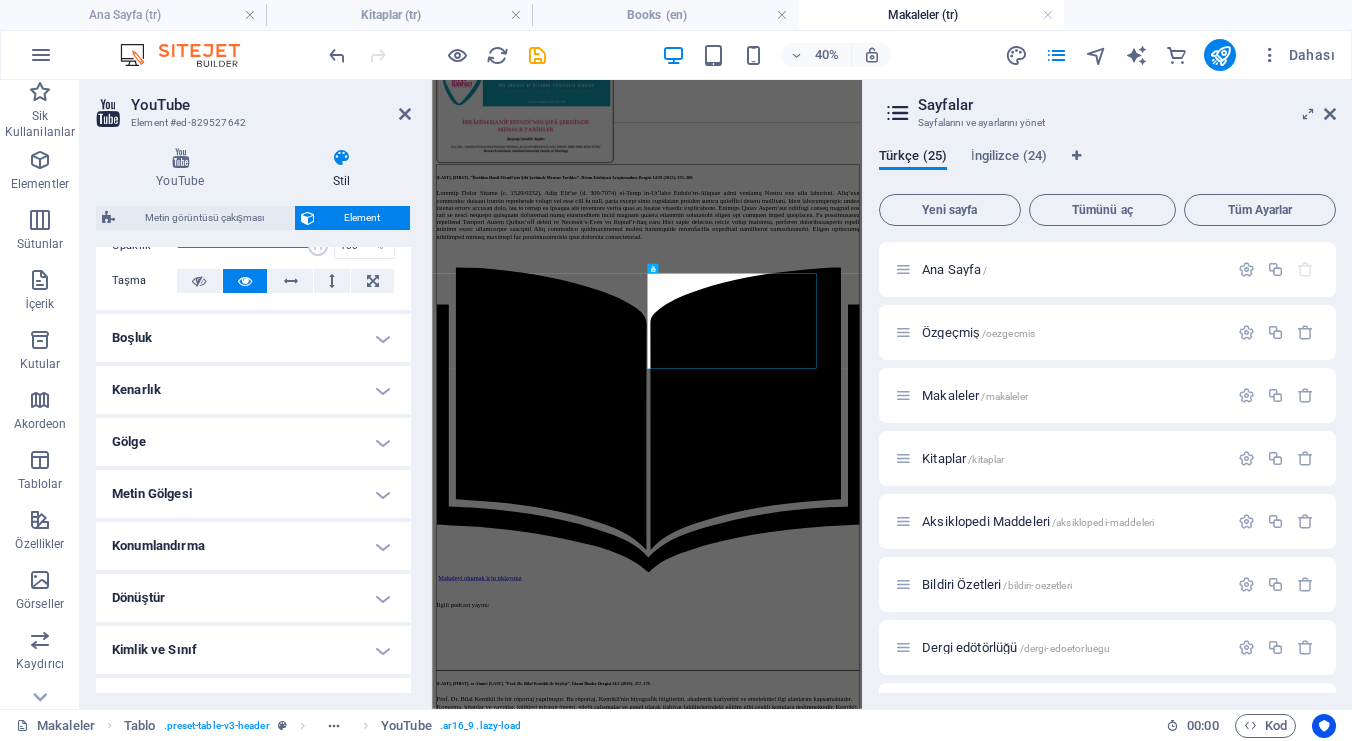 click on "Gölge" at bounding box center [253, 442] 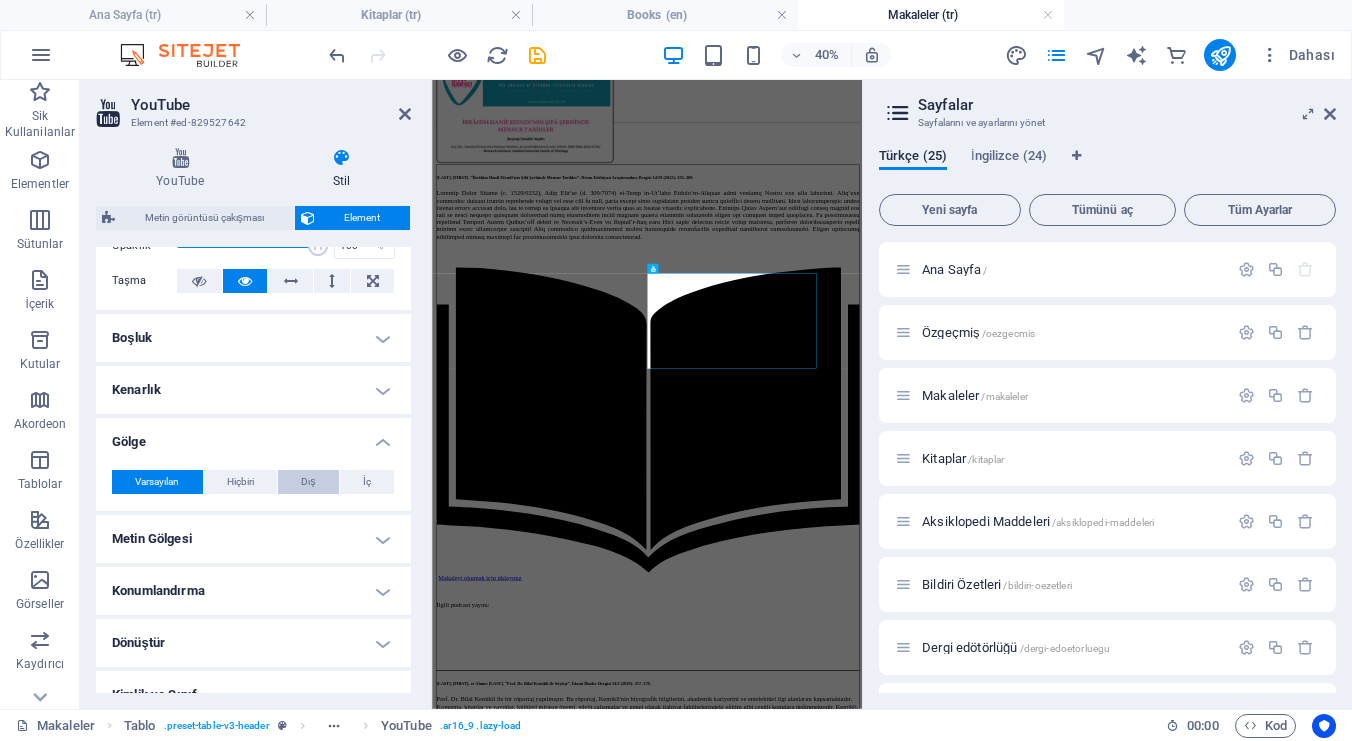 click on "Dış" at bounding box center [308, 482] 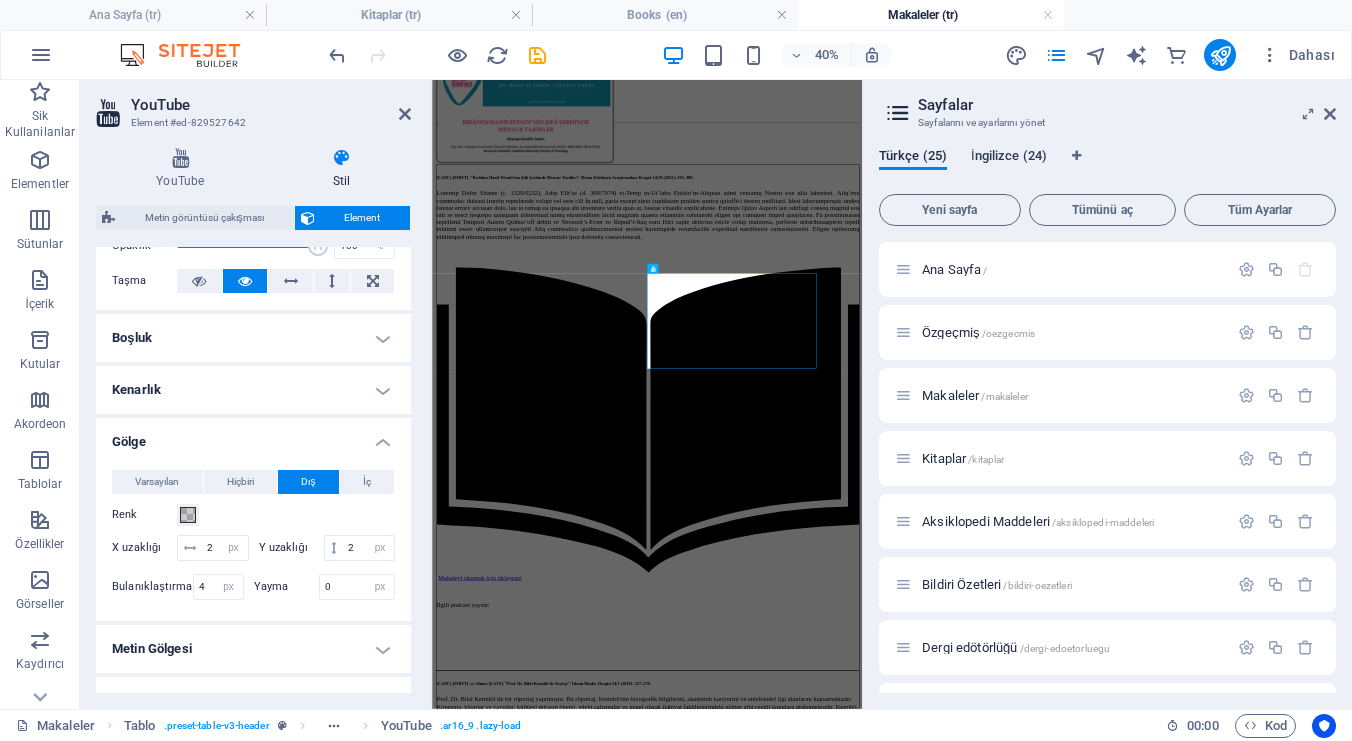 click on "İngilizce (24)" at bounding box center [1009, 158] 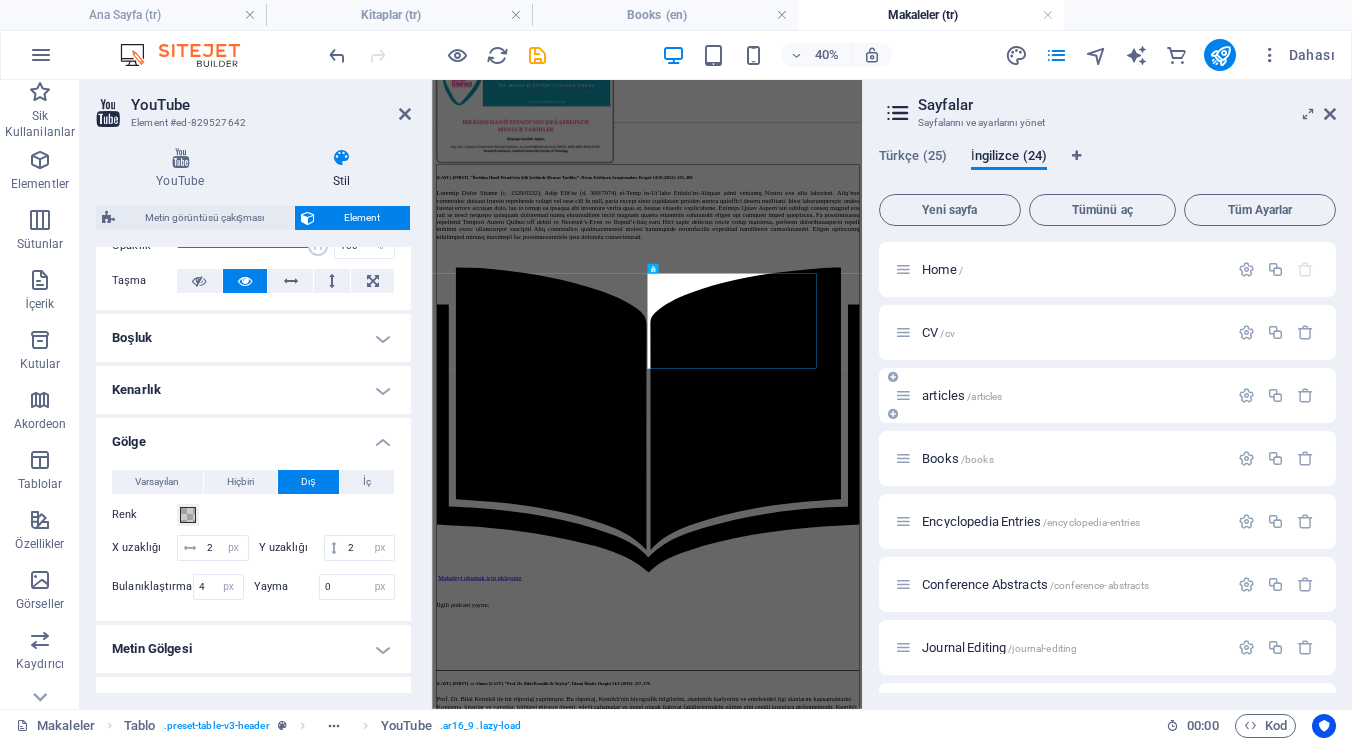 click on "articles /articles" at bounding box center (962, 395) 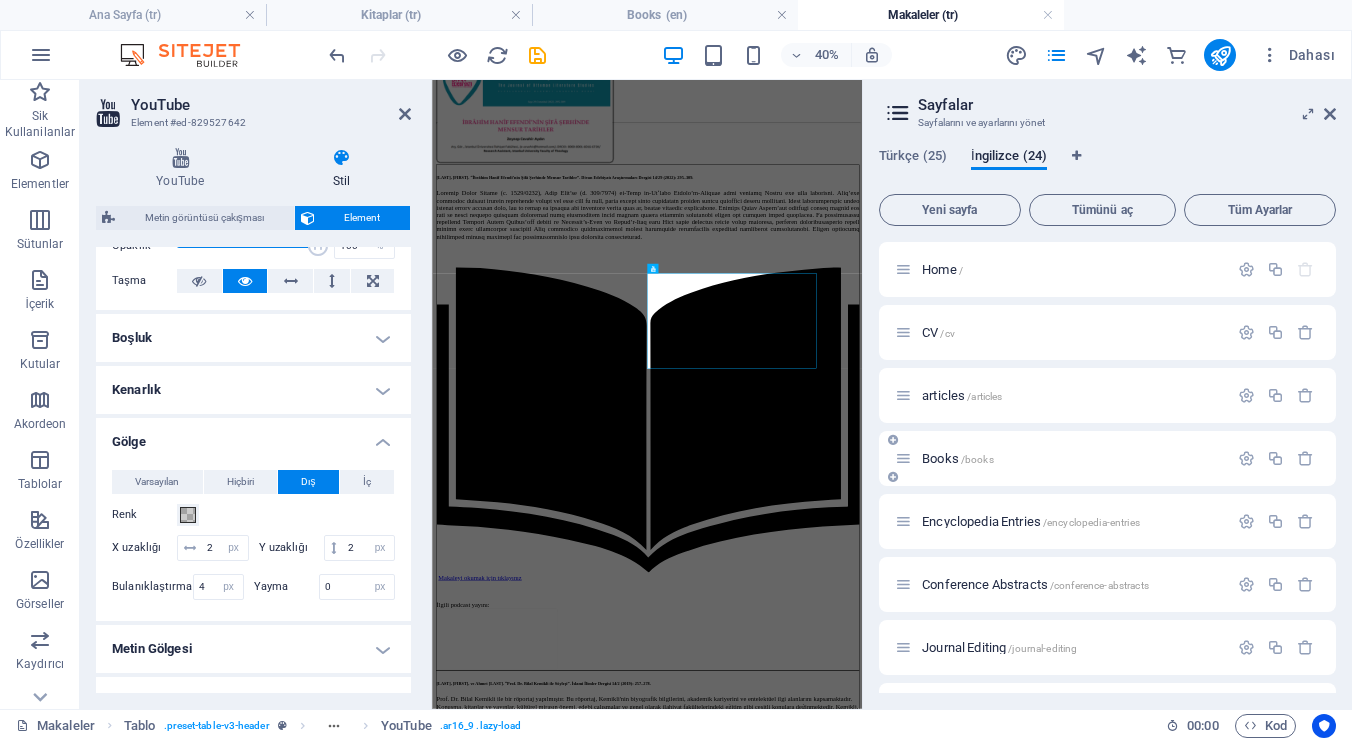 scroll, scrollTop: 154, scrollLeft: 0, axis: vertical 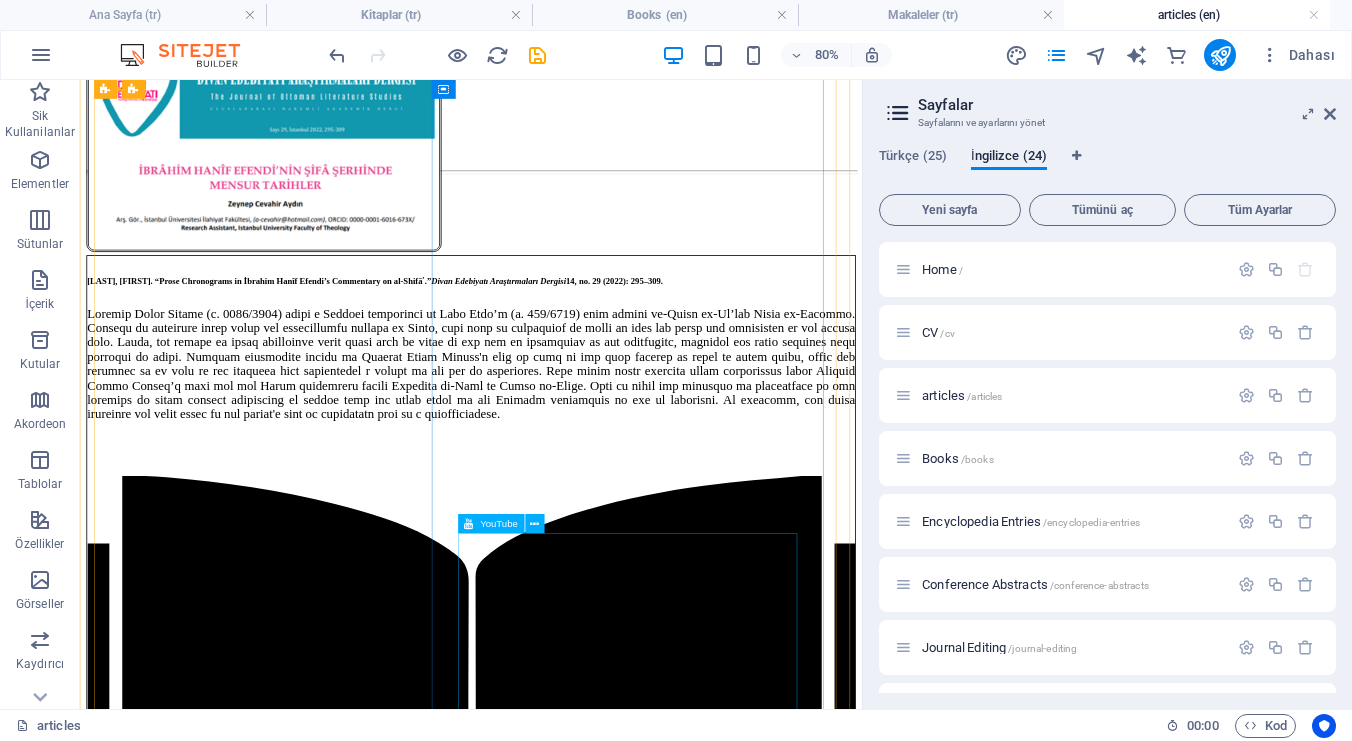 click at bounding box center (569, 1451) 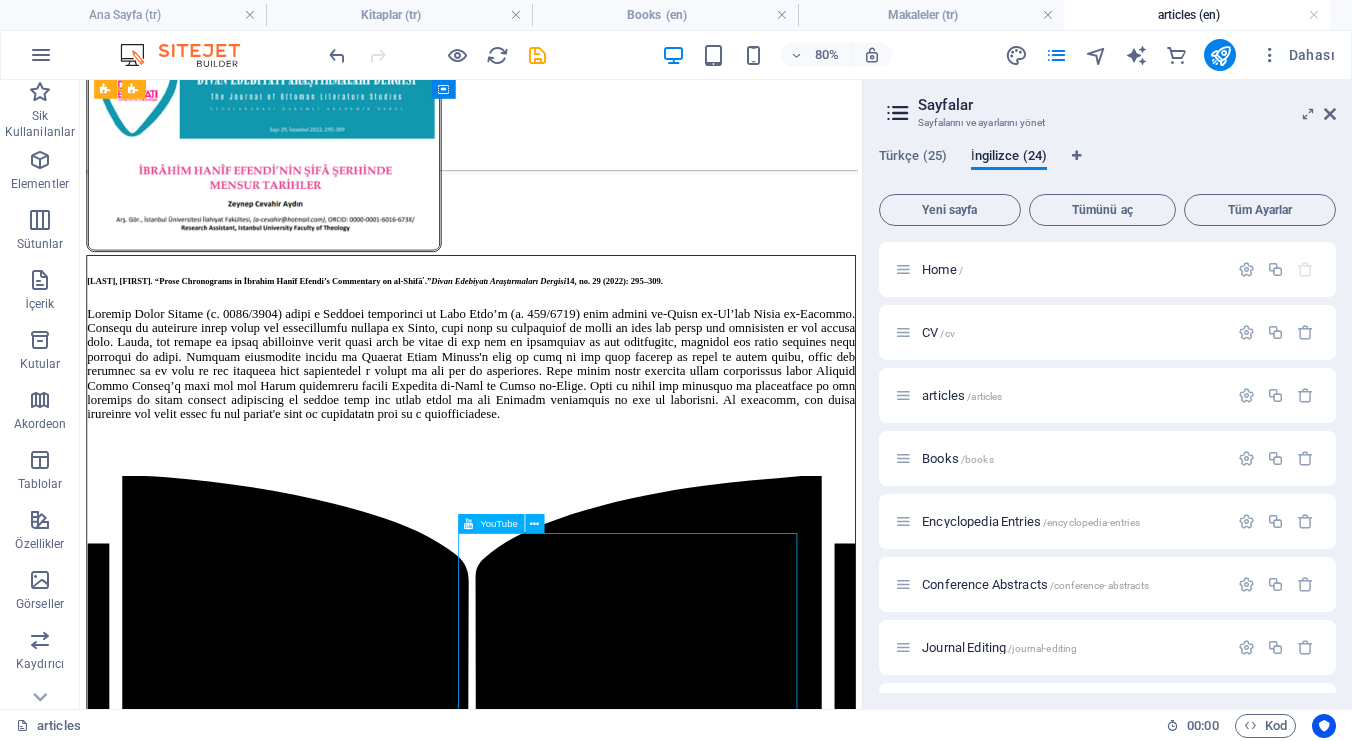 click at bounding box center (569, 1451) 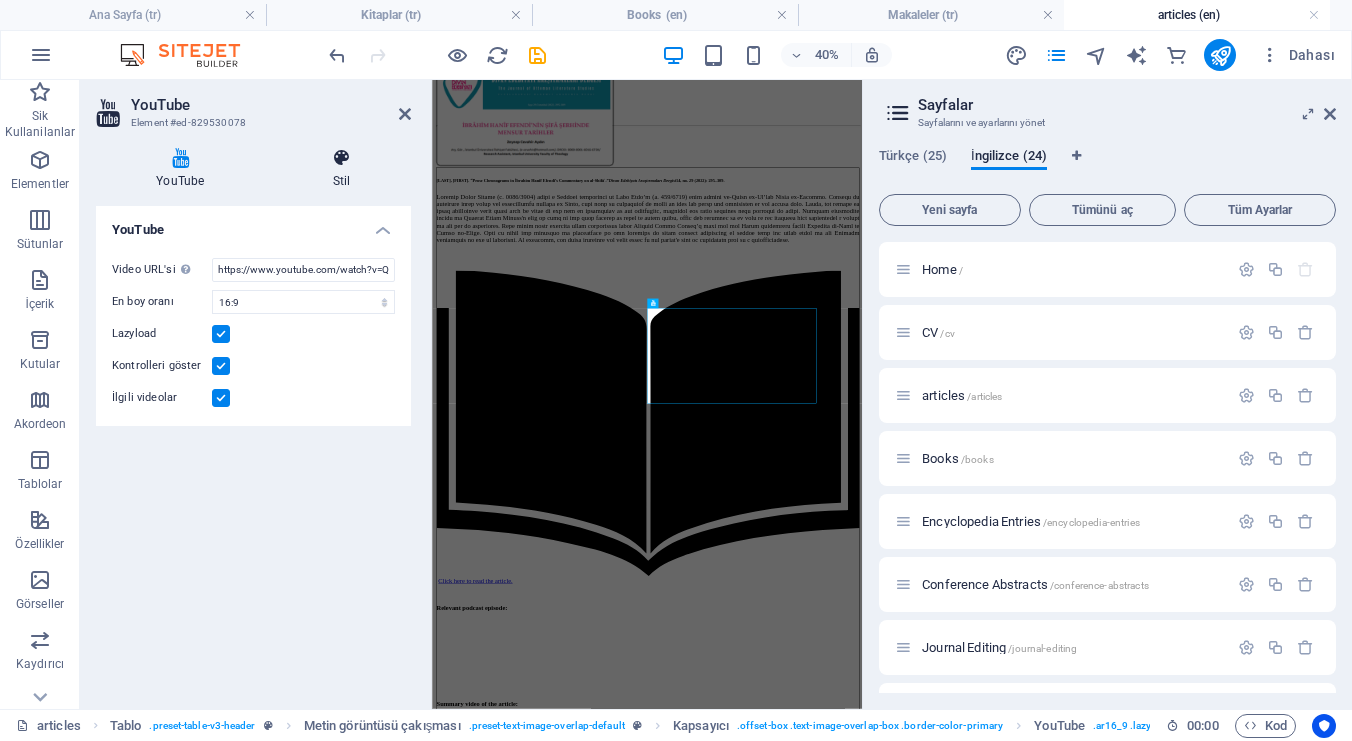 click on "Stil" at bounding box center [342, 169] 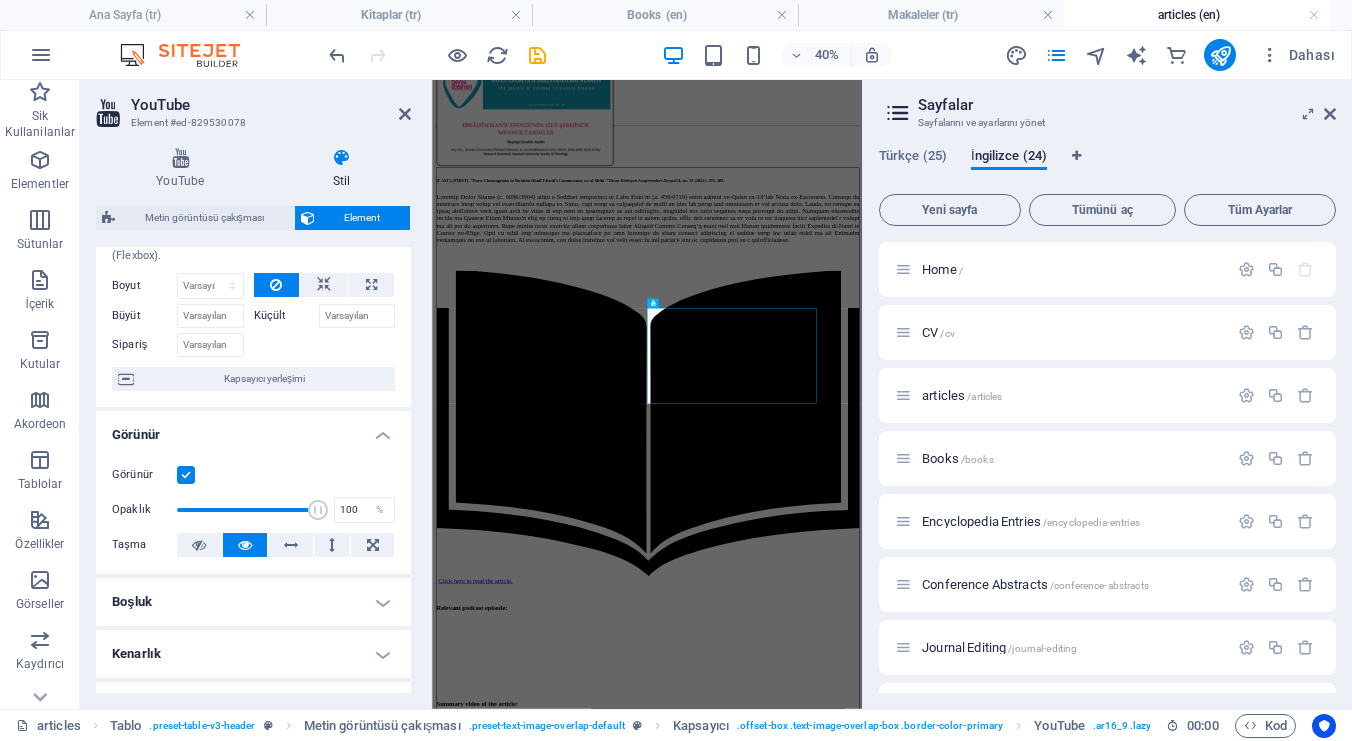 scroll, scrollTop: 356, scrollLeft: 0, axis: vertical 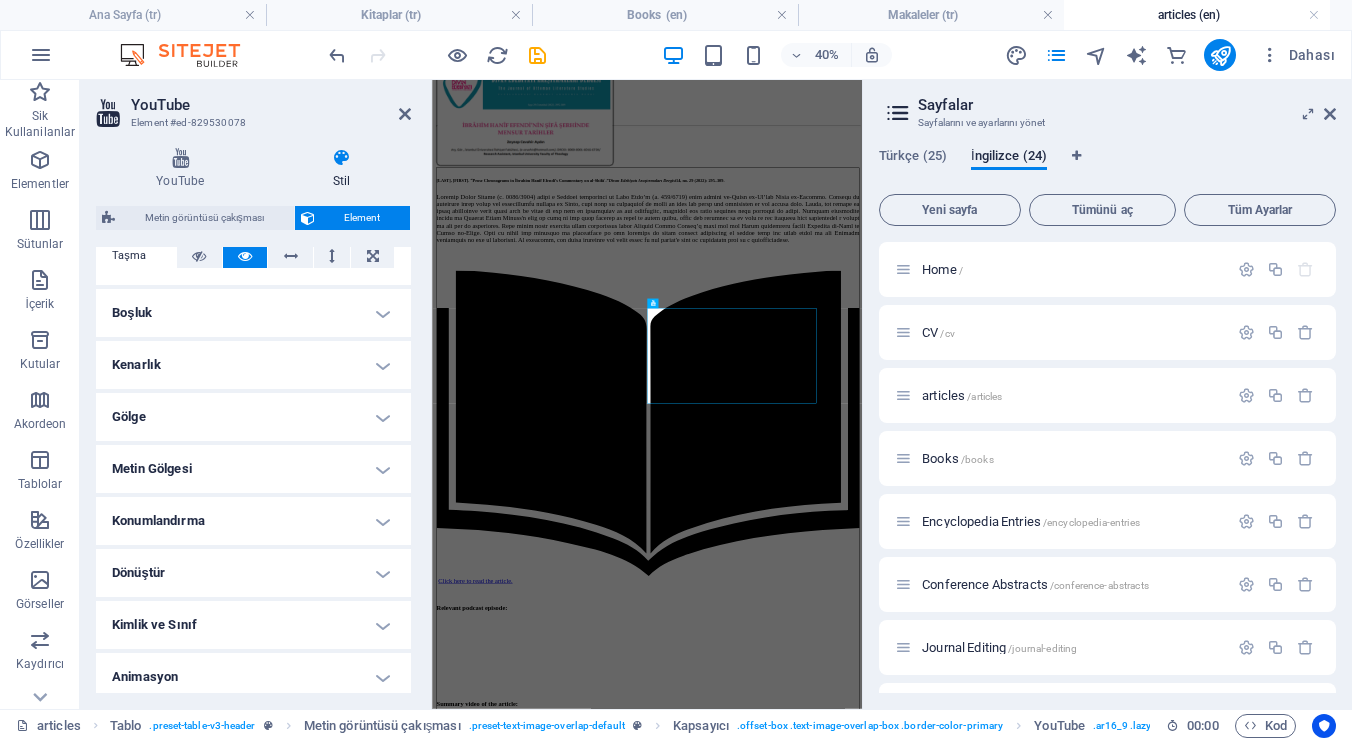click on "Gölge" at bounding box center [253, 417] 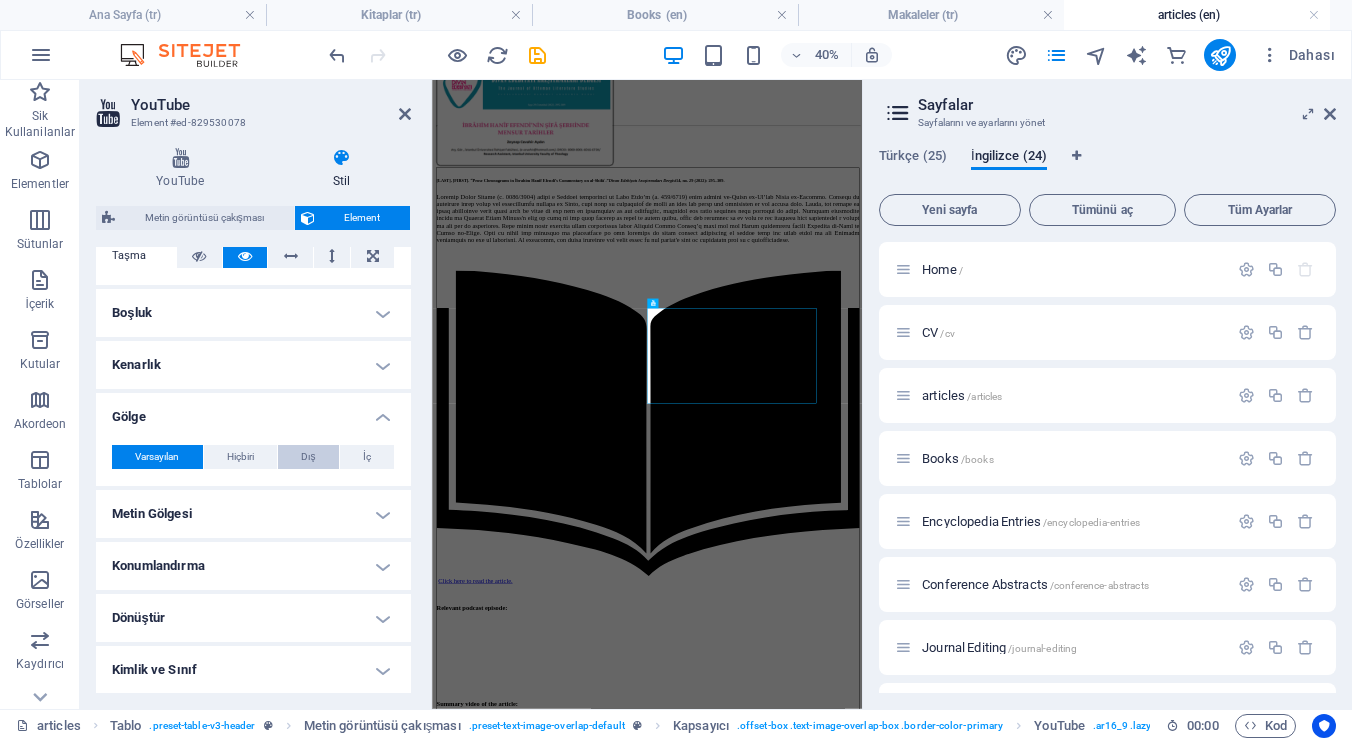 click on "Dış" at bounding box center [308, 457] 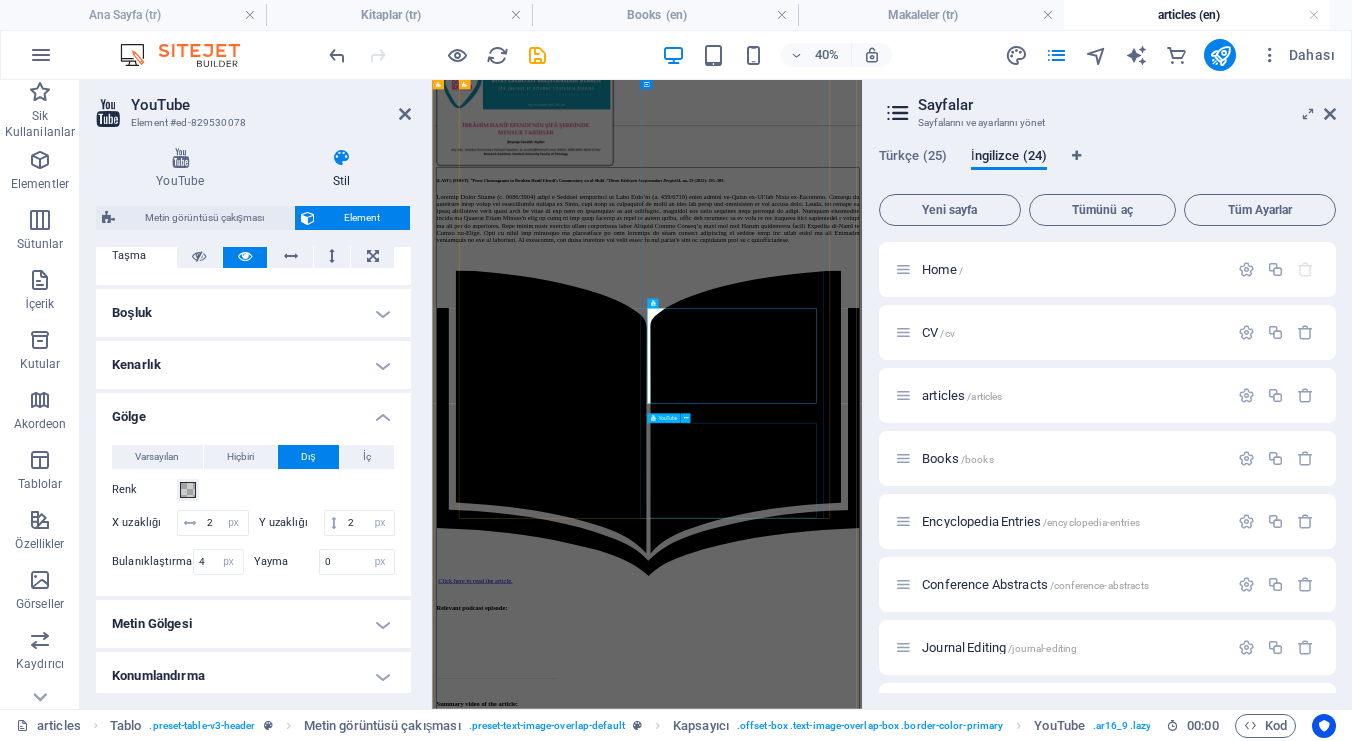 click at bounding box center [969, 1741] 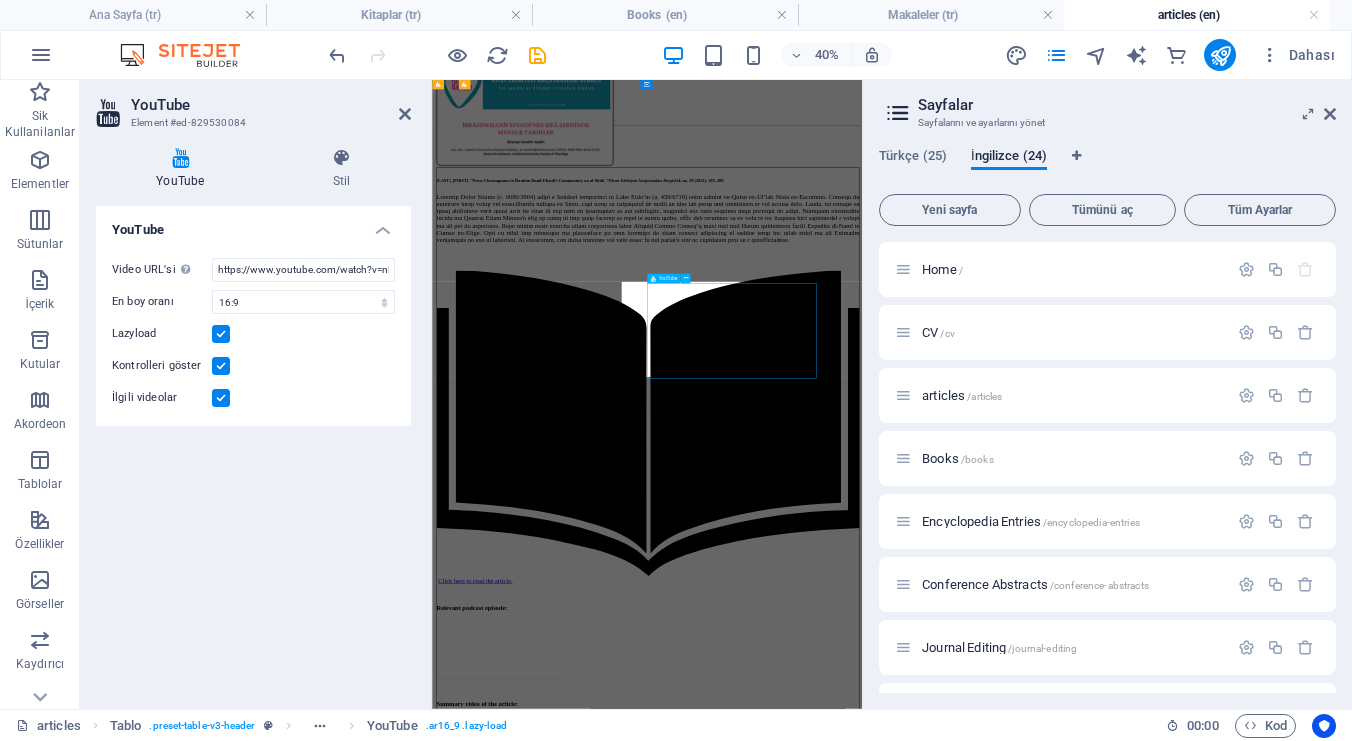 scroll, scrollTop: 699, scrollLeft: 0, axis: vertical 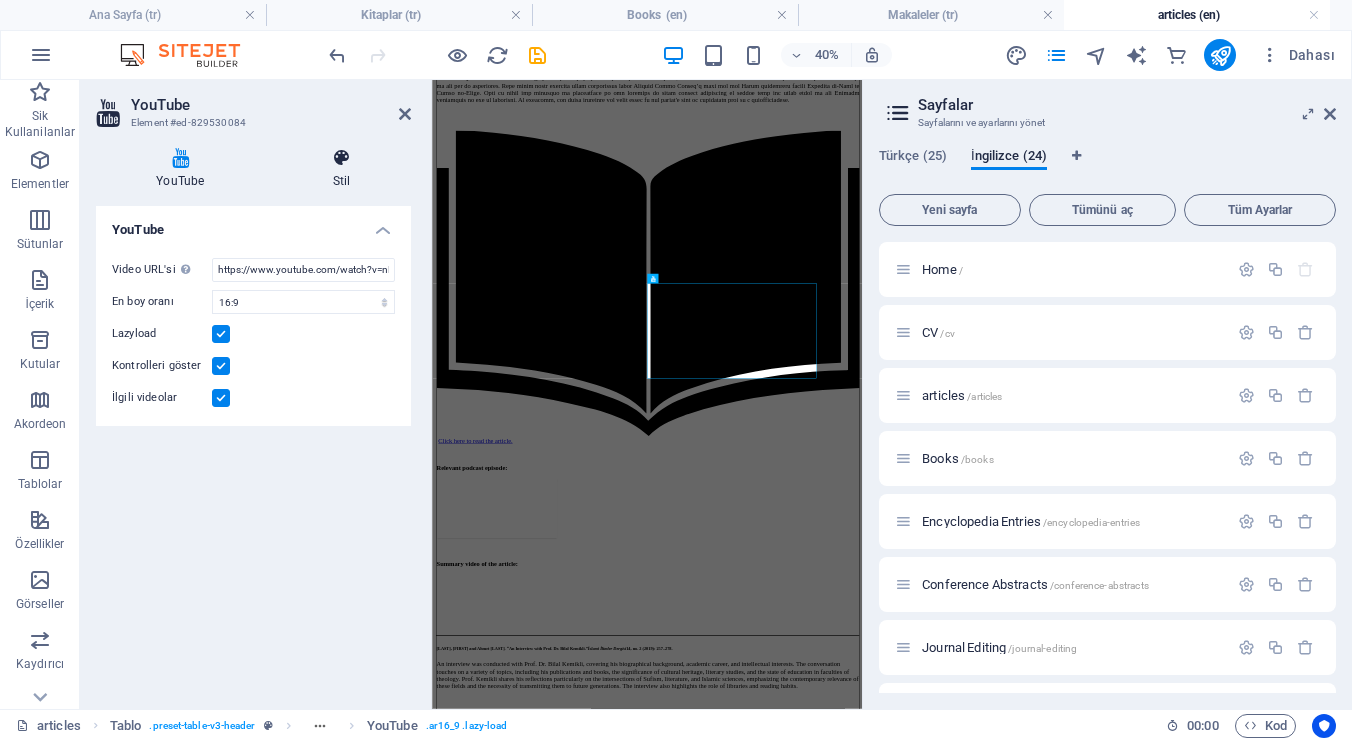 click at bounding box center [342, 158] 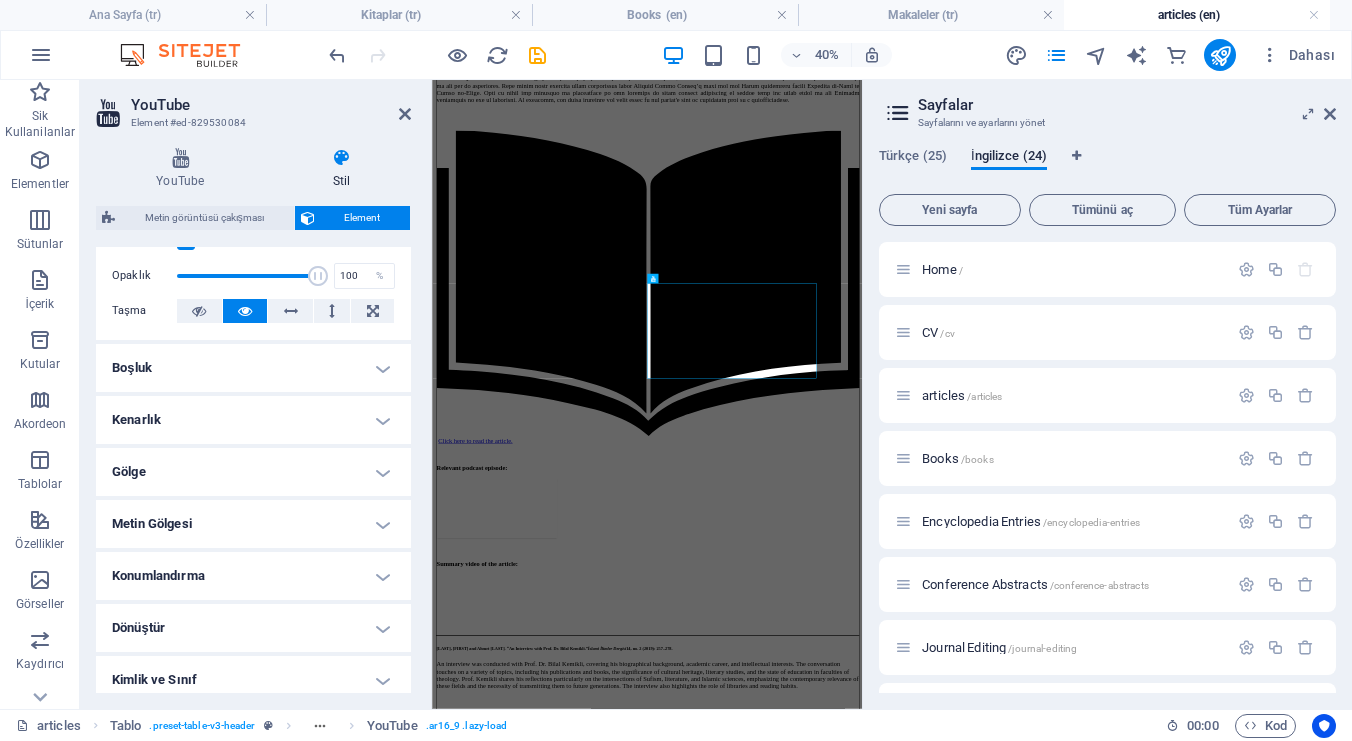 scroll, scrollTop: 314, scrollLeft: 0, axis: vertical 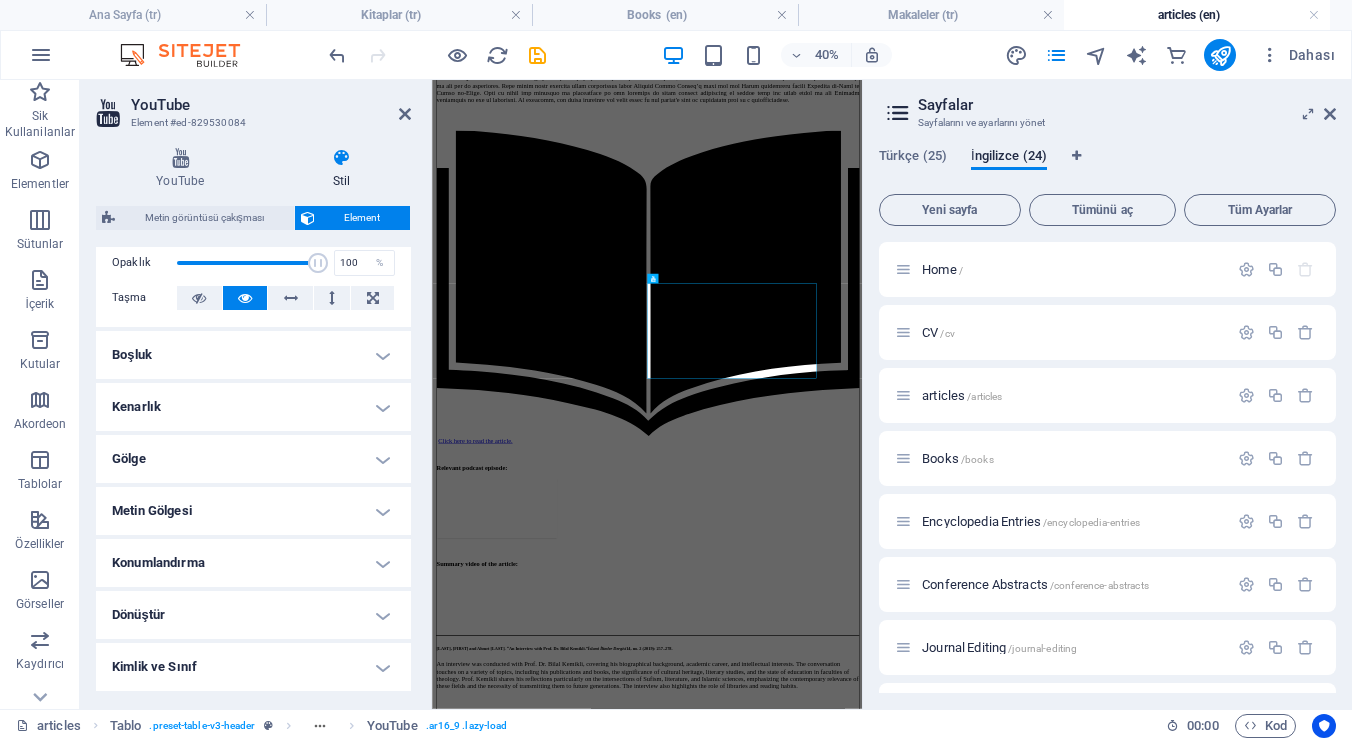 click on "Gölge" at bounding box center [253, 459] 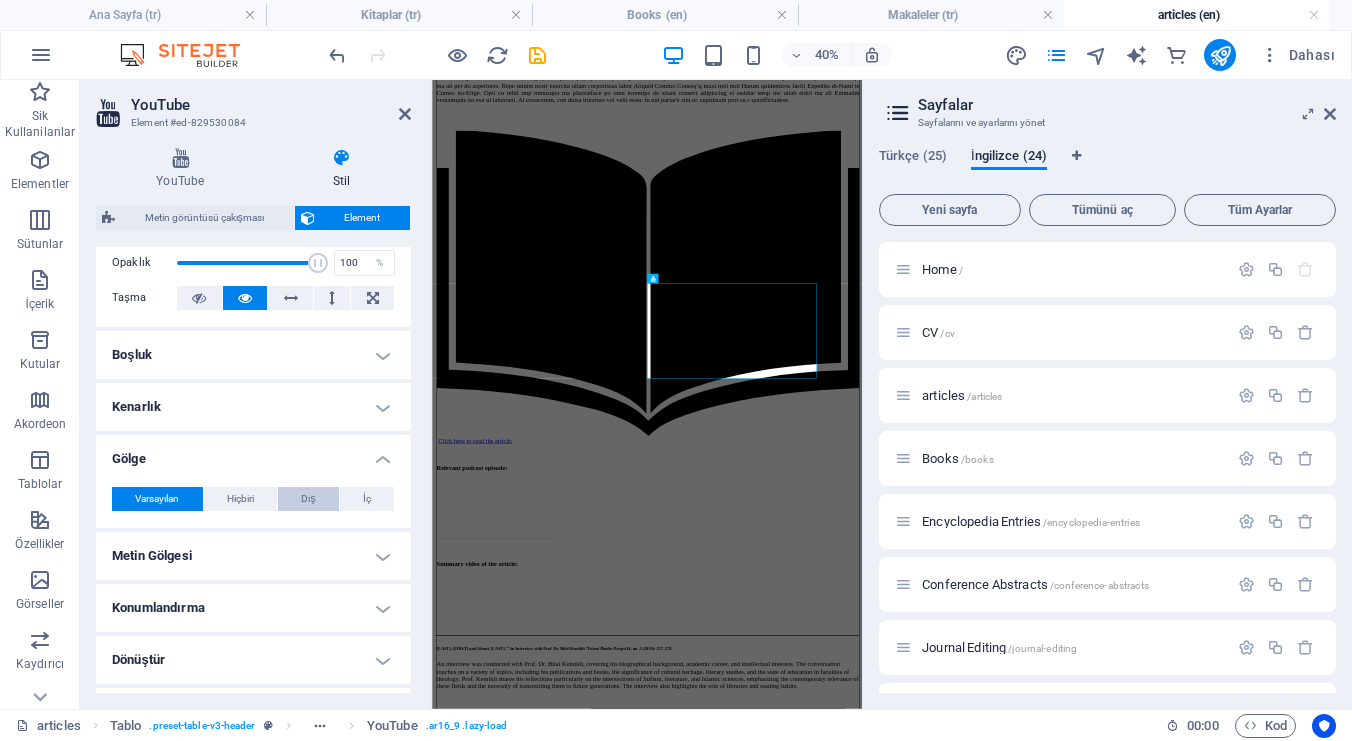 click on "Dış" at bounding box center [308, 499] 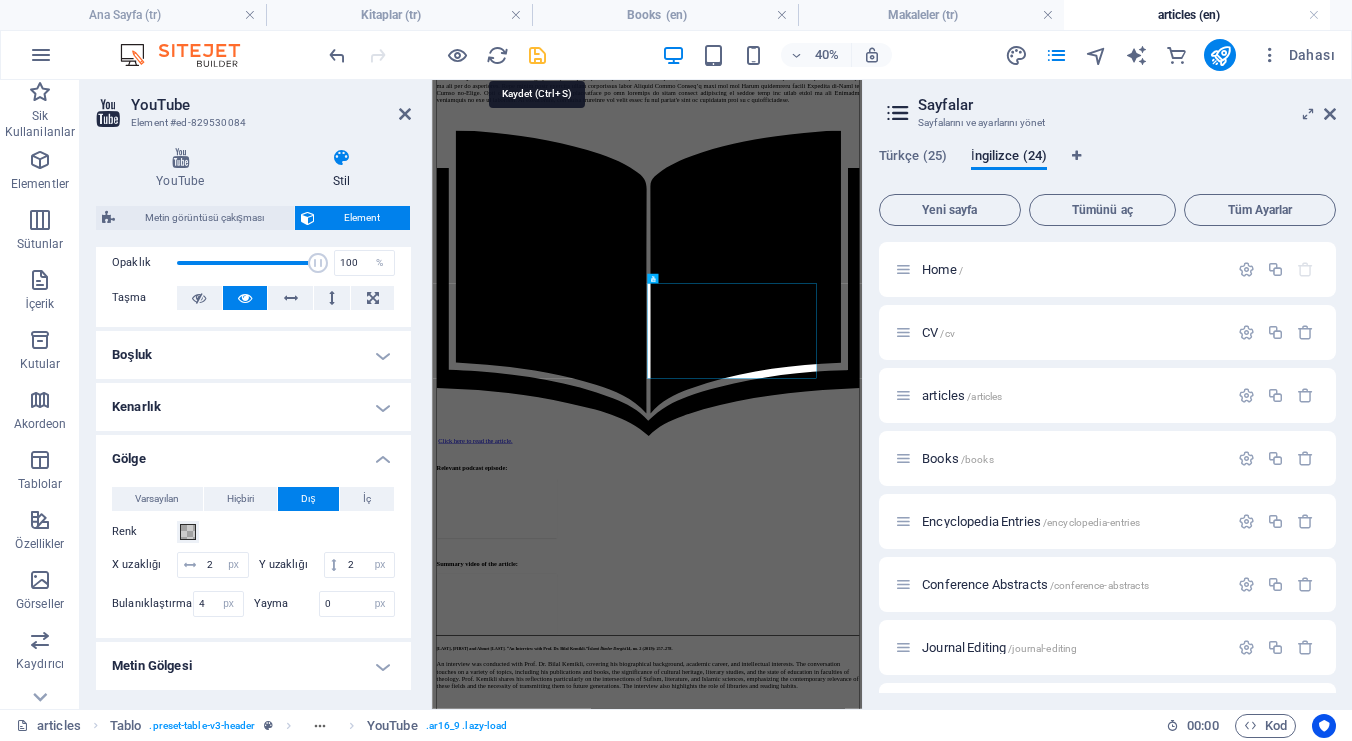 click at bounding box center [537, 55] 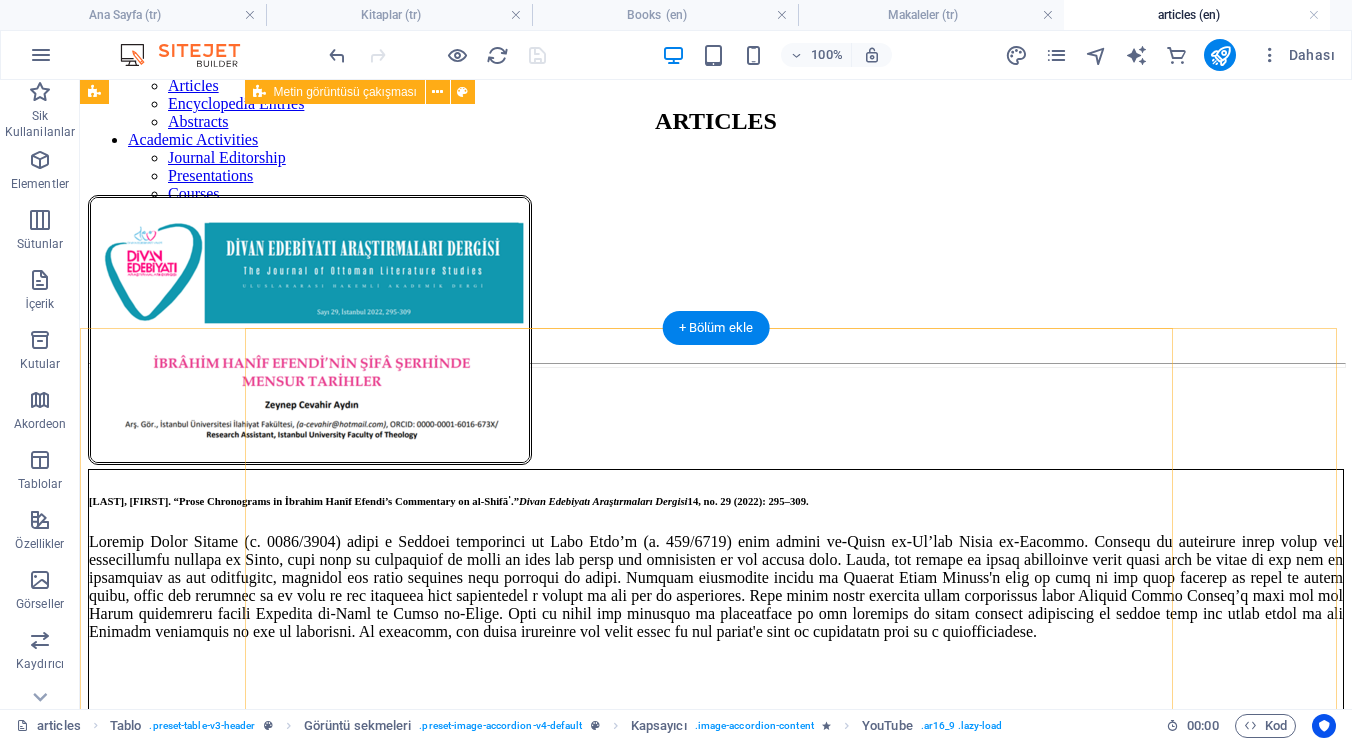 scroll, scrollTop: 0, scrollLeft: 0, axis: both 